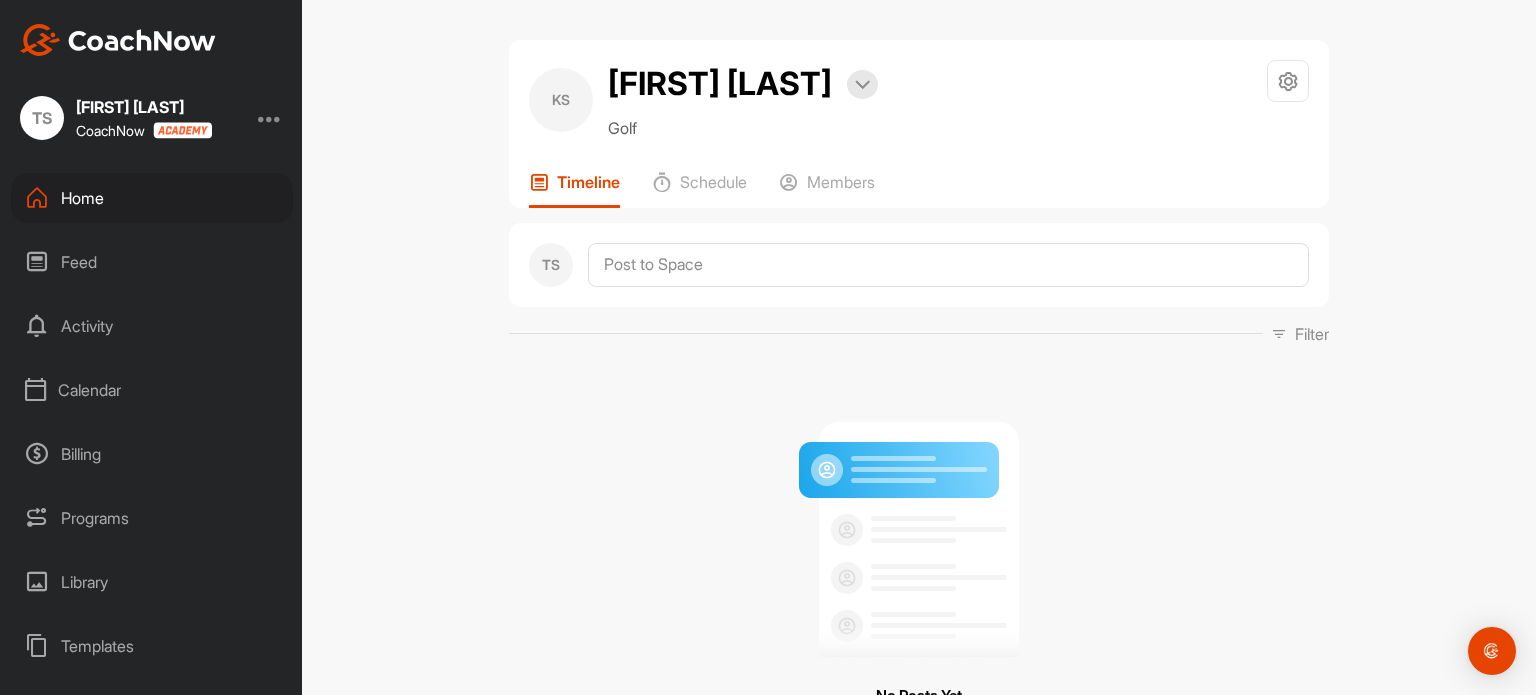 scroll, scrollTop: 0, scrollLeft: 0, axis: both 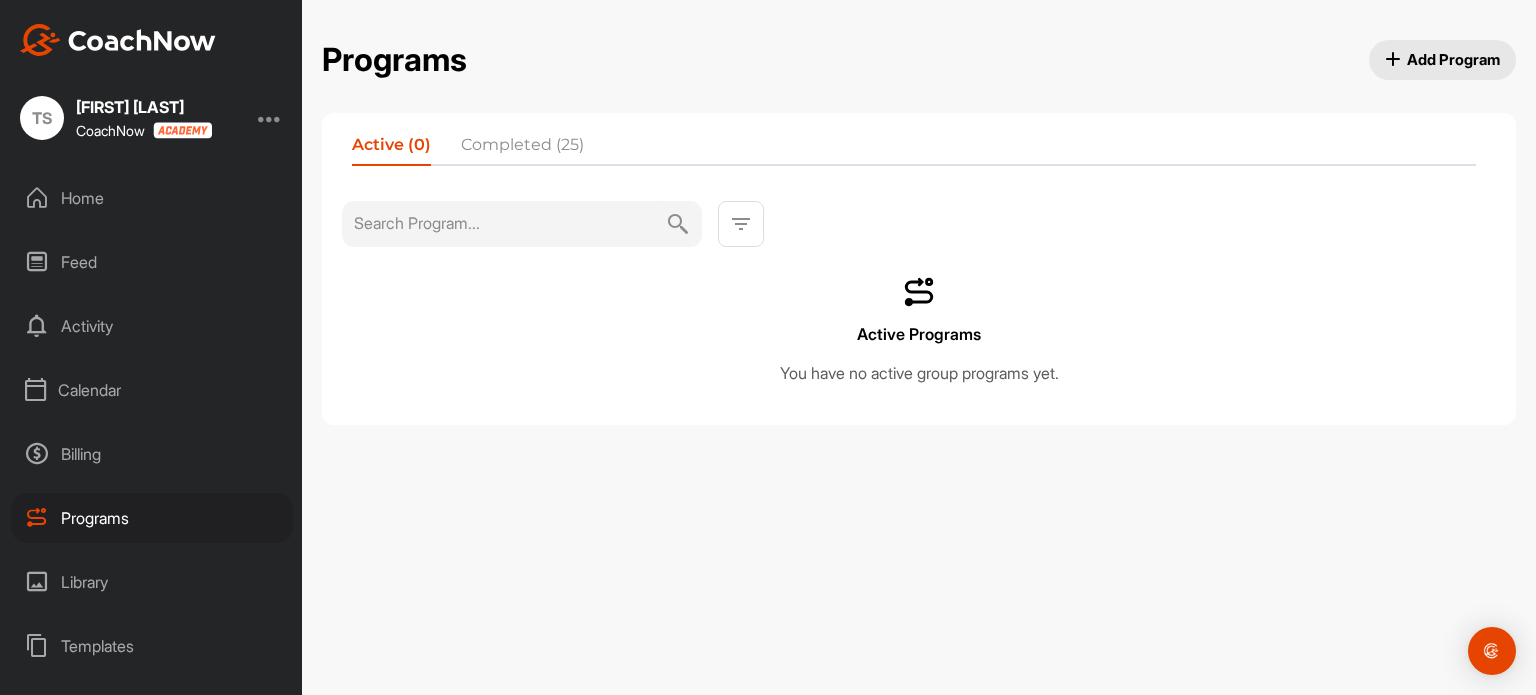 click on "Completed (25)" at bounding box center [522, 149] 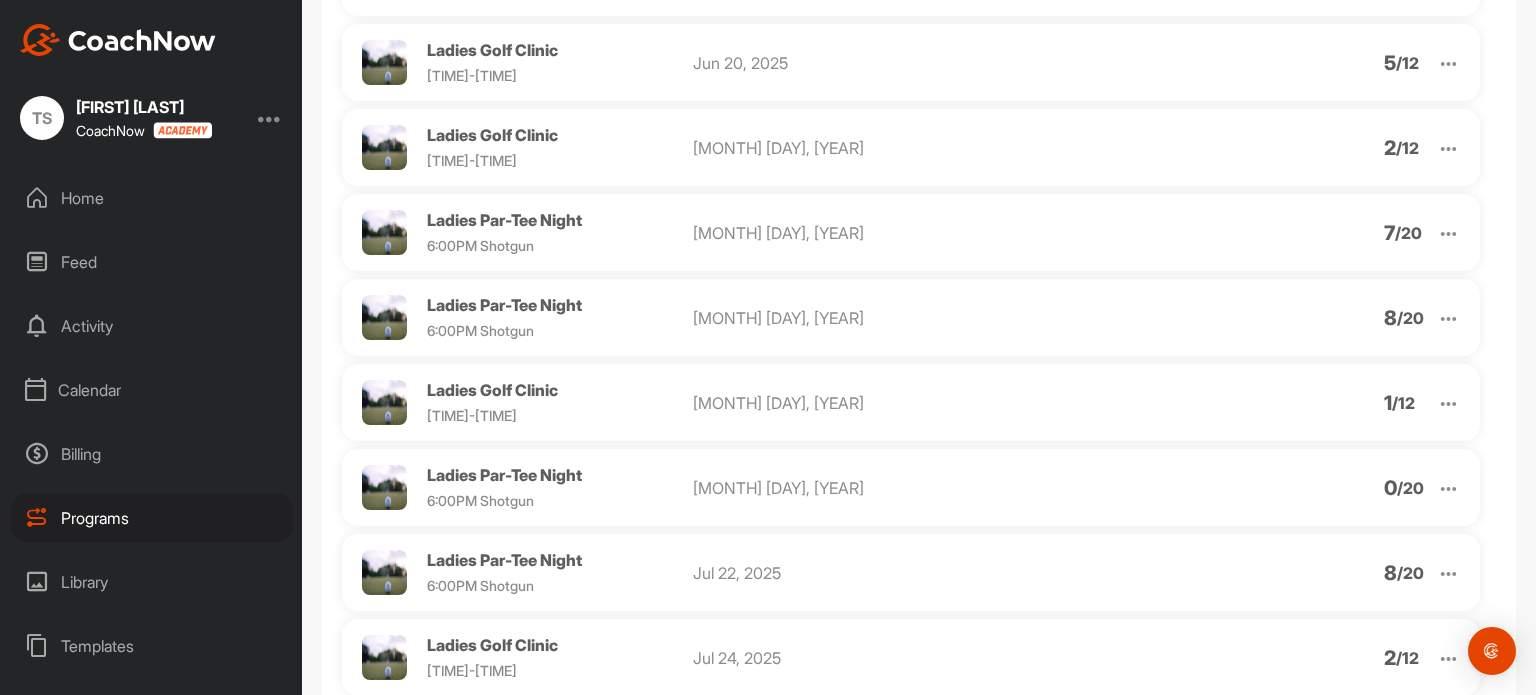 scroll, scrollTop: 1792, scrollLeft: 0, axis: vertical 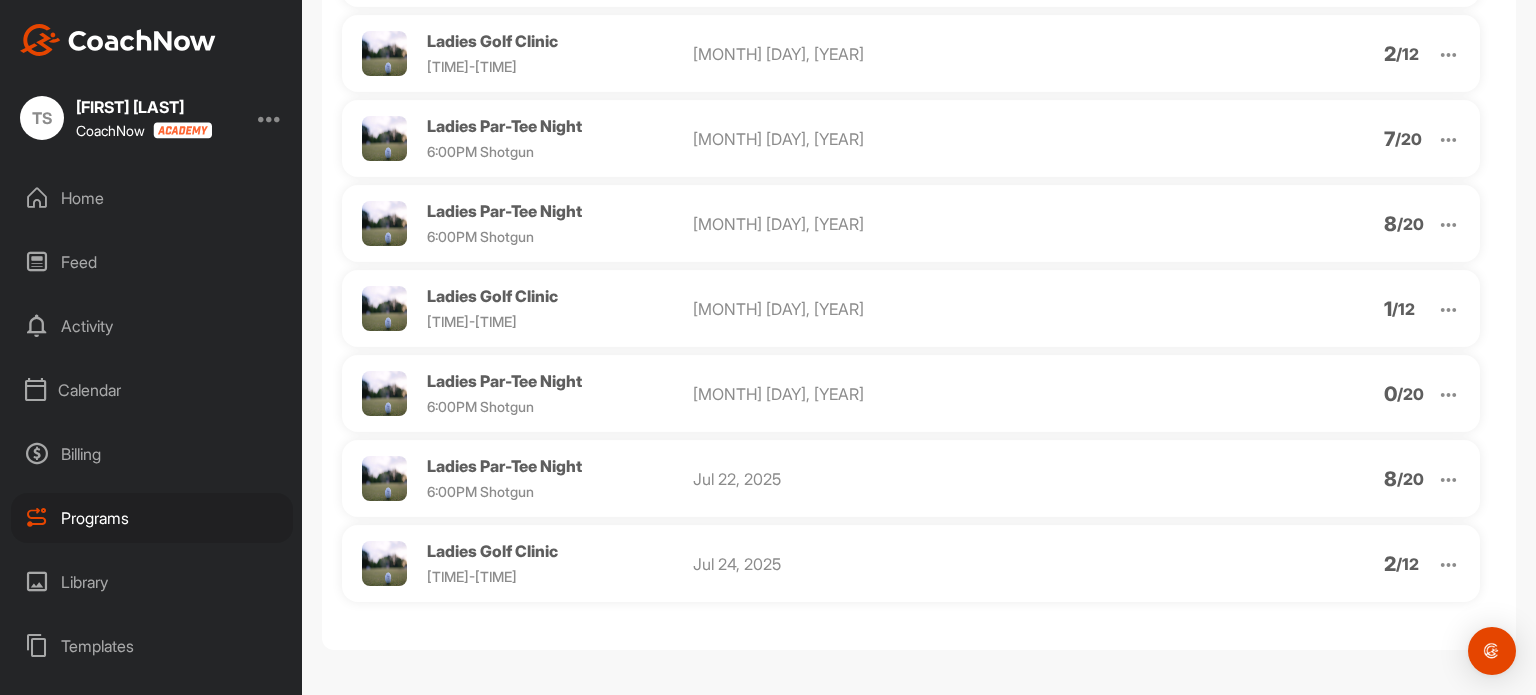 click at bounding box center (1448, 564) 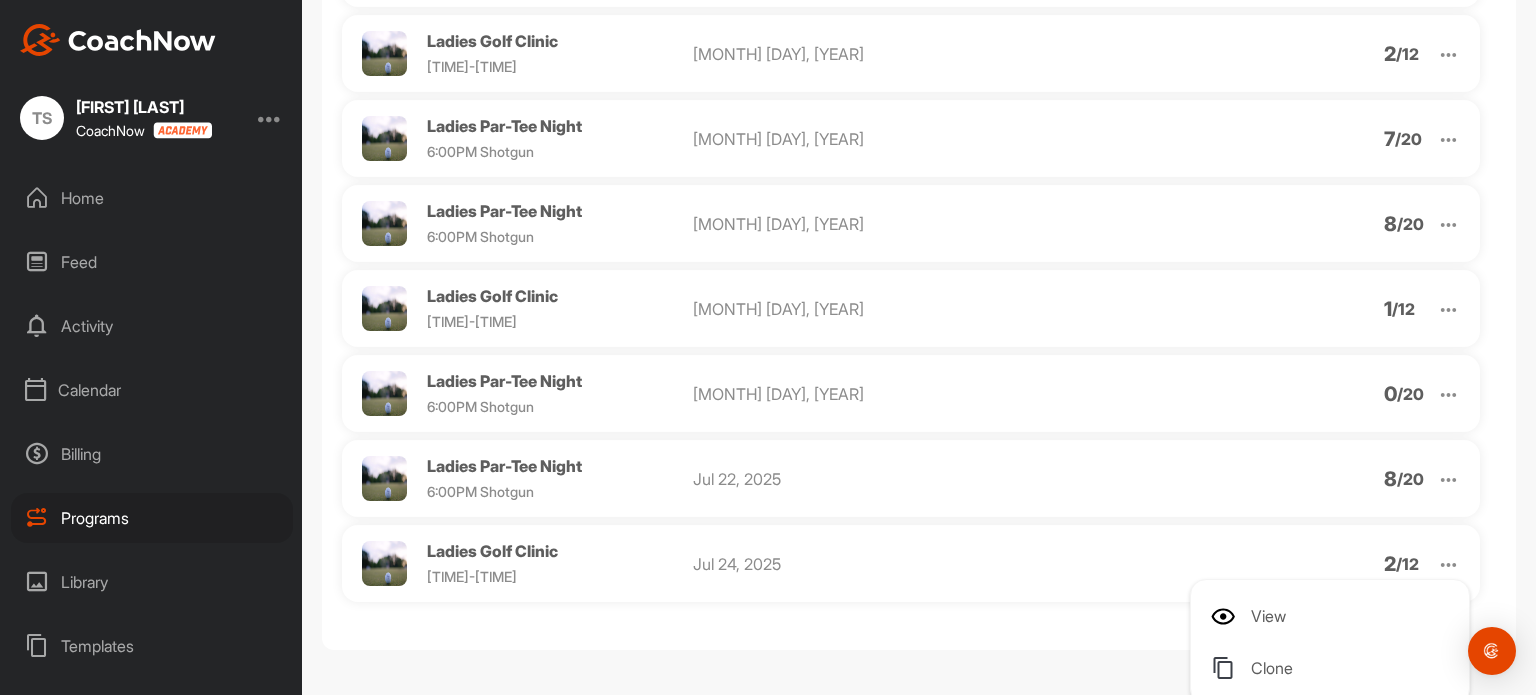 scroll, scrollTop: 1800, scrollLeft: 0, axis: vertical 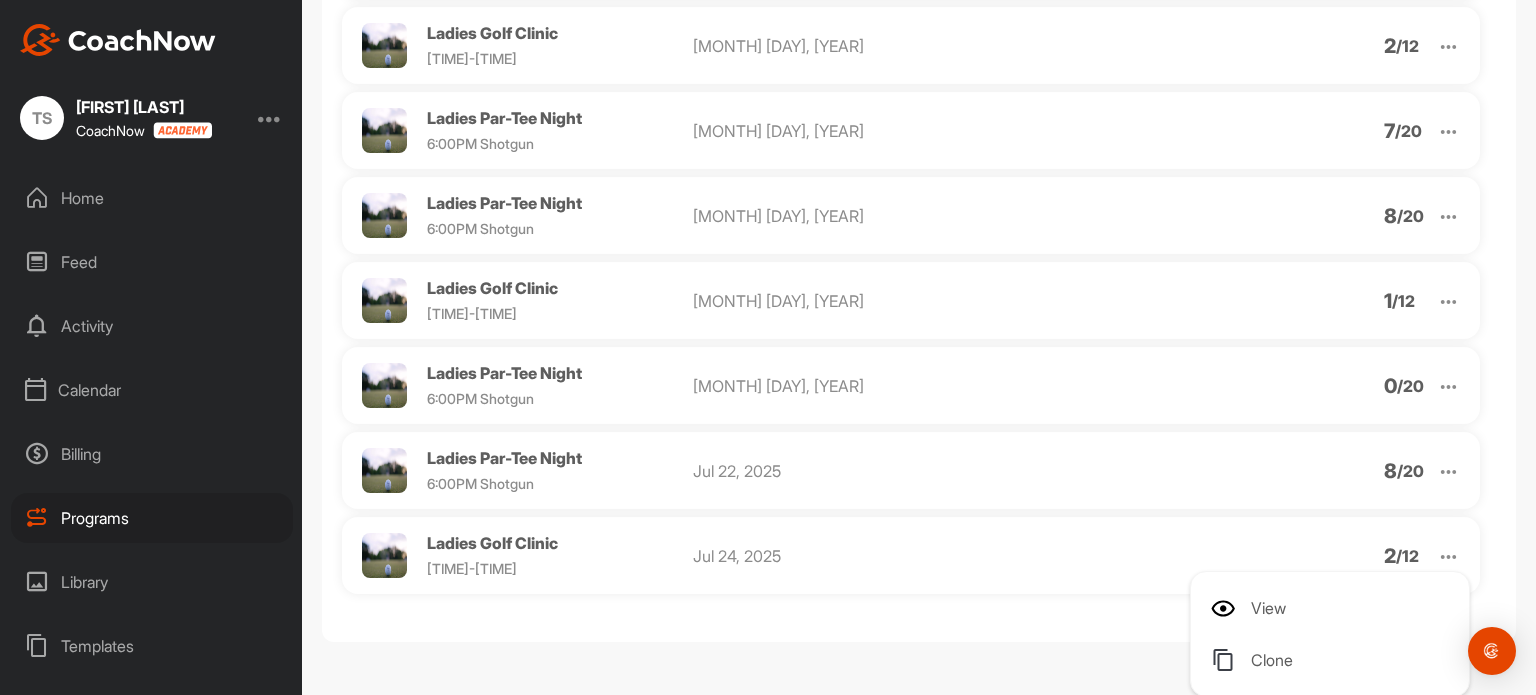 click on "View Clone" at bounding box center [1330, 634] 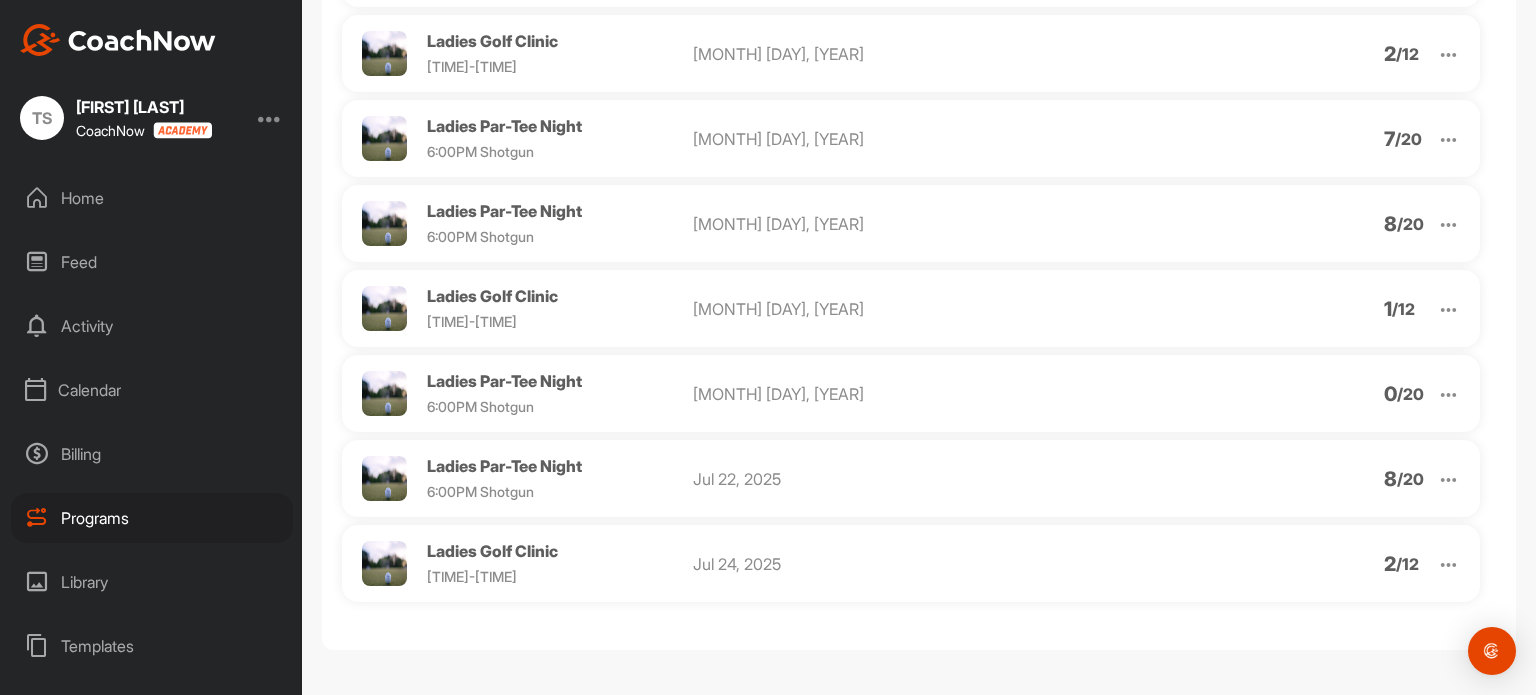 click at bounding box center [1448, 564] 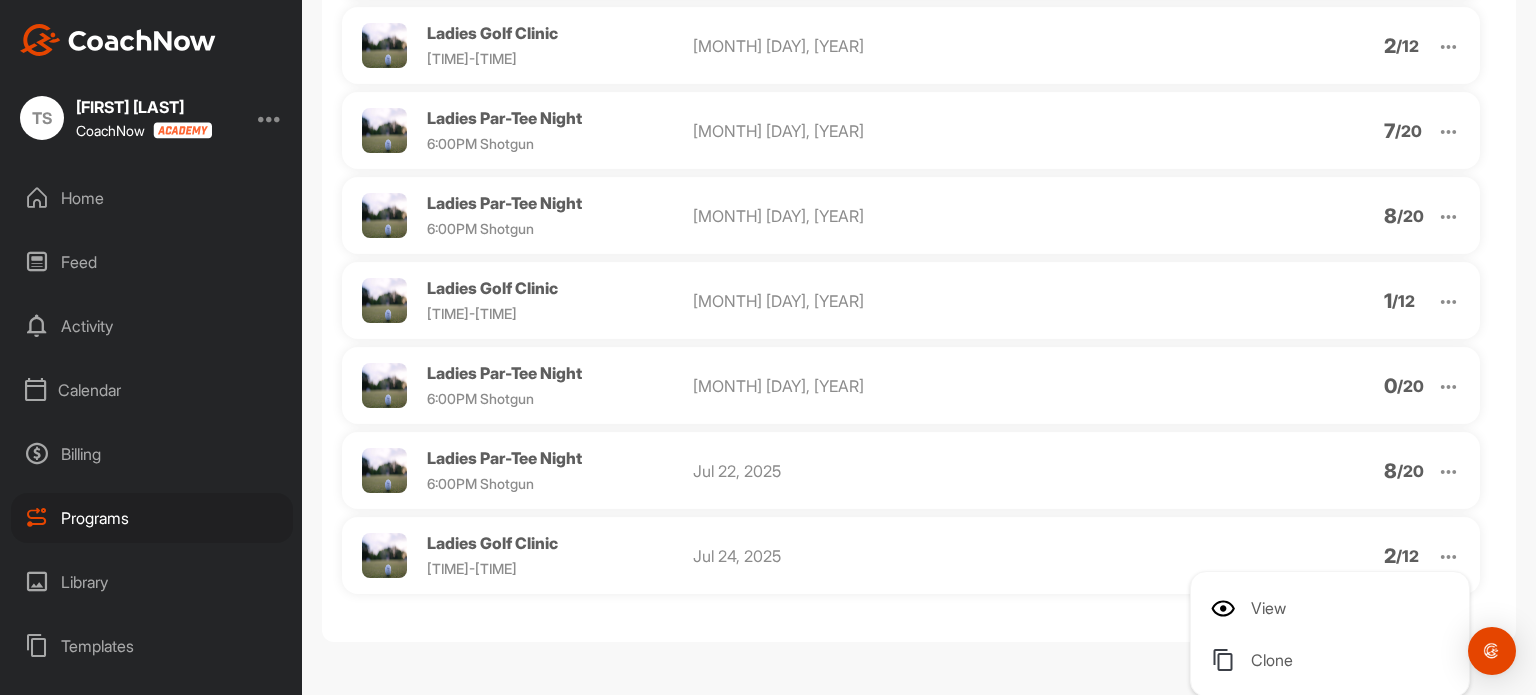 click on "Clone" at bounding box center (1334, 660) 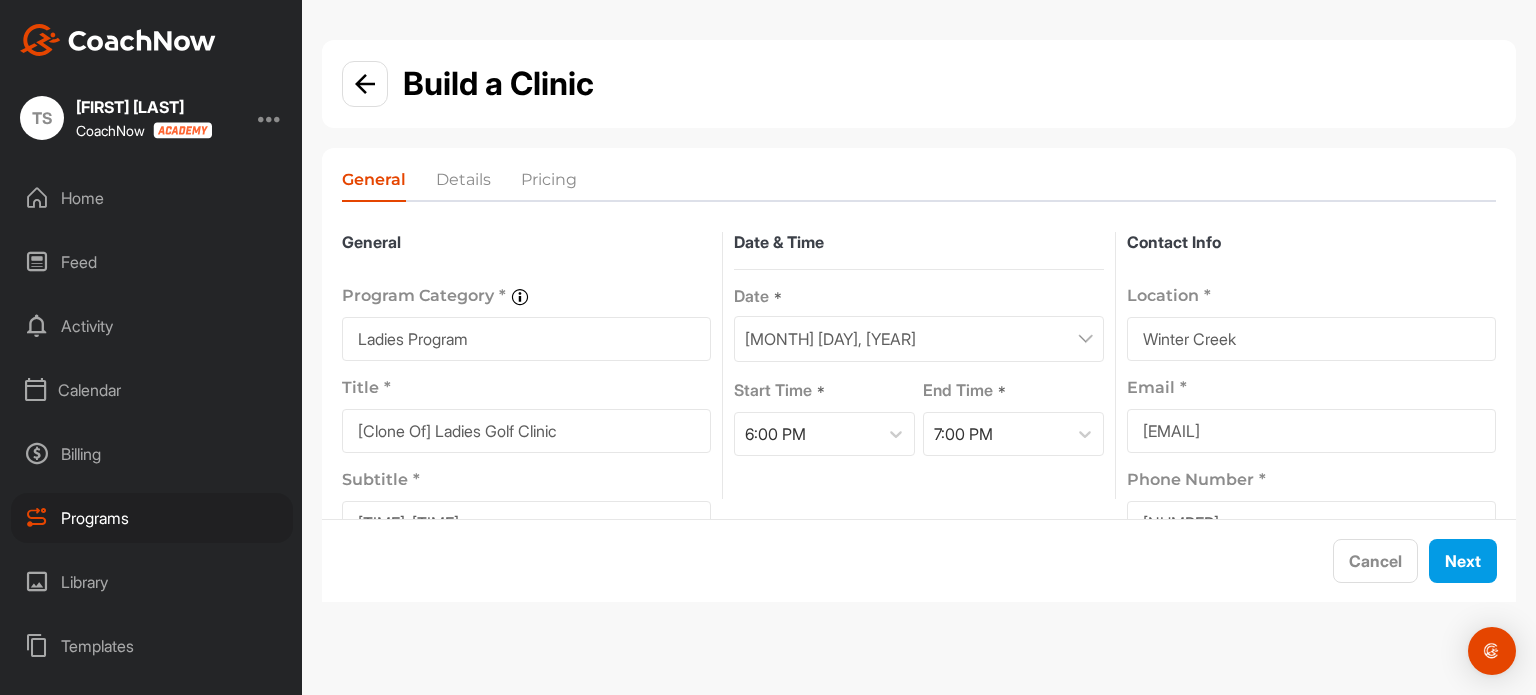 scroll, scrollTop: 114, scrollLeft: 0, axis: vertical 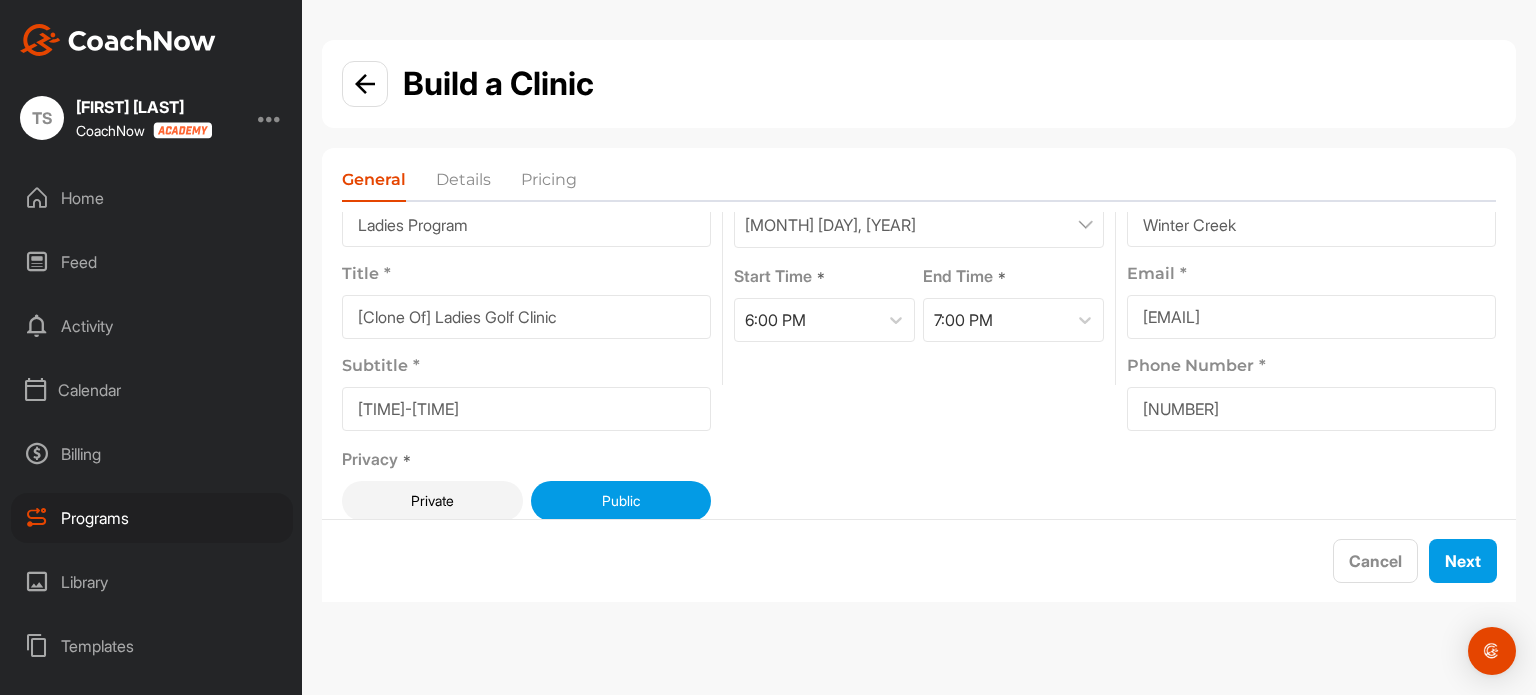 drag, startPoint x: 439, startPoint y: 320, endPoint x: 113, endPoint y: 243, distance: 334.97015 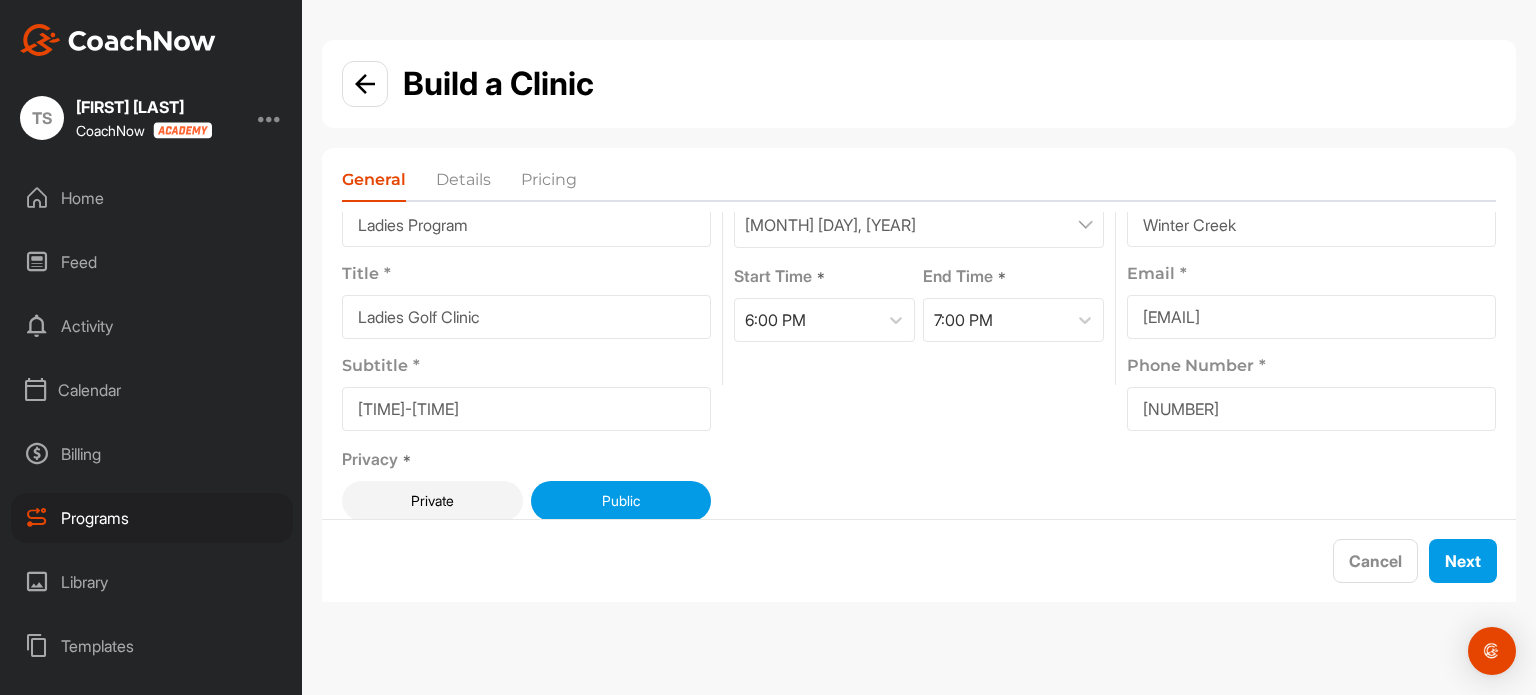 type on "Ladies Golf Clinic" 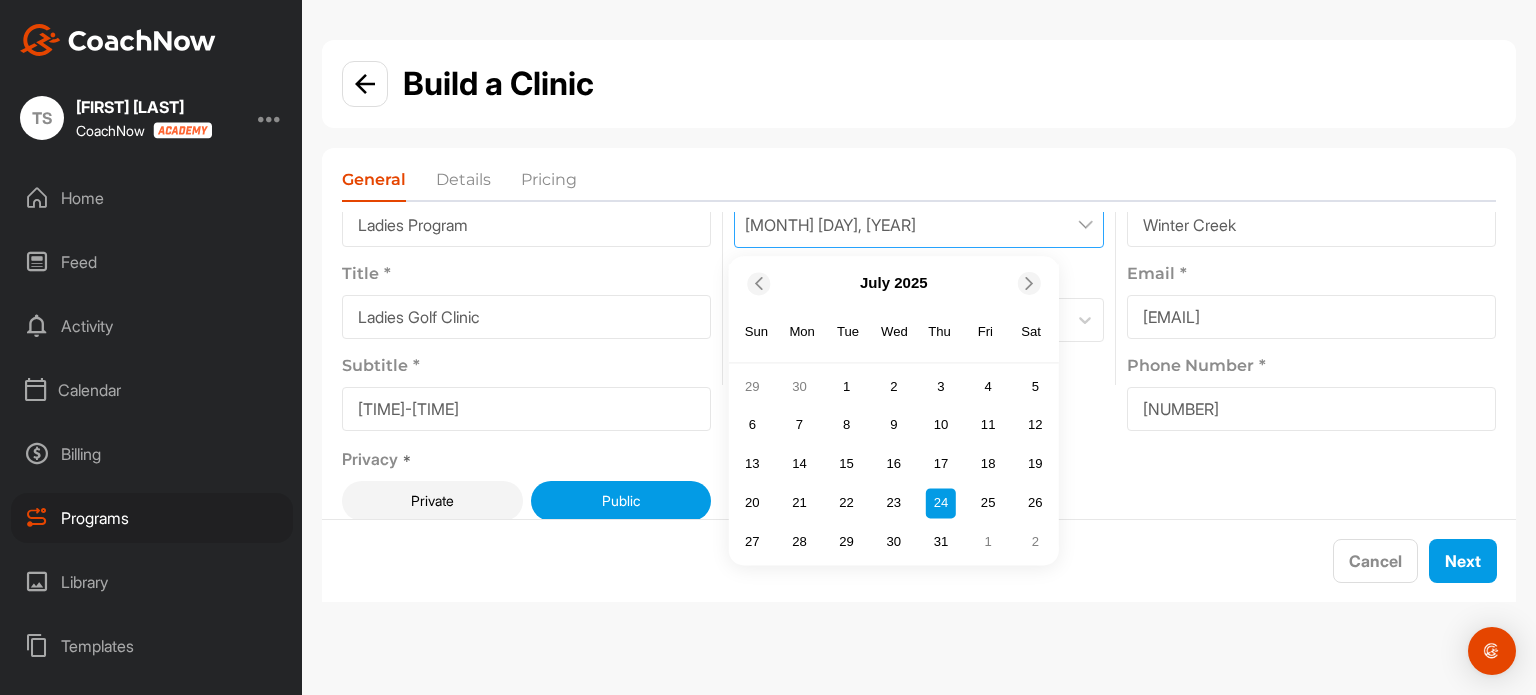 click at bounding box center [1029, 283] 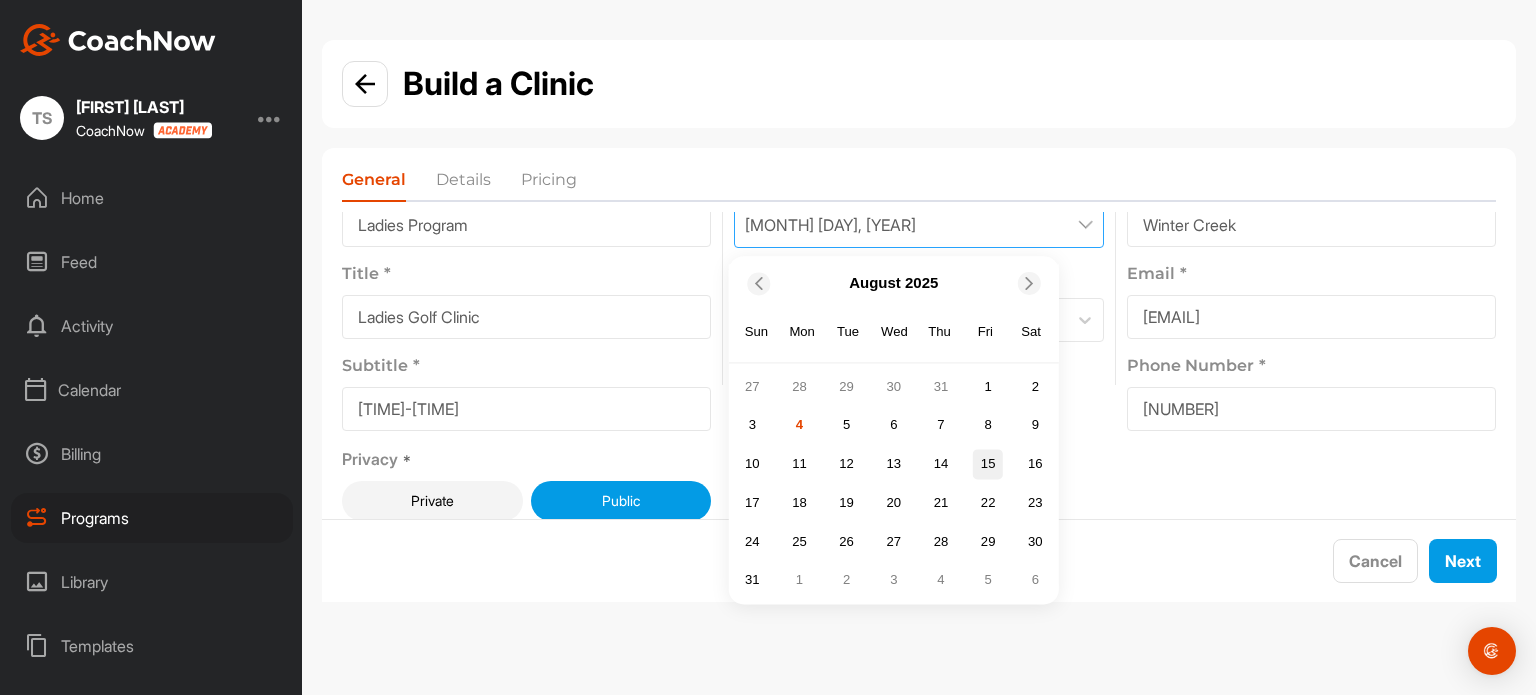 click on "10 11 12 13 14 15 16" at bounding box center [894, 464] 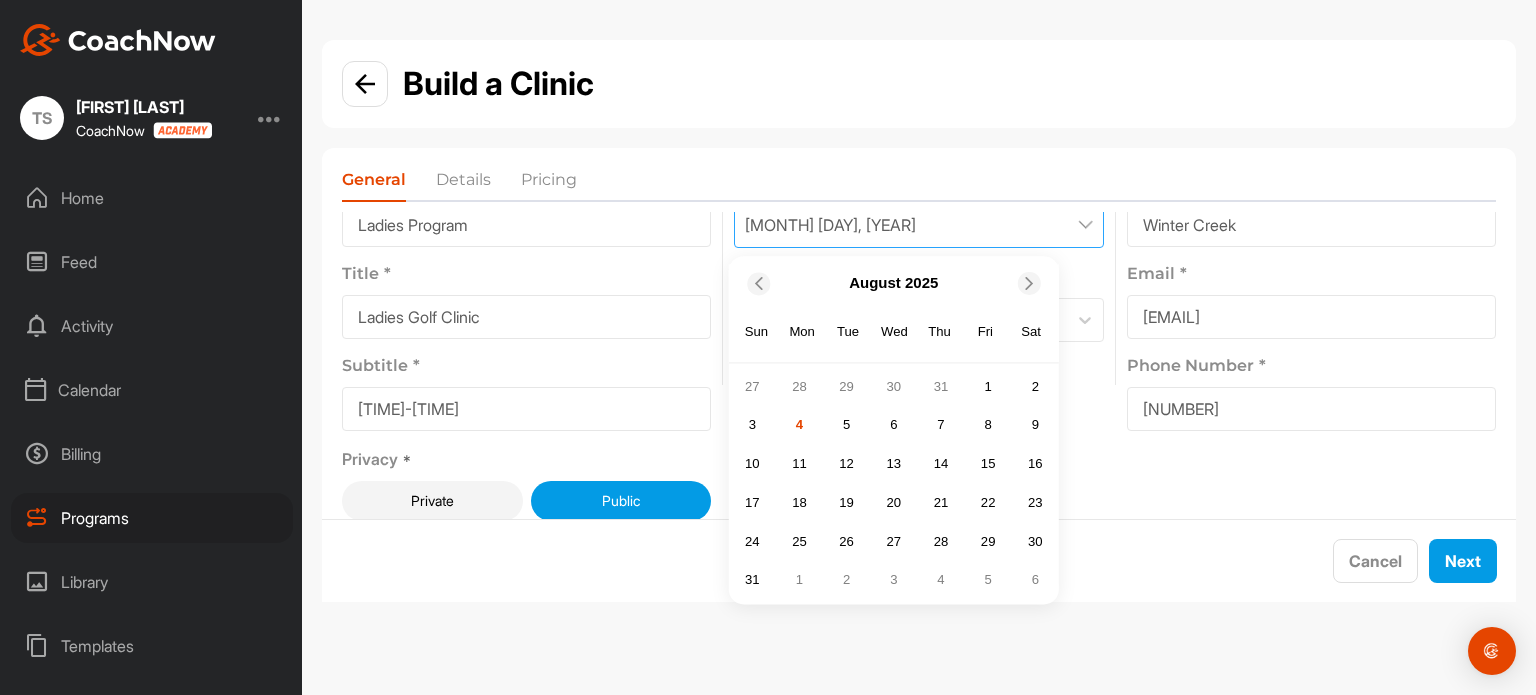 click on "15" at bounding box center [988, 464] 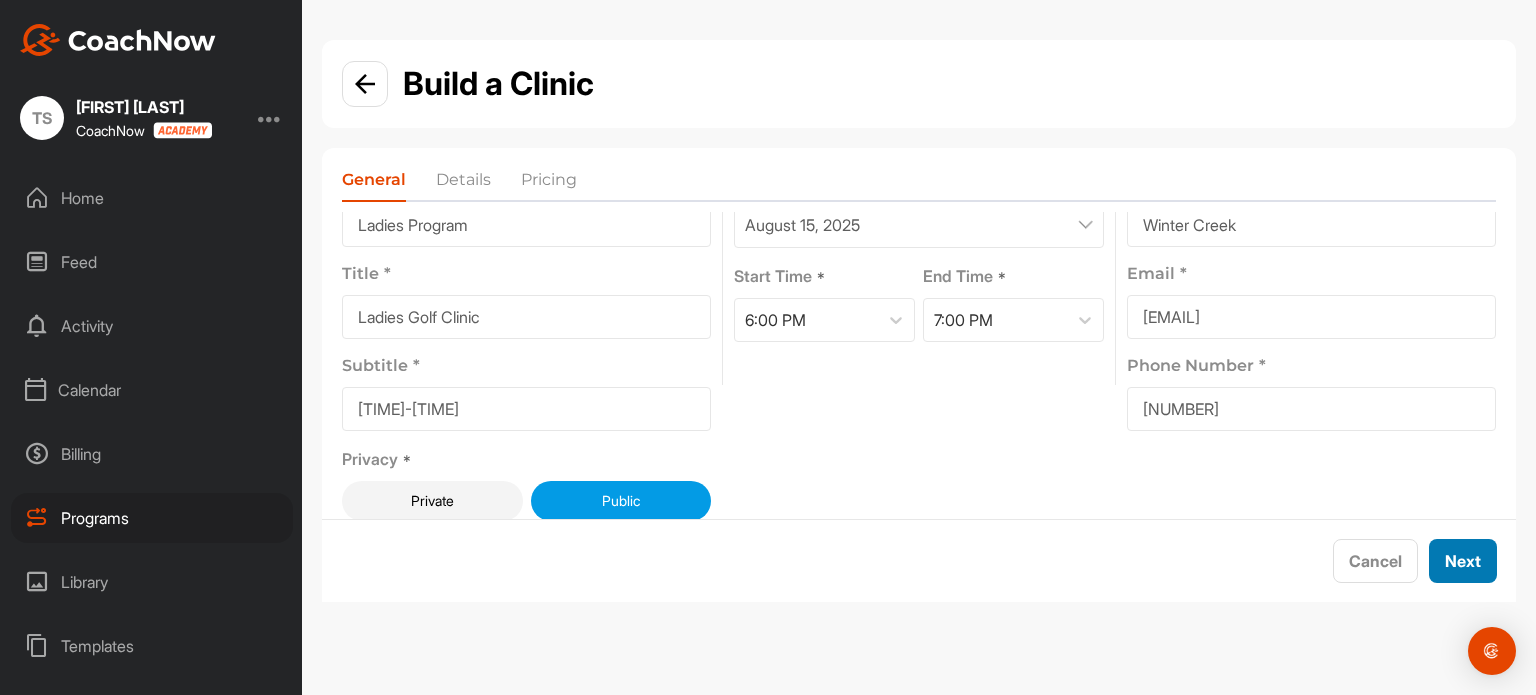 click on "Next" at bounding box center (1463, 561) 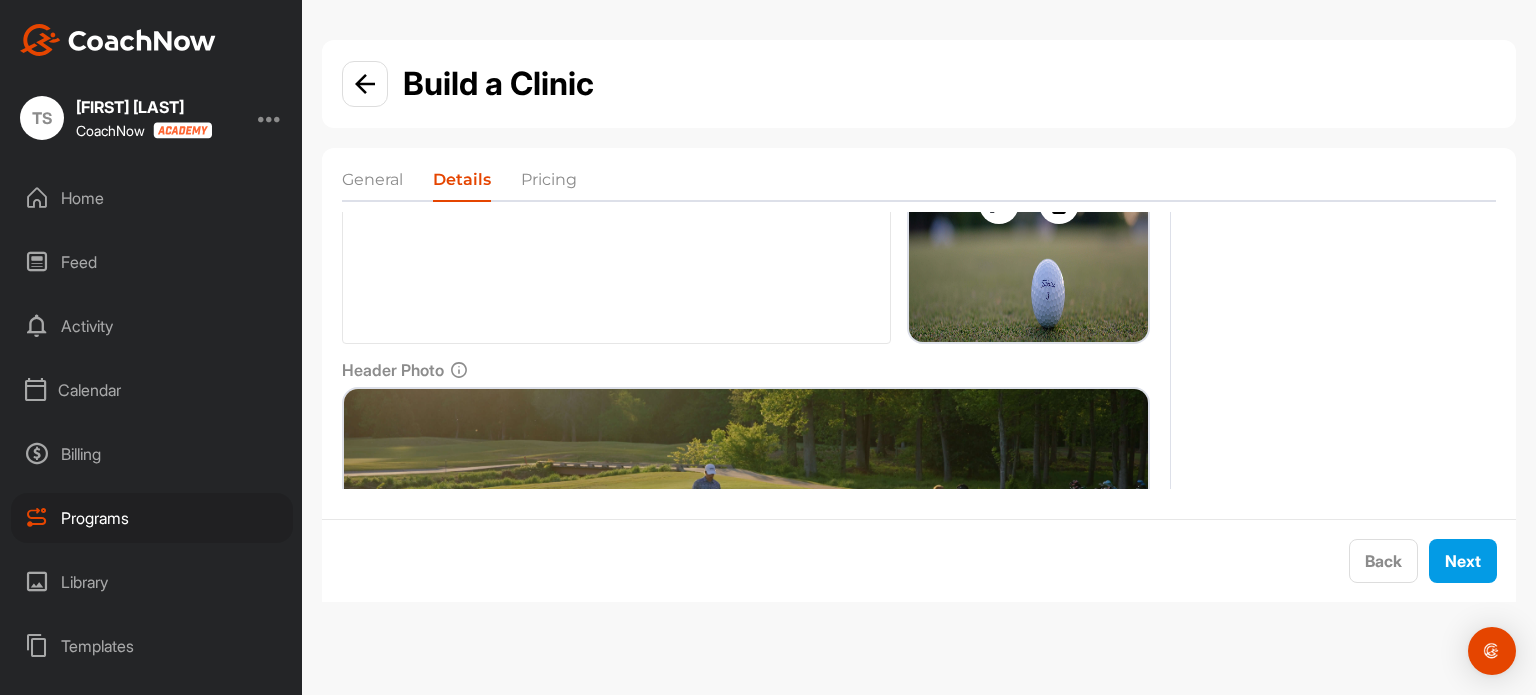 scroll, scrollTop: 374, scrollLeft: 0, axis: vertical 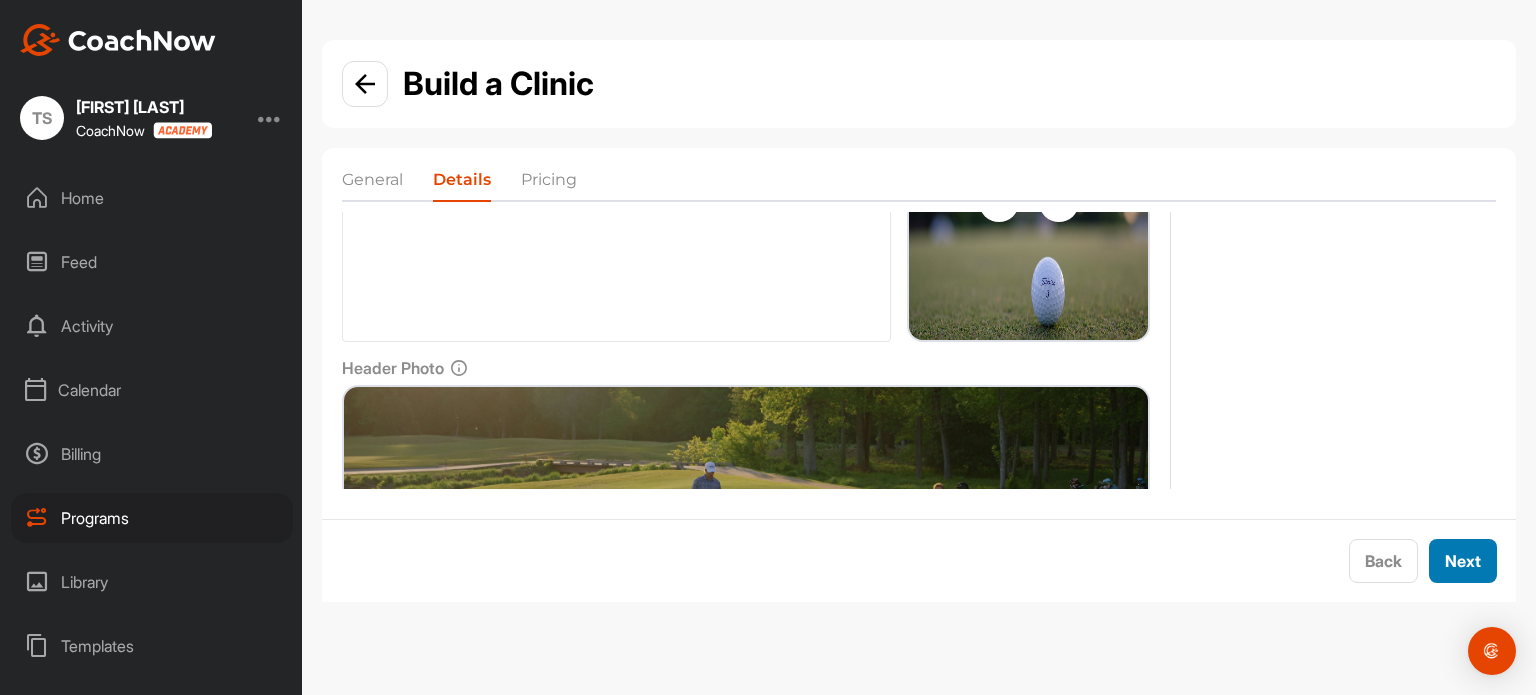 click on "Next" at bounding box center (1463, 561) 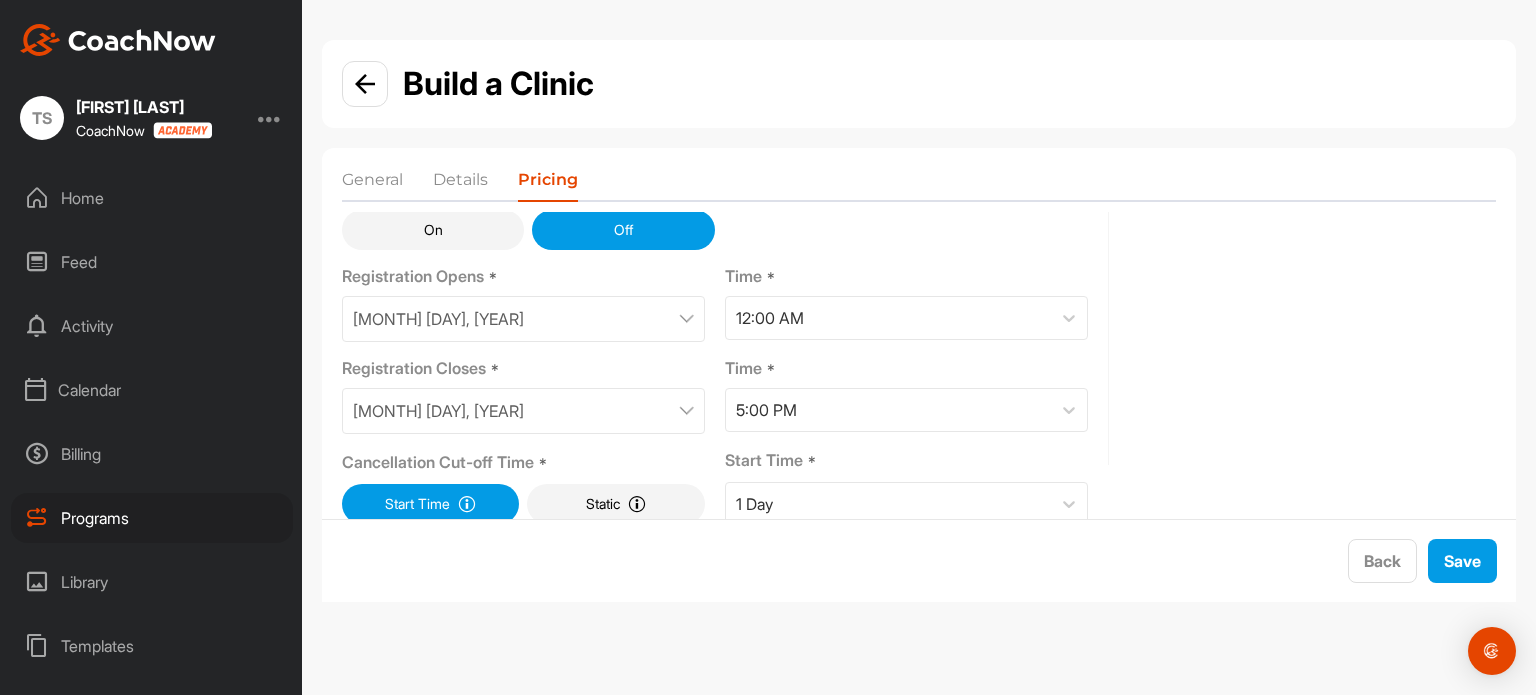 scroll, scrollTop: 203, scrollLeft: 0, axis: vertical 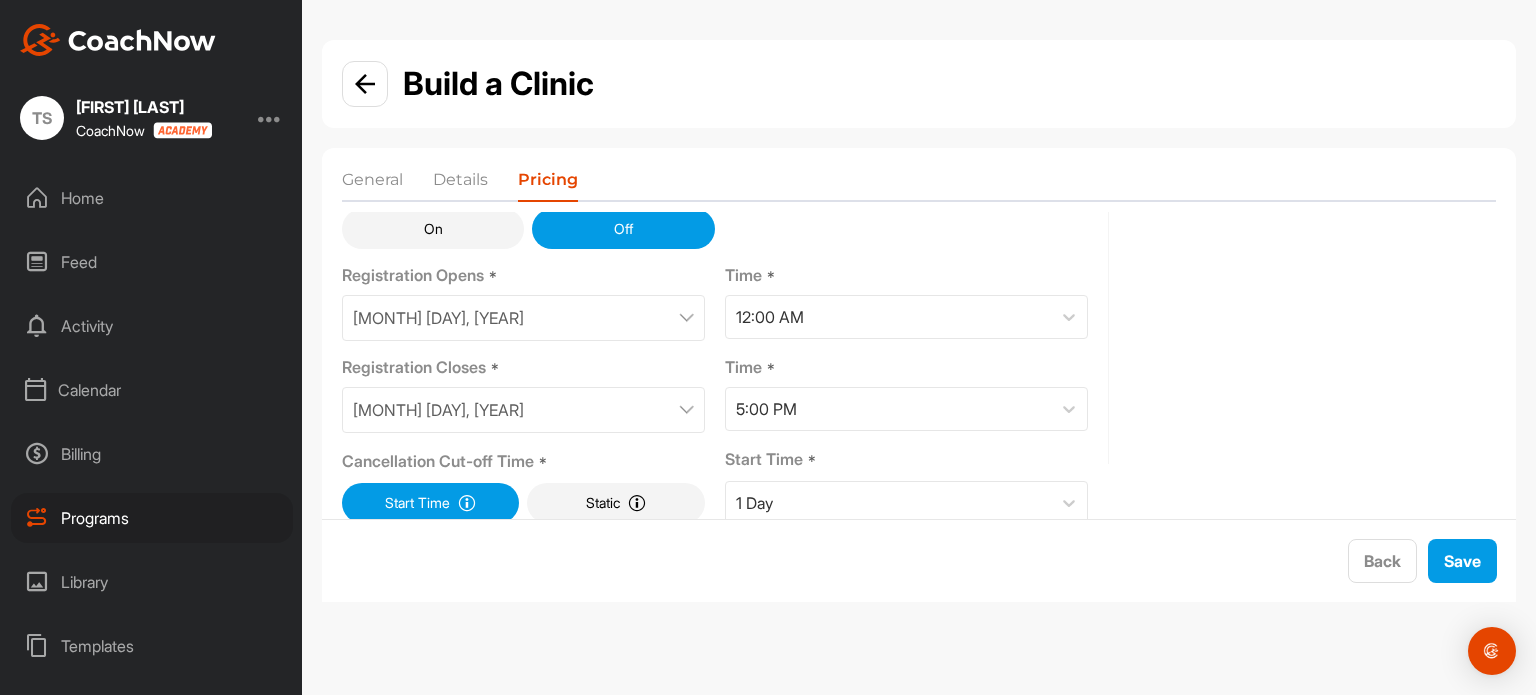 click on "[MONTH] [DAY], [YEAR]" at bounding box center (523, 318) 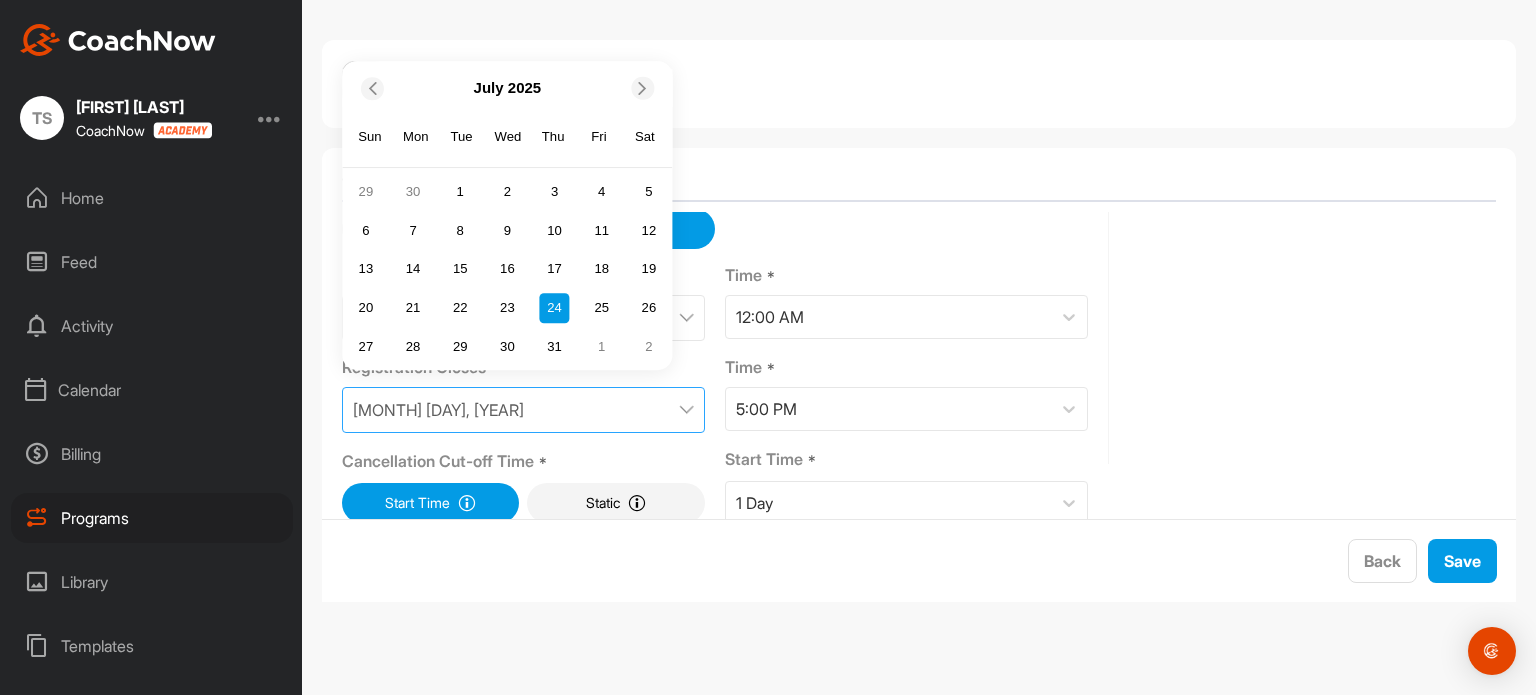 click at bounding box center (643, 88) 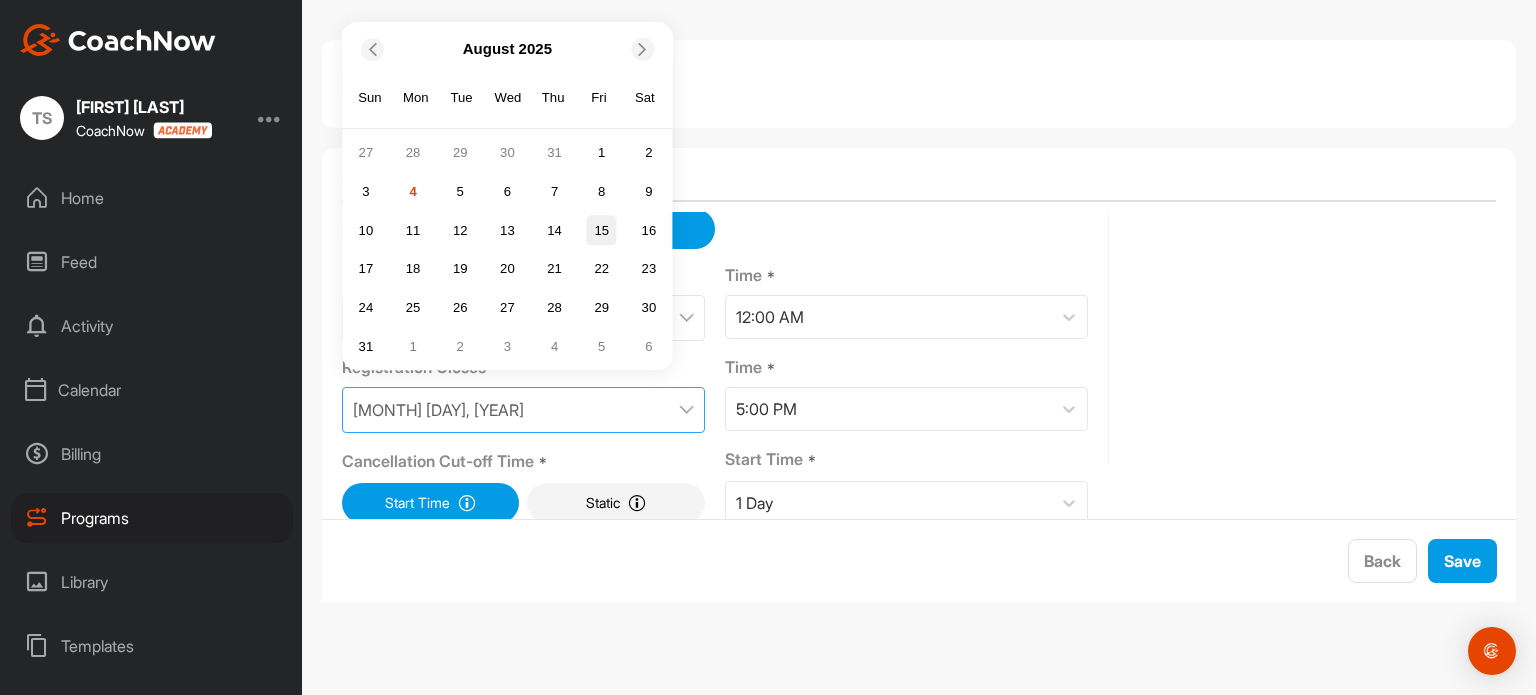 click on "15" at bounding box center [602, 231] 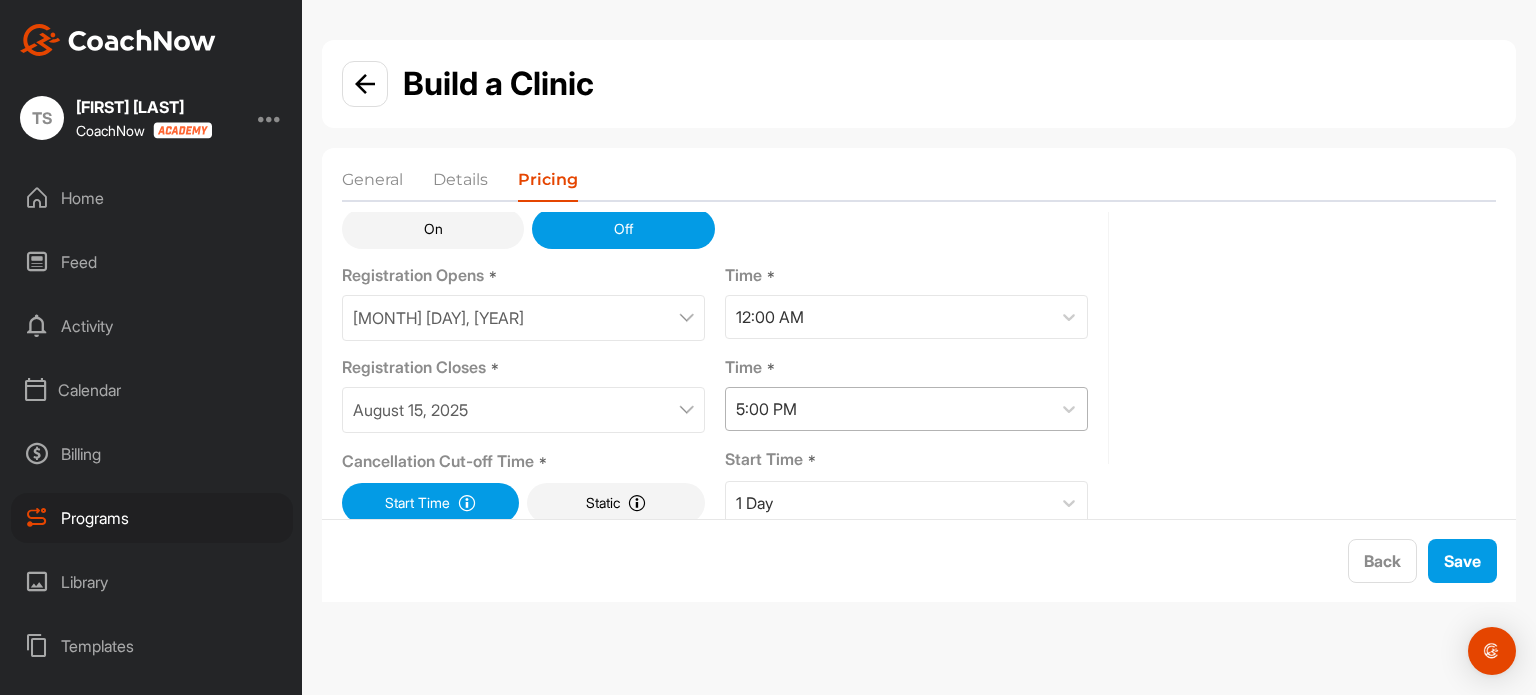 click on "5:00 PM" at bounding box center (888, 409) 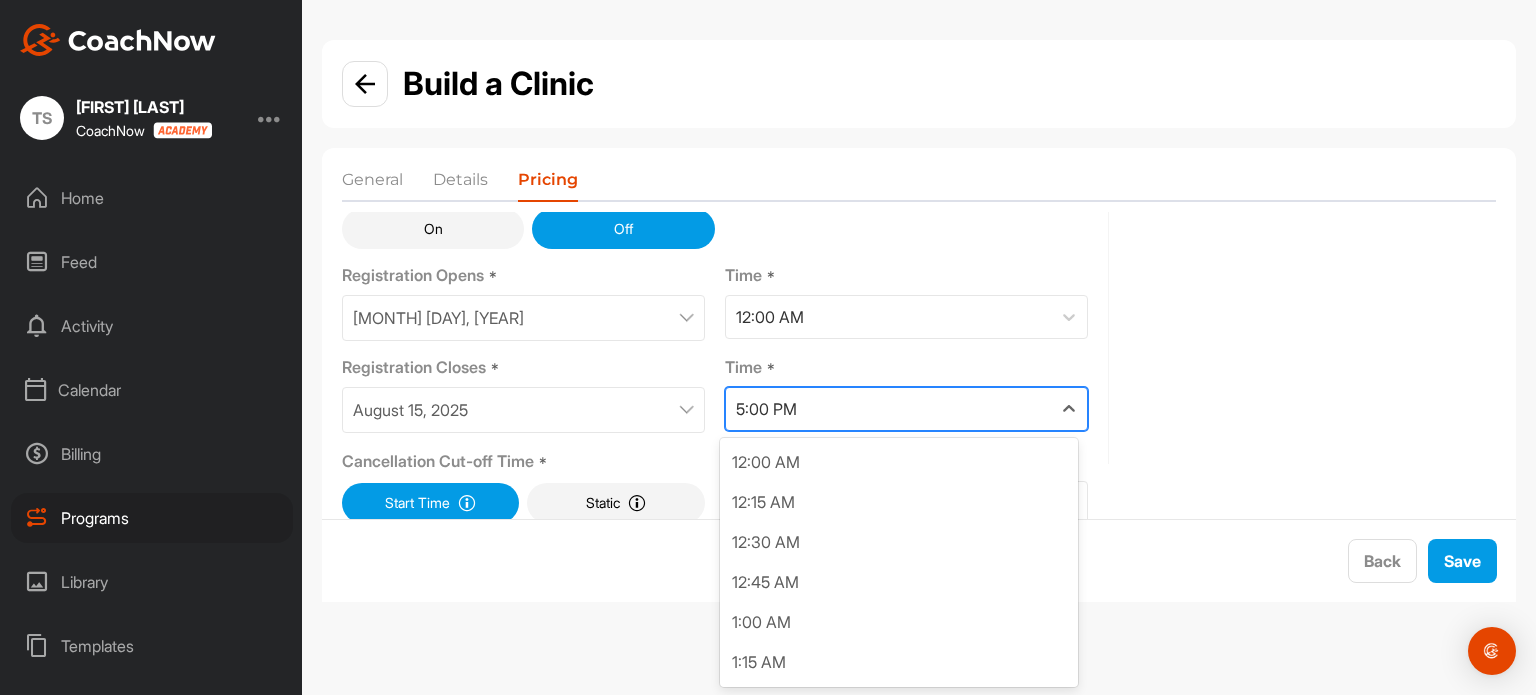 scroll, scrollTop: 2477, scrollLeft: 0, axis: vertical 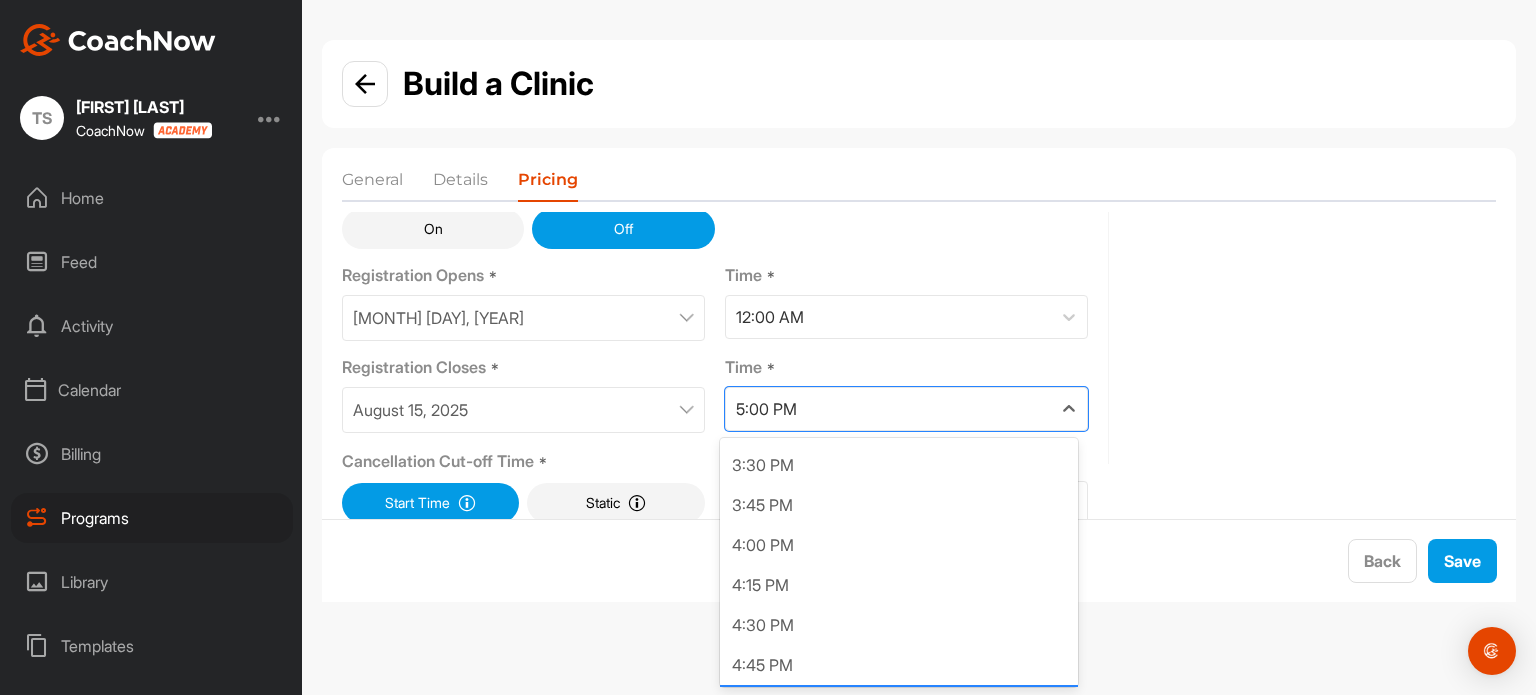 click on "Pricing Price * $ 30" at bounding box center [1312, 277] 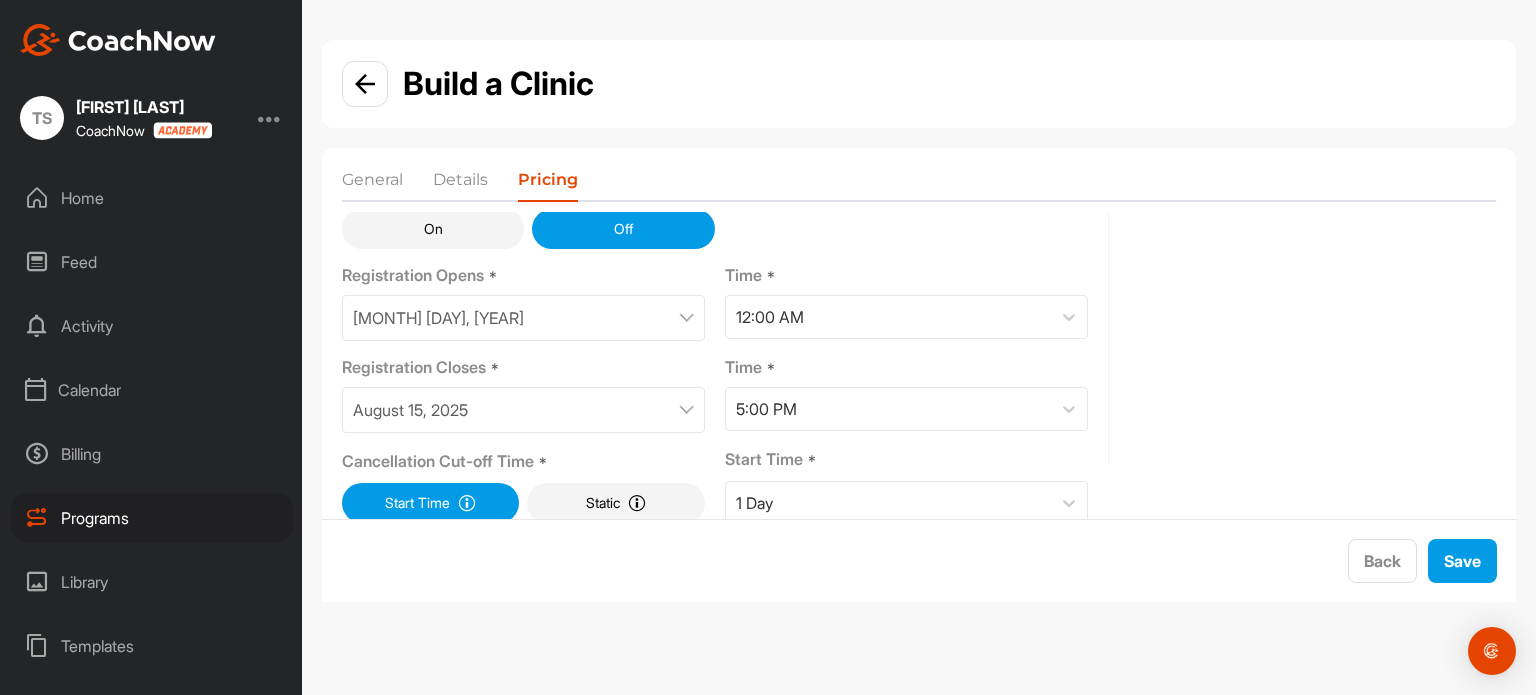 scroll, scrollTop: 227, scrollLeft: 0, axis: vertical 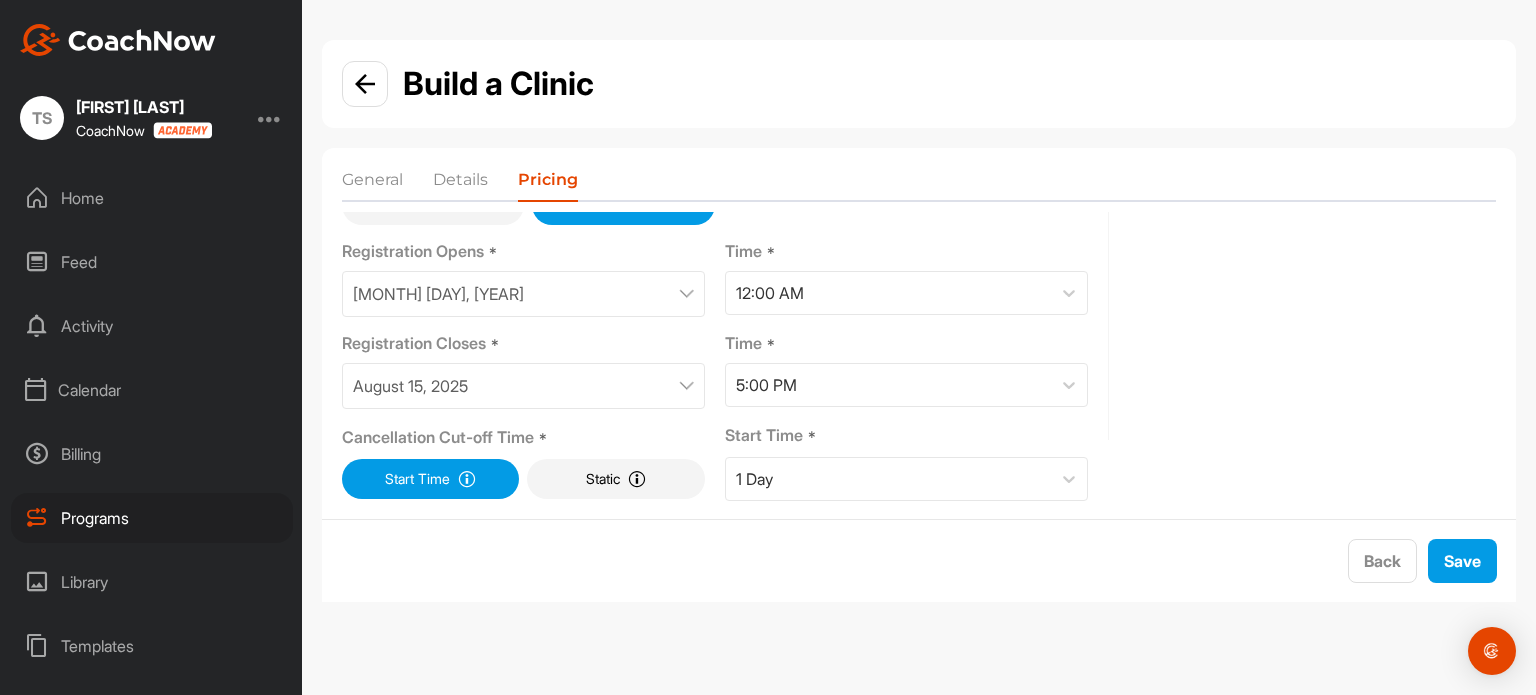 click on "Pricing Price * $ 30" at bounding box center (1312, 253) 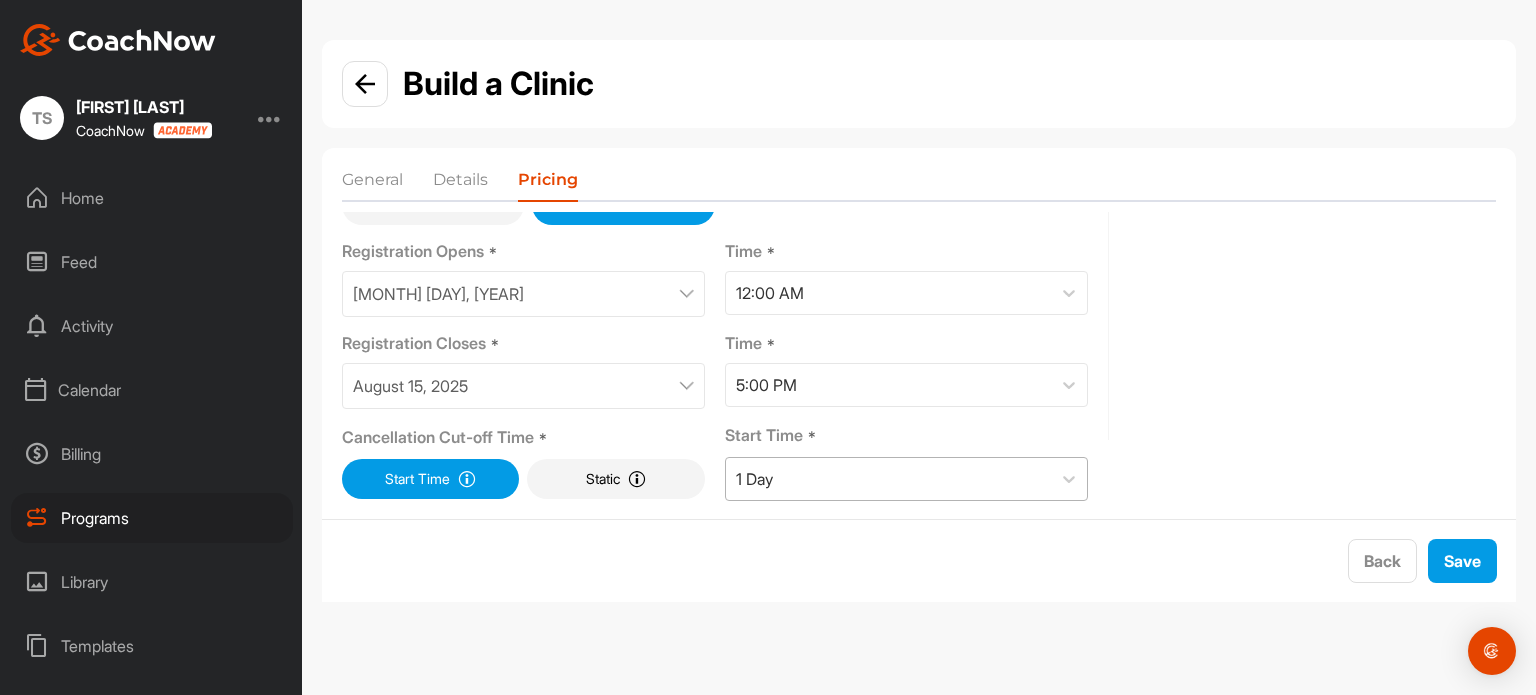 click on "1 Day" at bounding box center [888, 479] 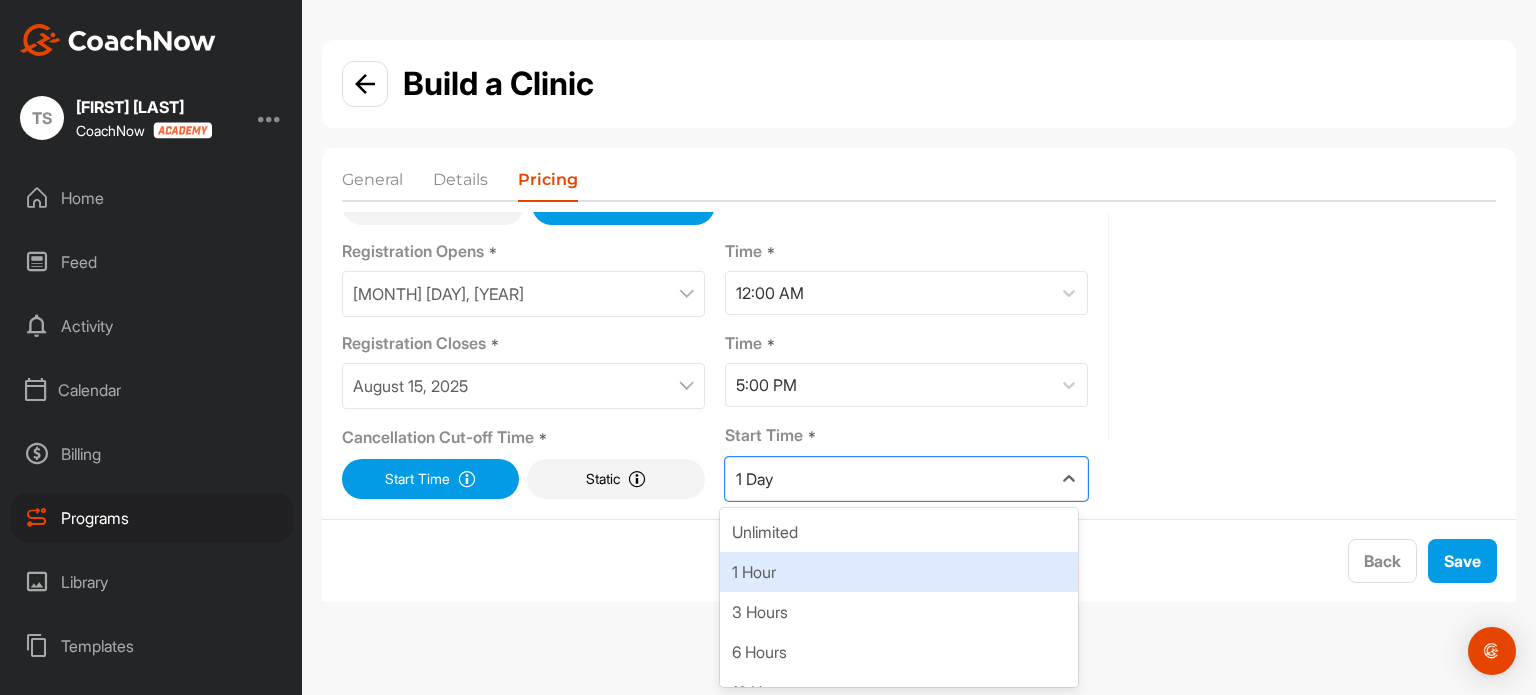 click on "1 Hour" at bounding box center (899, 572) 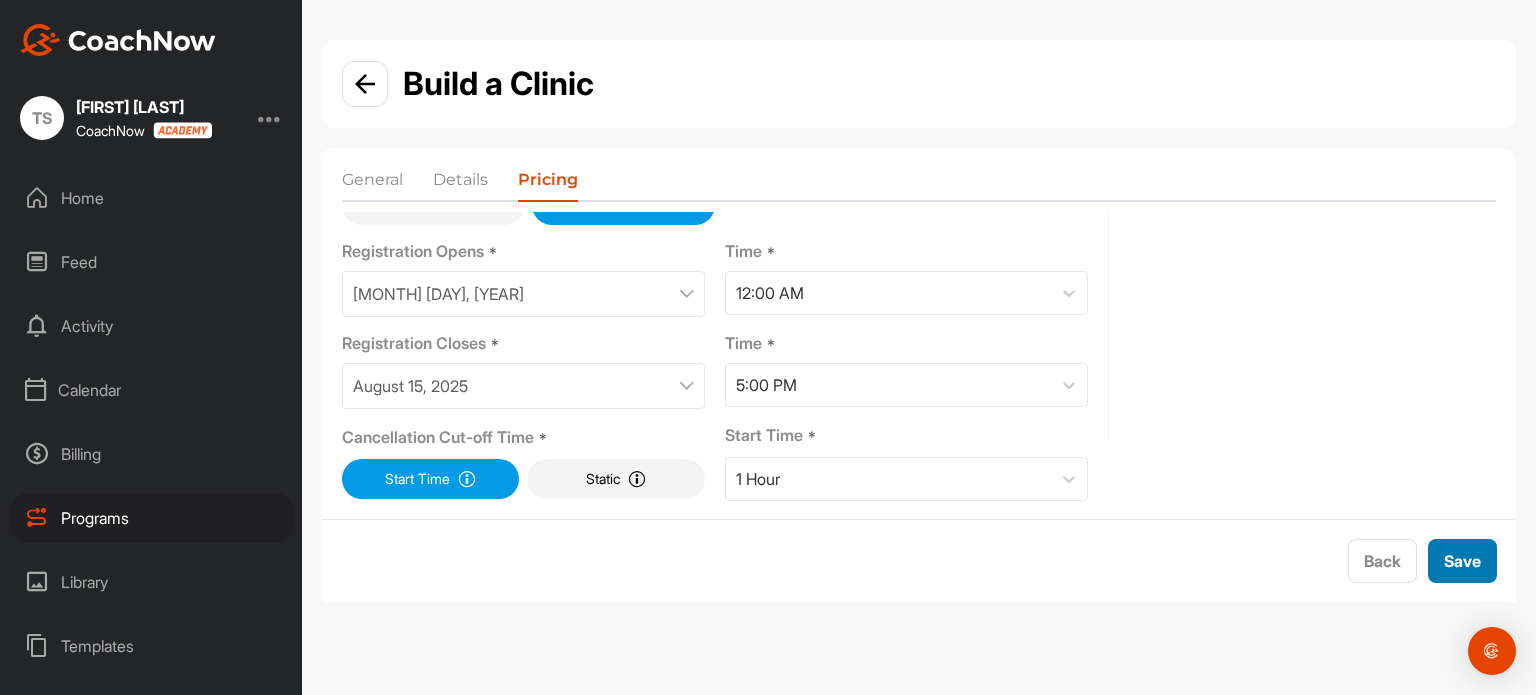 click on "Save" at bounding box center (1462, 561) 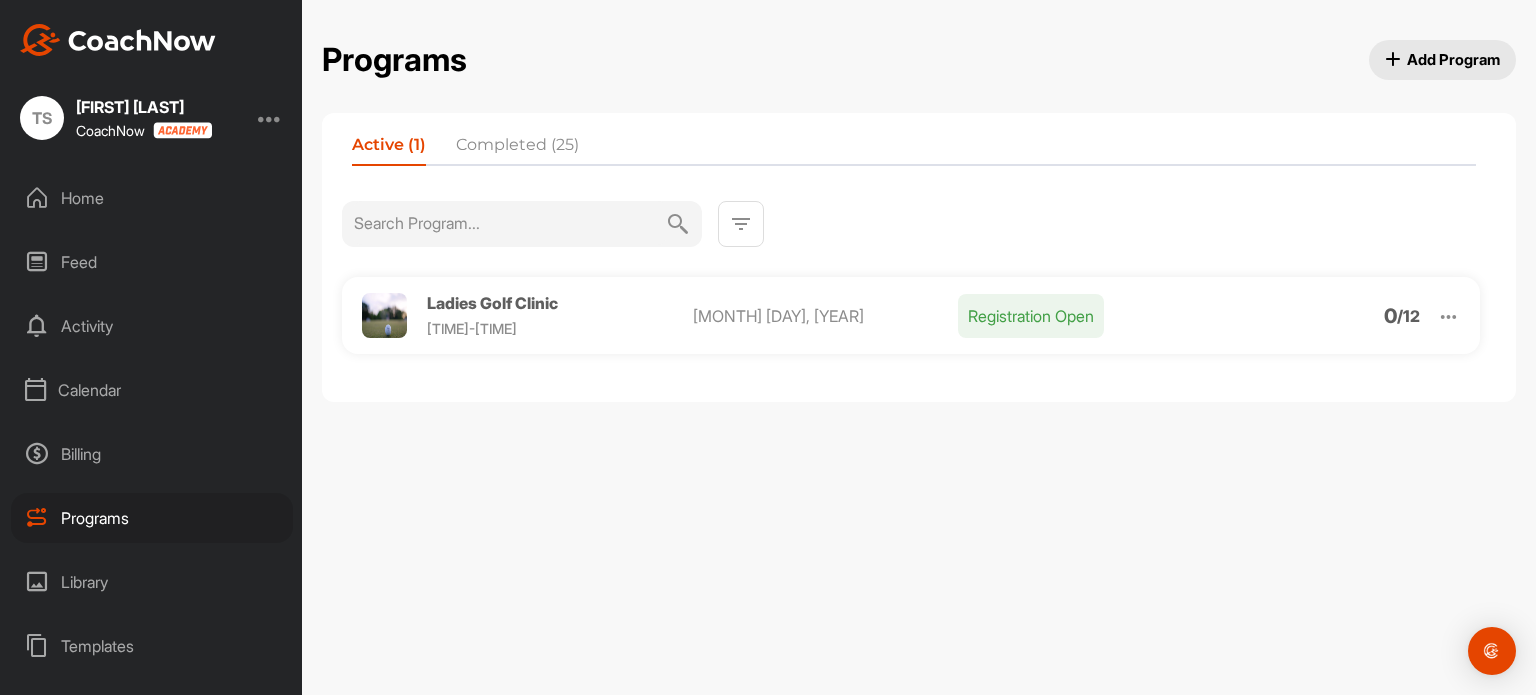 click at bounding box center (1448, 316) 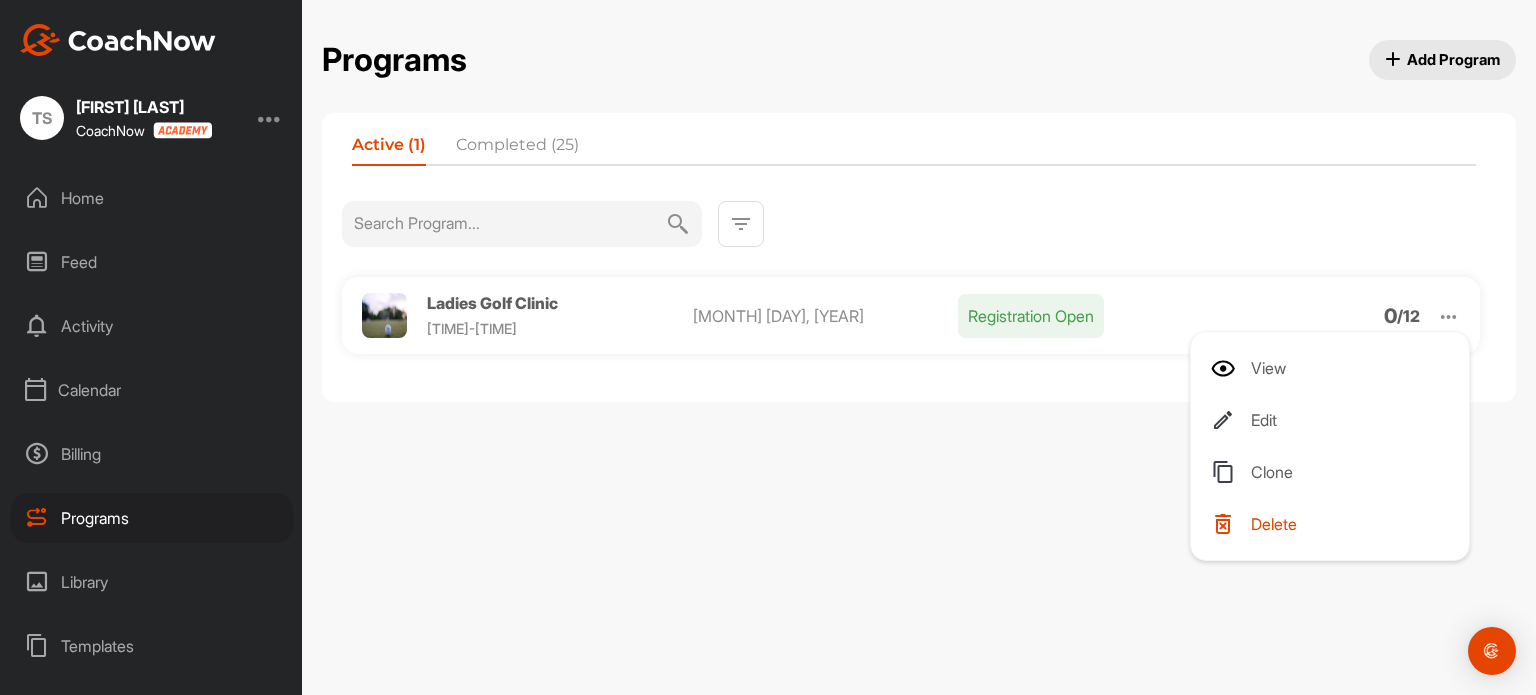 click on "Edit" at bounding box center (1334, 420) 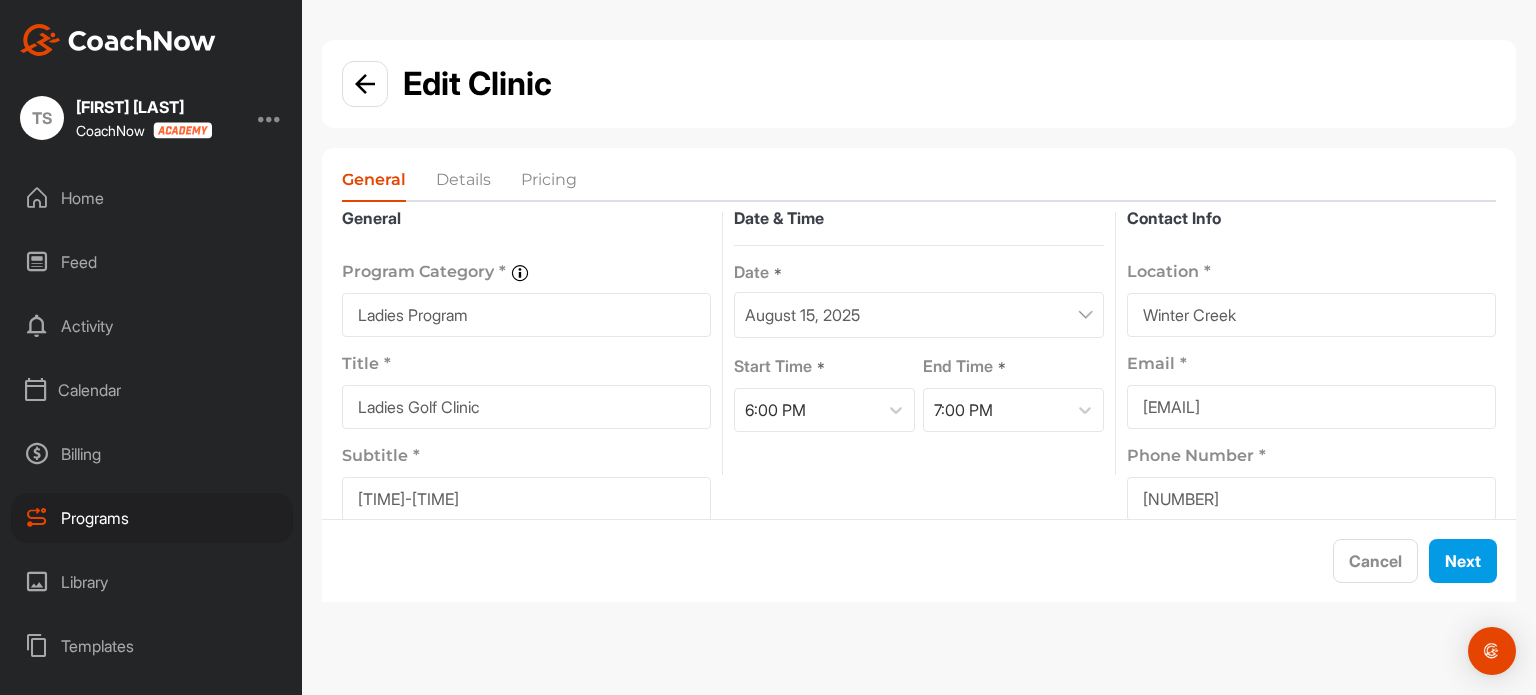 scroll, scrollTop: 28, scrollLeft: 0, axis: vertical 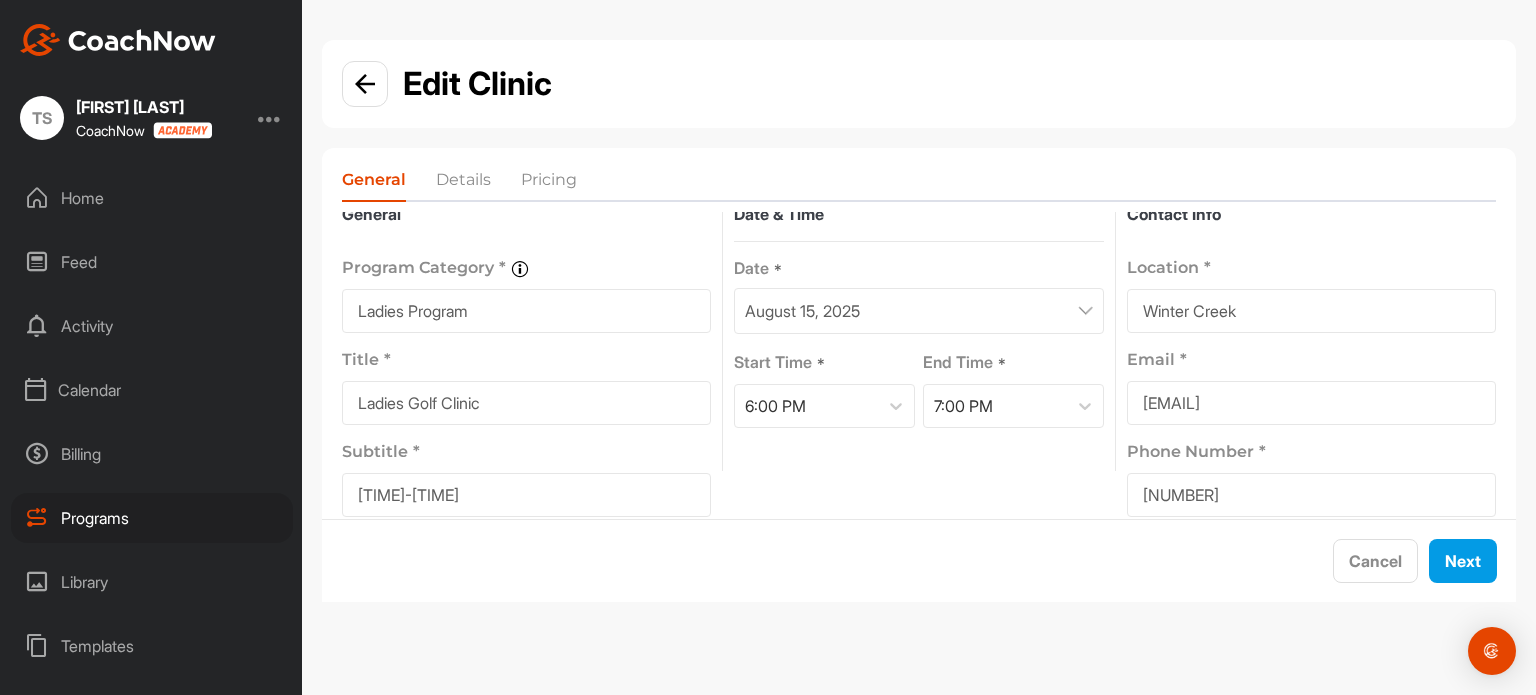click on "August 15, 2025" at bounding box center [918, 311] 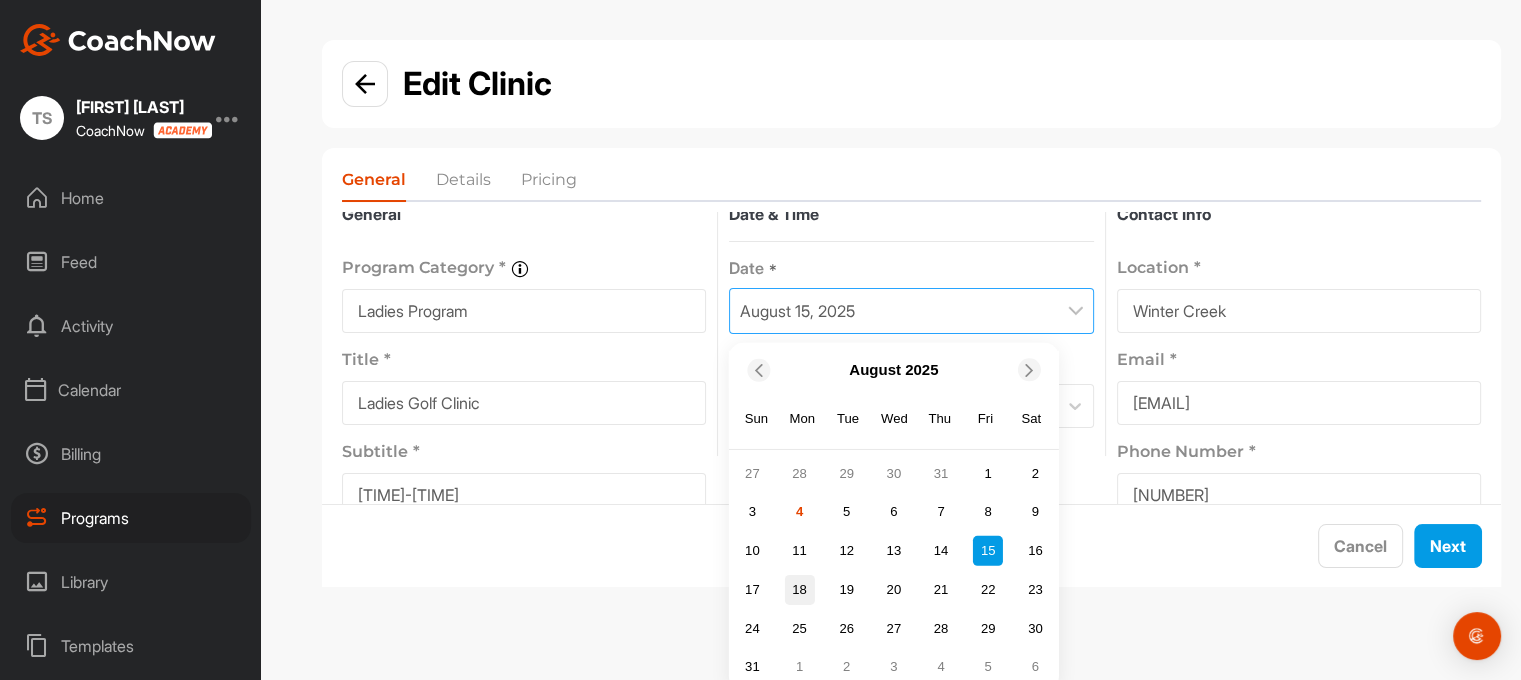 click on "18" at bounding box center (799, 589) 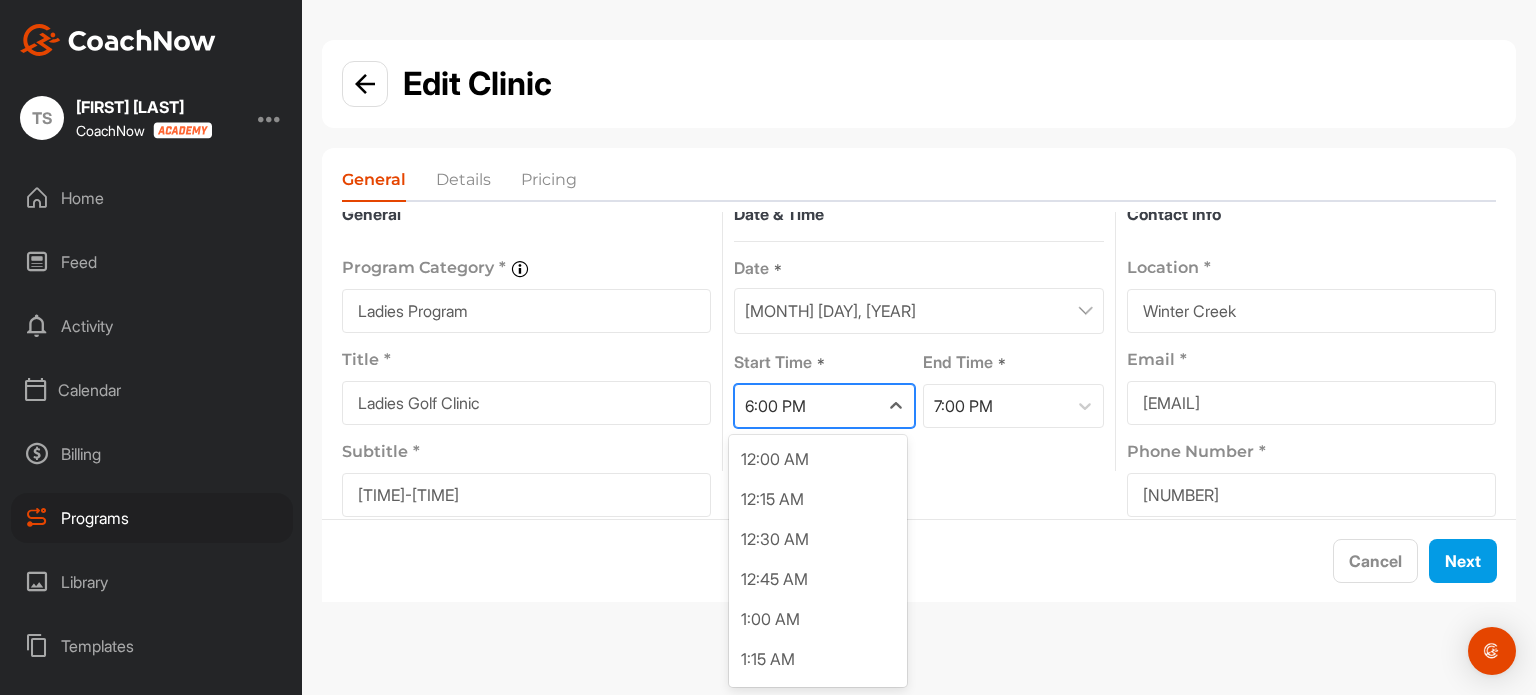 click on "6:00 PM" at bounding box center (806, 406) 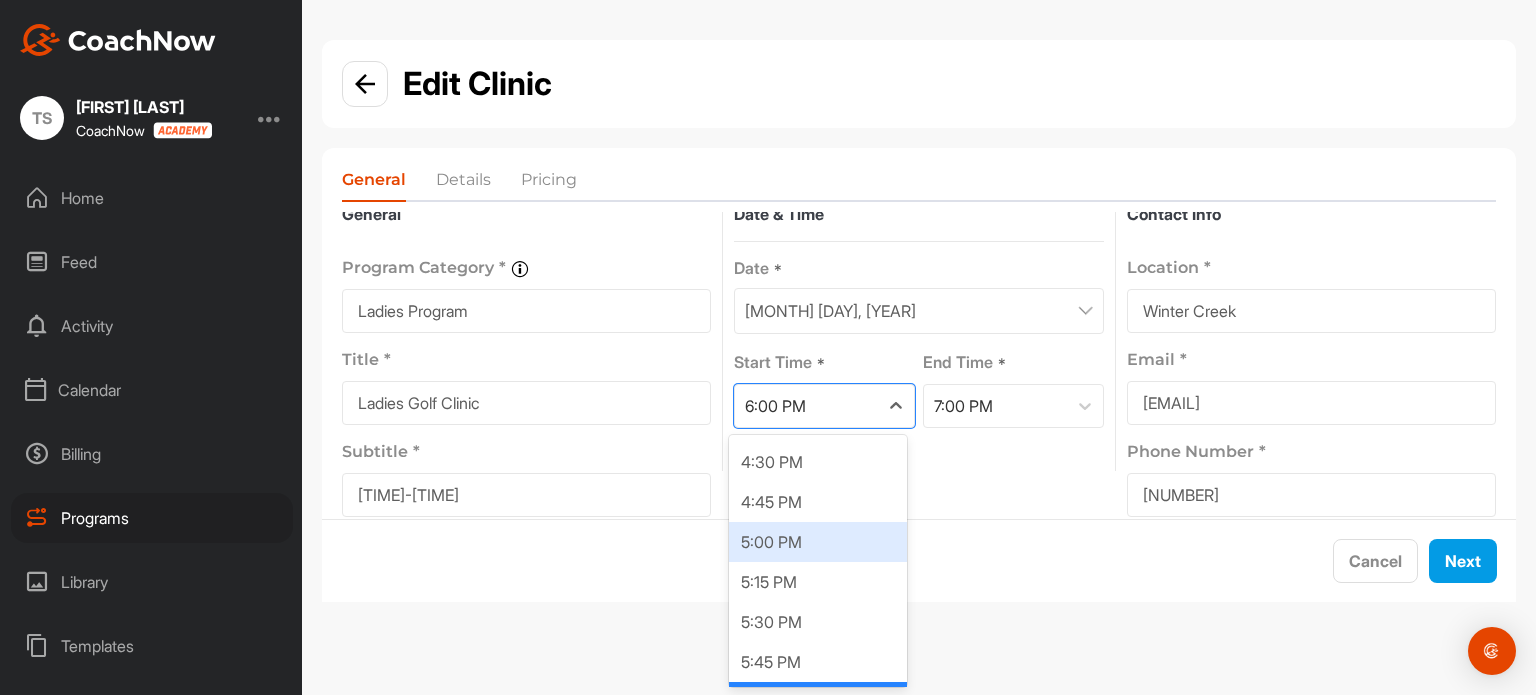 click on "5:00 PM" at bounding box center [818, 542] 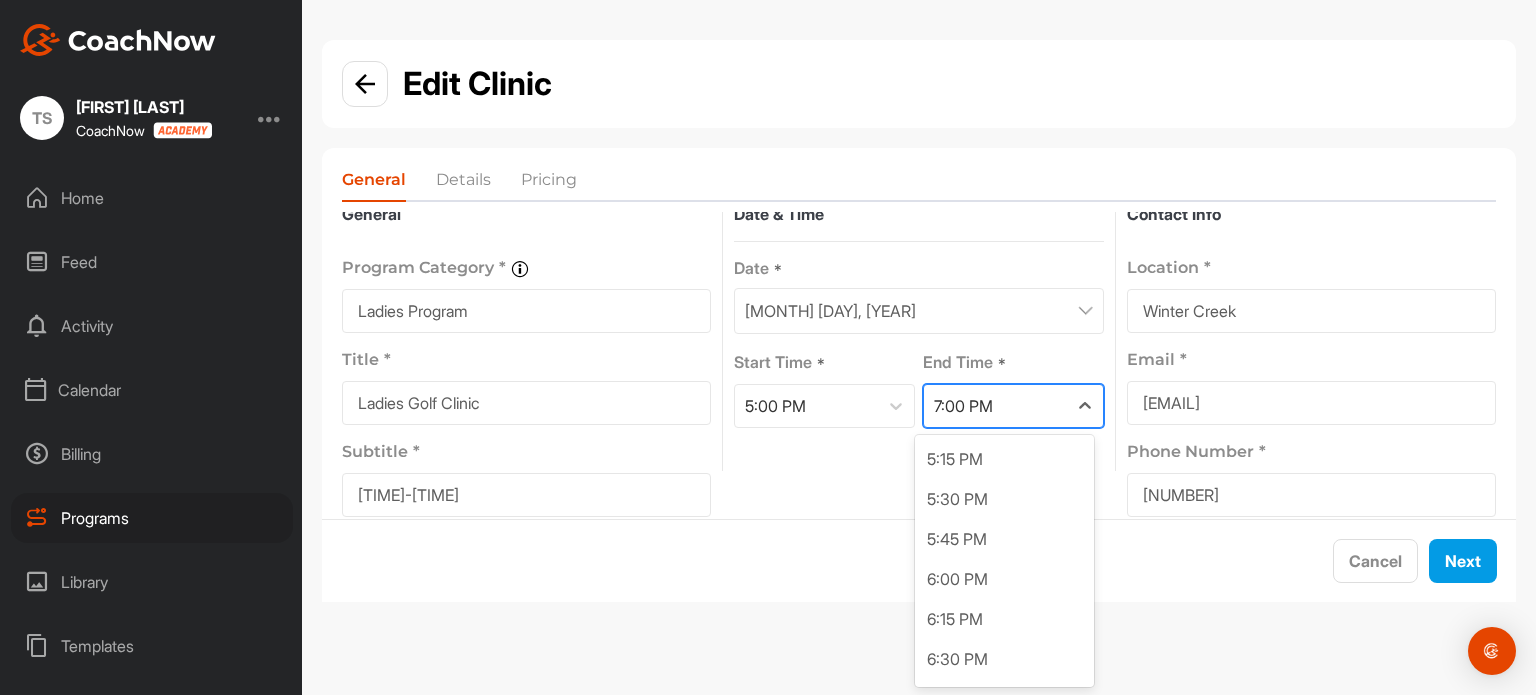 scroll, scrollTop: 37, scrollLeft: 0, axis: vertical 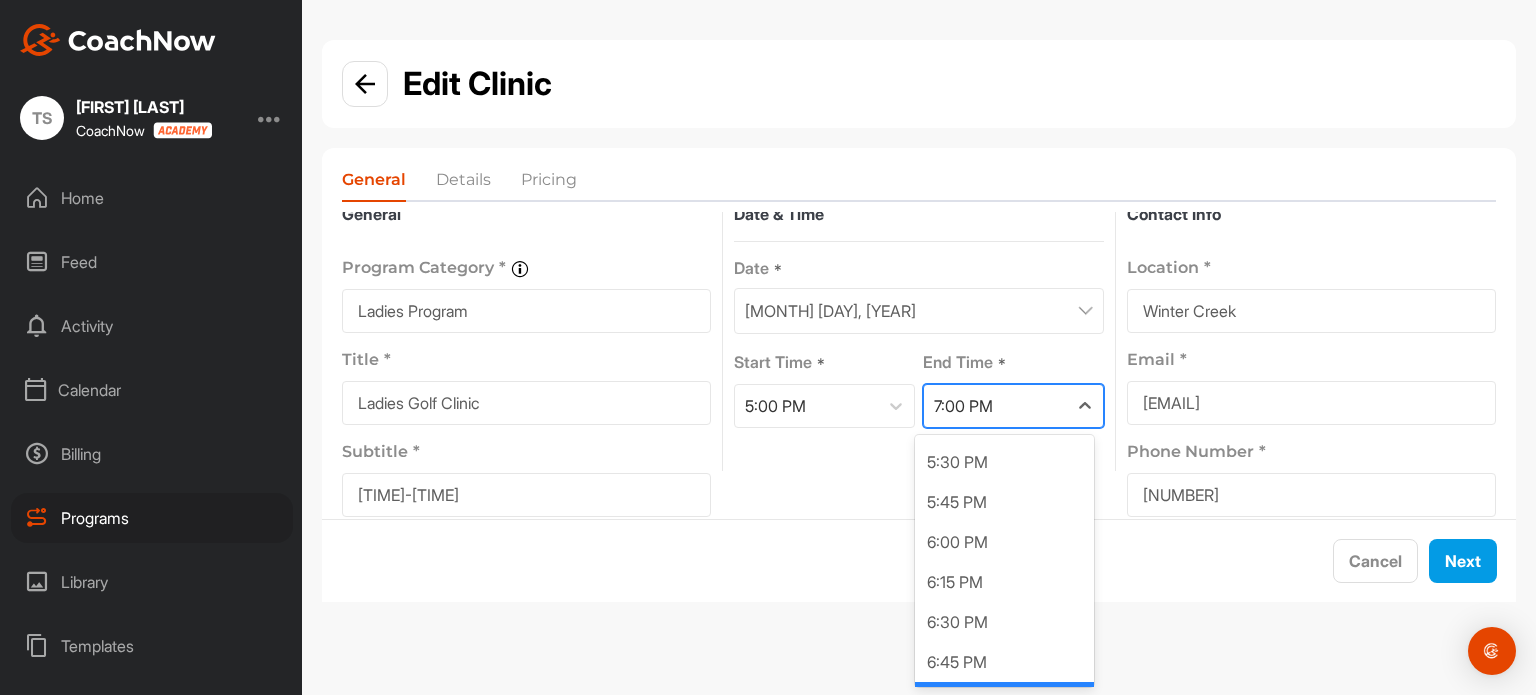 click on "7:00 PM" at bounding box center (995, 406) 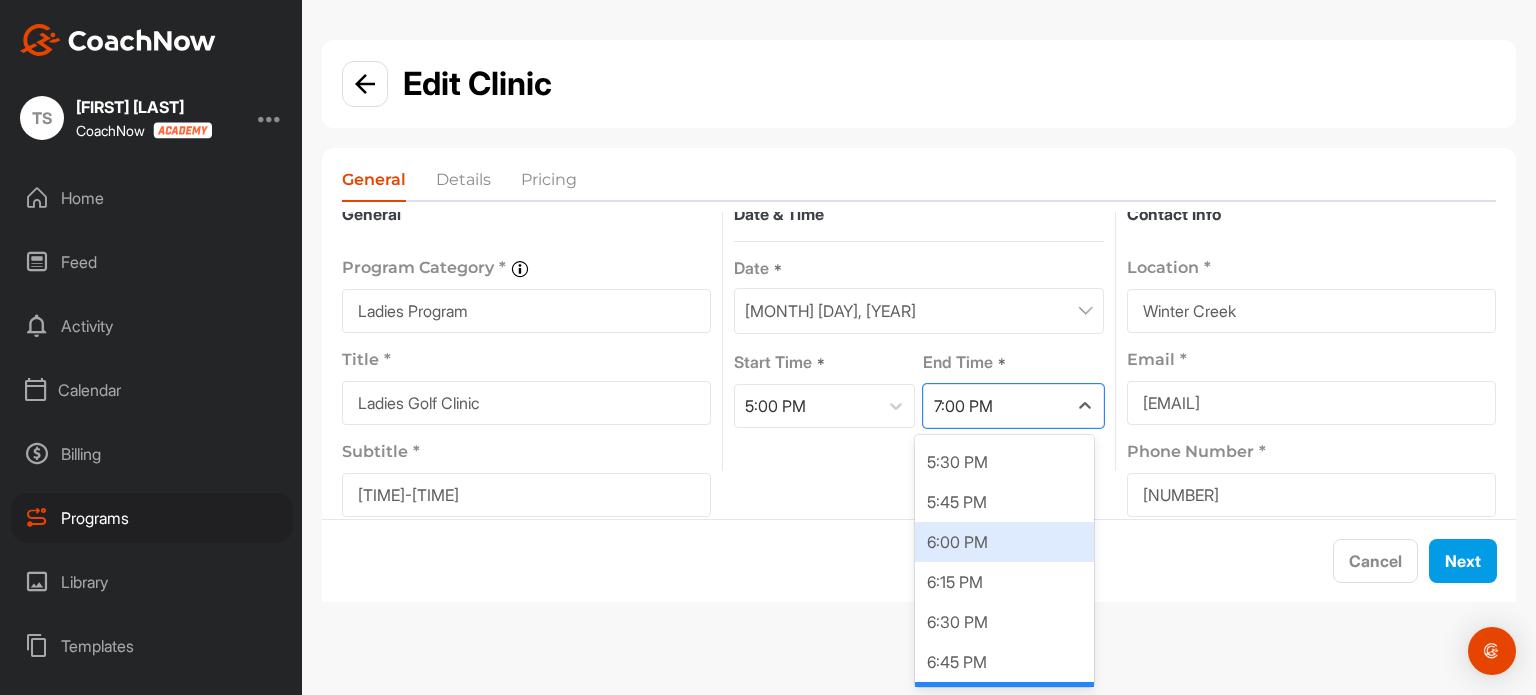 click on "6:00 PM" at bounding box center (1004, 542) 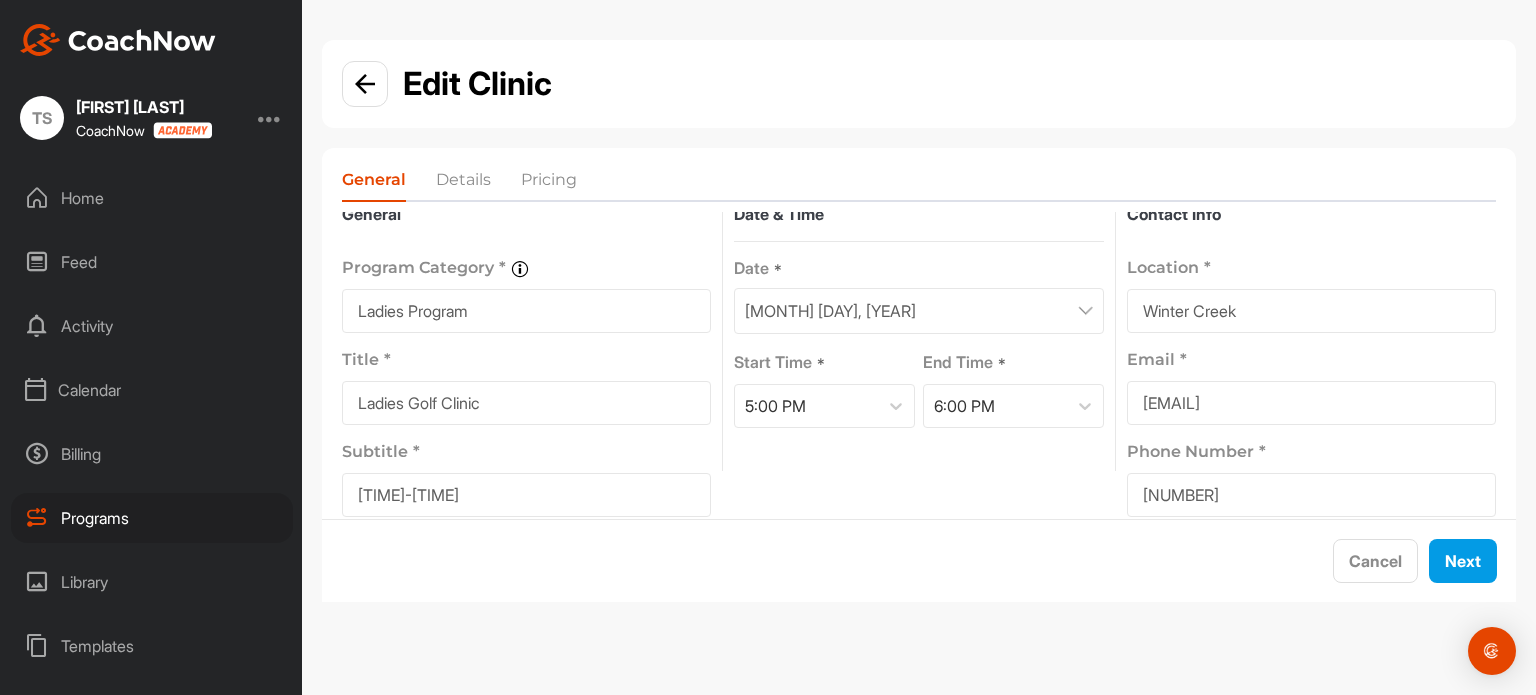 click on "[TIME]-[TIME]" at bounding box center [526, 495] 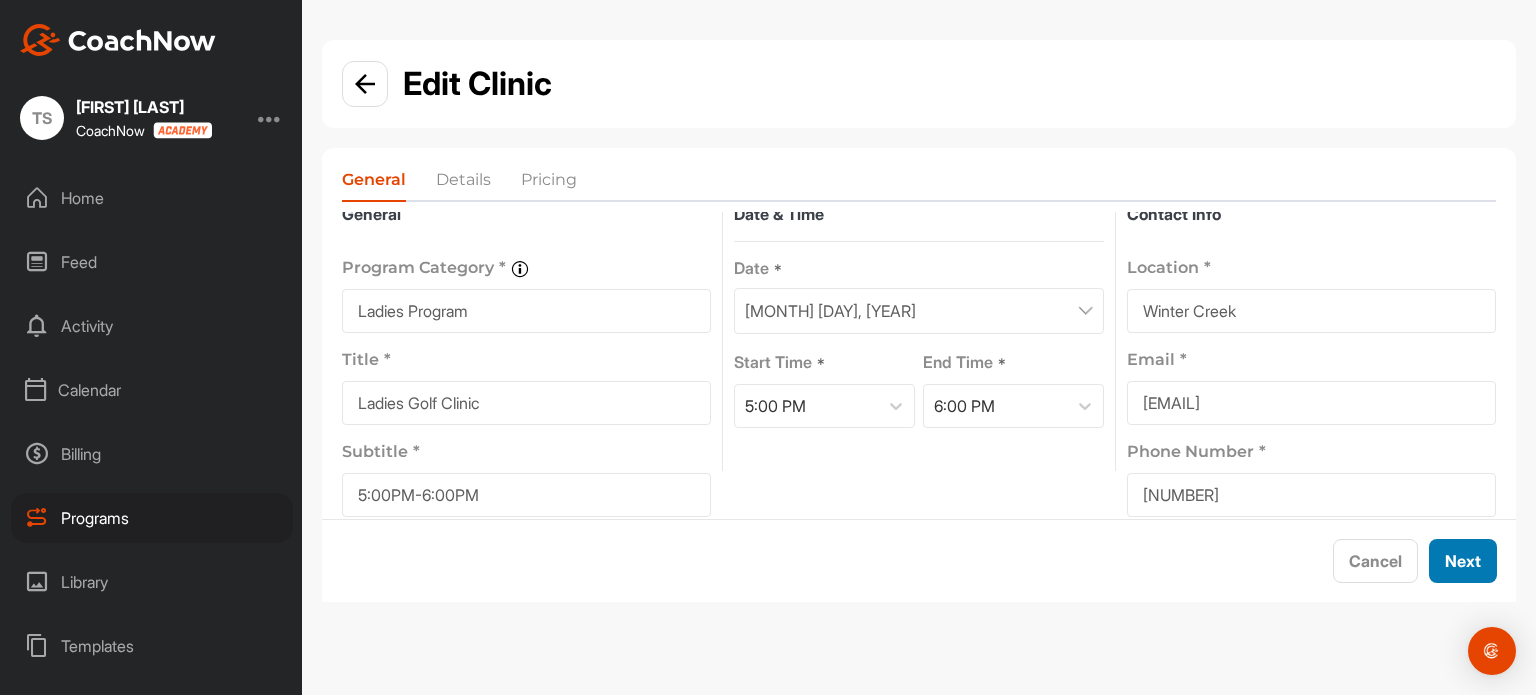 type on "5:00PM-6:00PM" 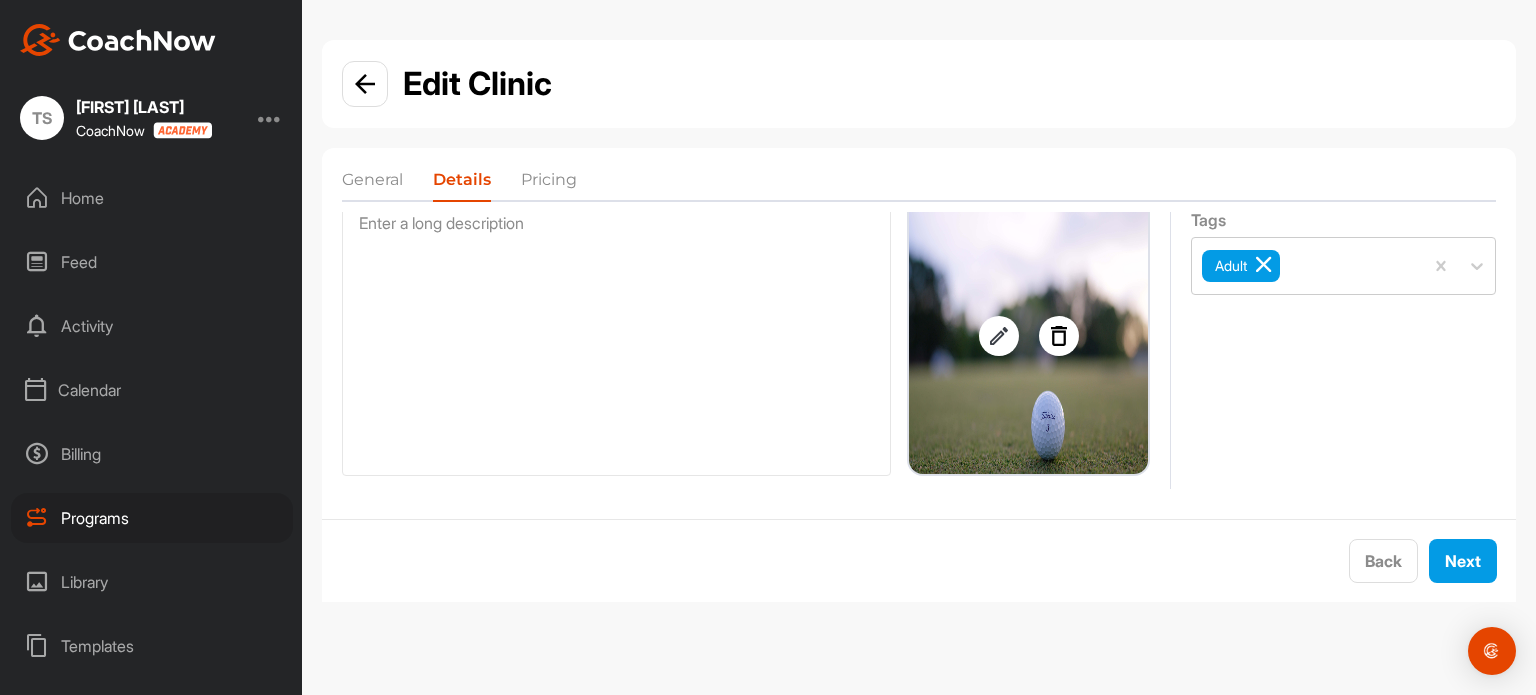scroll, scrollTop: 244, scrollLeft: 0, axis: vertical 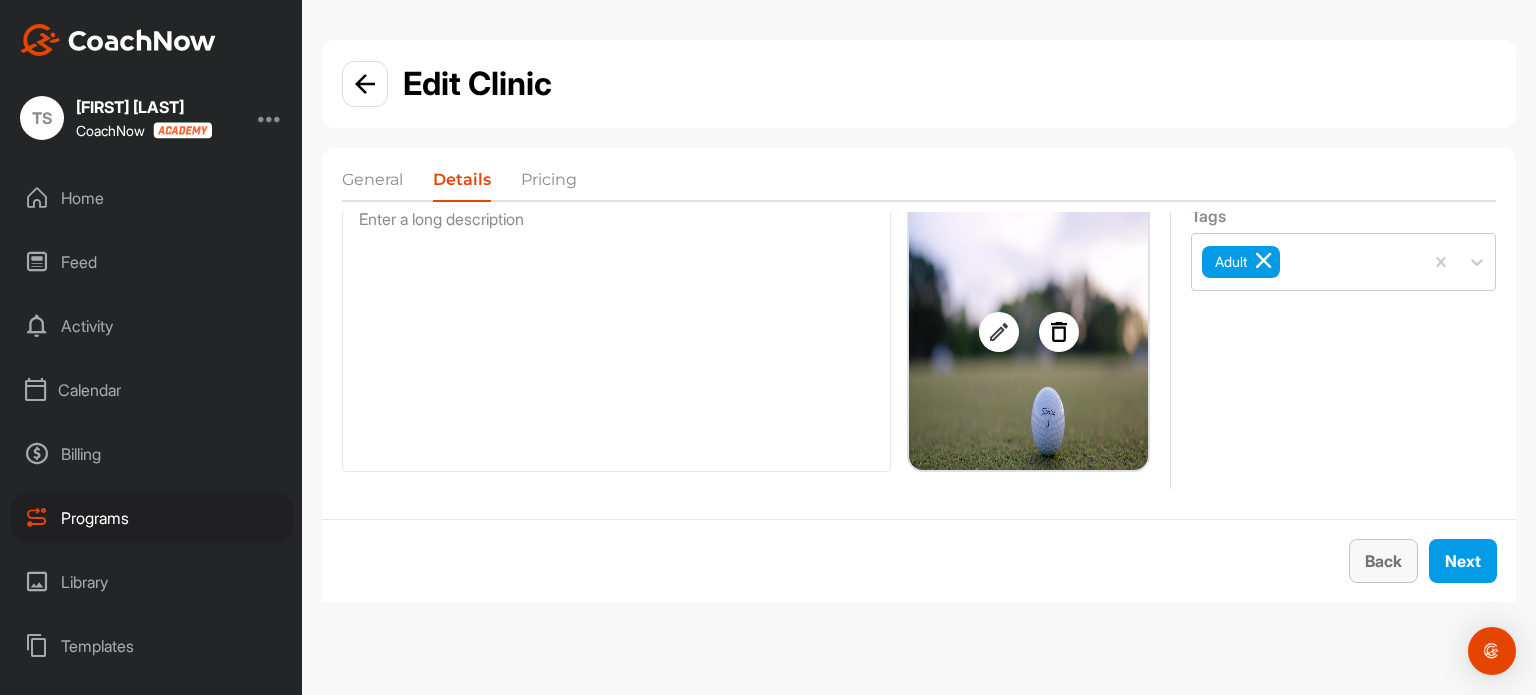 click on "Back" at bounding box center [1383, 561] 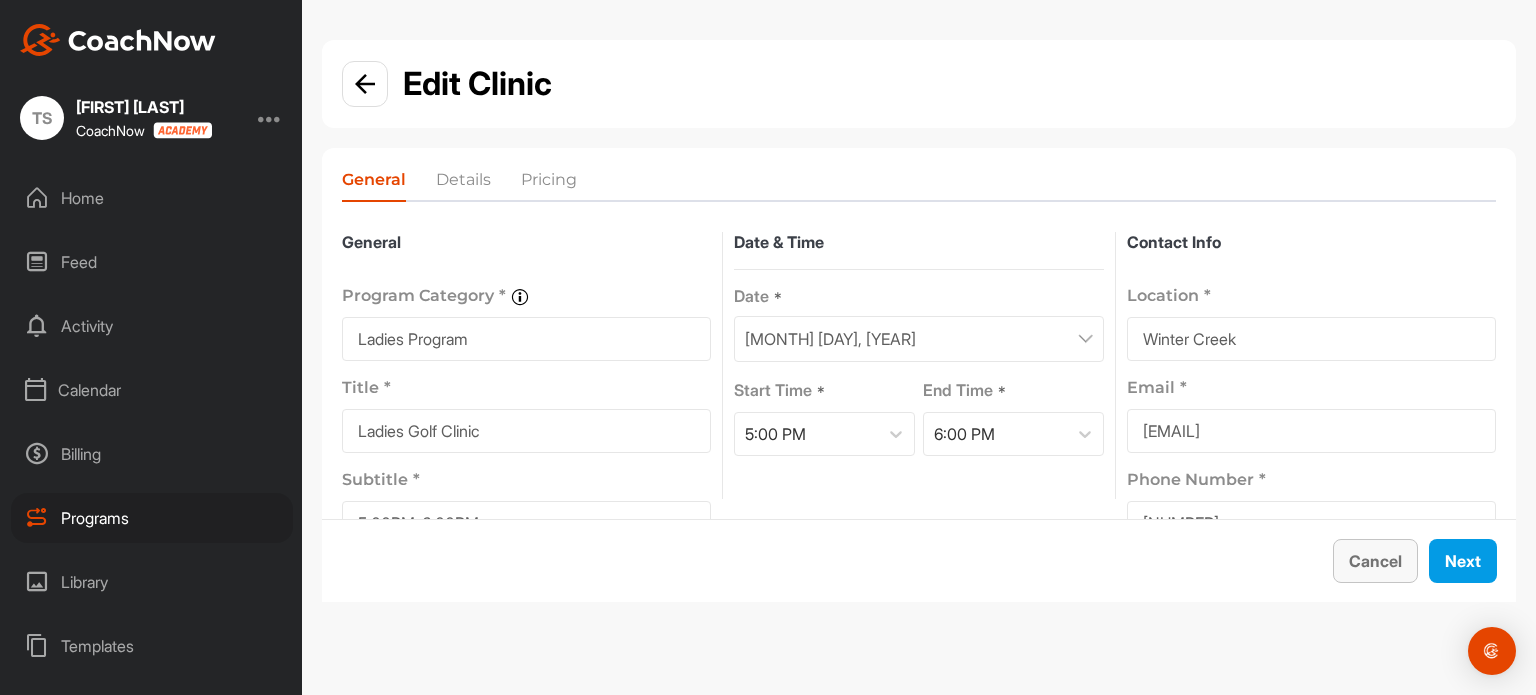 click on "Cancel" at bounding box center (1375, 561) 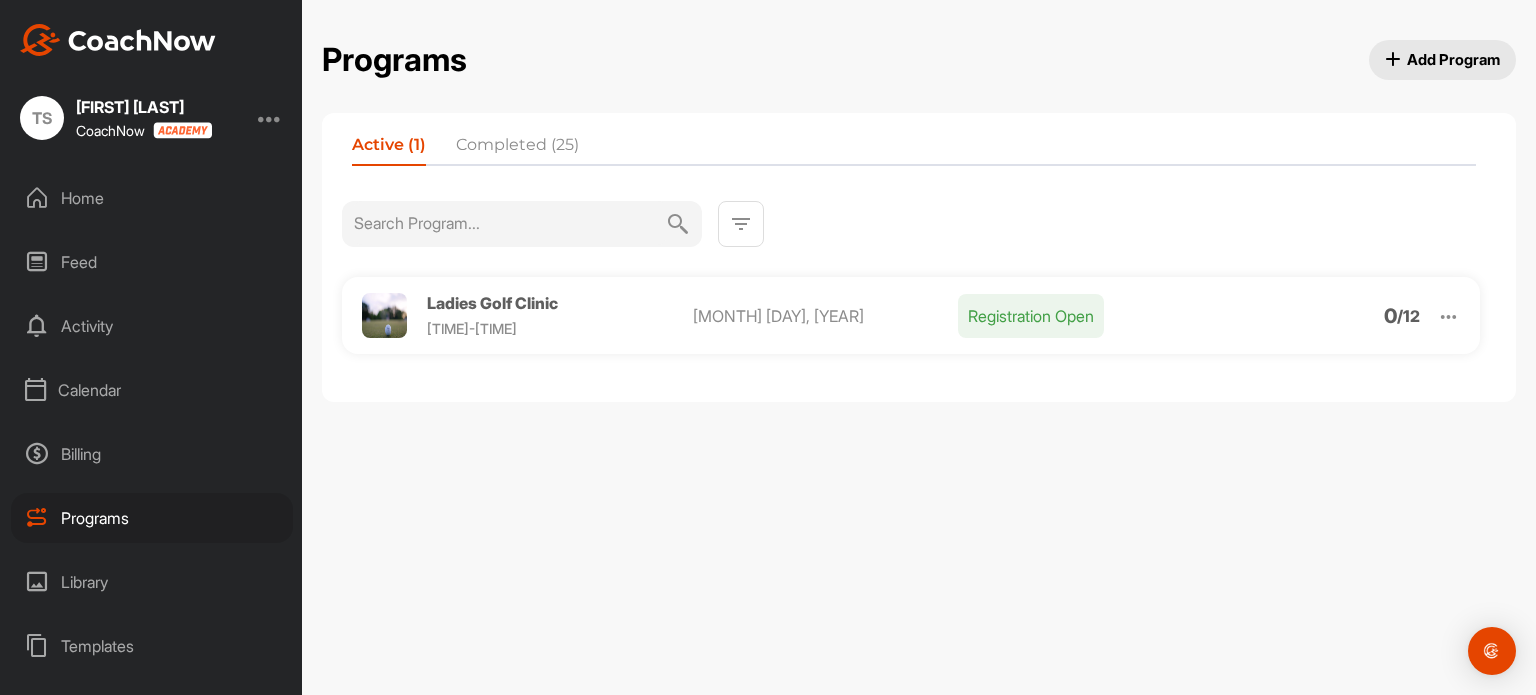 click at bounding box center [1448, 316] 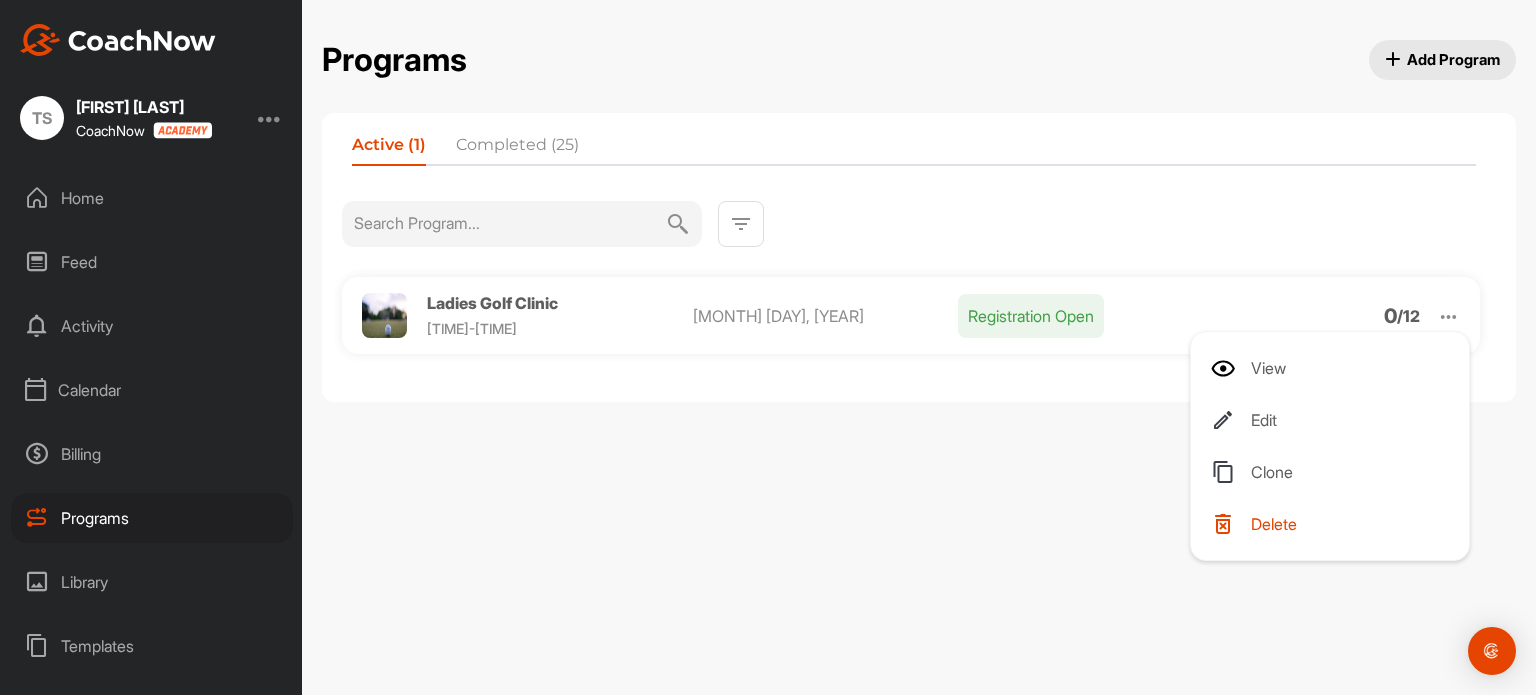 click on "Clone" at bounding box center [1334, 472] 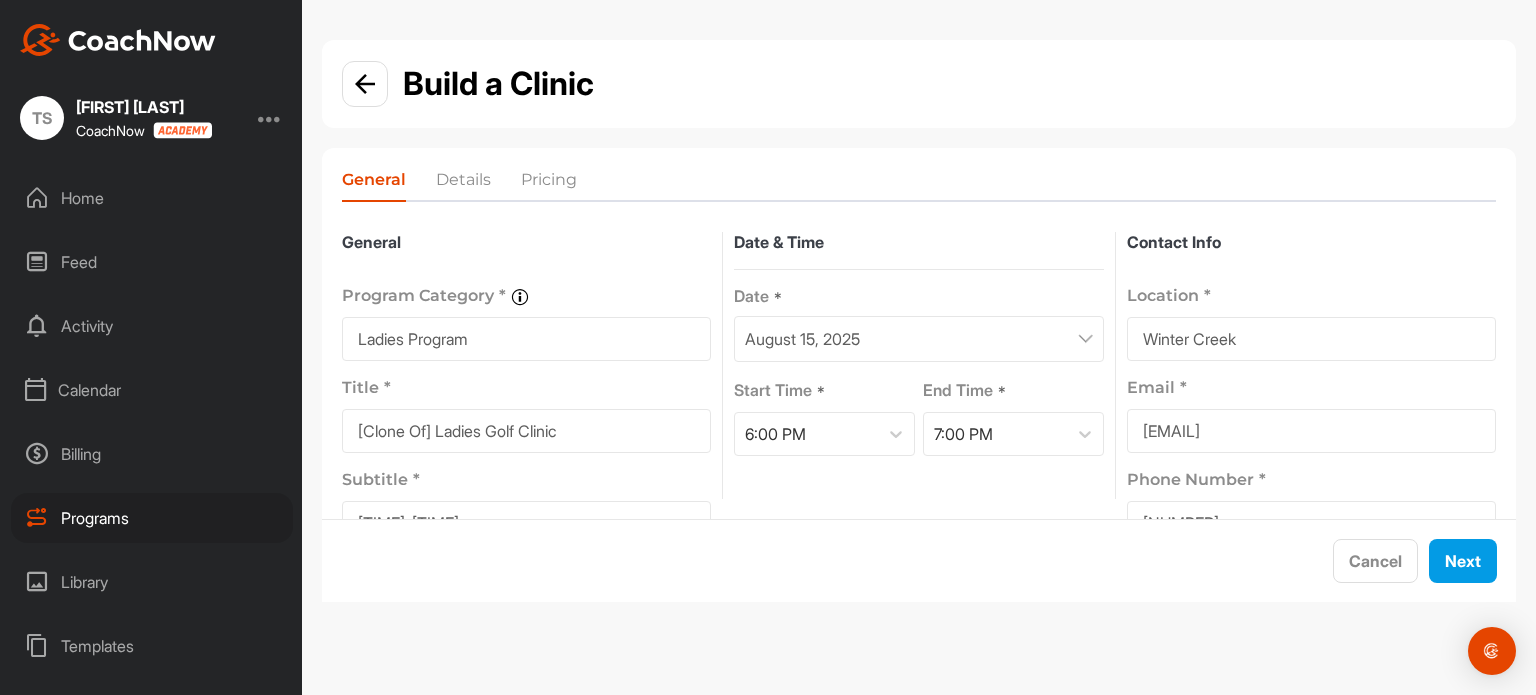 drag, startPoint x: 440, startPoint y: 427, endPoint x: 80, endPoint y: 379, distance: 363.1859 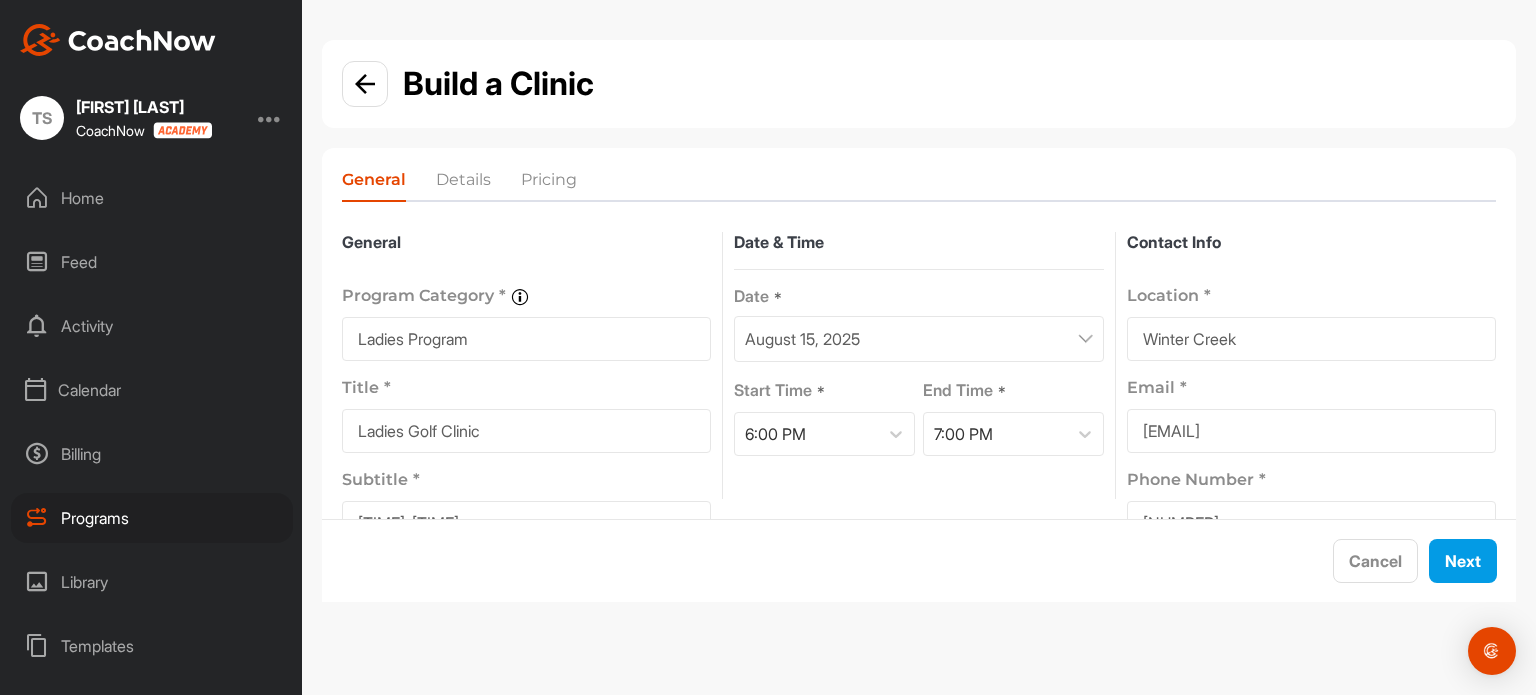 scroll, scrollTop: 114, scrollLeft: 0, axis: vertical 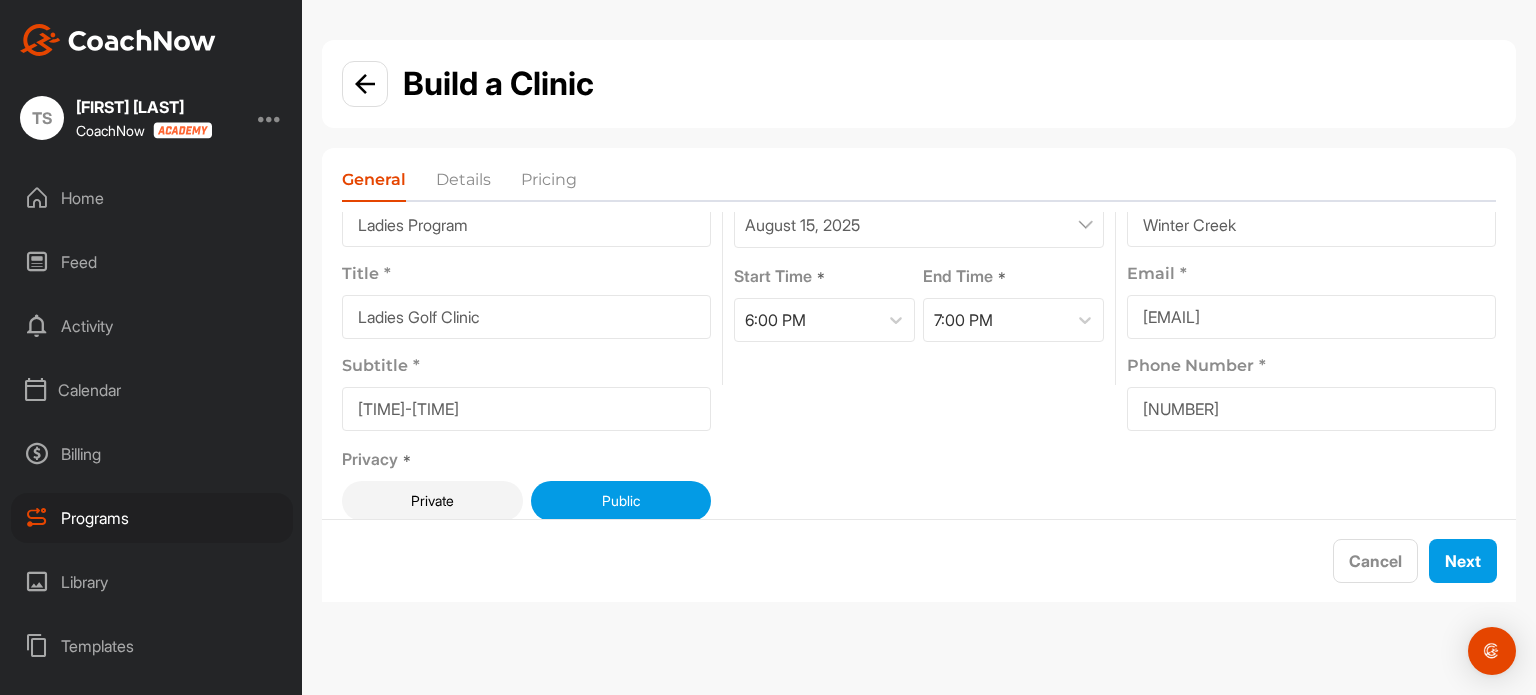 type on "Ladies Golf Clinic" 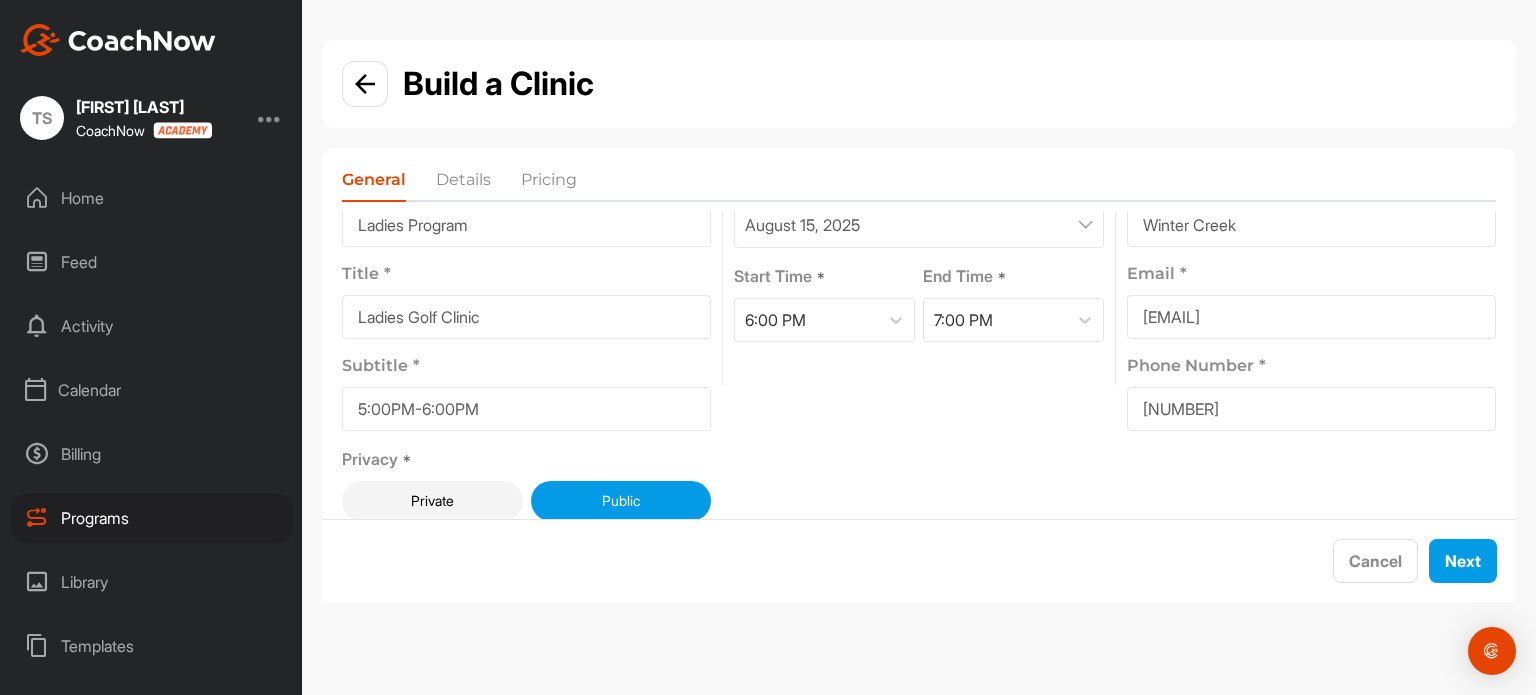 scroll, scrollTop: 0, scrollLeft: 0, axis: both 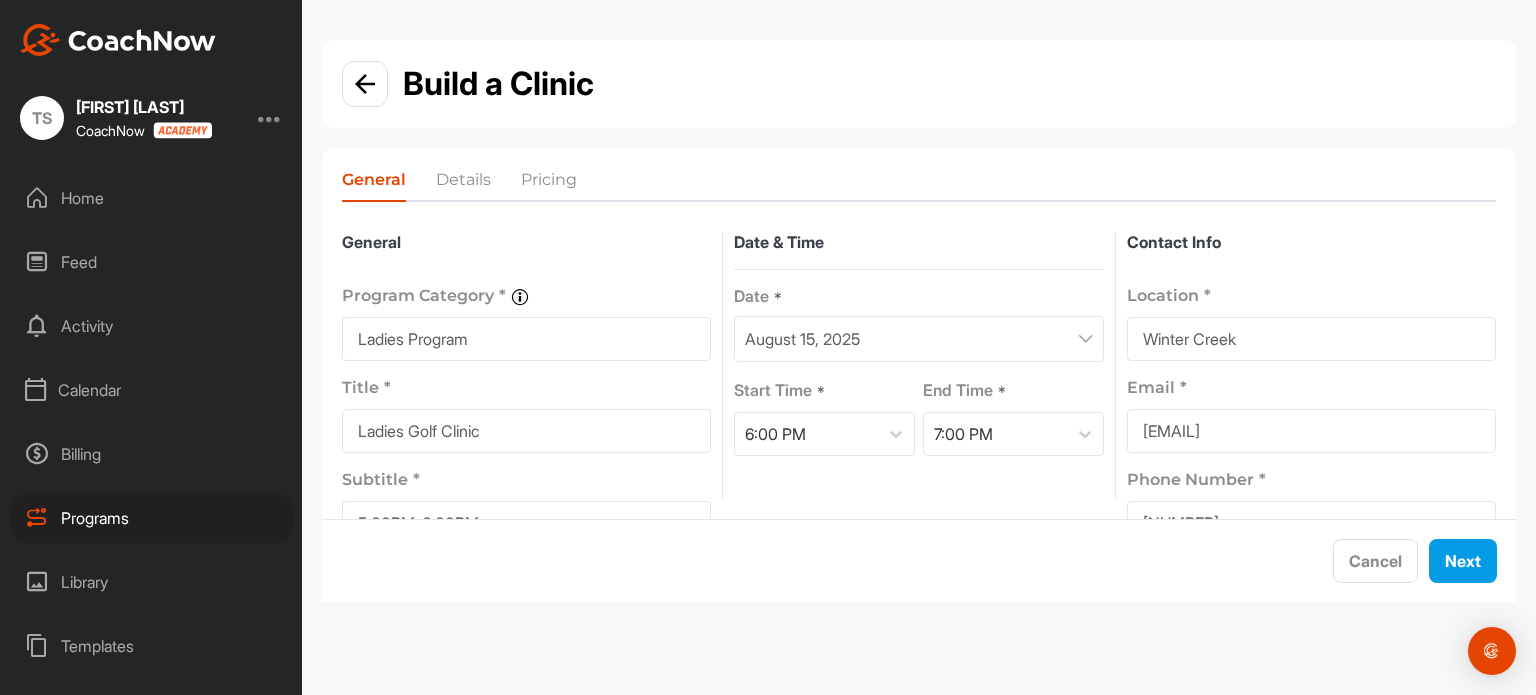 type on "5:00PM-6:00PM" 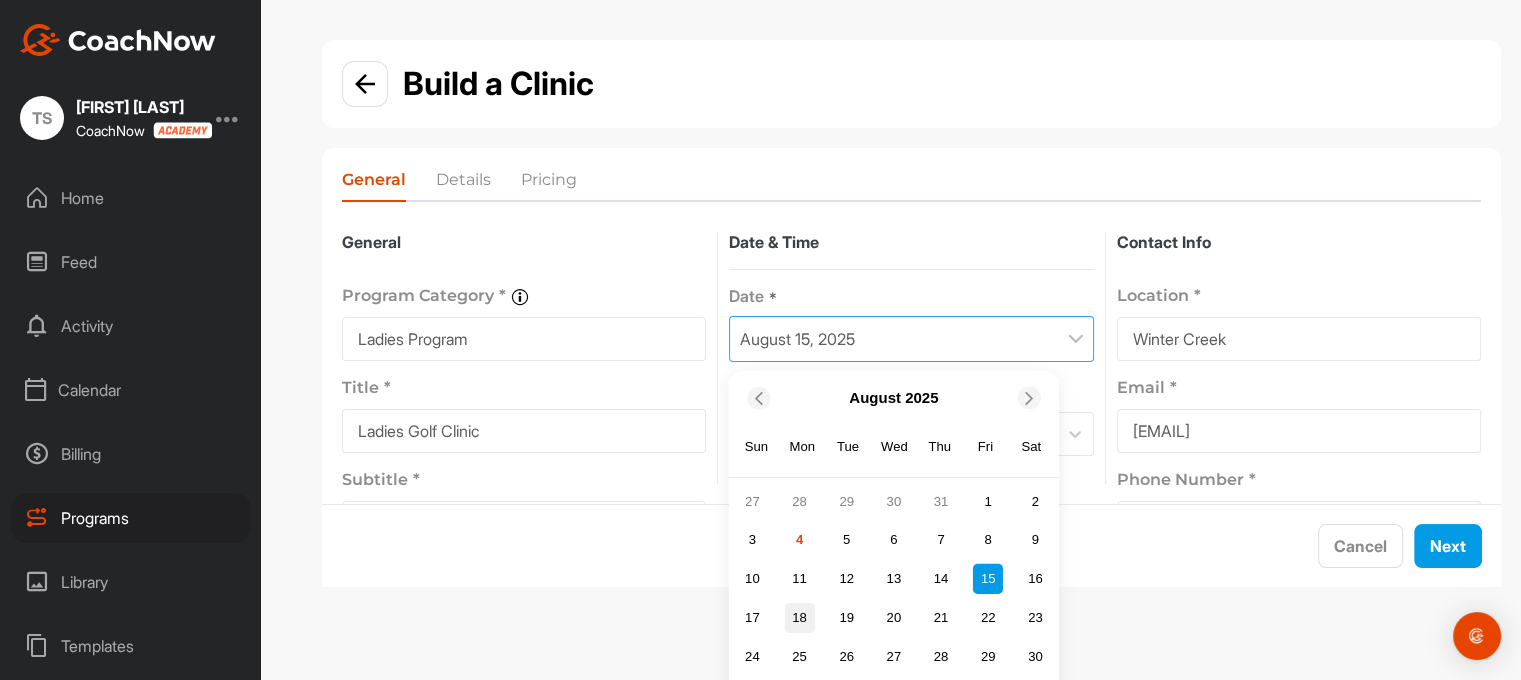 click on "18" at bounding box center (799, 617) 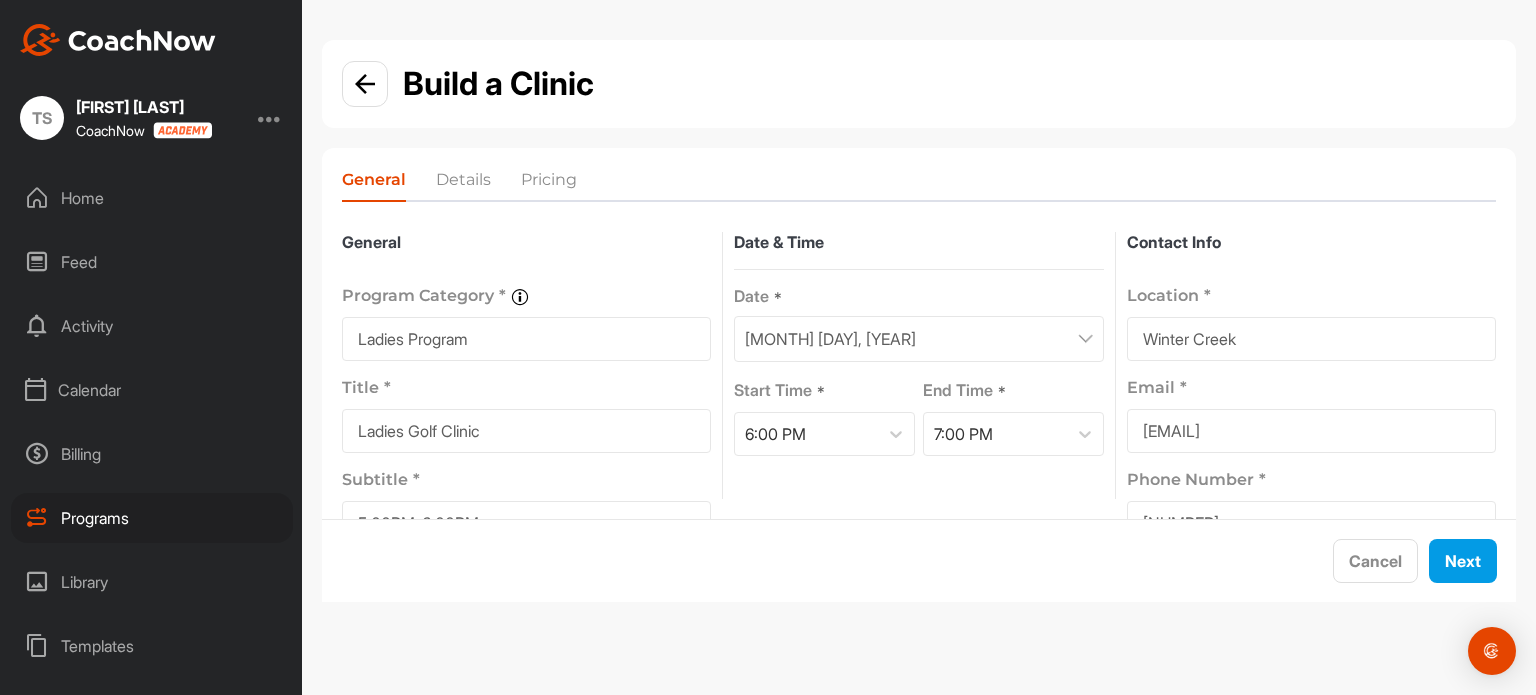 scroll, scrollTop: 114, scrollLeft: 0, axis: vertical 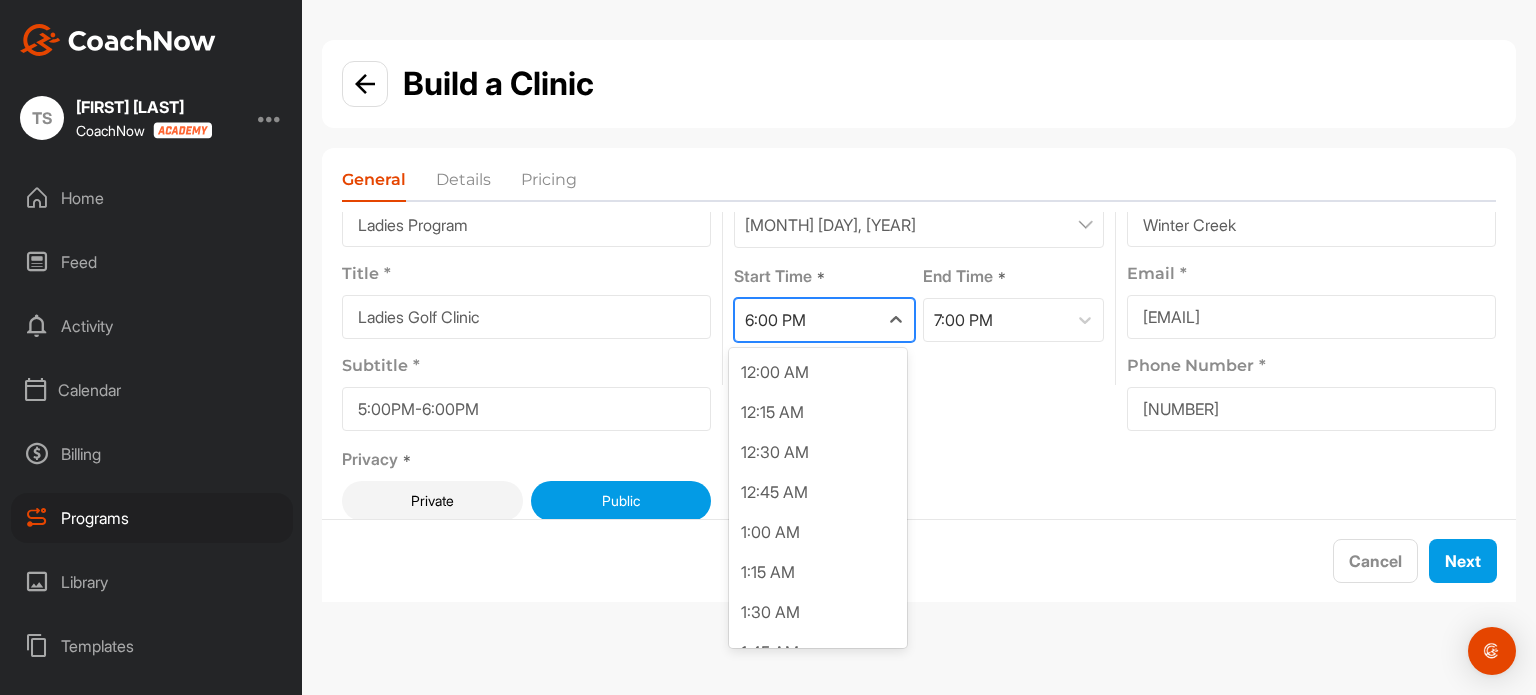 click on "6:00 PM" at bounding box center [806, 320] 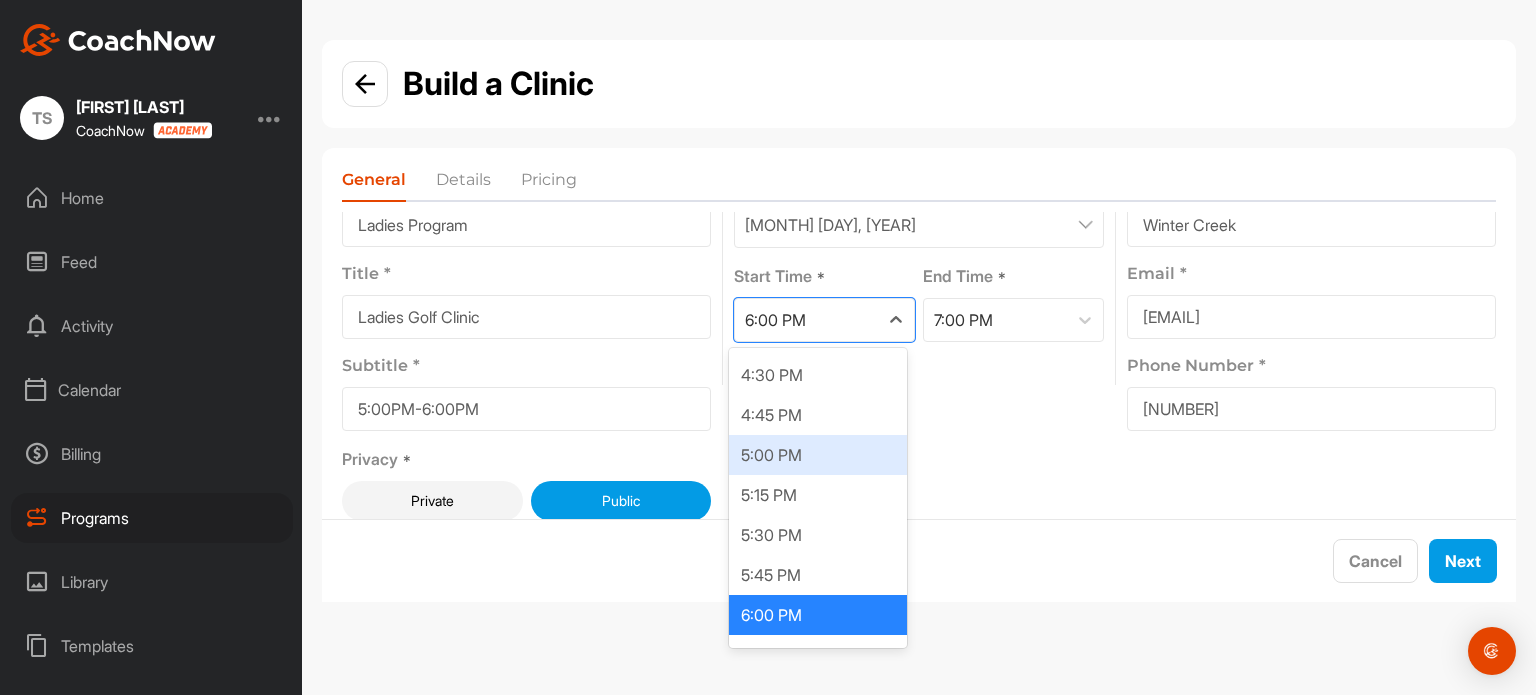 click on "5:00 PM" at bounding box center (818, 455) 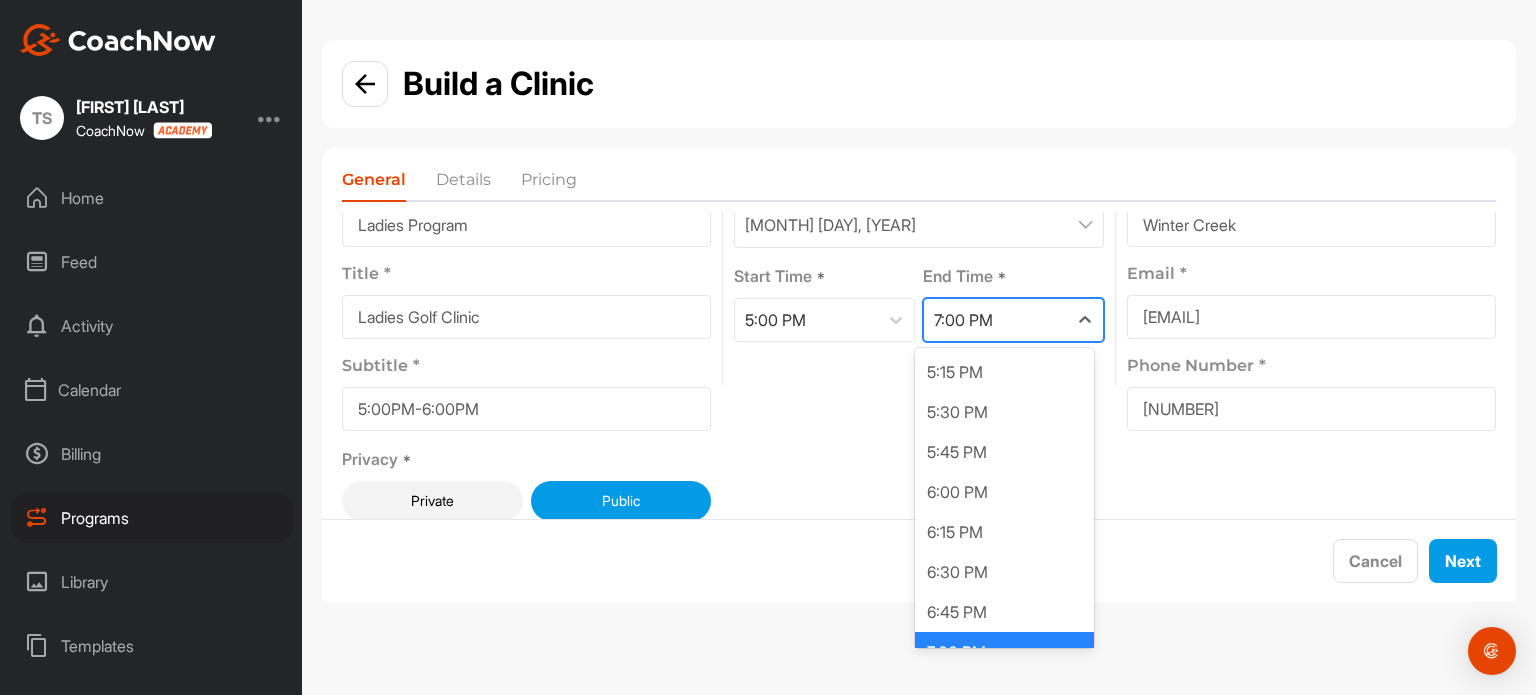 click on "7:00 PM" at bounding box center [995, 320] 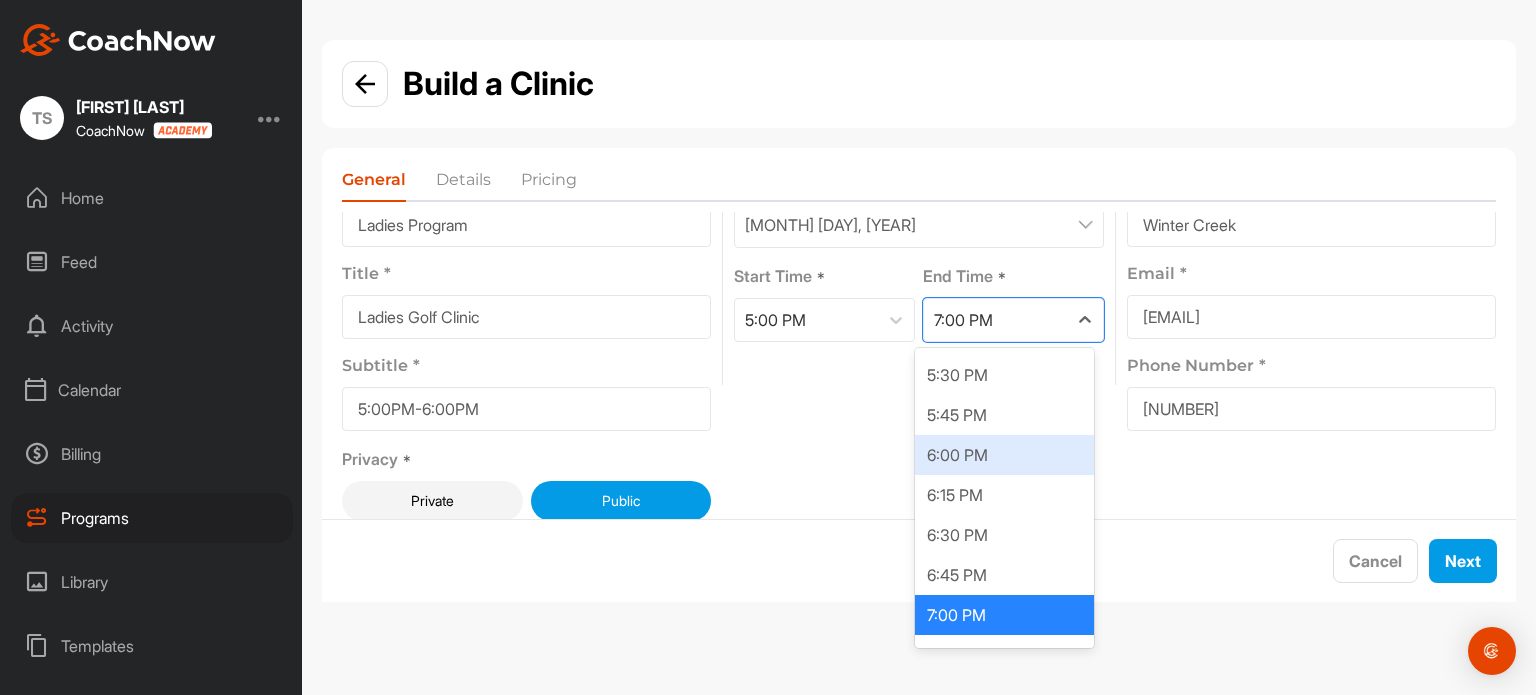 click on "6:00 PM" at bounding box center (1004, 455) 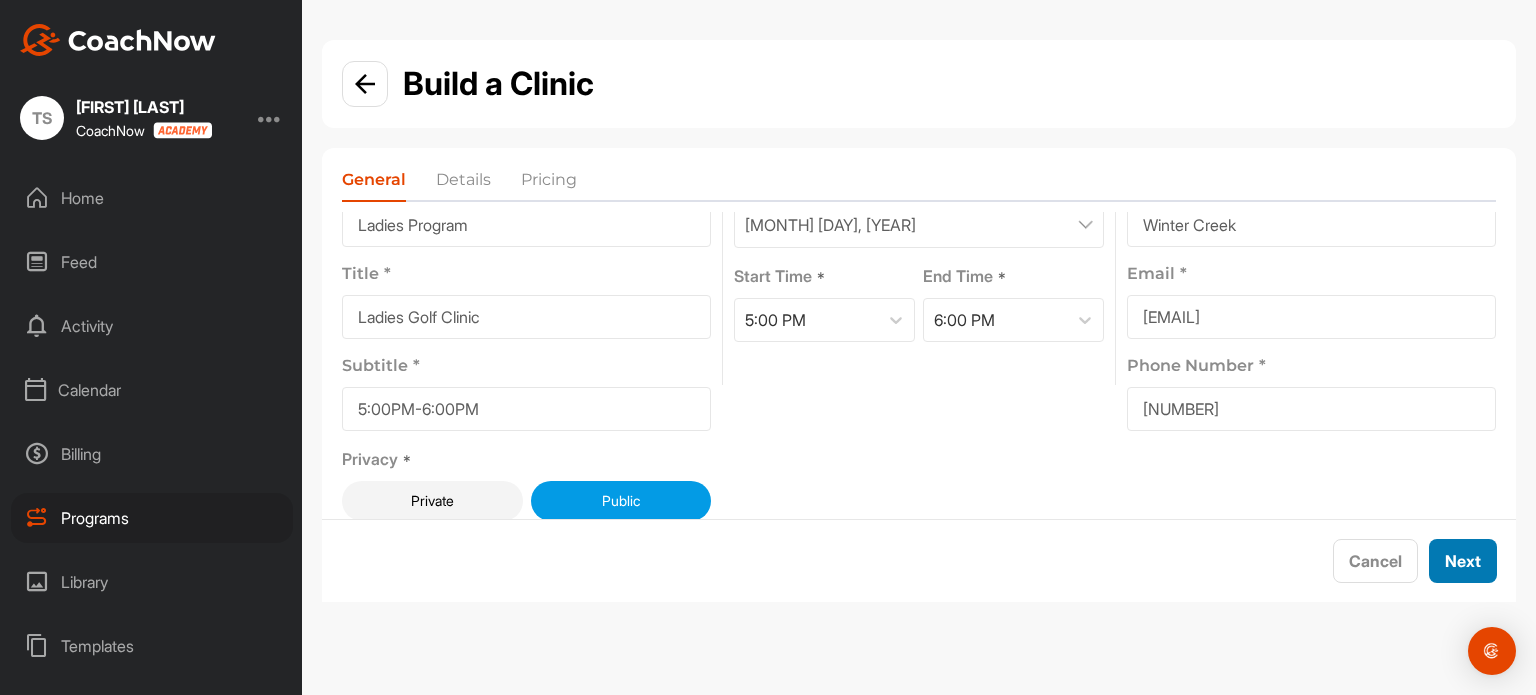 click on "Next" at bounding box center [1463, 561] 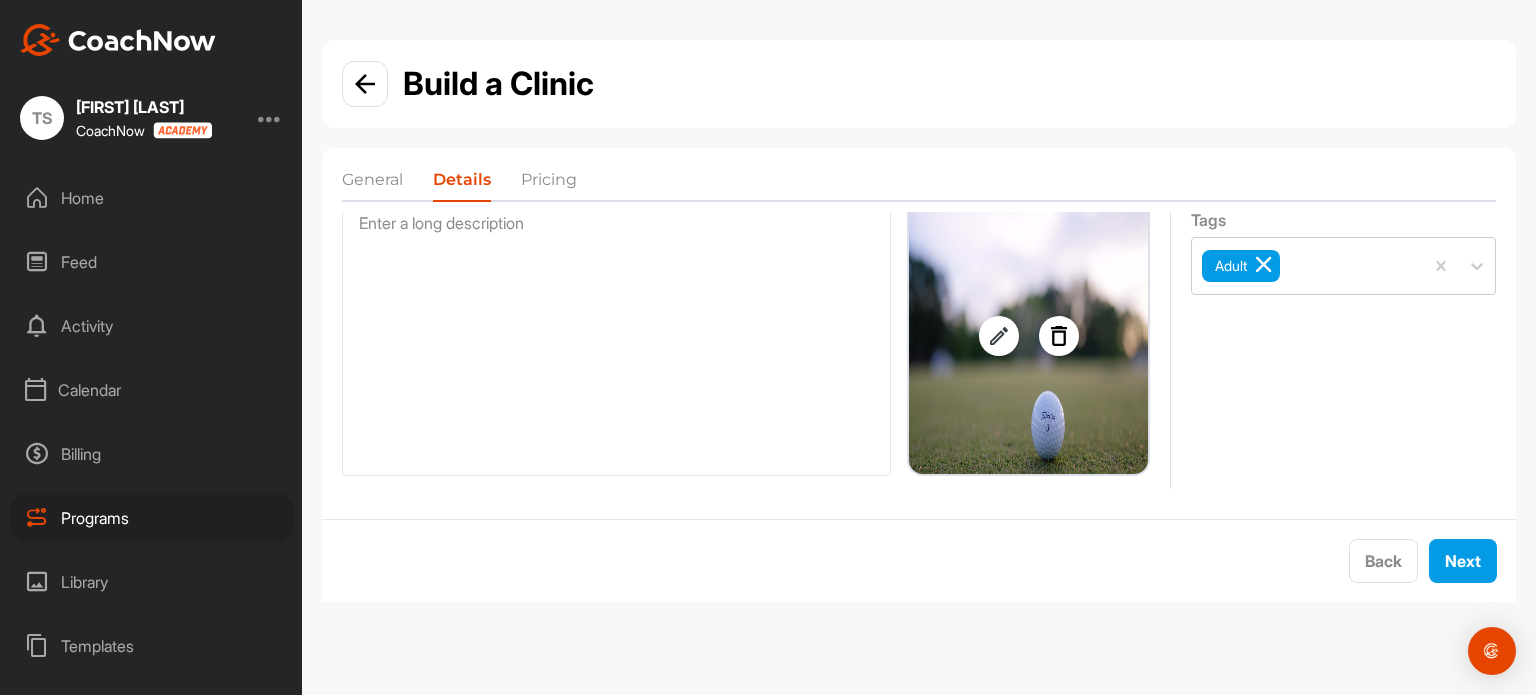 scroll, scrollTop: 240, scrollLeft: 0, axis: vertical 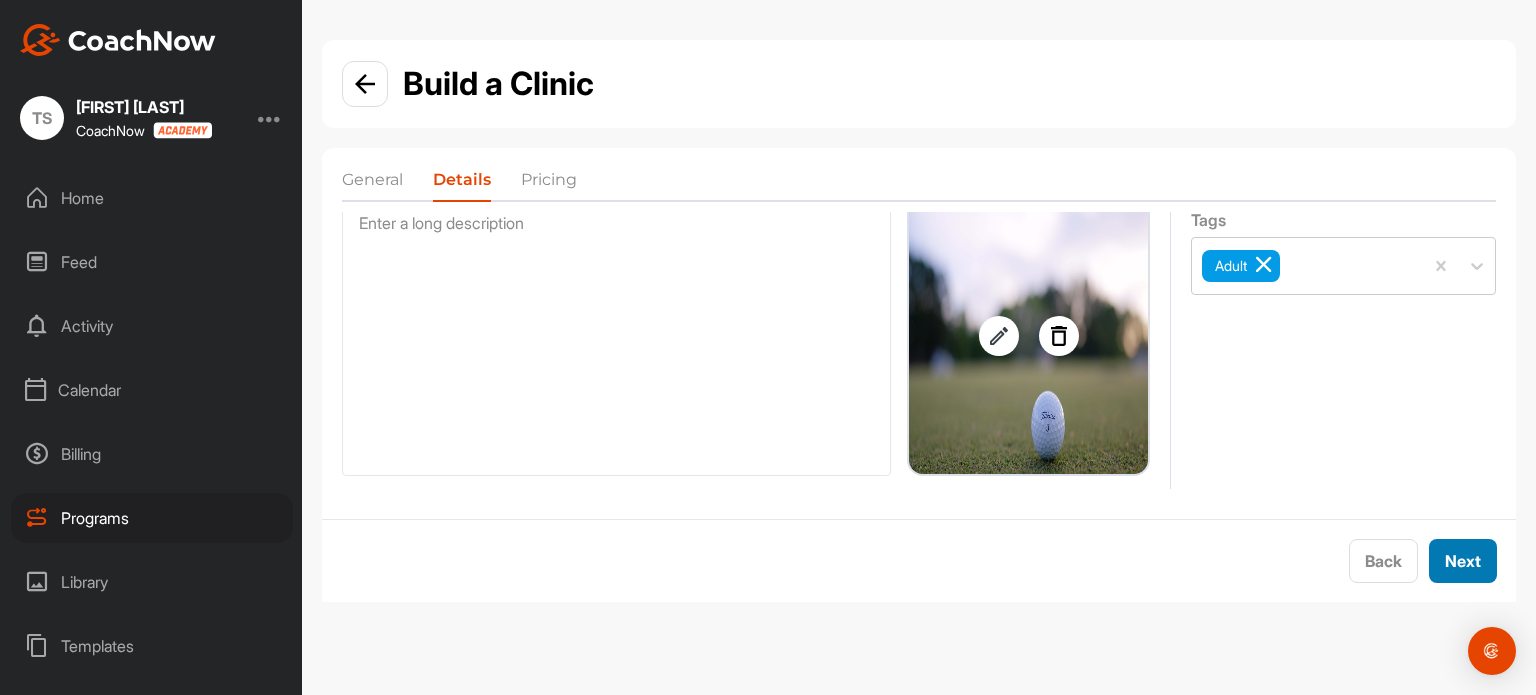 click on "Next" at bounding box center (1463, 561) 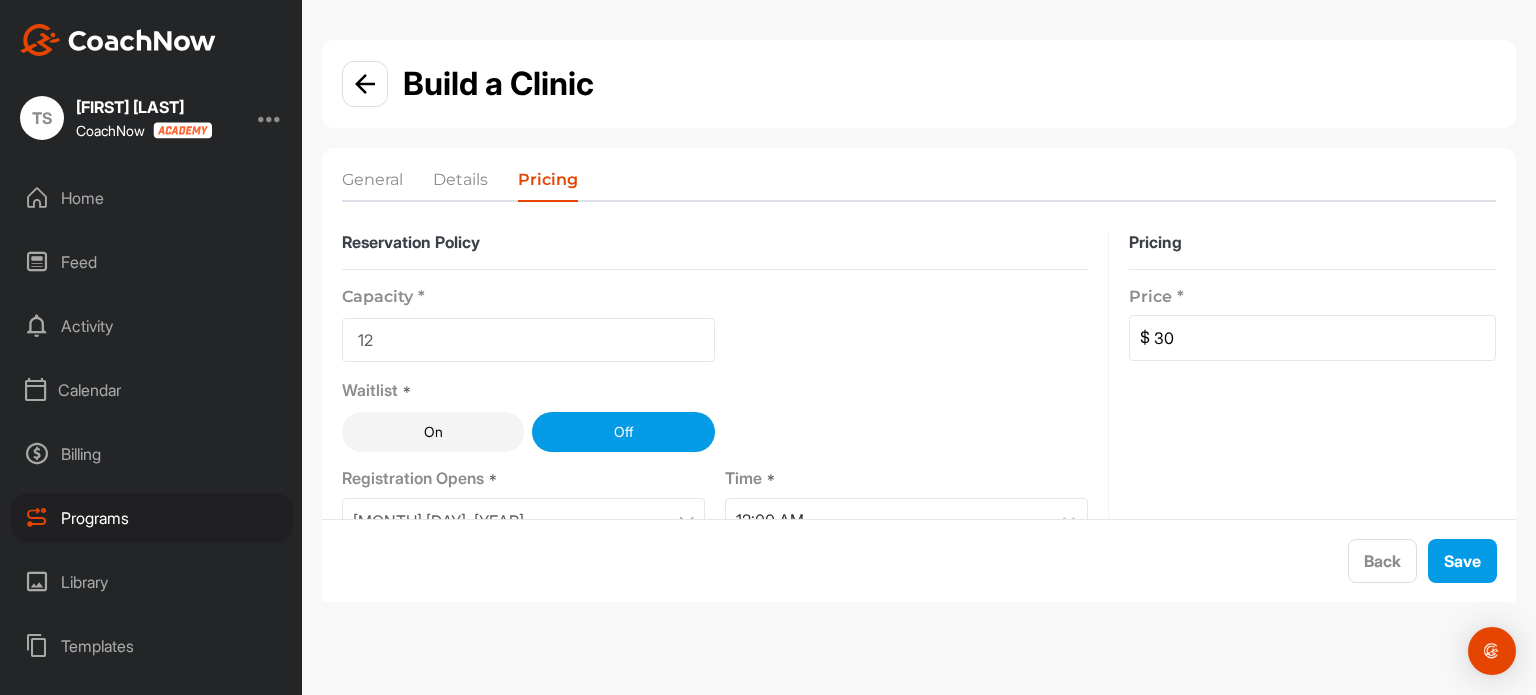 scroll, scrollTop: 227, scrollLeft: 0, axis: vertical 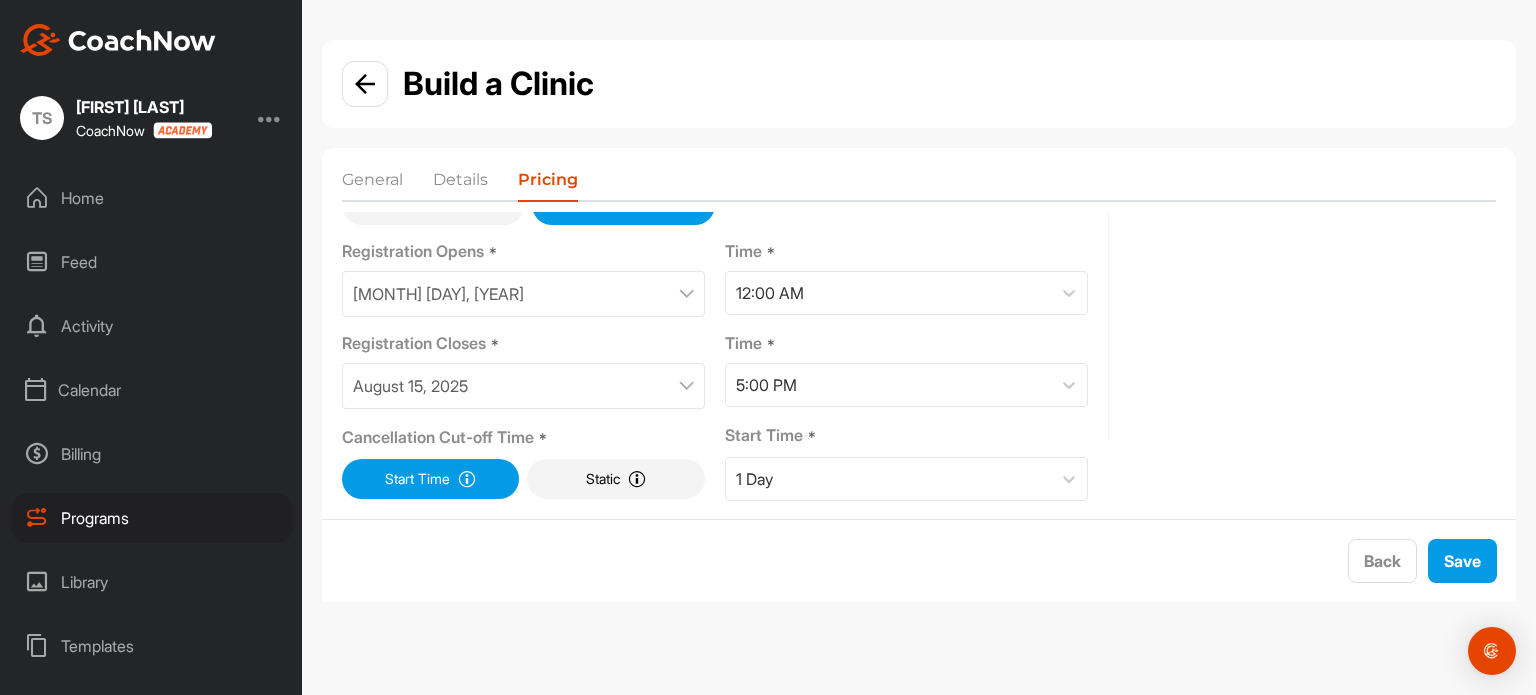 click on "August 15, 2025" at bounding box center [523, 386] 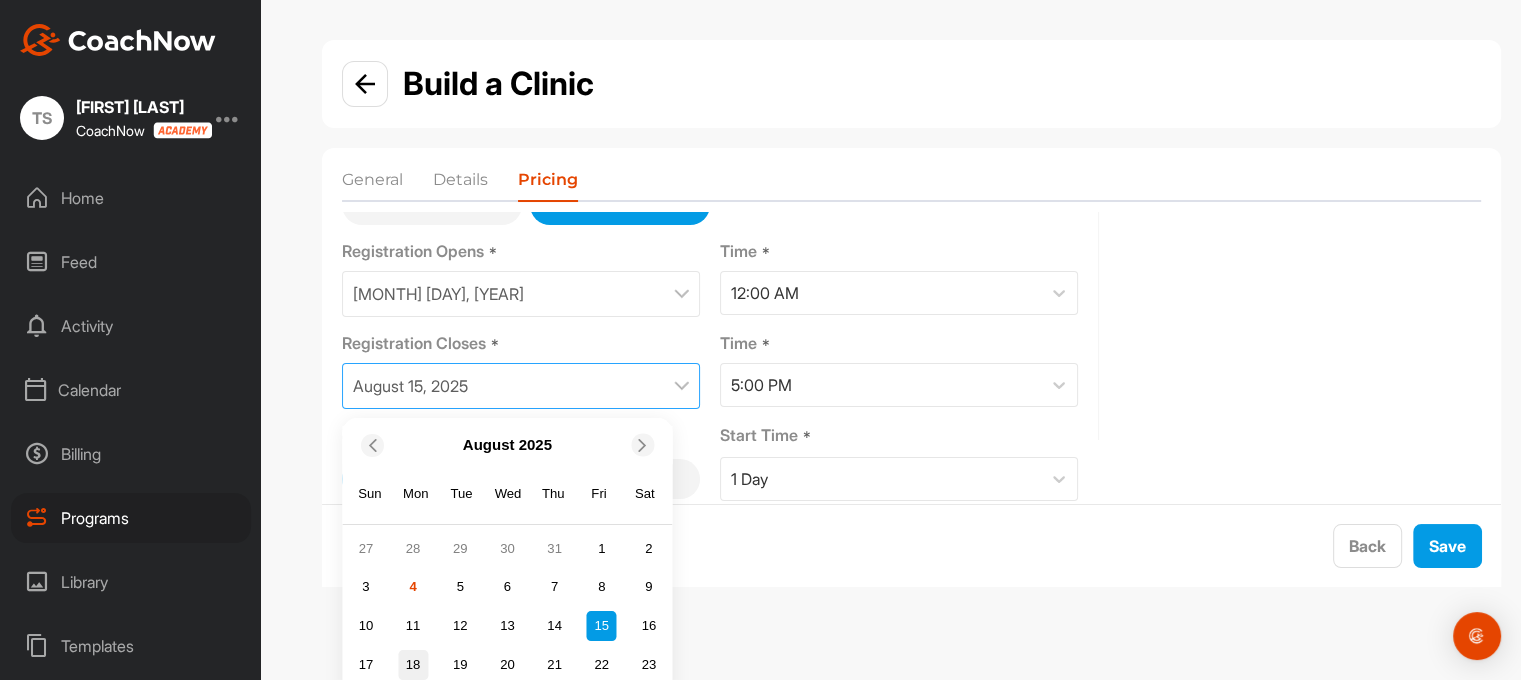 click on "18" at bounding box center (413, 665) 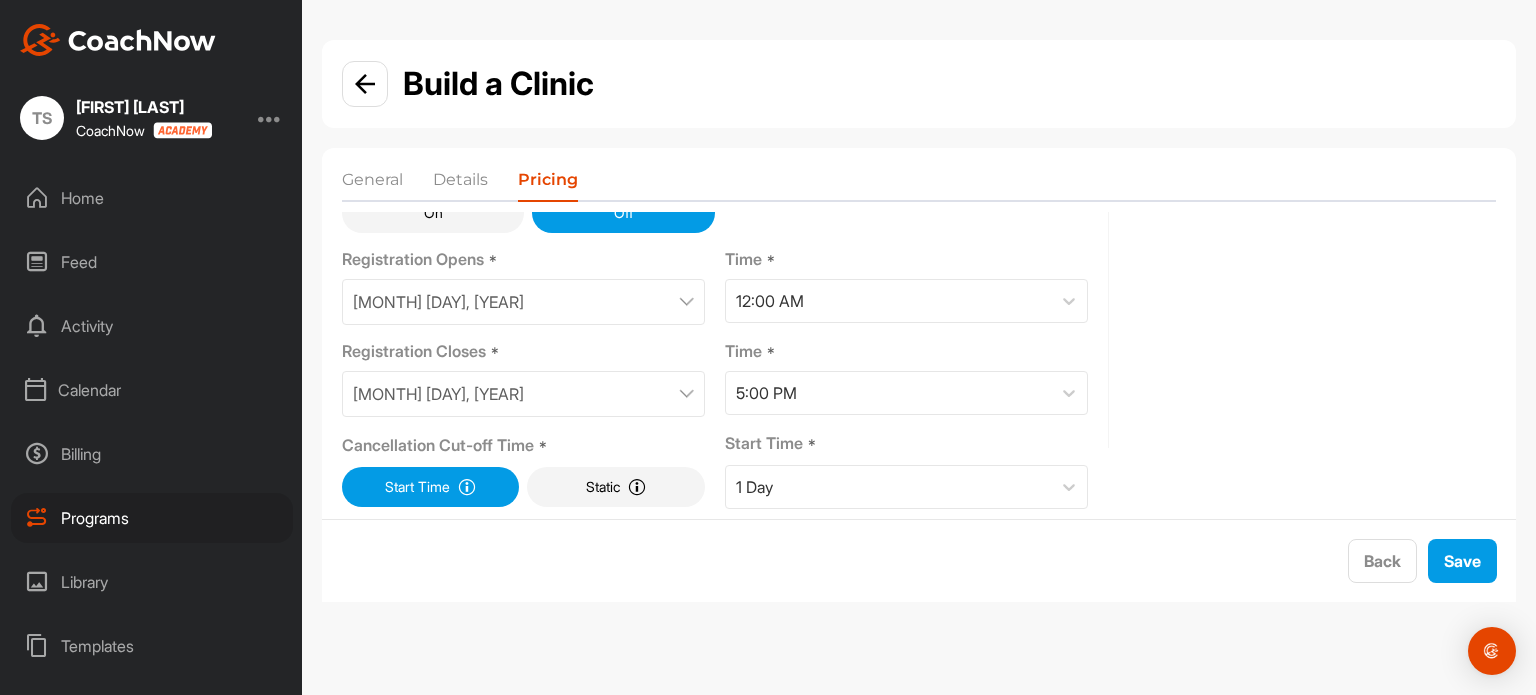 scroll, scrollTop: 220, scrollLeft: 0, axis: vertical 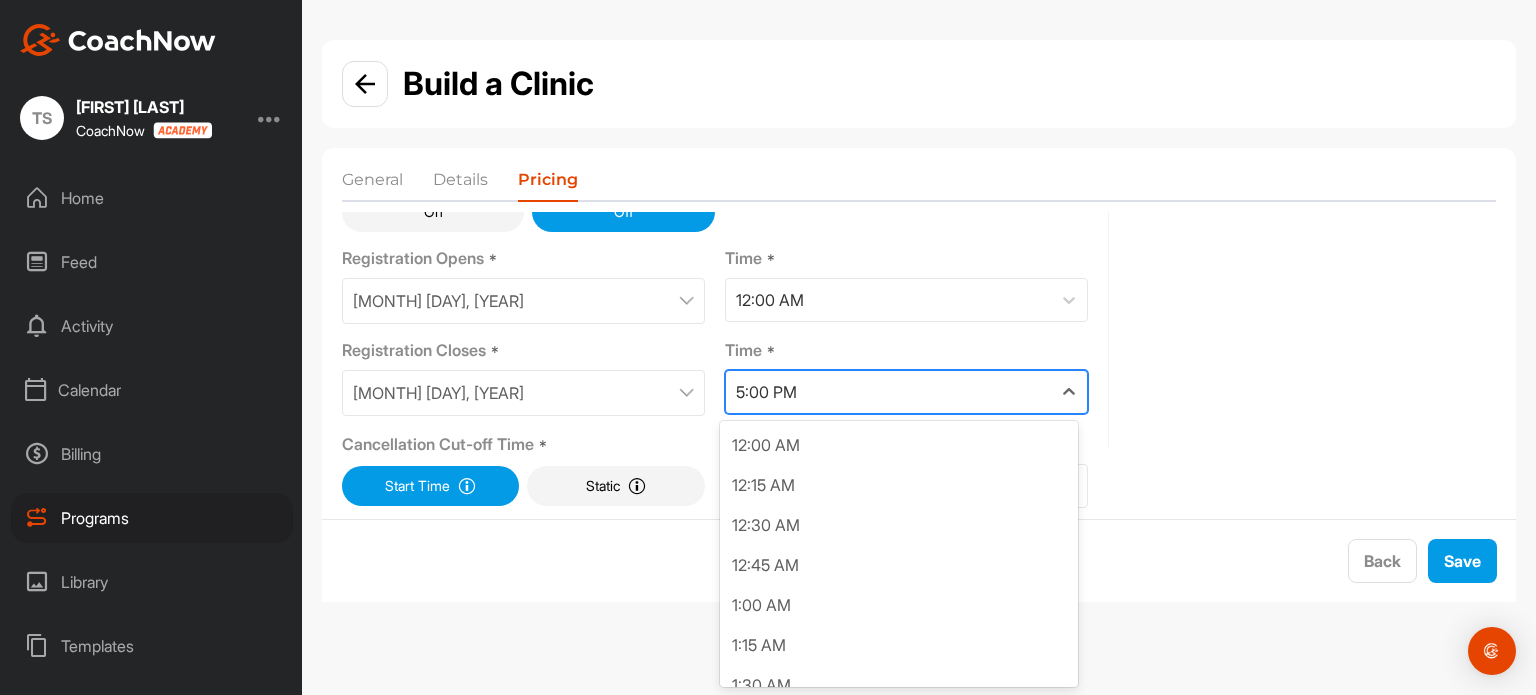 click on "5:00 PM" at bounding box center (888, 392) 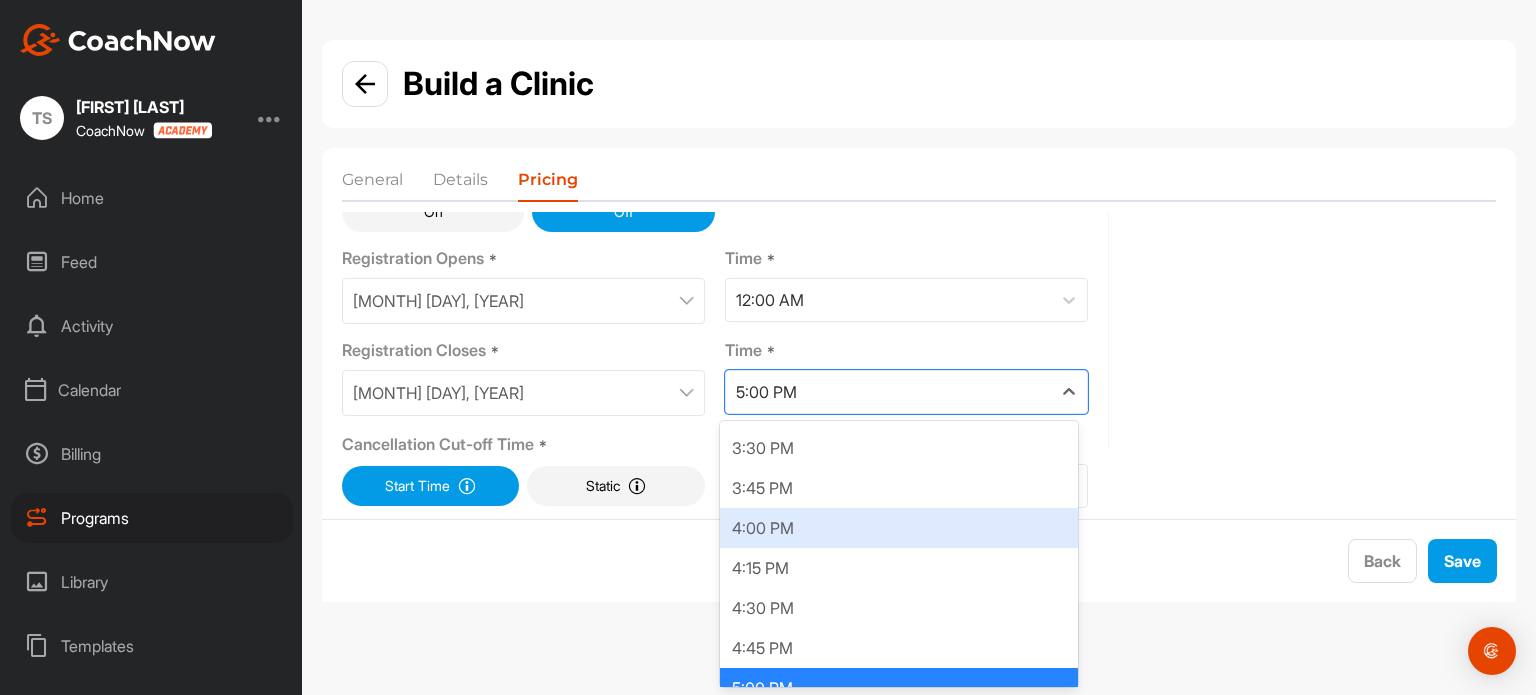 click on "4:00 PM" at bounding box center [899, 528] 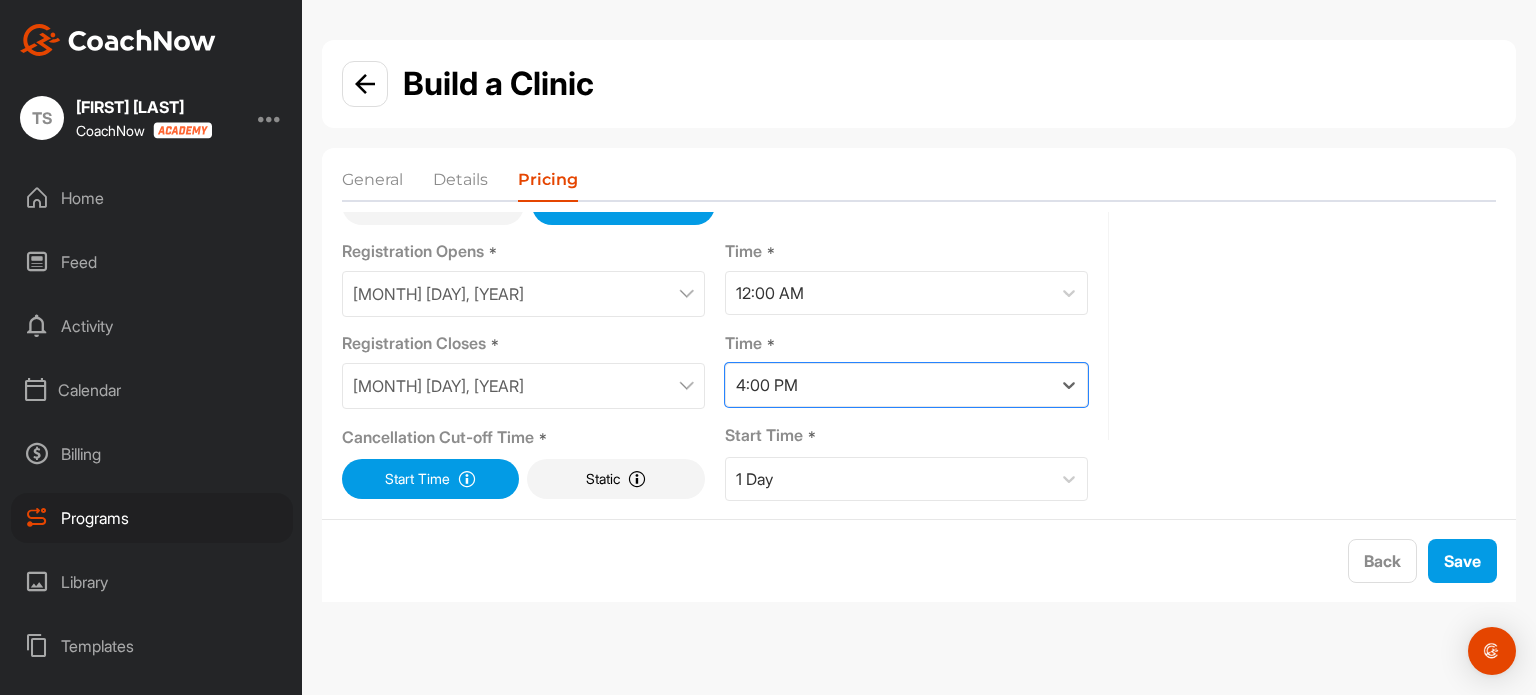 scroll, scrollTop: 226, scrollLeft: 0, axis: vertical 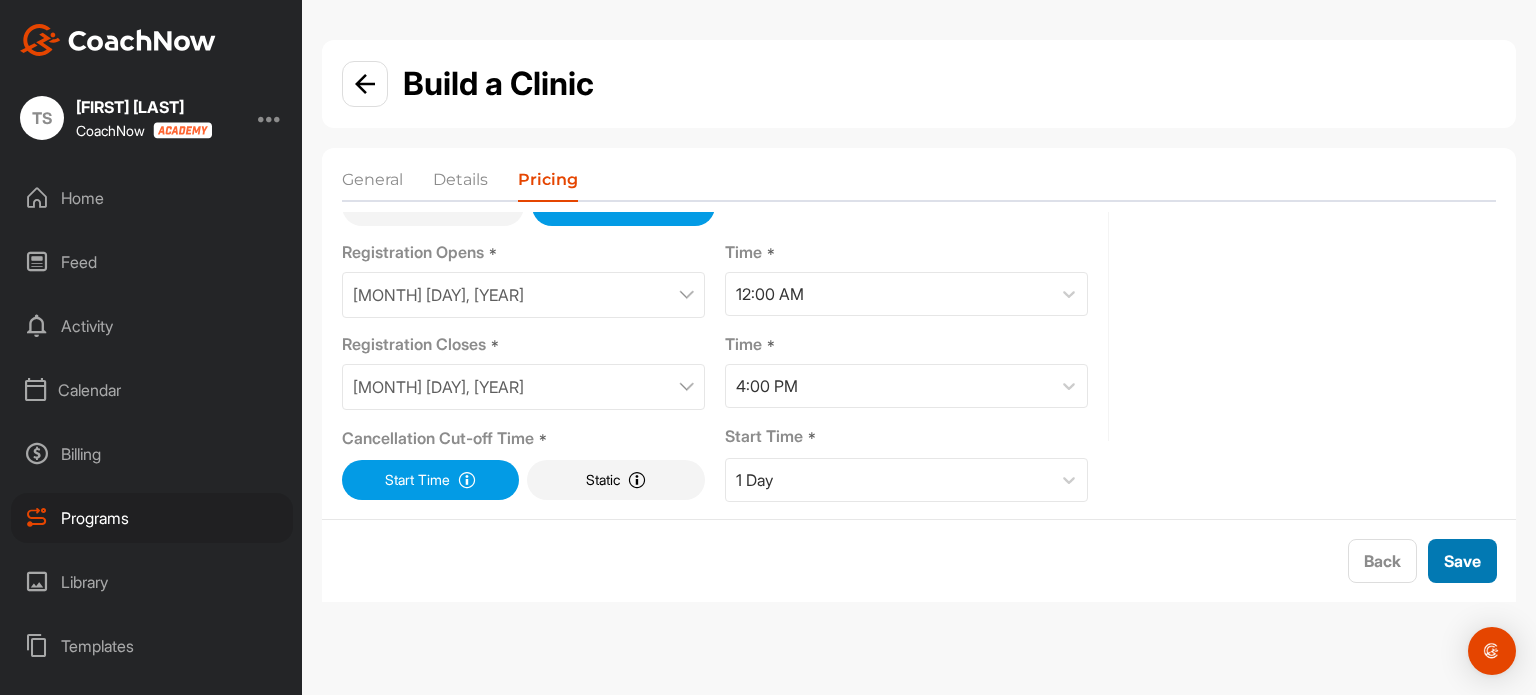 click on "Save" at bounding box center [1462, 561] 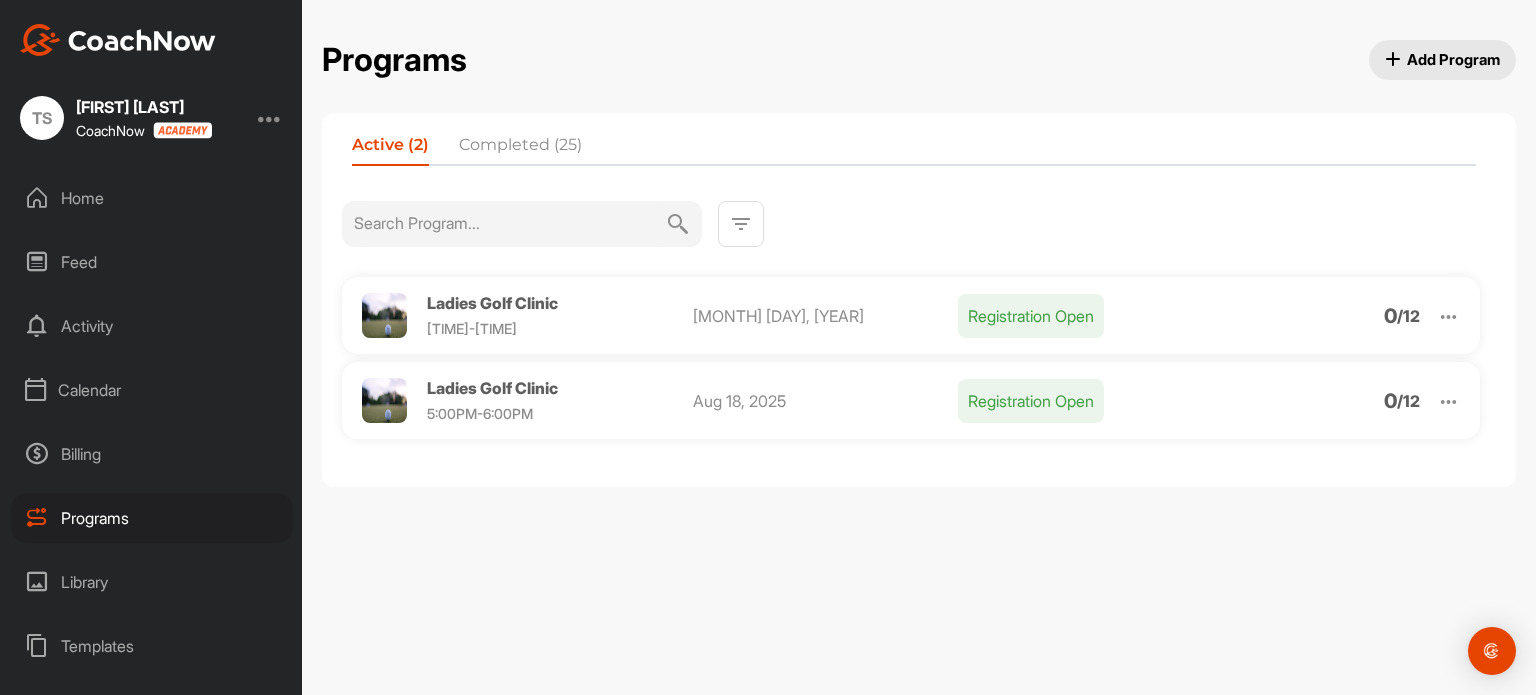 click on "[EVENT_NAME] [TIME]-[TIME] [MONTH] [DAY], [YEAR] Registration Open 0 / 12" at bounding box center [911, 400] 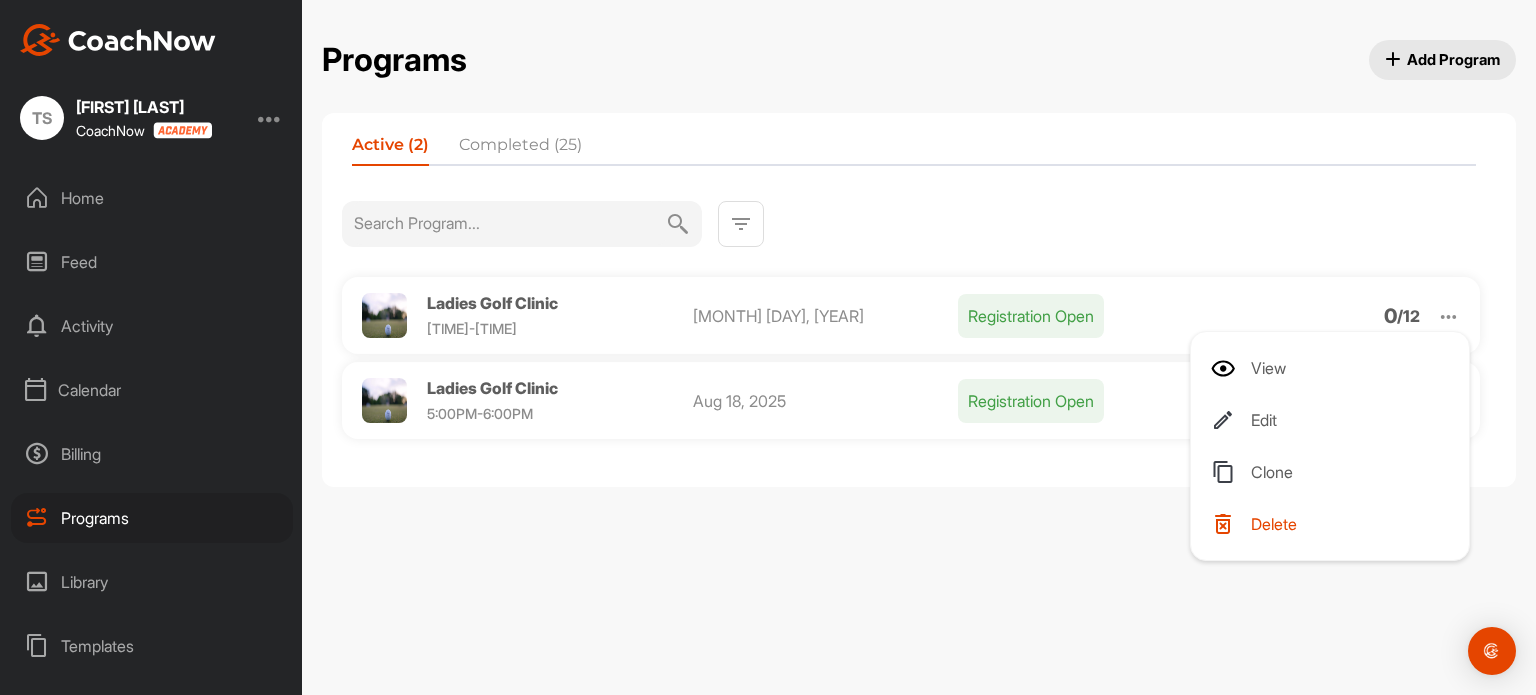 click on "Clone" at bounding box center (1334, 472) 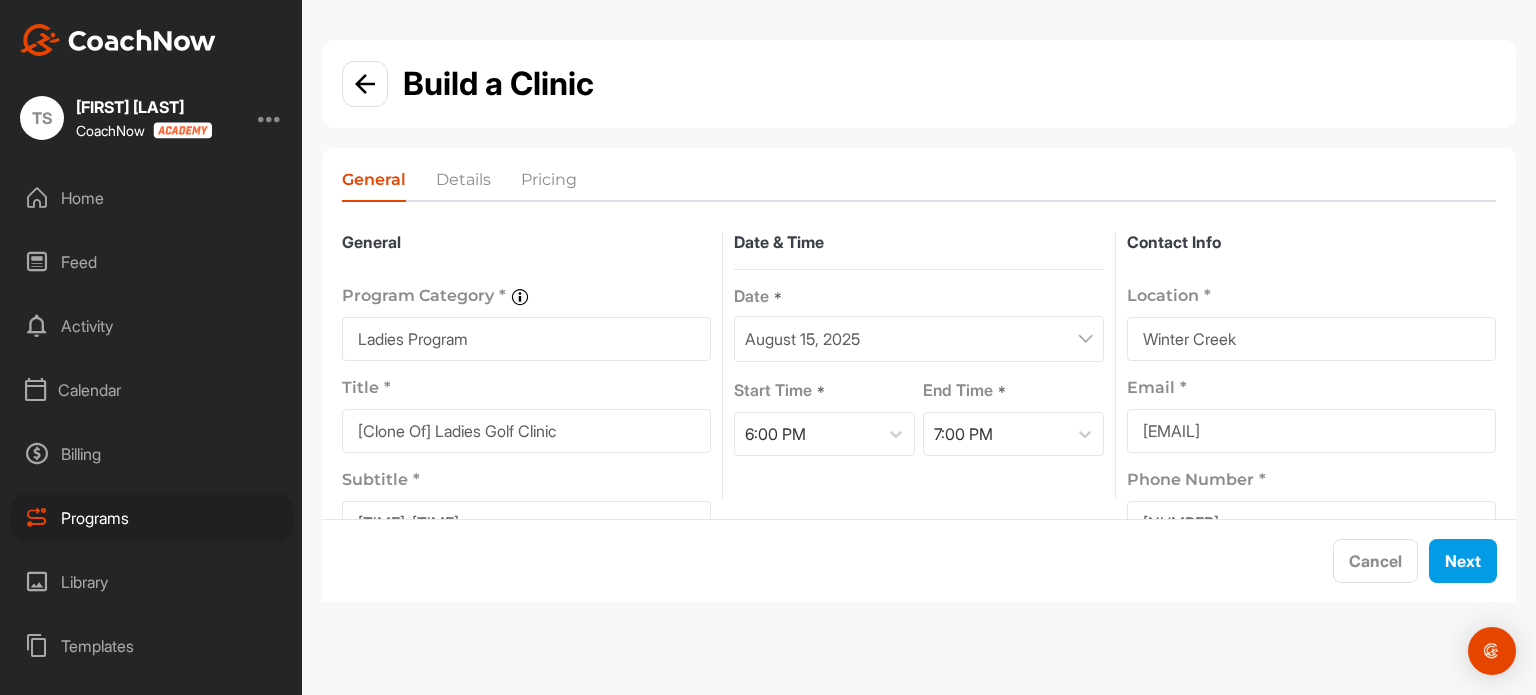 scroll, scrollTop: 114, scrollLeft: 0, axis: vertical 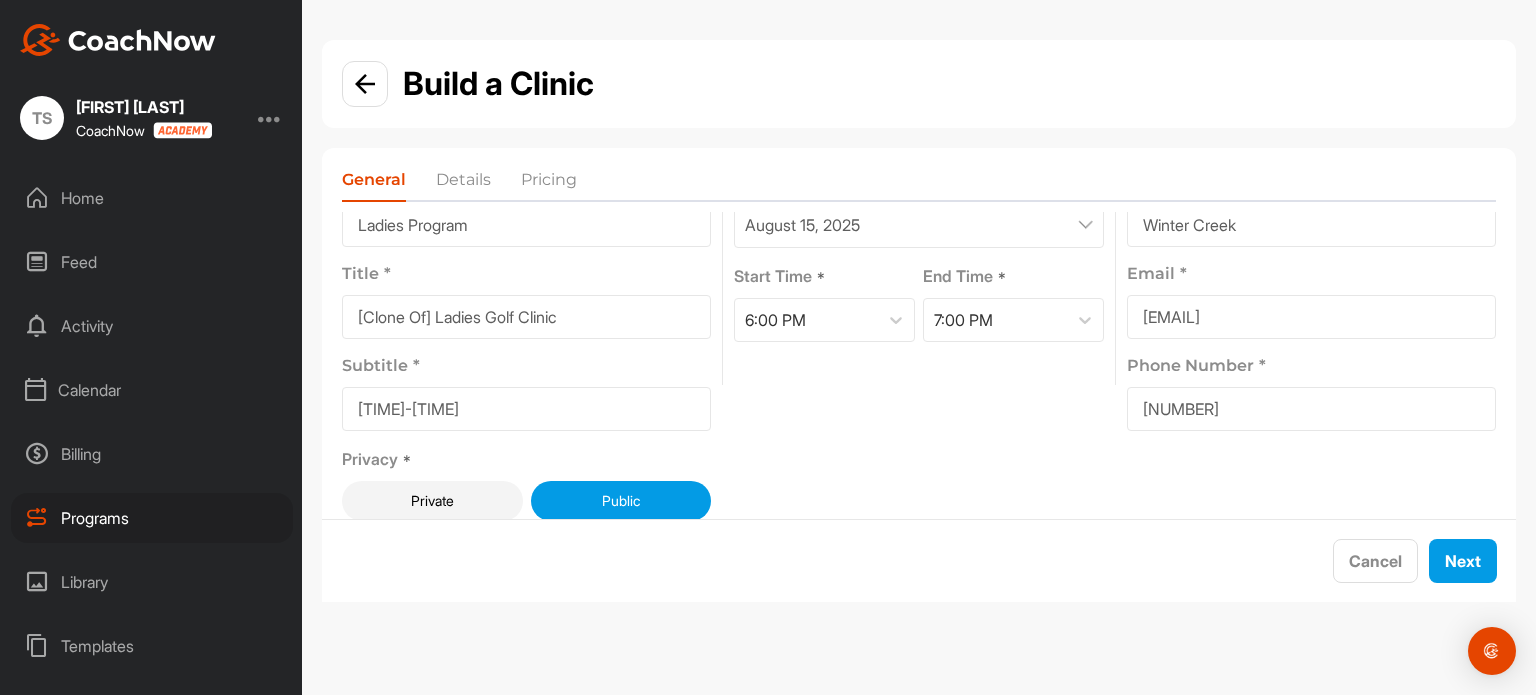 drag, startPoint x: 441, startPoint y: 315, endPoint x: 148, endPoint y: 306, distance: 293.13818 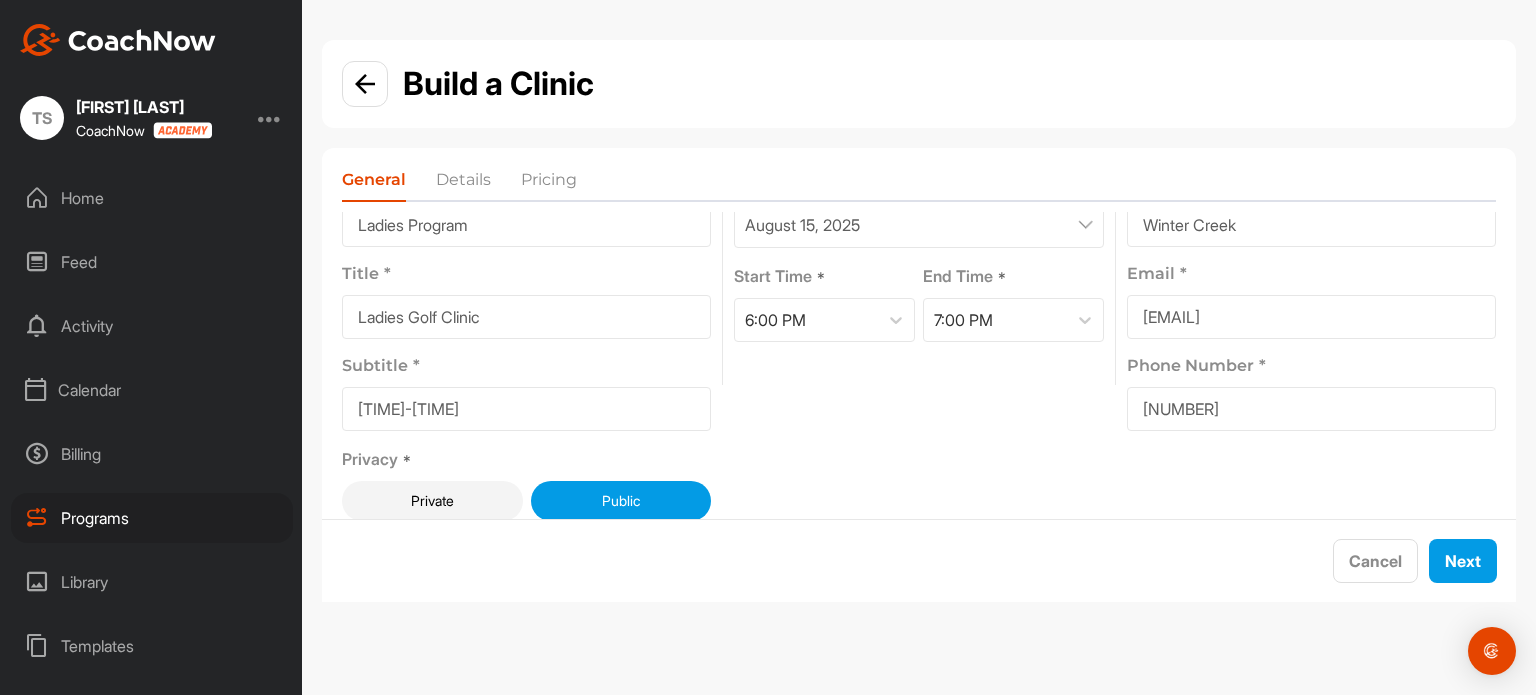 type on "Ladies Golf Clinic" 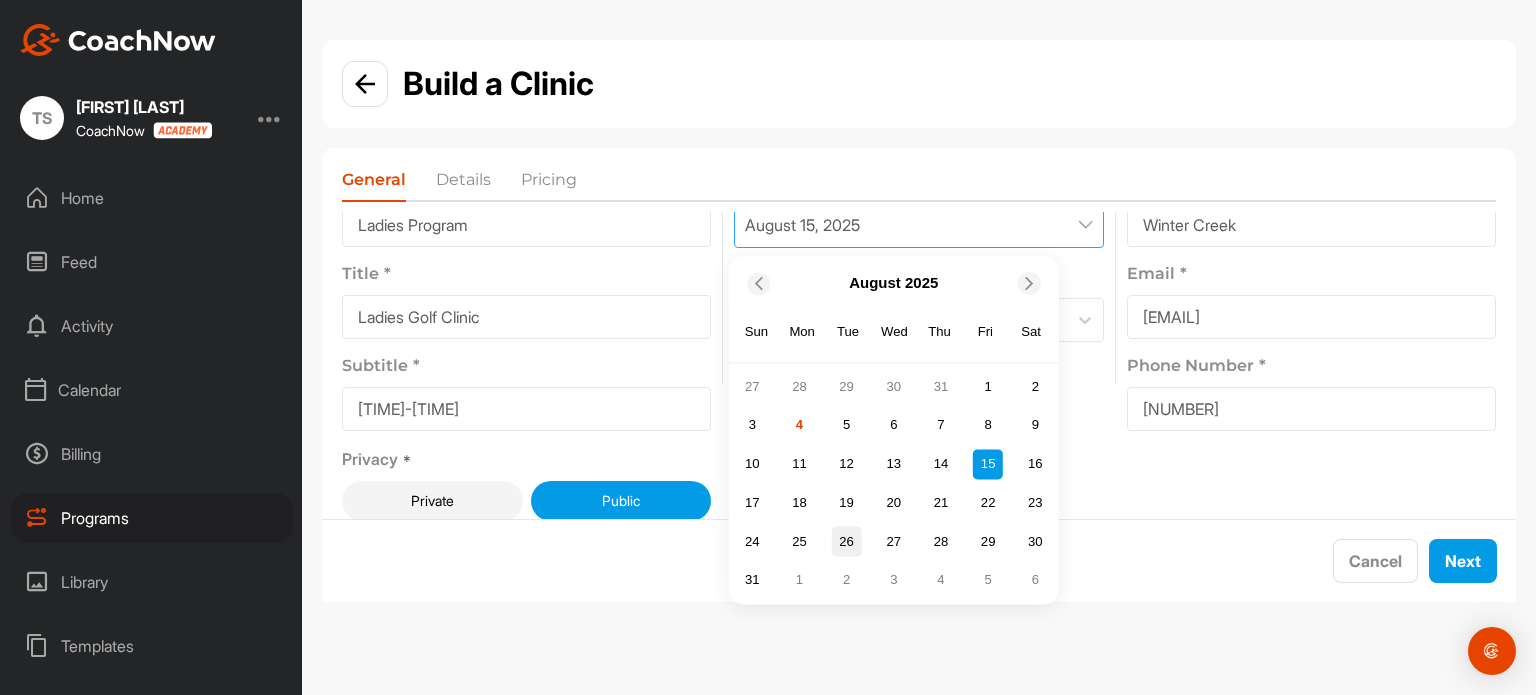 click on "26" at bounding box center [847, 542] 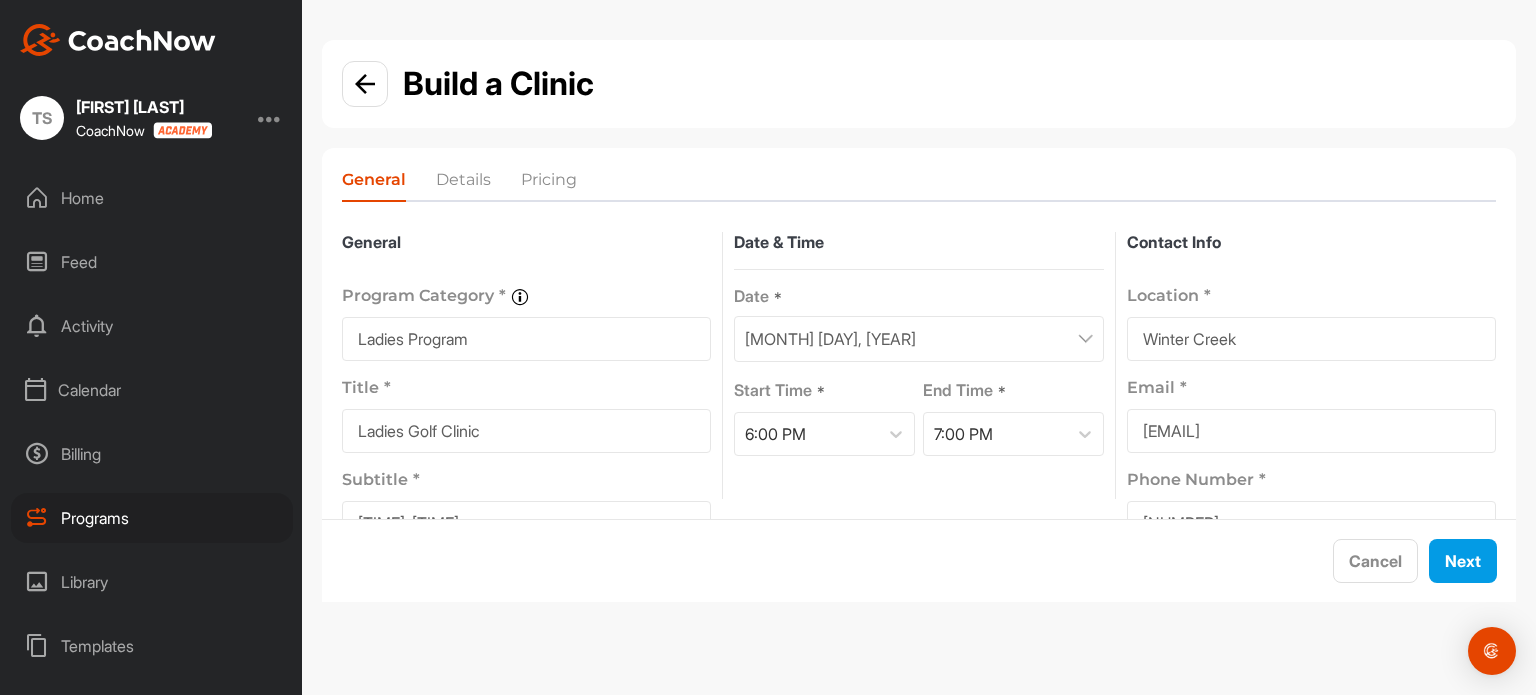 scroll, scrollTop: 114, scrollLeft: 0, axis: vertical 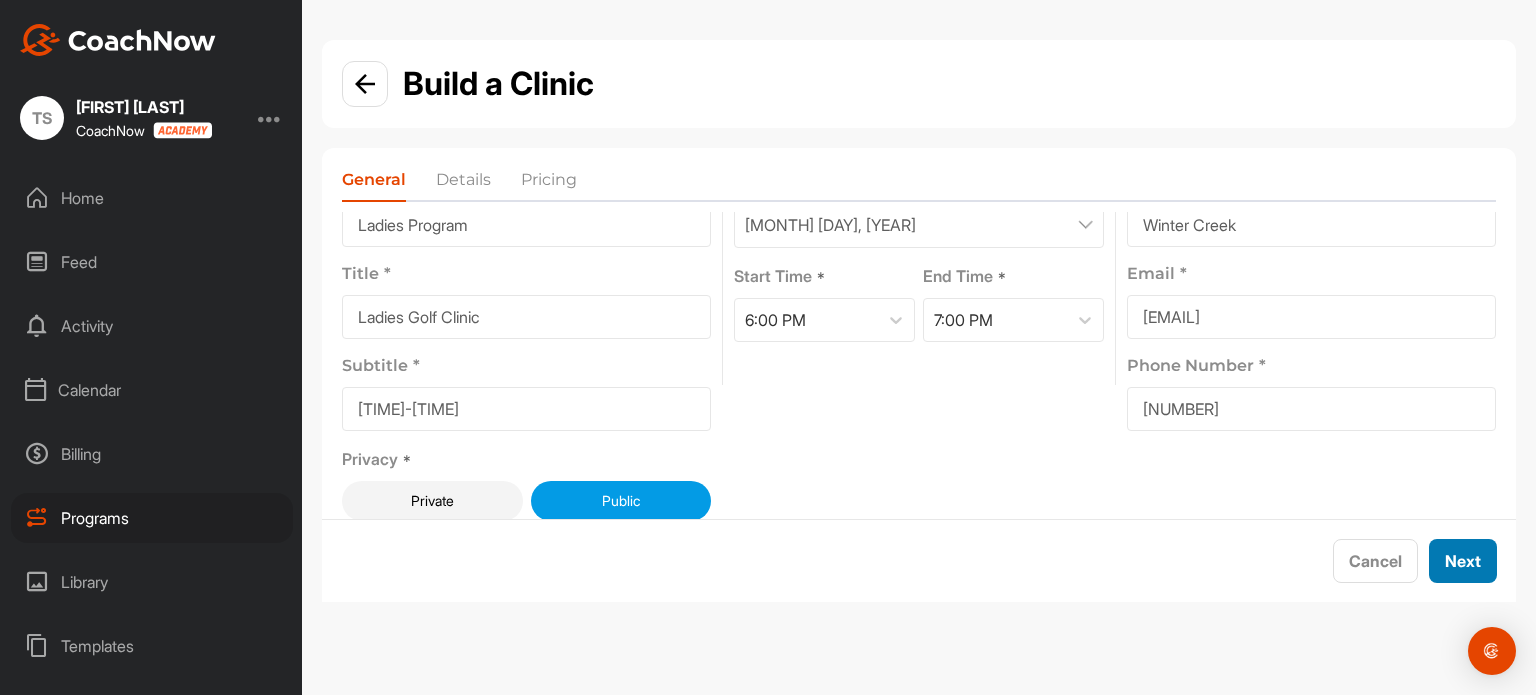 click on "Next" at bounding box center [1463, 561] 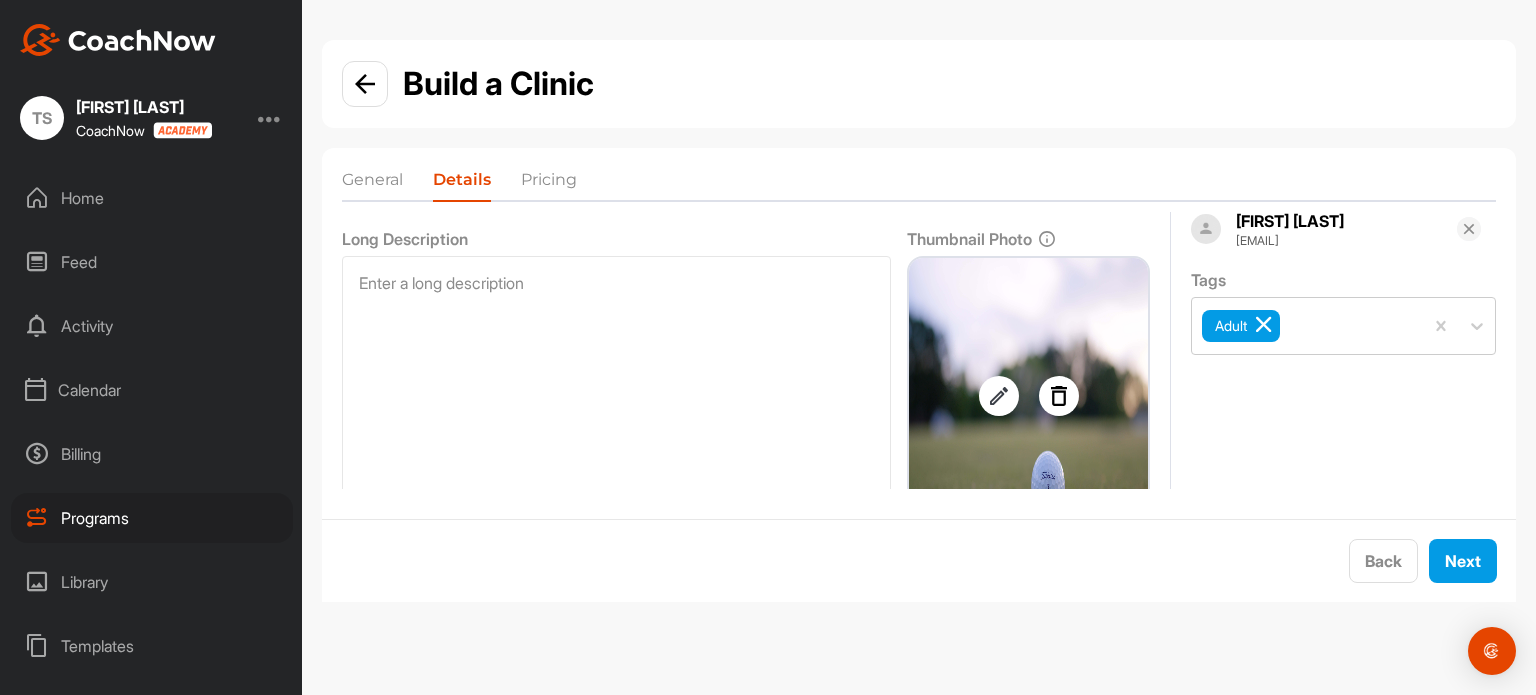 scroll, scrollTop: 183, scrollLeft: 0, axis: vertical 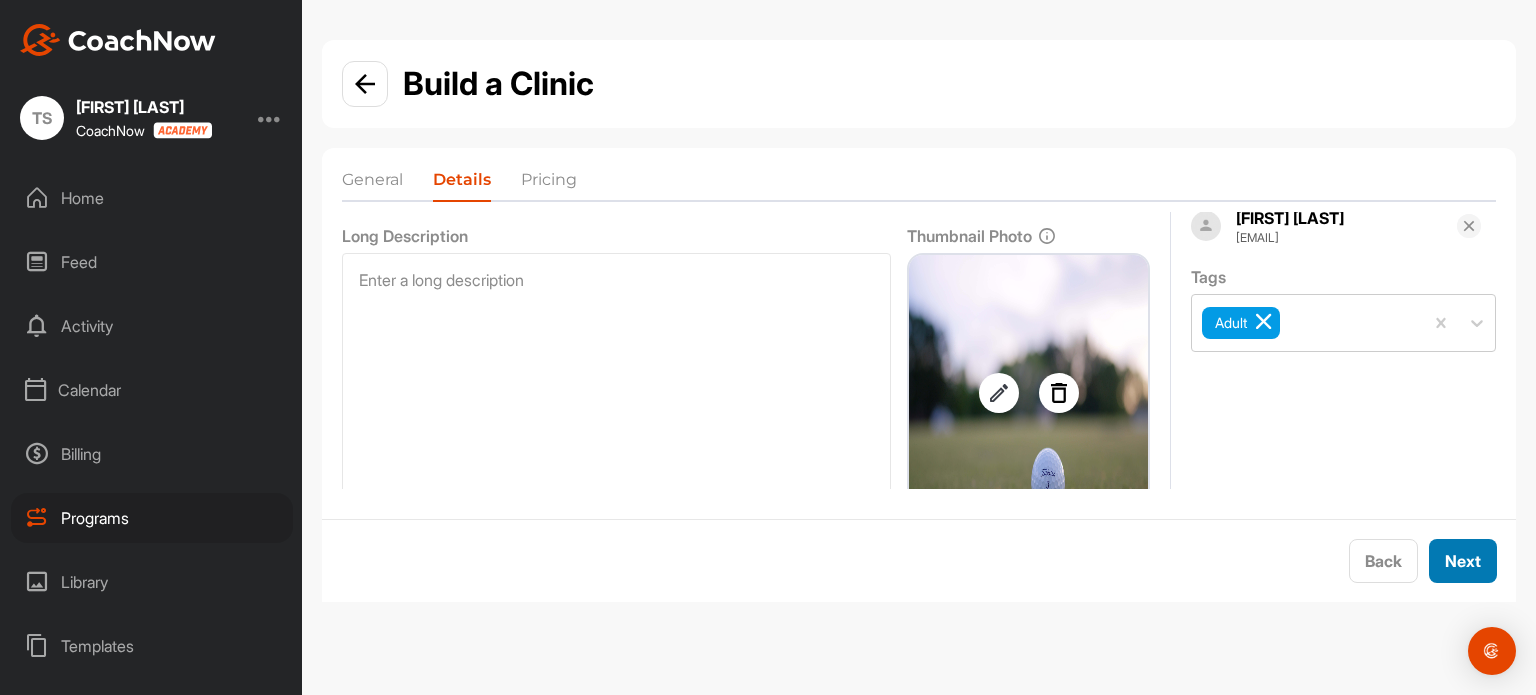 click on "Next" at bounding box center (1463, 561) 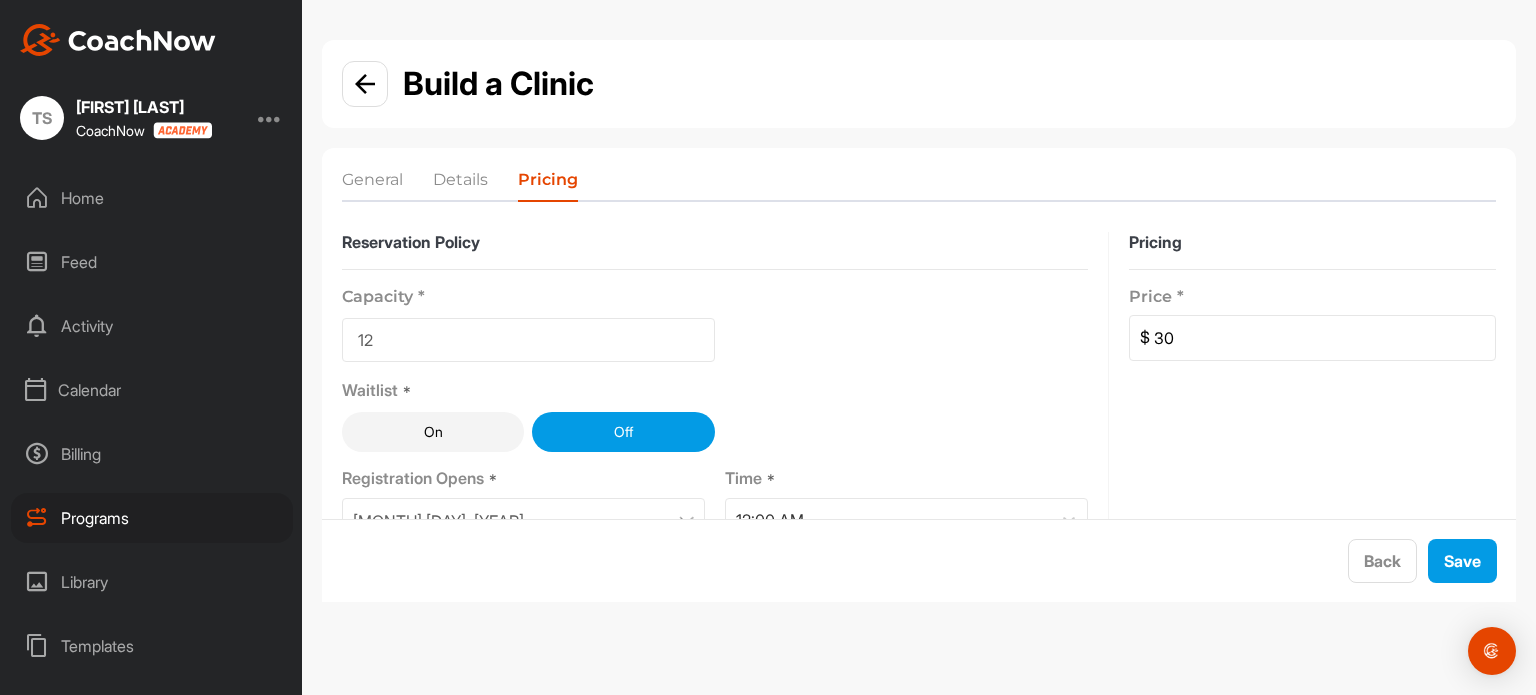 scroll, scrollTop: 227, scrollLeft: 0, axis: vertical 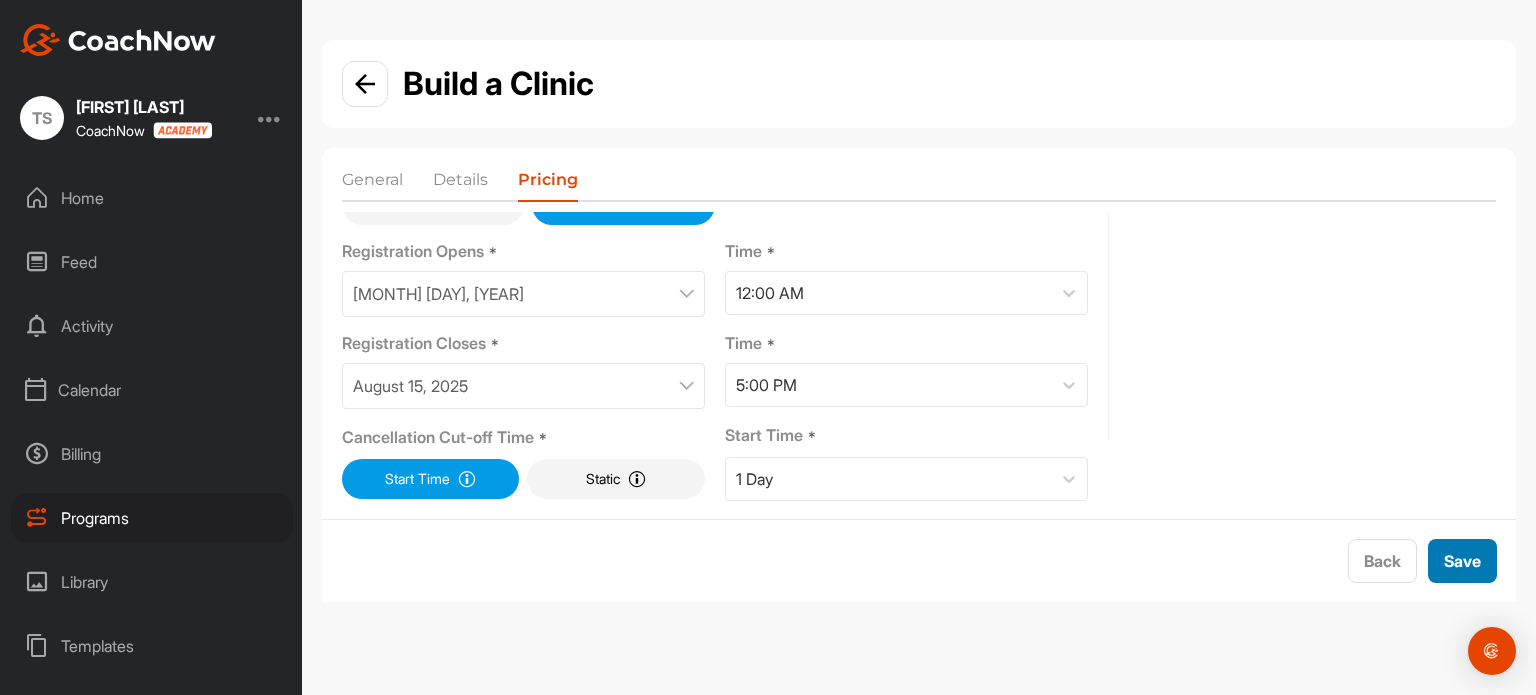 click on "Save" at bounding box center [1462, 561] 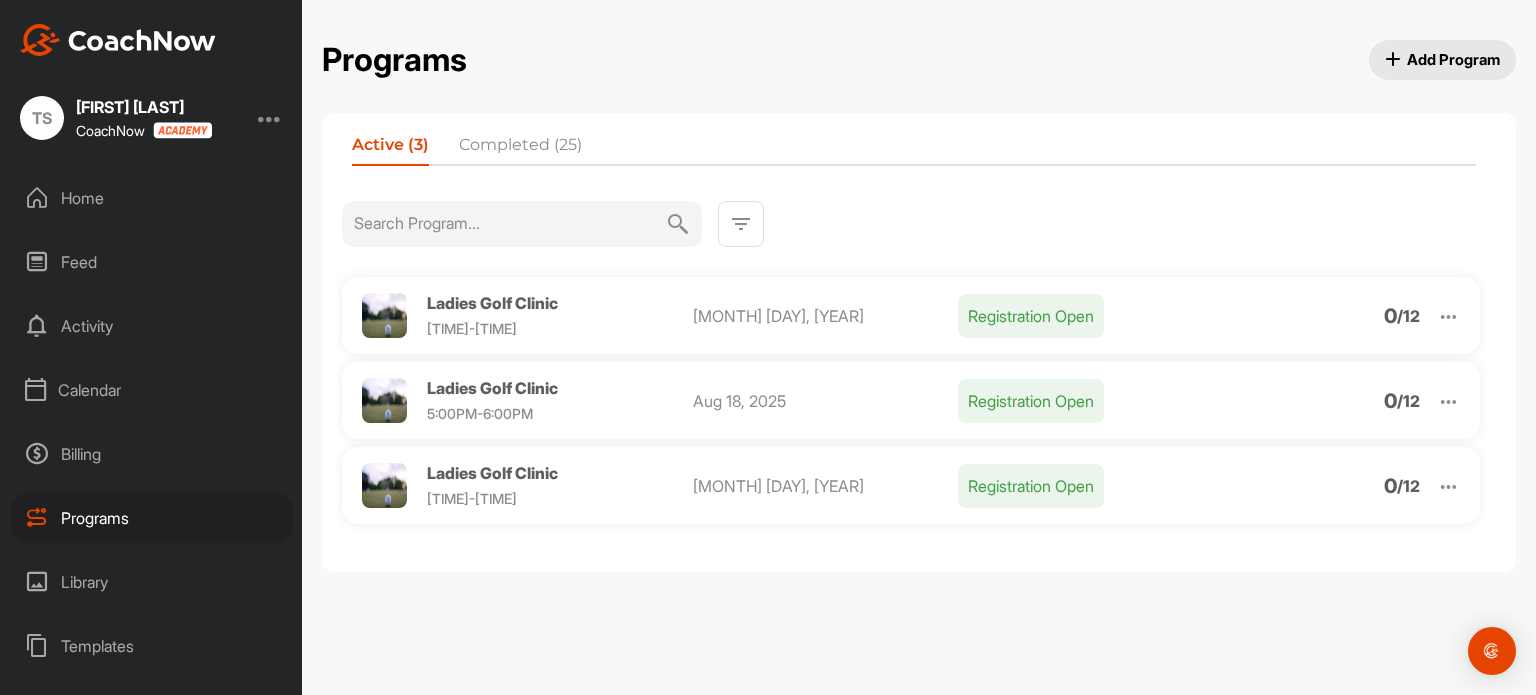 click on "Completed (25)" at bounding box center [520, 149] 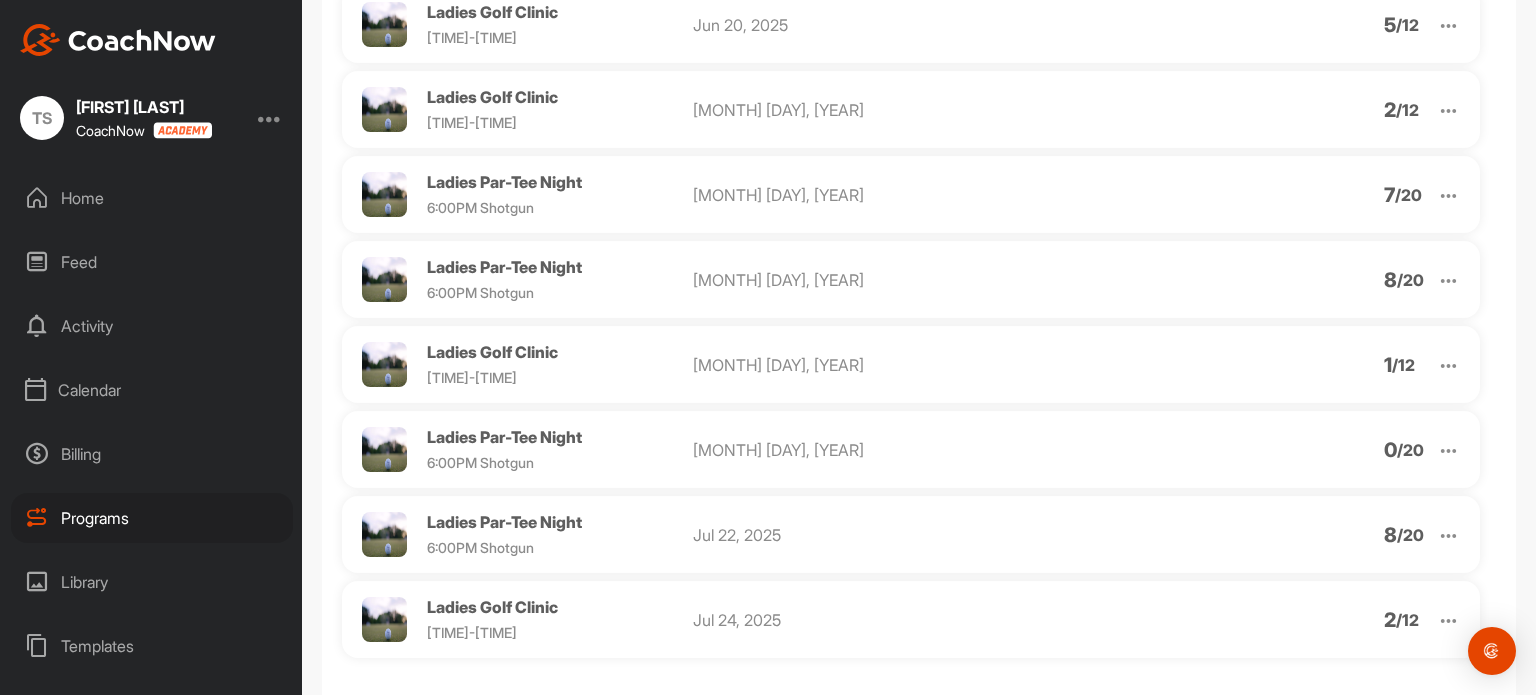 scroll, scrollTop: 1792, scrollLeft: 0, axis: vertical 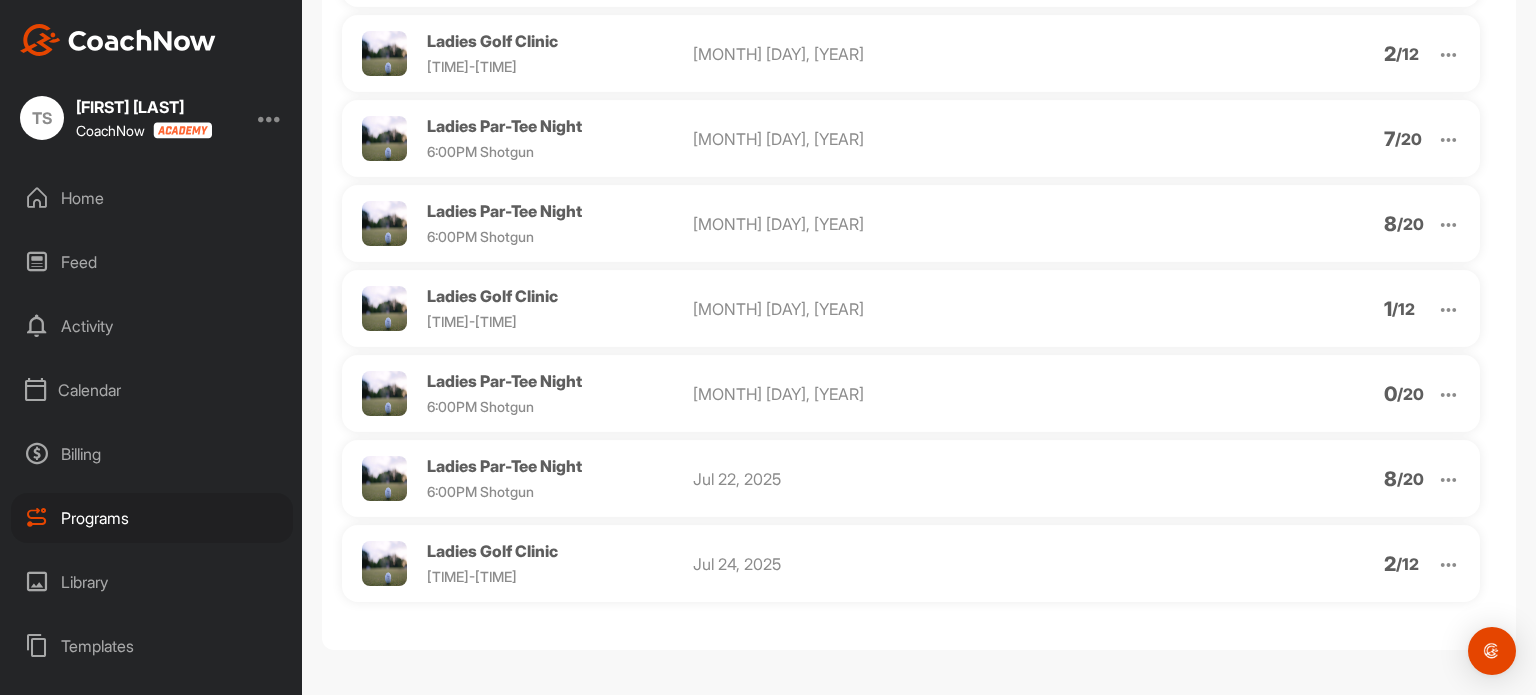 click at bounding box center (1448, 479) 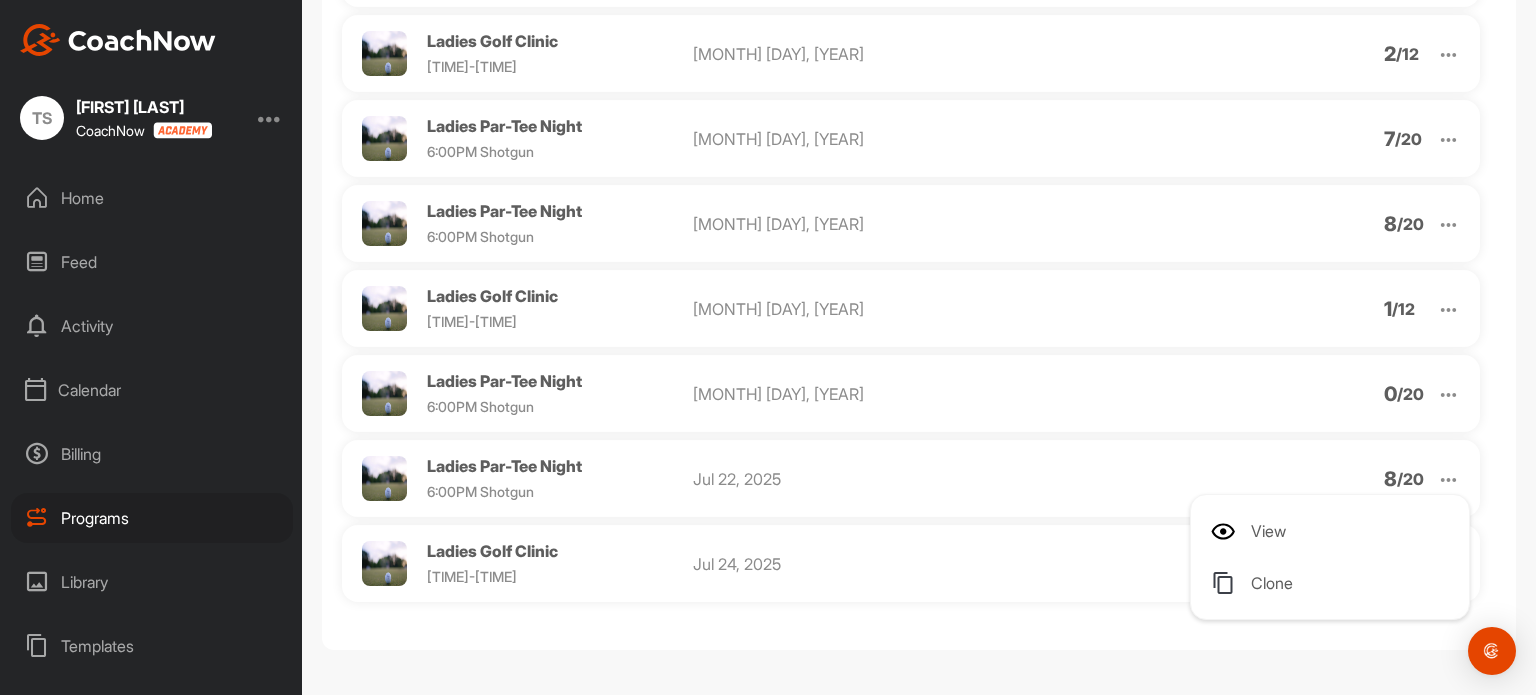 click on "Clone" at bounding box center (1334, 583) 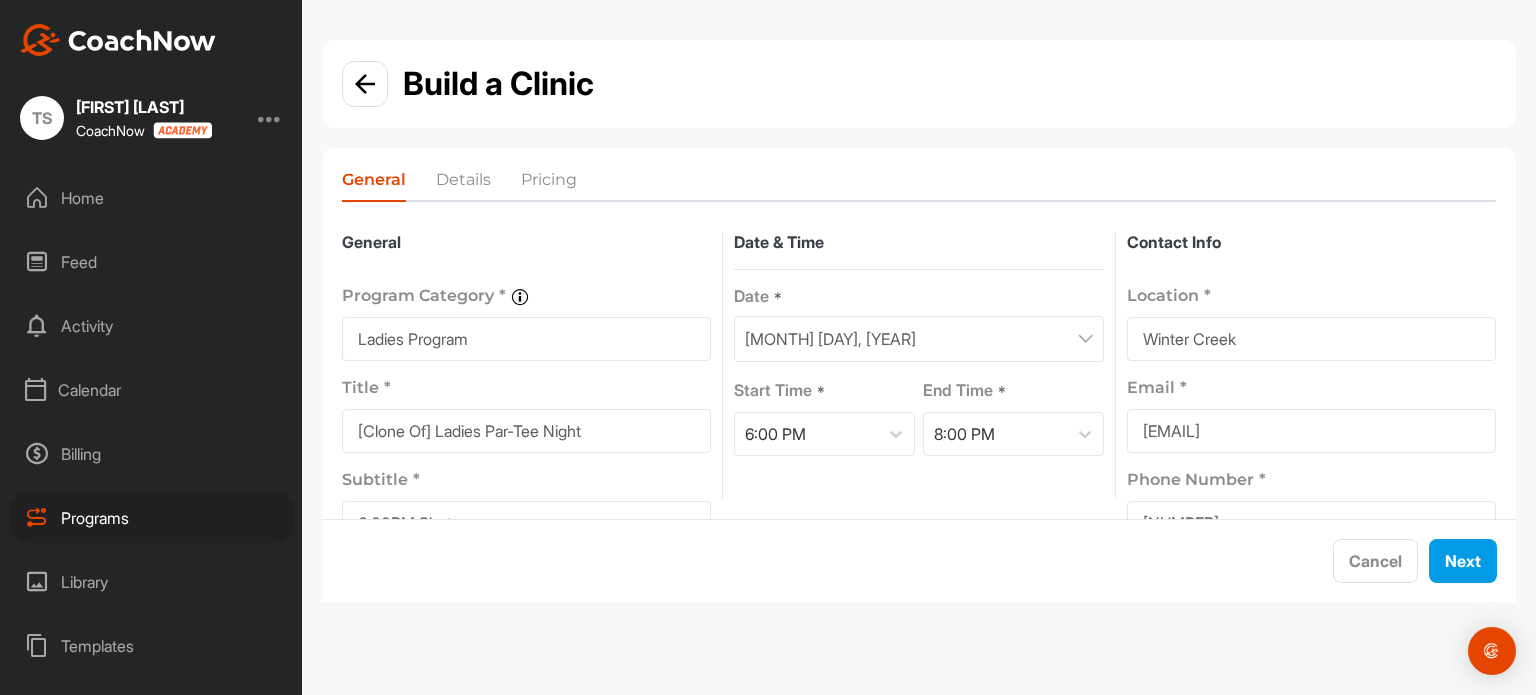 drag, startPoint x: 437, startPoint y: 431, endPoint x: 232, endPoint y: 377, distance: 211.99292 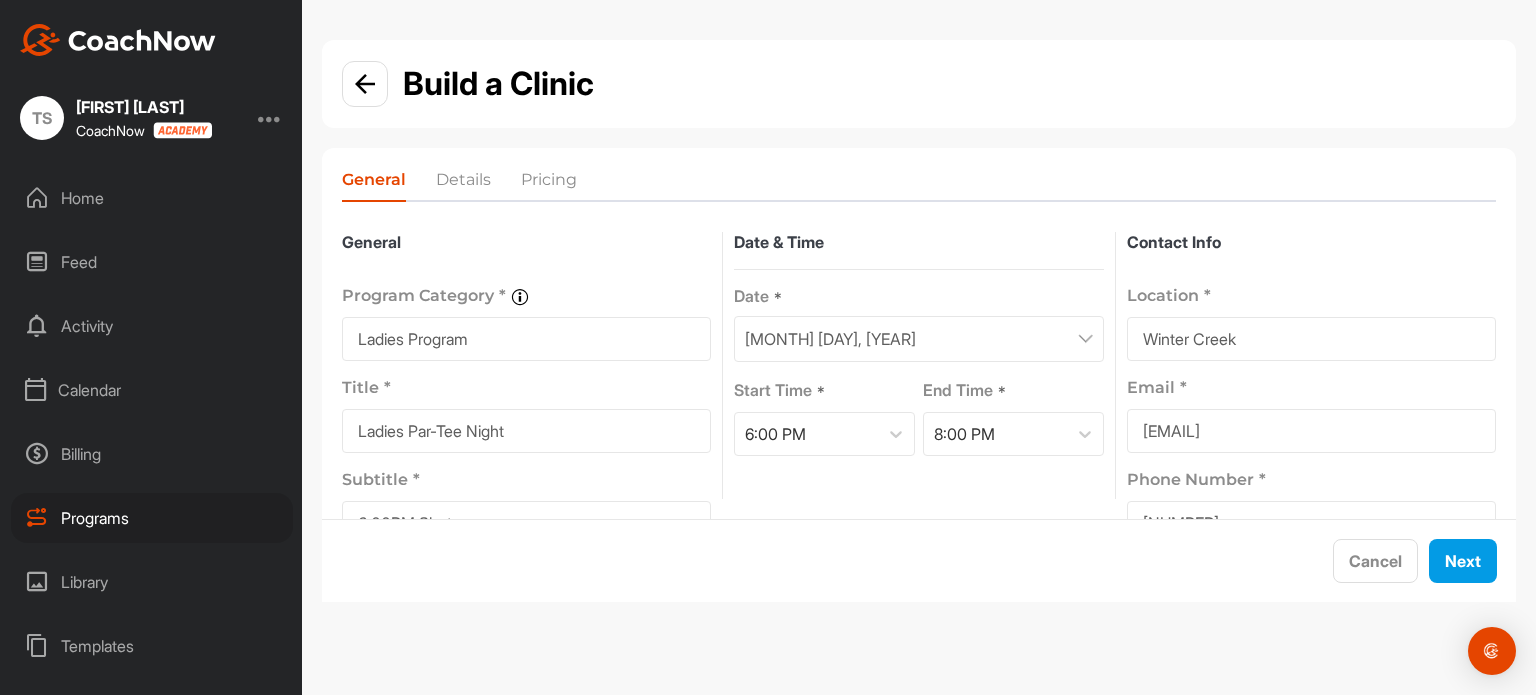 scroll, scrollTop: 114, scrollLeft: 0, axis: vertical 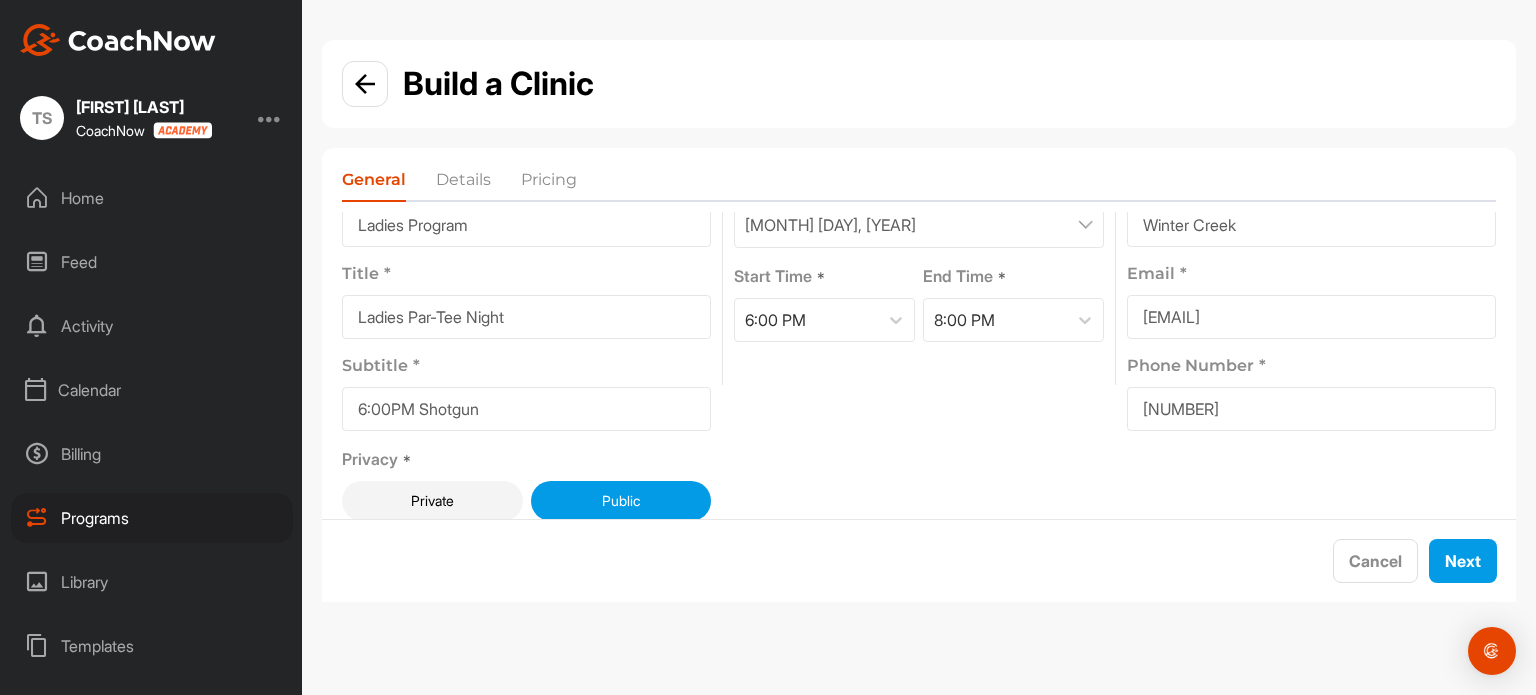 type on "Ladies Par-Tee Night" 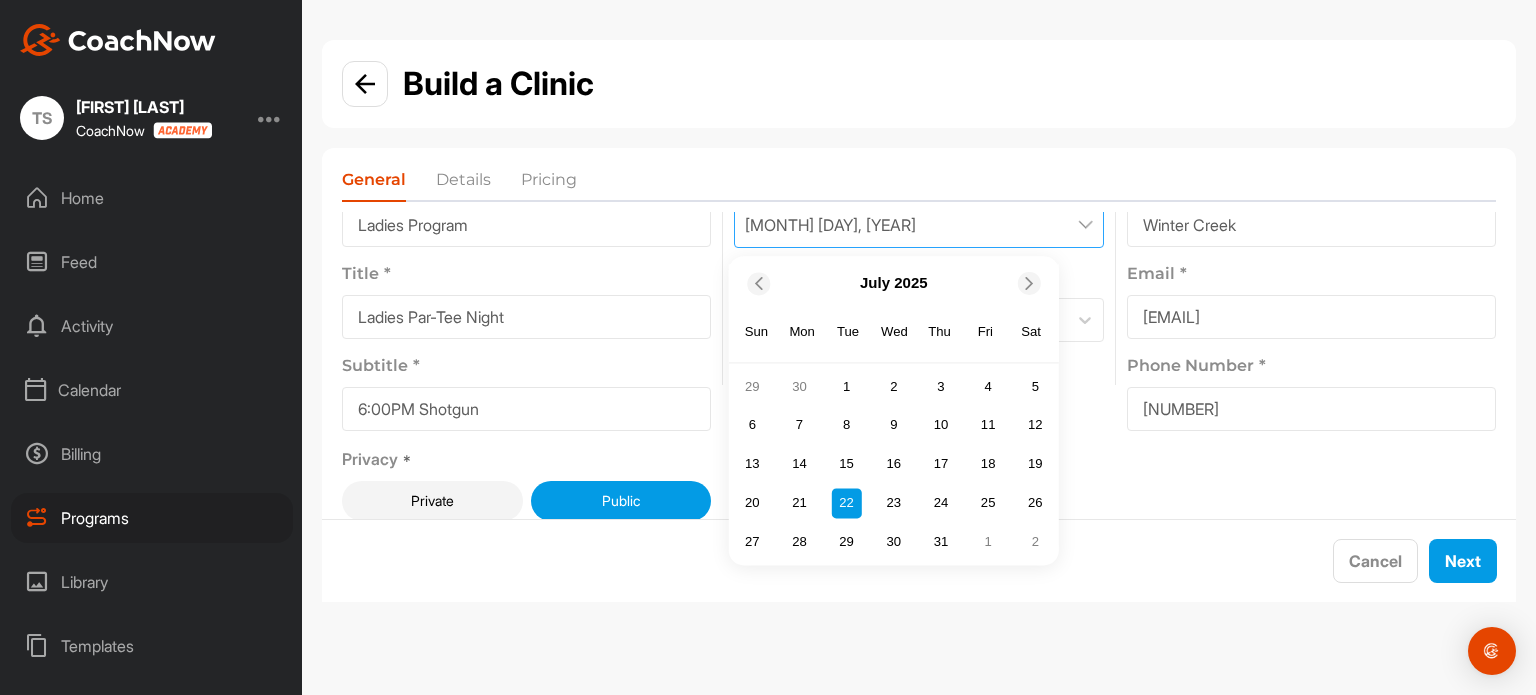 click at bounding box center [1029, 283] 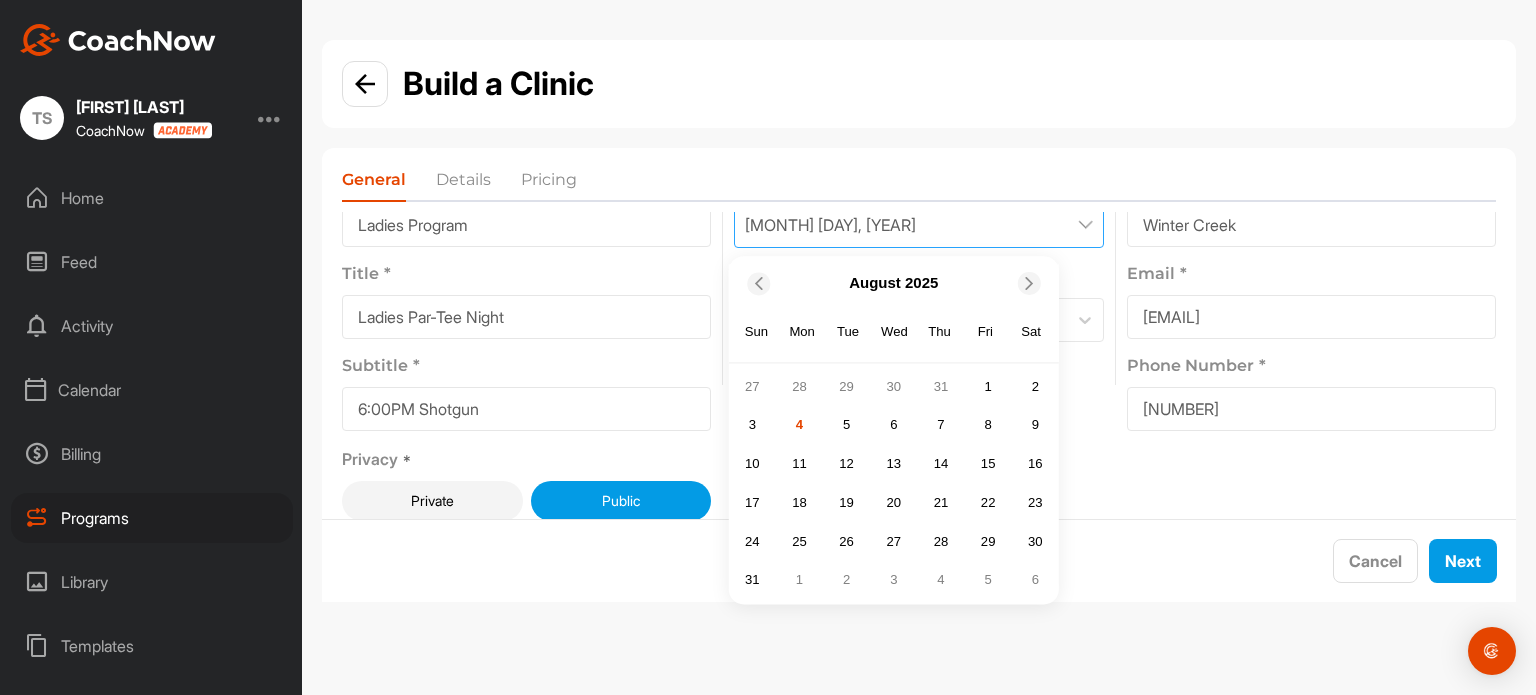 click on "13" at bounding box center [894, 464] 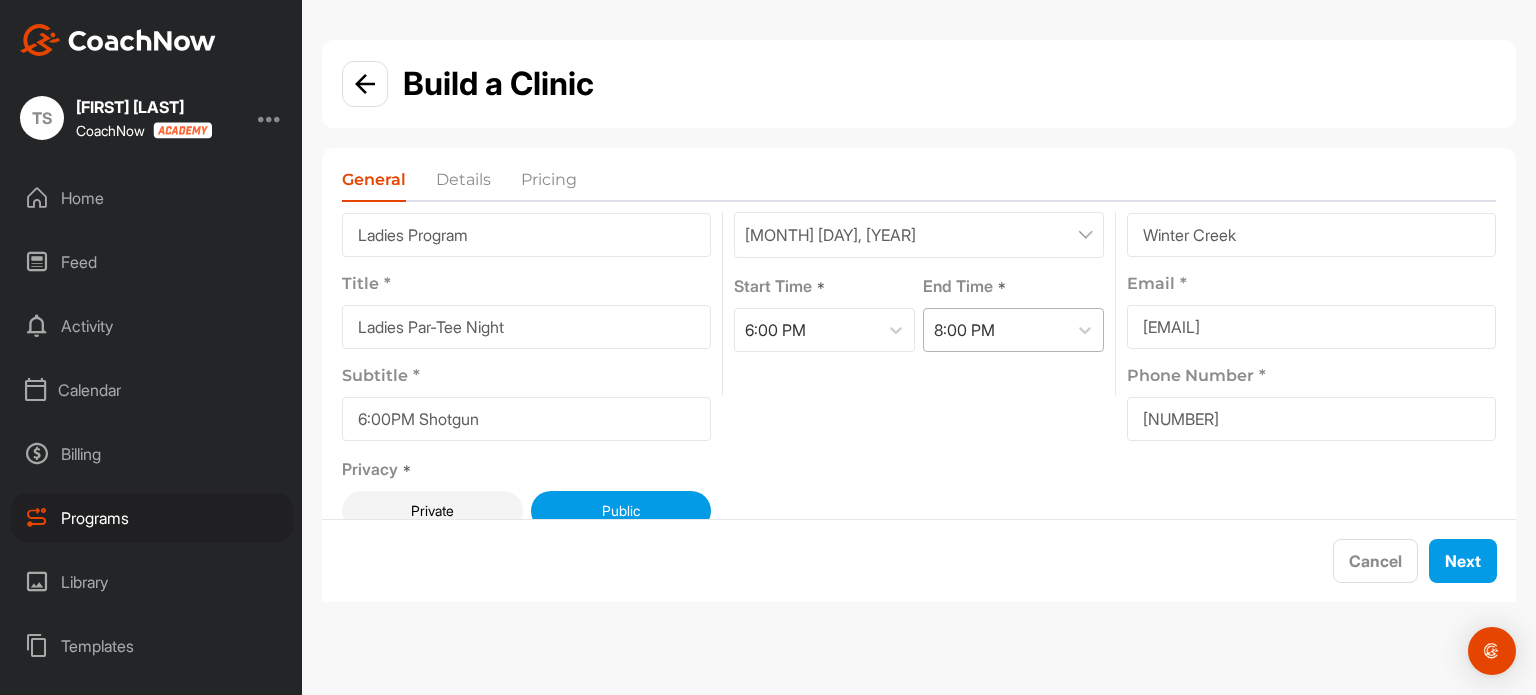 scroll, scrollTop: 107, scrollLeft: 0, axis: vertical 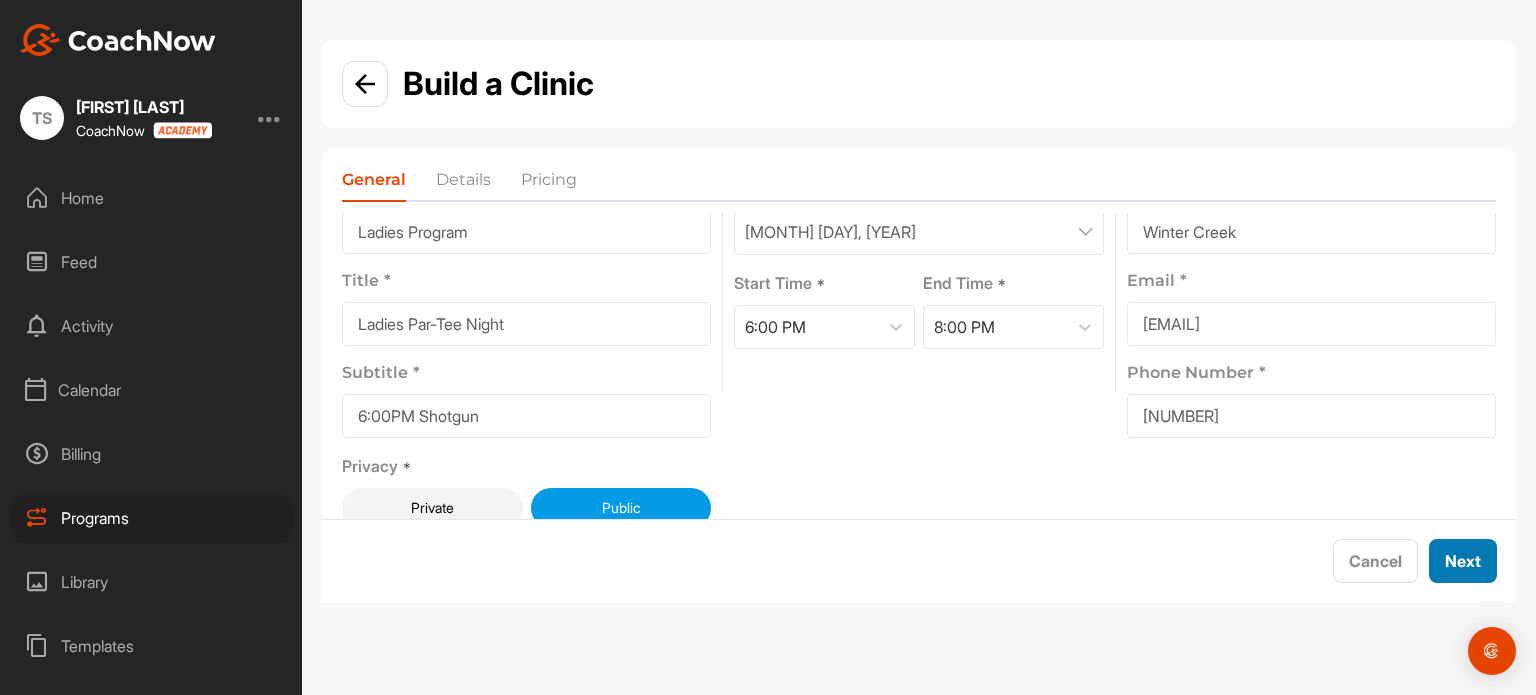 click on "Next" at bounding box center (1463, 561) 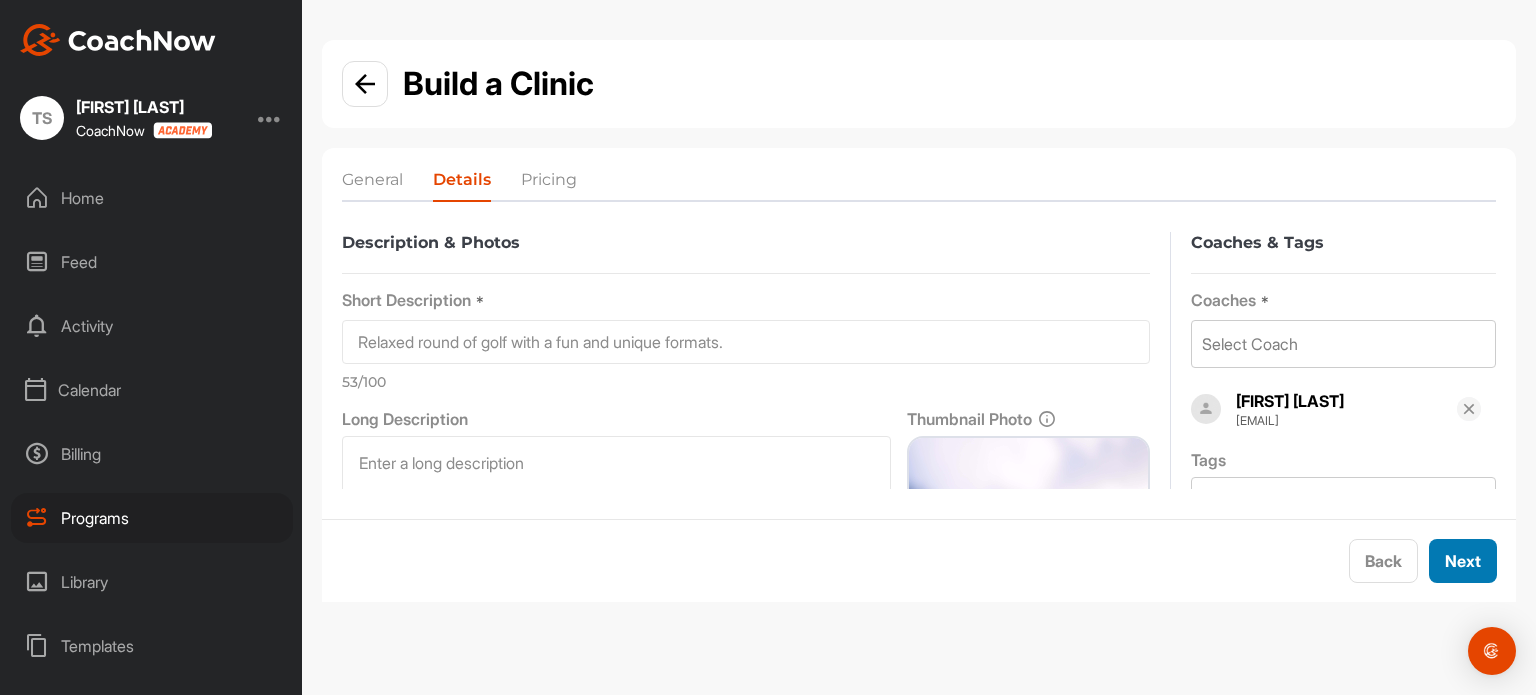 click on "Next" at bounding box center [1463, 561] 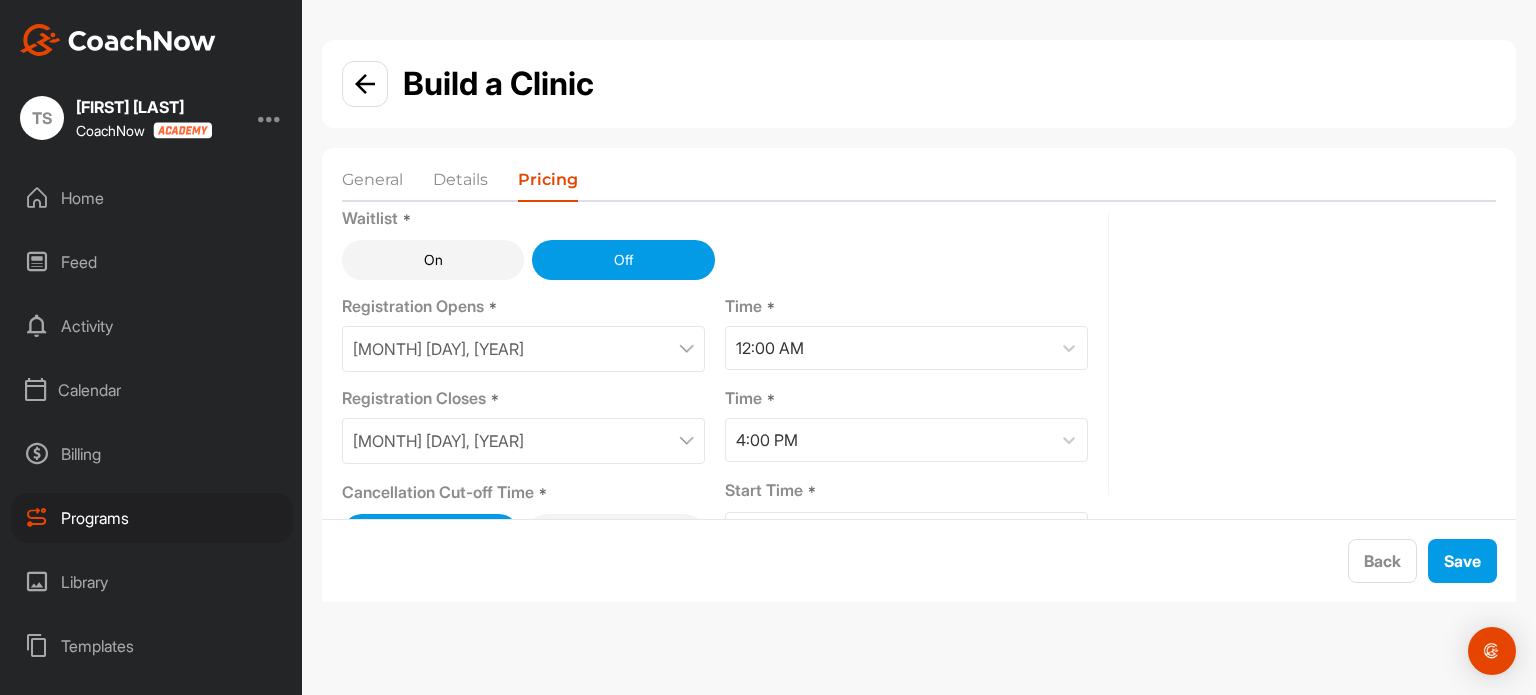 scroll, scrollTop: 176, scrollLeft: 0, axis: vertical 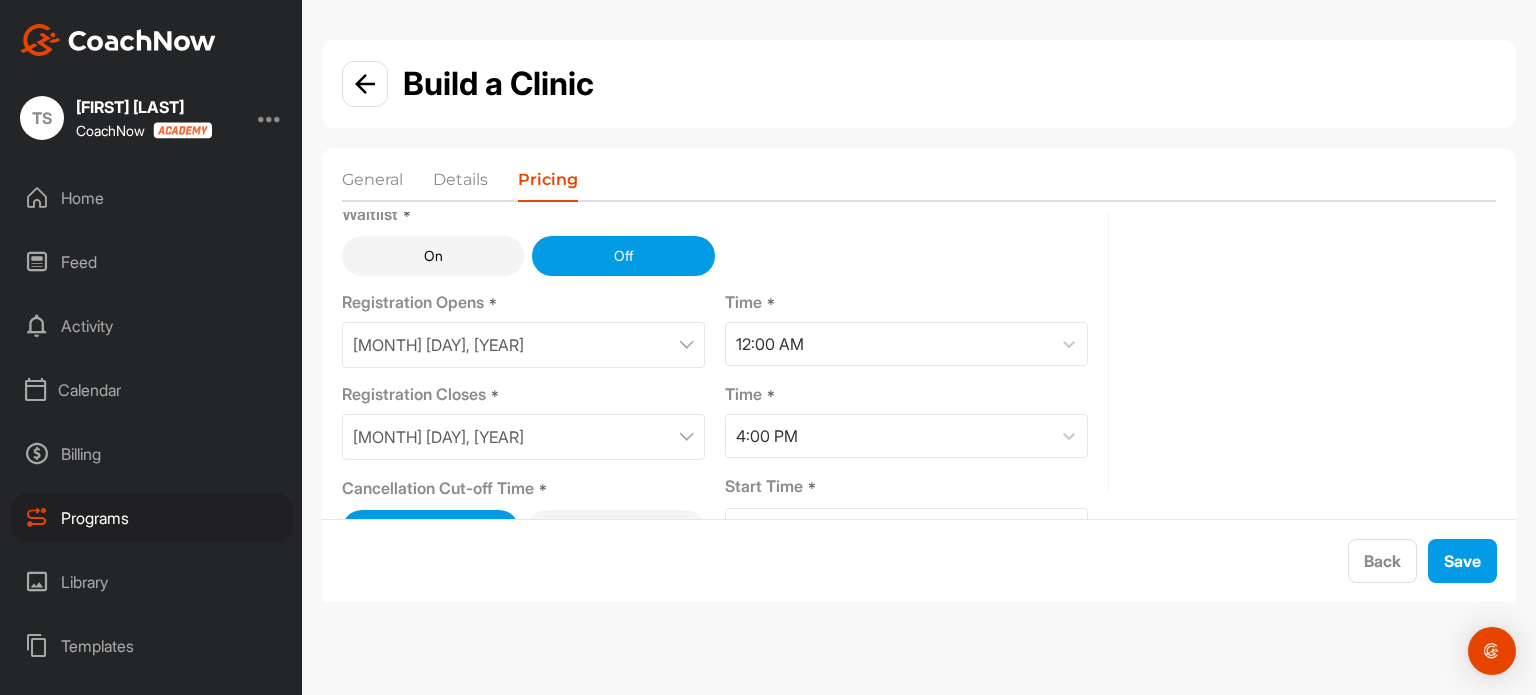 click on "July 22, 2025" at bounding box center (523, 437) 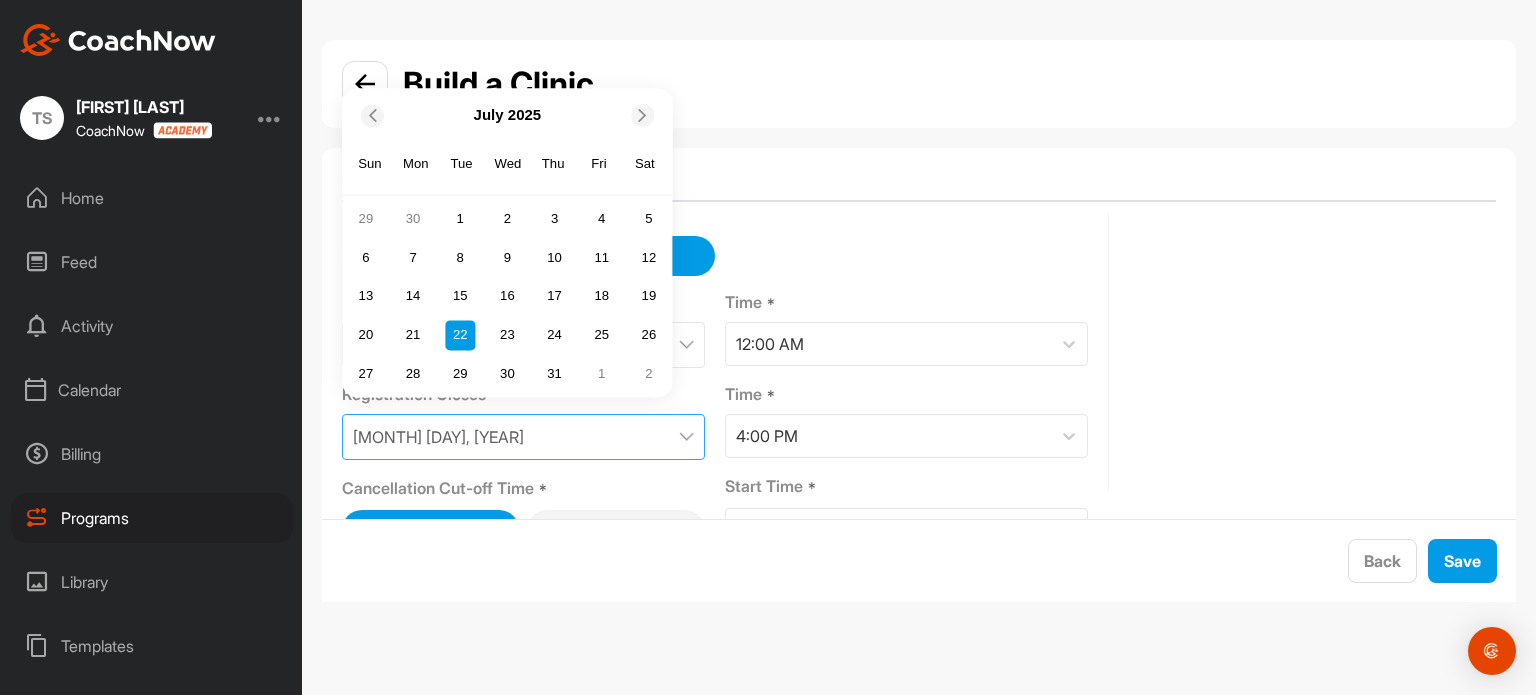 click at bounding box center [642, 115] 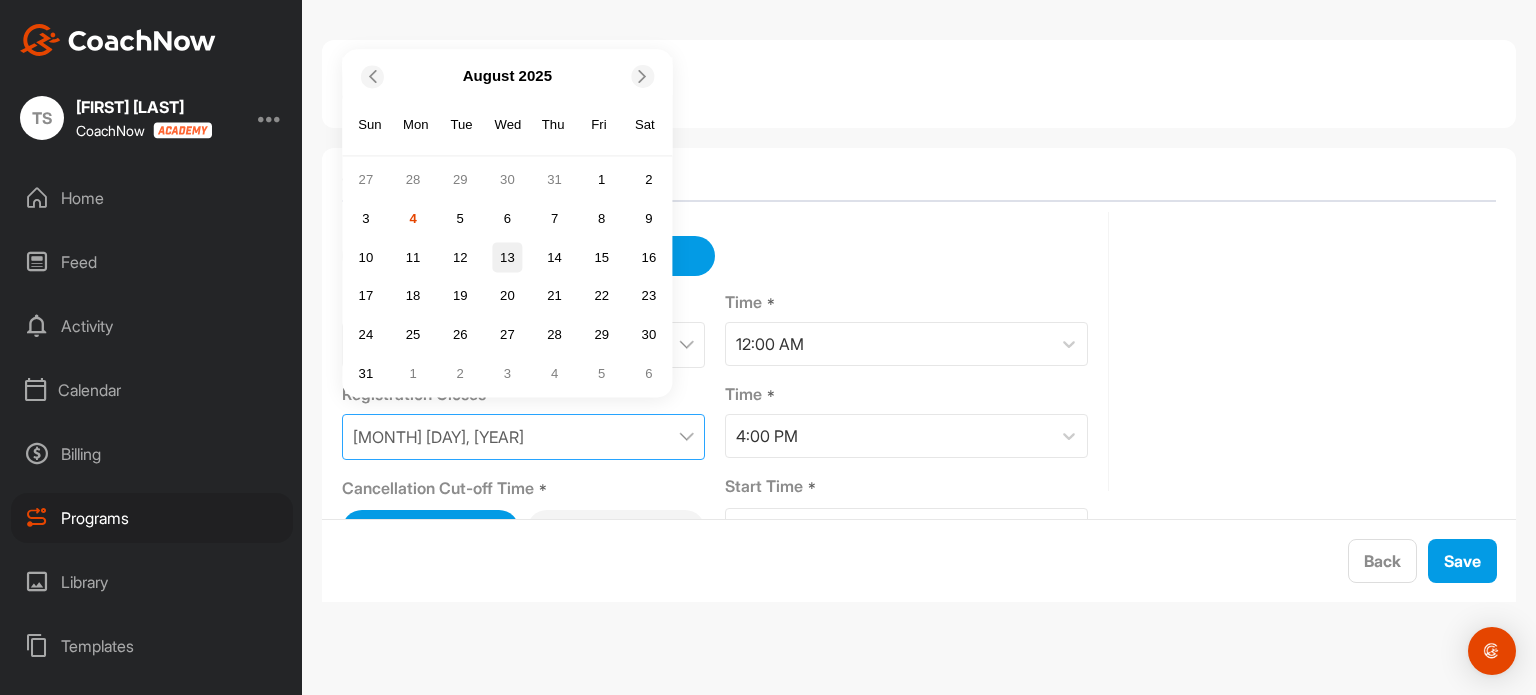 click on "13" at bounding box center (507, 258) 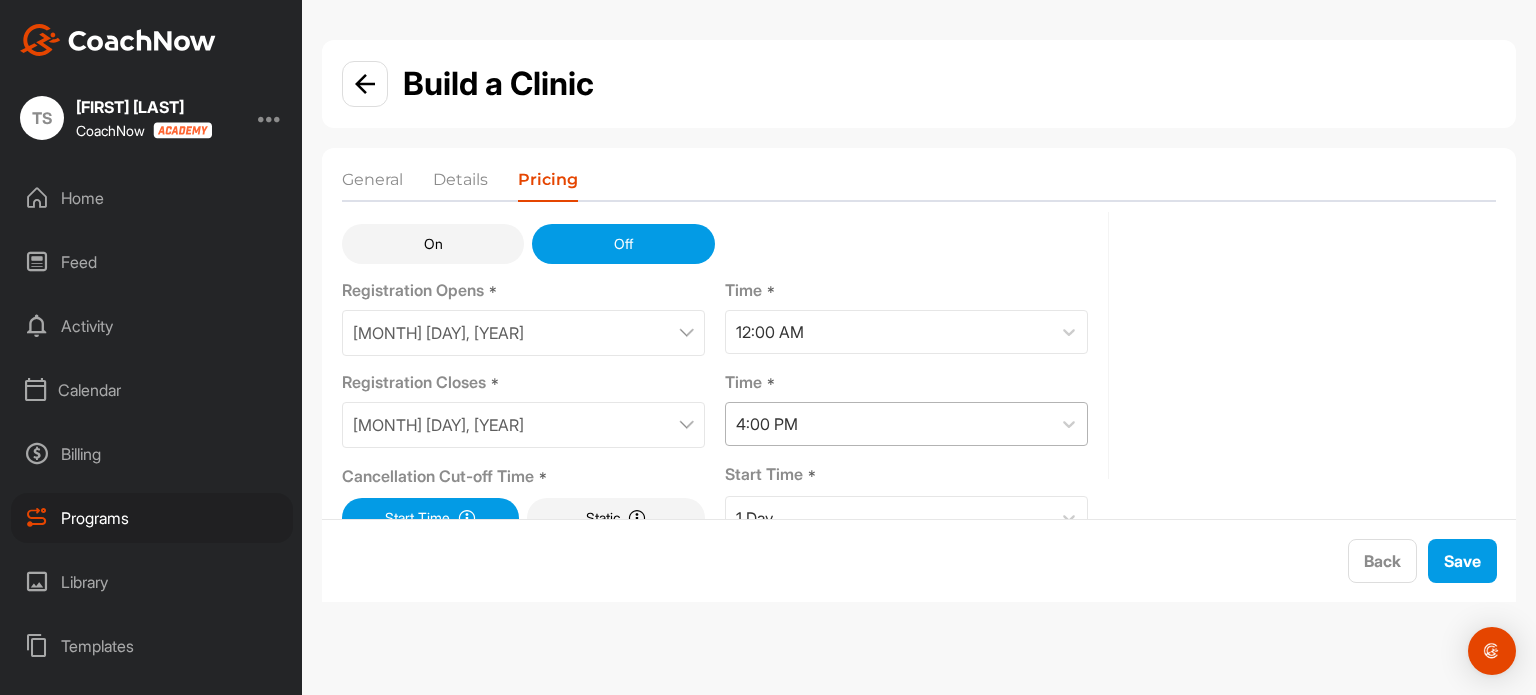 scroll, scrollTop: 227, scrollLeft: 0, axis: vertical 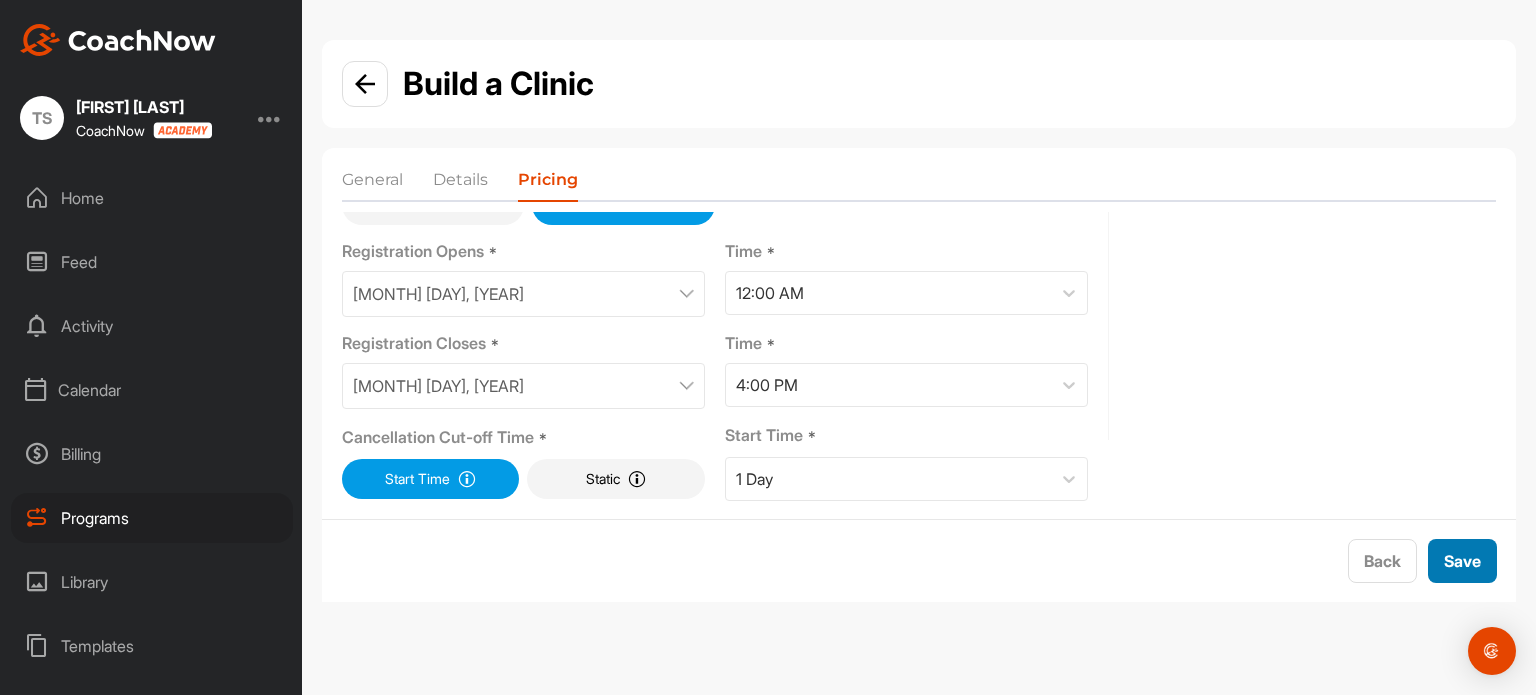 click on "Save" at bounding box center [1462, 561] 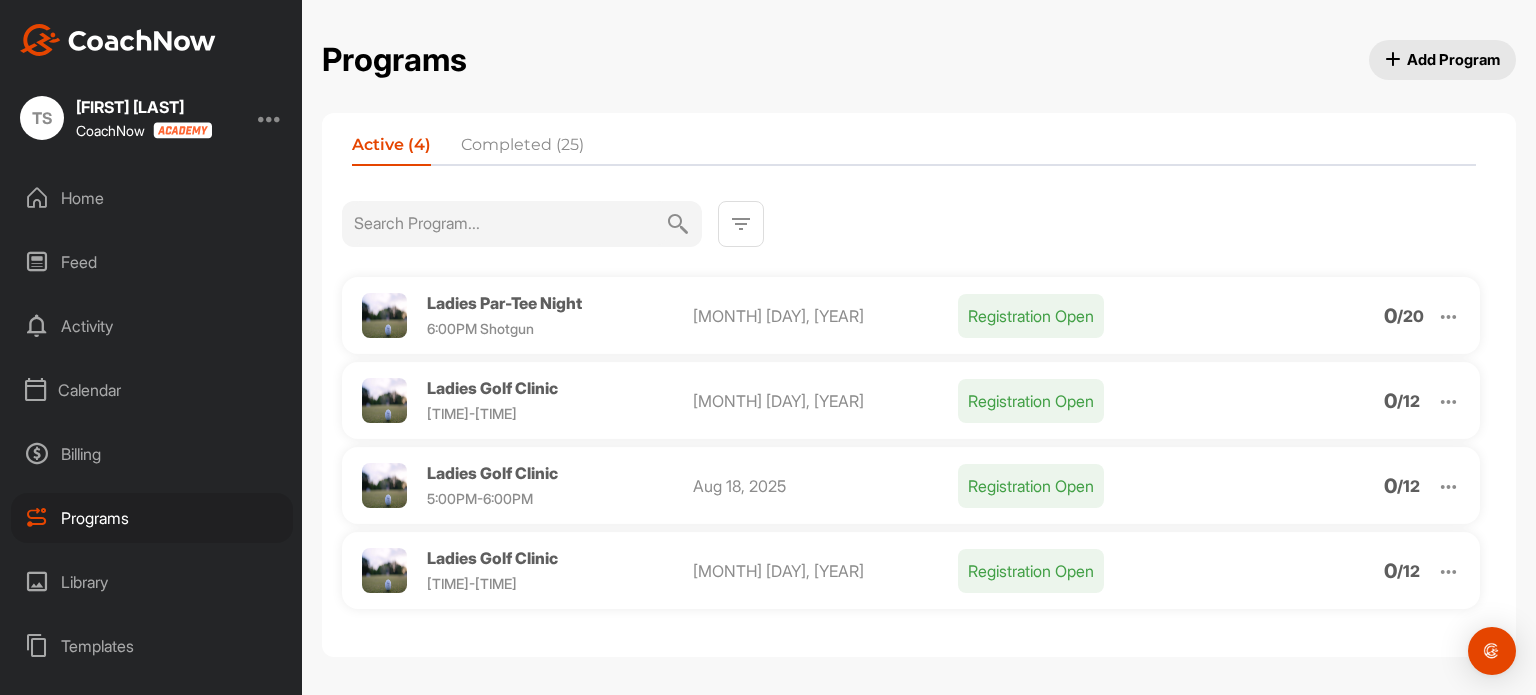 click at bounding box center (1448, 316) 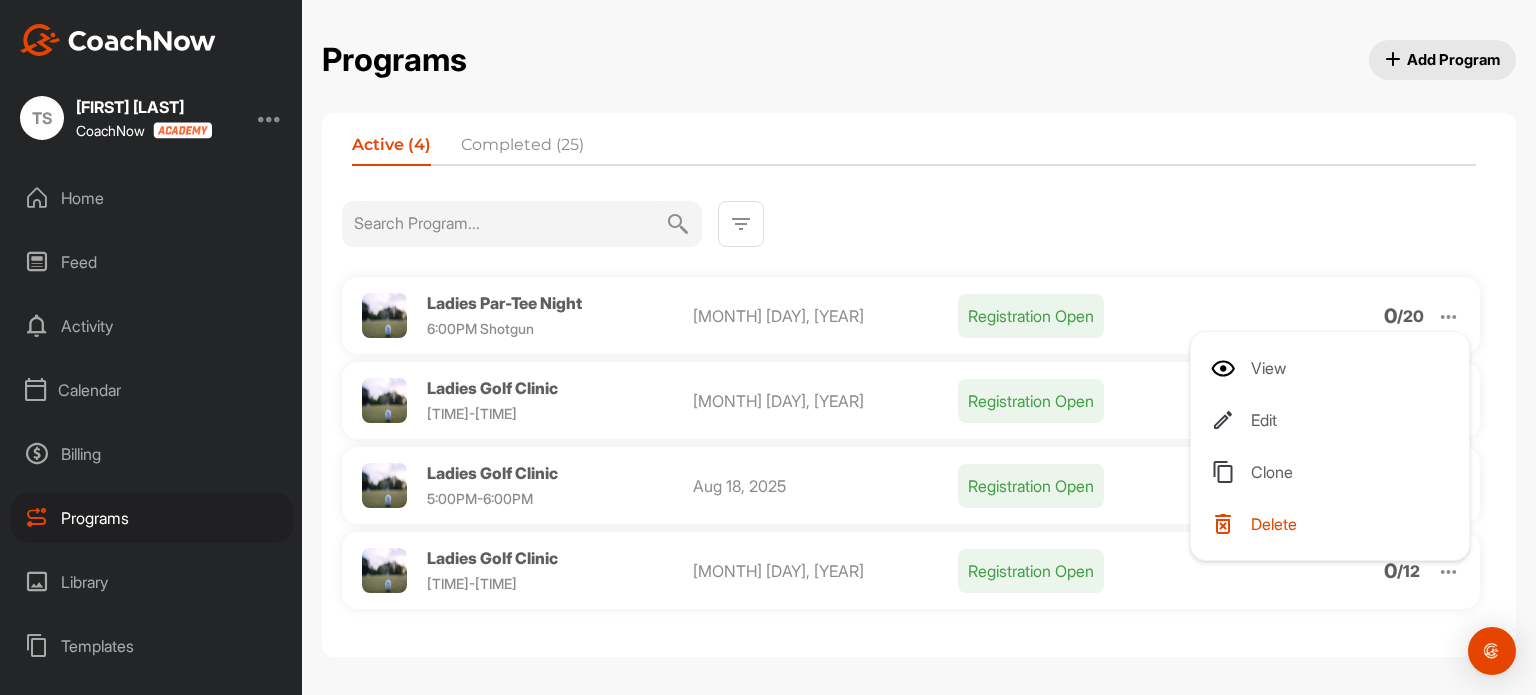 click on "Clone" at bounding box center [1334, 472] 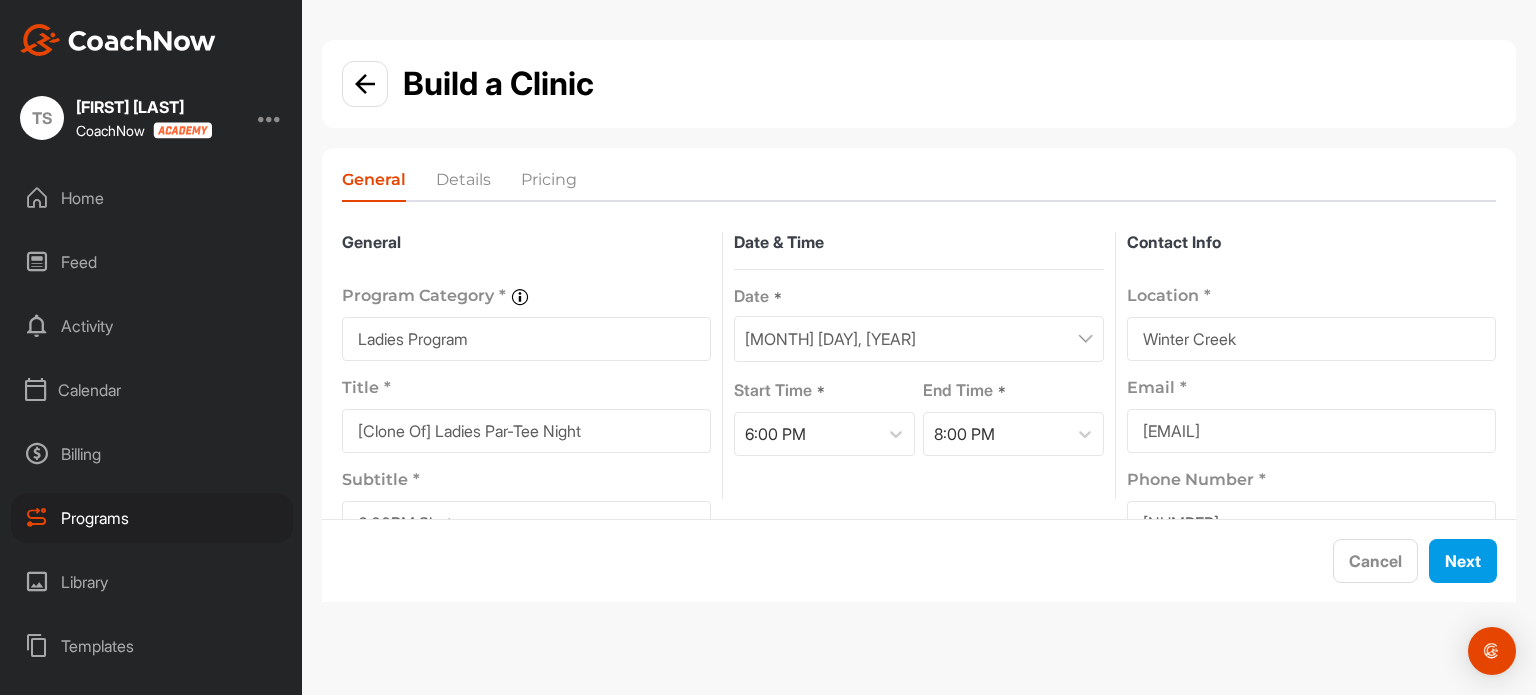 drag, startPoint x: 440, startPoint y: 423, endPoint x: 233, endPoint y: 416, distance: 207.11832 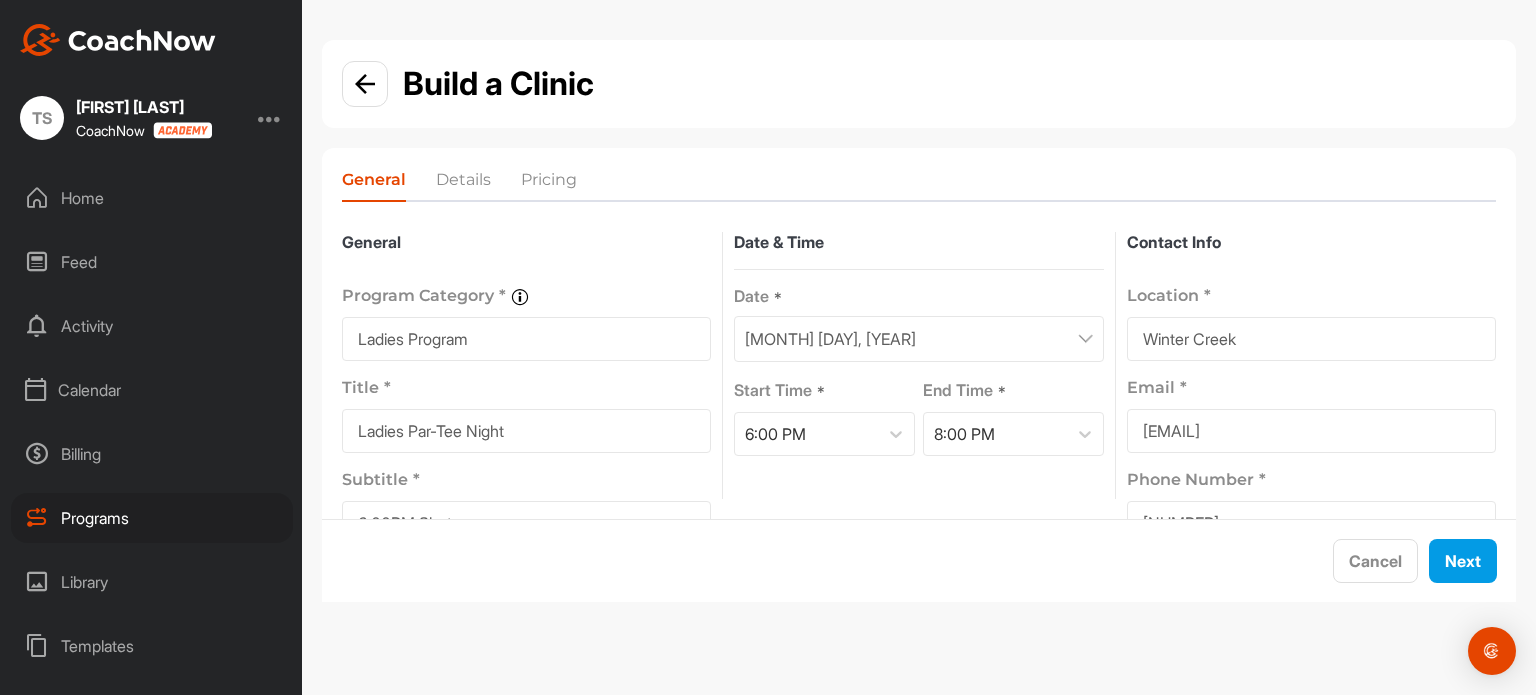 scroll, scrollTop: 114, scrollLeft: 0, axis: vertical 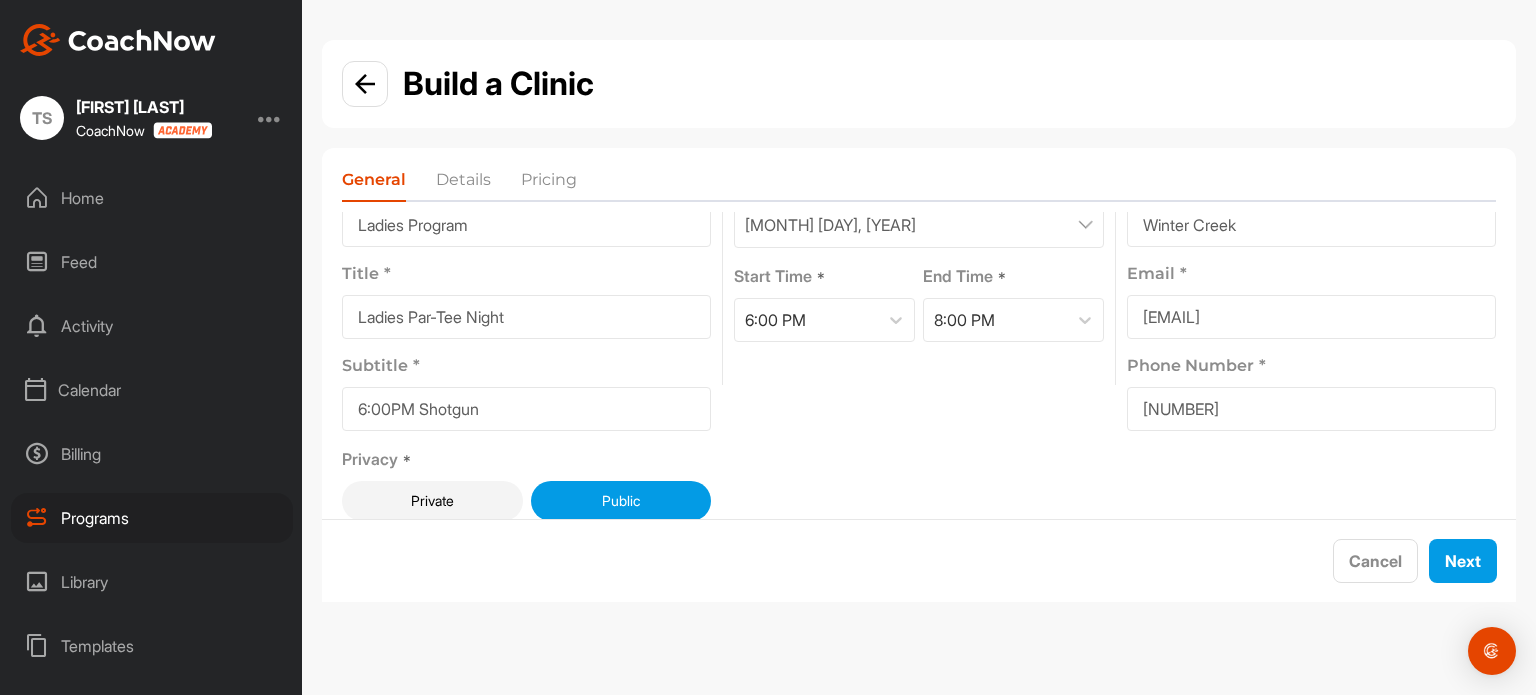 type on "Ladies Par-Tee Night" 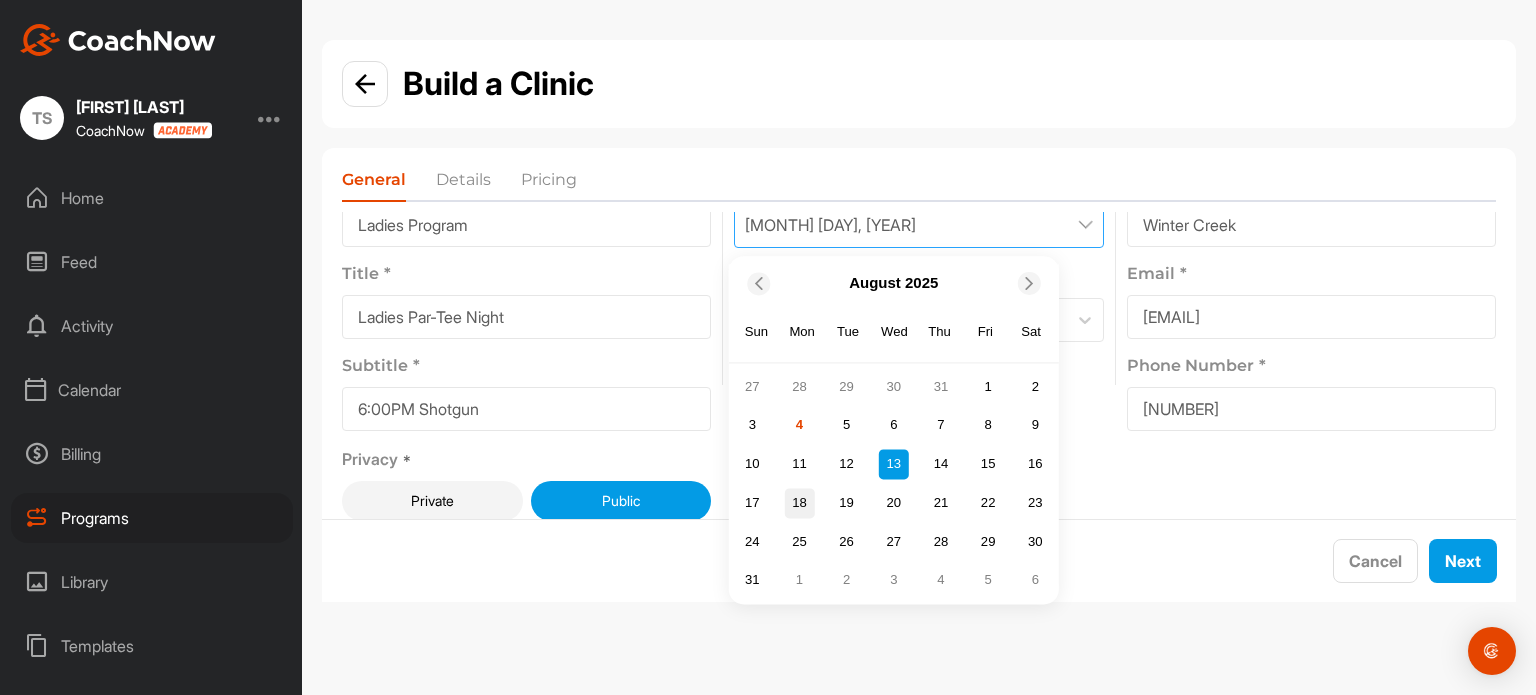 click on "18" at bounding box center [799, 503] 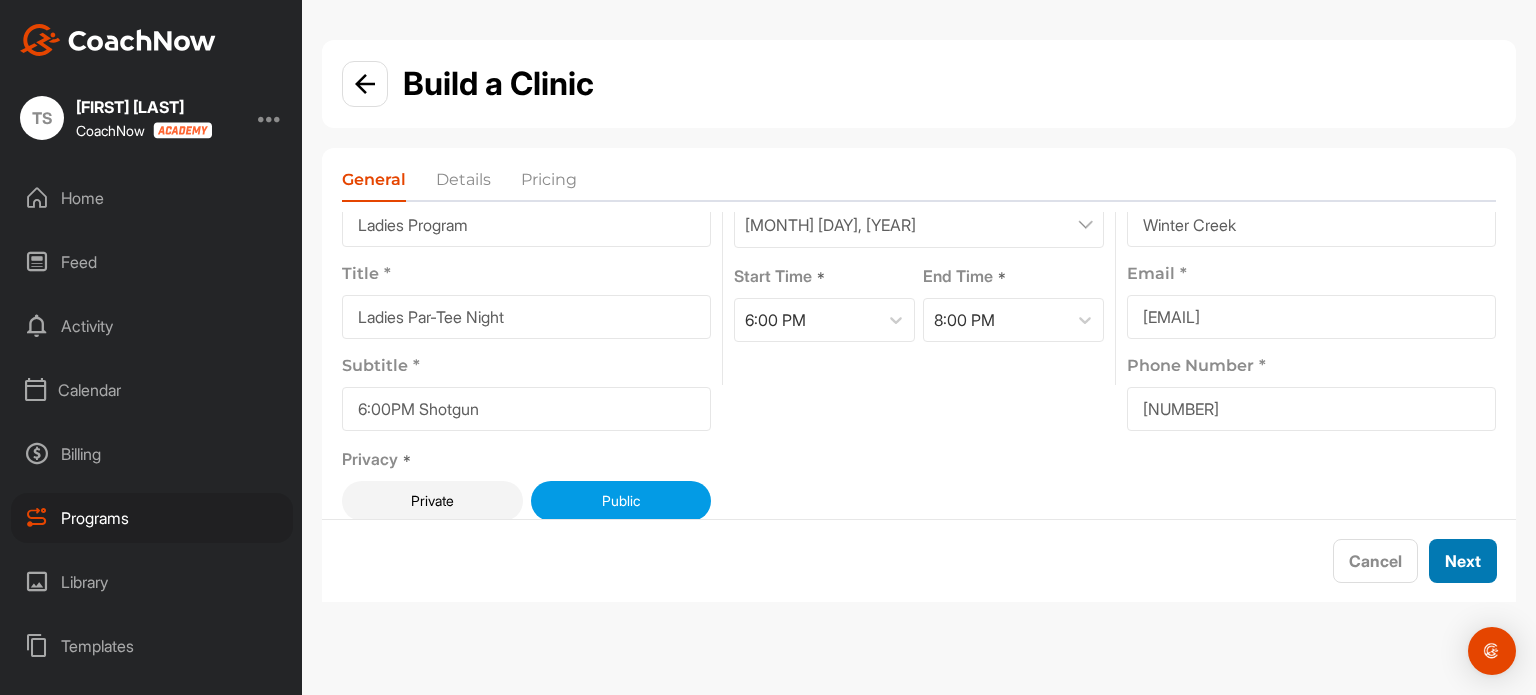 click on "Next" at bounding box center [1463, 561] 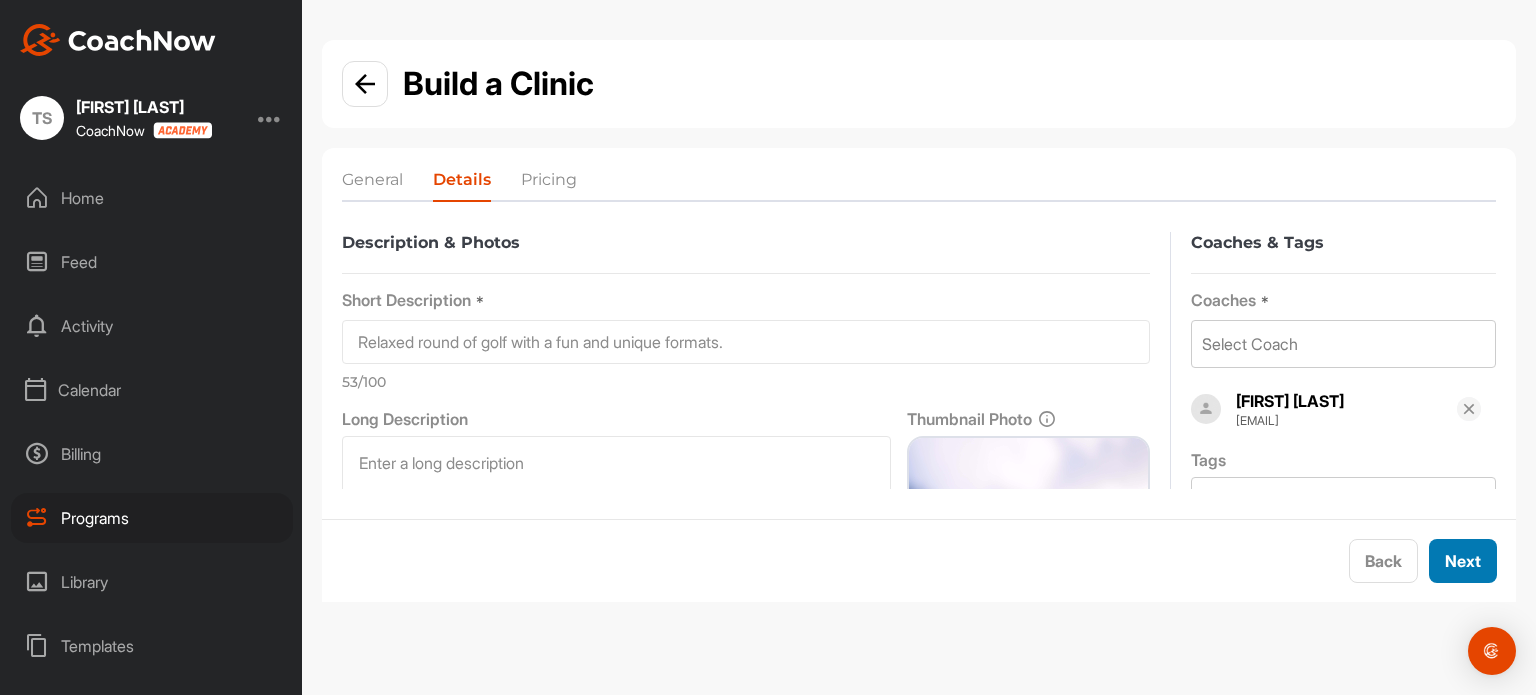 click on "Next" at bounding box center [1463, 561] 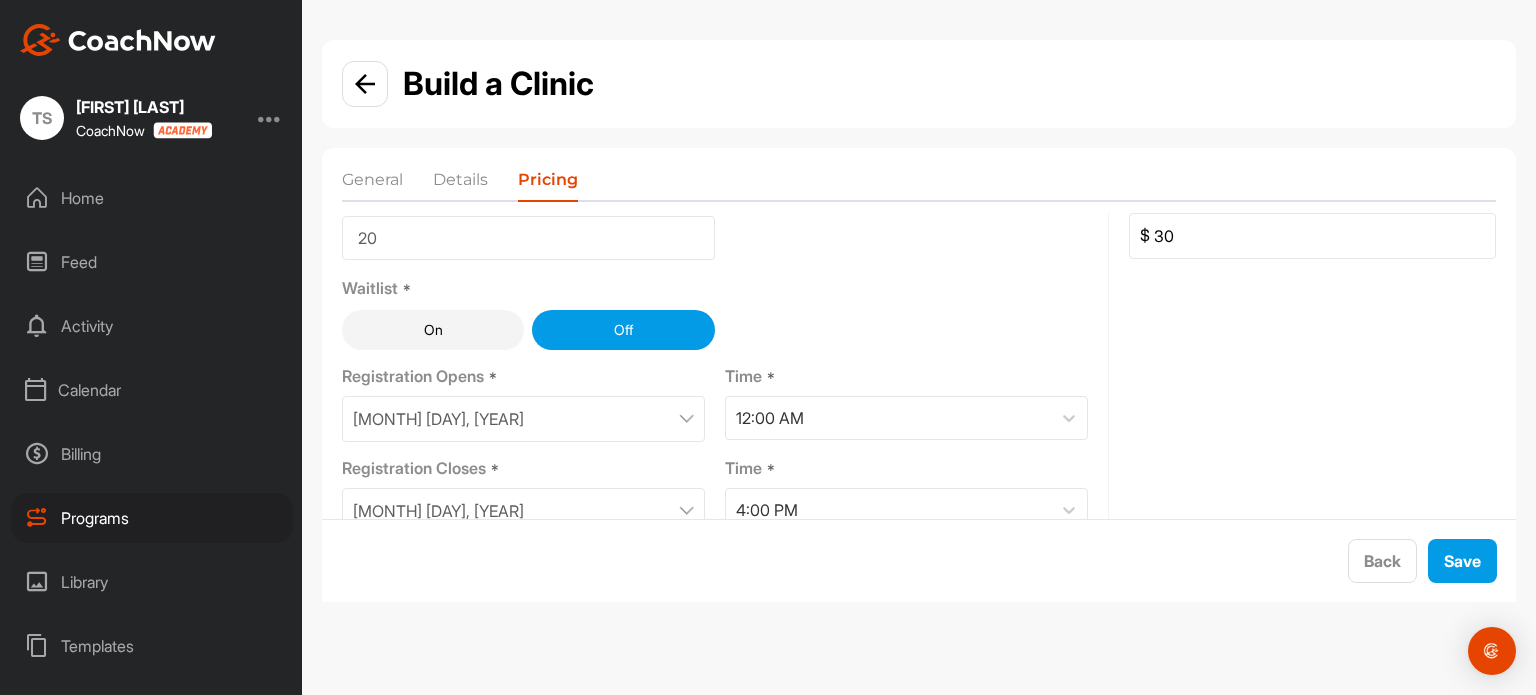 scroll, scrollTop: 180, scrollLeft: 0, axis: vertical 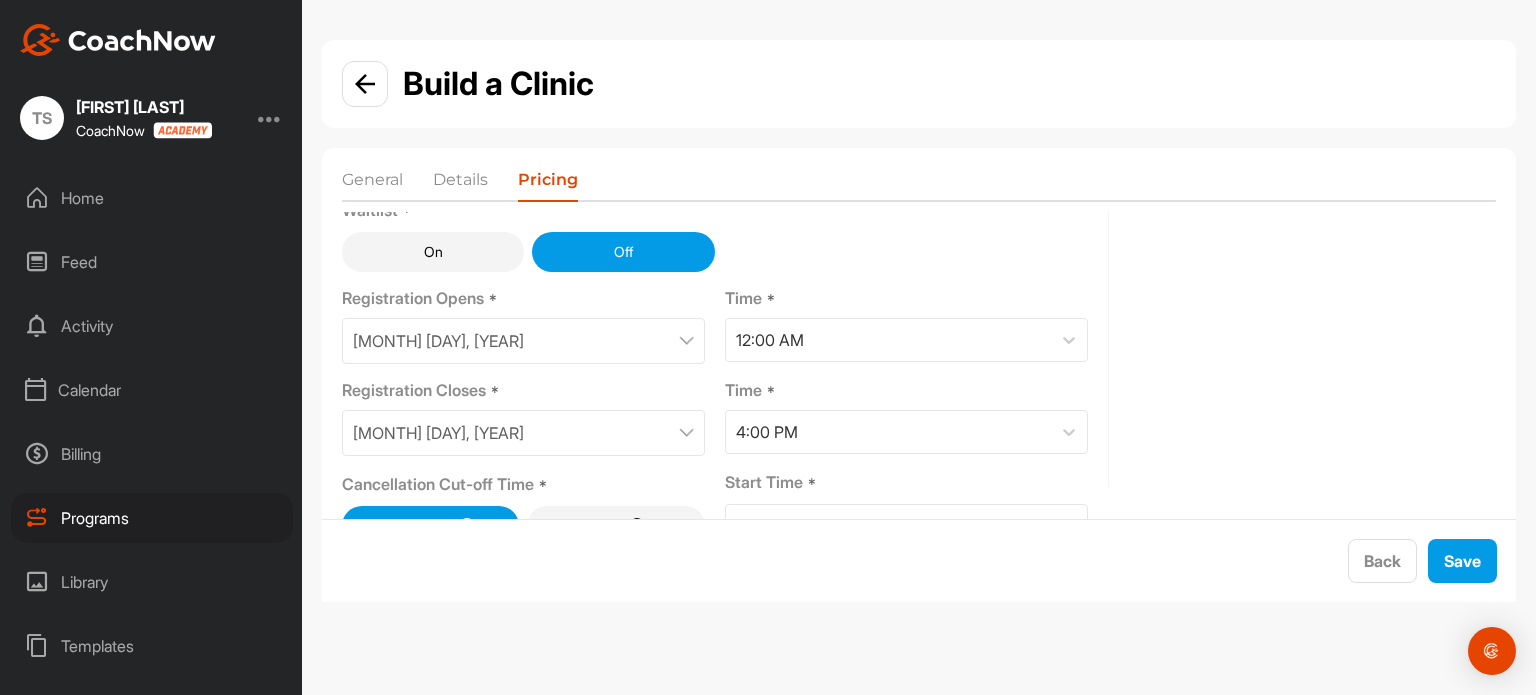click on "August 13, 2025" at bounding box center [523, 433] 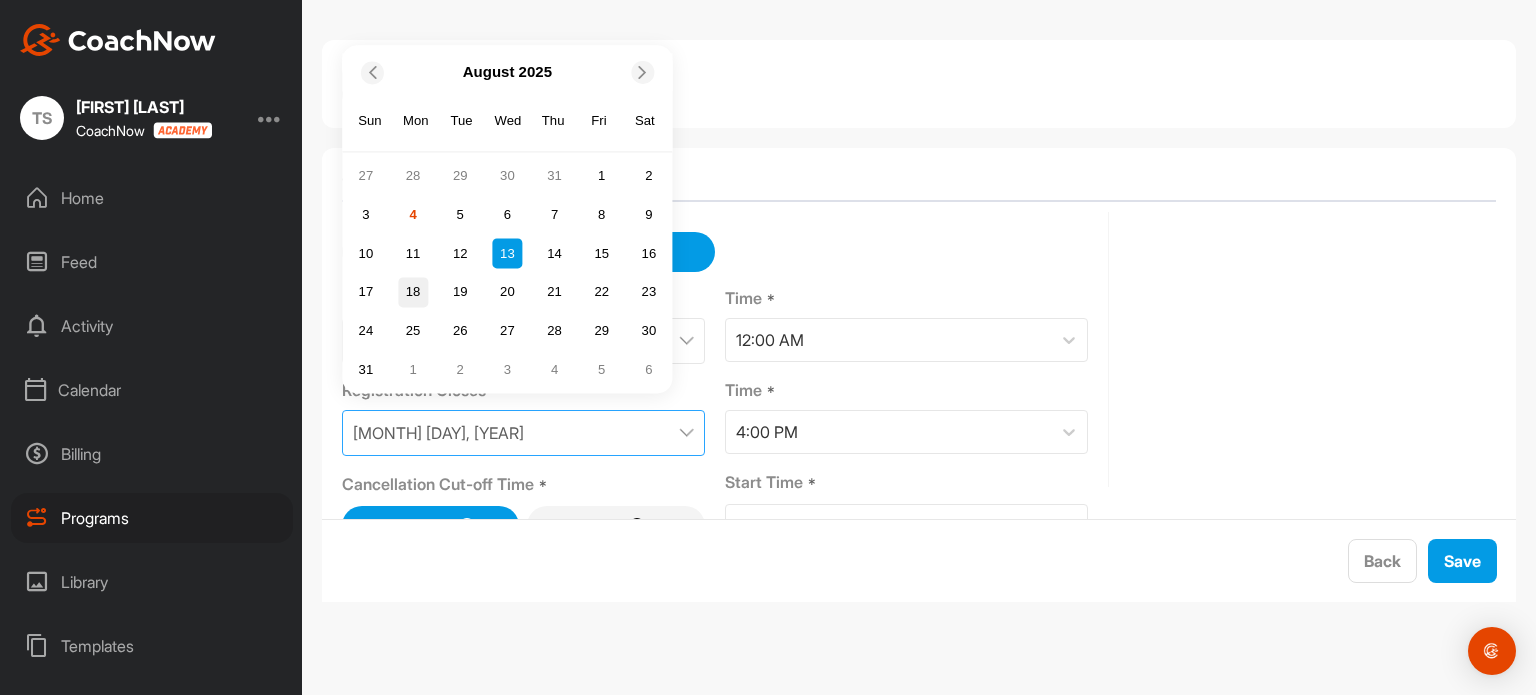 click on "18" at bounding box center [413, 292] 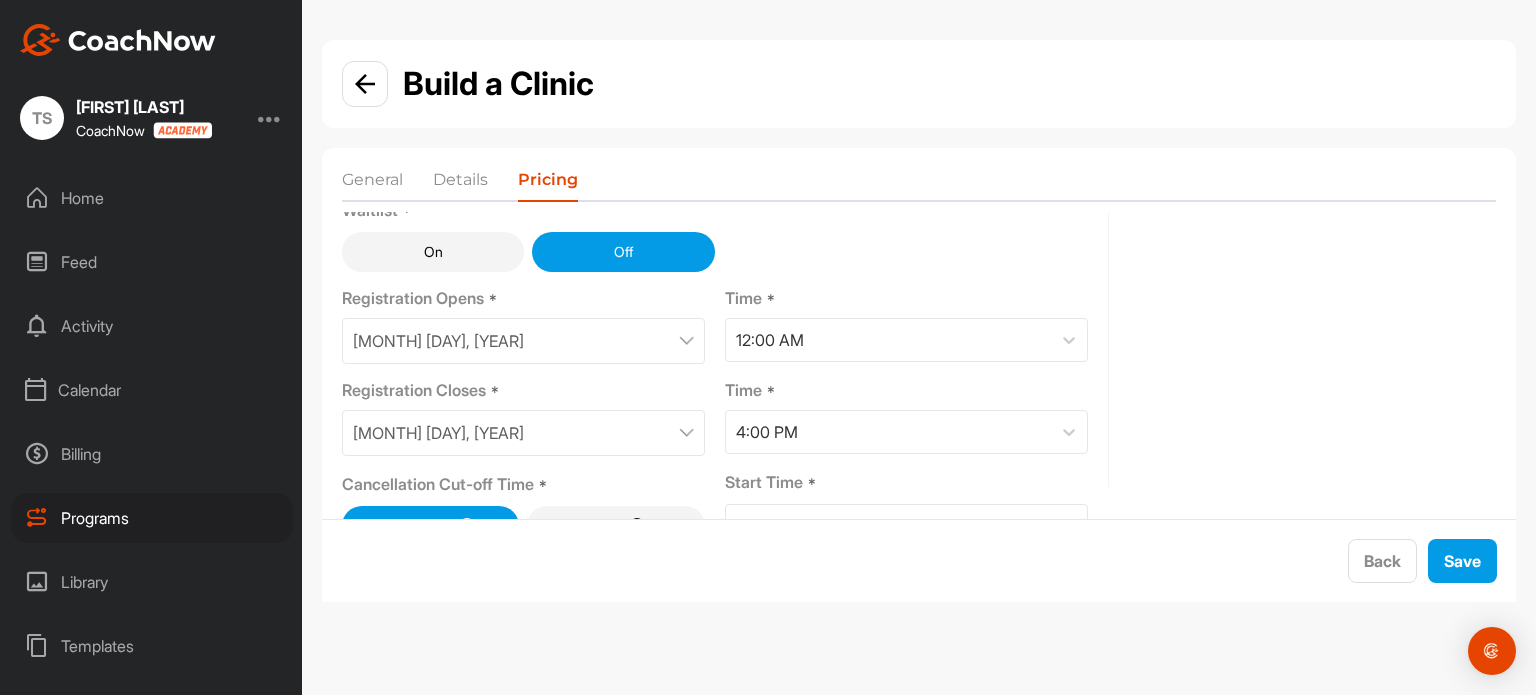click on "Capacity * 20 Waitlist * On Off Registration Opens * June 1, 2025 Time * 12:00 AM Registration Closes * August 18, 2025 Time * 4:00 PM Cancellation Cut-off Time * Start Time Select a cut-off time based on the program's start time. Static Select a cut-off time that applies to the program on a given day. Start Time * 1 Day" at bounding box center (715, 319) 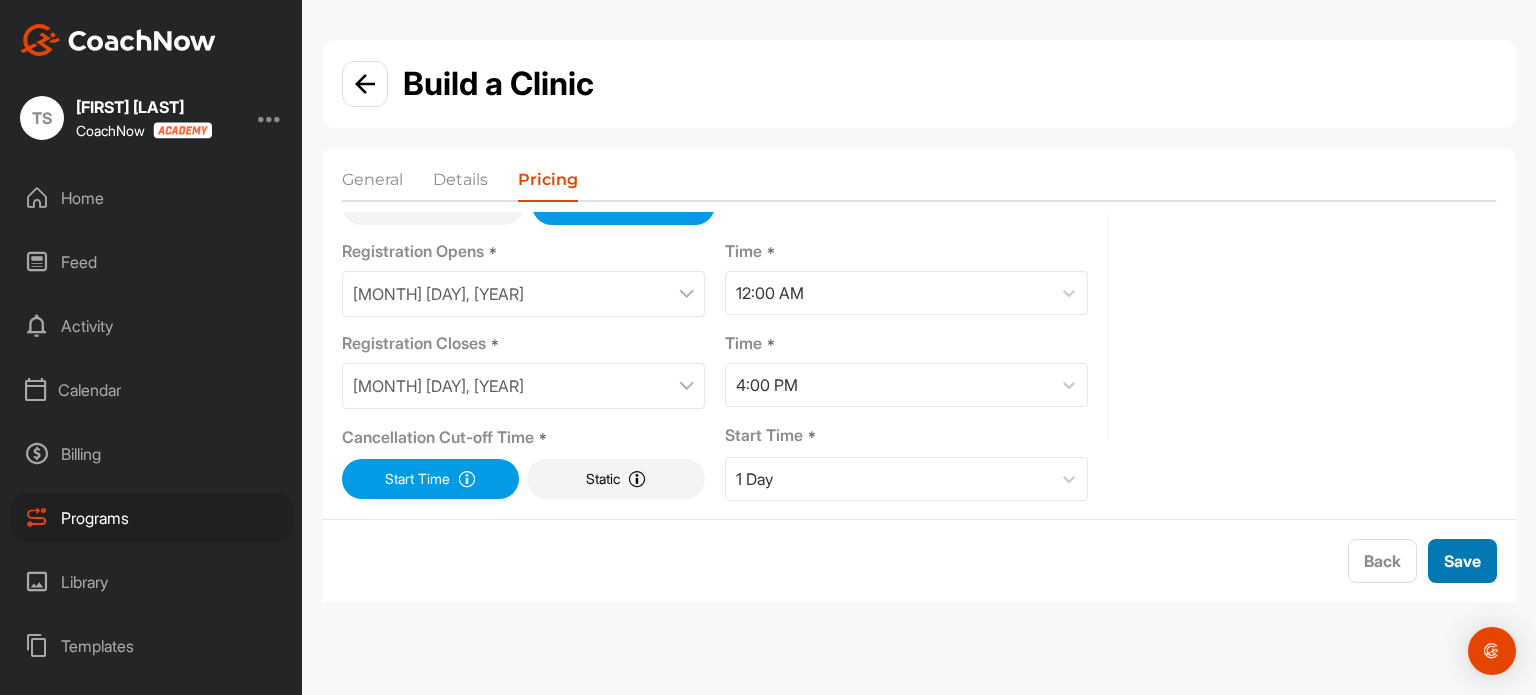 click on "Save" at bounding box center [1462, 561] 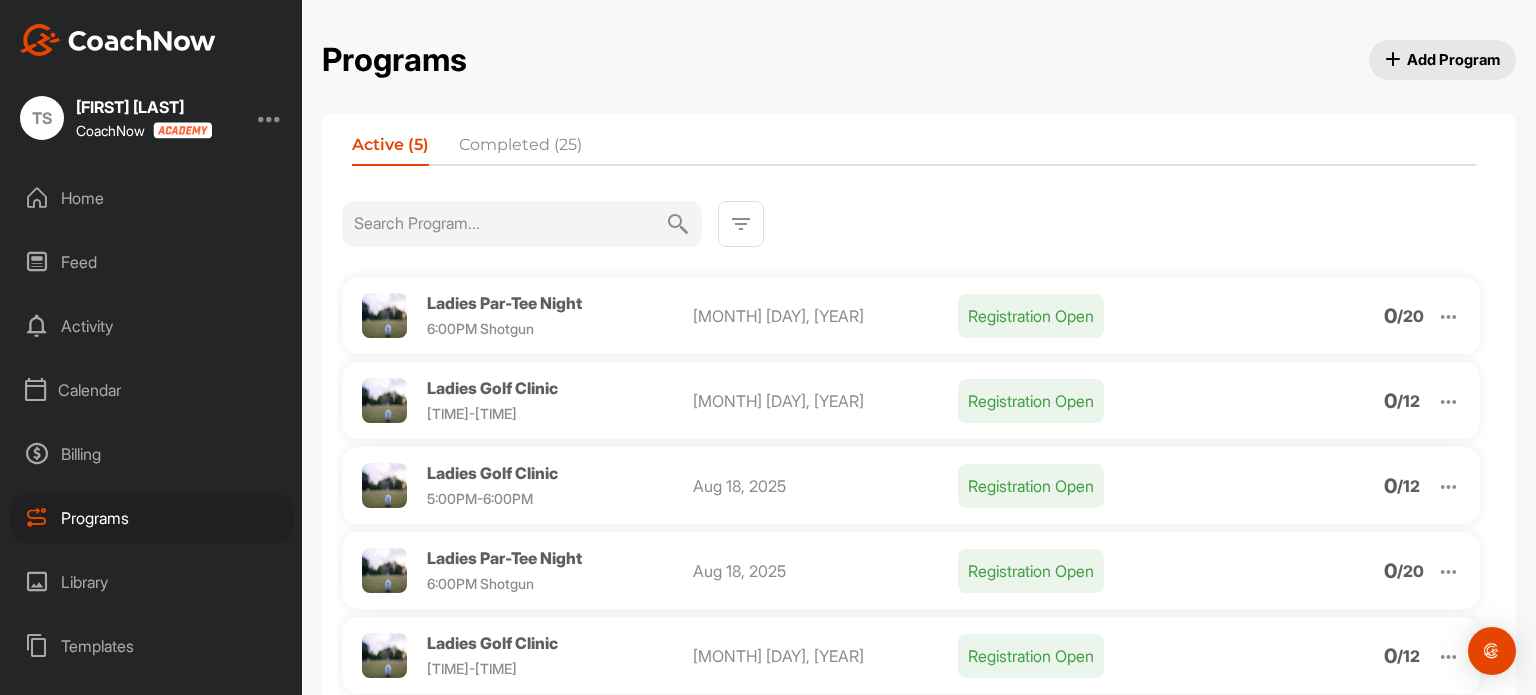 click at bounding box center (1448, 316) 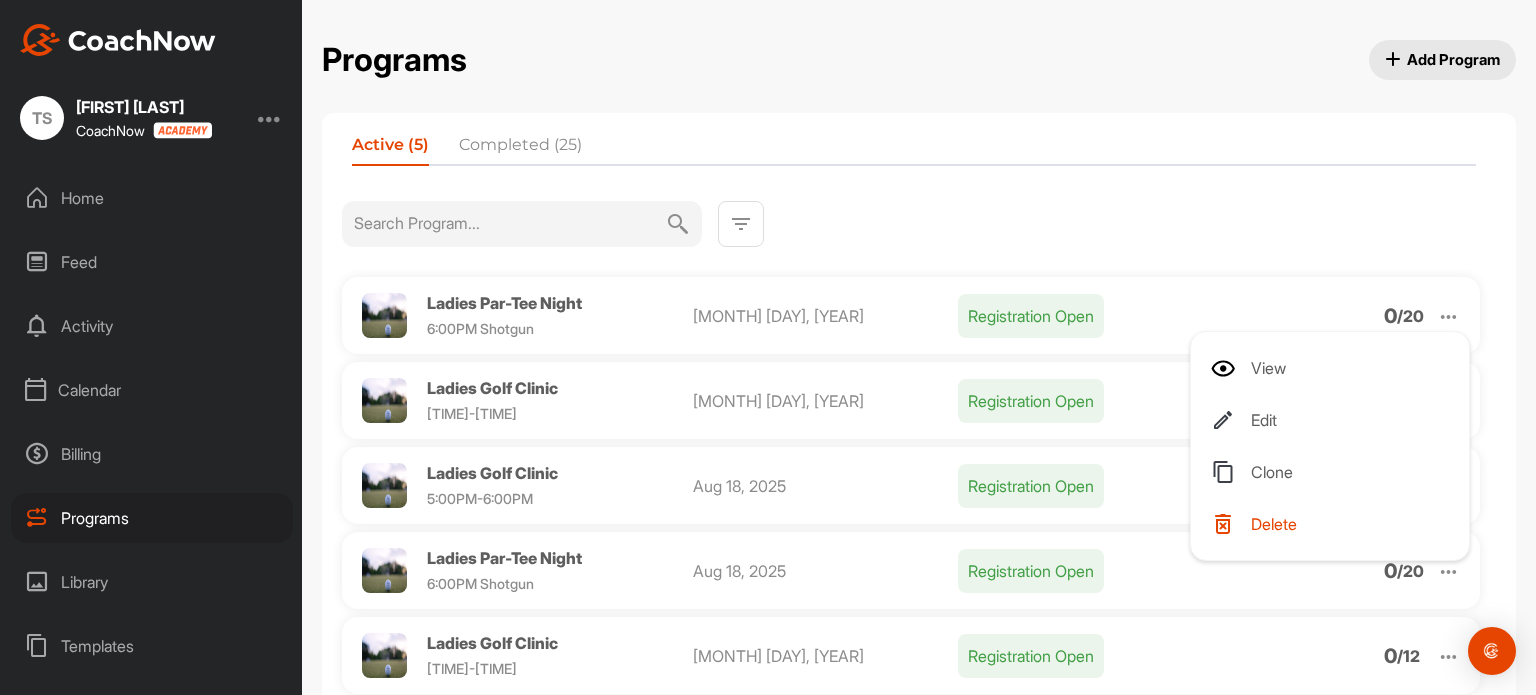 click on "Edit" at bounding box center (1334, 420) 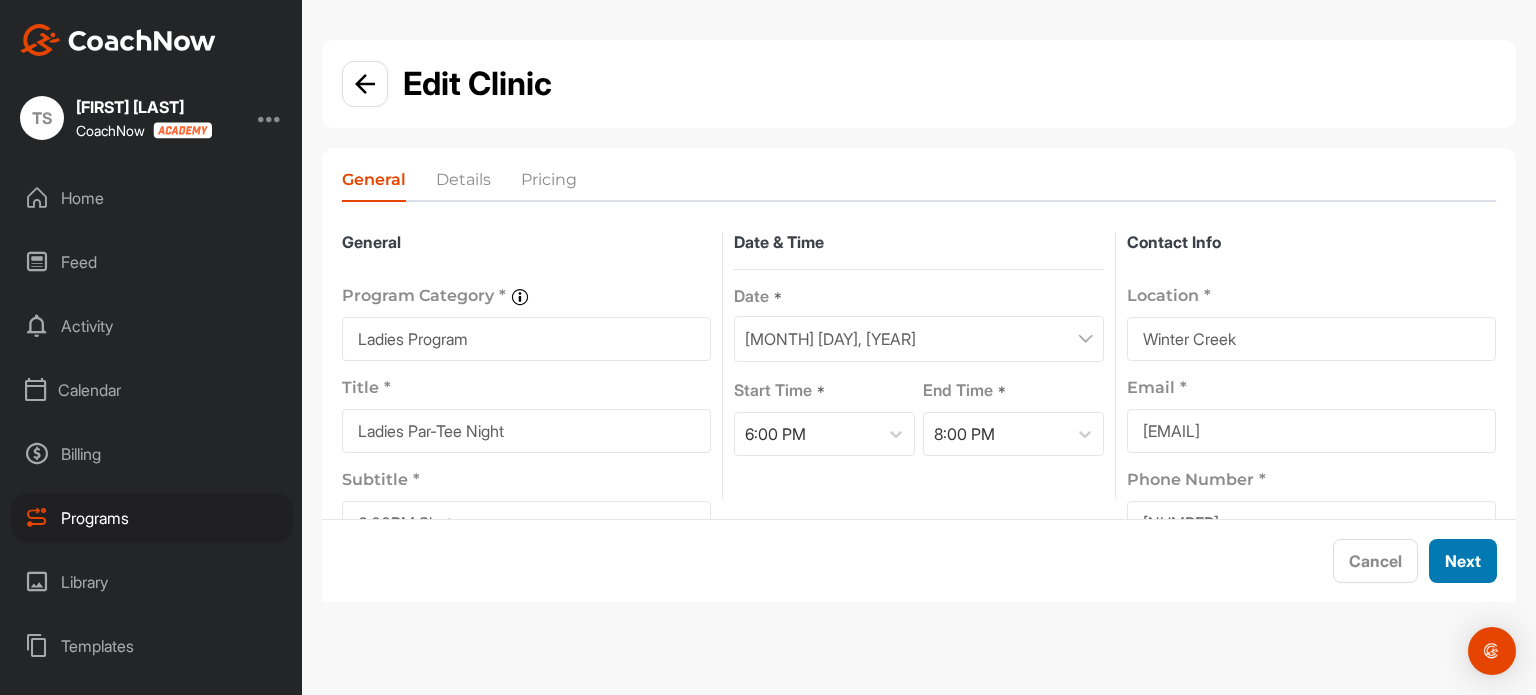 click on "Next" at bounding box center (1463, 561) 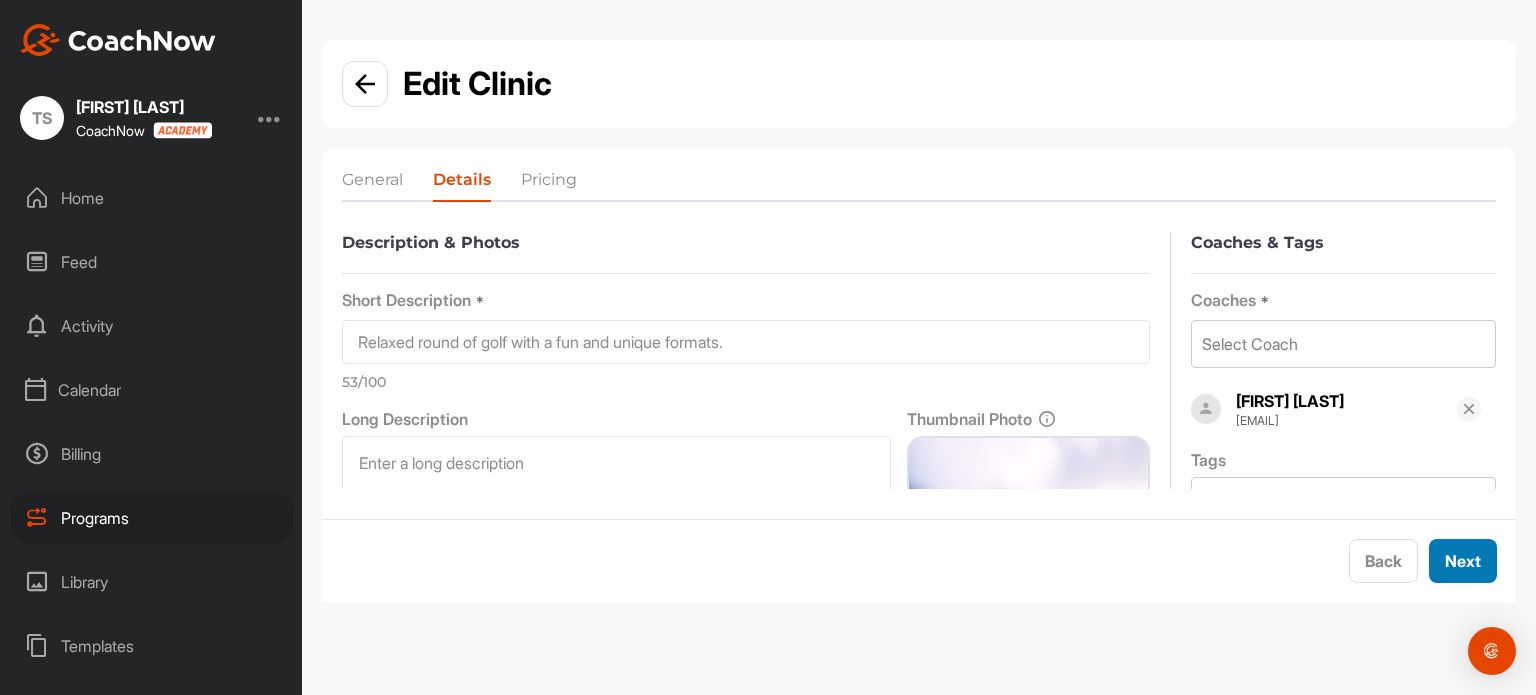 click on "Next" at bounding box center [1463, 561] 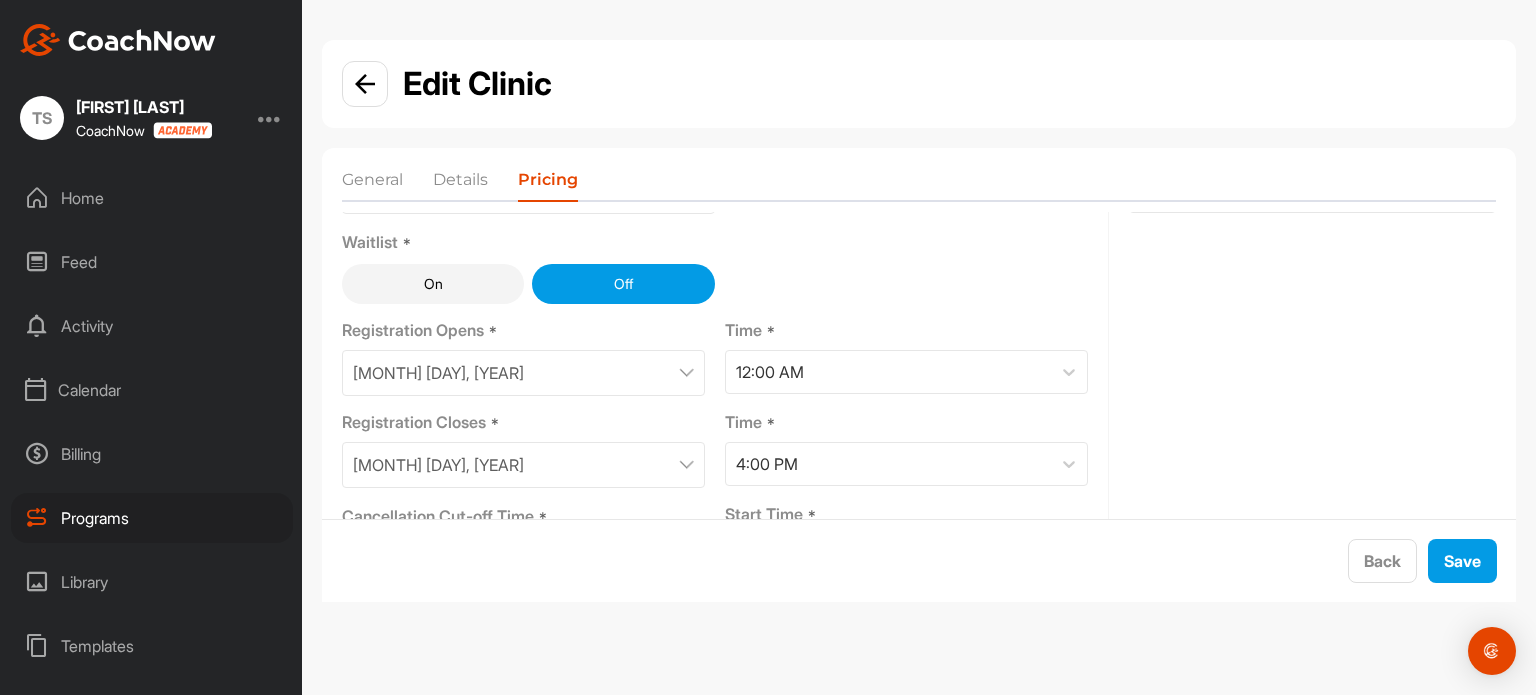 scroll, scrollTop: 227, scrollLeft: 0, axis: vertical 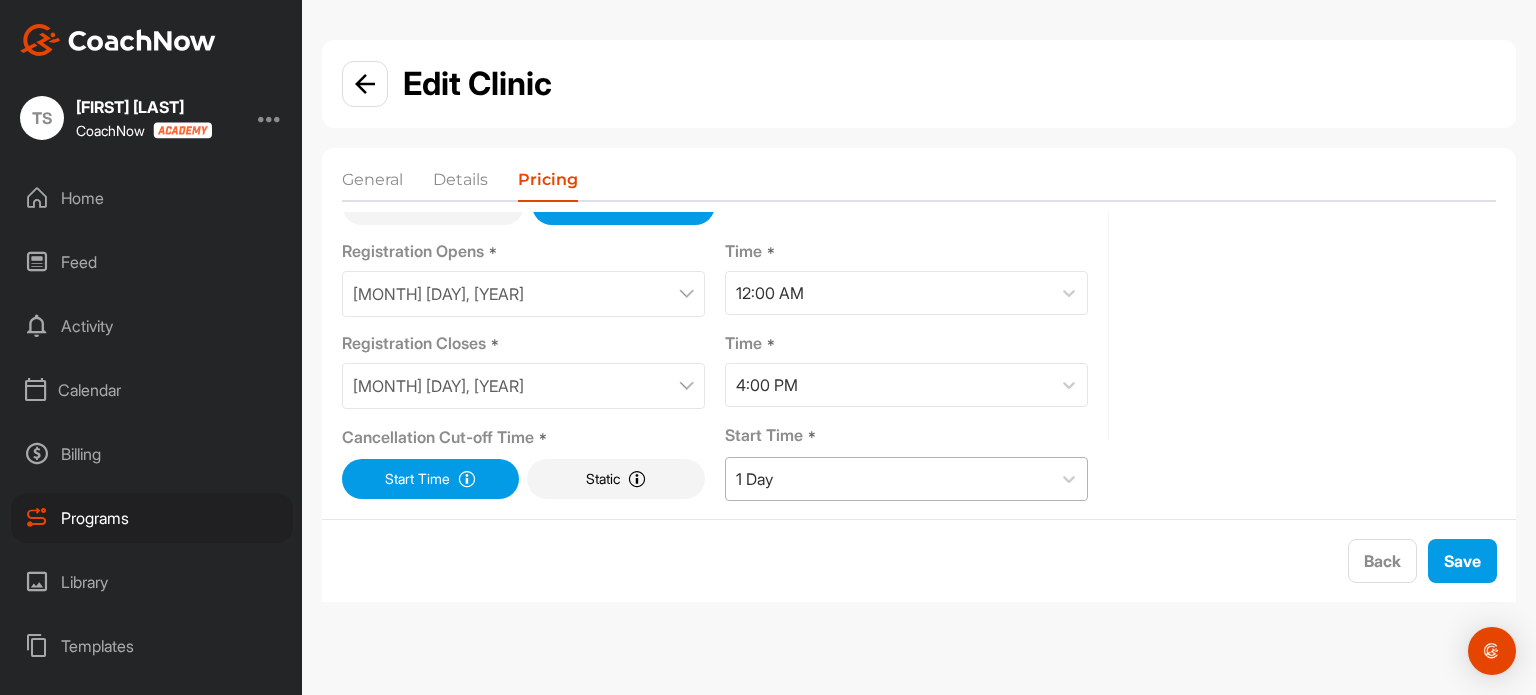 click on "1 Day" at bounding box center (888, 479) 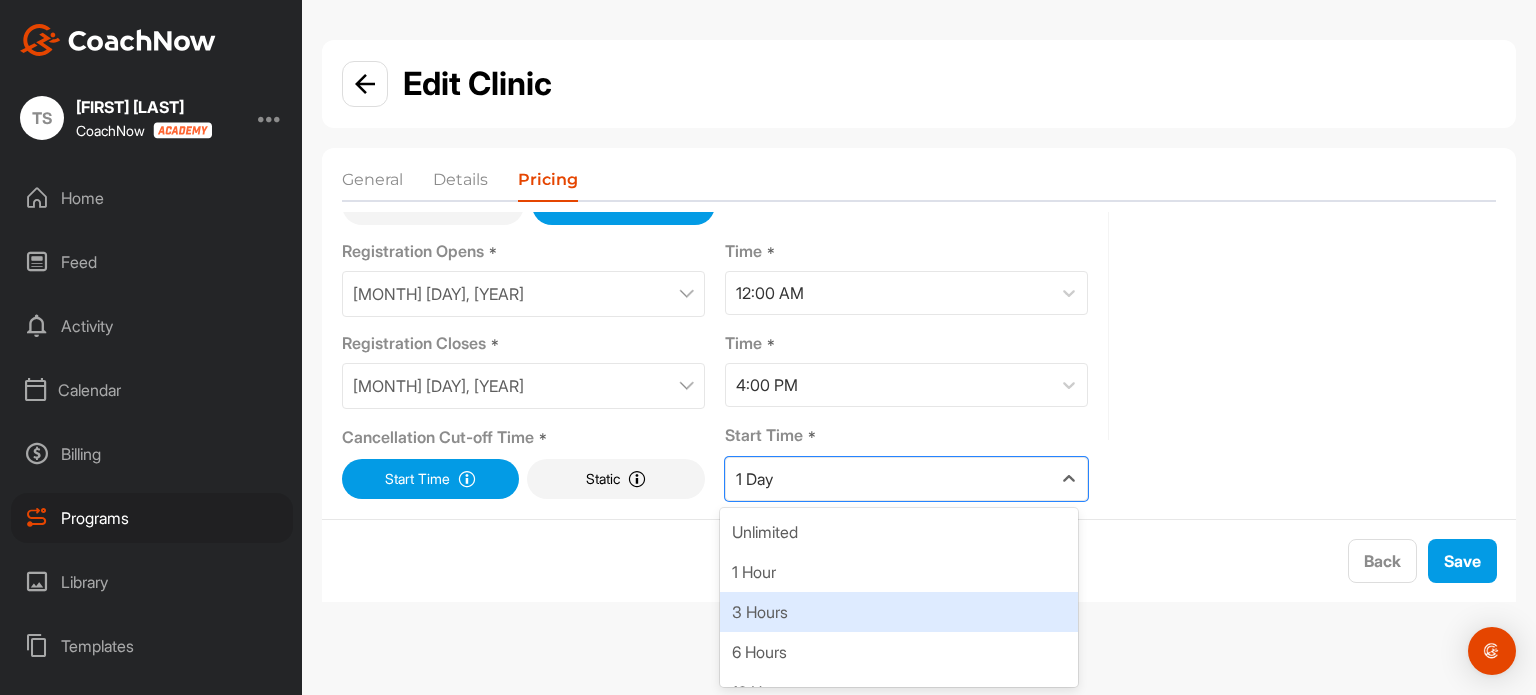 click on "3 Hours" at bounding box center (899, 612) 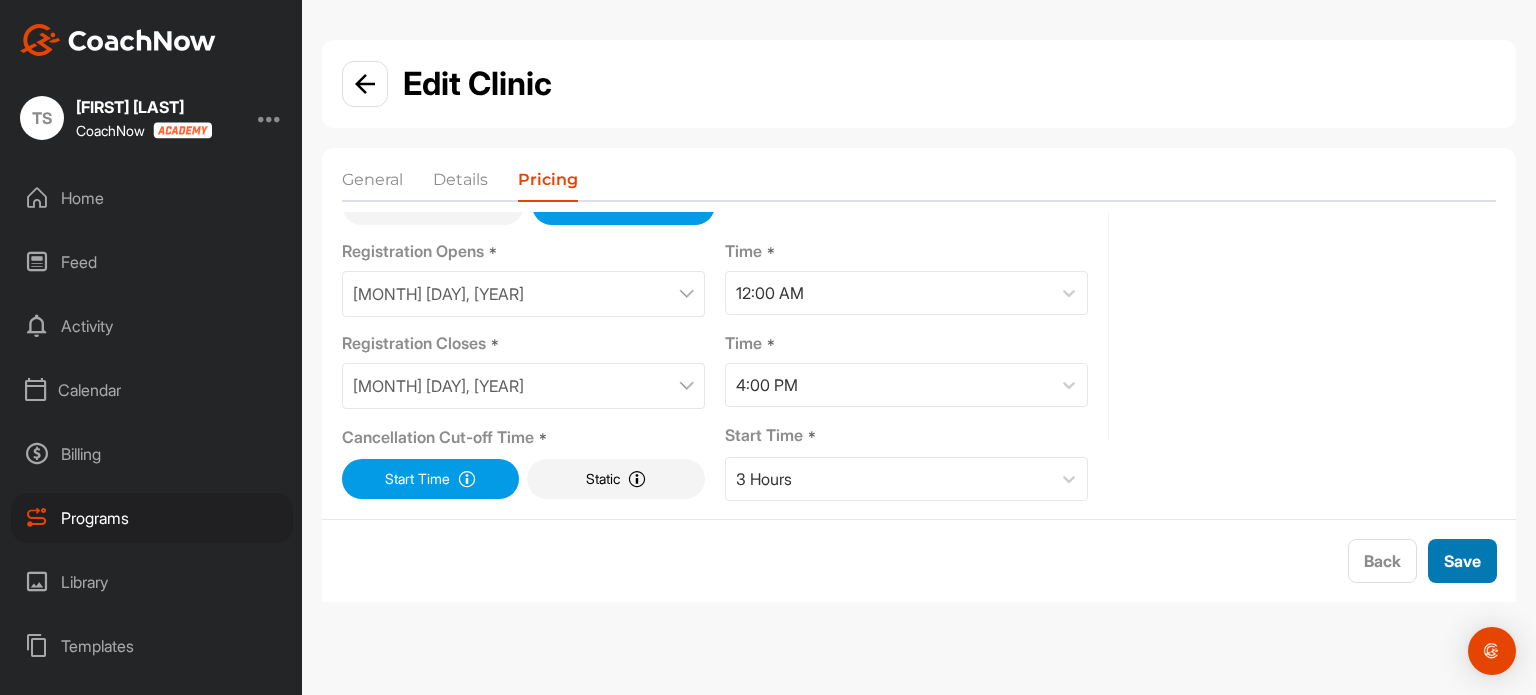 click on "Save" at bounding box center [1462, 561] 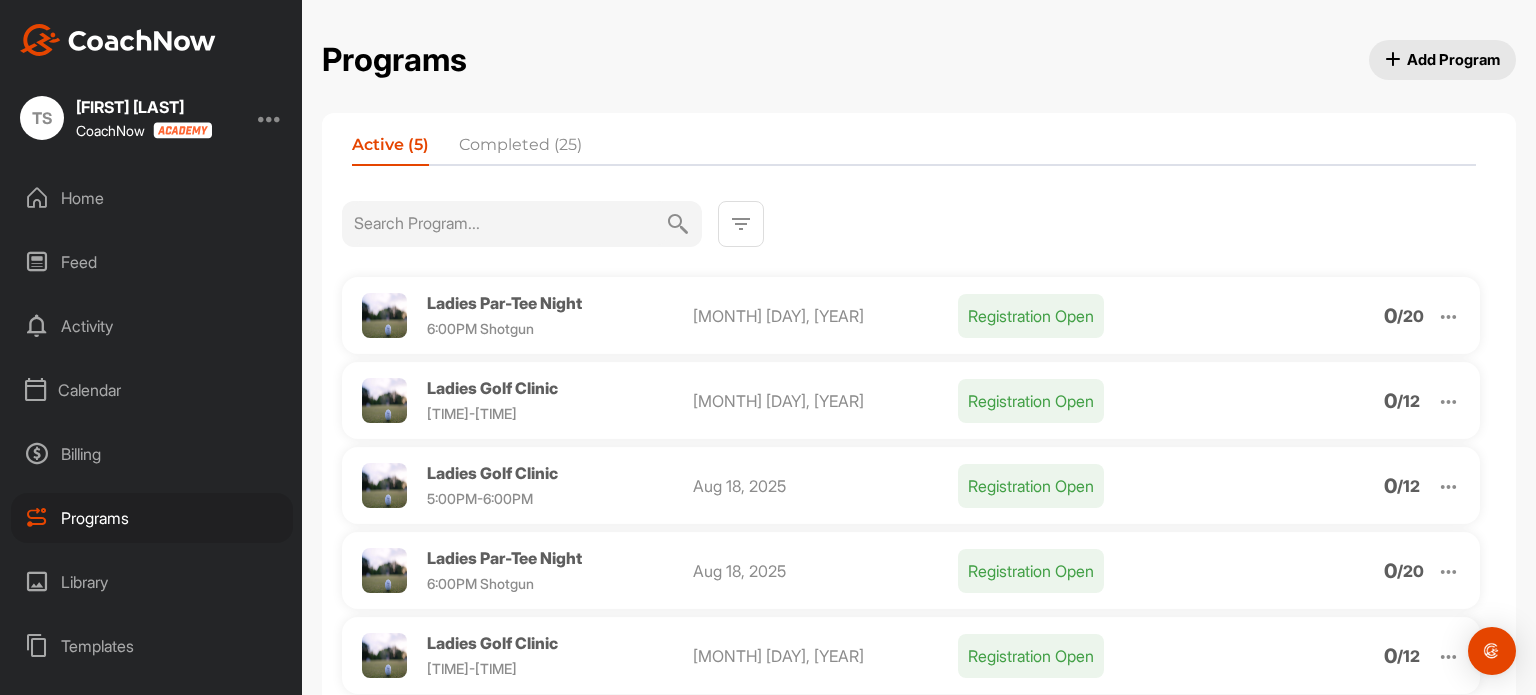 scroll, scrollTop: 92, scrollLeft: 0, axis: vertical 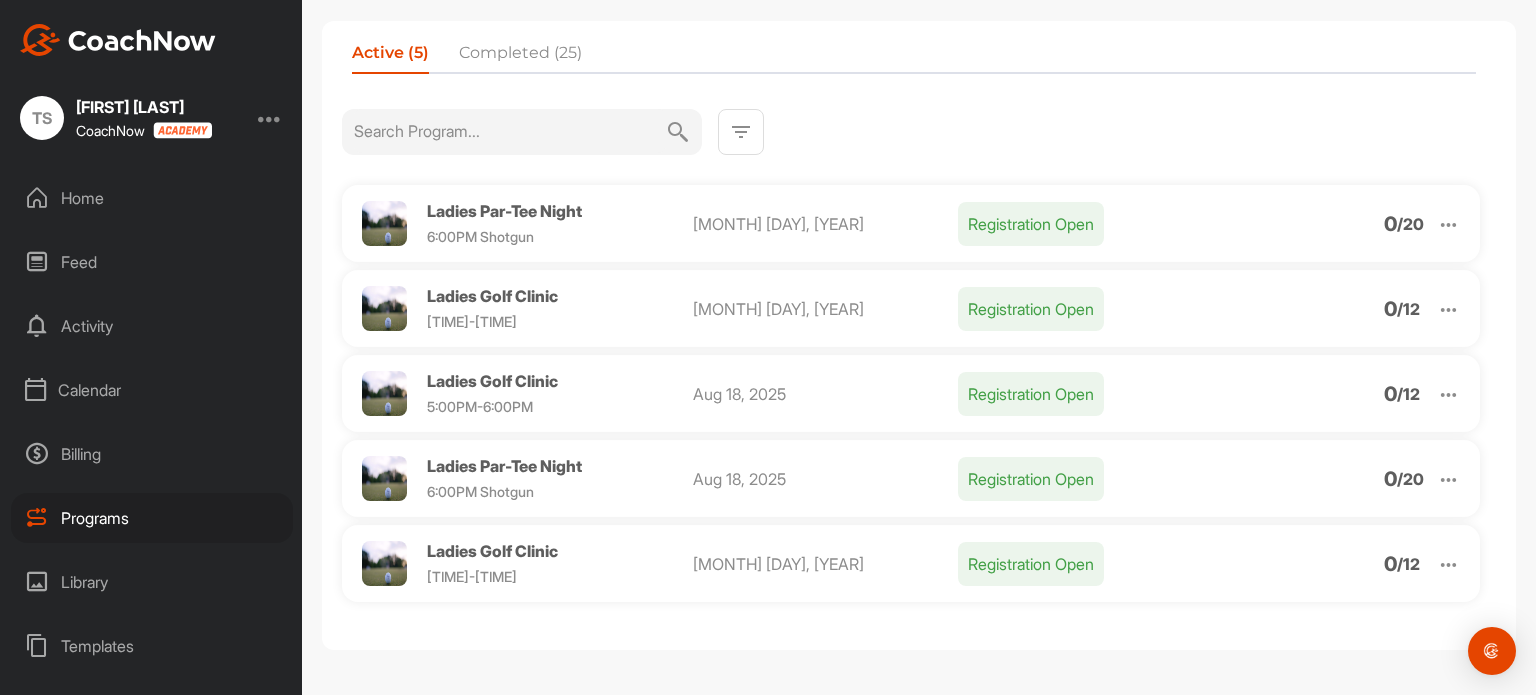 click at bounding box center (1448, 479) 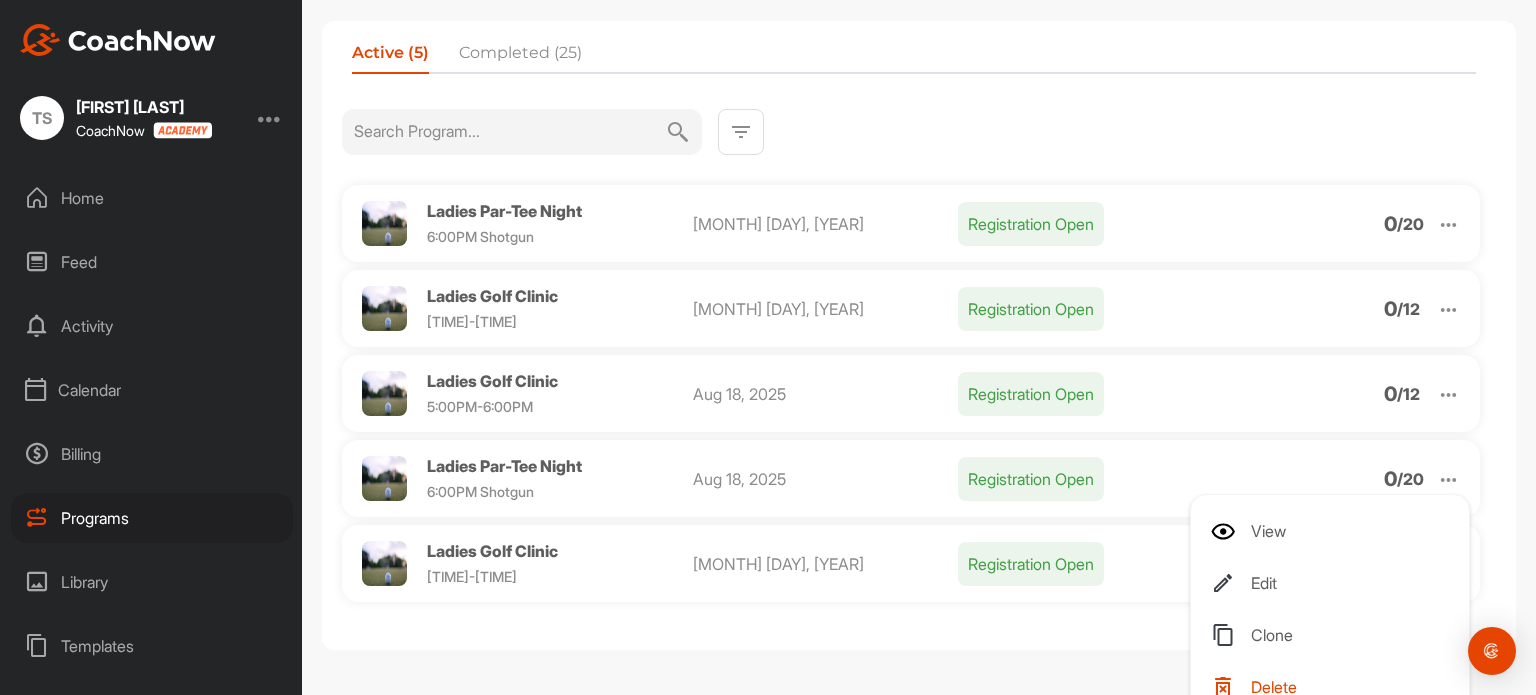 click on "Edit" at bounding box center [1334, 583] 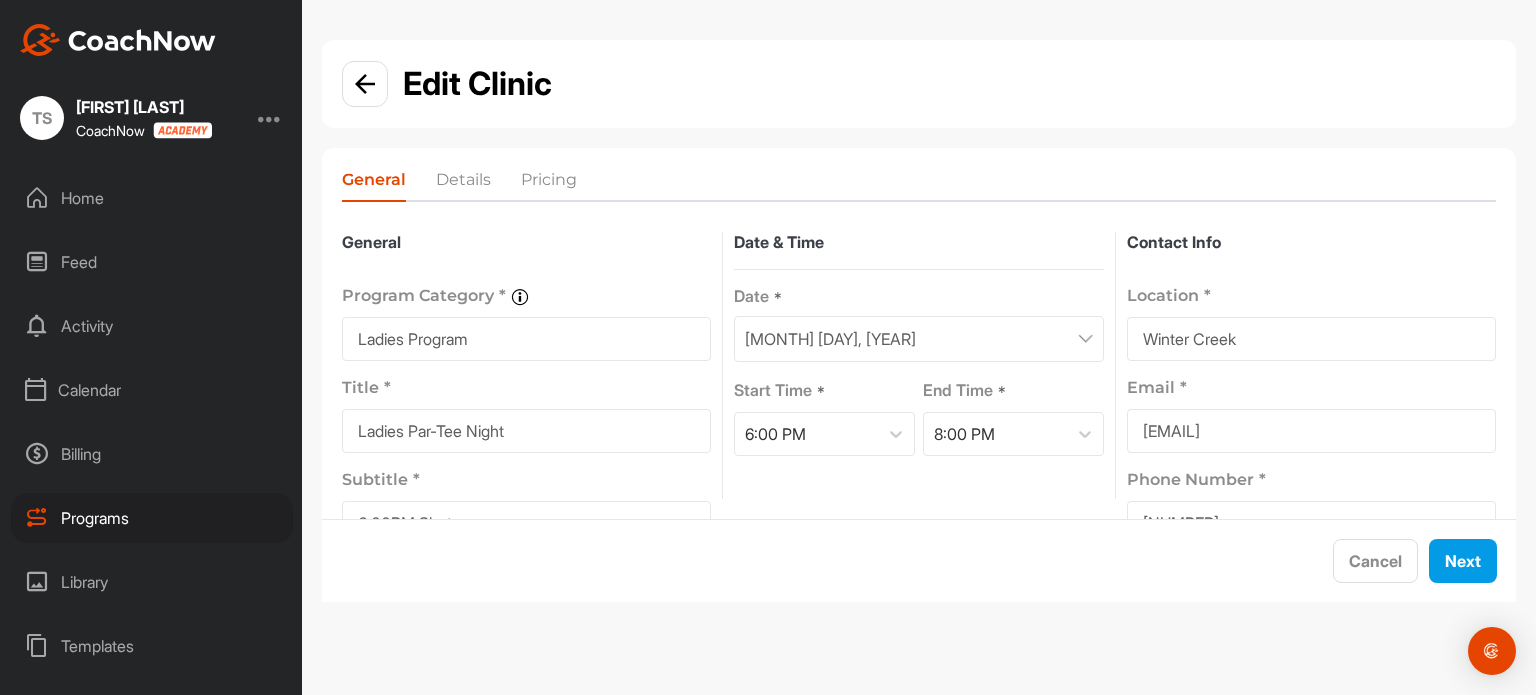 scroll, scrollTop: 114, scrollLeft: 0, axis: vertical 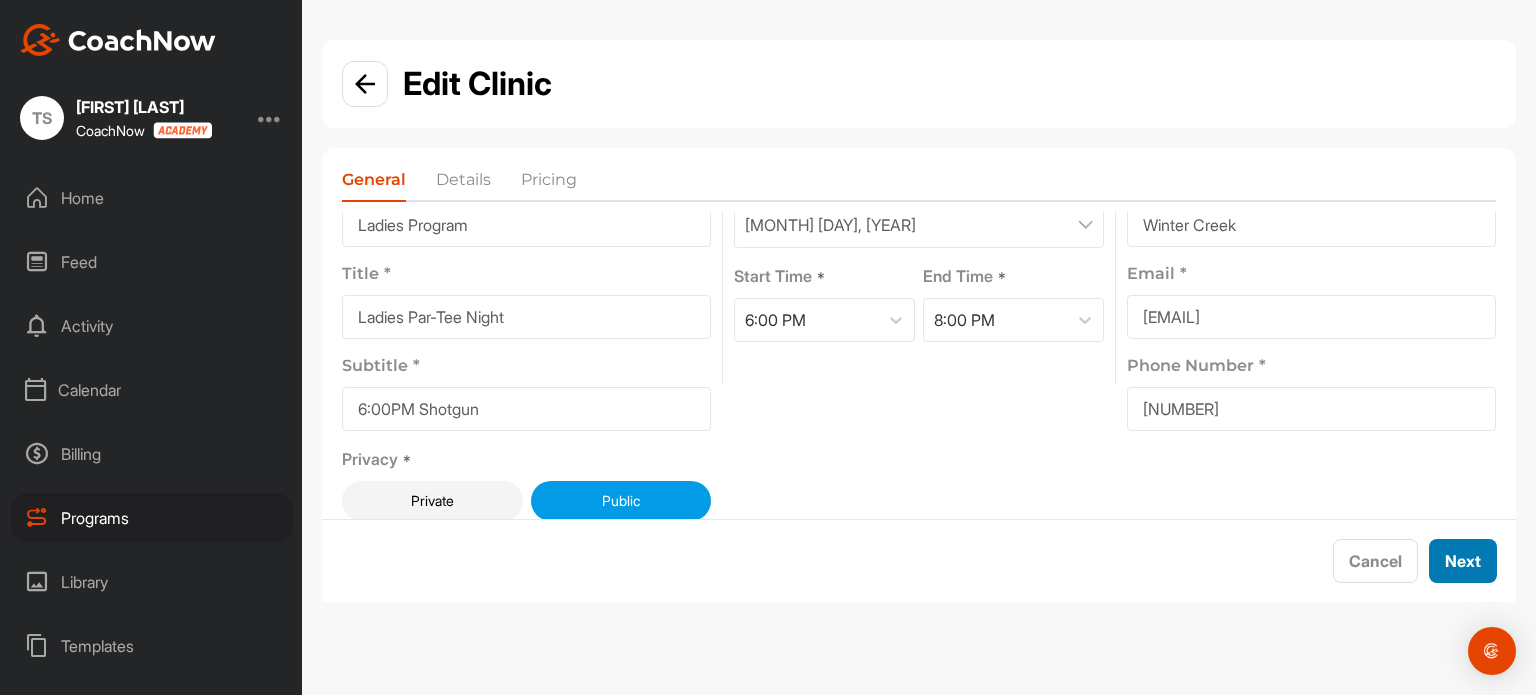 click on "Next" at bounding box center [1463, 561] 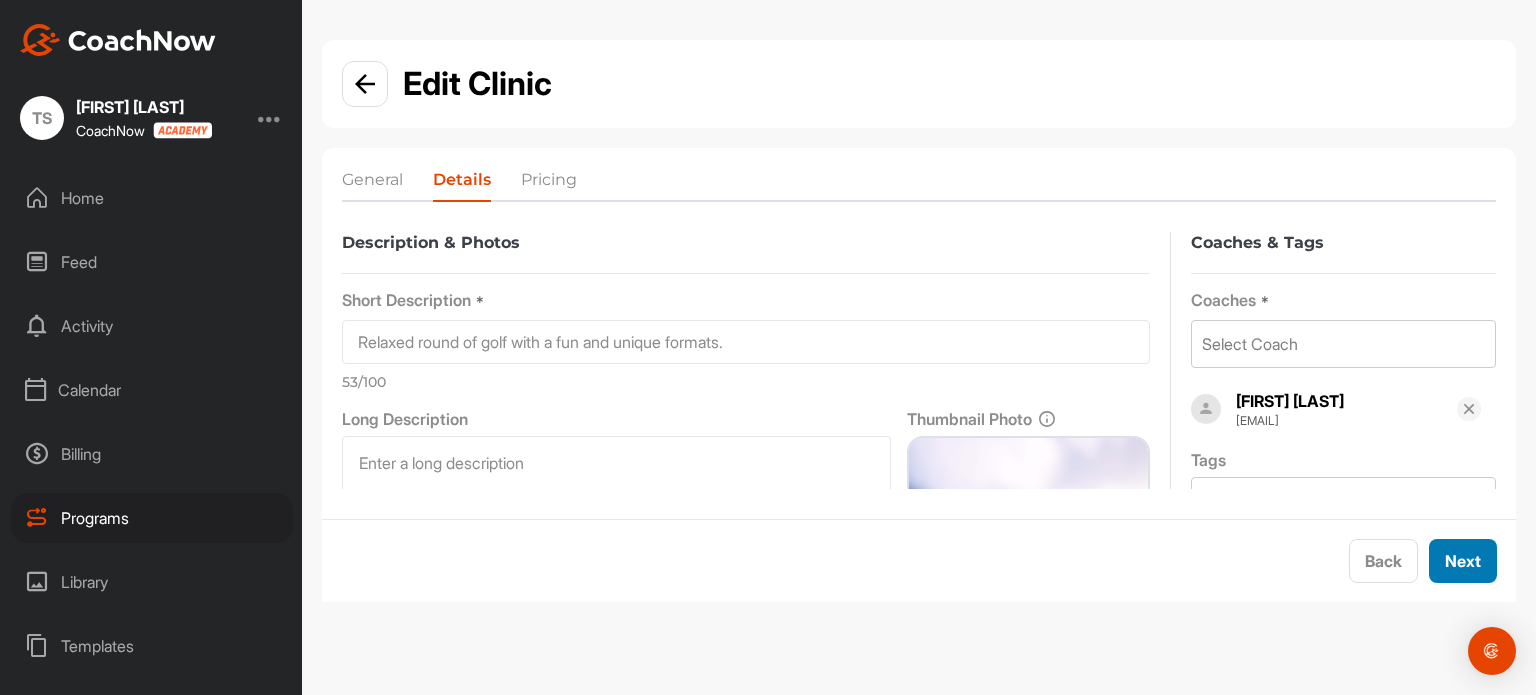 click on "Next" at bounding box center [1463, 561] 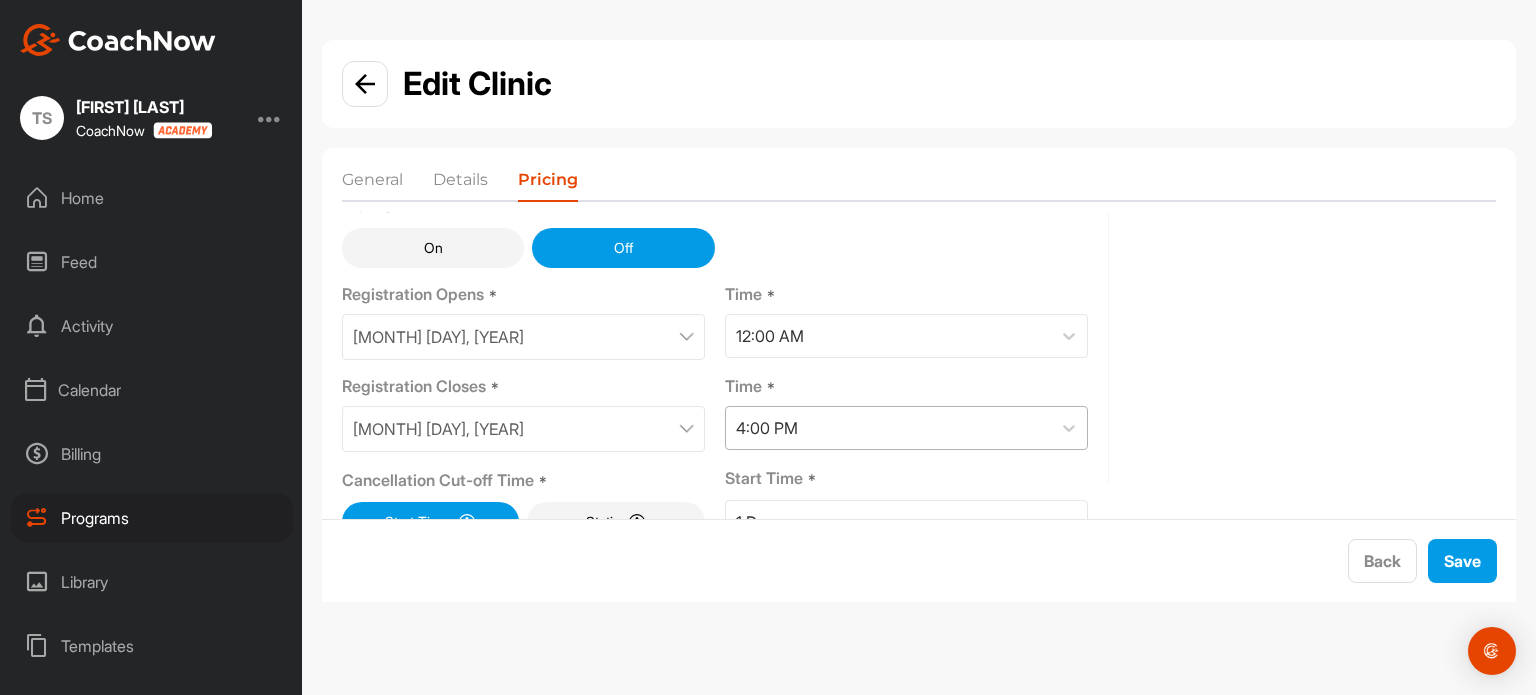 scroll, scrollTop: 227, scrollLeft: 0, axis: vertical 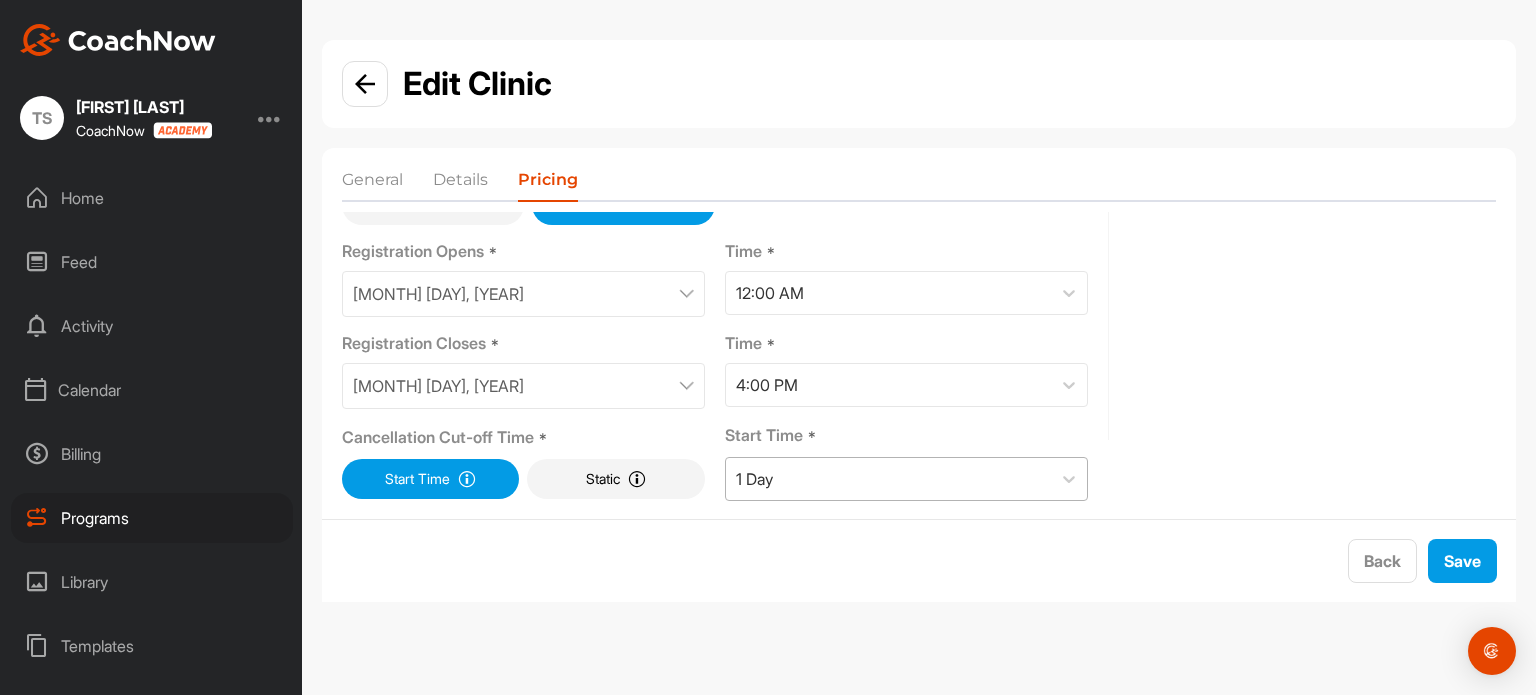 click on "1 Day" at bounding box center (888, 479) 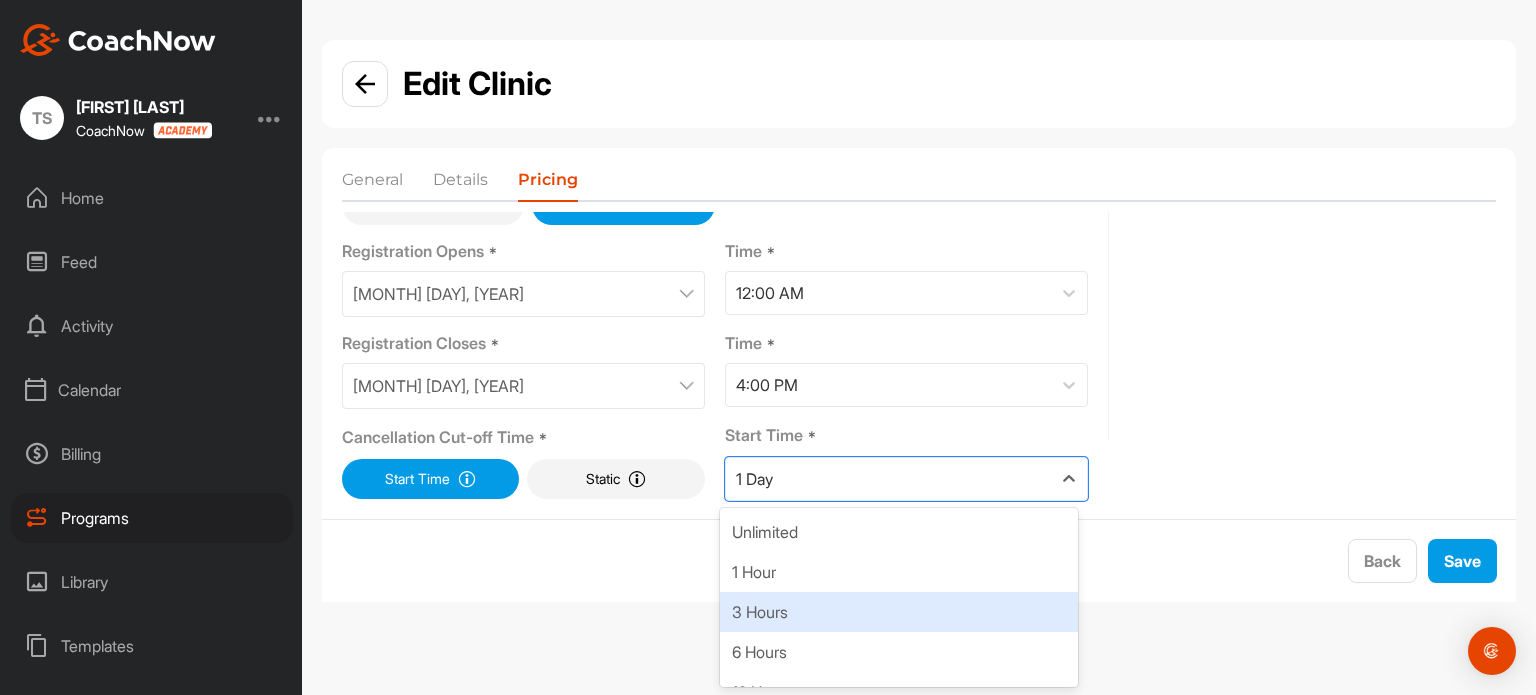 click on "3 Hours" at bounding box center [899, 612] 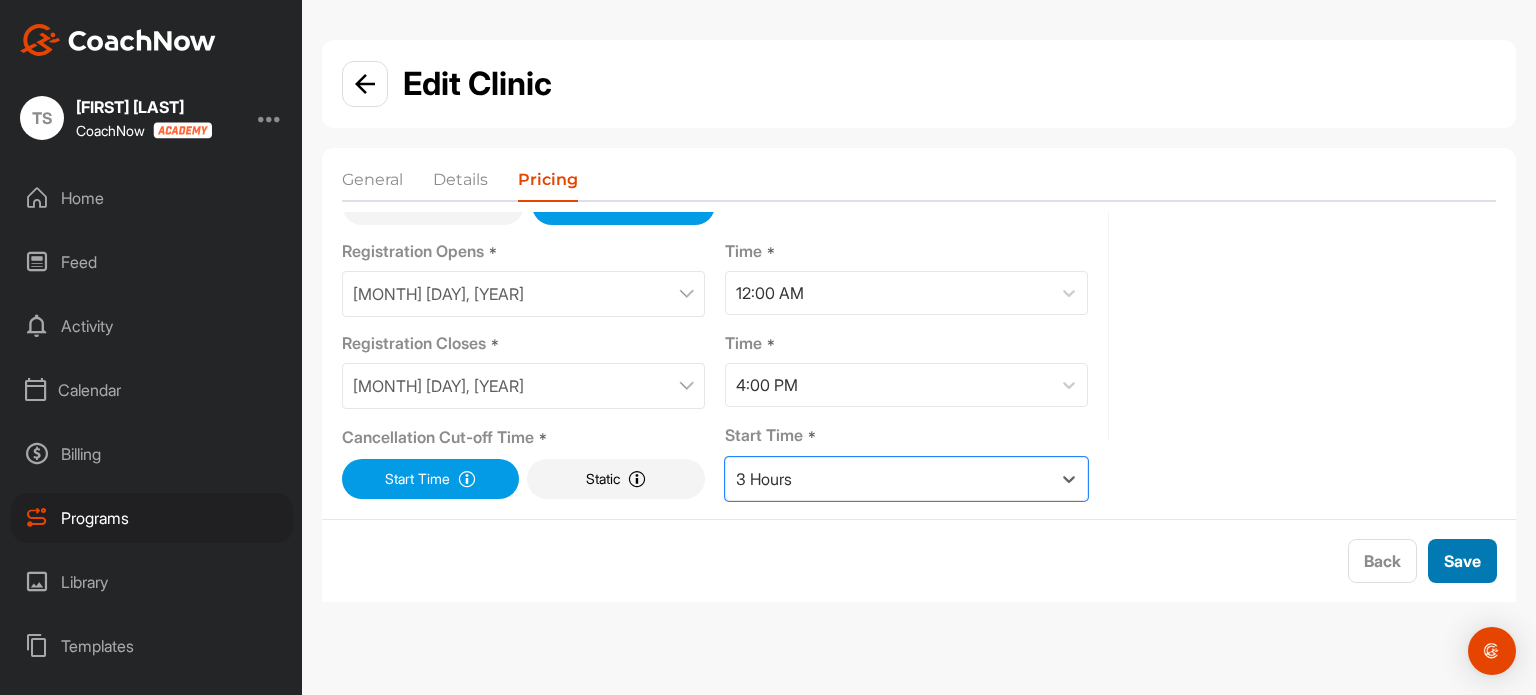 click on "Save" at bounding box center (1462, 561) 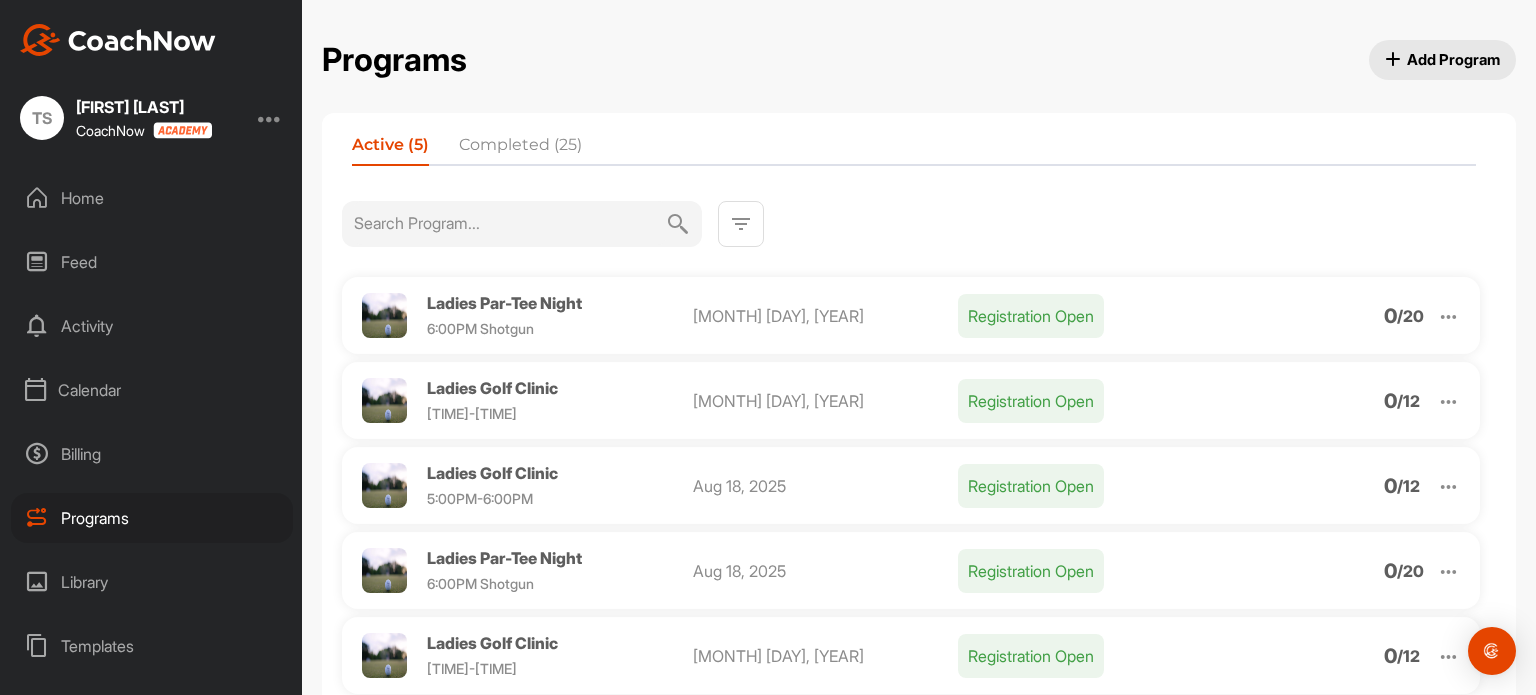 scroll, scrollTop: 92, scrollLeft: 0, axis: vertical 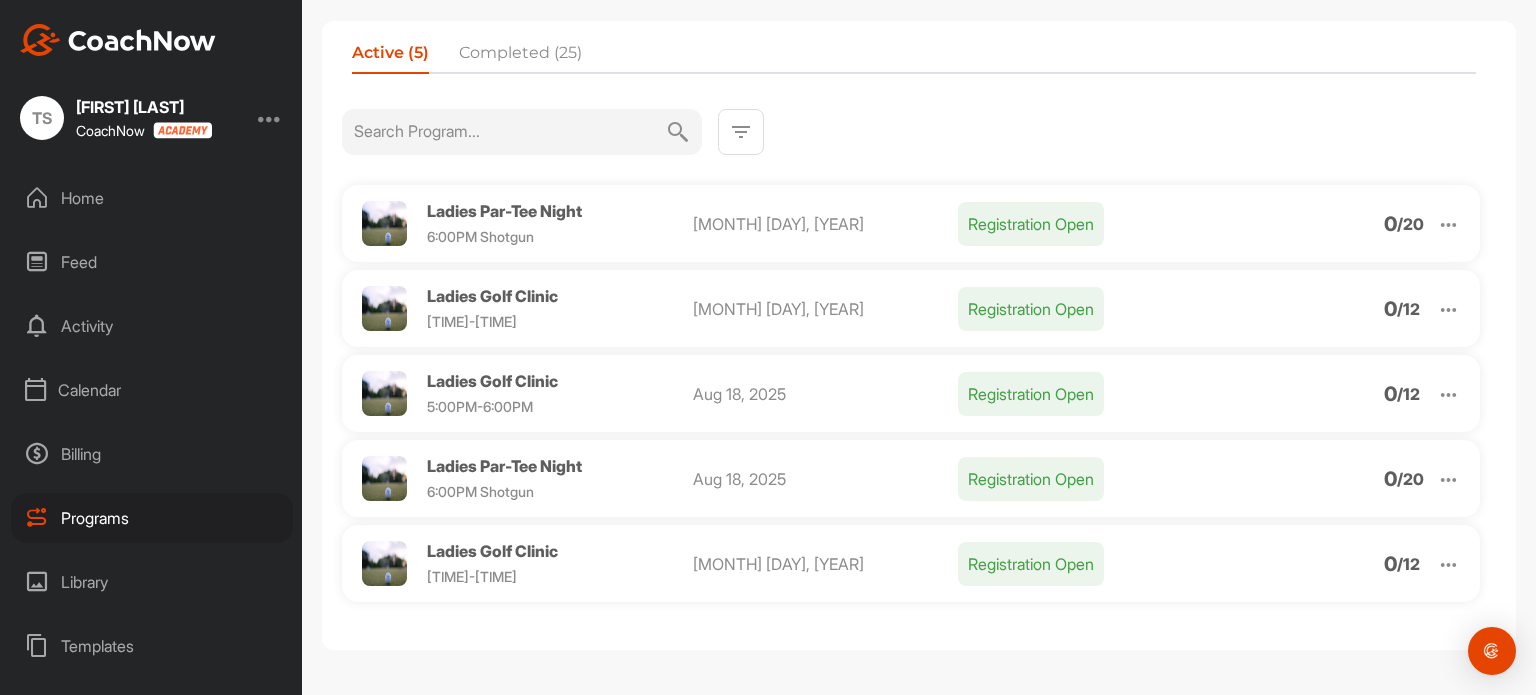 click at bounding box center (1448, 479) 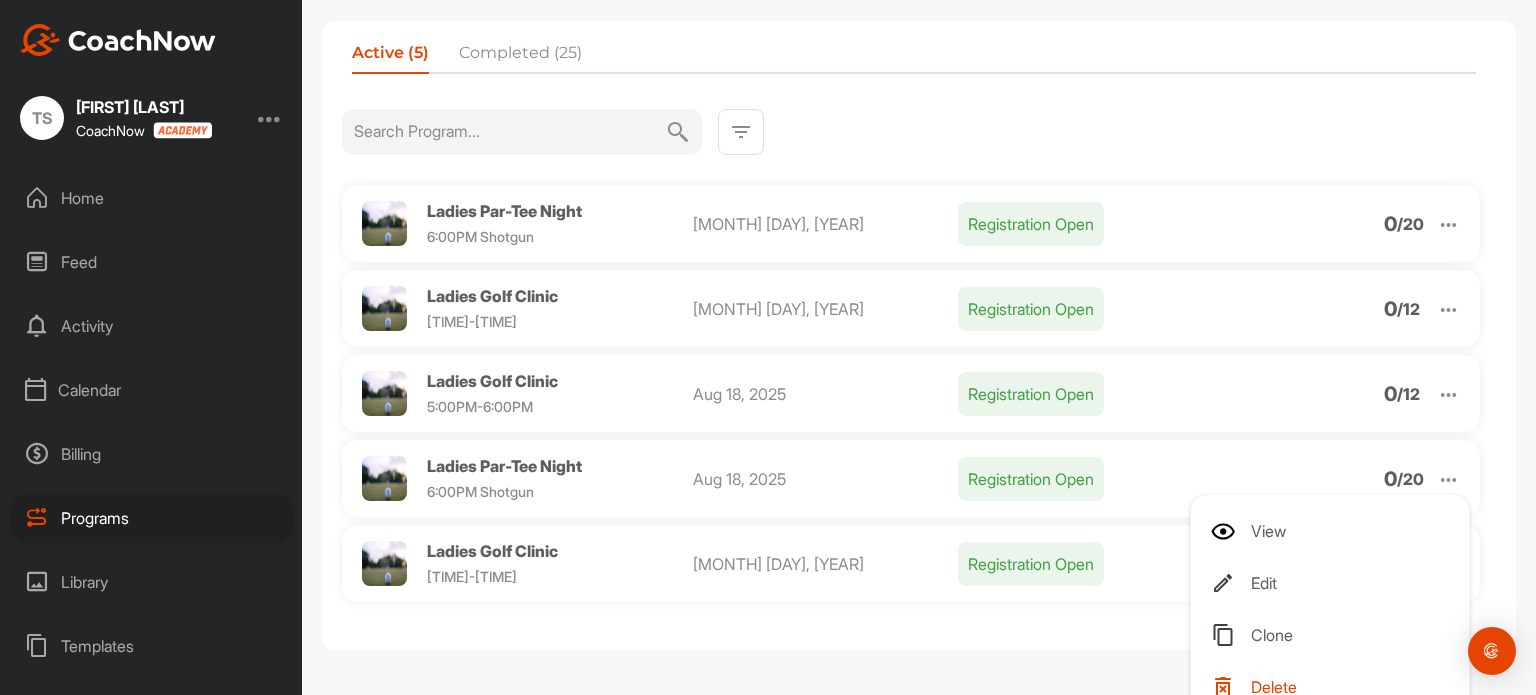 click on "Clone" at bounding box center [1334, 635] 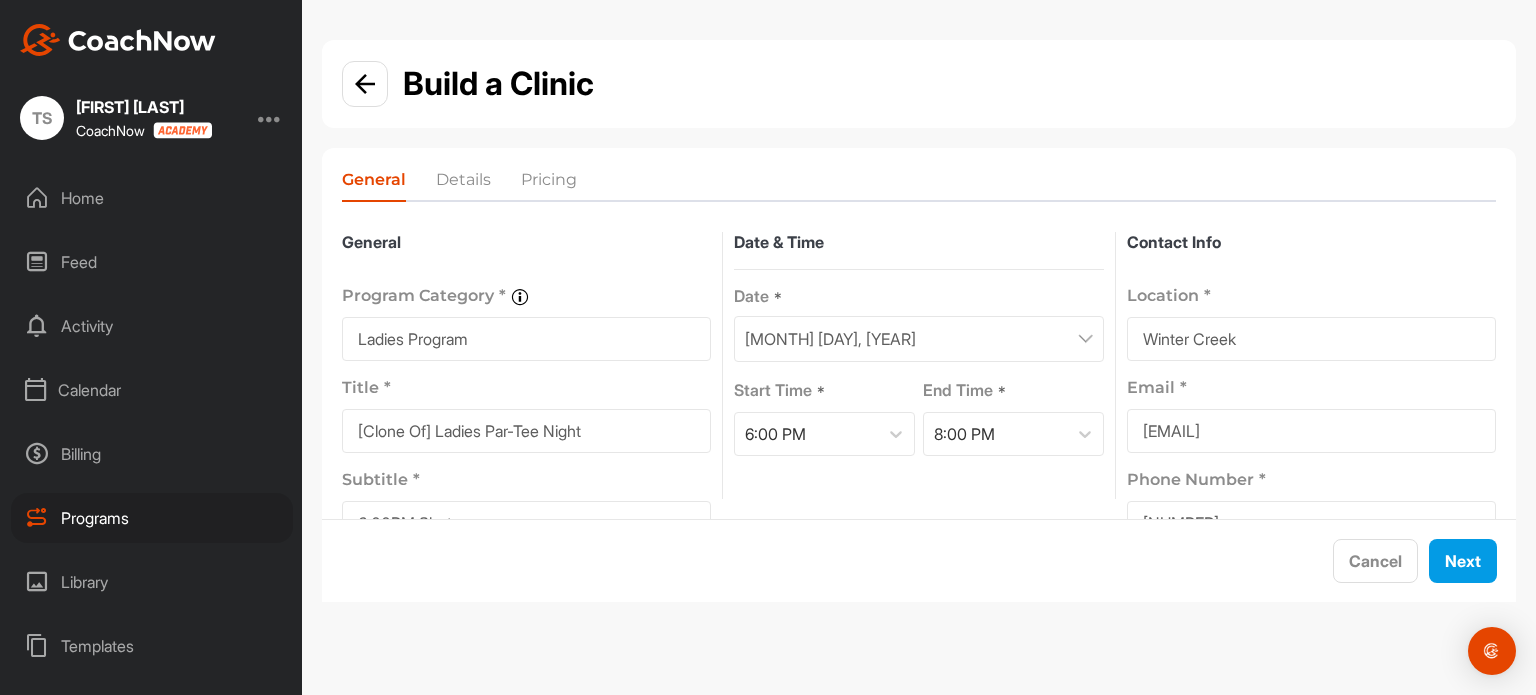 drag, startPoint x: 437, startPoint y: 430, endPoint x: 0, endPoint y: 333, distance: 447.63602 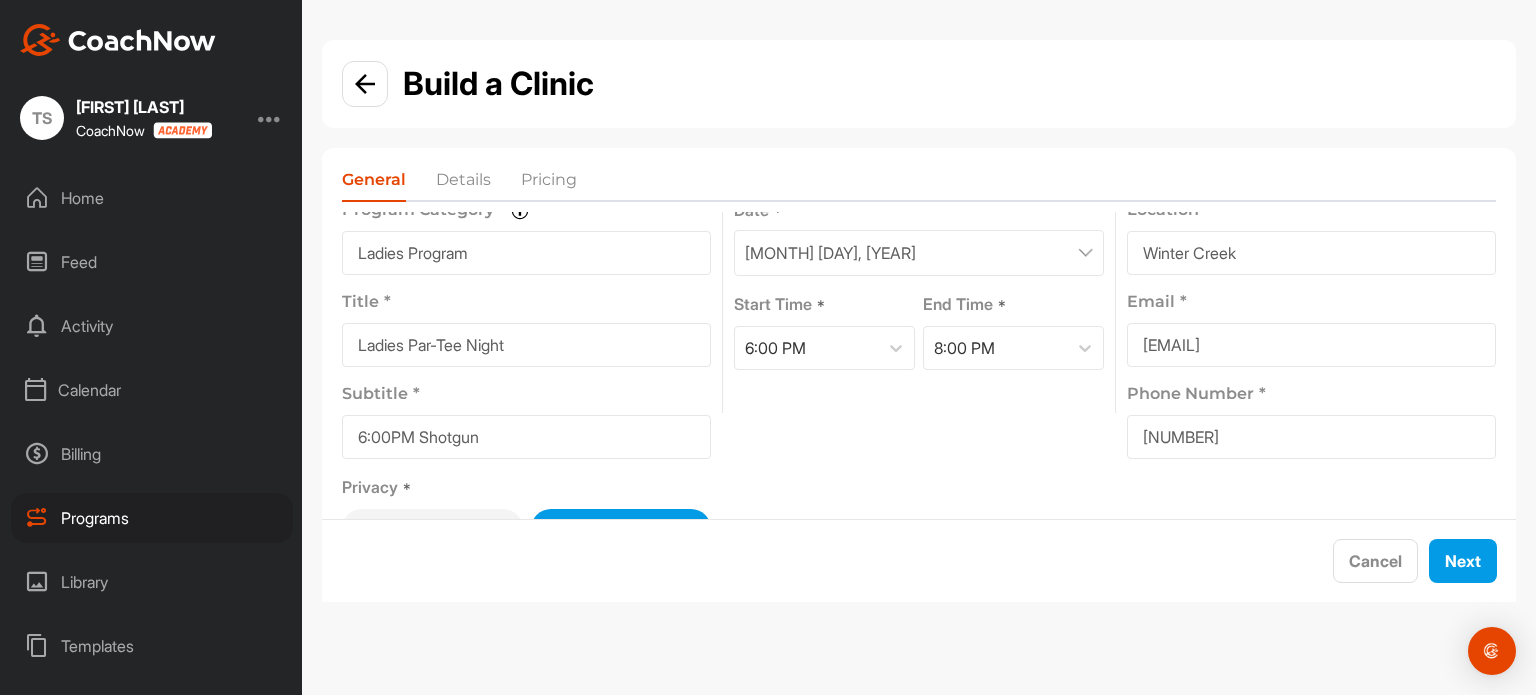 scroll, scrollTop: 91, scrollLeft: 0, axis: vertical 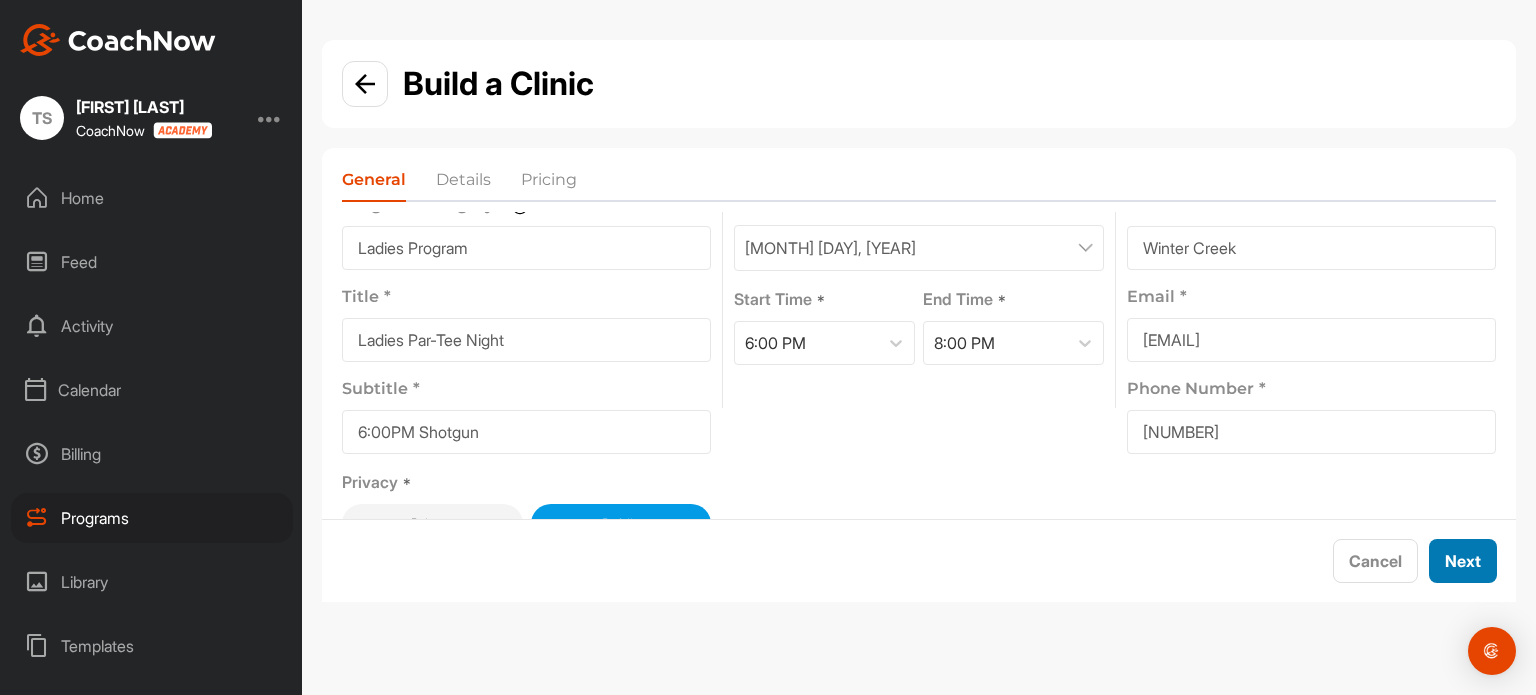 type on "Ladies Par-Tee Night" 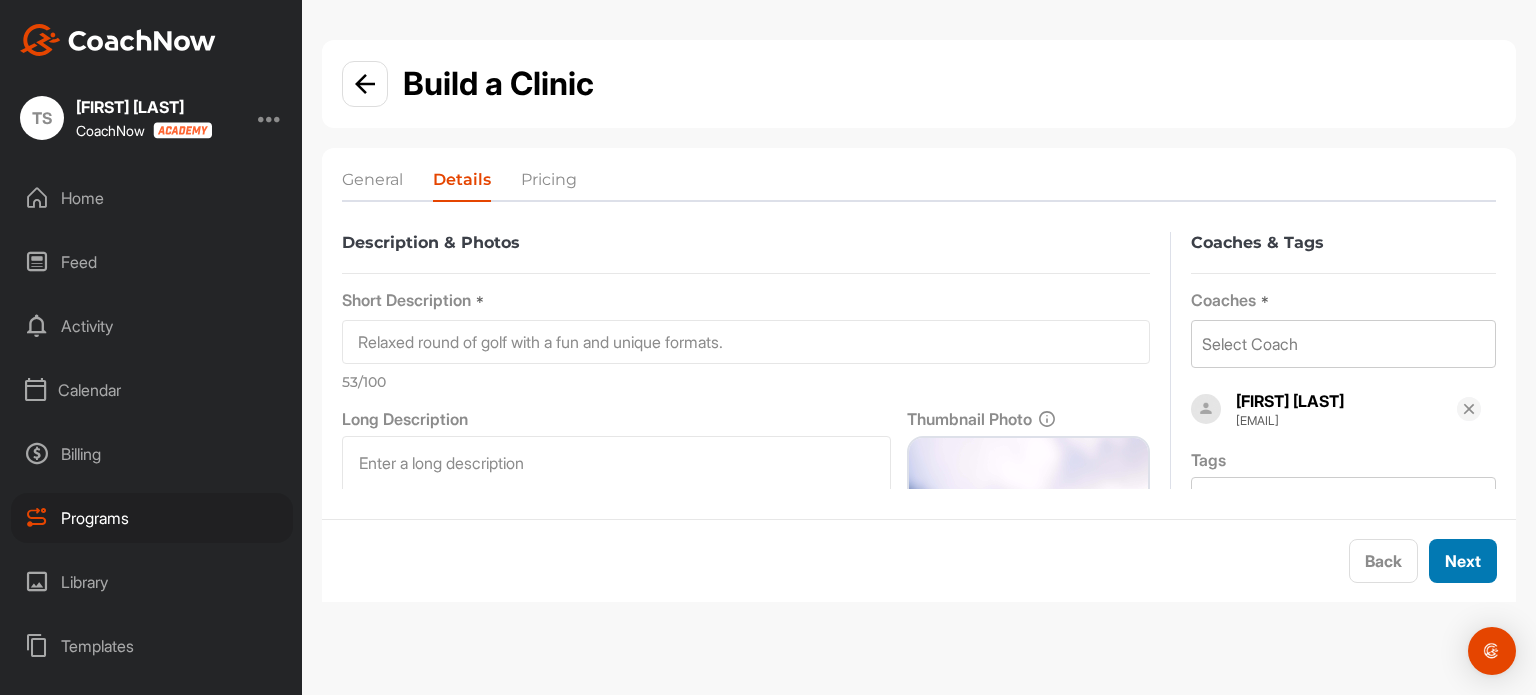 click on "Next" at bounding box center [1463, 561] 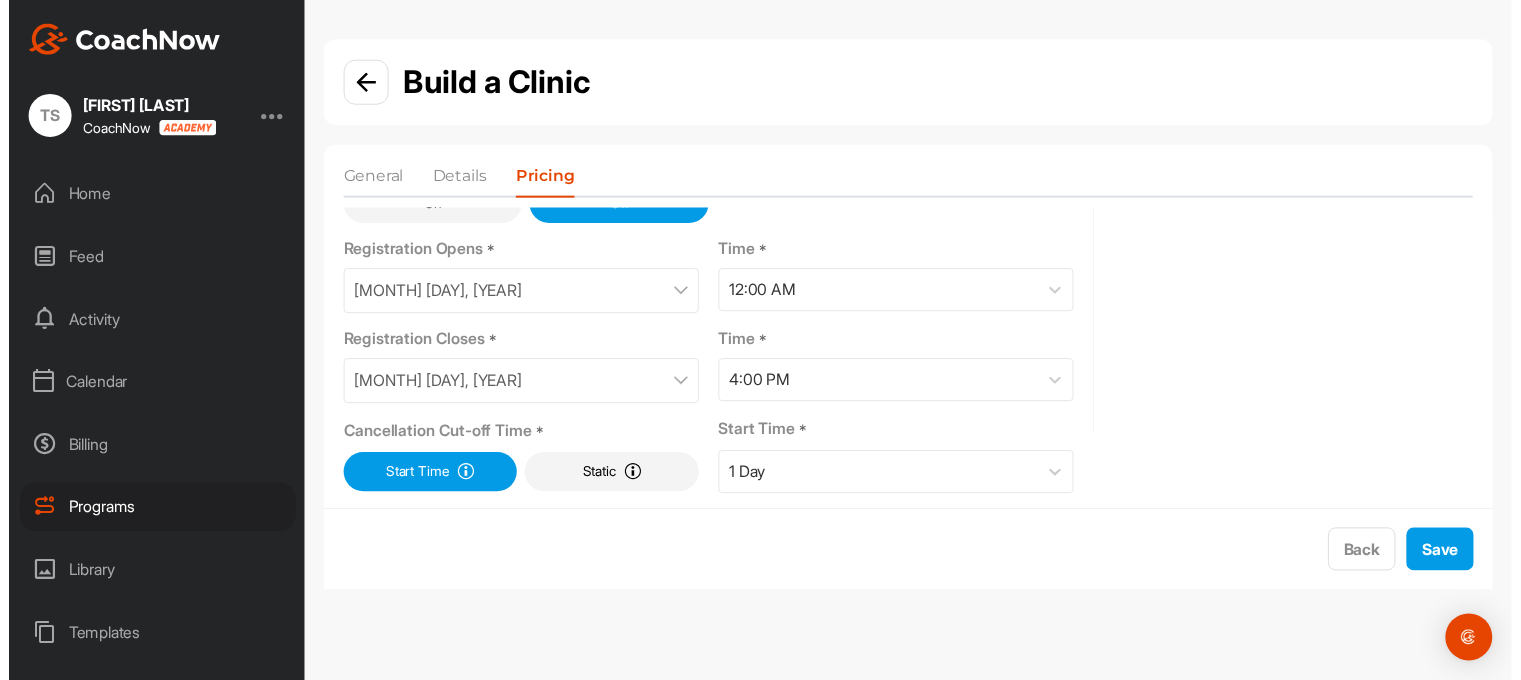 scroll, scrollTop: 227, scrollLeft: 0, axis: vertical 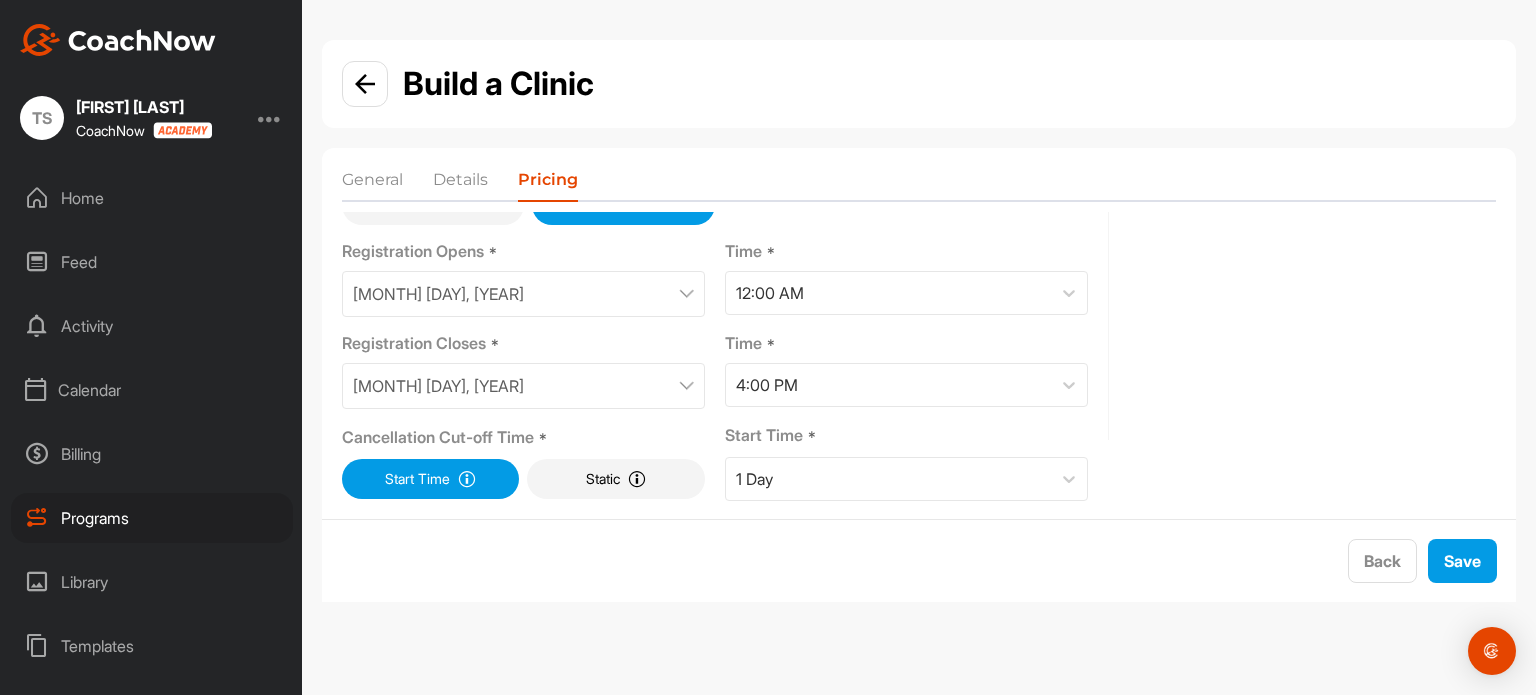 click on "[MONTH] [NUMBER], [YEAR]" at bounding box center (523, 386) 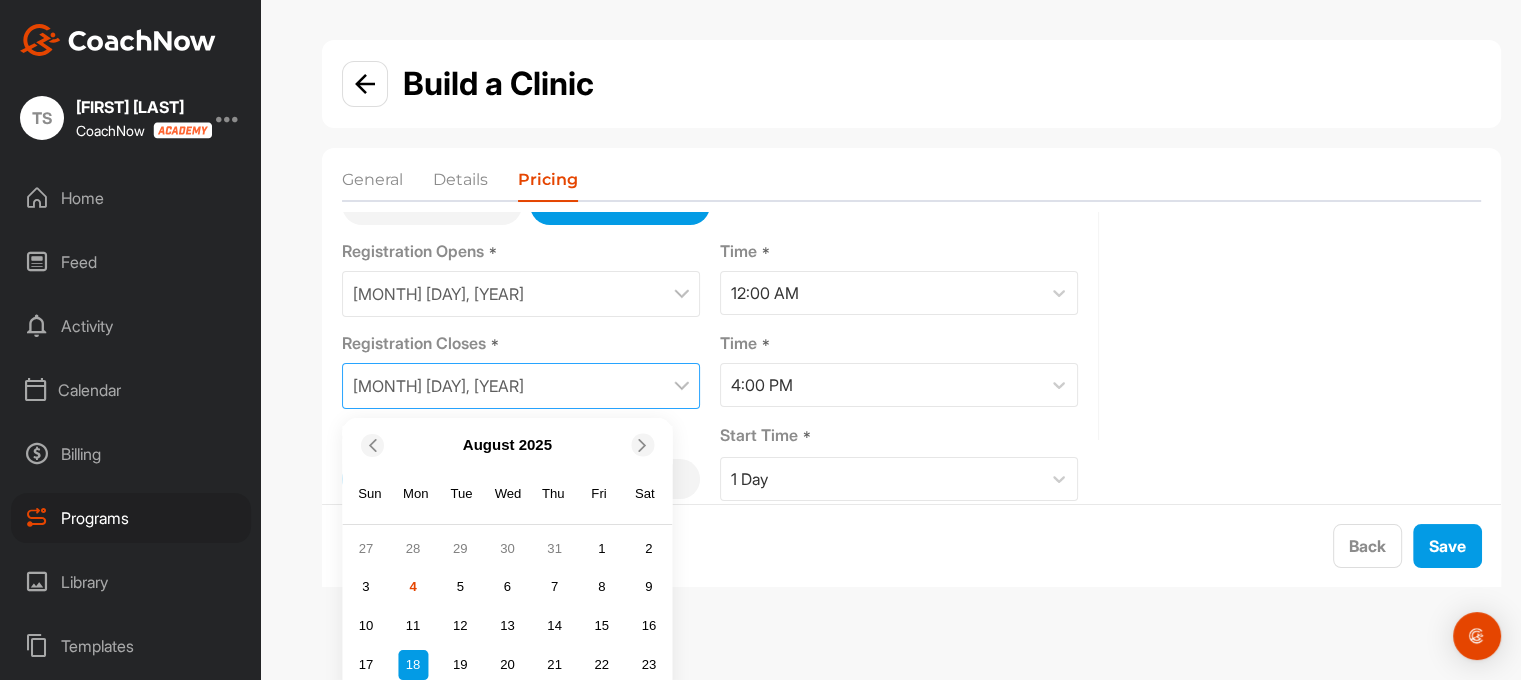 scroll, scrollTop: 92, scrollLeft: 0, axis: vertical 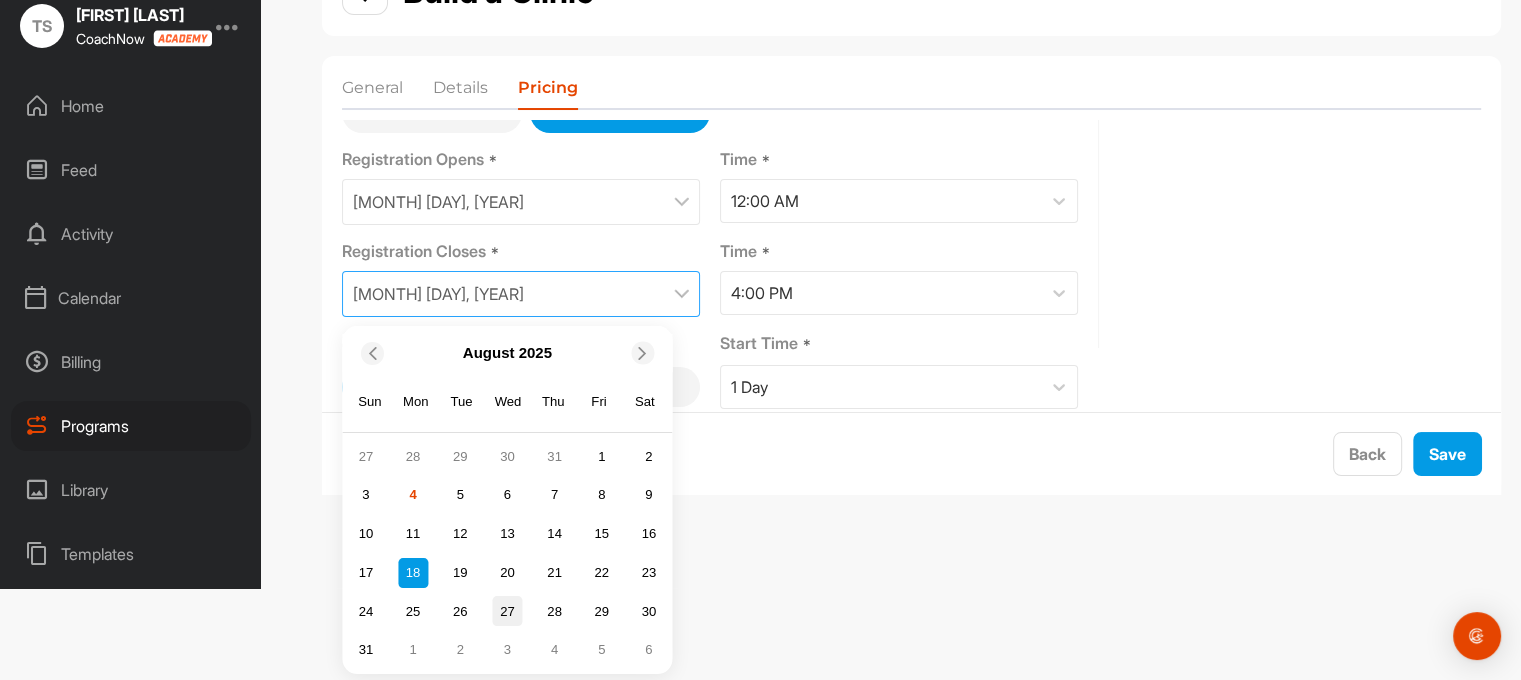 click on "27" at bounding box center (507, 611) 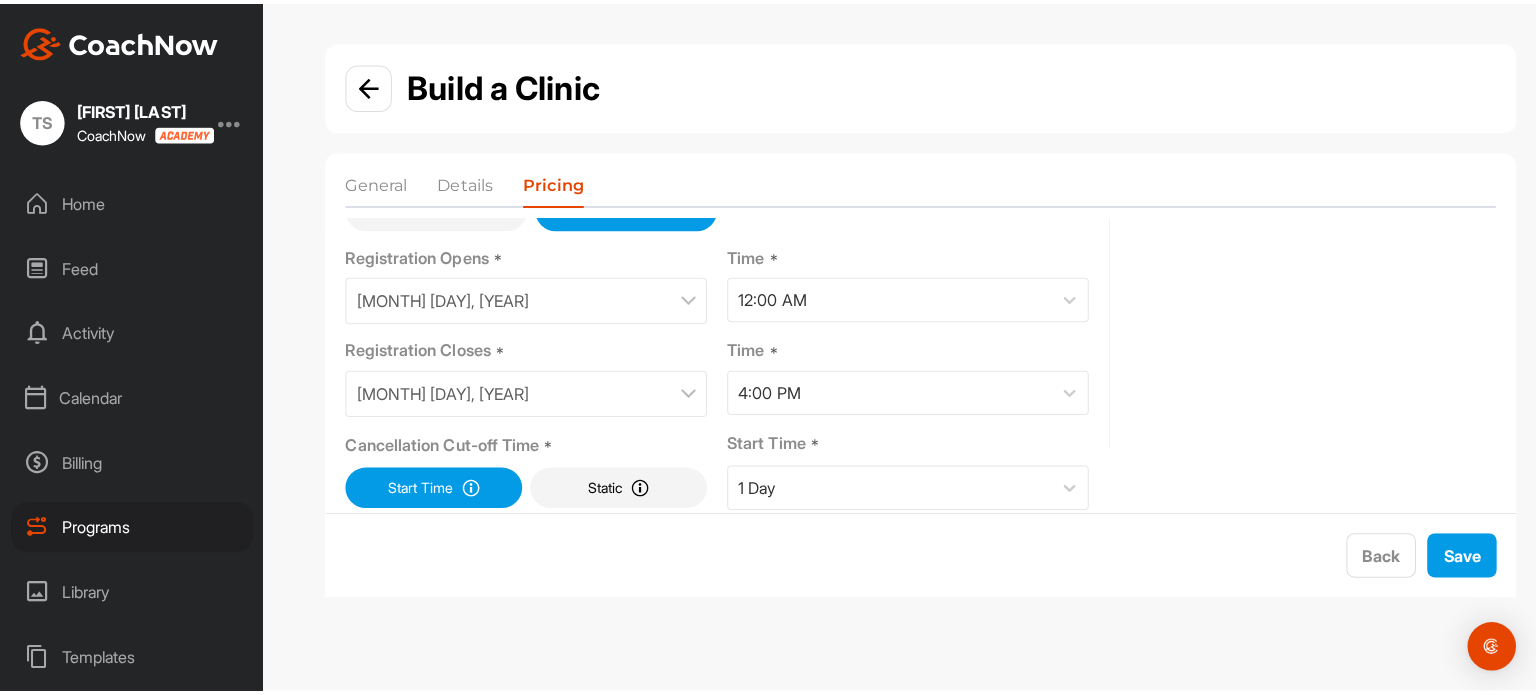 scroll, scrollTop: 0, scrollLeft: 0, axis: both 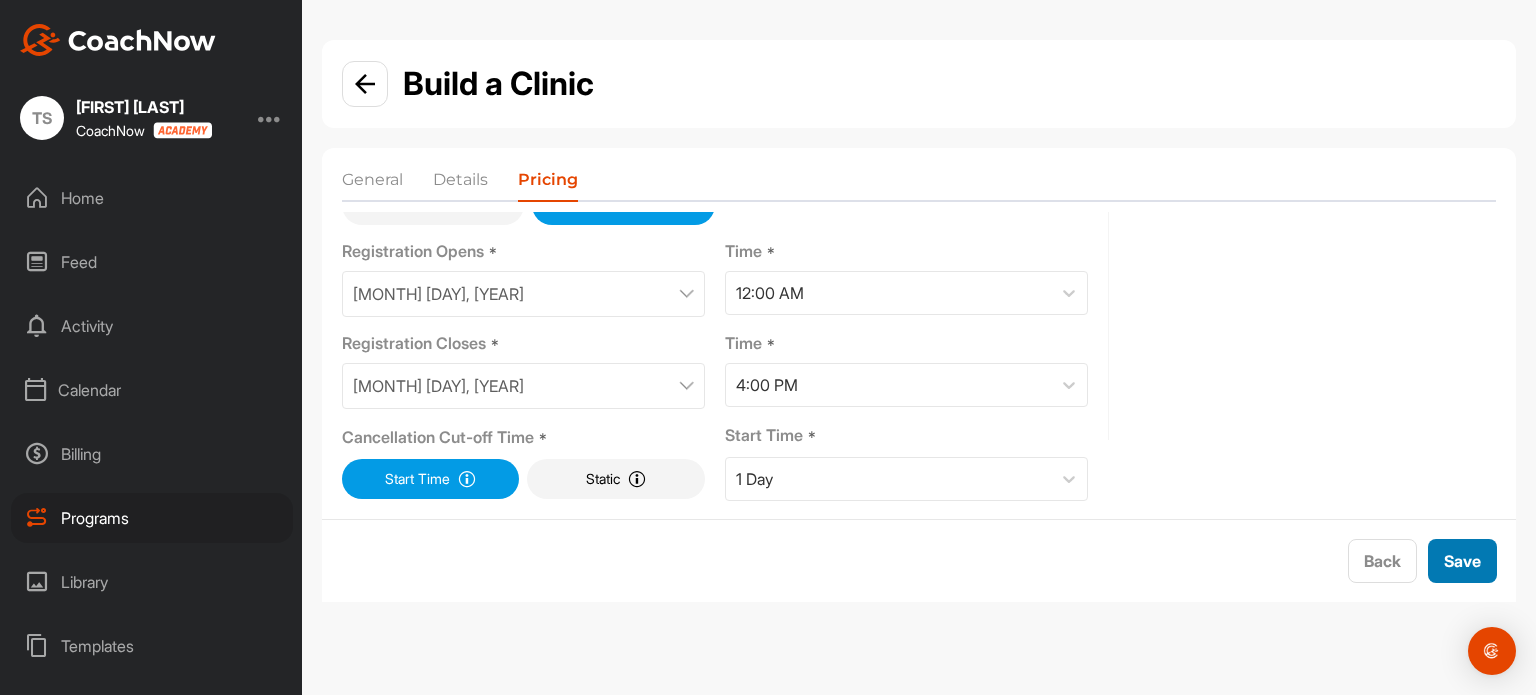 click on "Save" at bounding box center [1462, 561] 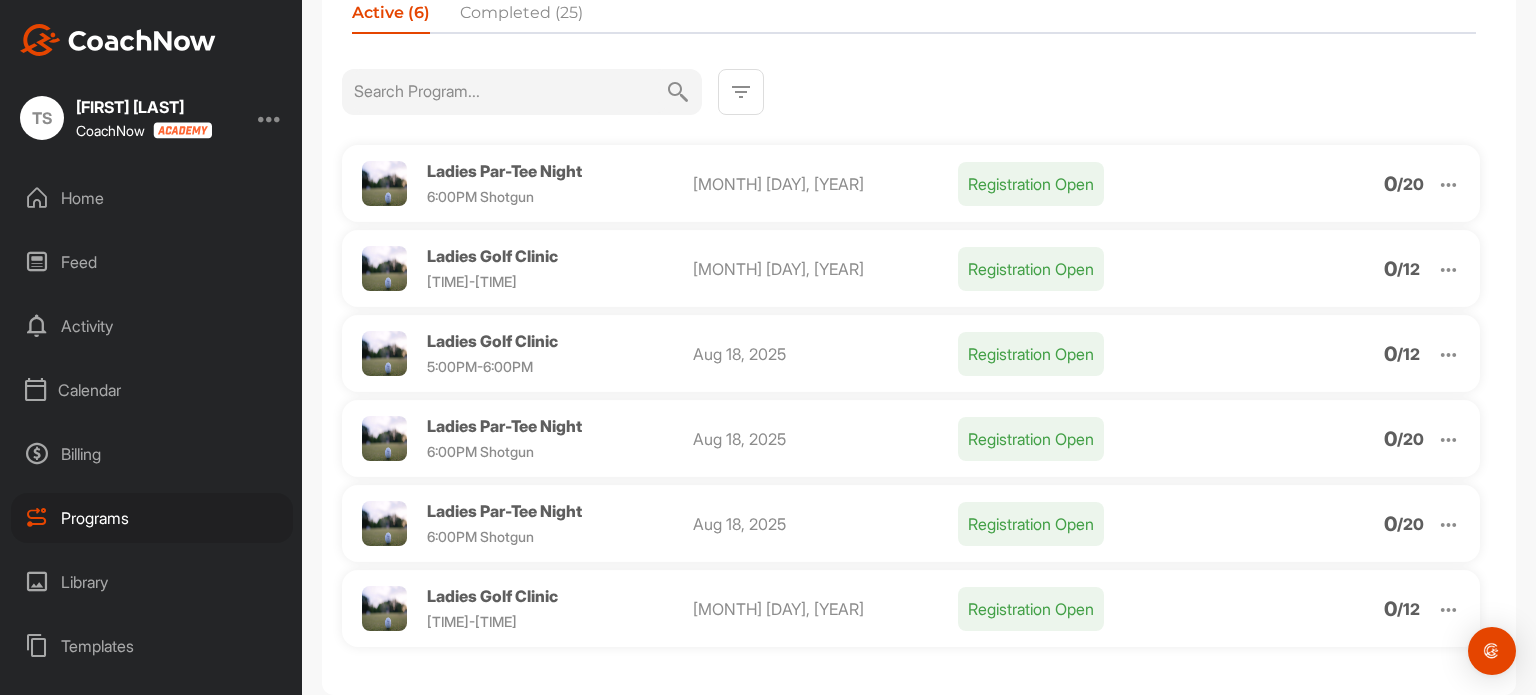 scroll, scrollTop: 132, scrollLeft: 0, axis: vertical 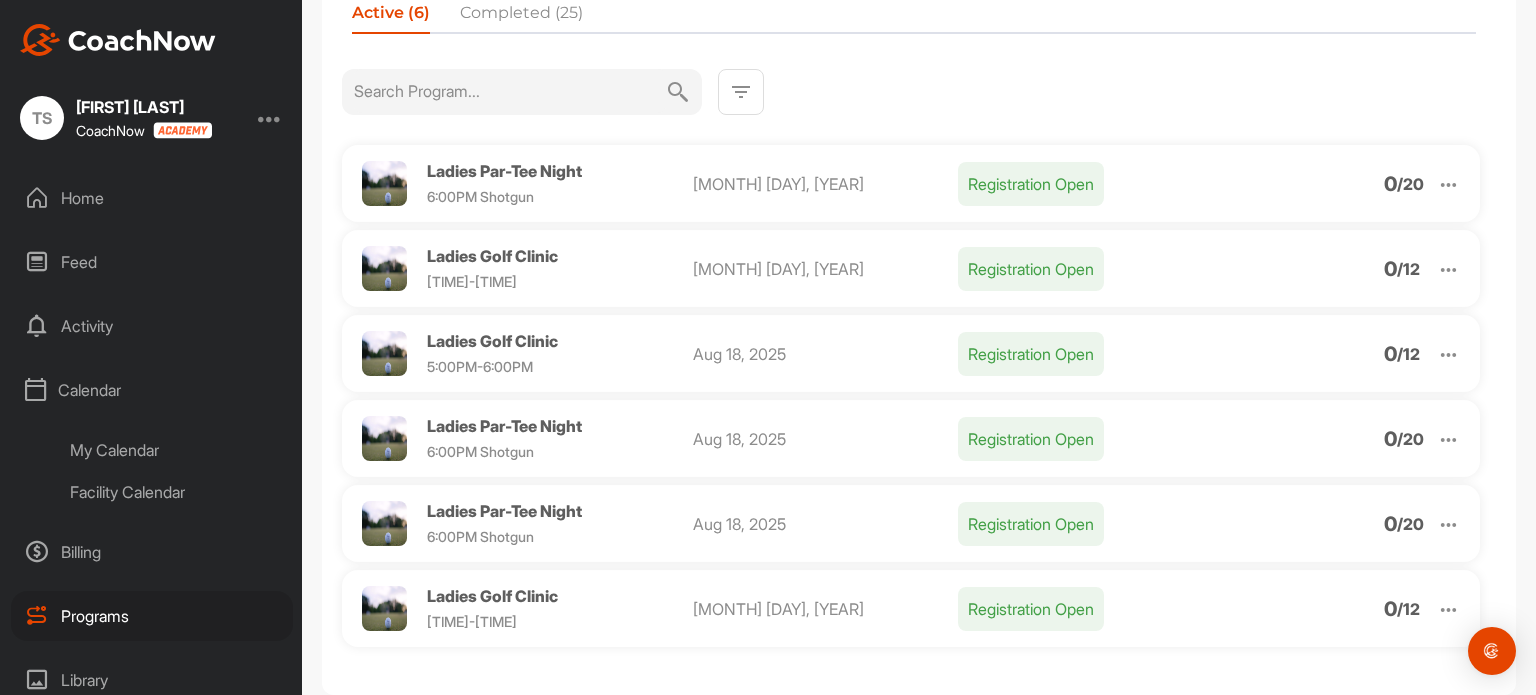 click on "My Calendar" at bounding box center (174, 450) 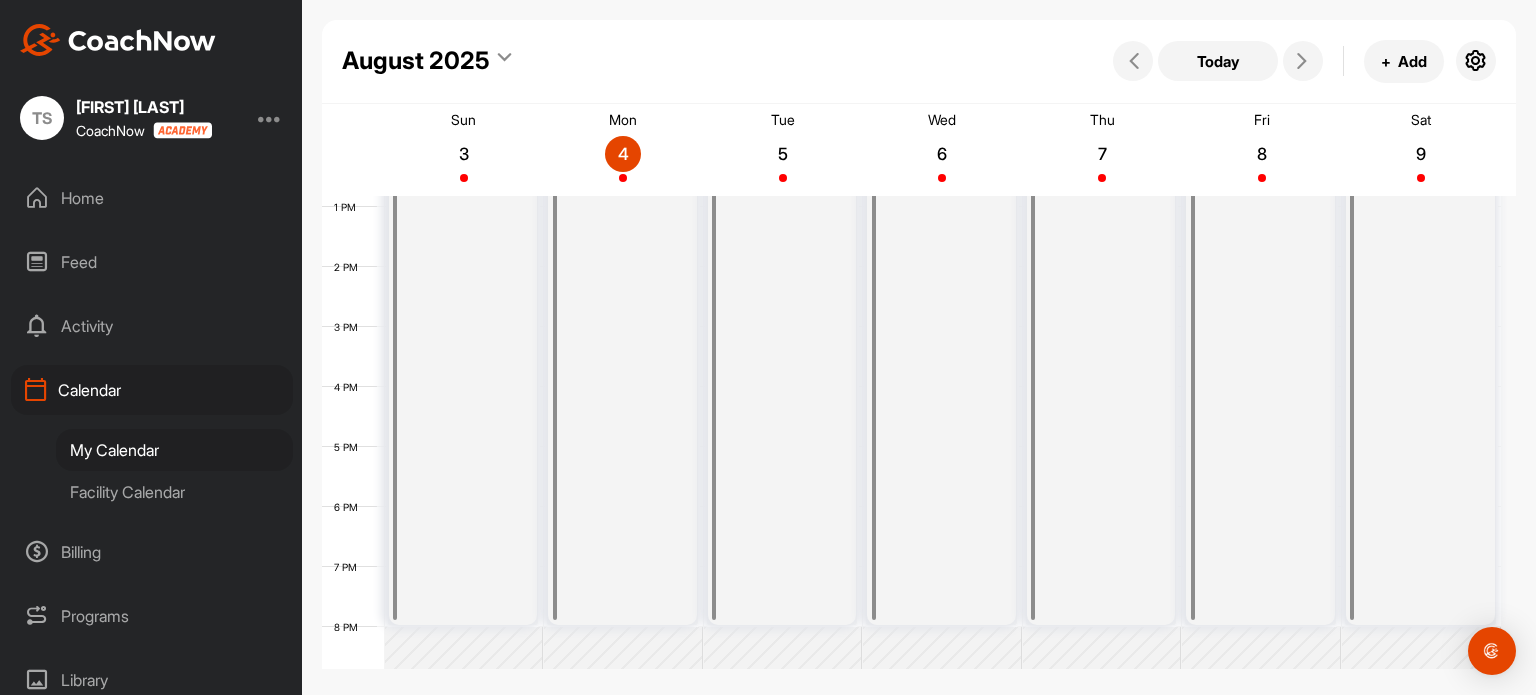 scroll, scrollTop: 777, scrollLeft: 0, axis: vertical 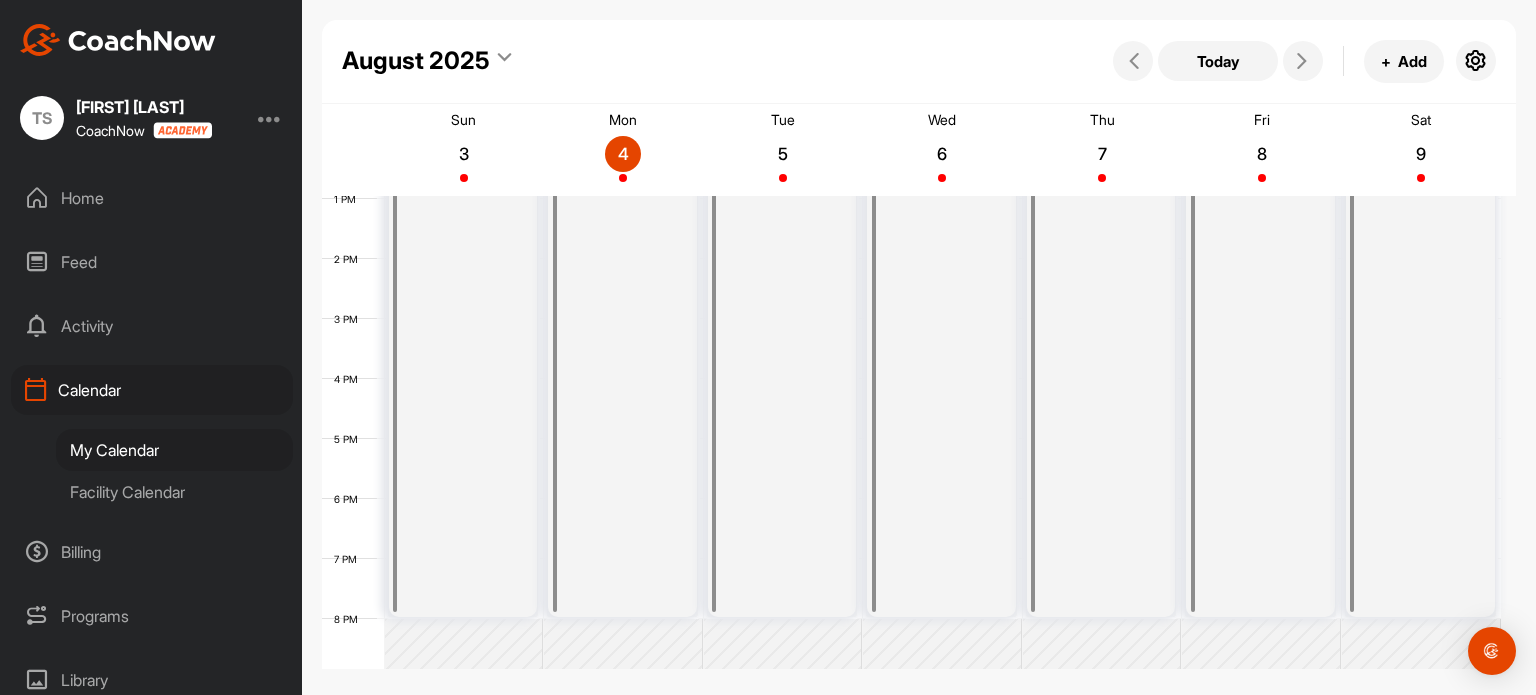 click on "Unavailable 8:00 AM" at bounding box center (1260, 259) 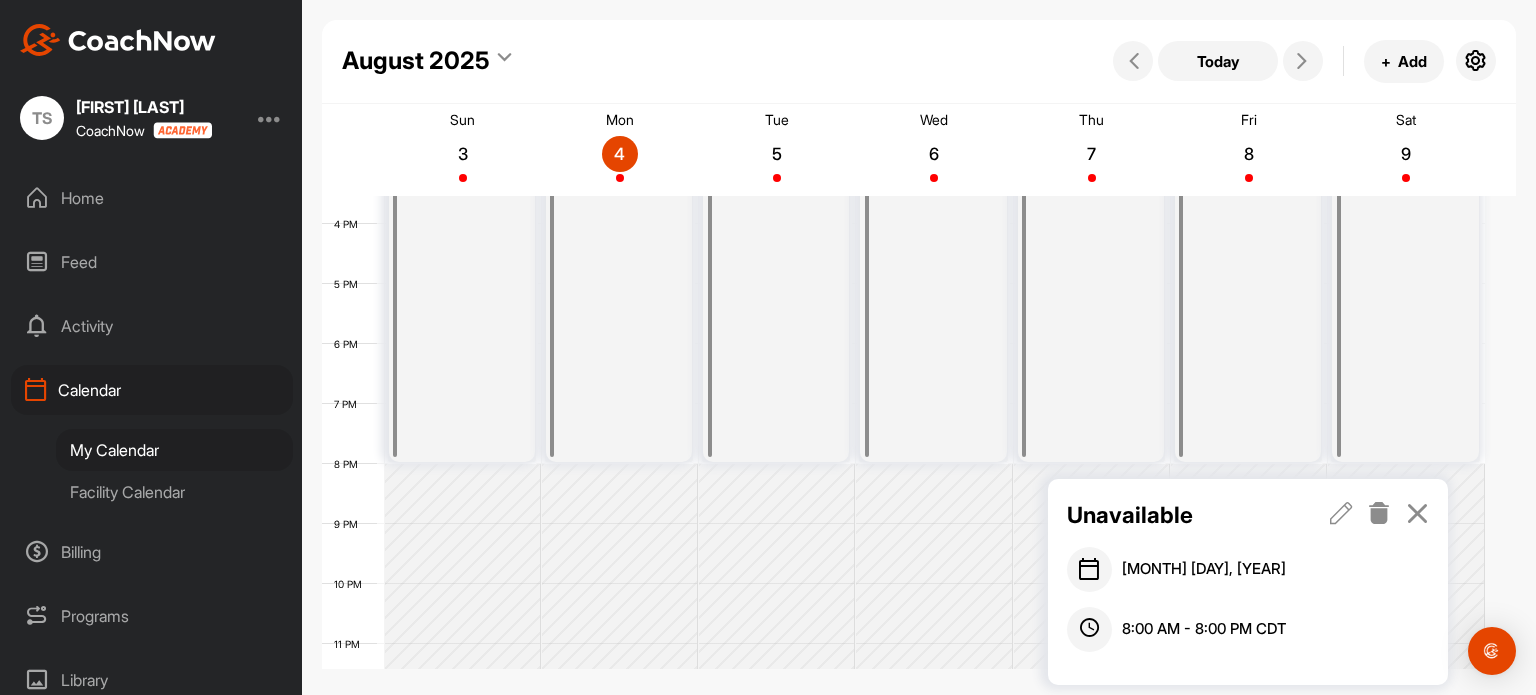scroll, scrollTop: 938, scrollLeft: 0, axis: vertical 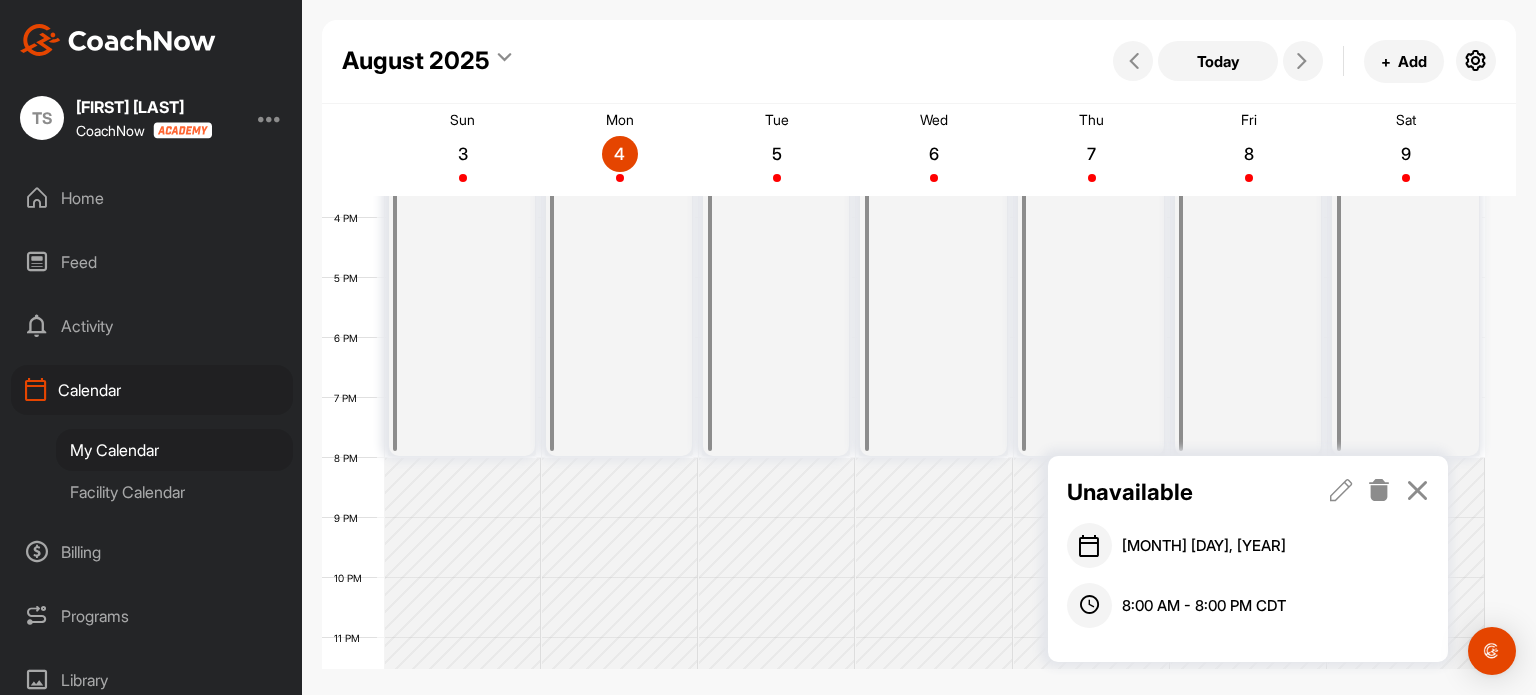click at bounding box center [1341, 490] 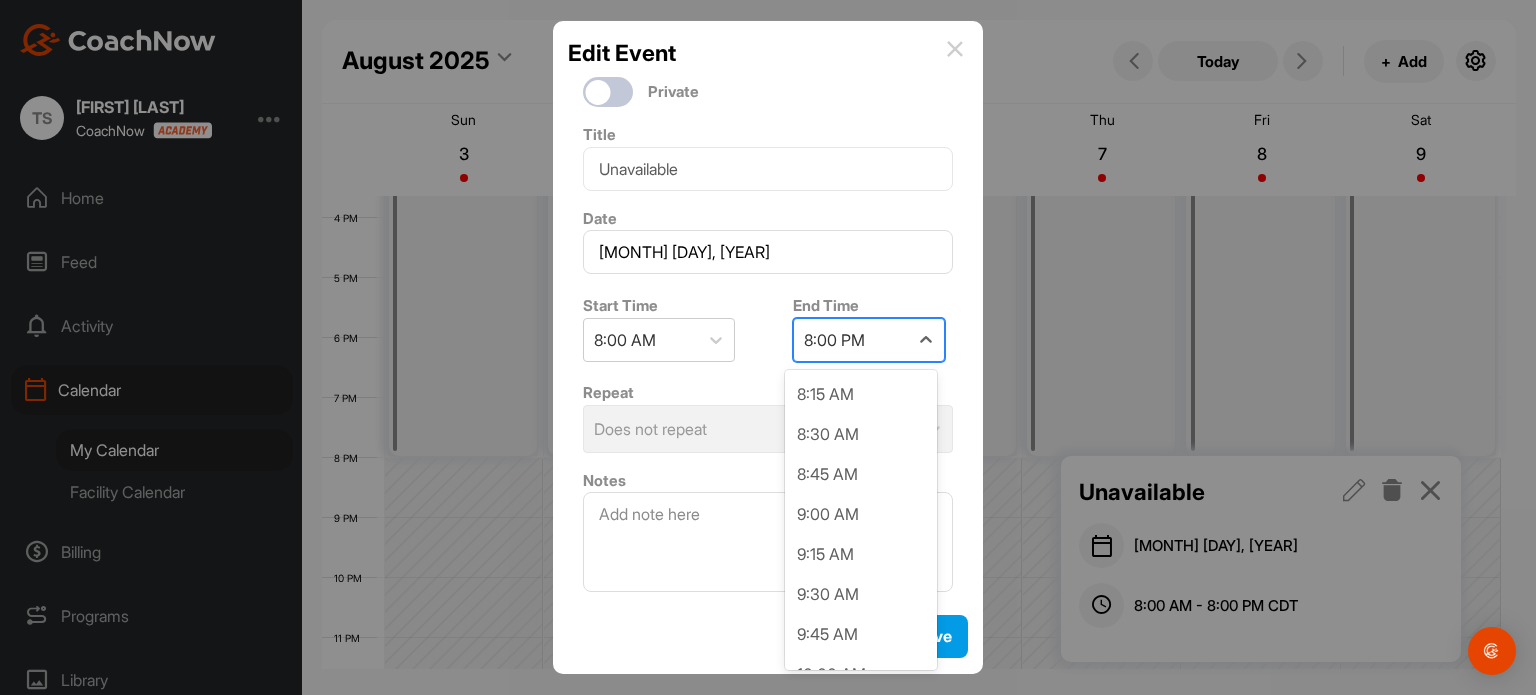 scroll, scrollTop: 1637, scrollLeft: 0, axis: vertical 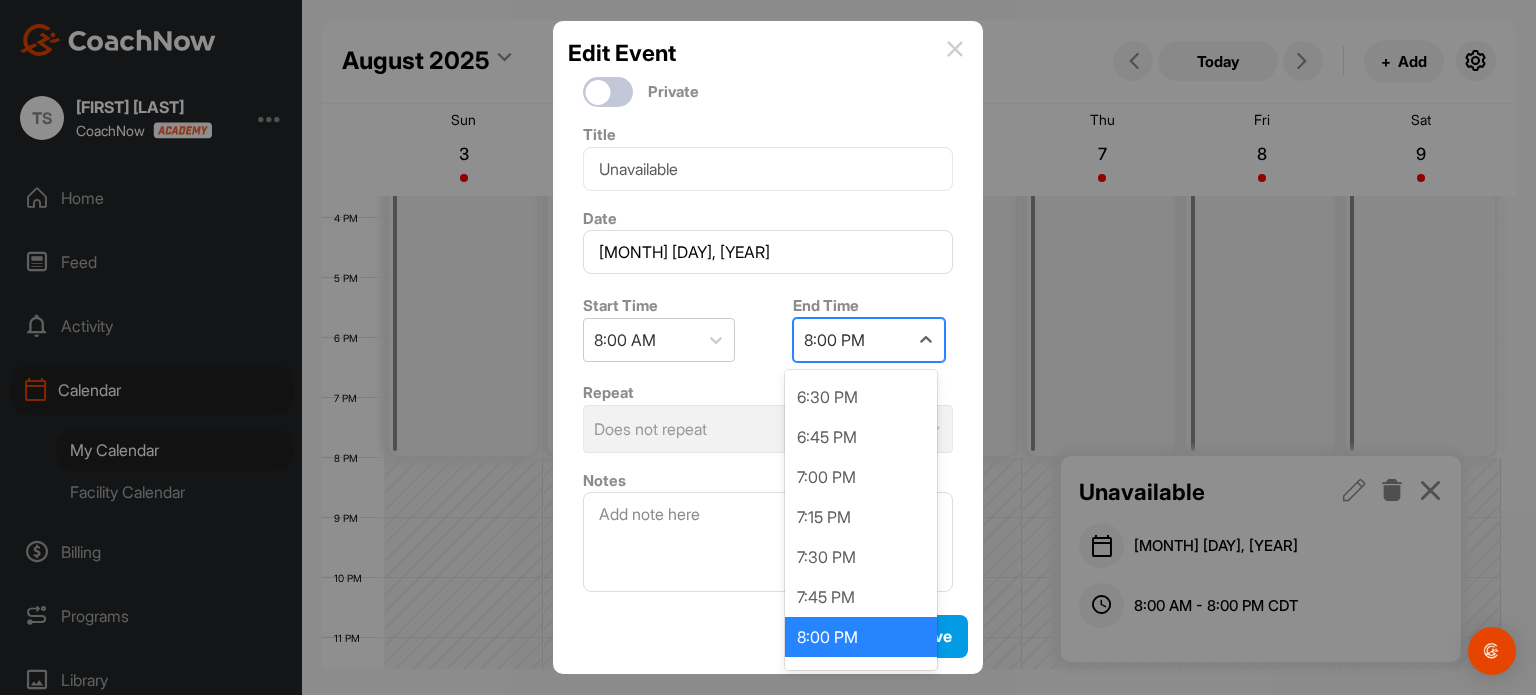 click on "8:00 PM" at bounding box center [834, 340] 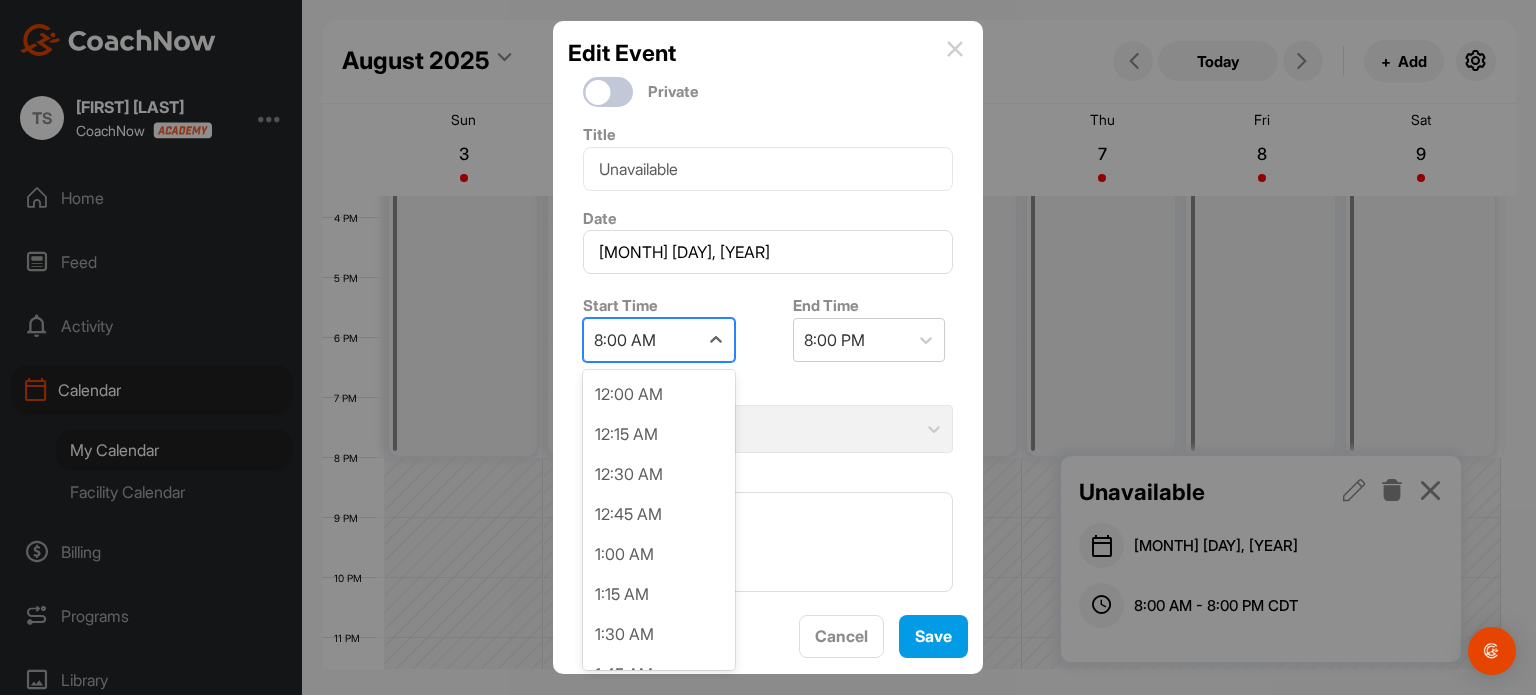 click on "8:00 AM" at bounding box center [641, 340] 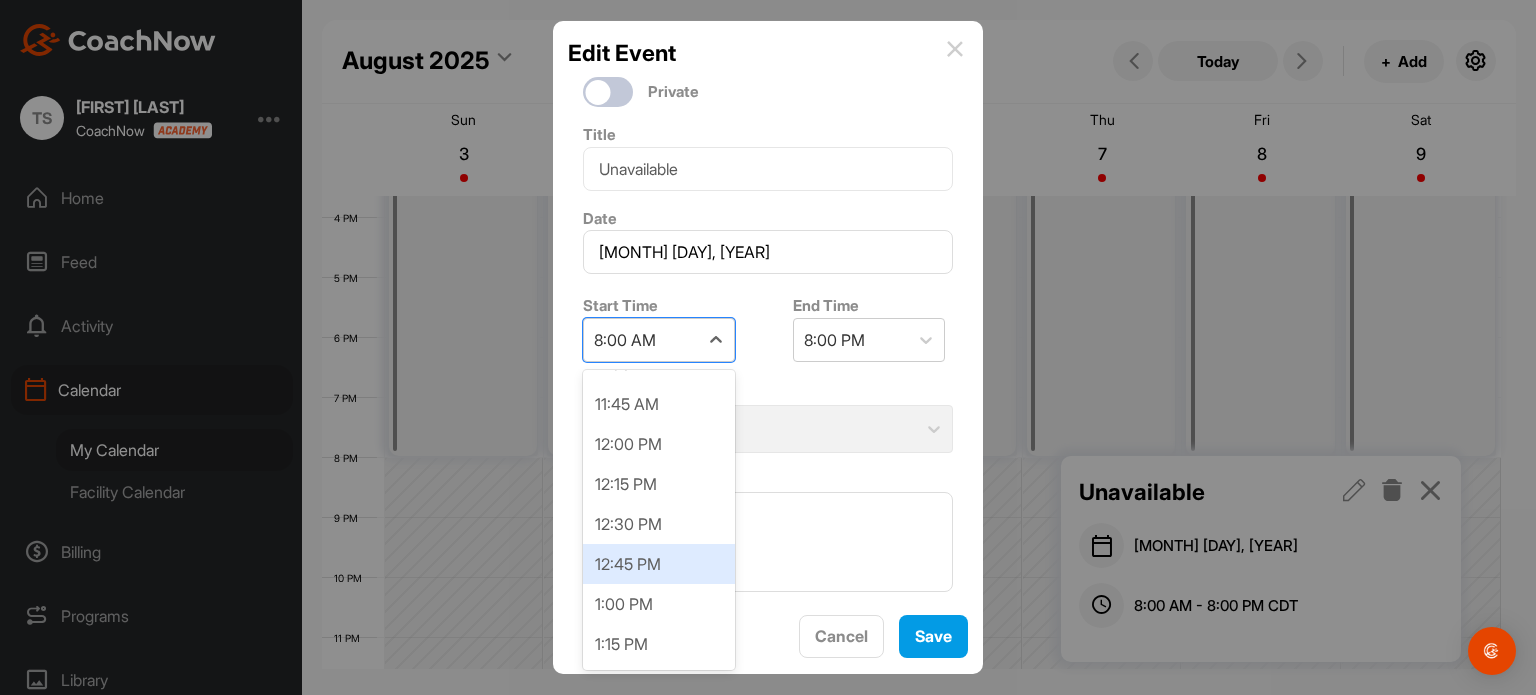 scroll, scrollTop: 1900, scrollLeft: 0, axis: vertical 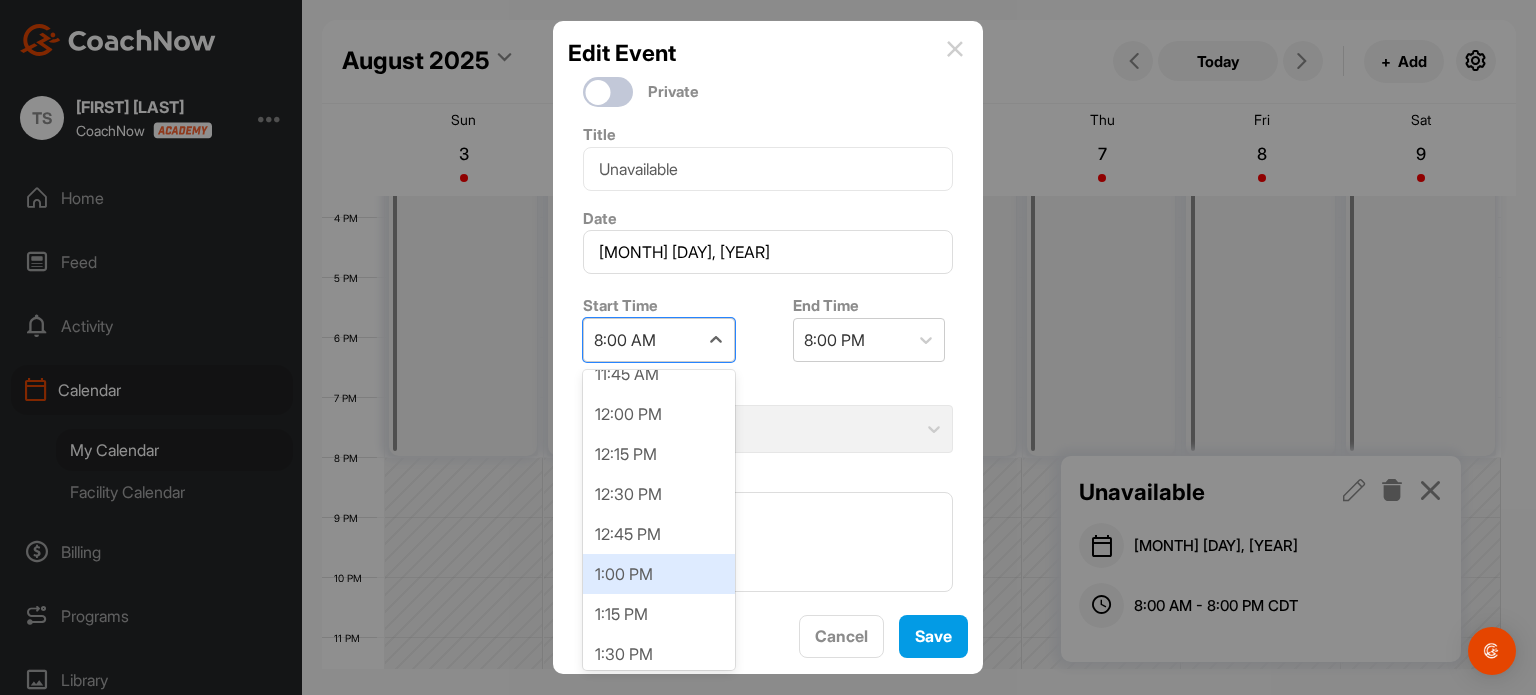 click on "1:00 PM" at bounding box center [659, 574] 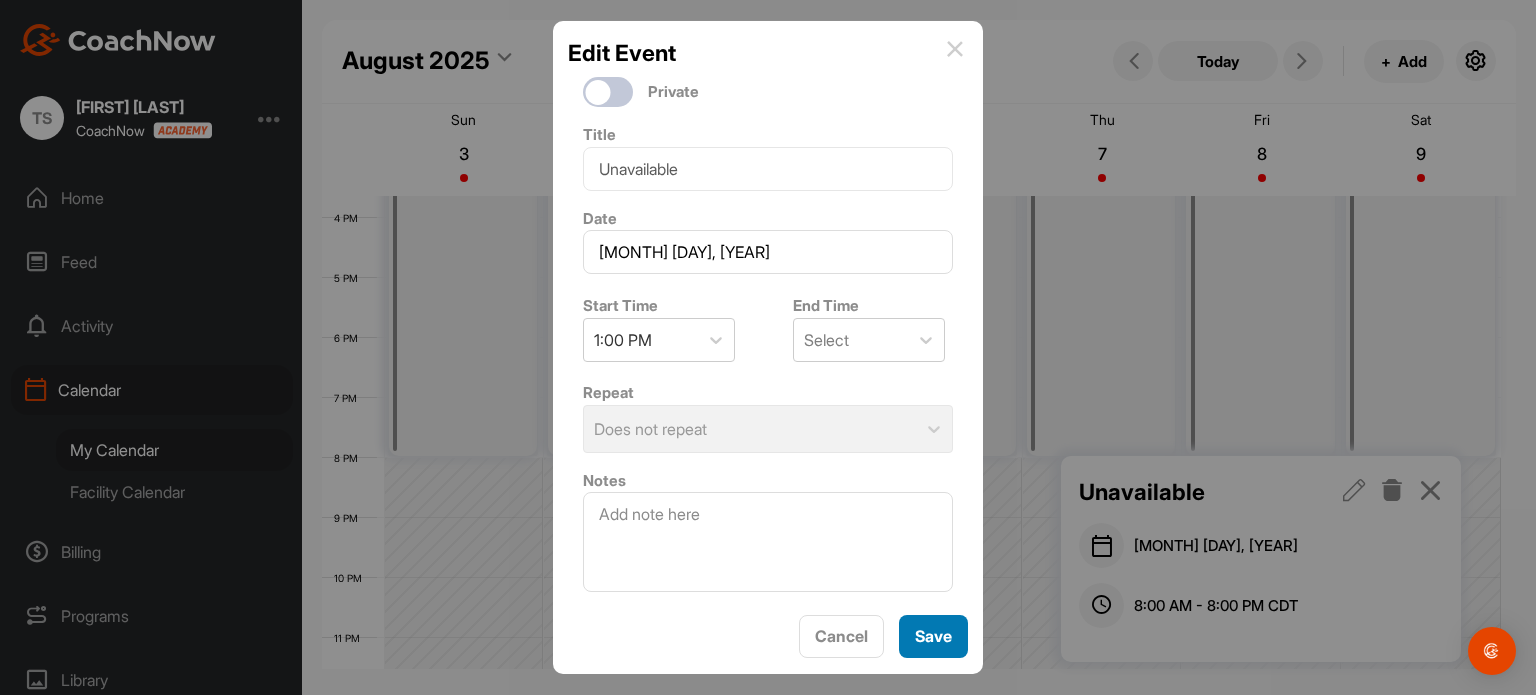click on "Save" at bounding box center (933, 636) 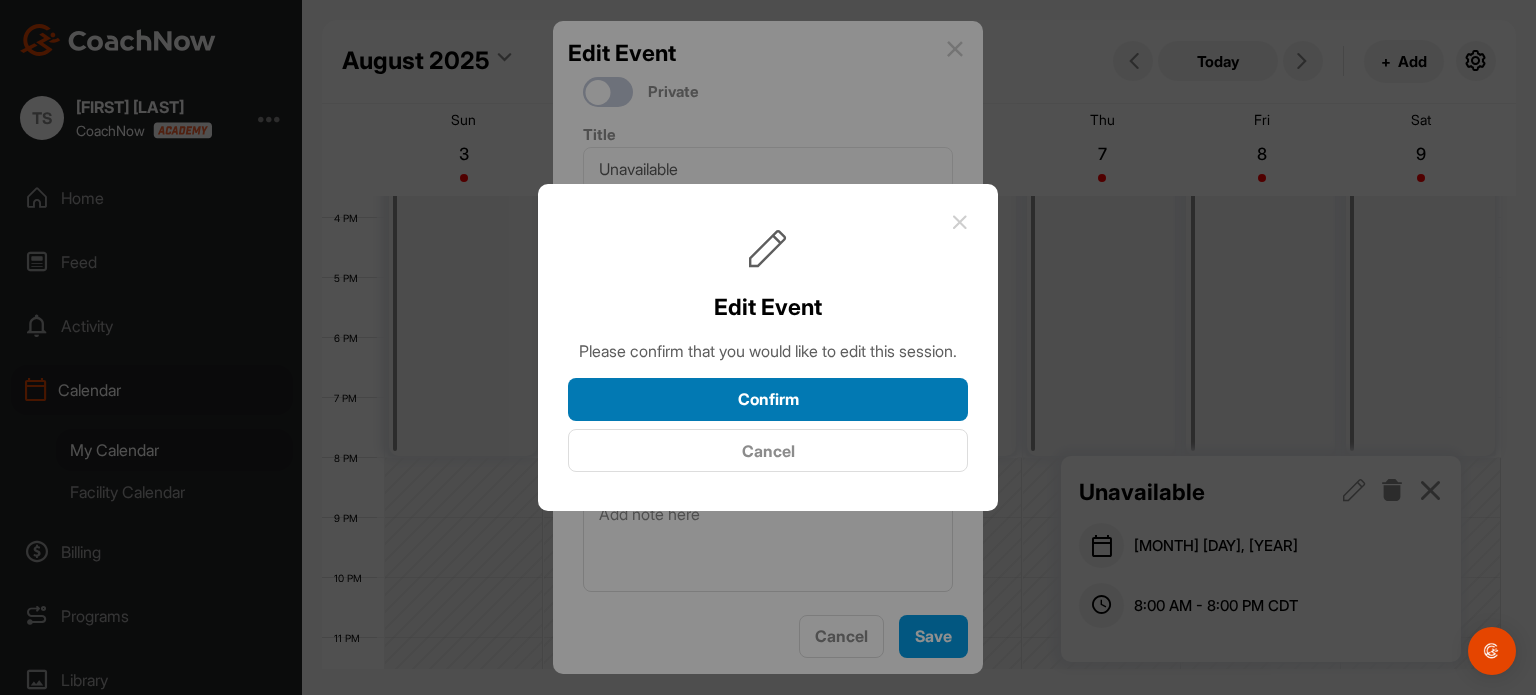 click on "Confirm" at bounding box center [768, 399] 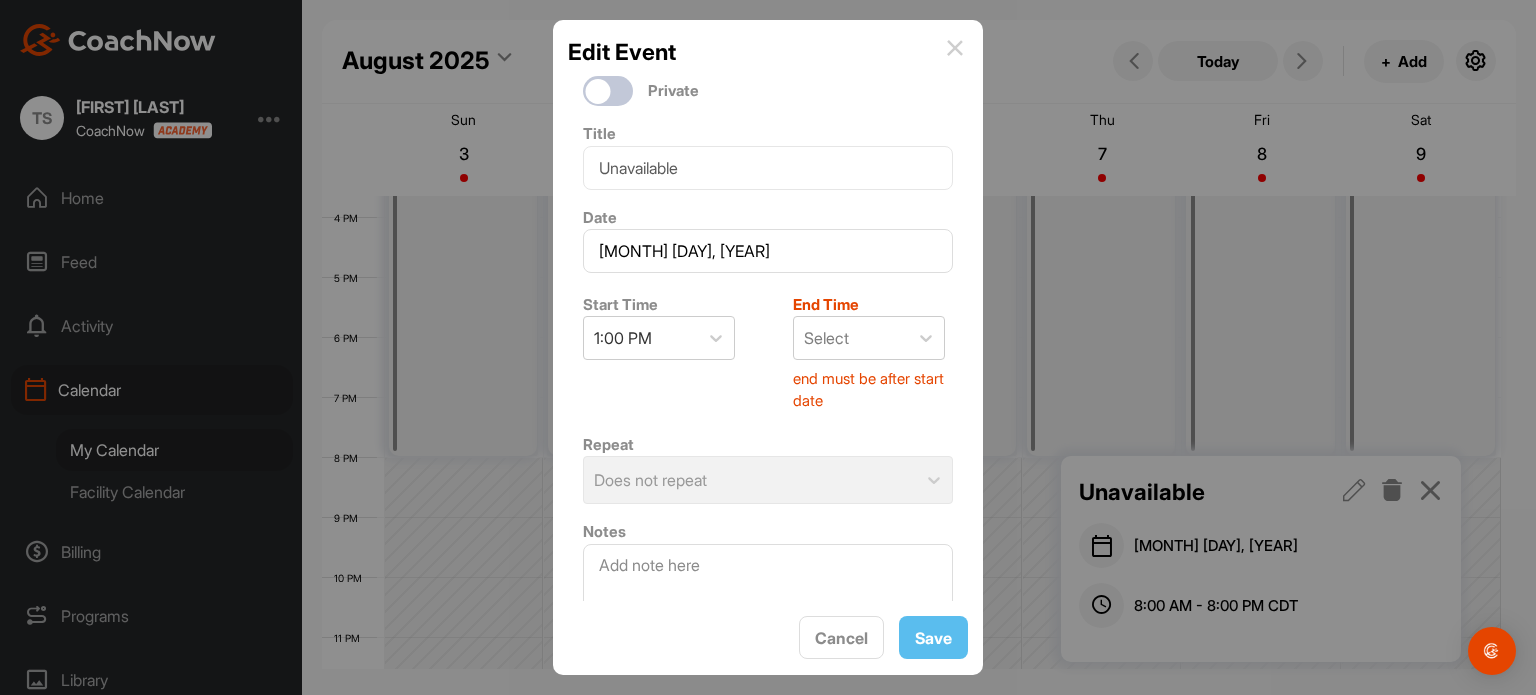 click at bounding box center (955, 48) 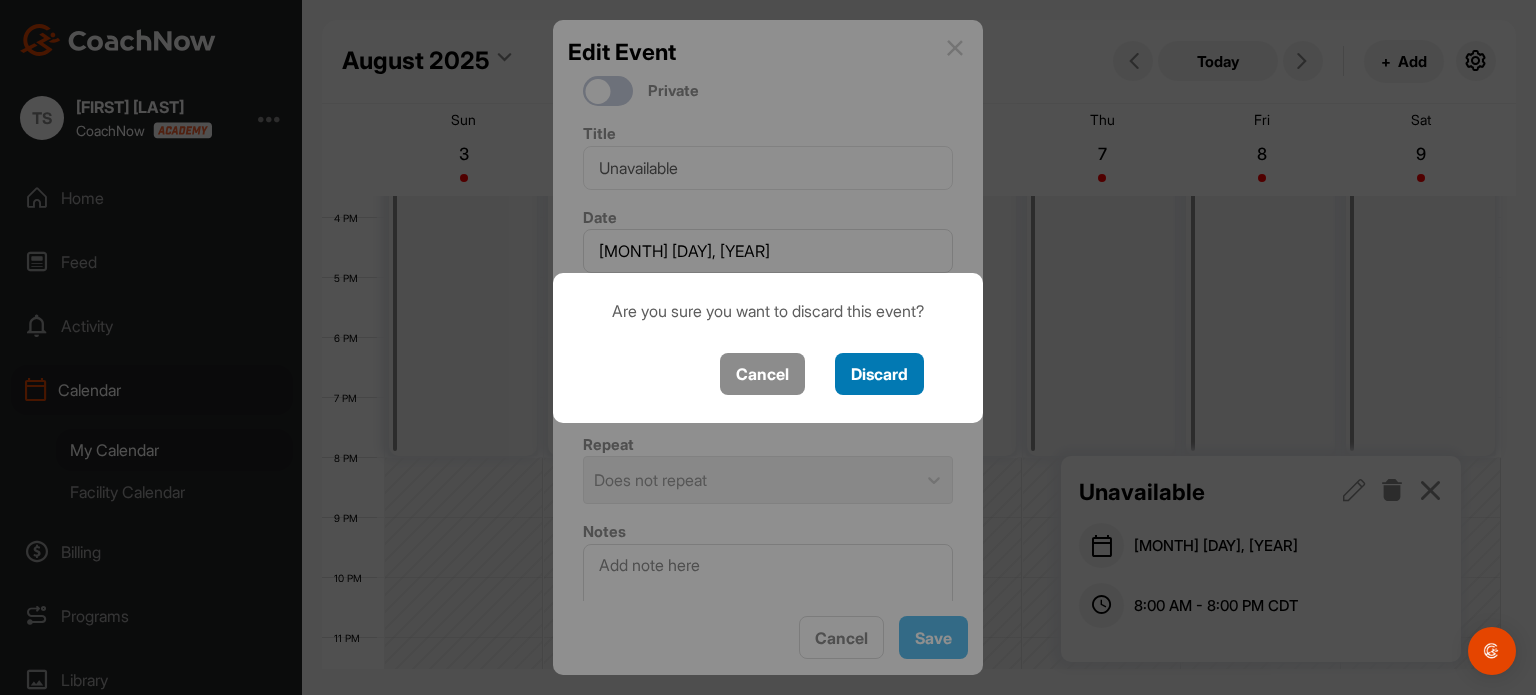 click on "Discard" at bounding box center [879, 374] 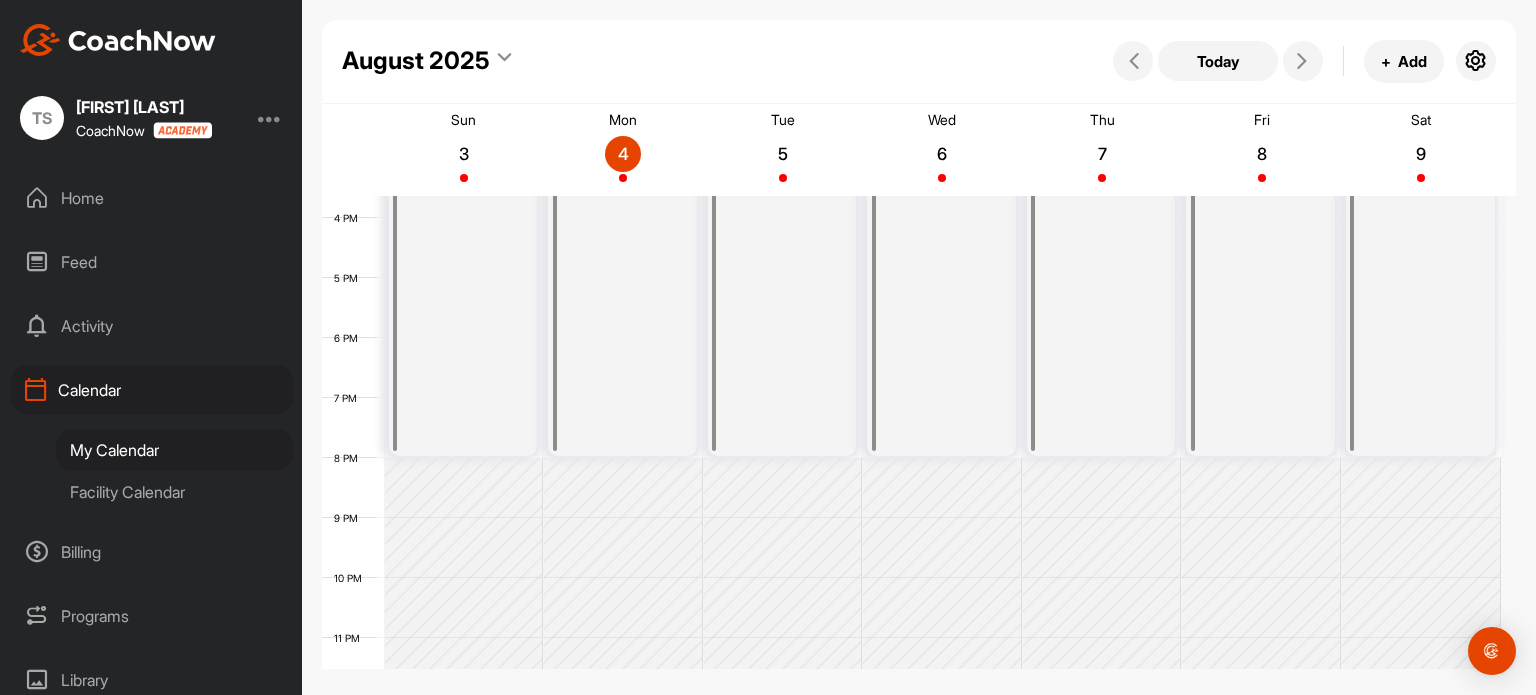 click on "Unavailable 8:00 AM" at bounding box center (1260, 98) 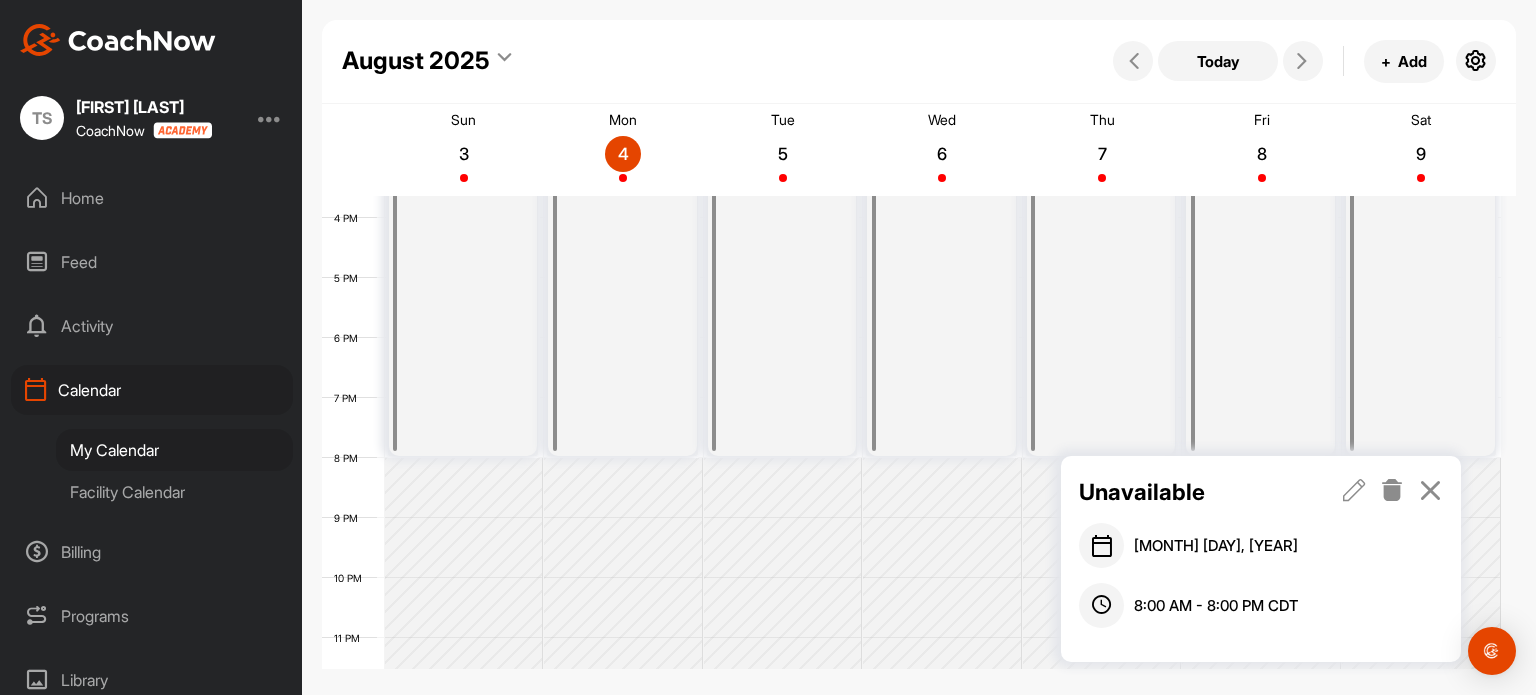 click at bounding box center [1354, 490] 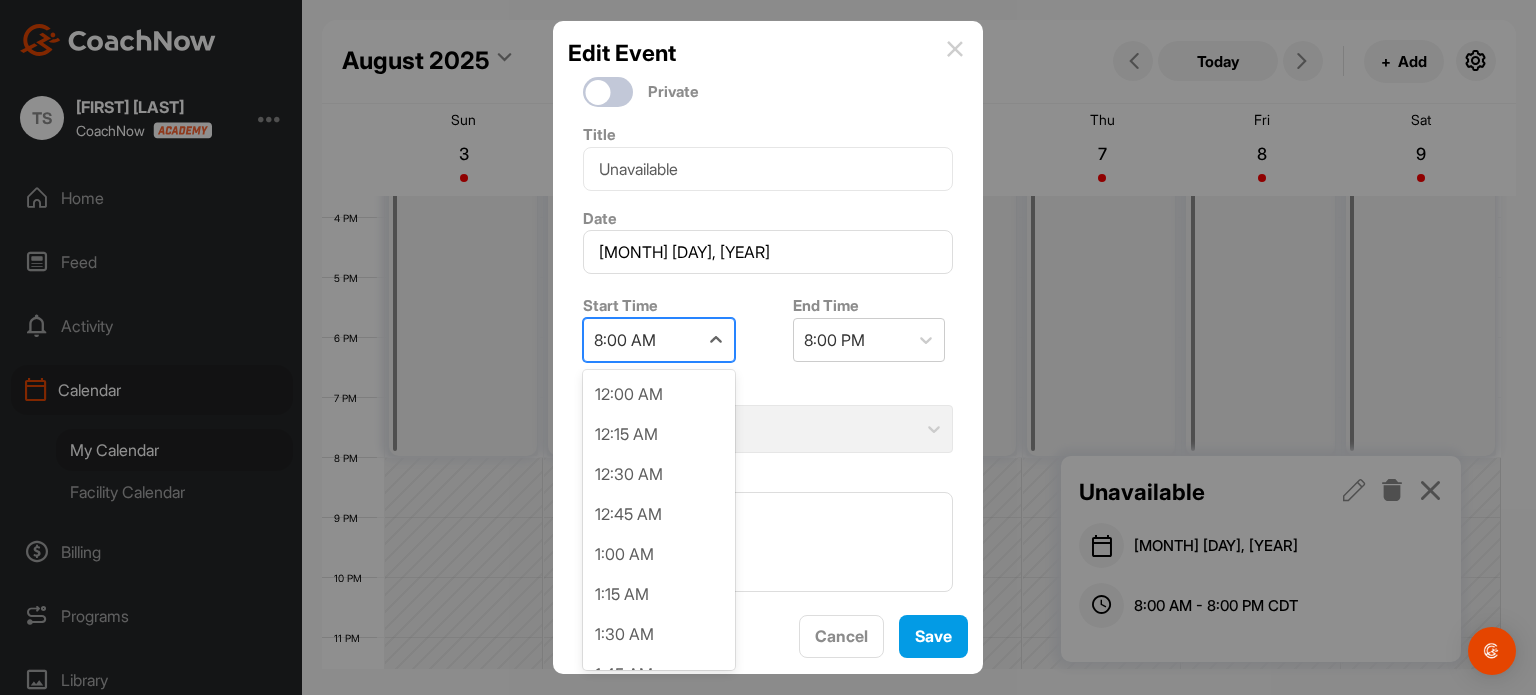 click on "8:00 AM" at bounding box center [641, 340] 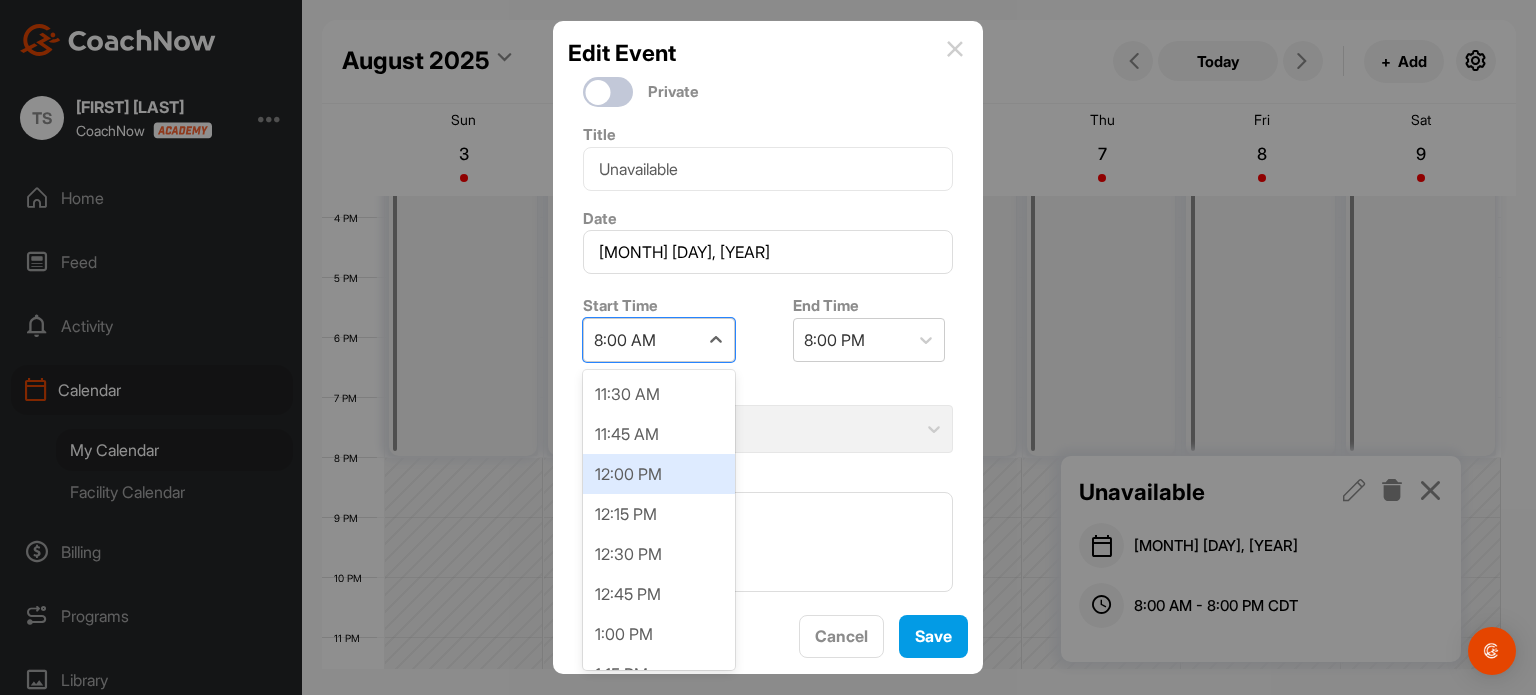 scroll, scrollTop: 1848, scrollLeft: 0, axis: vertical 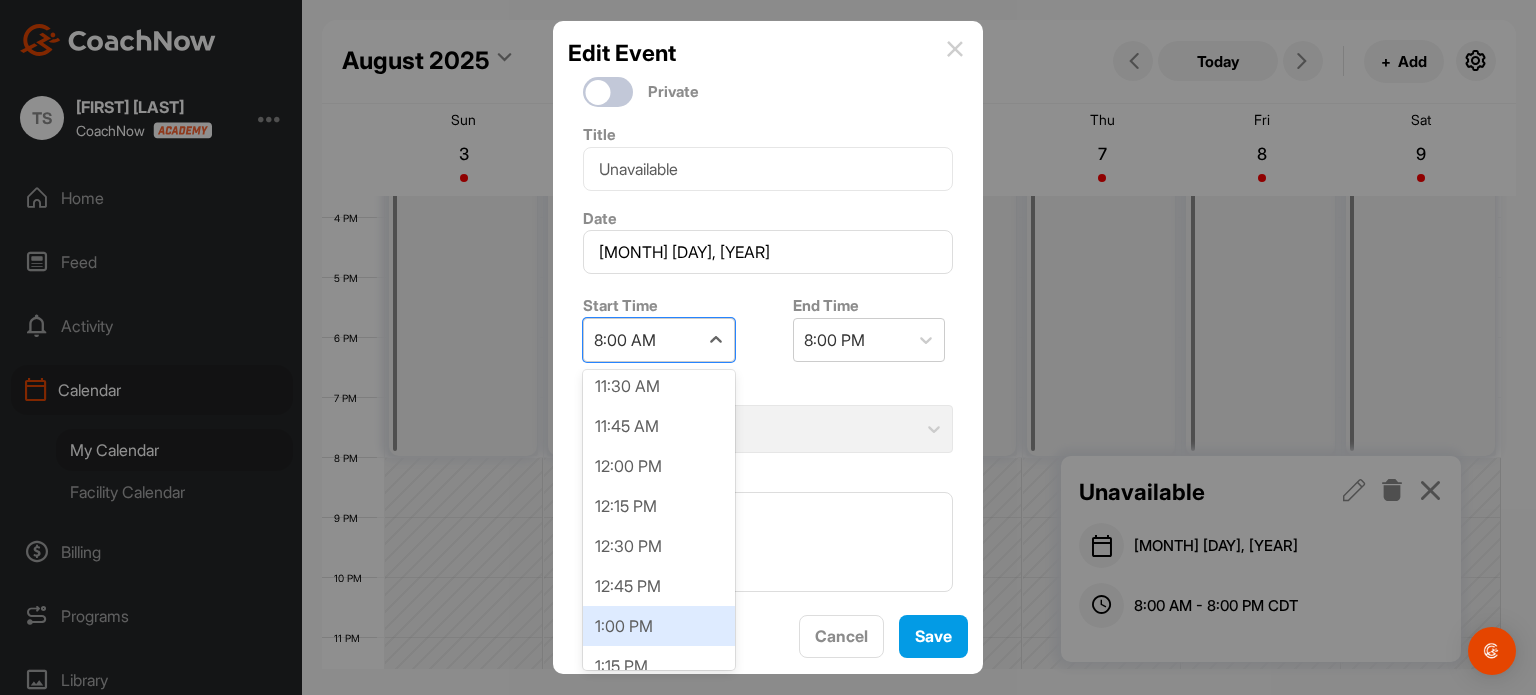 click on "1:00 PM" at bounding box center (659, 626) 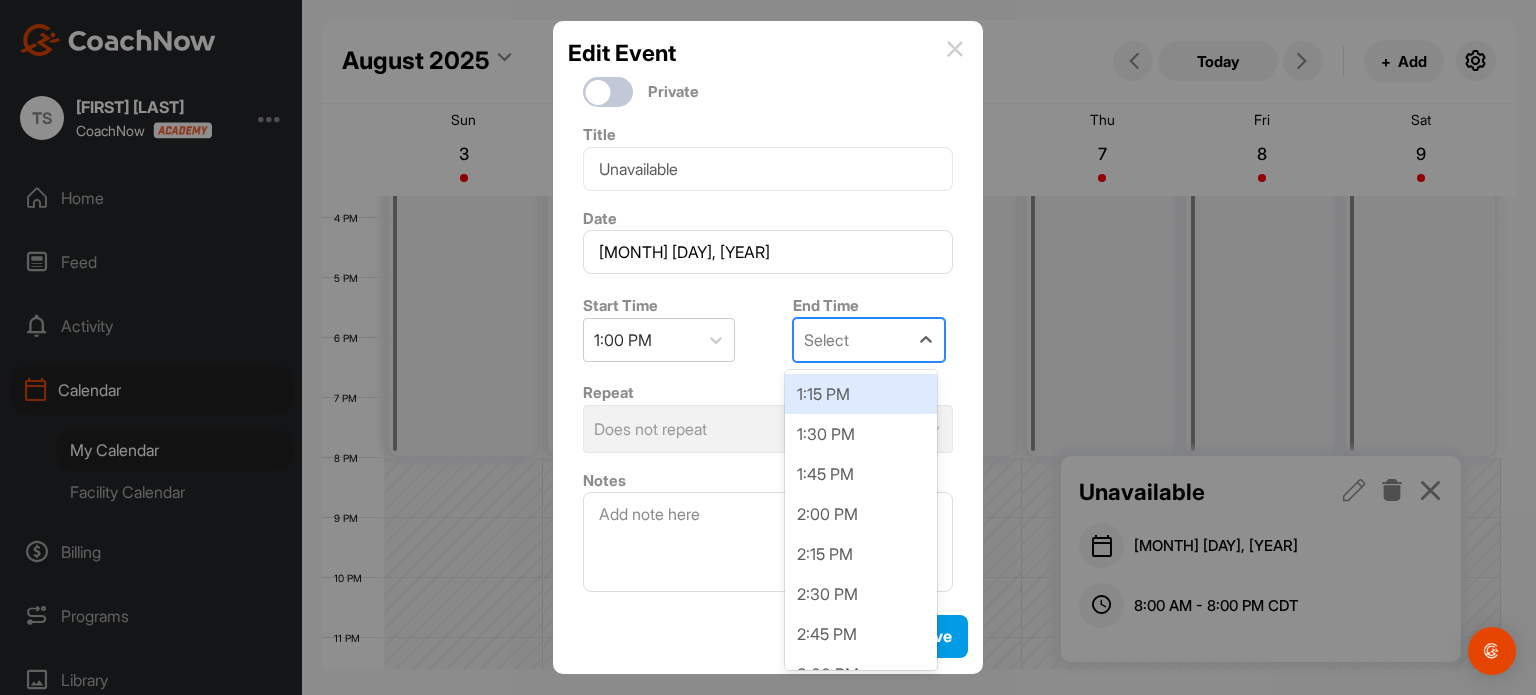 click on "Select" at bounding box center [851, 340] 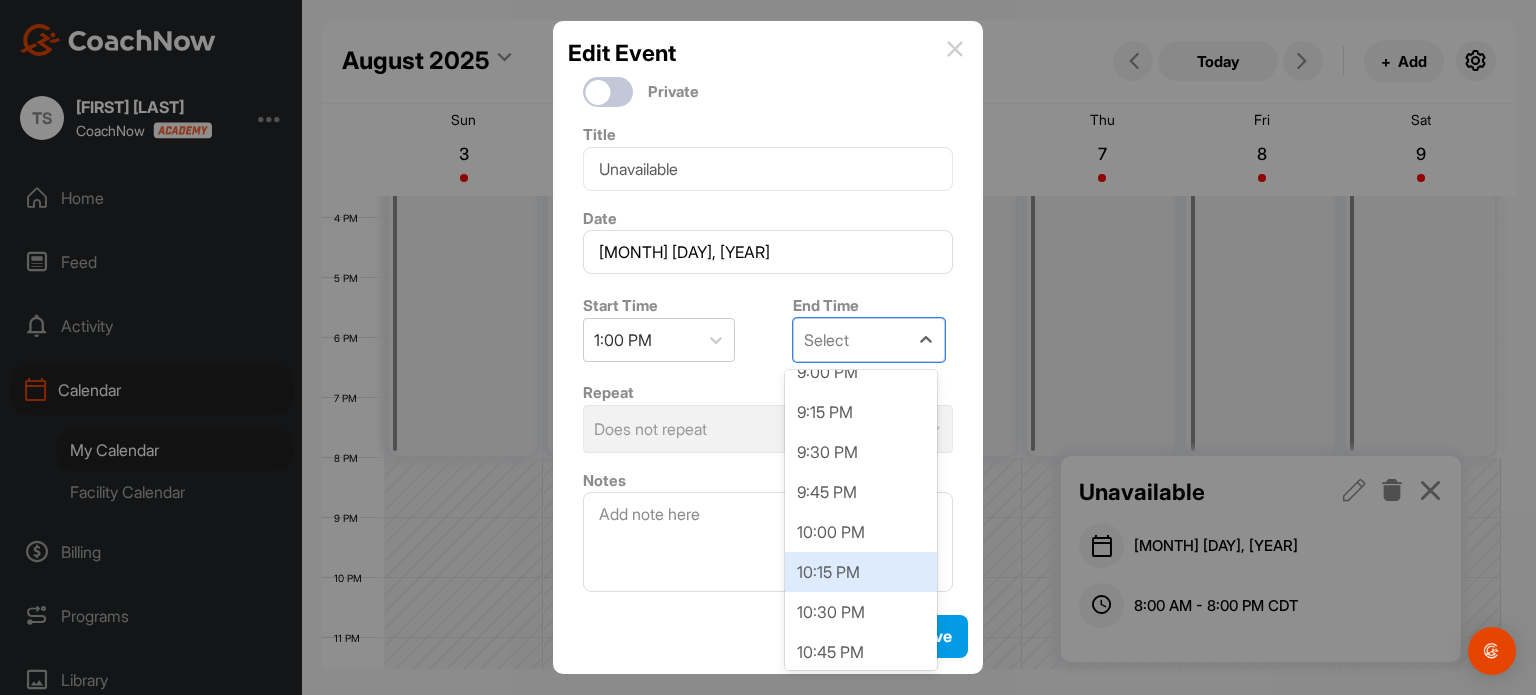 scroll, scrollTop: 996, scrollLeft: 0, axis: vertical 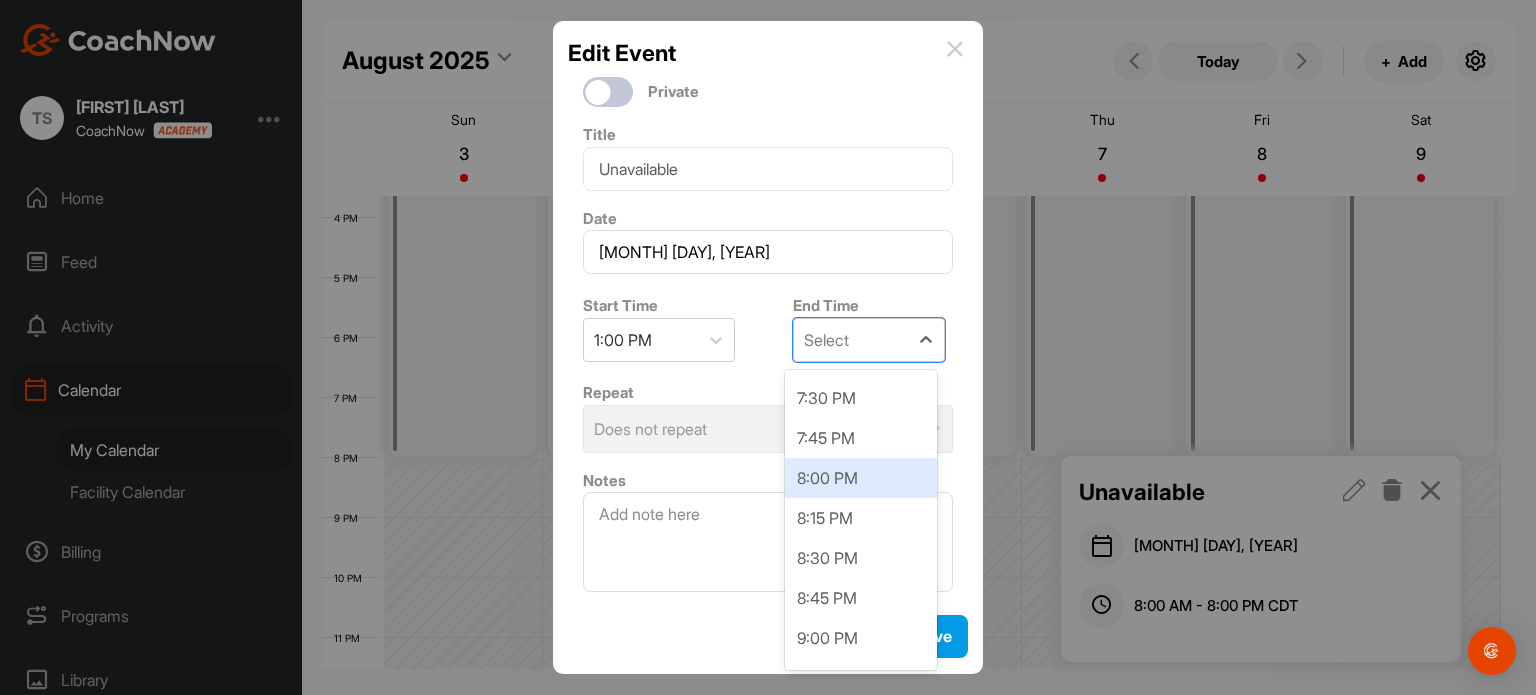 click on "8:00 PM" at bounding box center [861, 478] 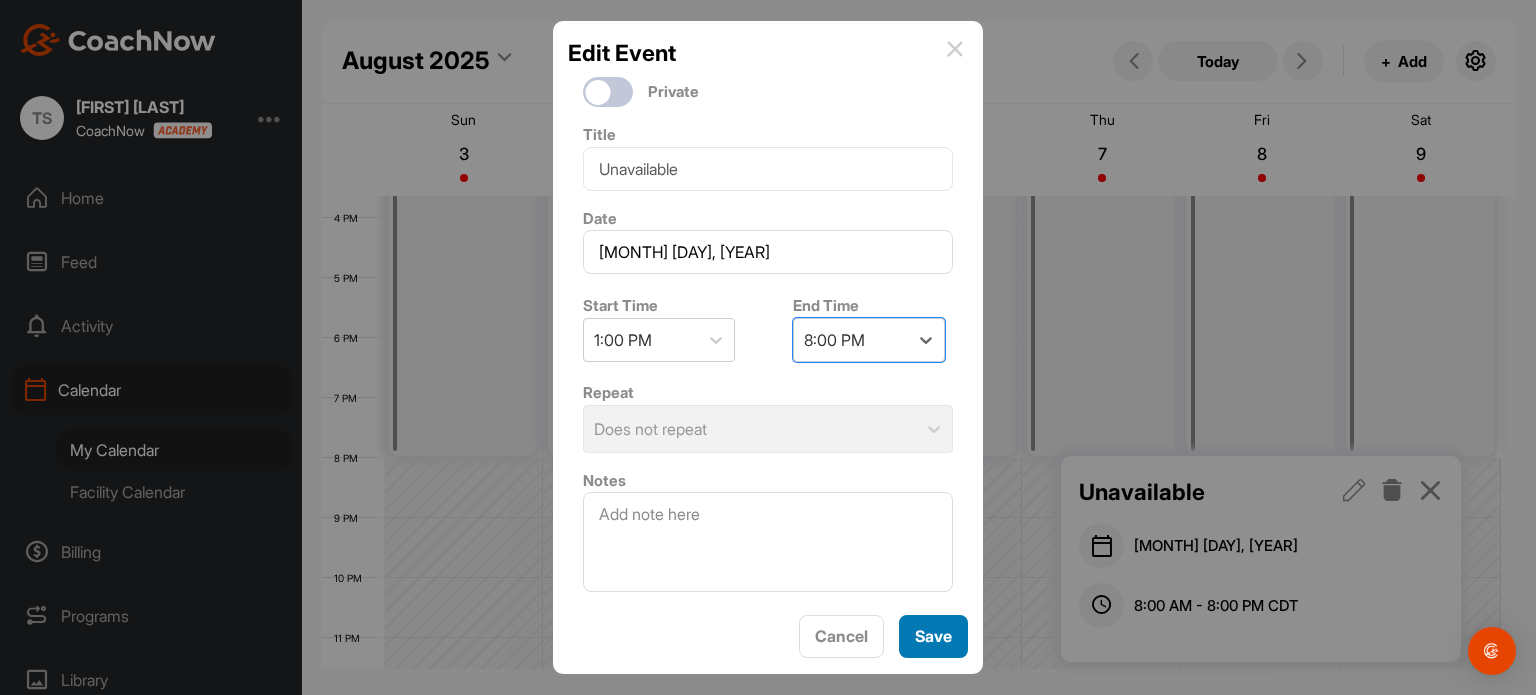click on "Save" at bounding box center (933, 636) 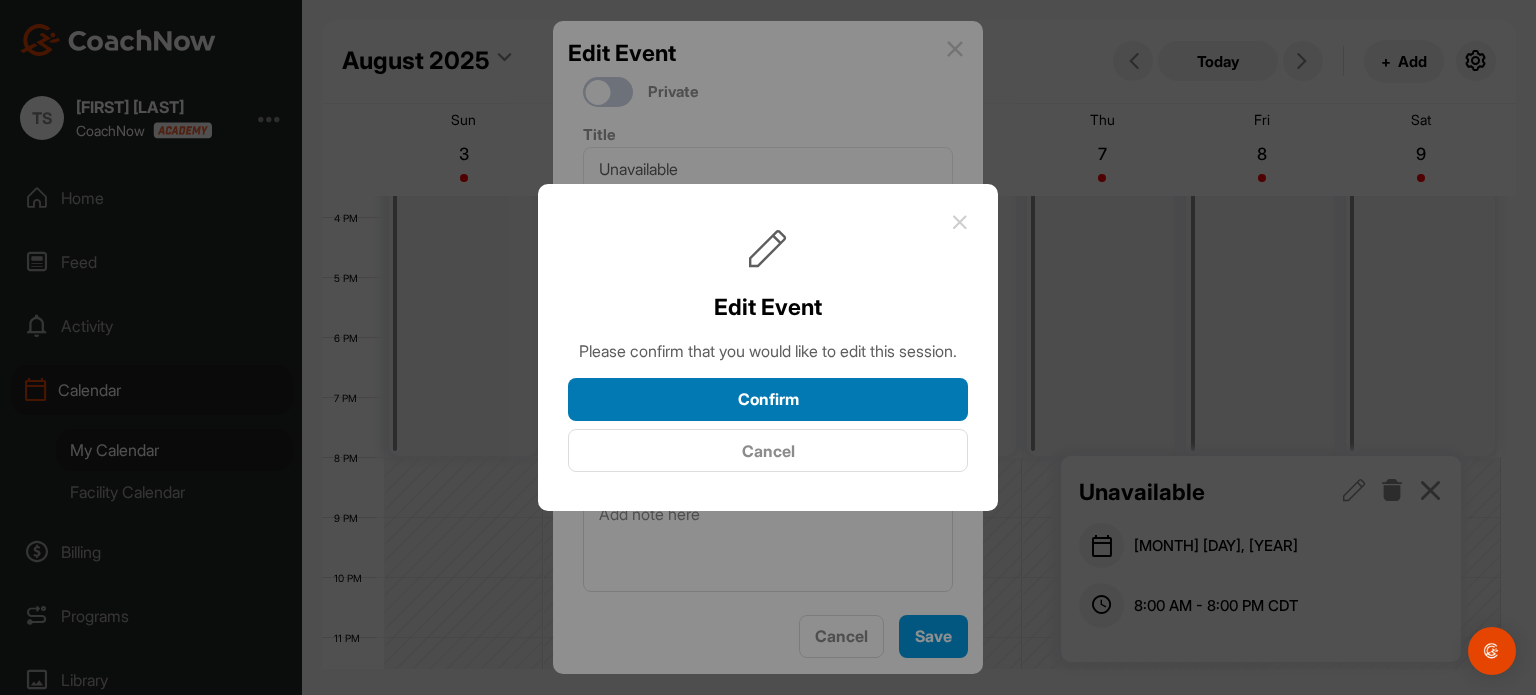 click on "Confirm" at bounding box center [768, 399] 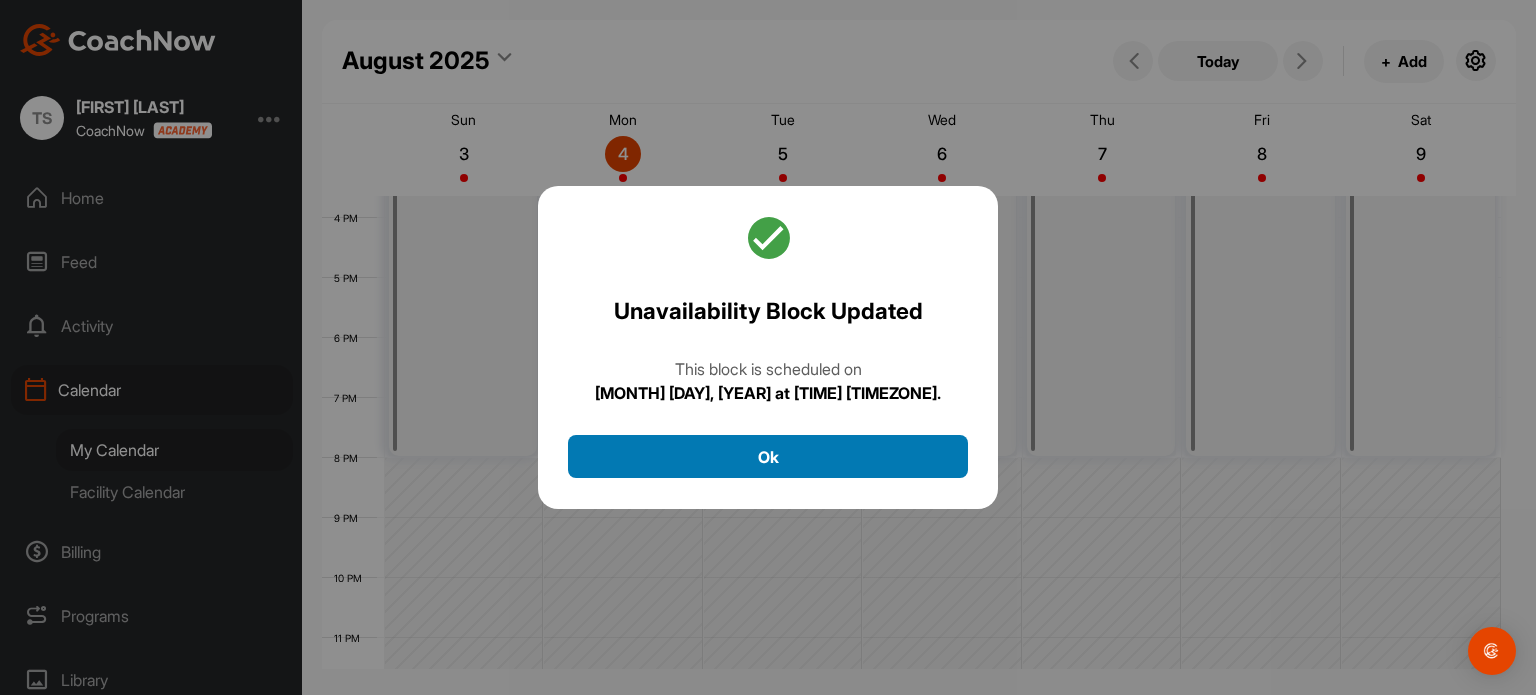 click on "Ok" at bounding box center [768, 456] 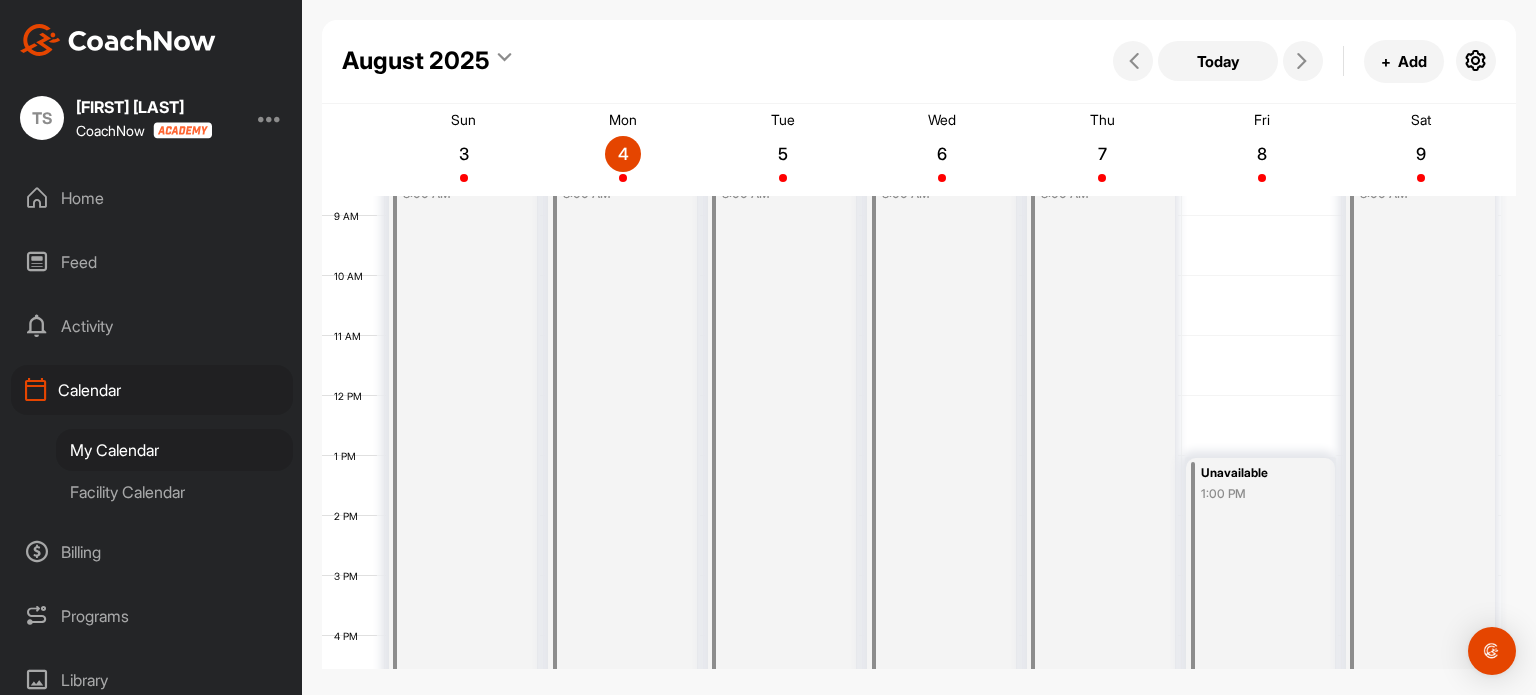 scroll, scrollTop: 528, scrollLeft: 0, axis: vertical 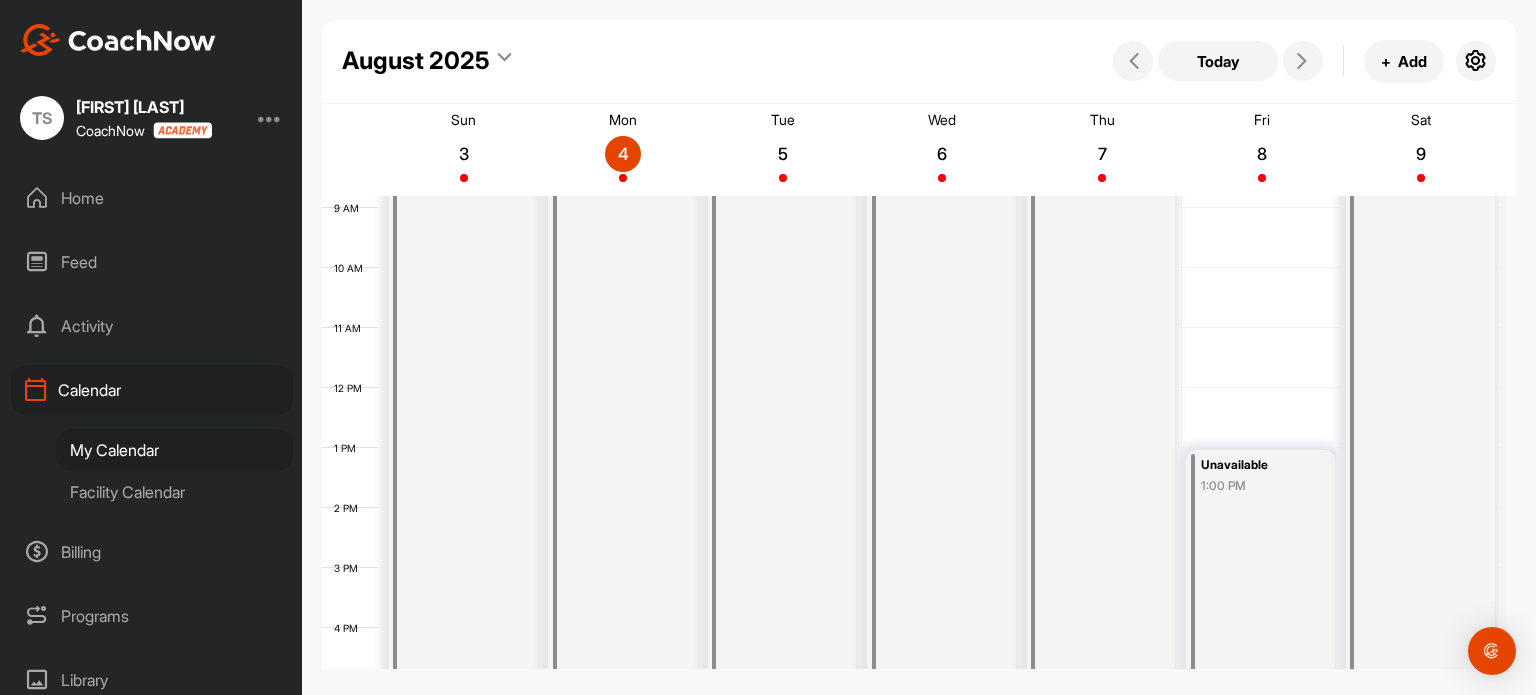 click on "Unavailable 8:00 AM" at bounding box center (1420, 508) 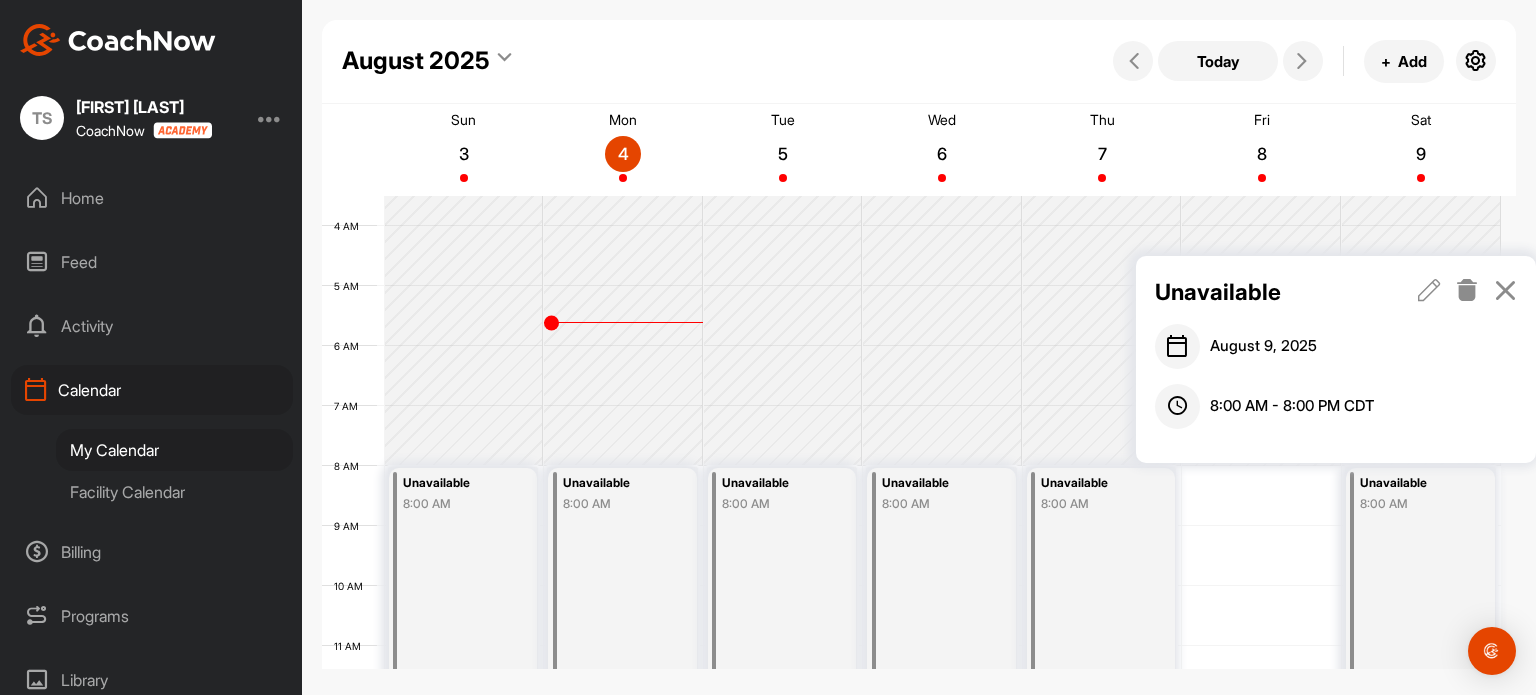 scroll, scrollTop: 212, scrollLeft: 0, axis: vertical 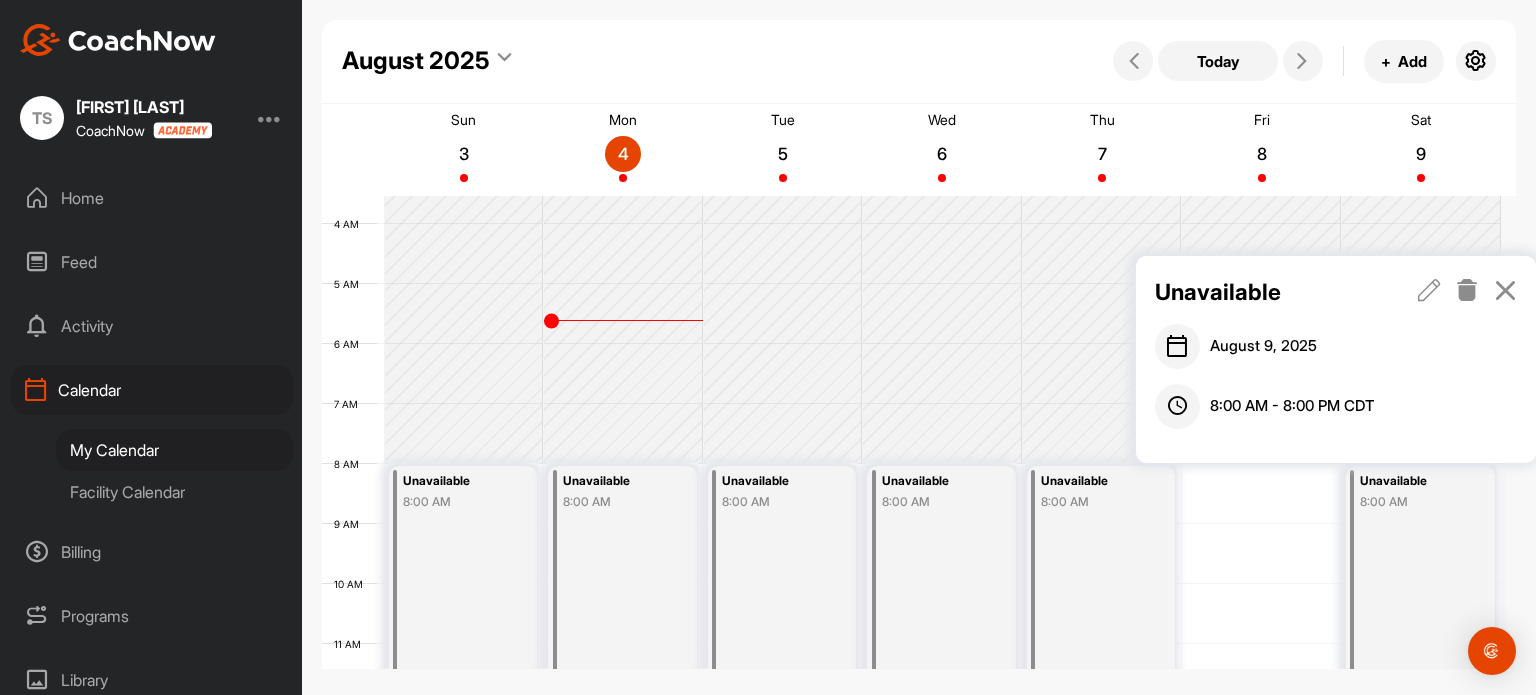 click at bounding box center [1429, 290] 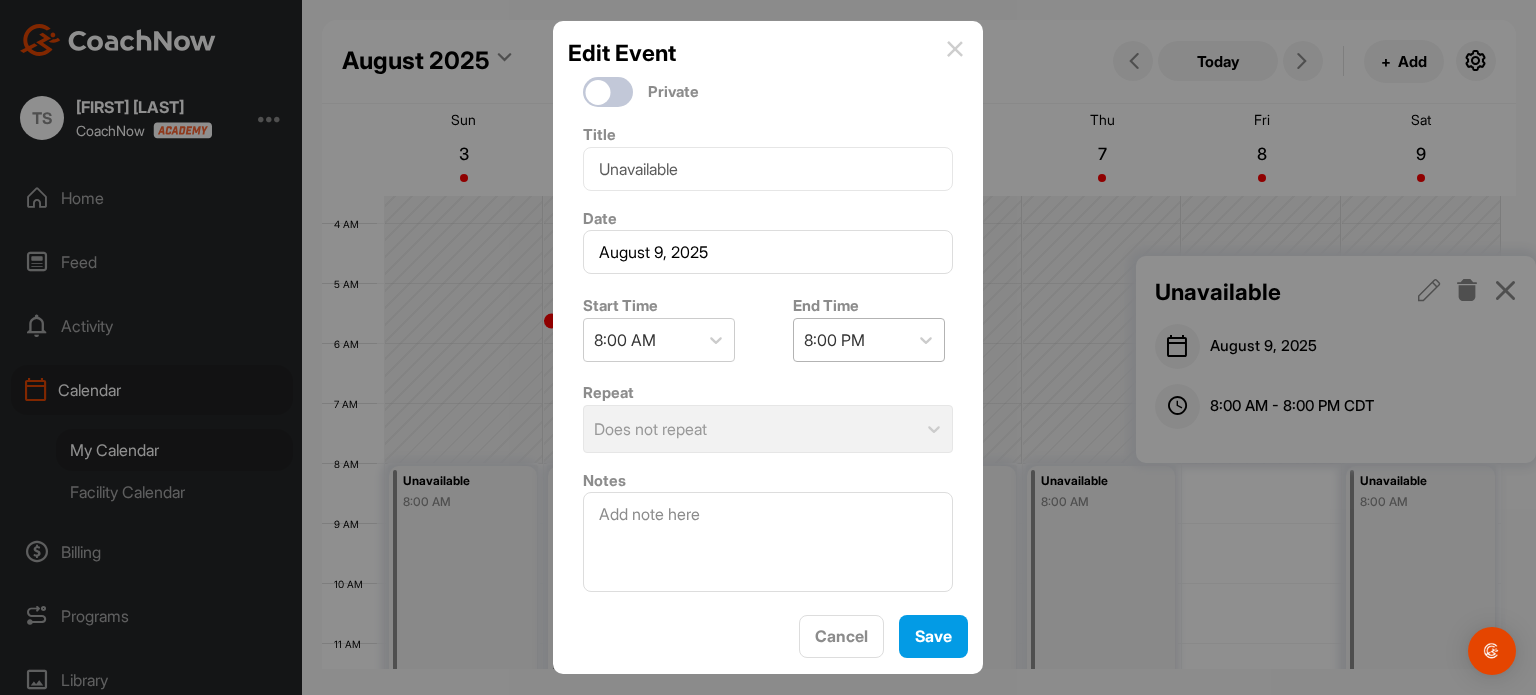 click on "8:00 PM" at bounding box center (834, 340) 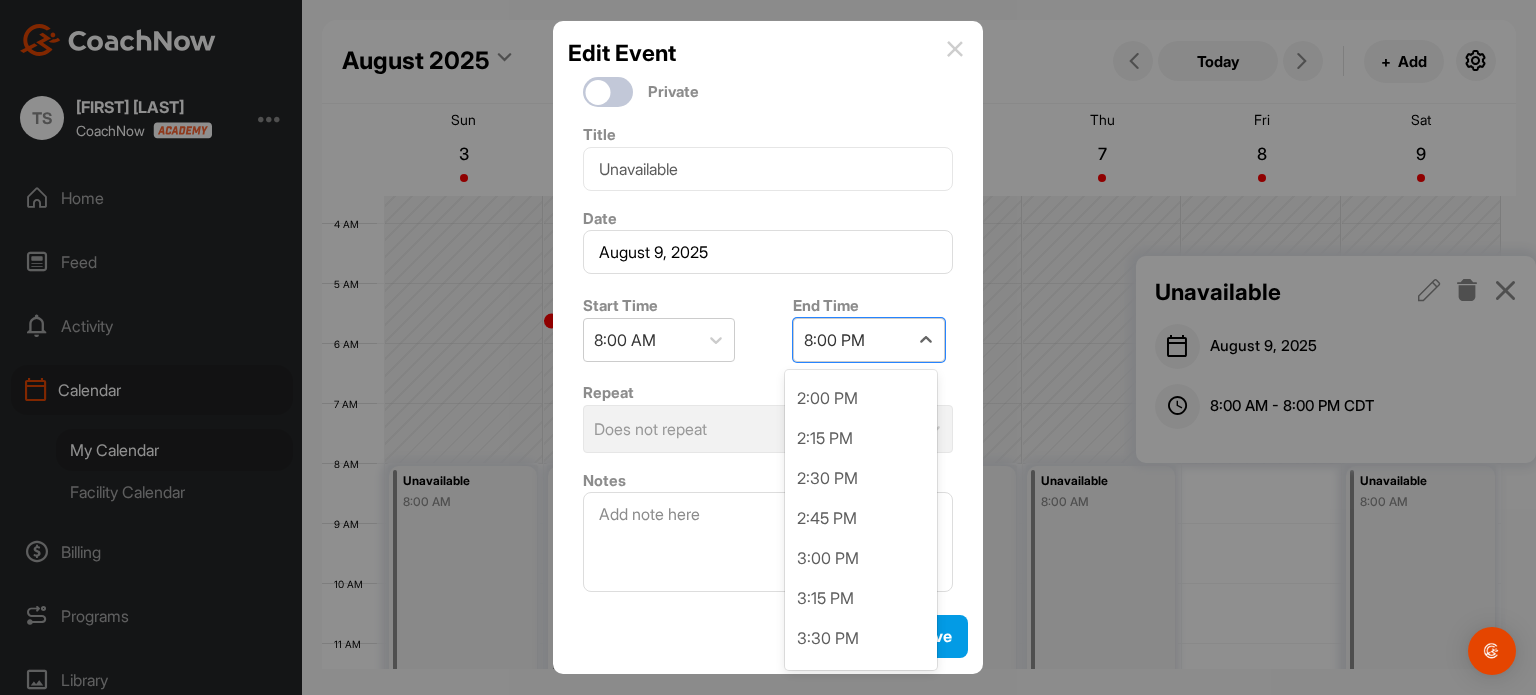 scroll, scrollTop: 914, scrollLeft: 0, axis: vertical 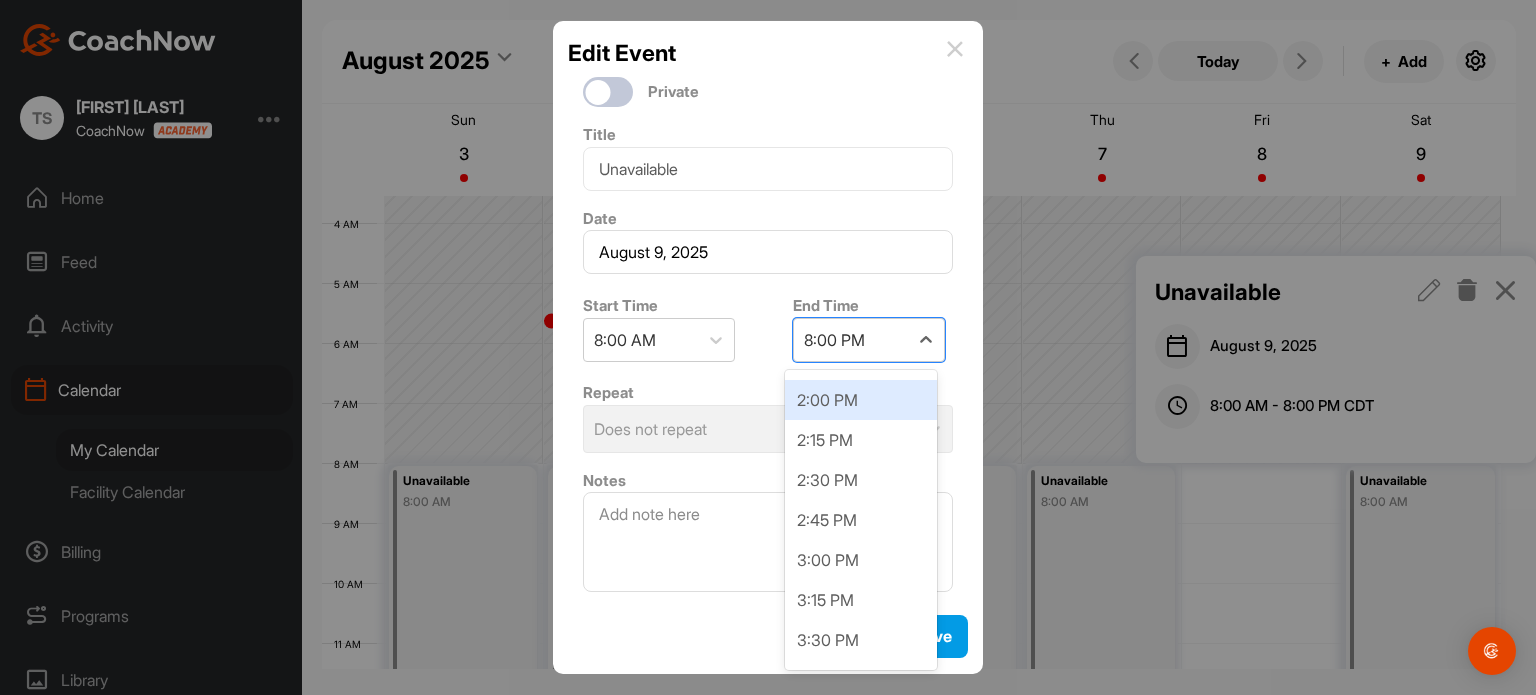 click on "2:00 PM" at bounding box center (861, 400) 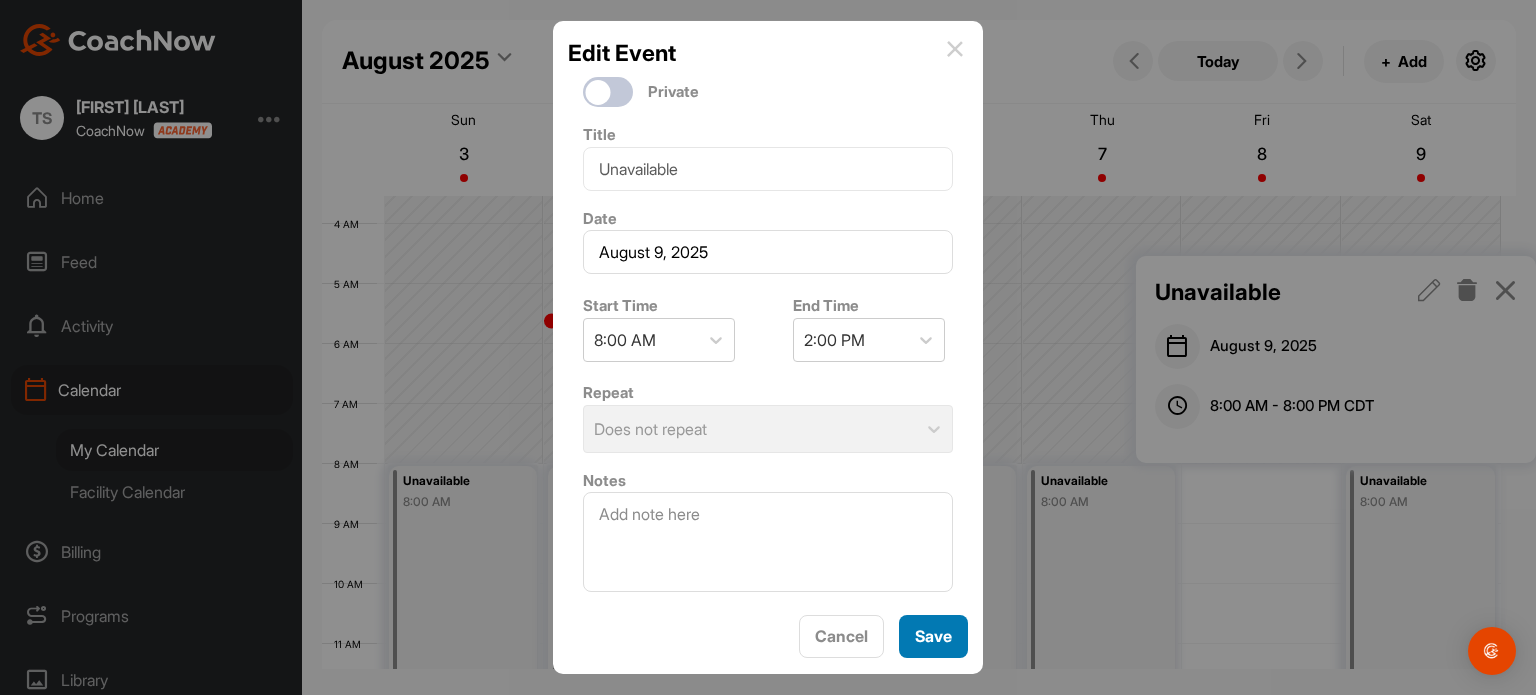 click on "Save" at bounding box center [933, 636] 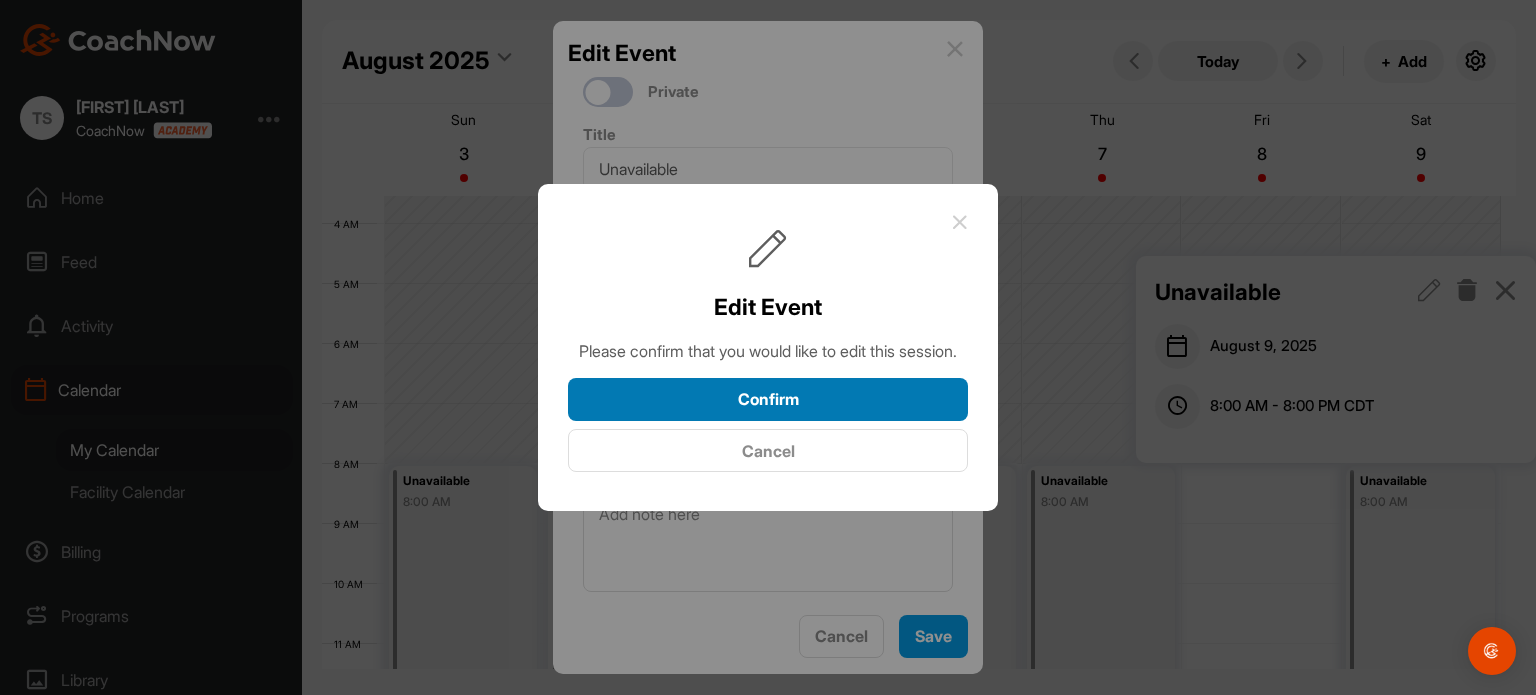 click on "Confirm" at bounding box center [768, 399] 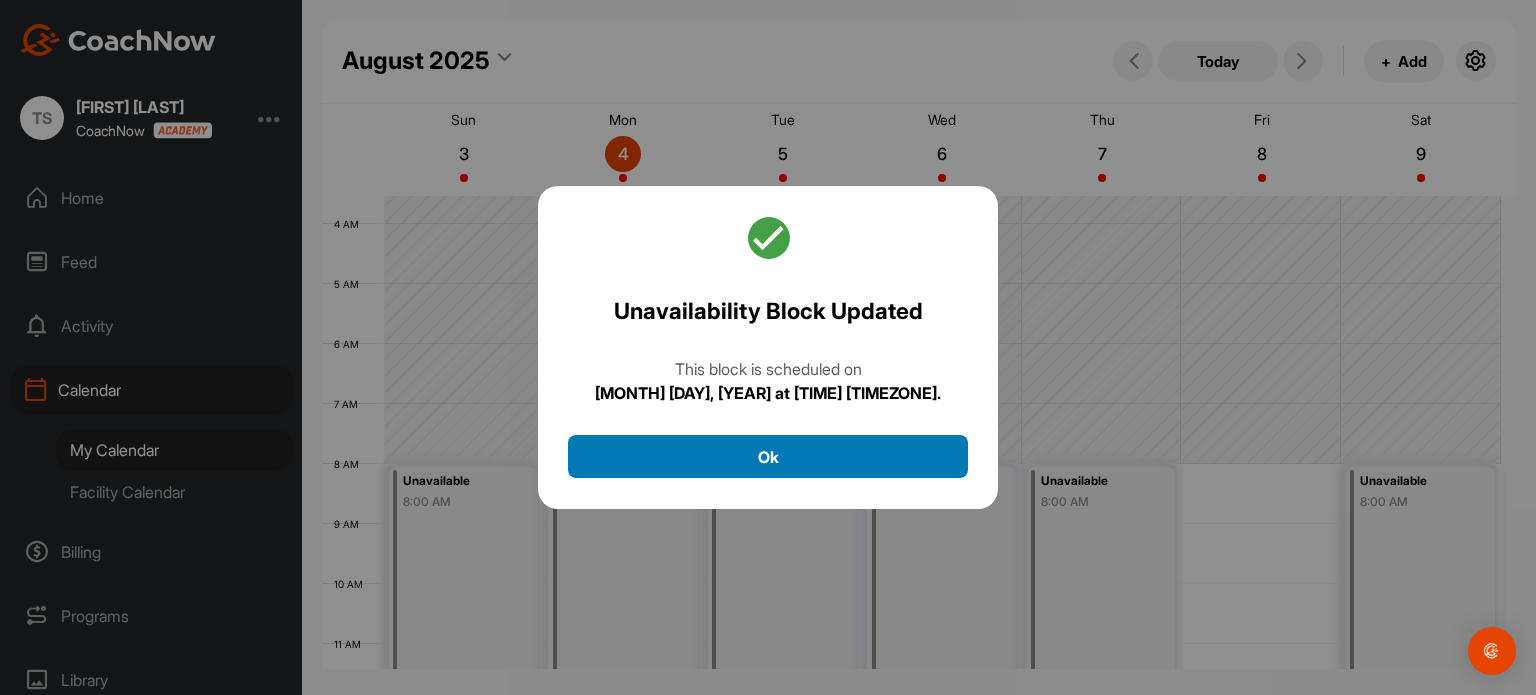 click on "Ok" at bounding box center [768, 456] 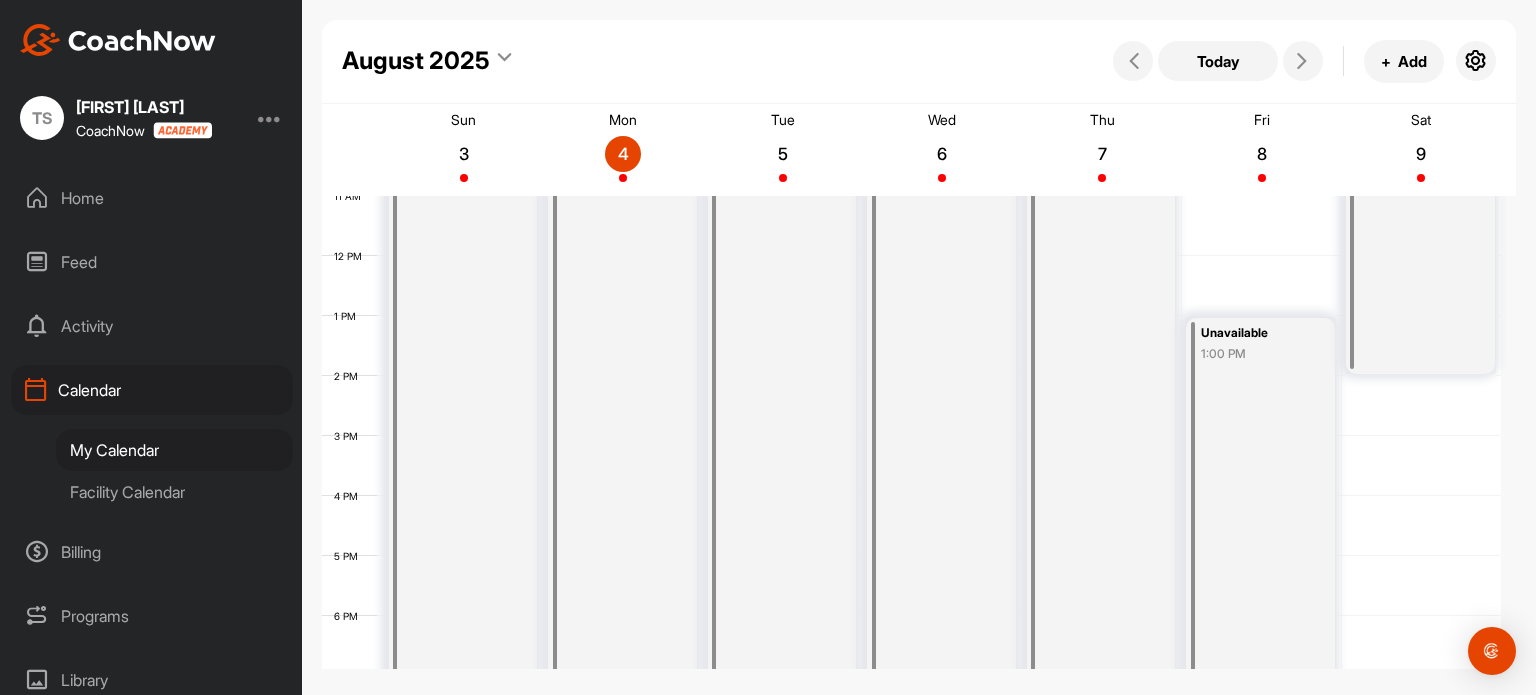 scroll, scrollTop: 661, scrollLeft: 0, axis: vertical 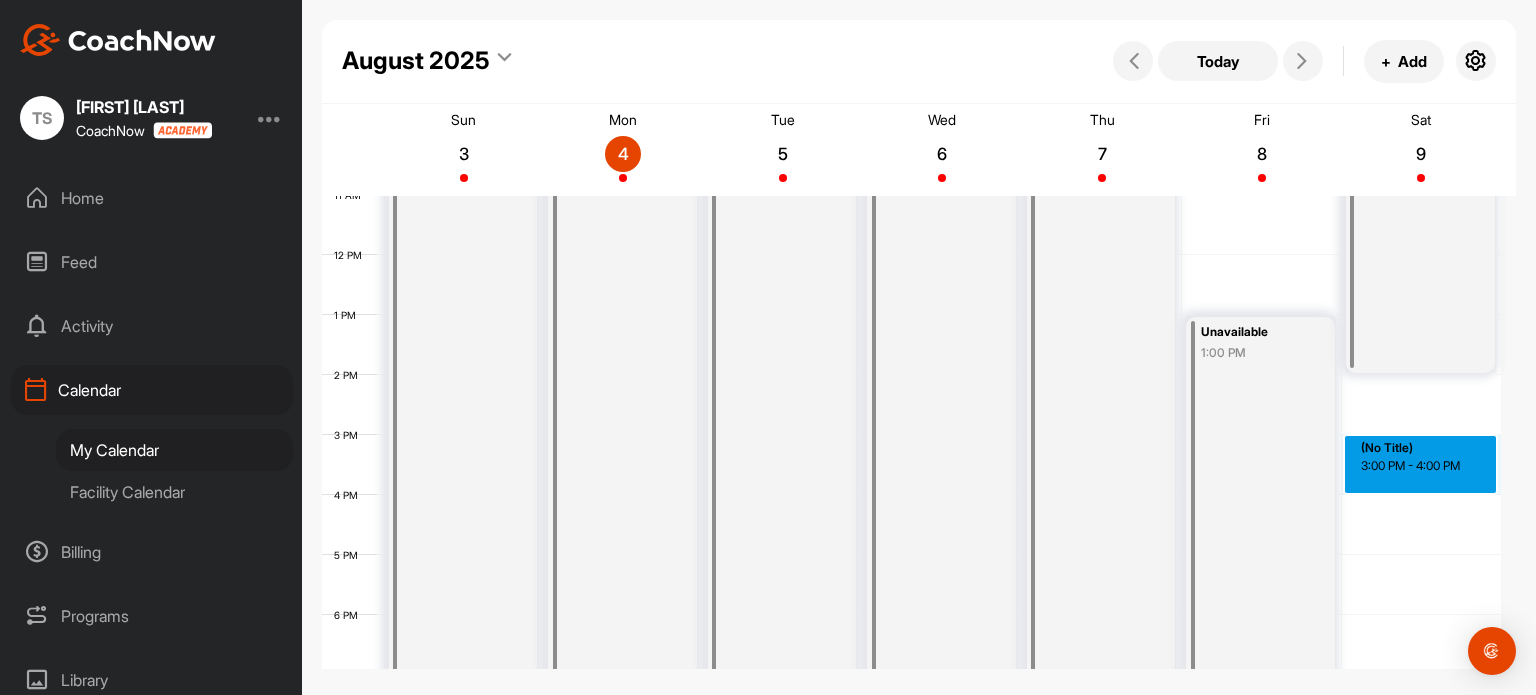 click on "12 AM 1 AM 2 AM 3 AM 4 AM 5 AM 6 AM 7 AM 8 AM 9 AM 10 AM 11 AM 12 PM 1 PM 2 PM 3 PM 4 PM 5 PM 6 PM 7 PM 8 PM 9 PM 10 PM 11 PM Unavailable 8:00 AM Unavailable 8:00 AM Unavailable 8:00 AM Unavailable 8:00 AM Unavailable 8:00 AM Unavailable 1:00 PM Unavailable 8:00 AM (No Title) 3:00 PM - 4:00 PM" at bounding box center [911, 255] 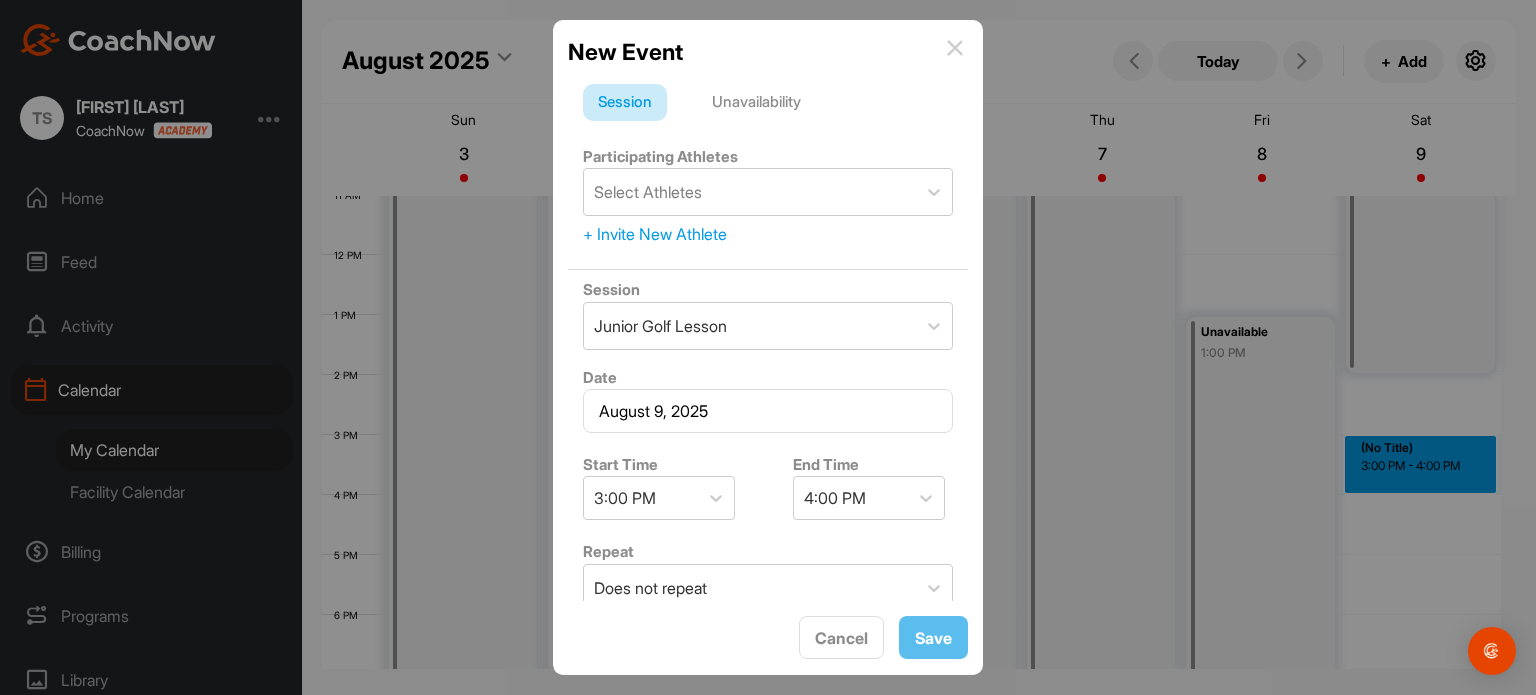 click on "Unavailability" at bounding box center (756, 103) 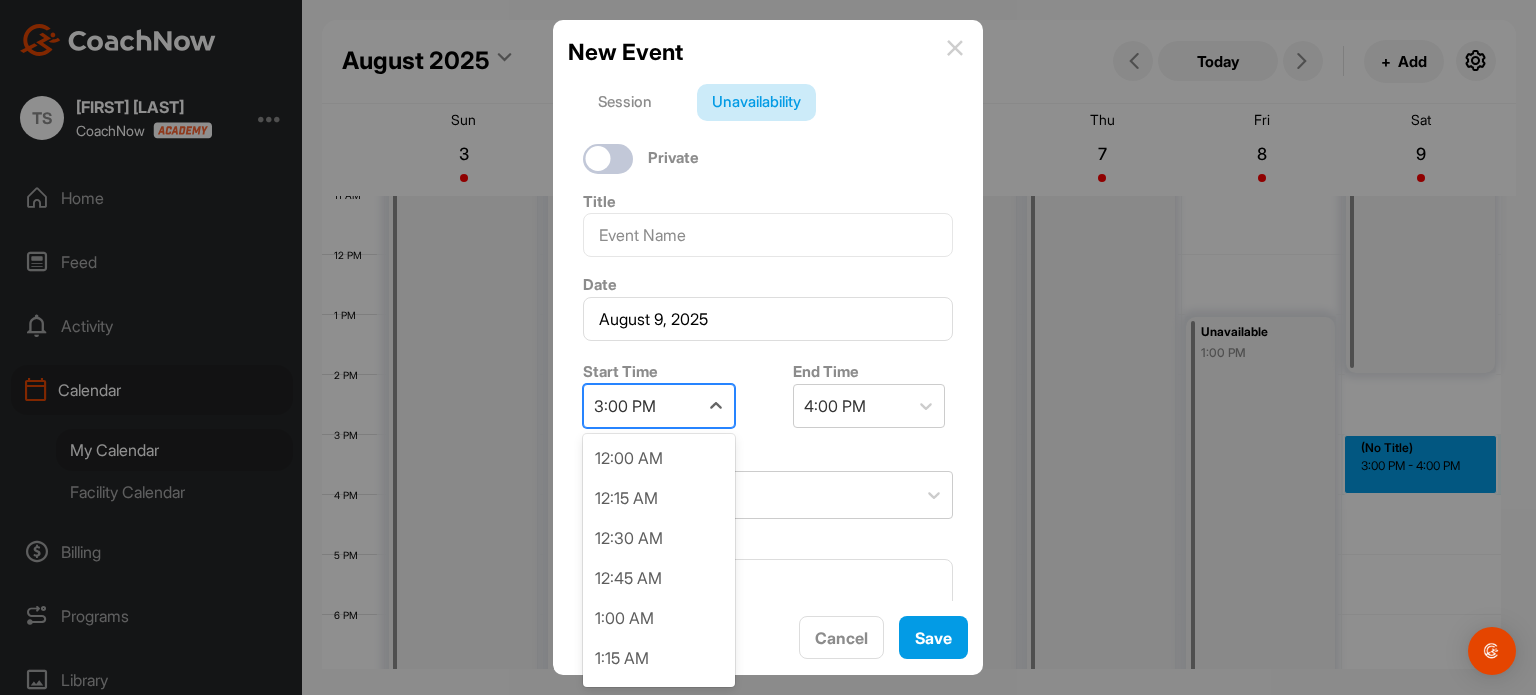 click on "3:00 PM" at bounding box center (641, 406) 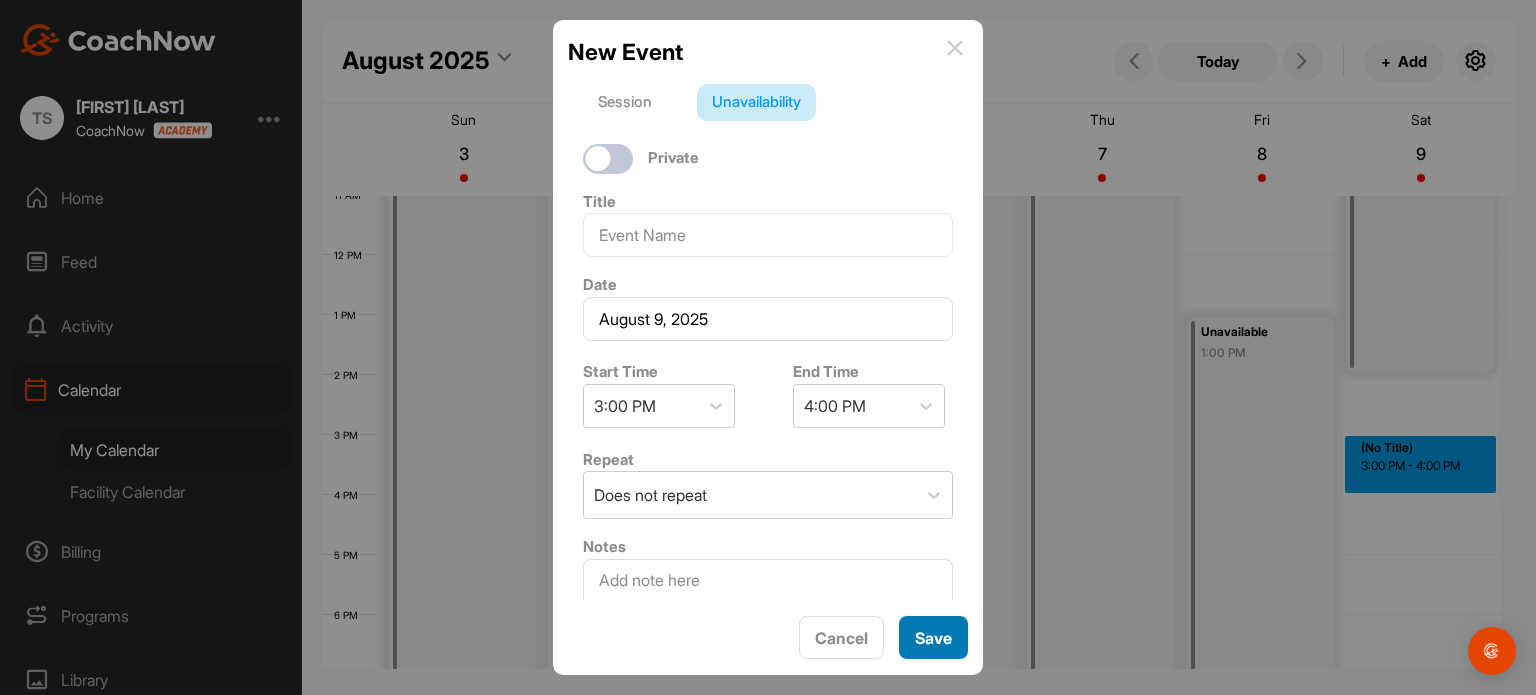 click on "Save" at bounding box center (933, 637) 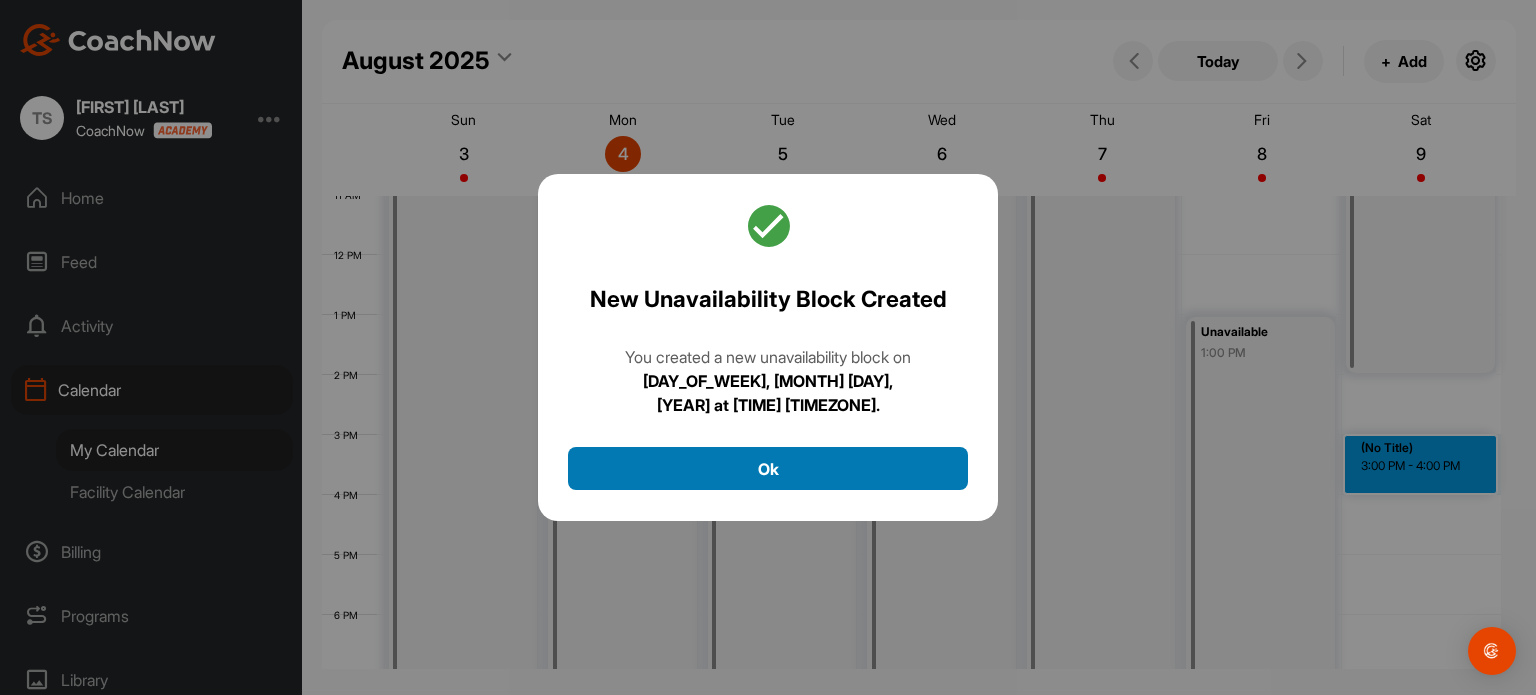 click on "Ok" at bounding box center (768, 468) 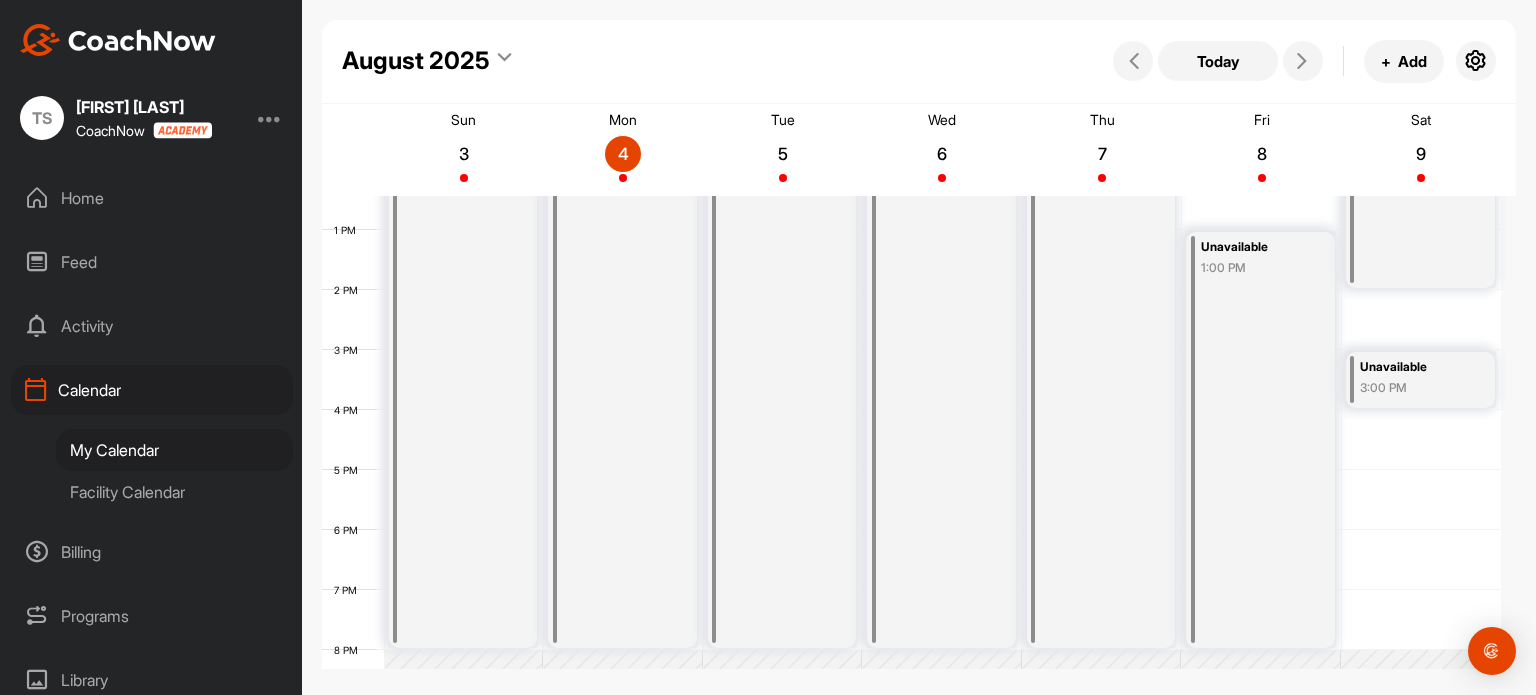 scroll, scrollTop: 754, scrollLeft: 0, axis: vertical 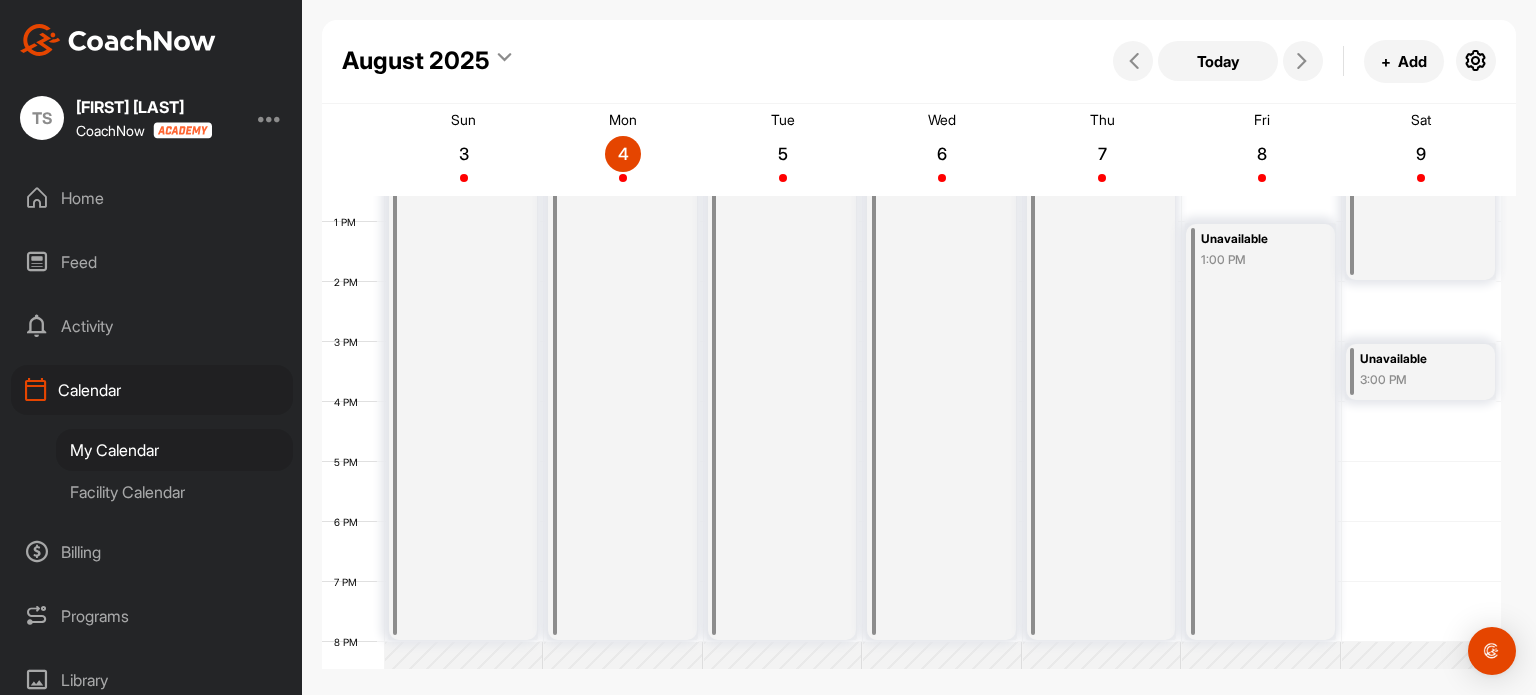 click on "12 AM 1 AM 2 AM 3 AM 4 AM 5 AM 6 AM 7 AM 8 AM 9 AM 10 AM 11 AM 12 PM 1 PM 2 PM 3 PM 4 PM 5 PM 6 PM 7 PM 8 PM 9 PM 10 PM 11 PM Unavailable 8:00 AM Unavailable 8:00 AM Unavailable 8:00 AM Unavailable 8:00 AM Unavailable 8:00 AM Unavailable 1:00 PM Unavailable 8:00 AM Unavailable 3:00 PM" at bounding box center (911, 162) 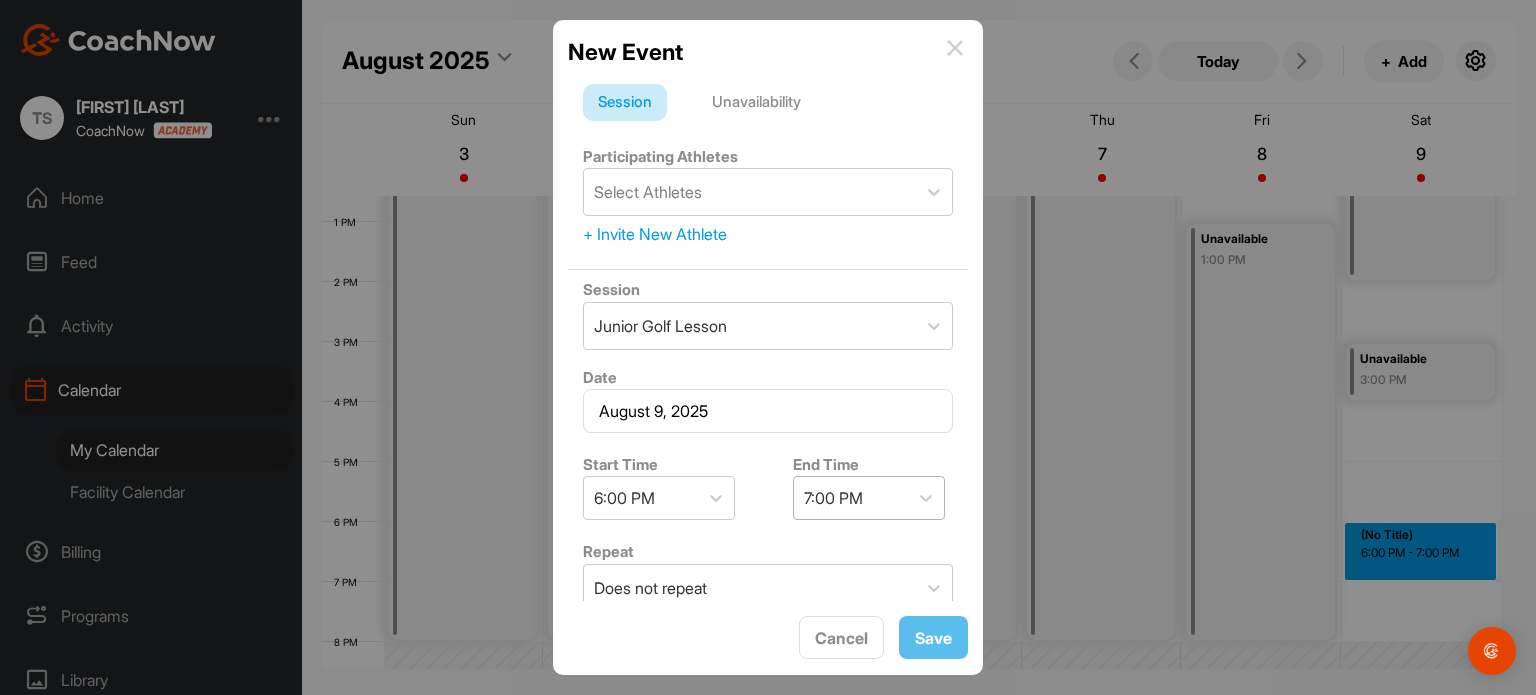 click on "7:00 PM" at bounding box center [851, 498] 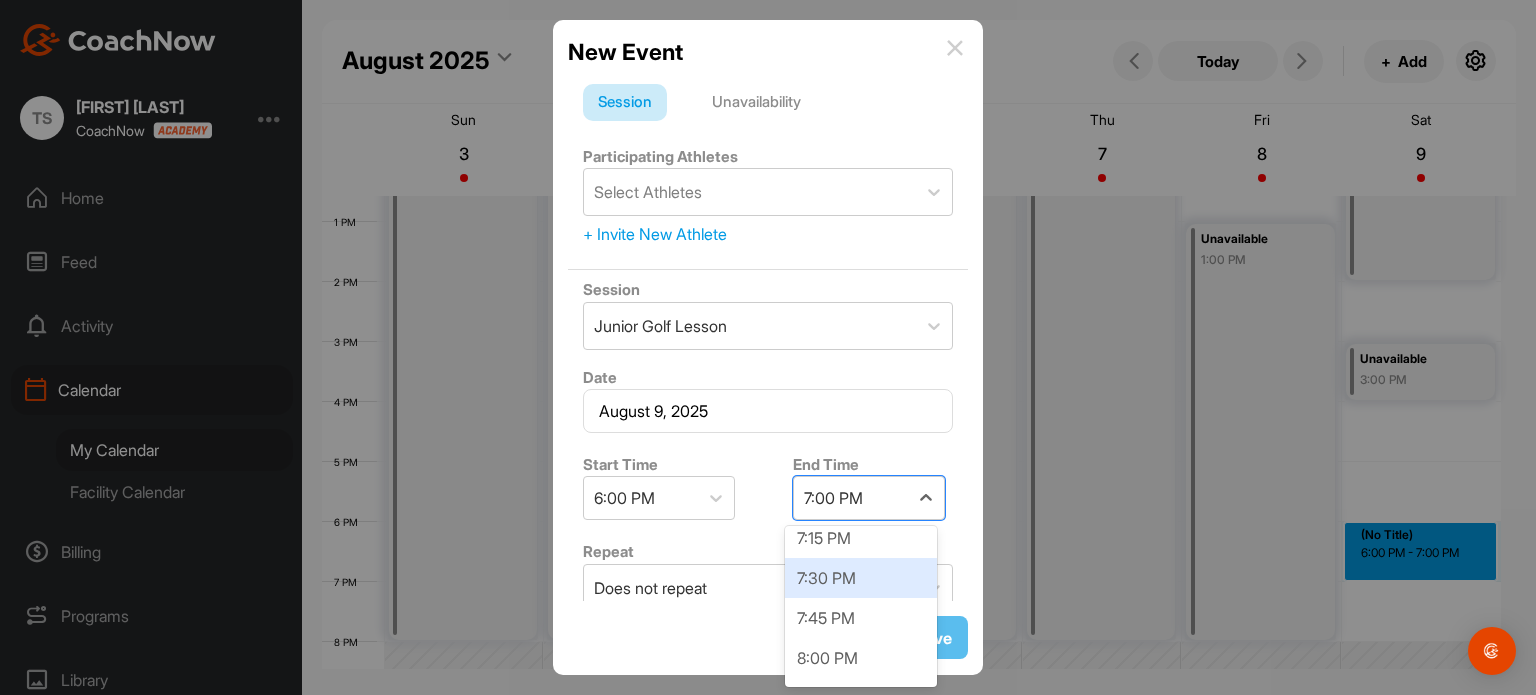 scroll, scrollTop: 176, scrollLeft: 0, axis: vertical 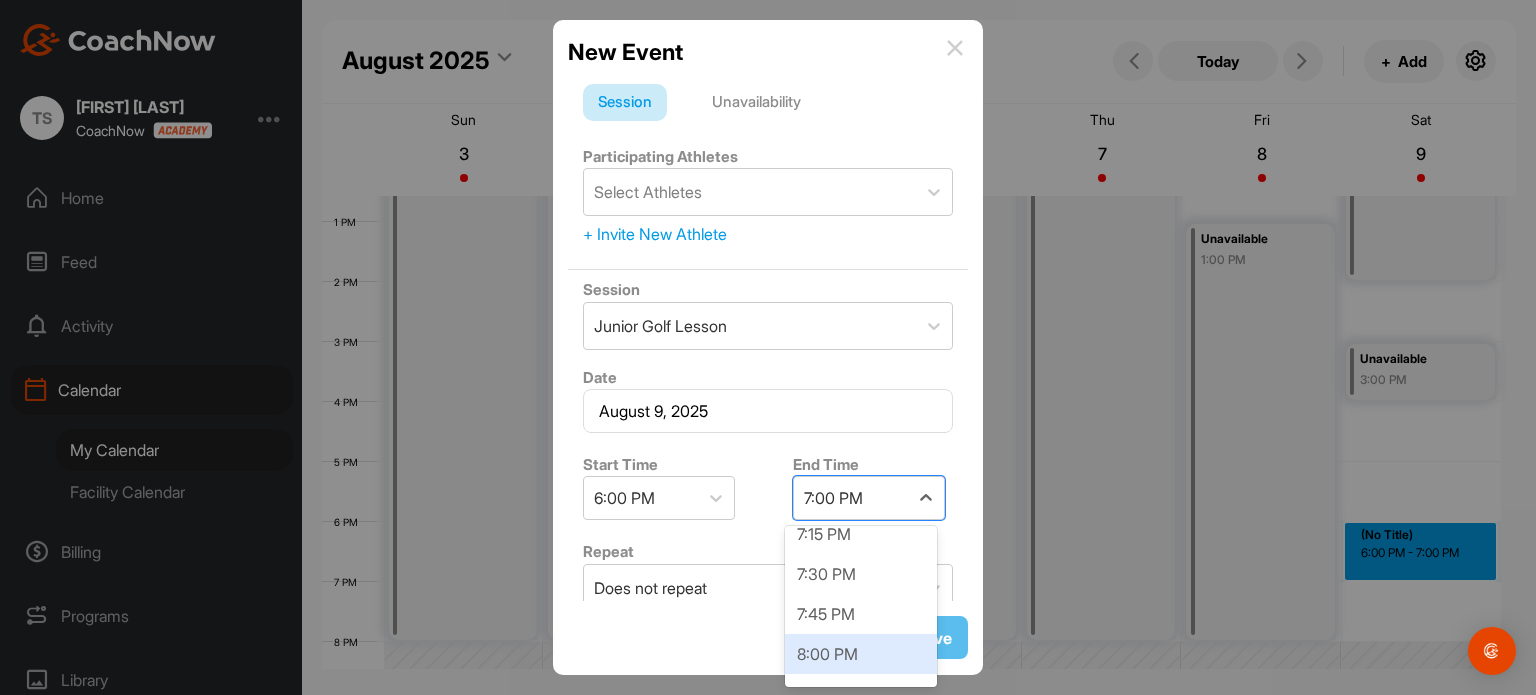 click on "8:00 PM" at bounding box center (861, 654) 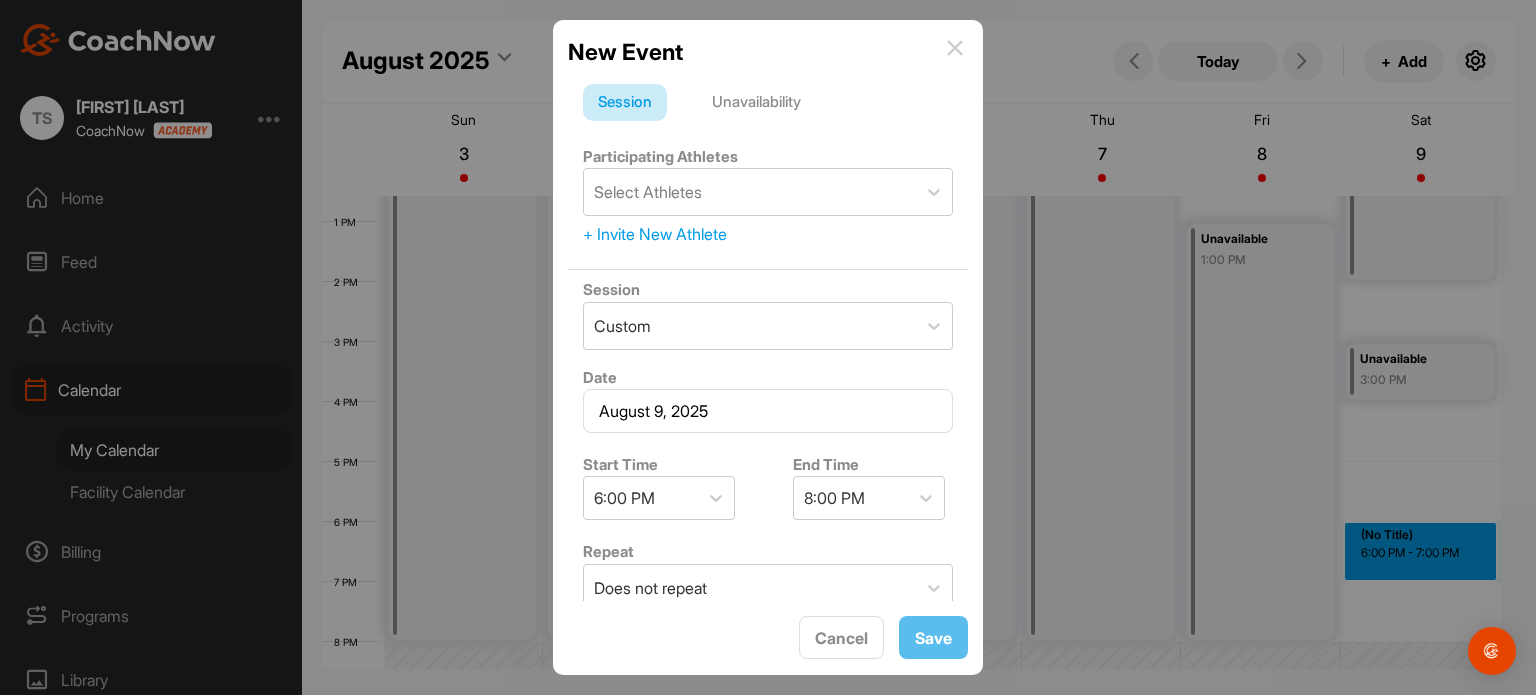 click on "Unavailability" at bounding box center (756, 103) 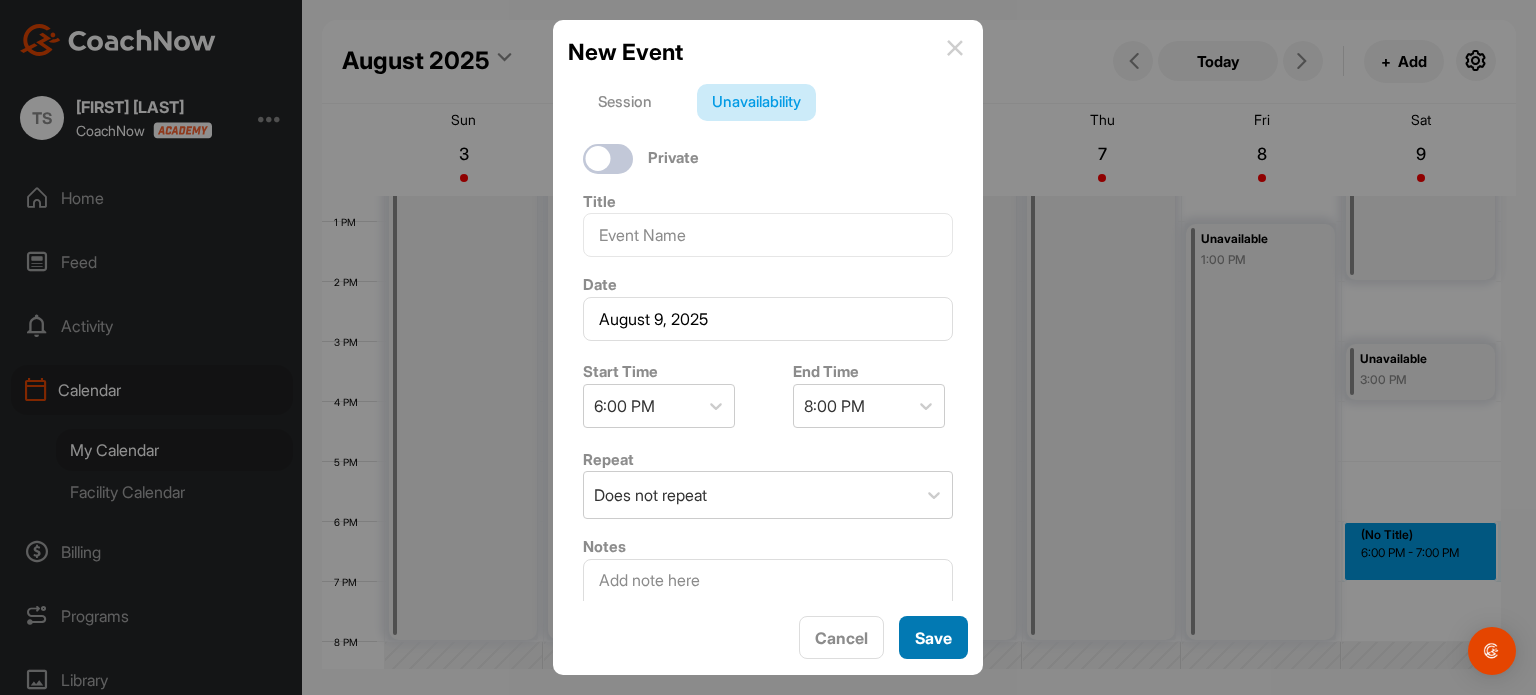 click on "Save" at bounding box center (933, 637) 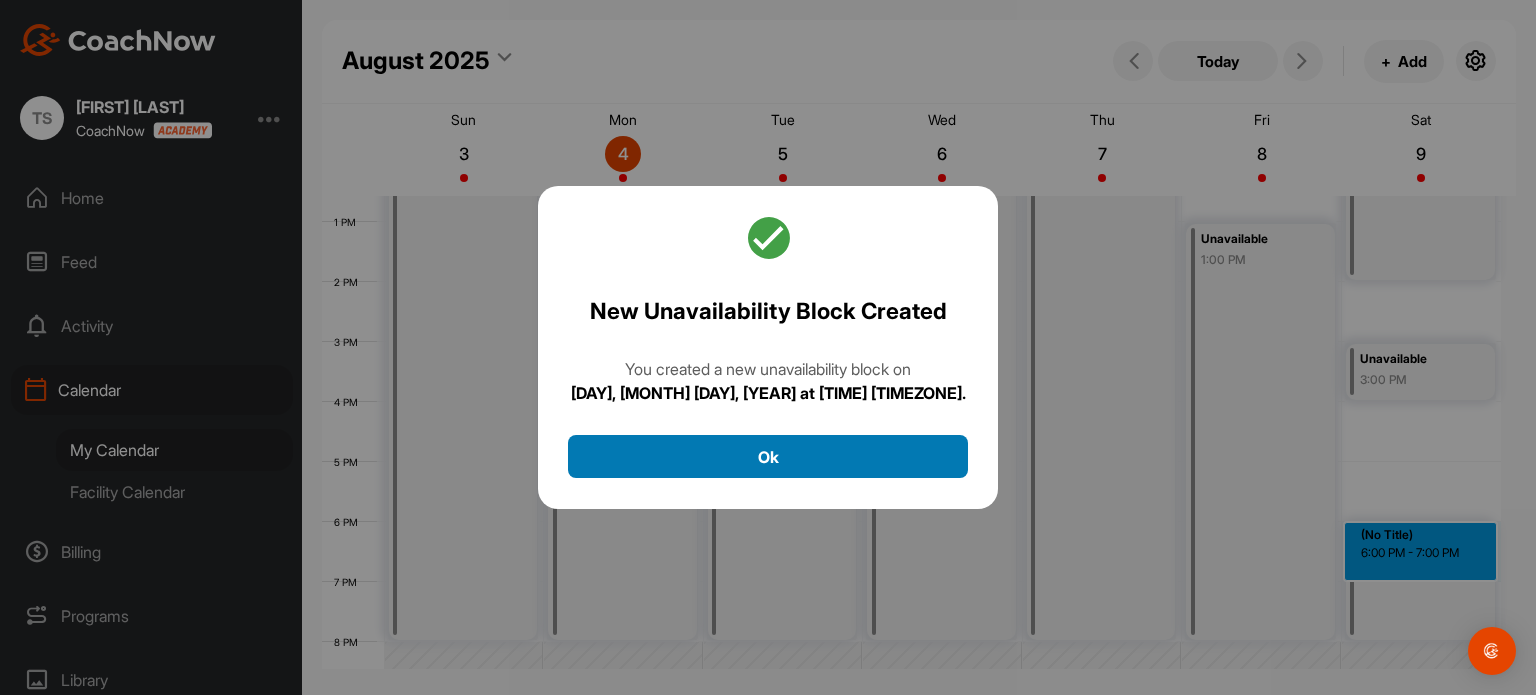 click on "Ok" at bounding box center [768, 456] 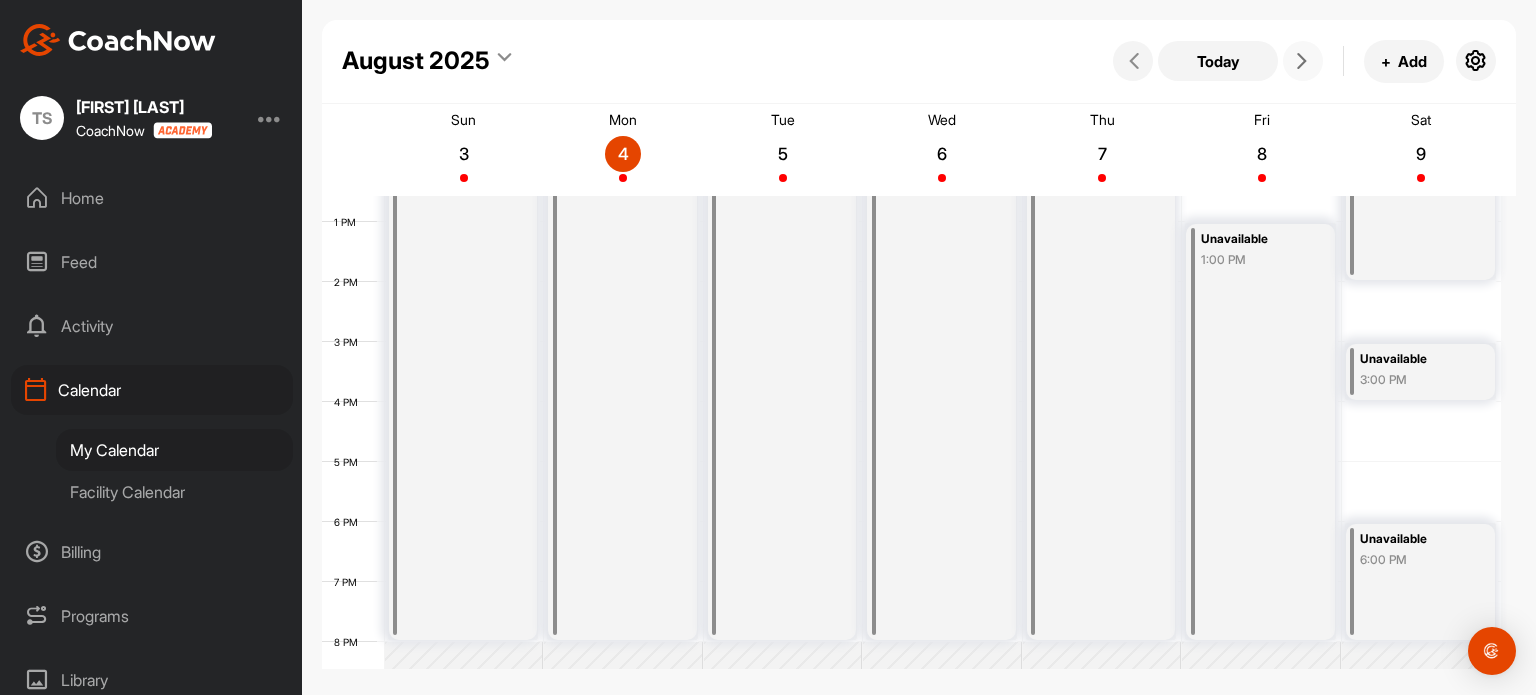 click at bounding box center (1302, 61) 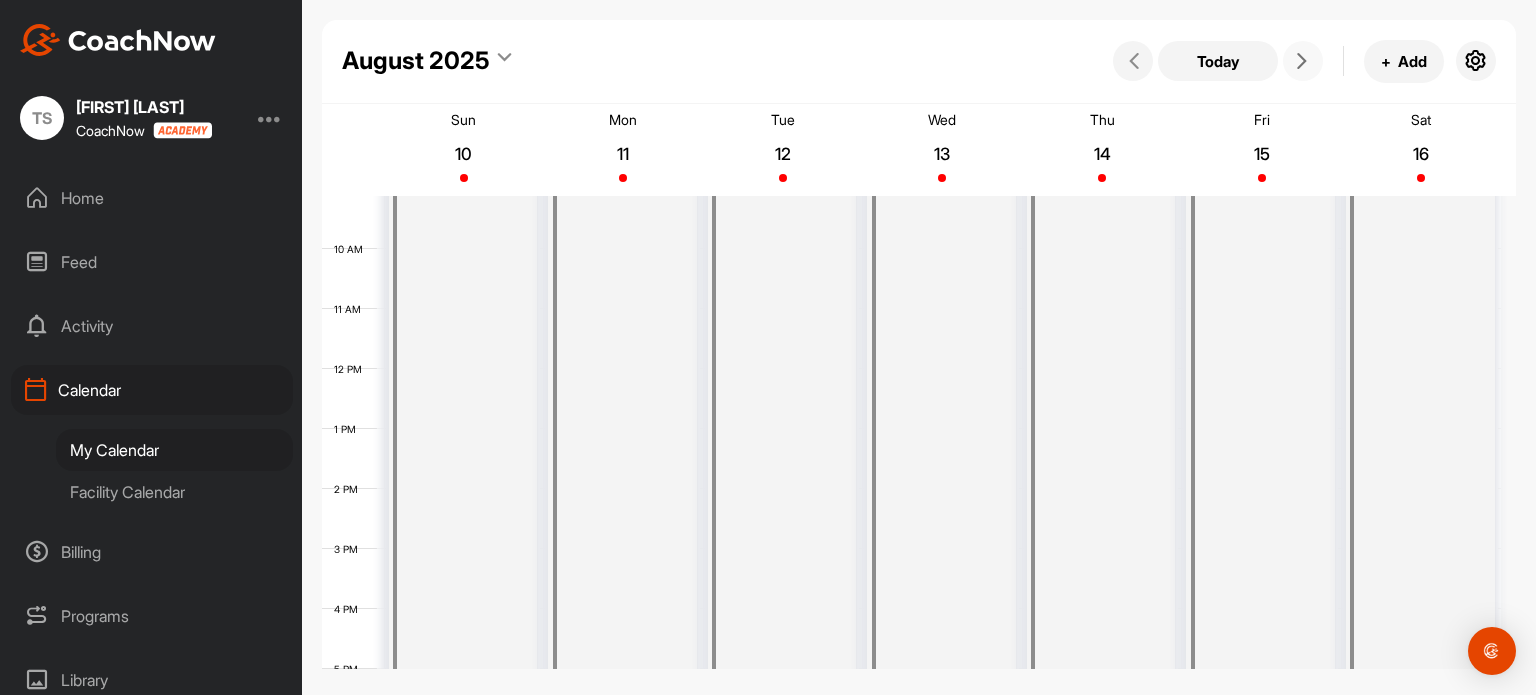 scroll, scrollTop: 783, scrollLeft: 0, axis: vertical 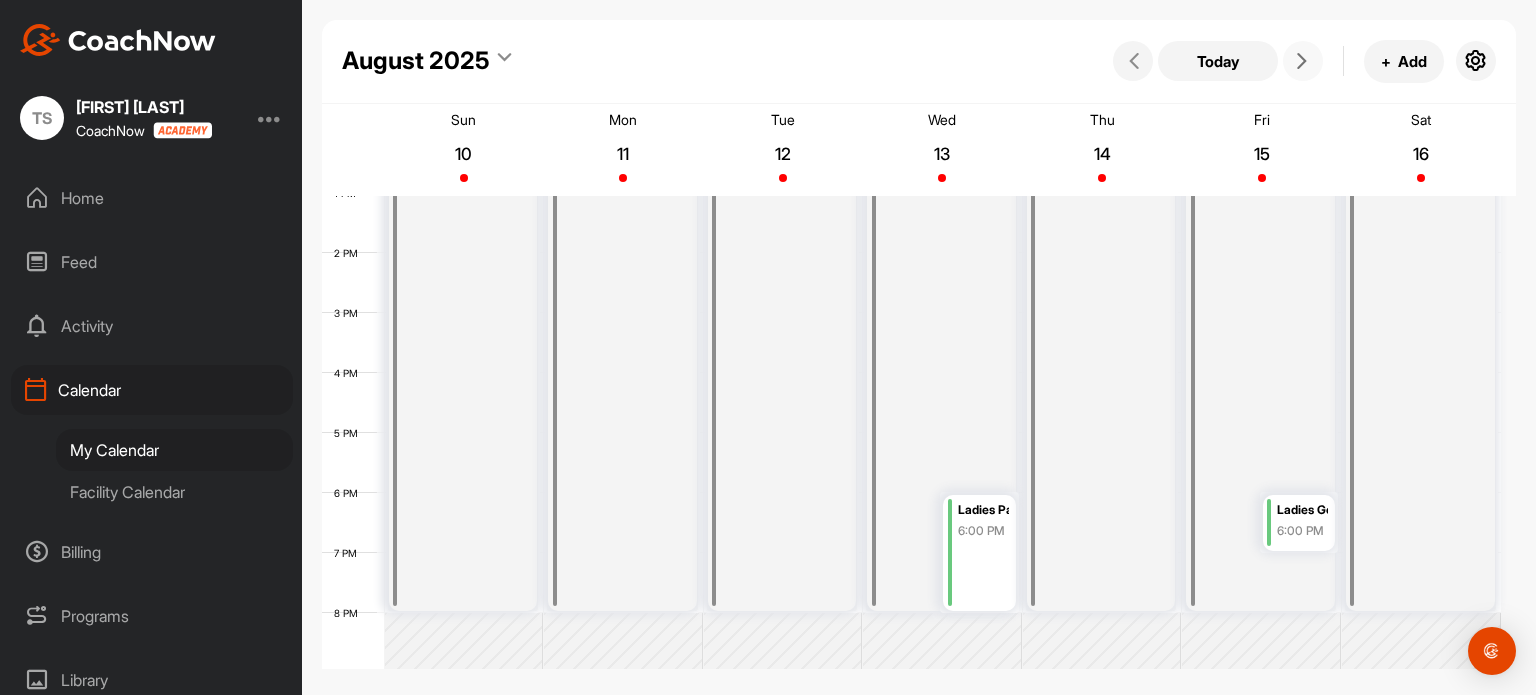 click on "Unavailable 8:00 AM" at bounding box center [941, 253] 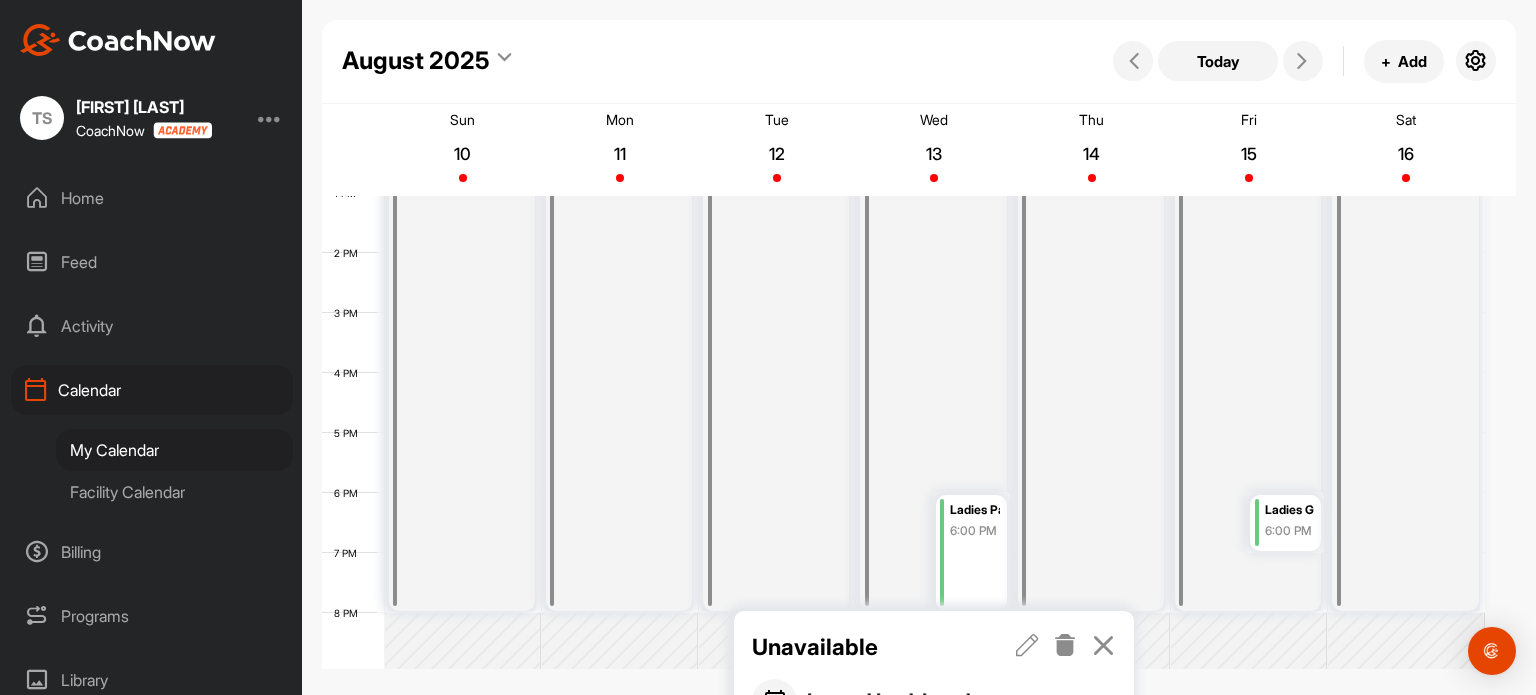 click at bounding box center [1027, 645] 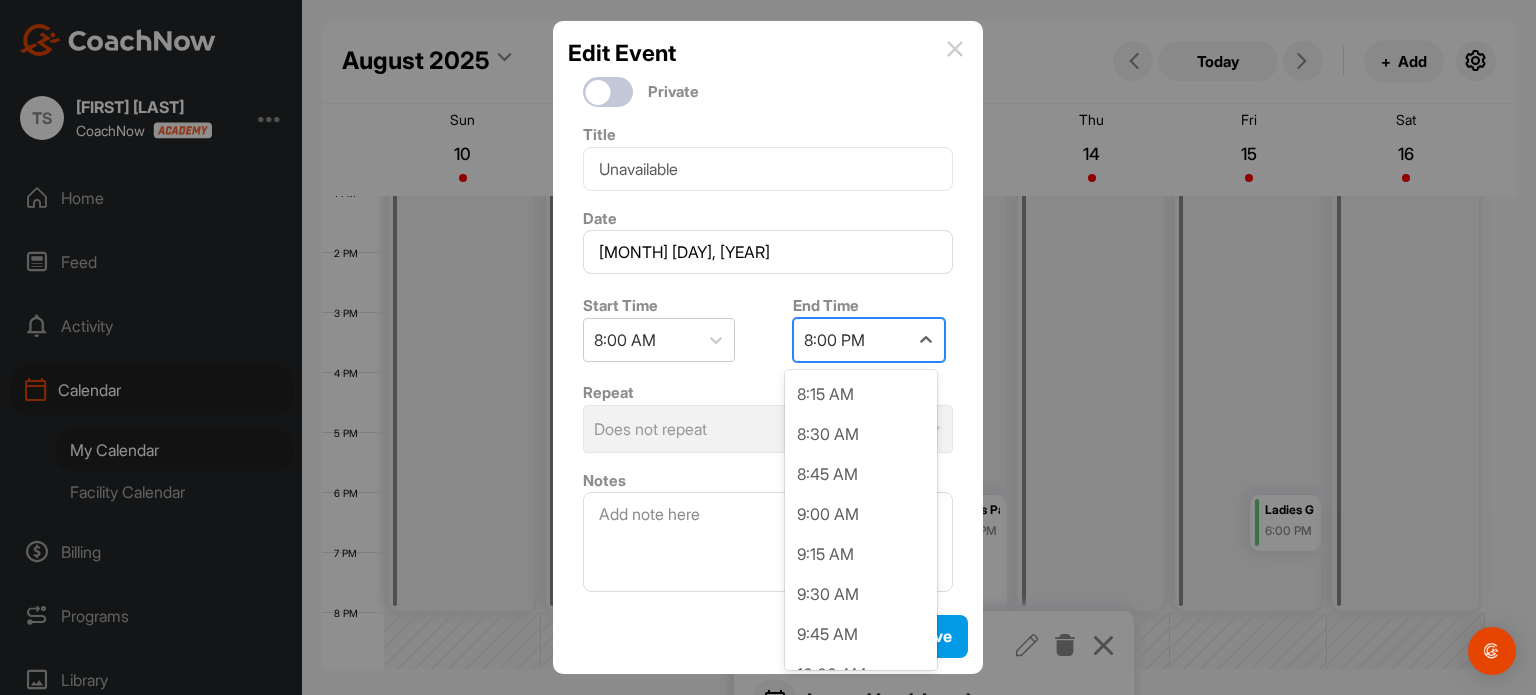 click on "8:00 PM" at bounding box center [834, 340] 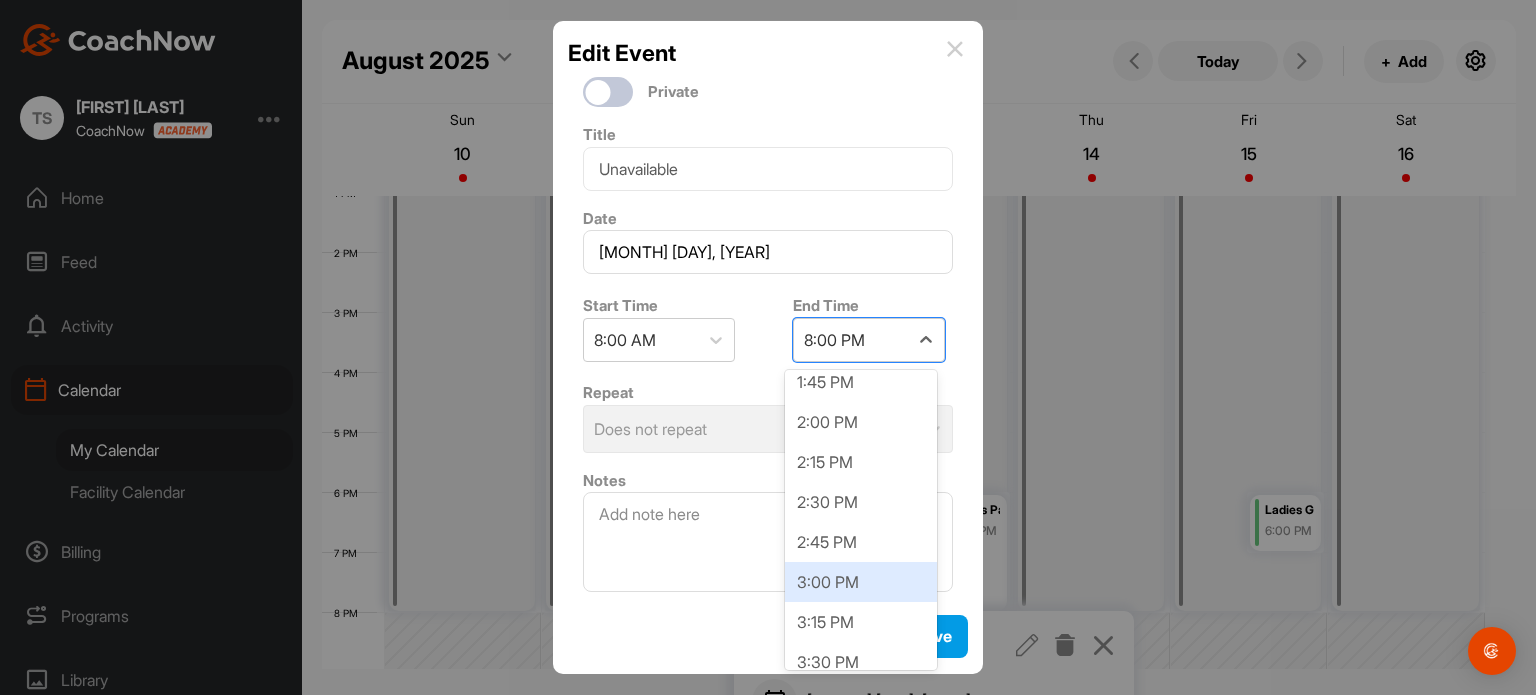 scroll, scrollTop: 893, scrollLeft: 0, axis: vertical 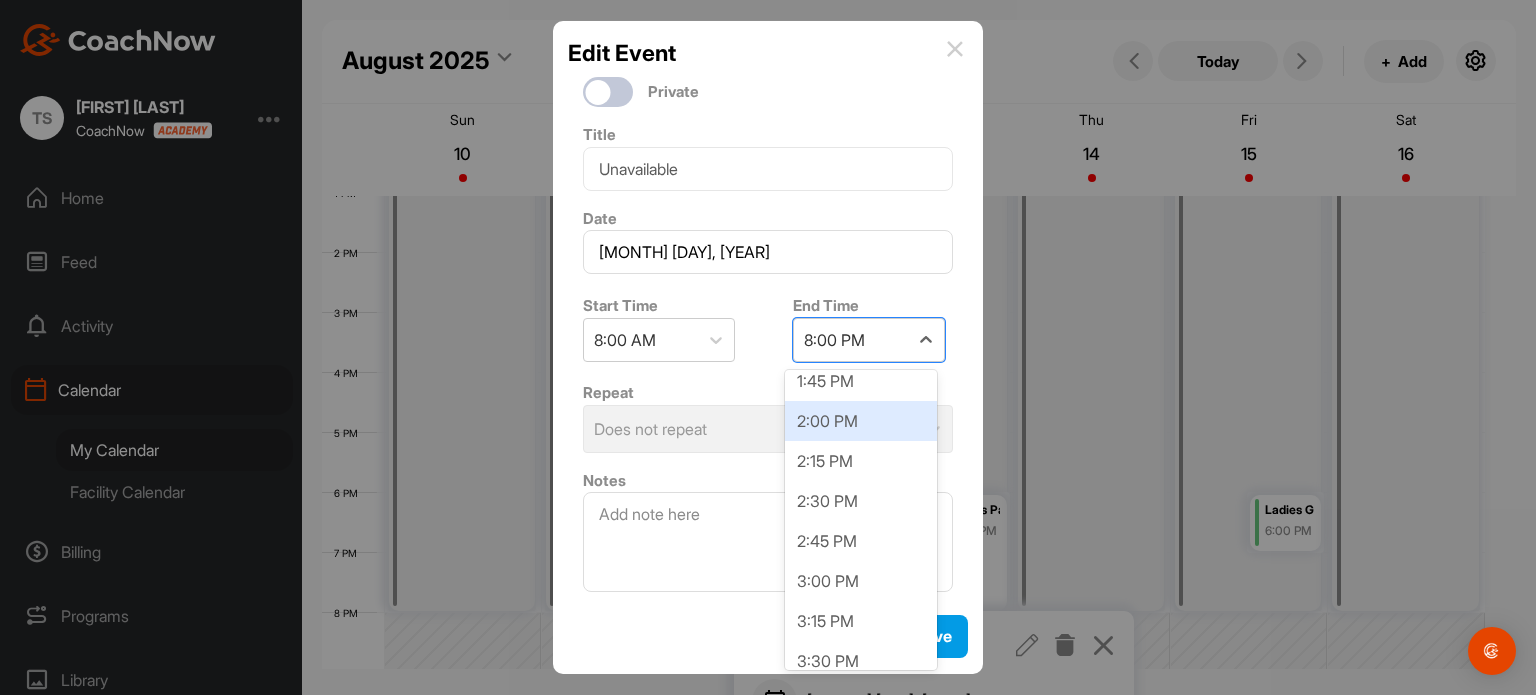 click on "2:00 PM" at bounding box center (861, 421) 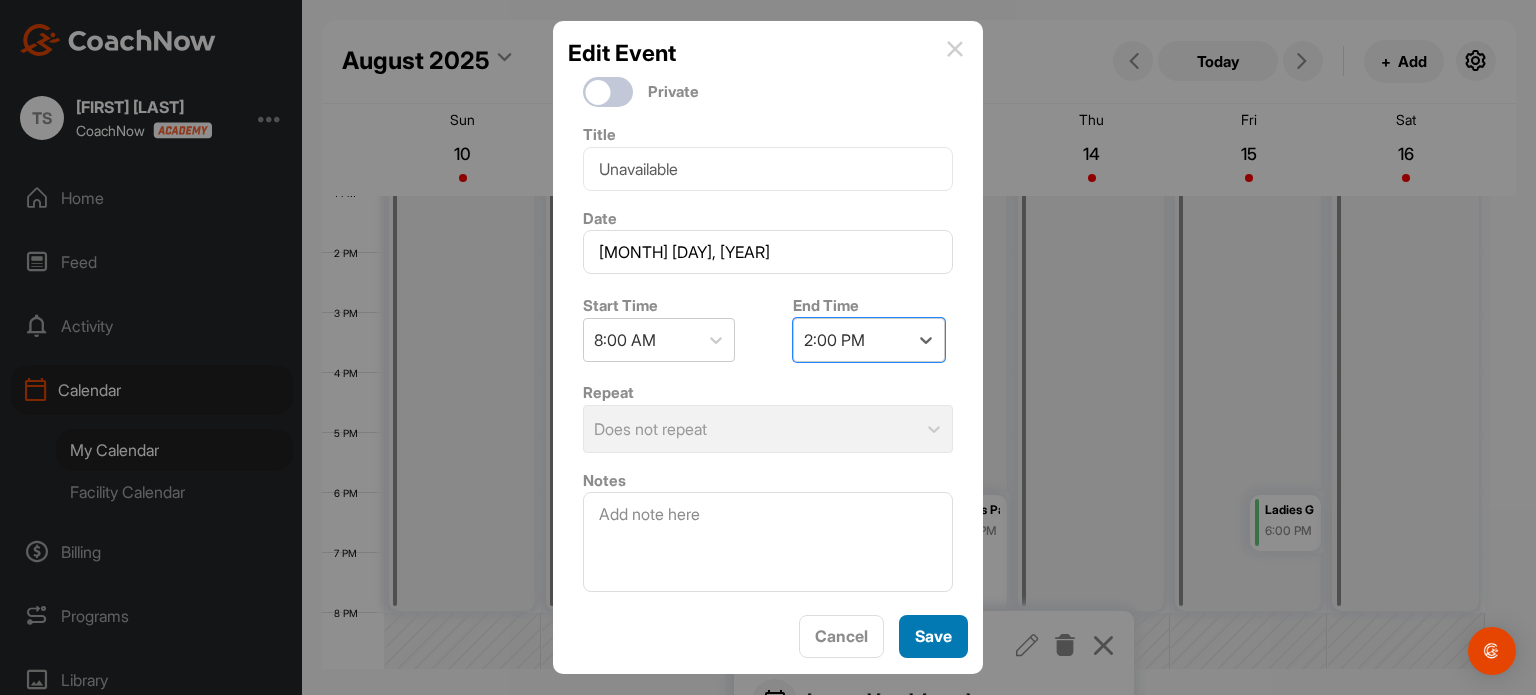 click on "Save" at bounding box center (933, 636) 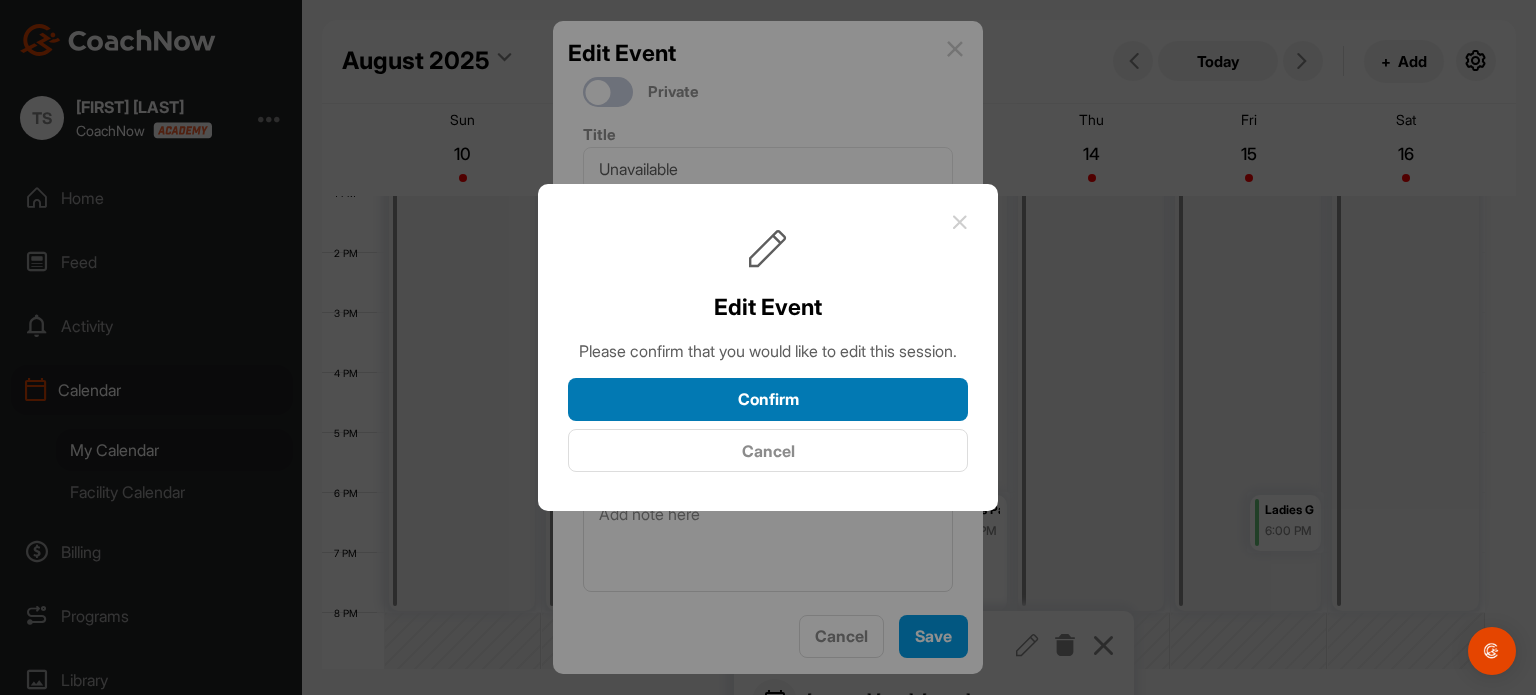 click on "Confirm" at bounding box center (768, 399) 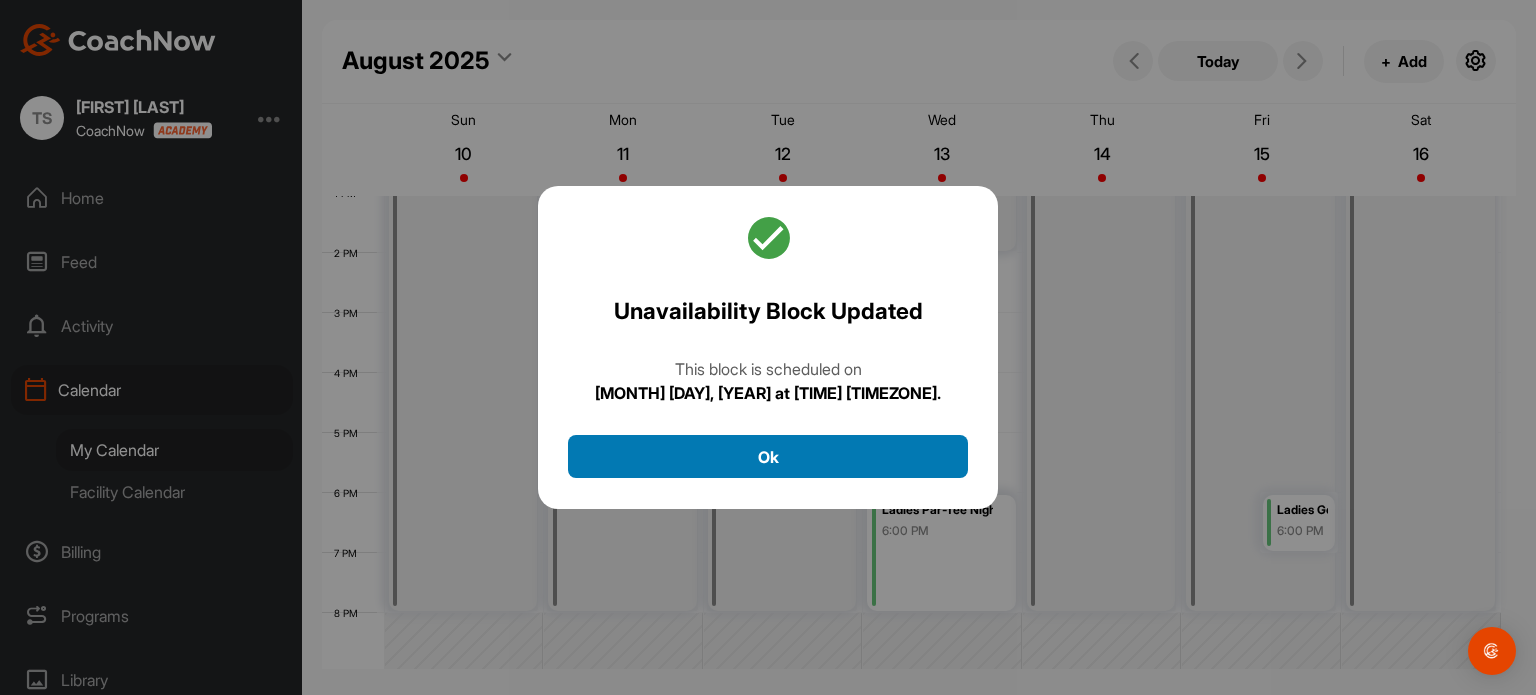 click on "Ok" at bounding box center (768, 456) 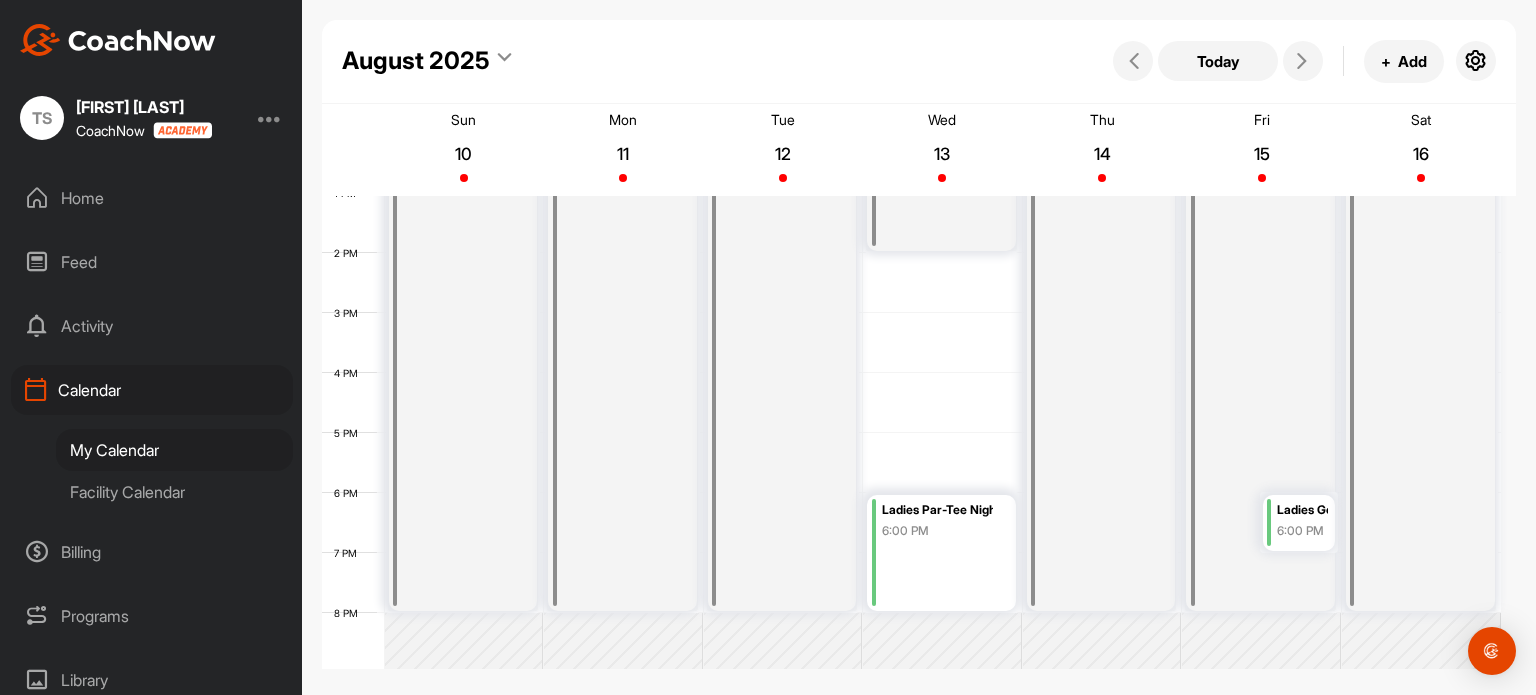 click on "Unavailable 8:00 AM" at bounding box center [941, 73] 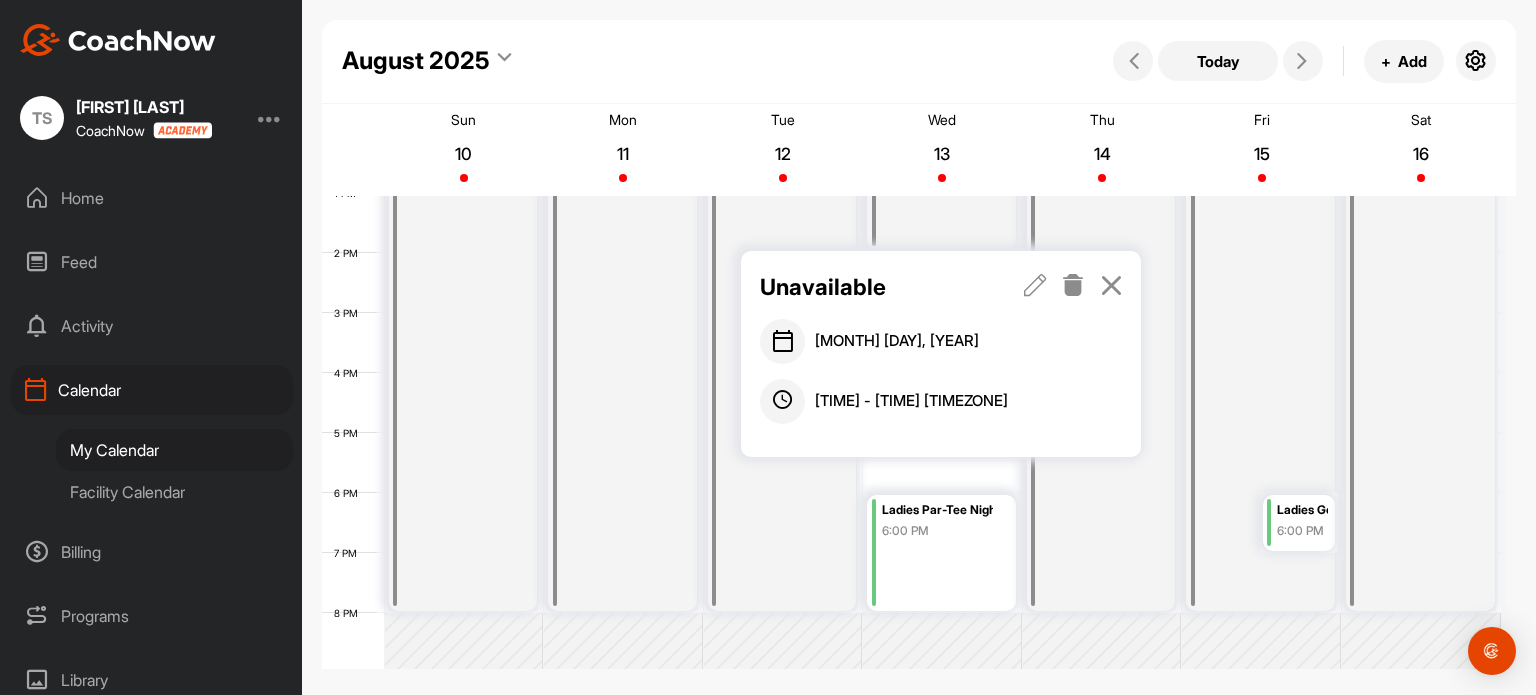 click at bounding box center (1111, 285) 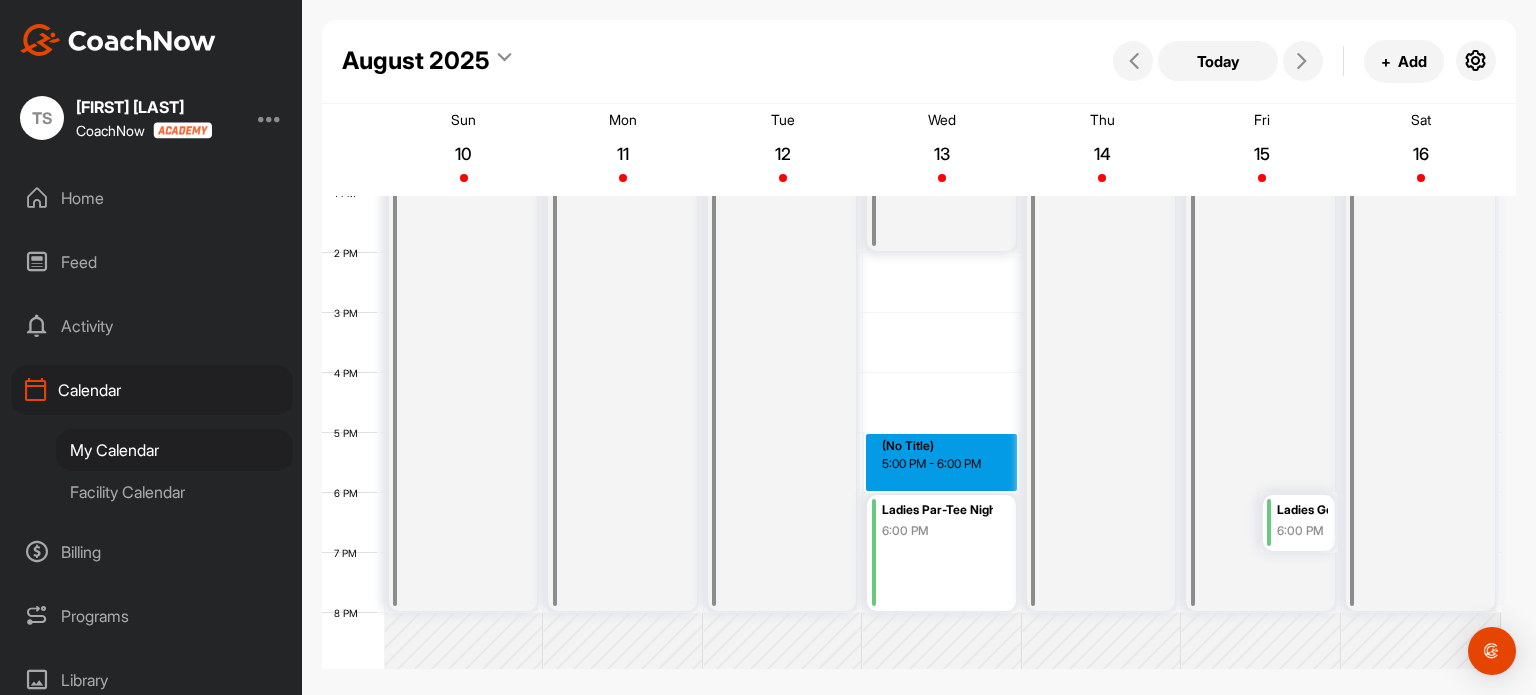 click on "12 AM 1 AM 2 AM 3 AM 4 AM 5 AM 6 AM 7 AM 8 AM 9 AM 10 AM 11 AM 12 PM 1 PM 2 PM 3 PM 4 PM 5 PM 6 PM 7 PM 8 PM 9 PM 10 PM 11 PM Unavailable 8:00 AM Unavailable 8:00 AM Unavailable 8:00 AM Unavailable 8:00 AM Ladies Par-Tee Night 6:00 PM (No Title) 5:00 PM - 6:00 PM Unavailable 8:00 AM Unavailable 8:00 AM Ladies Golf Clinic 6:00 PM Unavailable 8:00 AM" at bounding box center [911, 133] 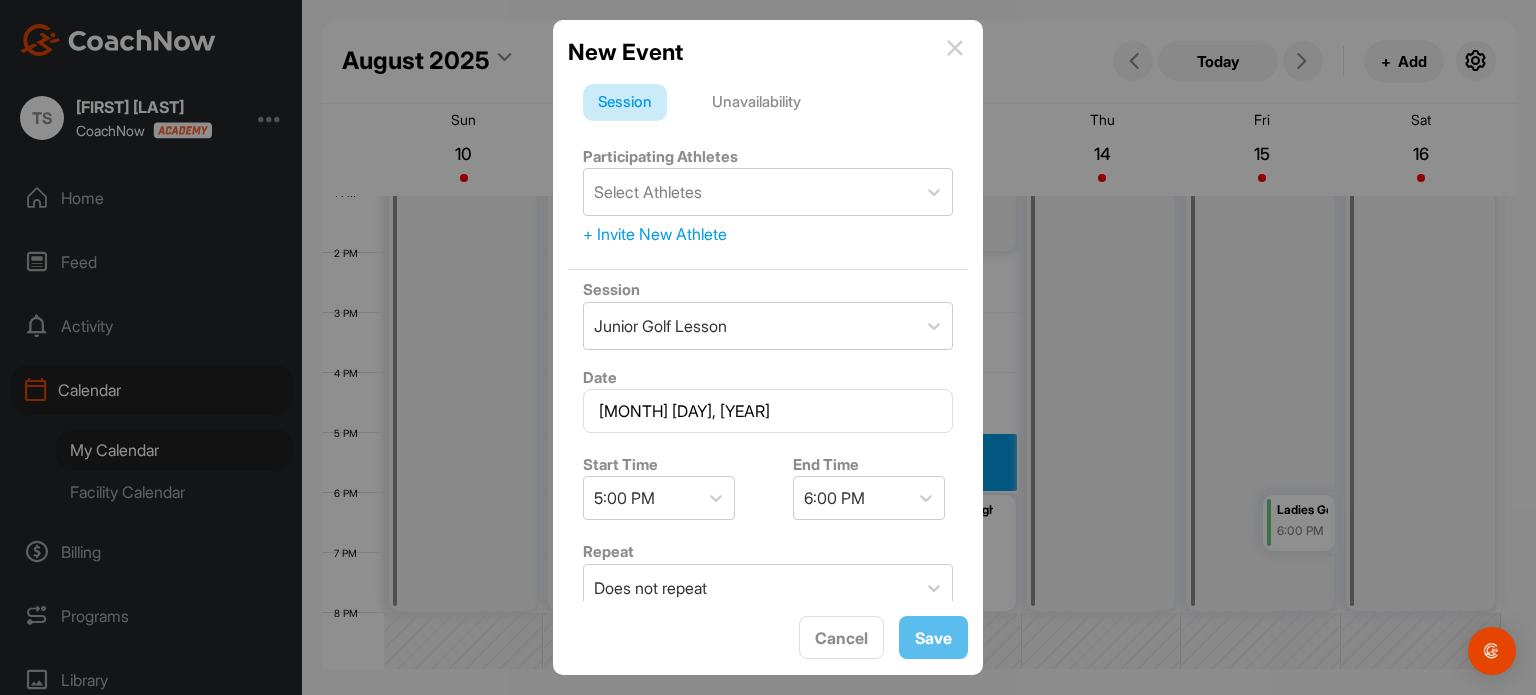 click on "Unavailability" at bounding box center (756, 103) 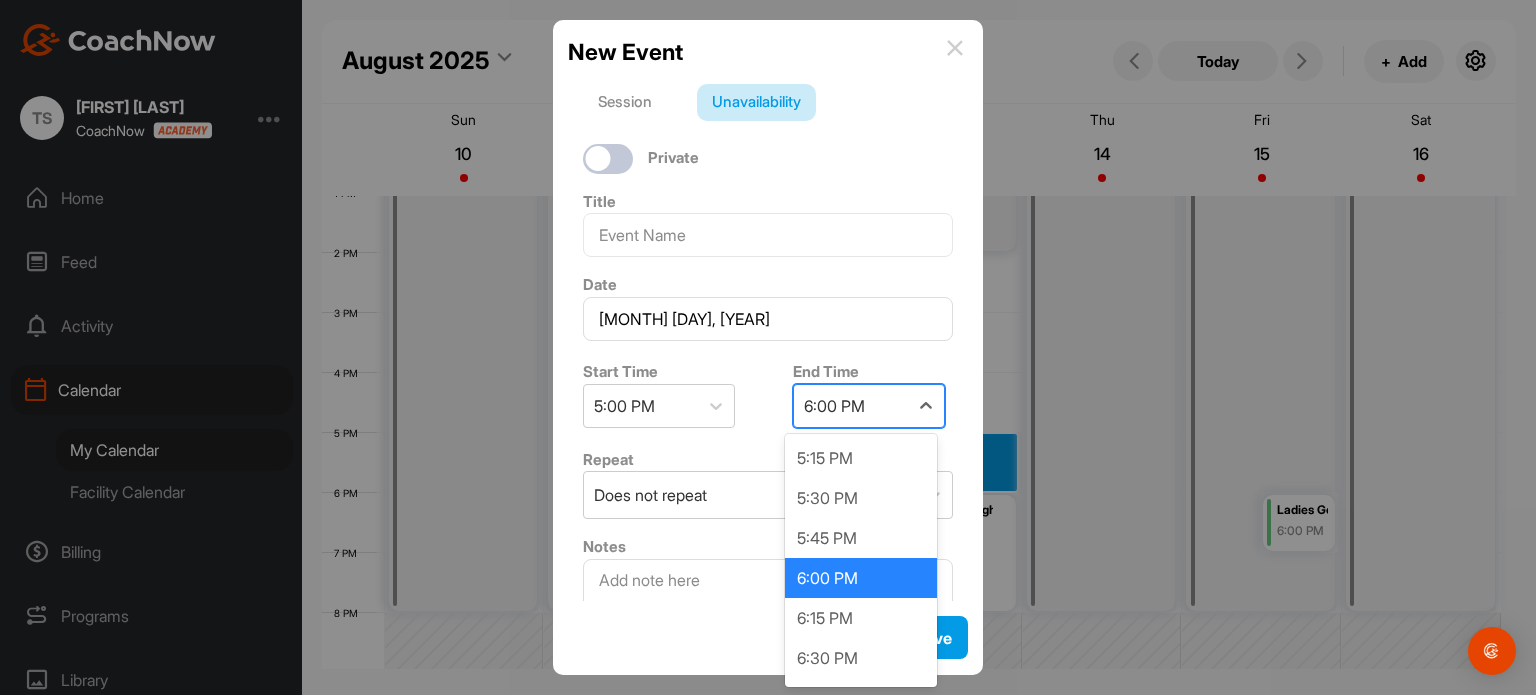 click on "6:00 PM" at bounding box center [834, 406] 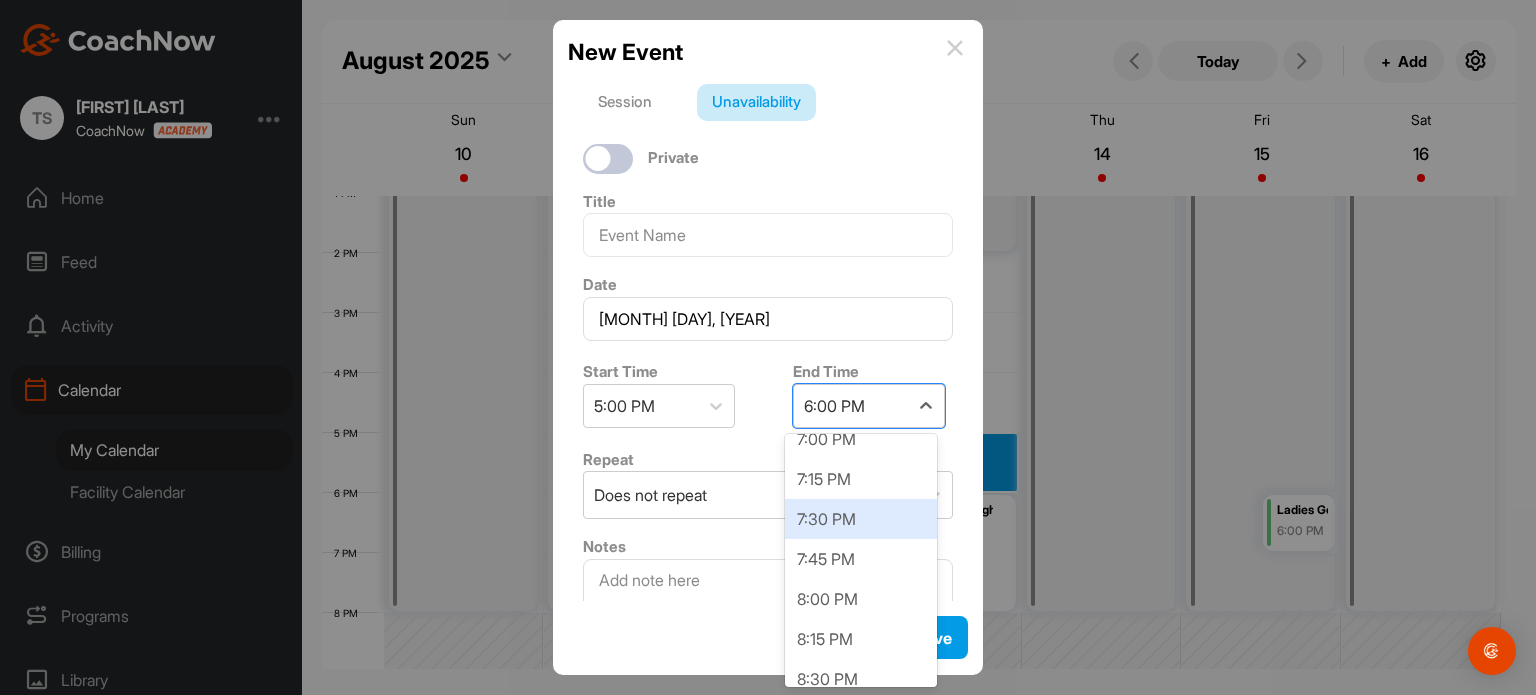 scroll, scrollTop: 300, scrollLeft: 0, axis: vertical 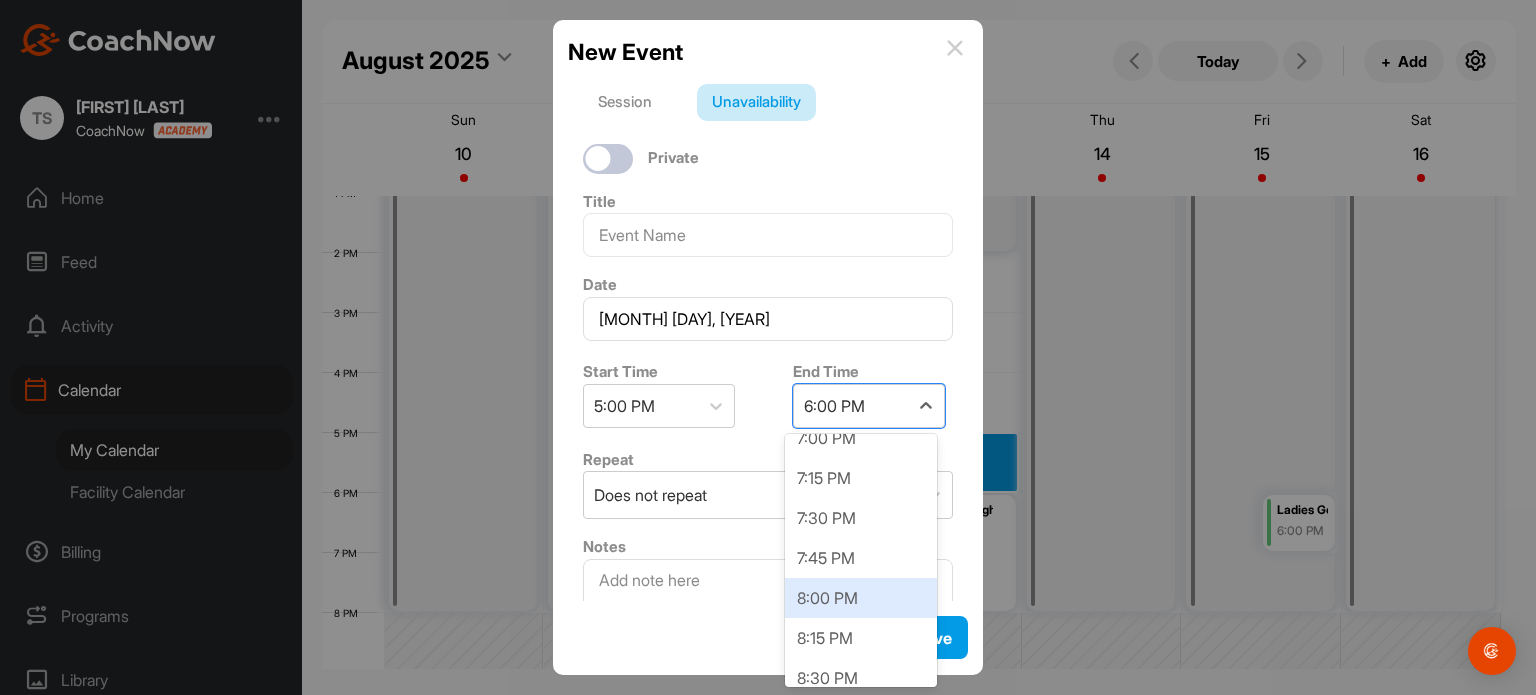 click on "8:00 PM" at bounding box center (861, 598) 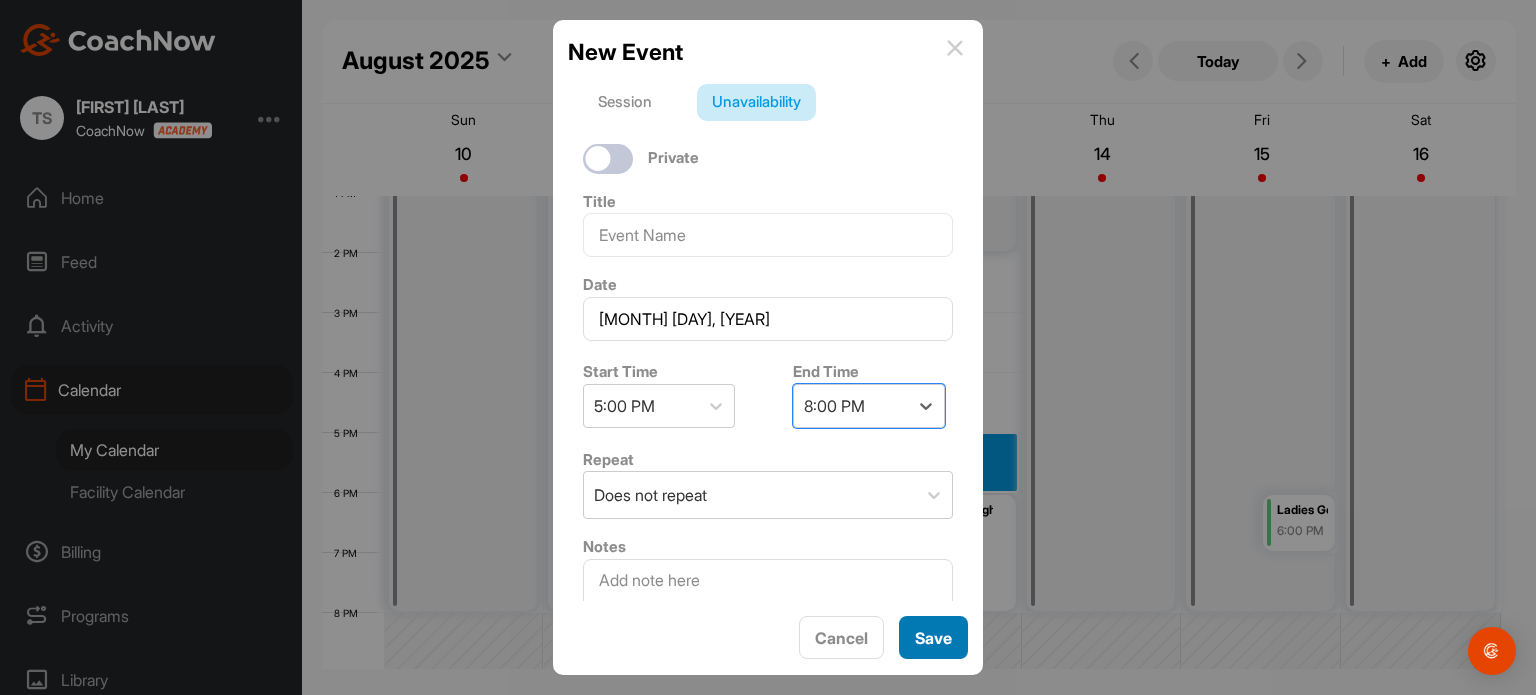 click on "Save" at bounding box center [933, 637] 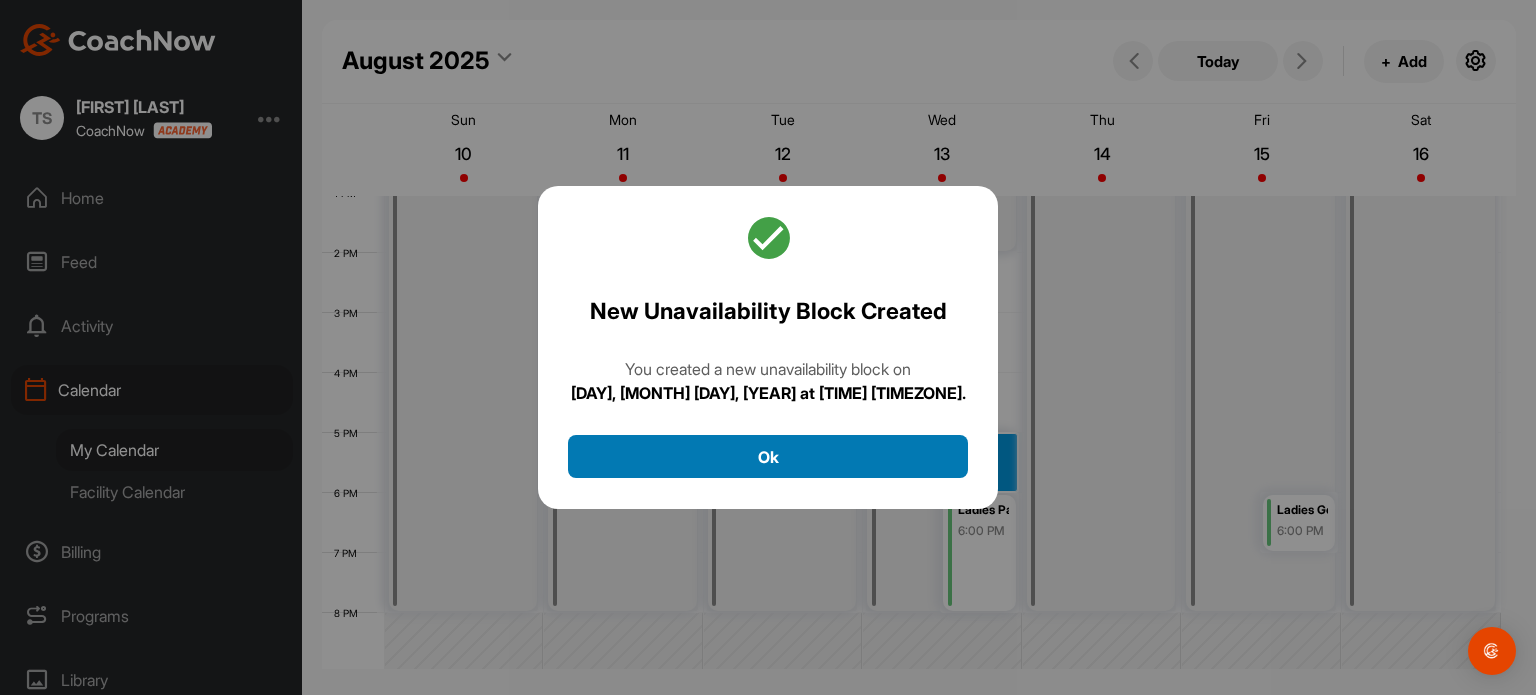 click on "Ok" at bounding box center (768, 456) 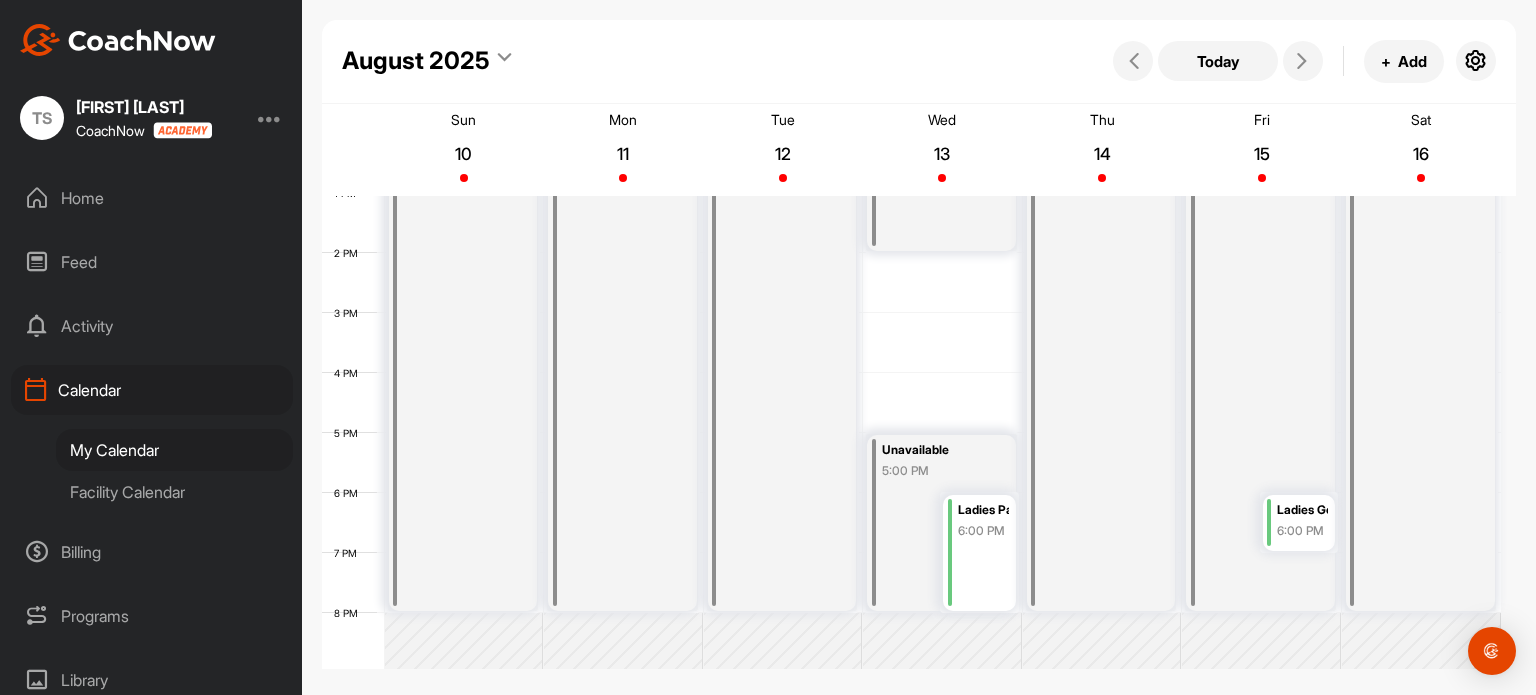 click on "Unavailable 8:00 AM" at bounding box center (1101, 253) 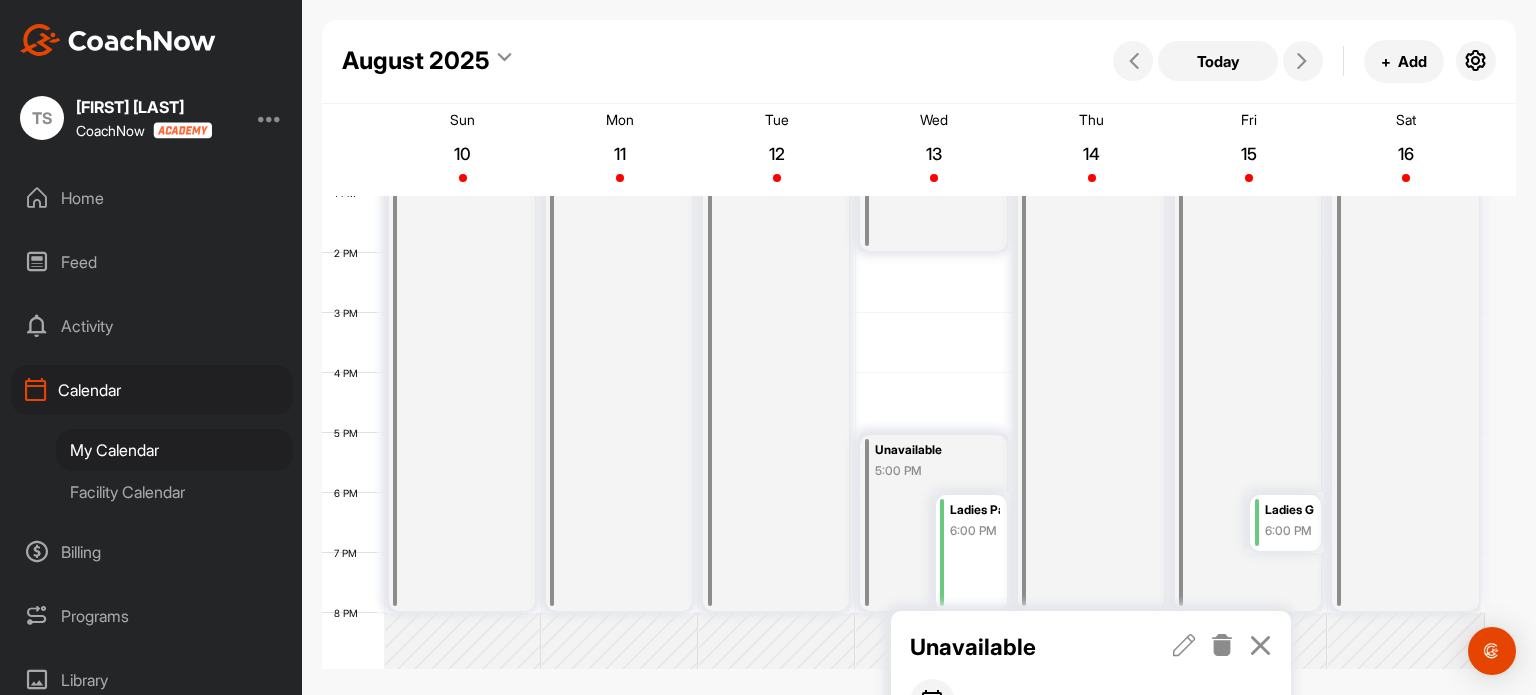 click at bounding box center (1260, 645) 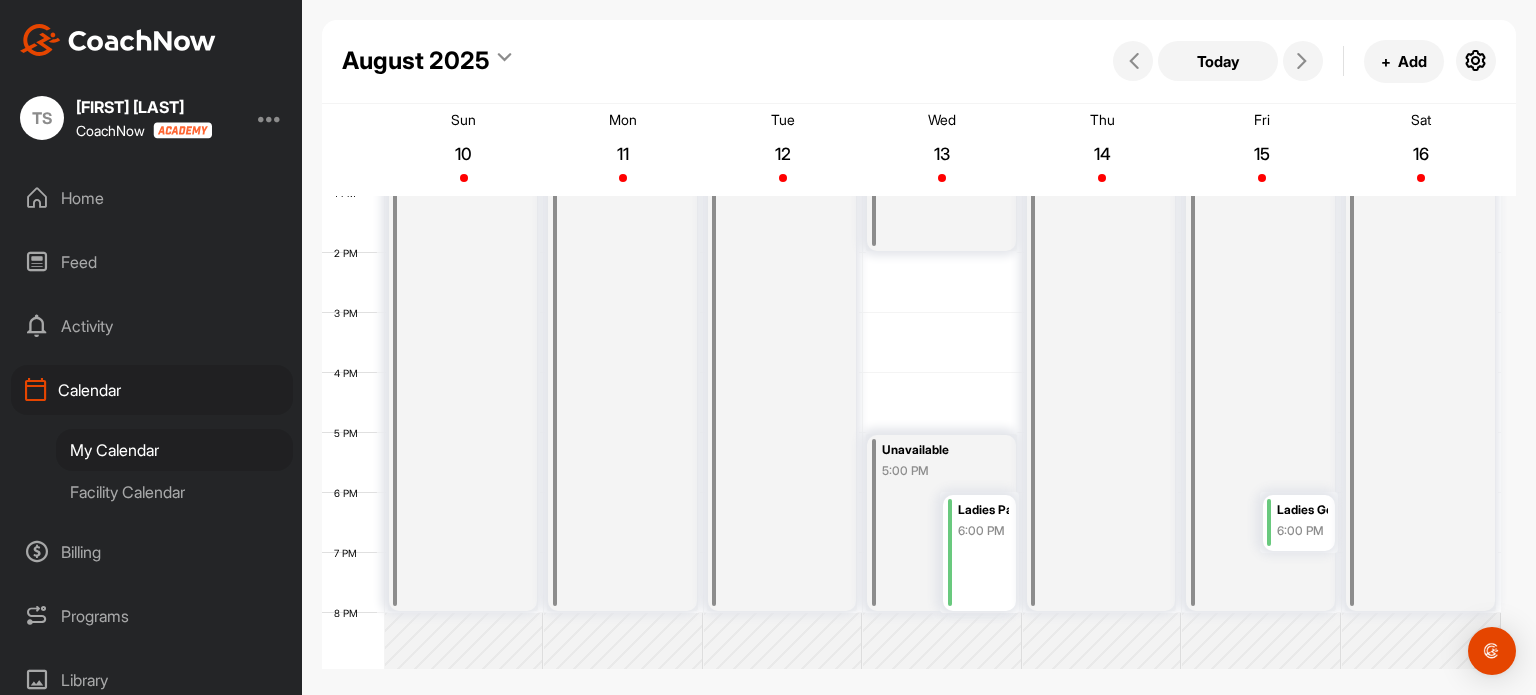 click on "Unavailable 8:00 AM" at bounding box center (1260, 253) 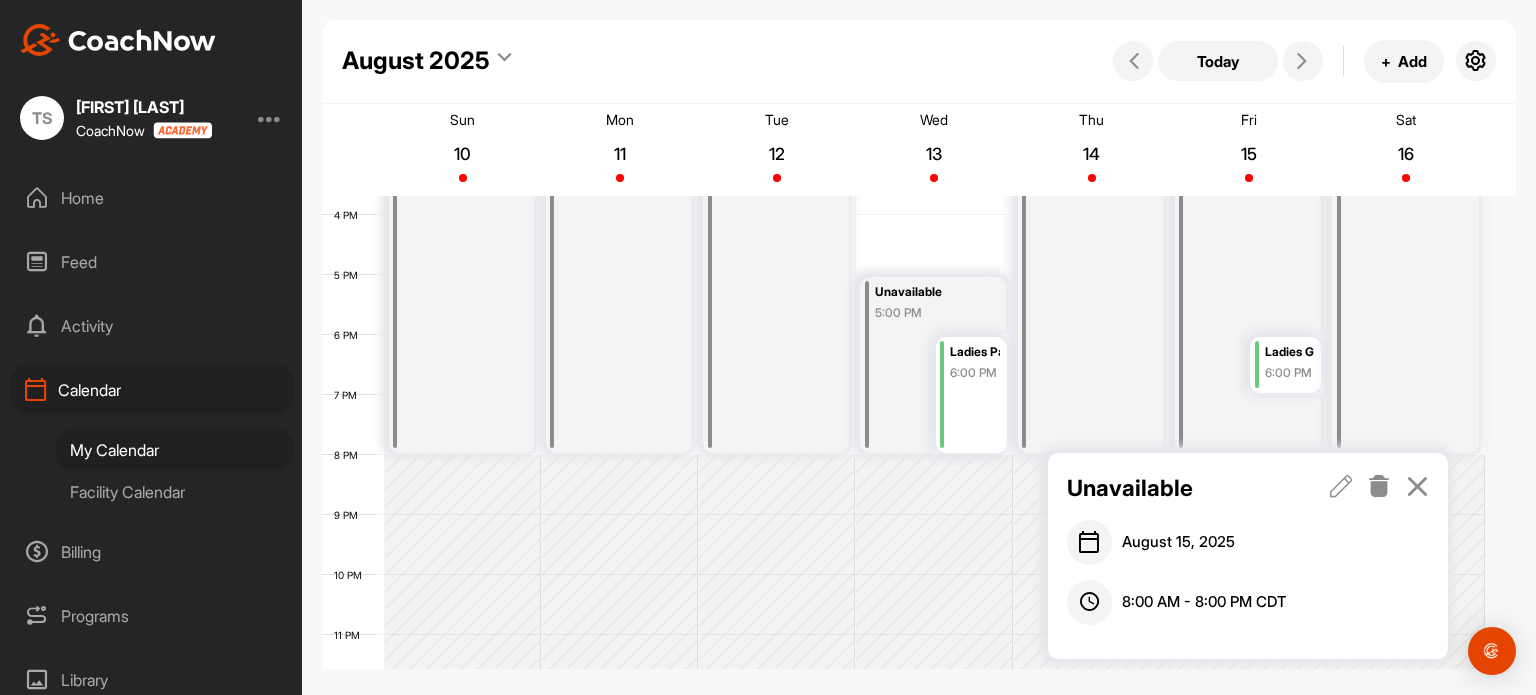 scroll, scrollTop: 962, scrollLeft: 0, axis: vertical 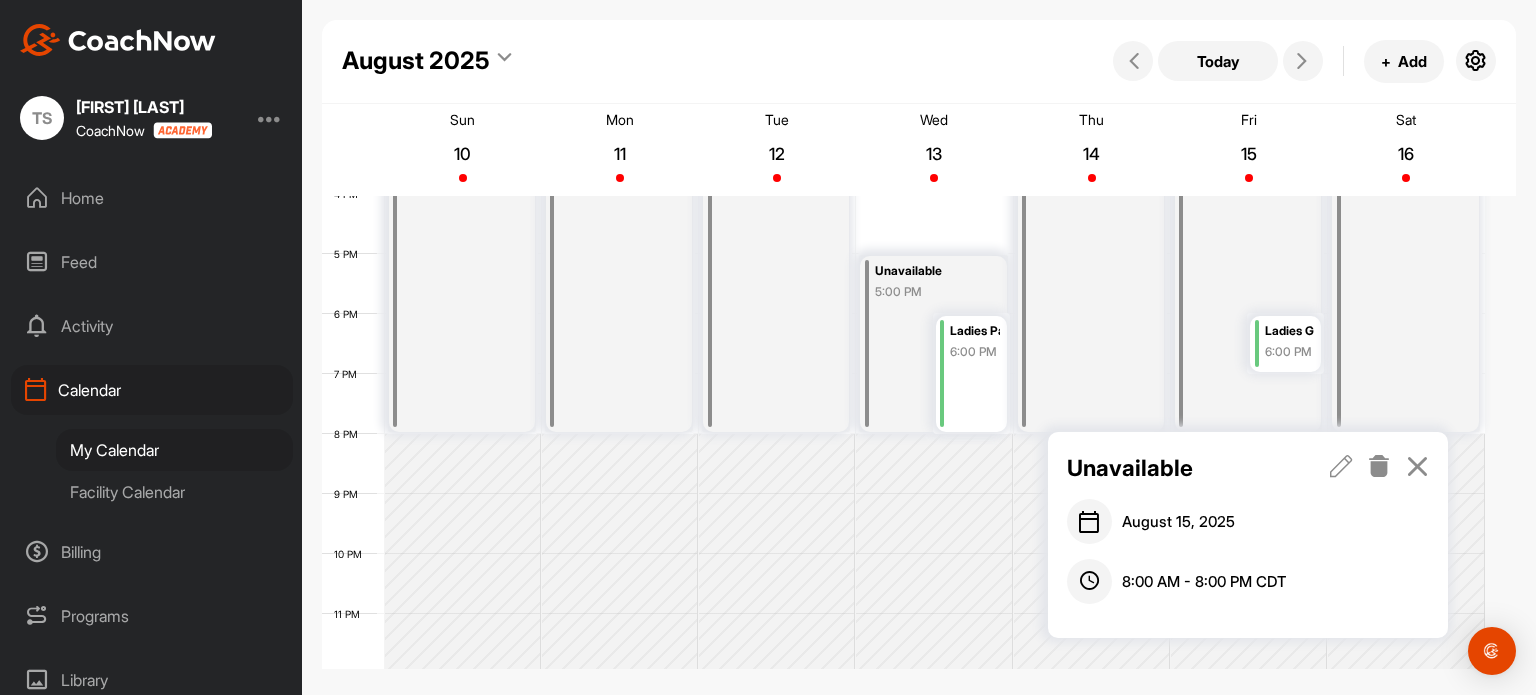 click at bounding box center [1341, 466] 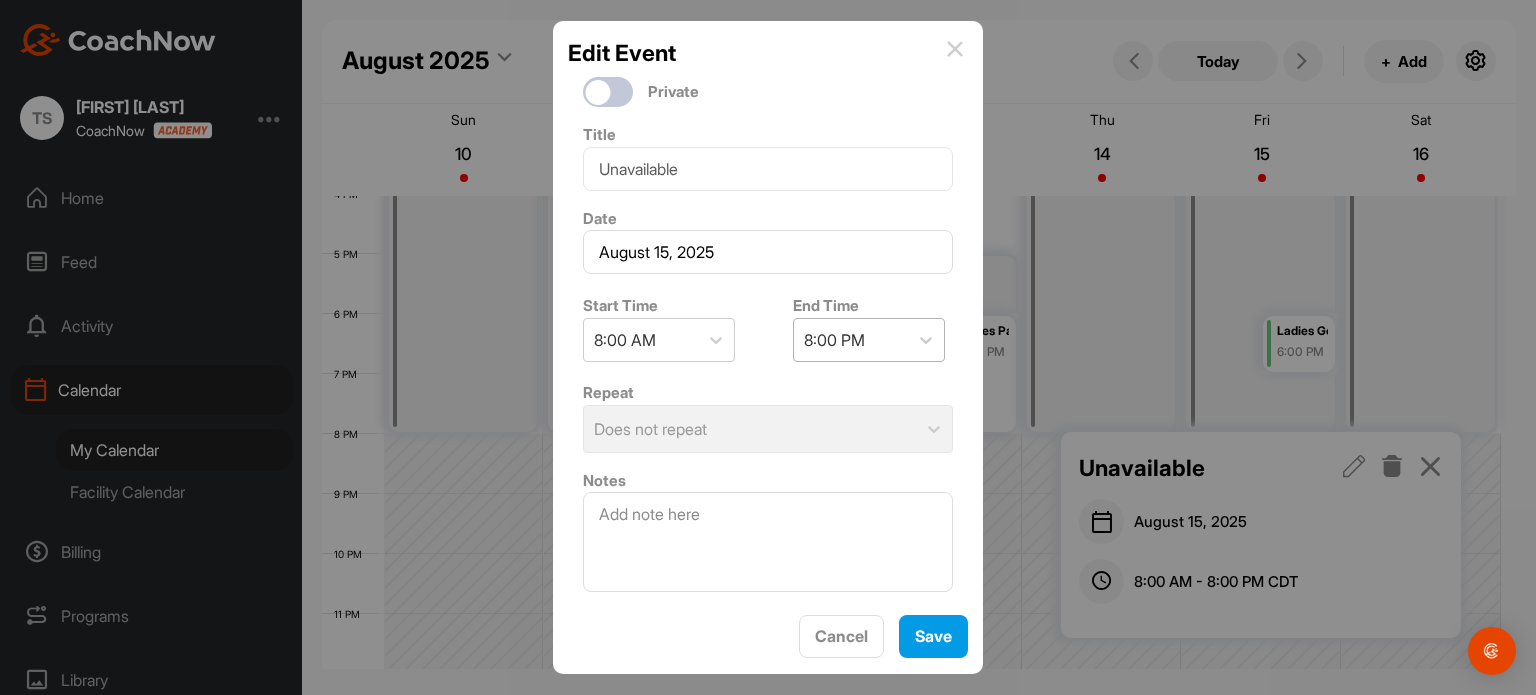 click on "8:00 PM" at bounding box center (834, 340) 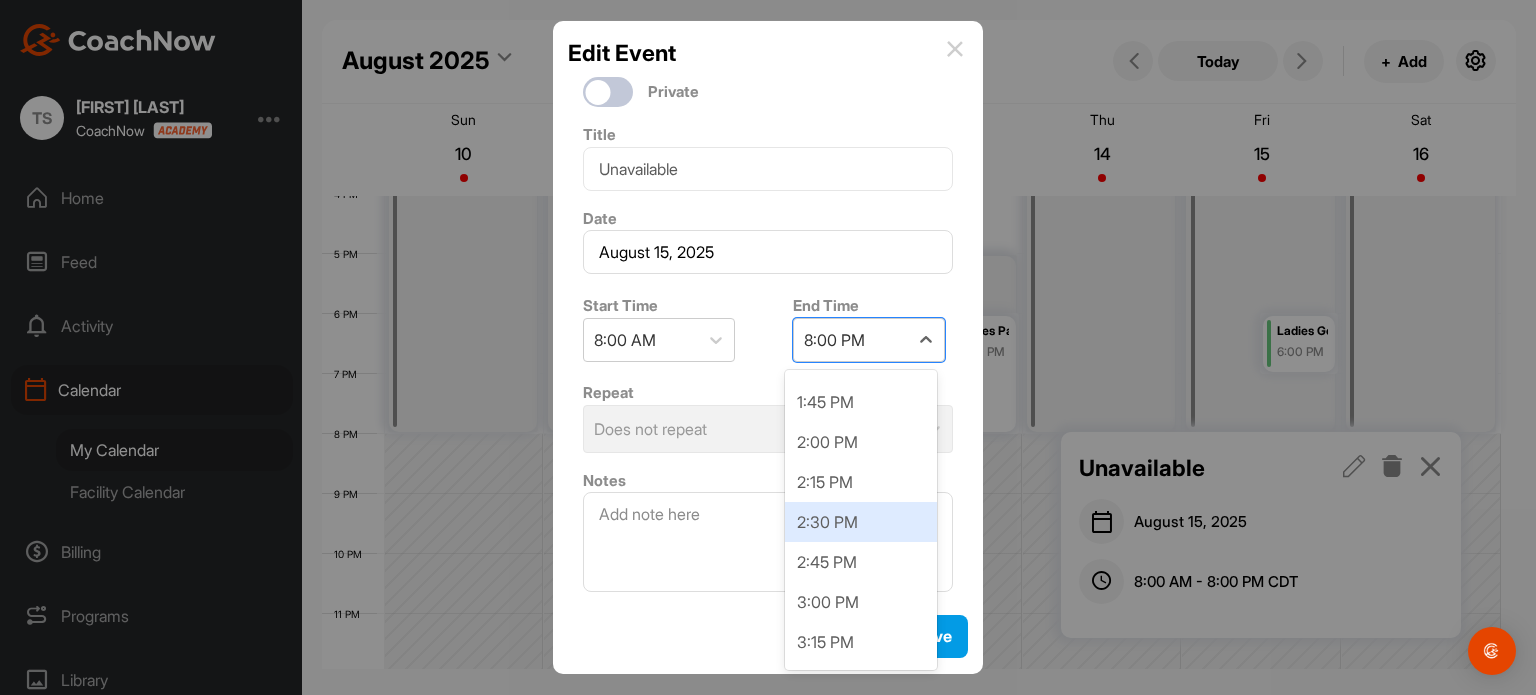 scroll, scrollTop: 869, scrollLeft: 0, axis: vertical 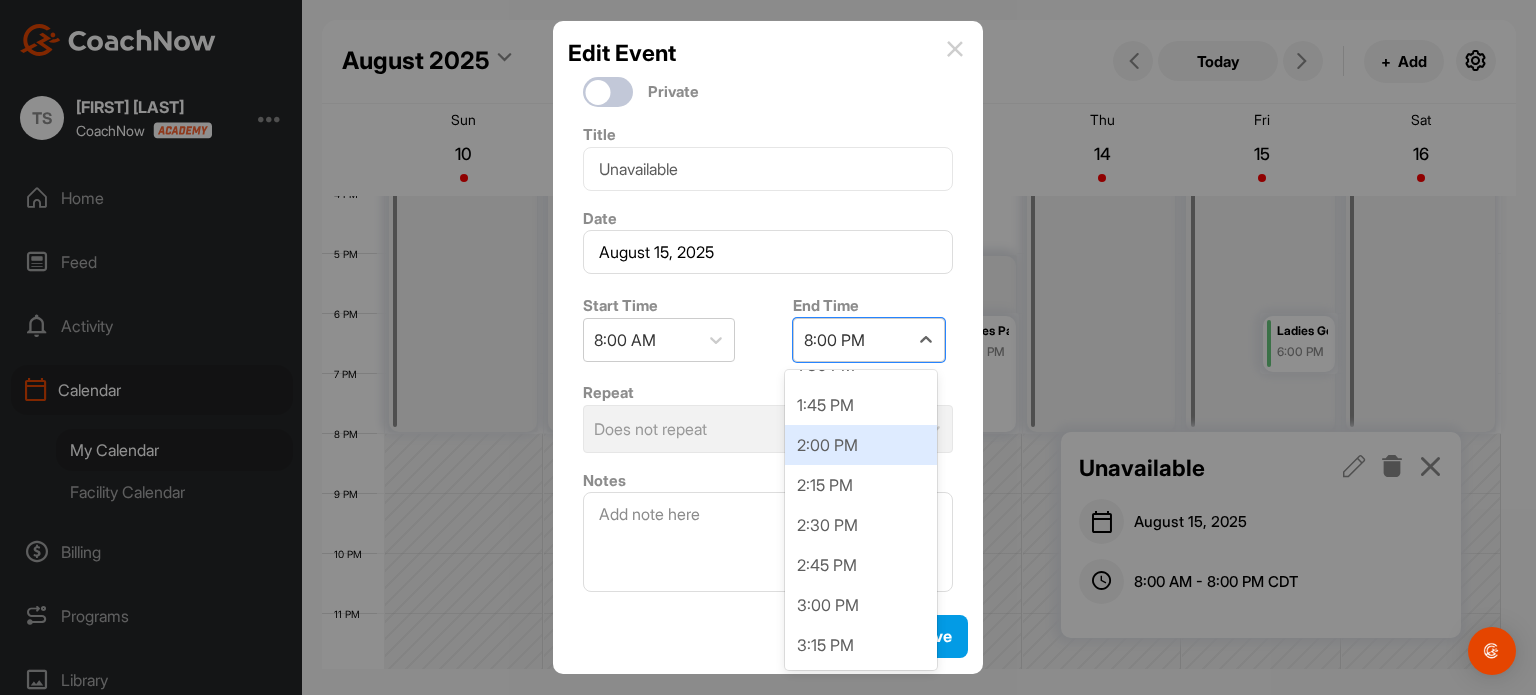 click on "2:00 PM" at bounding box center (861, 445) 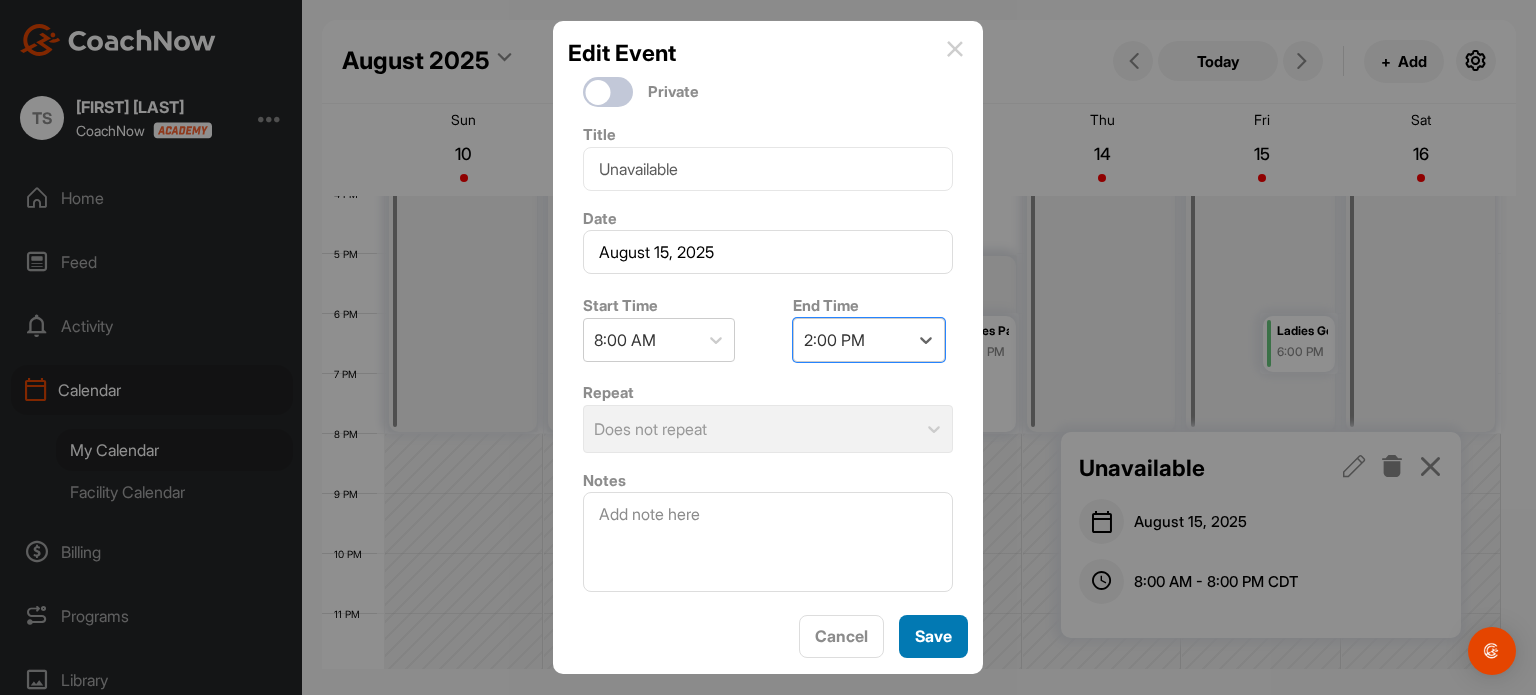 click on "Save" at bounding box center [933, 636] 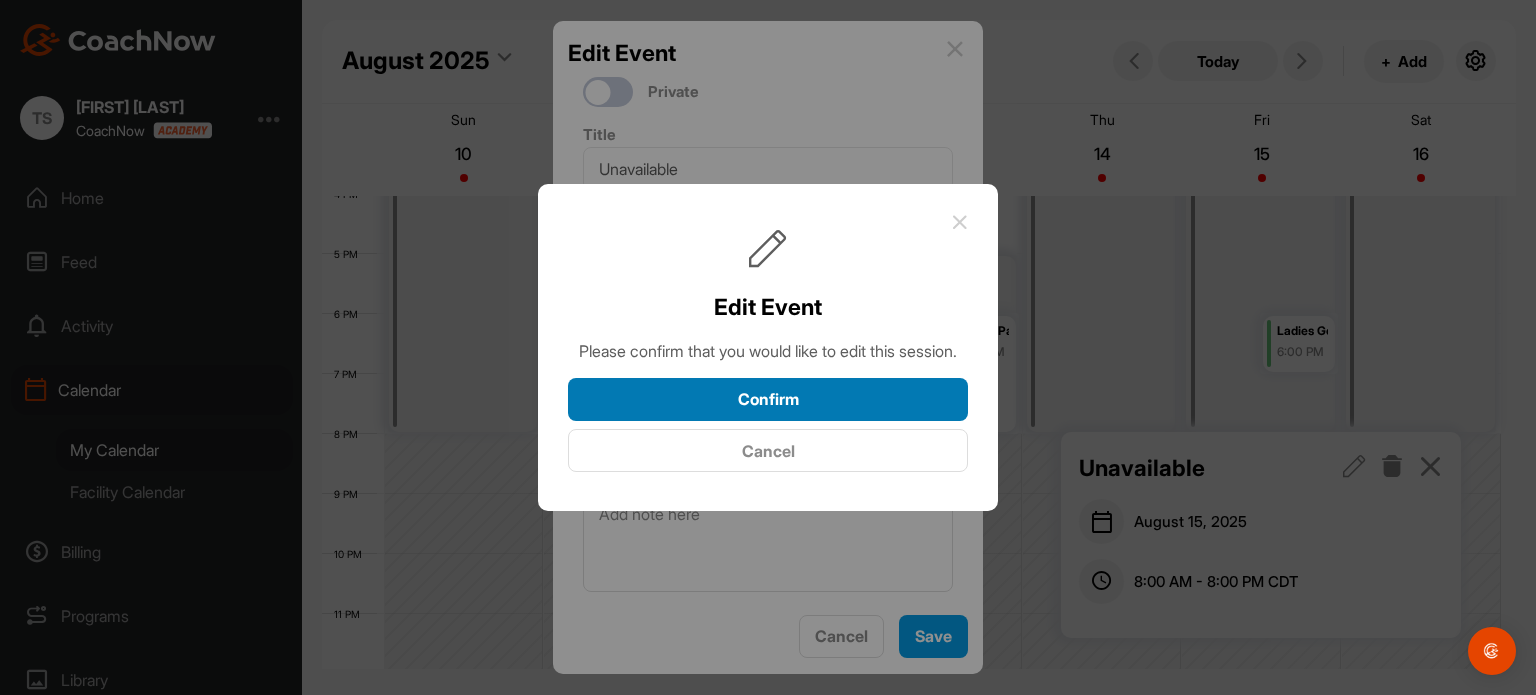 click on "Confirm" at bounding box center (768, 399) 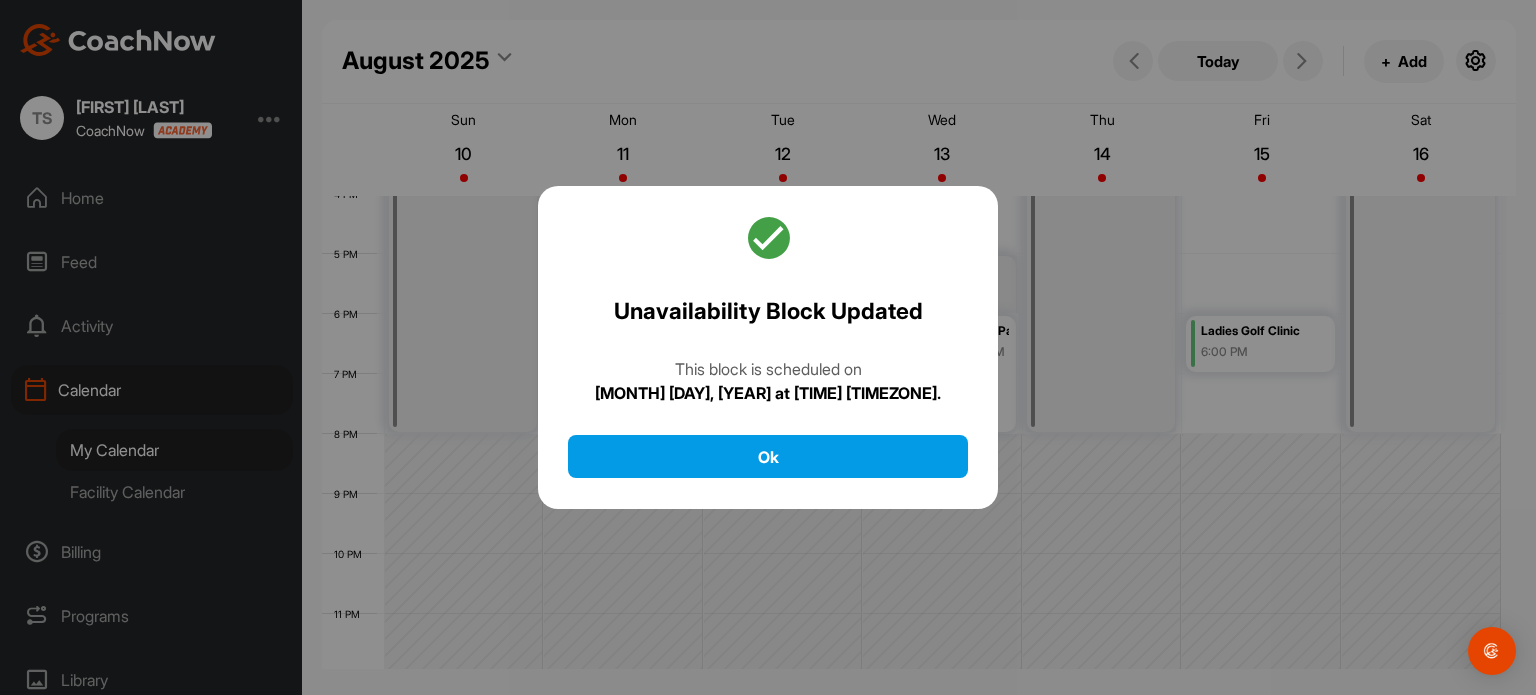 click on "Unavailability Block Updated This block is scheduled on   August 15, 2025 at 8:00 AM CDT. Ok" at bounding box center (768, 348) 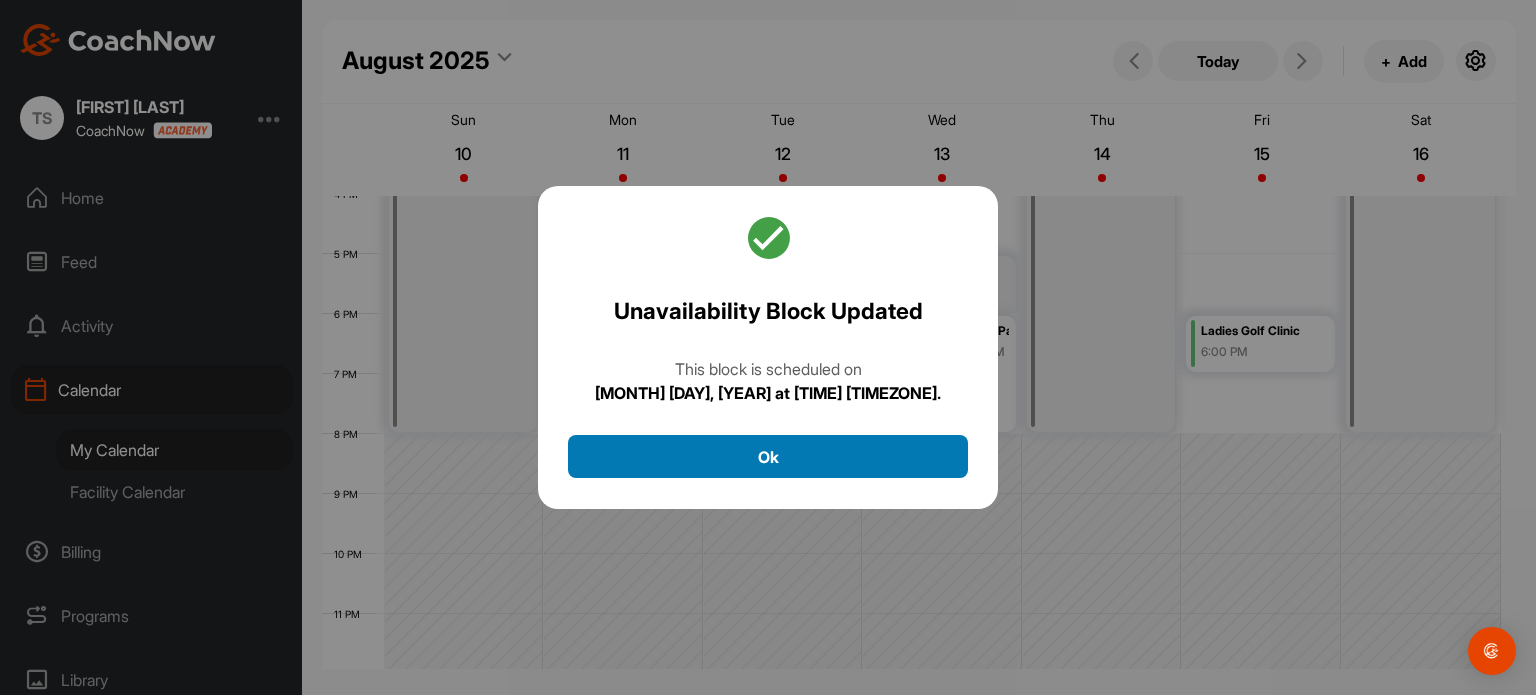 click on "Ok" at bounding box center (768, 456) 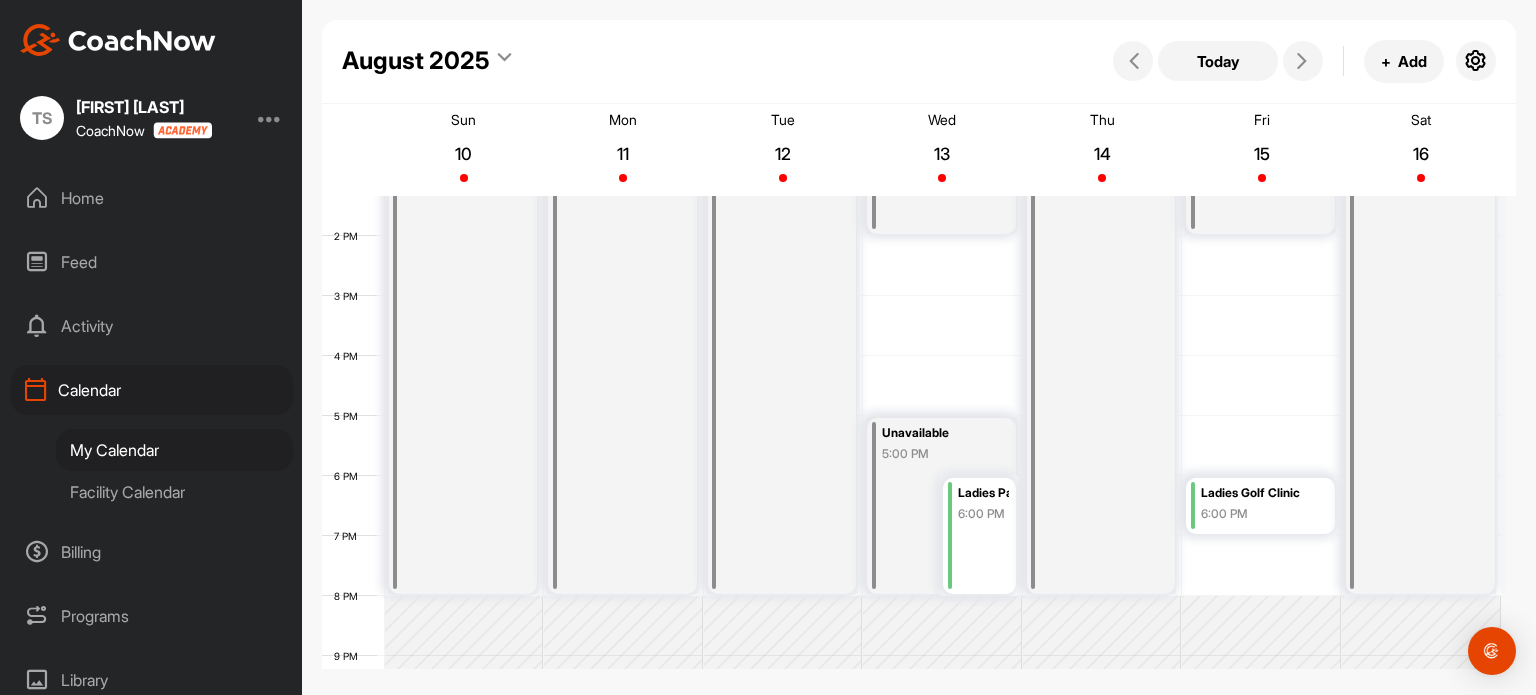 scroll, scrollTop: 791, scrollLeft: 0, axis: vertical 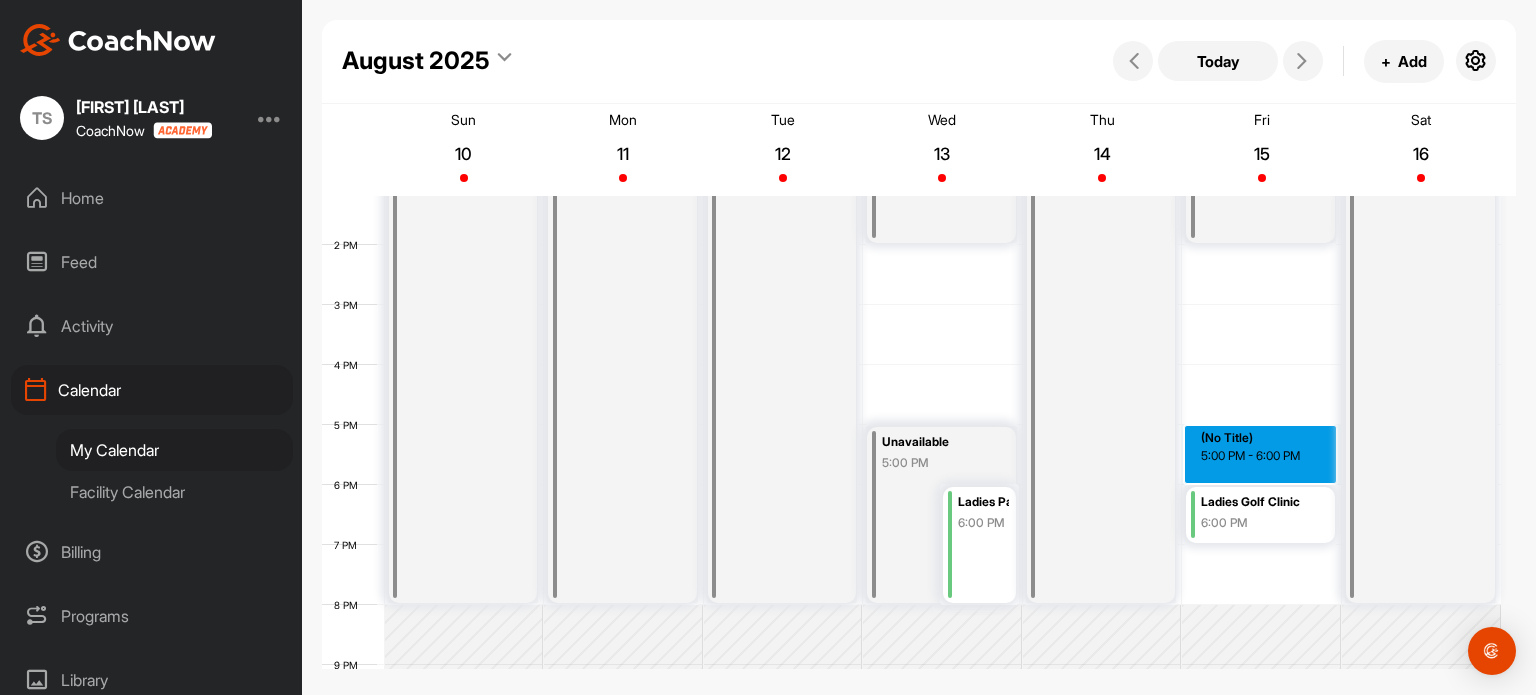 click on "12 AM 1 AM 2 AM 3 AM 4 AM 5 AM 6 AM 7 AM 8 AM 9 AM 10 AM 11 AM 12 PM 1 PM 2 PM 3 PM 4 PM 5 PM 6 PM 7 PM 8 PM 9 PM 10 PM 11 PM Unavailable 8:00 AM Unavailable 8:00 AM Unavailable 8:00 AM Unavailable 5:00 PM Ladies Par-Tee Night 6:00 PM Unavailable 8:00 AM Unavailable 8:00 AM Unavailable 8:00 AM Ladies Golf Clinic 6:00 PM (No Title) 5:00 PM - 6:00 PM Unavailable 8:00 AM" at bounding box center (911, 125) 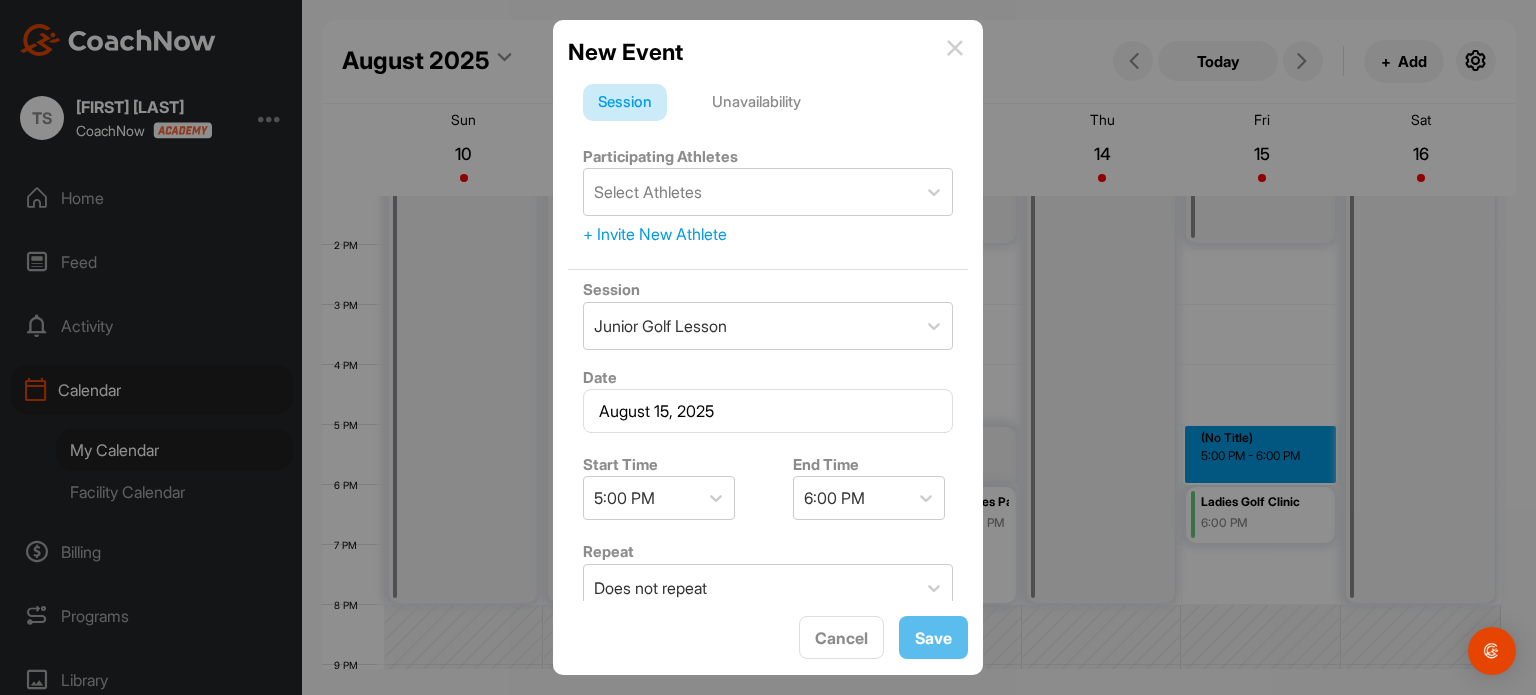 click on "Unavailability" at bounding box center (756, 103) 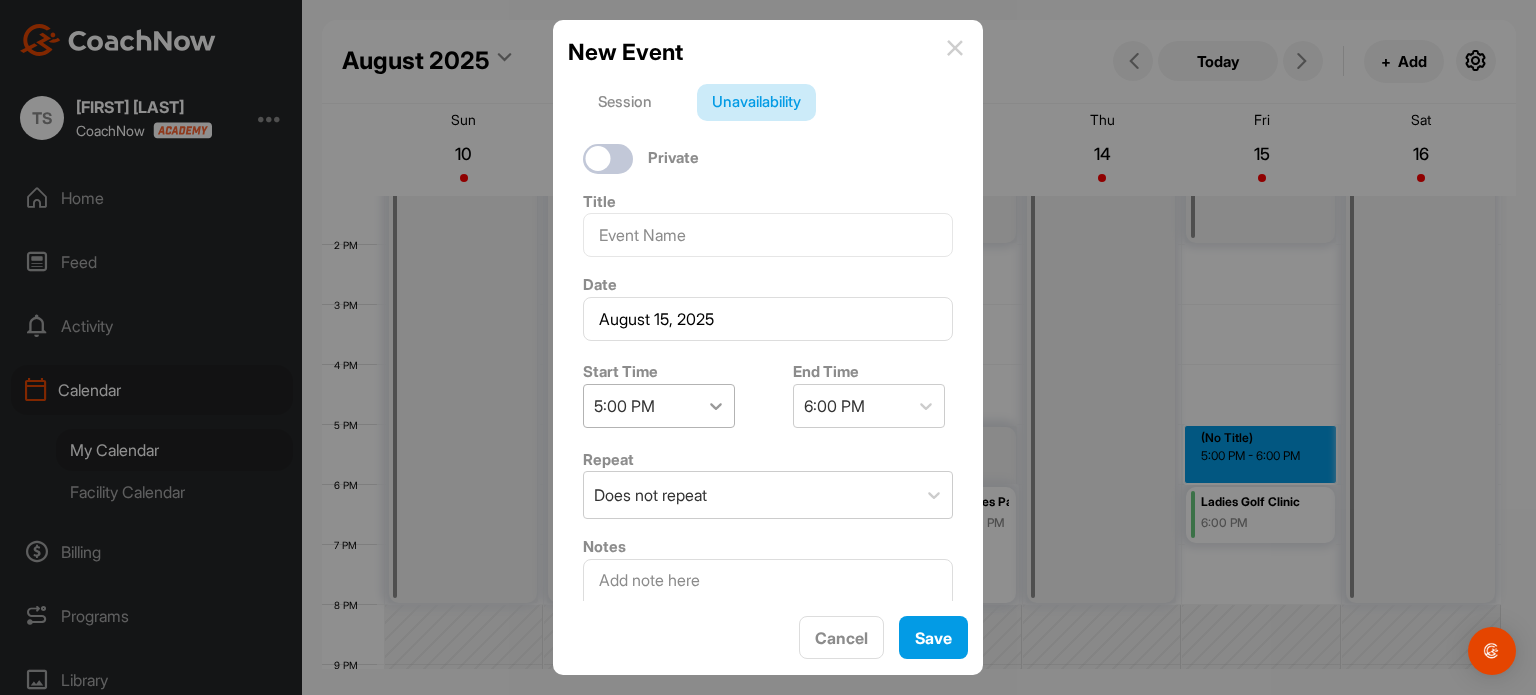 click at bounding box center (716, 406) 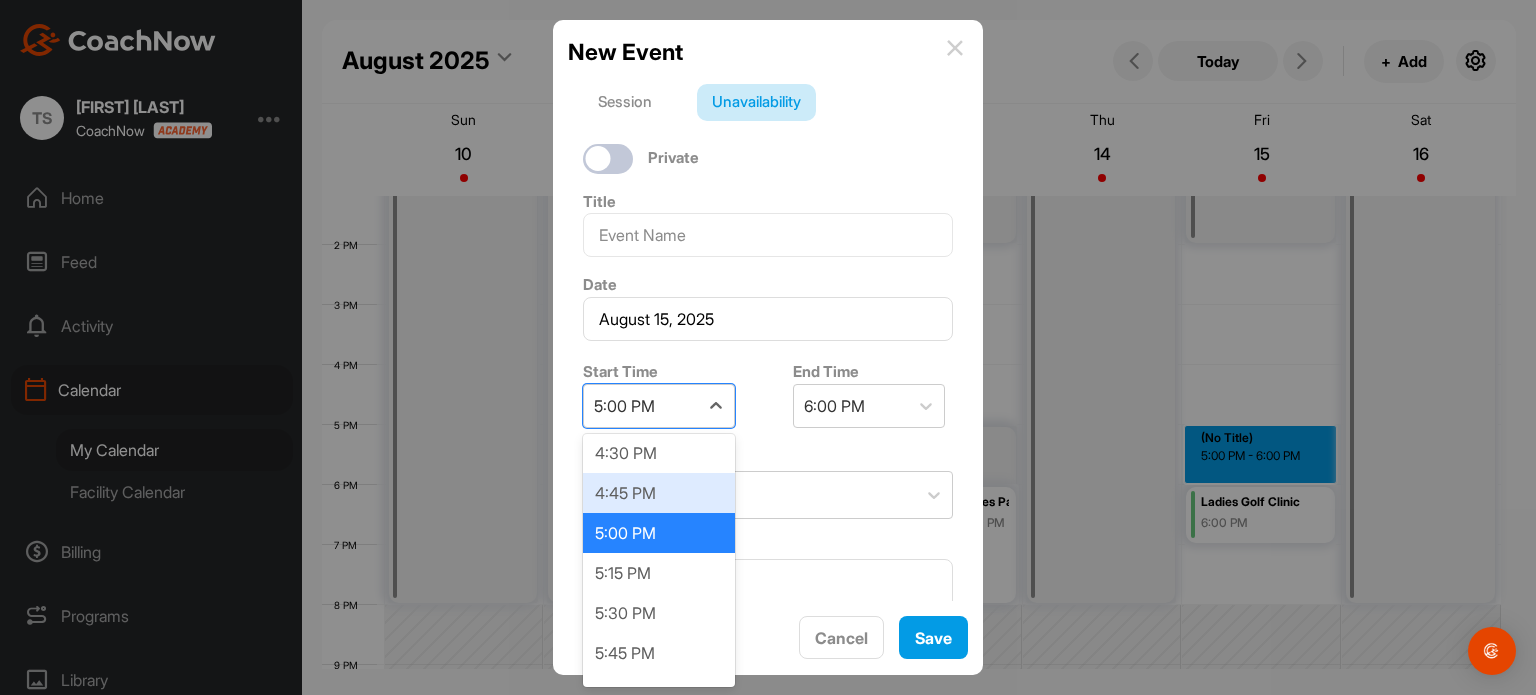 scroll, scrollTop: 2650, scrollLeft: 0, axis: vertical 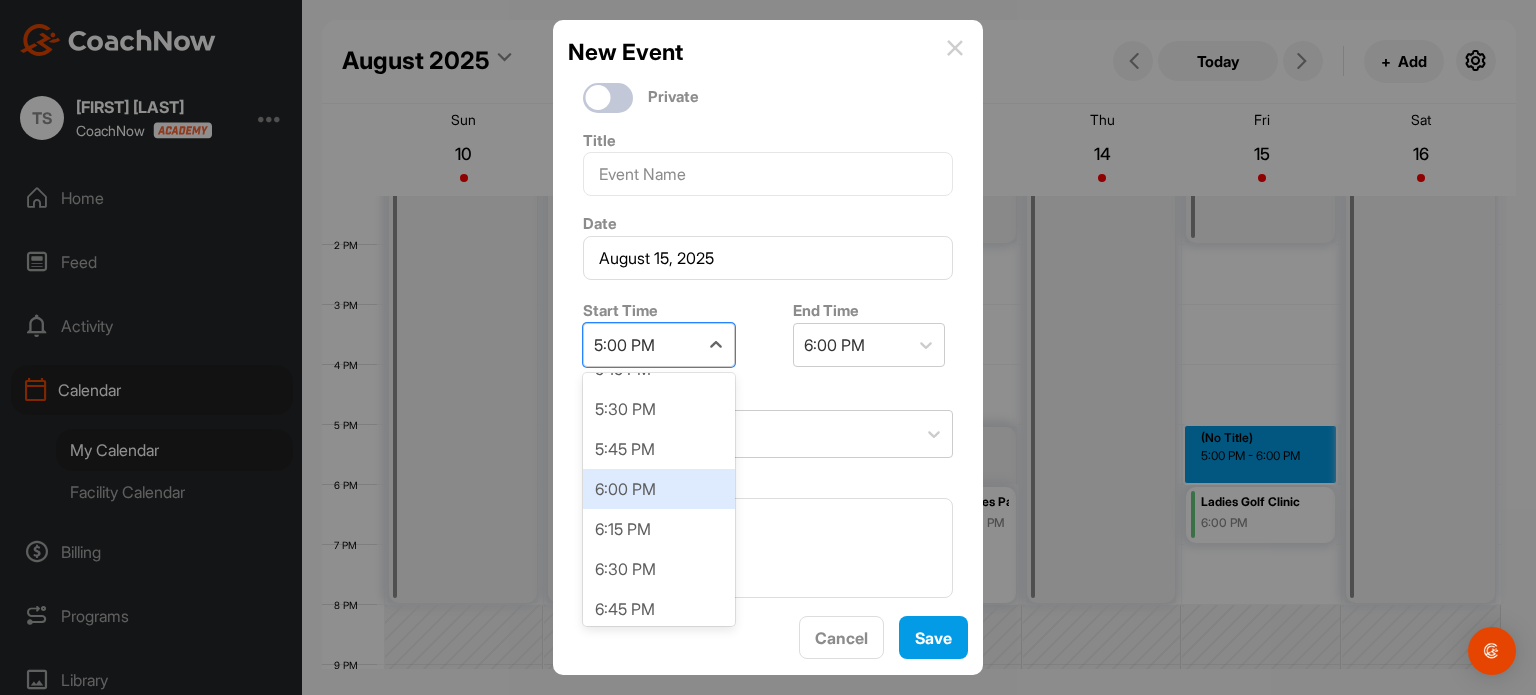 click on "6:00 PM" at bounding box center [659, 489] 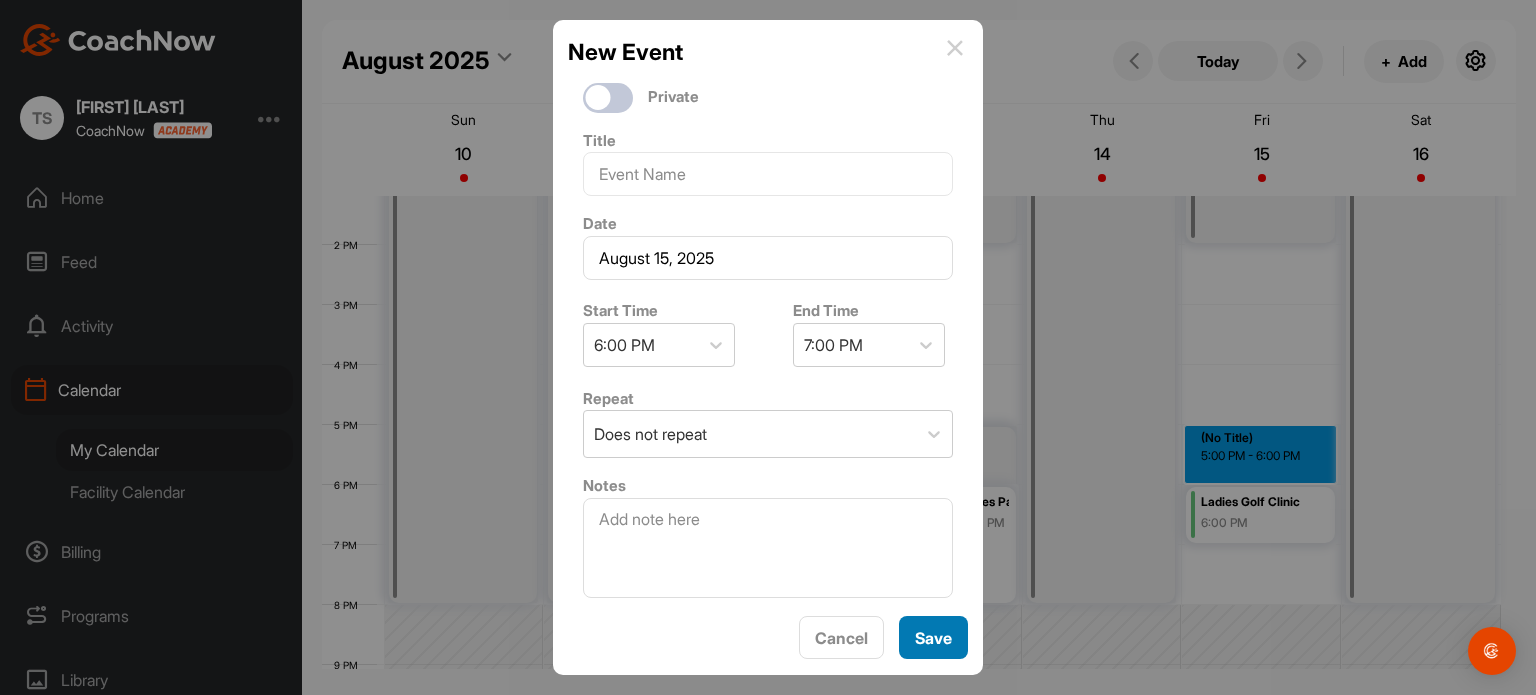 click on "Save" at bounding box center [933, 637] 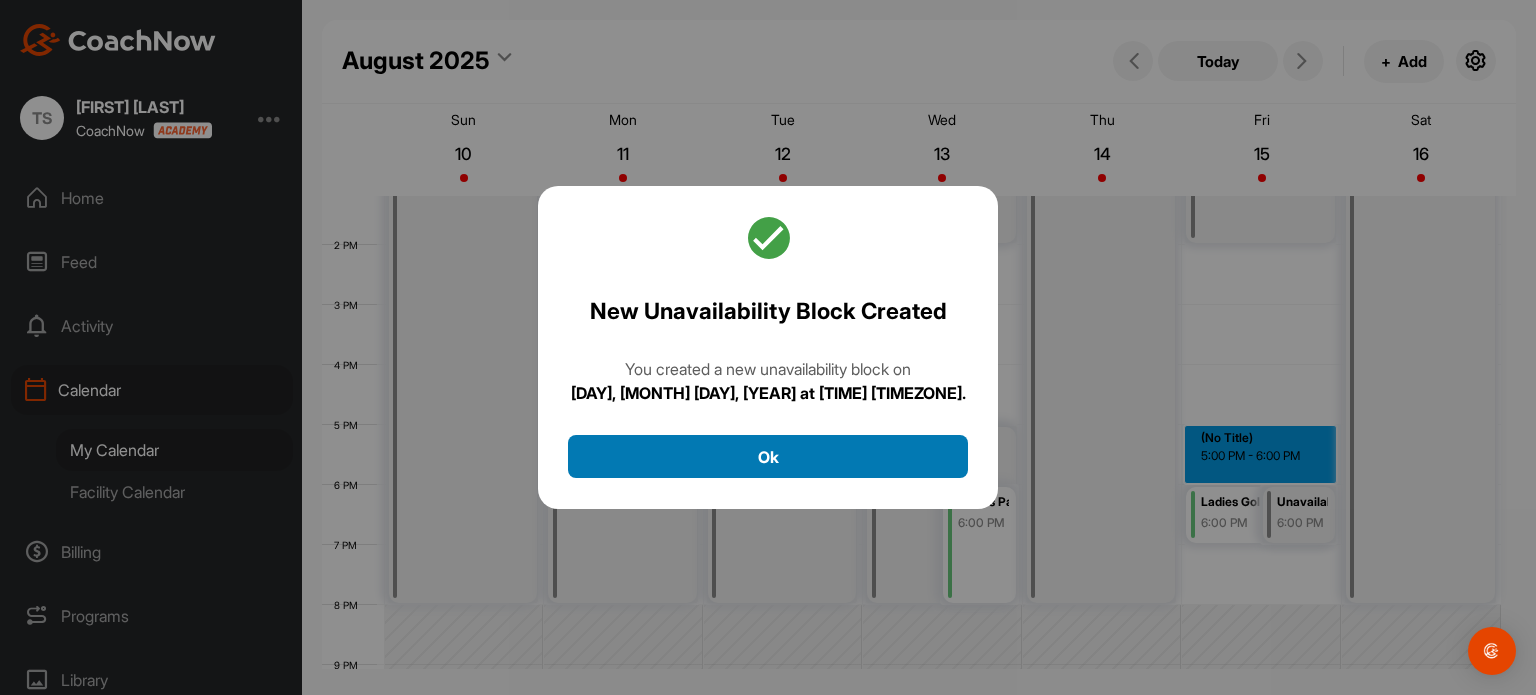 click on "Ok" at bounding box center (768, 456) 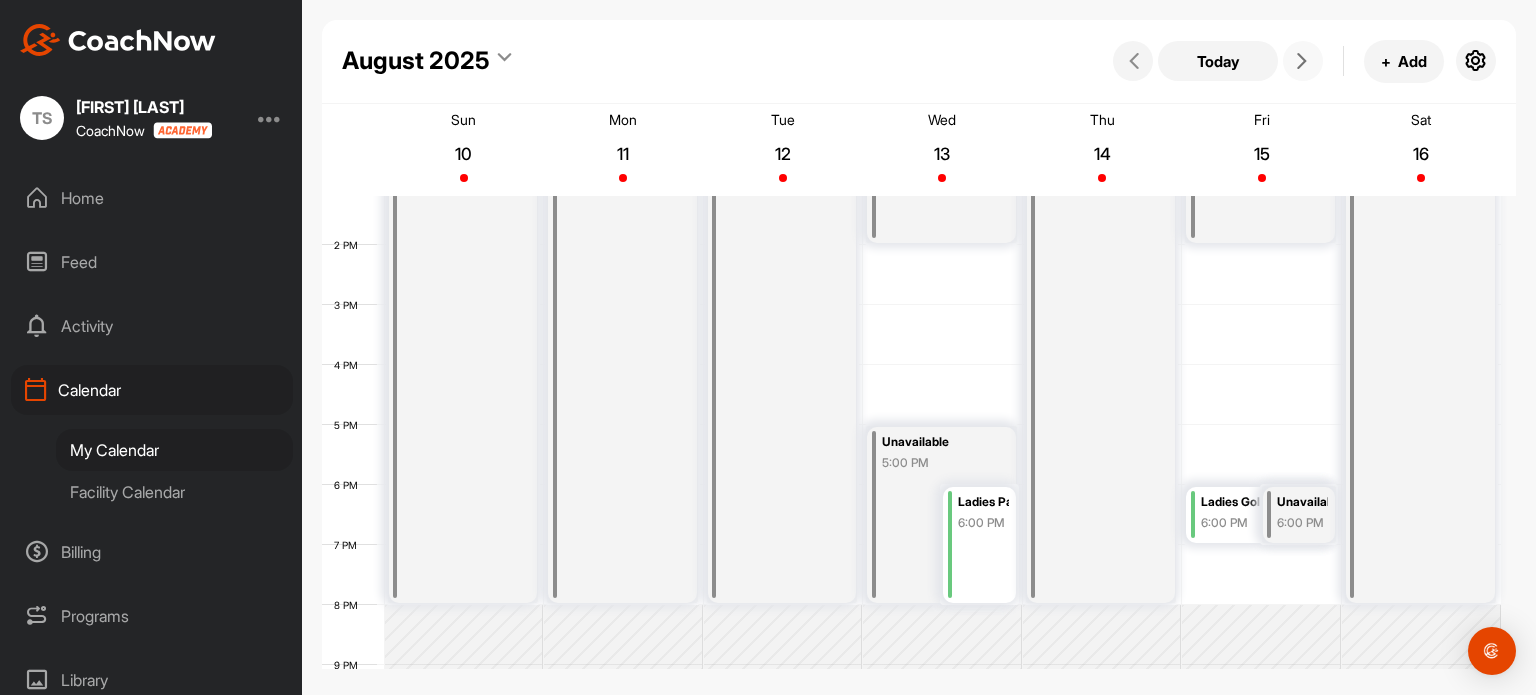 click at bounding box center [1302, 61] 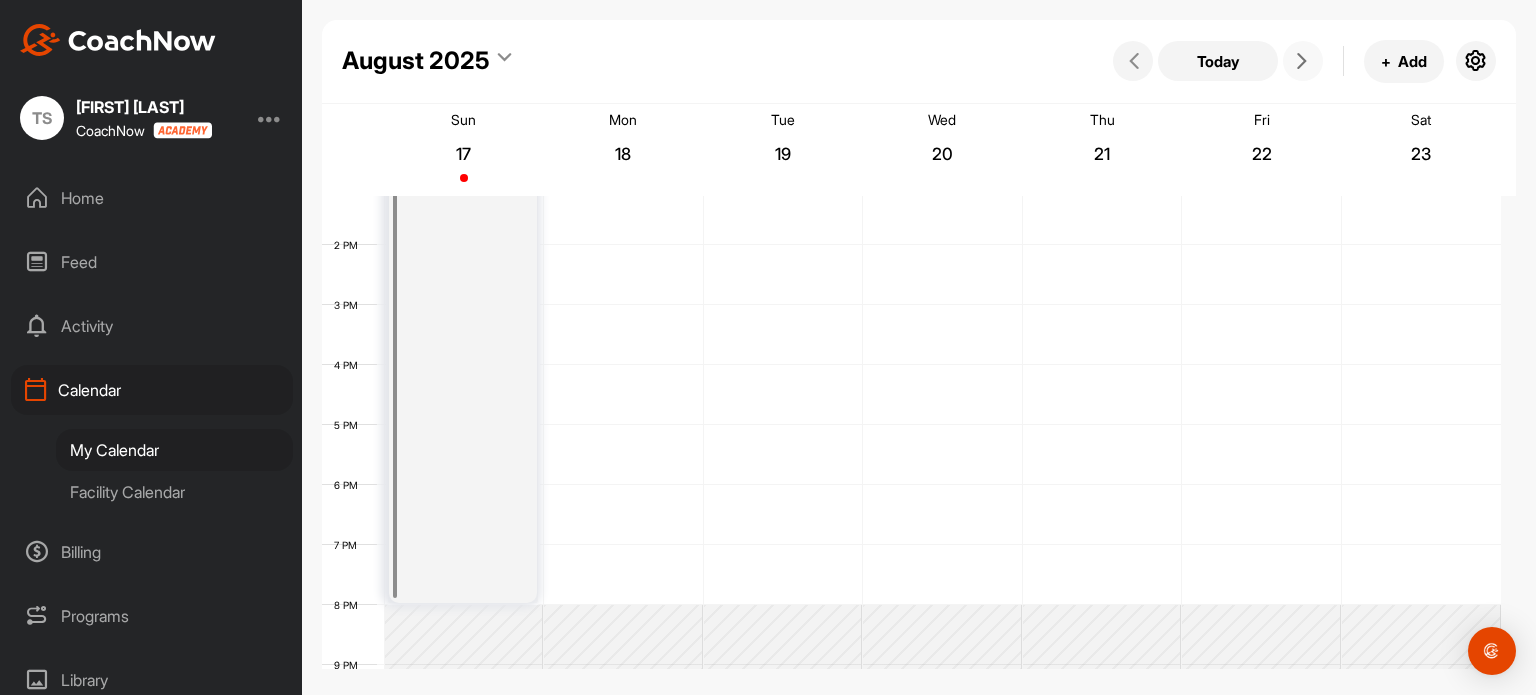 scroll, scrollTop: 347, scrollLeft: 0, axis: vertical 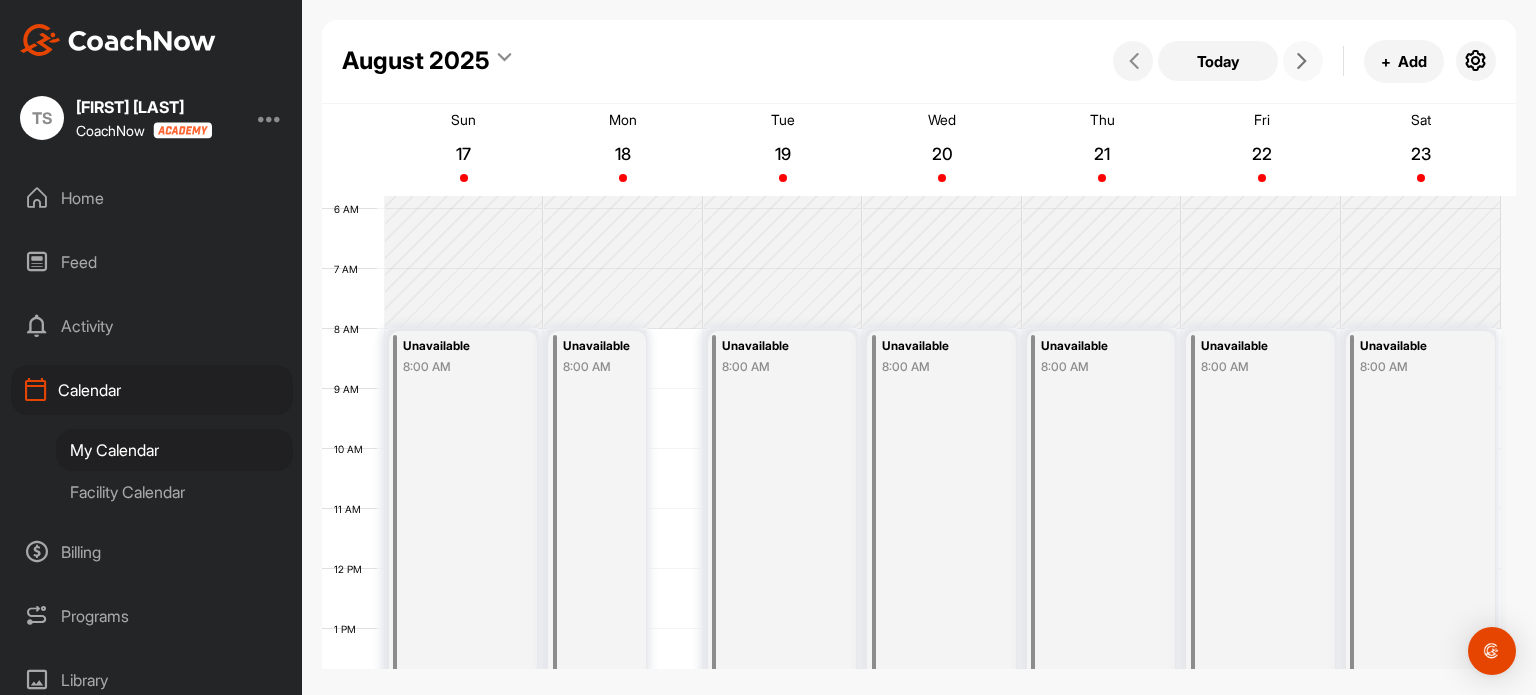 drag, startPoint x: 1307, startPoint y: 65, endPoint x: 620, endPoint y: 541, distance: 835.79004 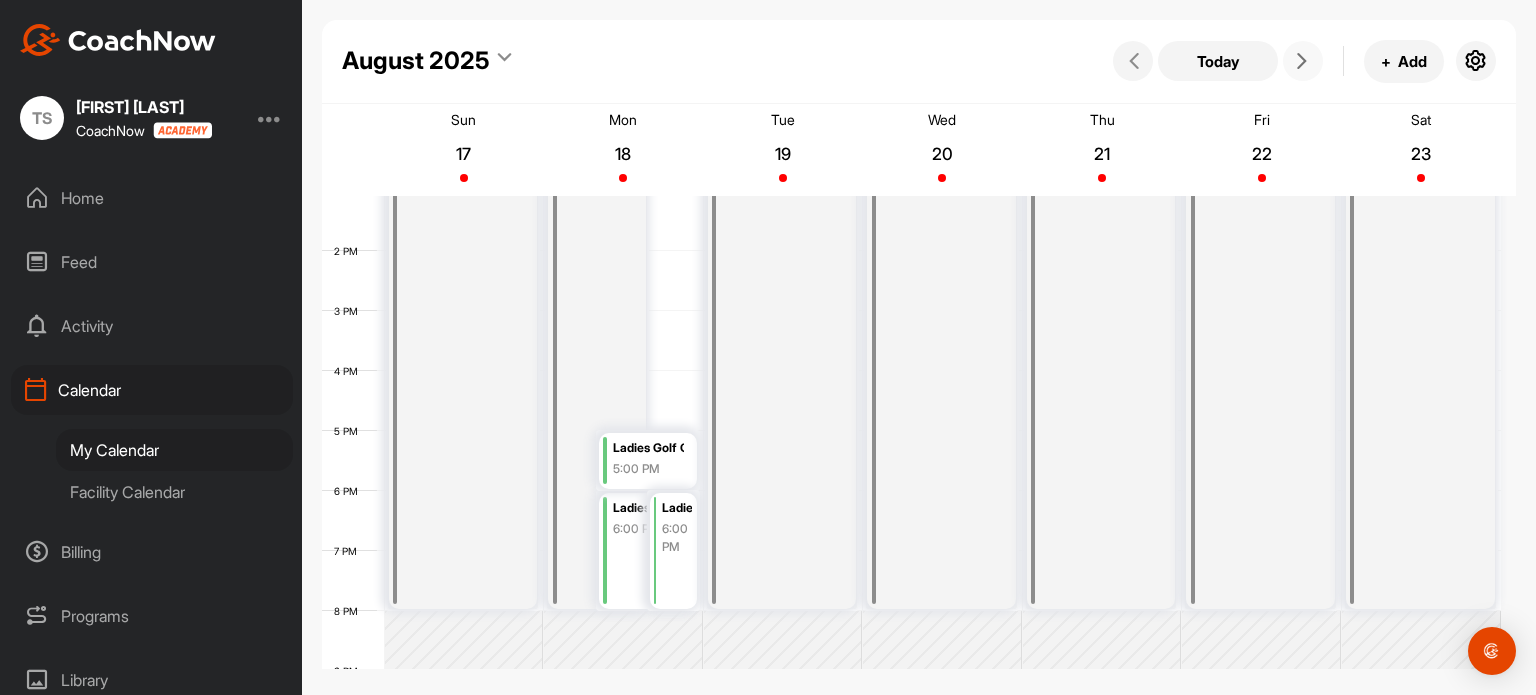 scroll, scrollTop: 787, scrollLeft: 0, axis: vertical 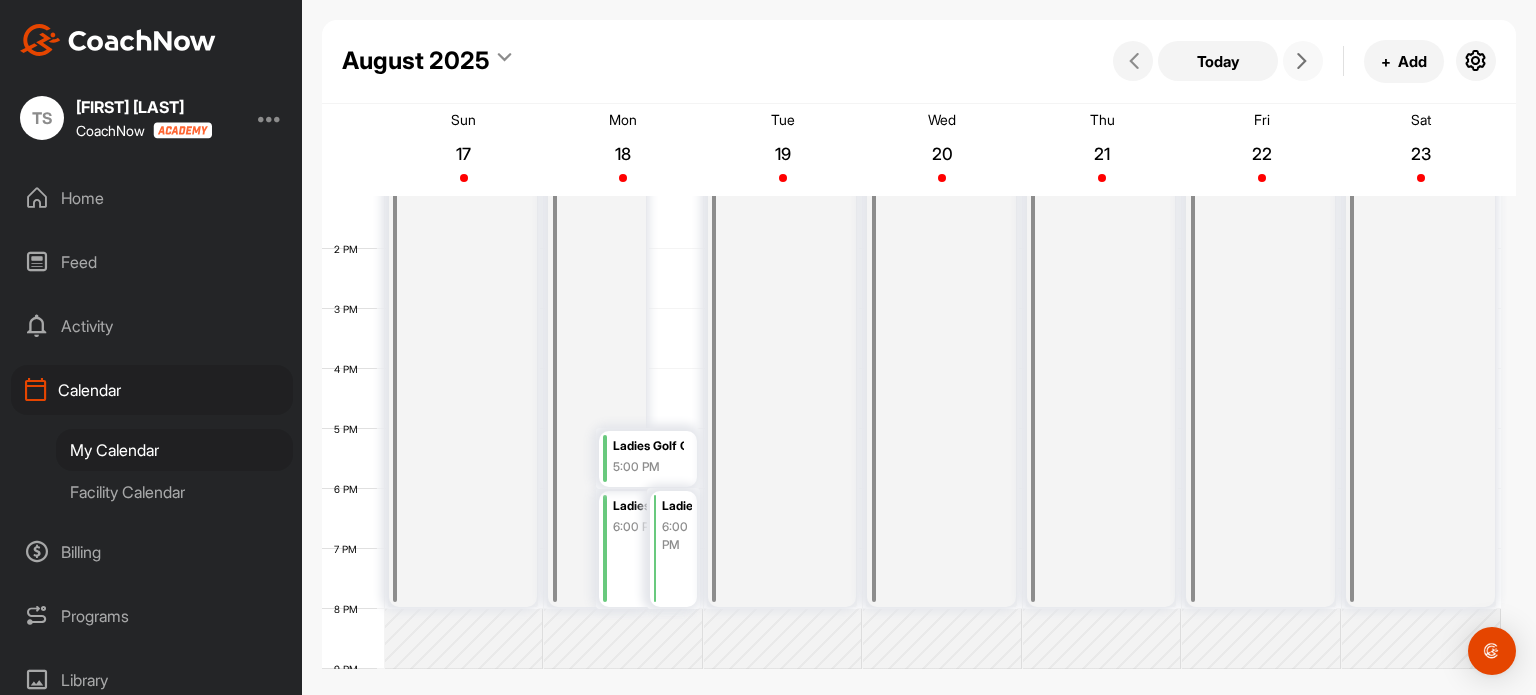 click on "Ladies Par-Tee Night 6:00 PM" at bounding box center (648, 549) 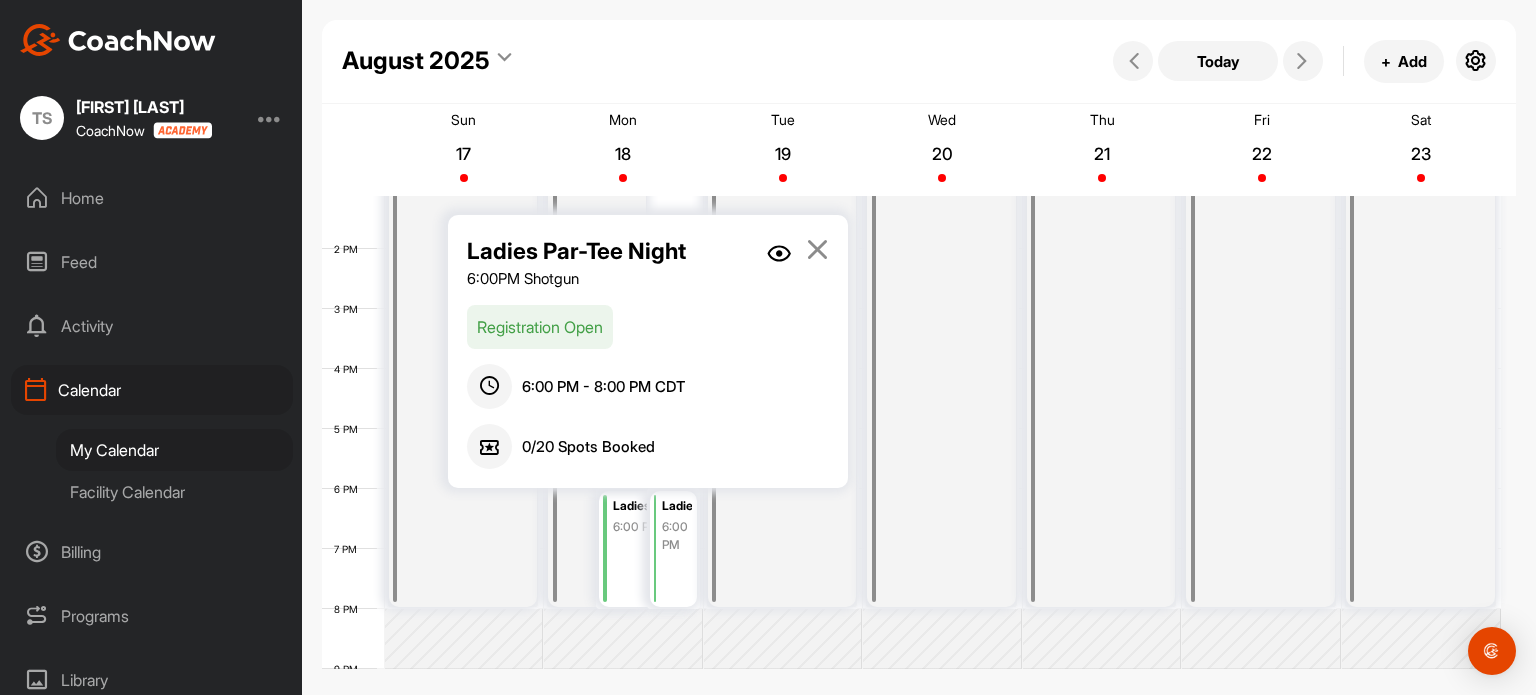 click at bounding box center [817, 249] 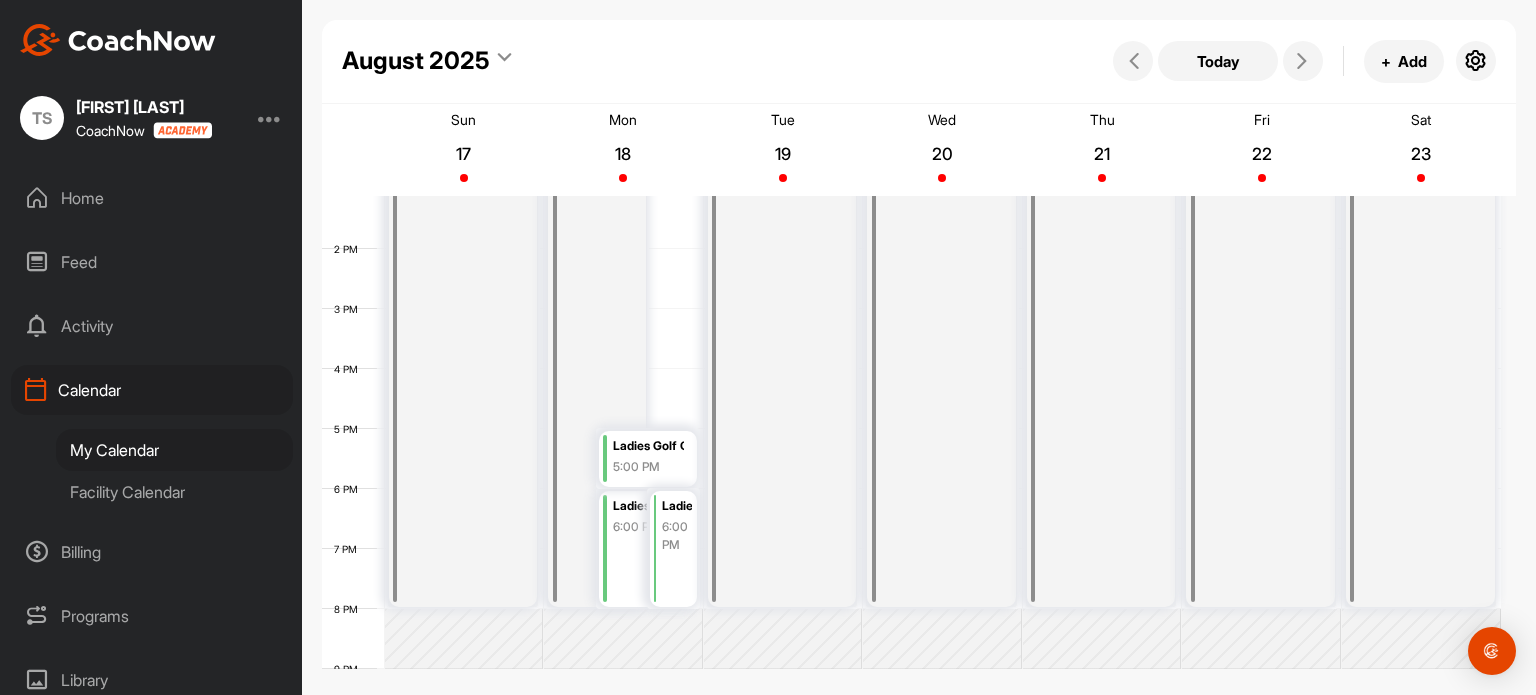 click on "Ladies Par-Tee Night 6:00 PM" at bounding box center [673, 549] 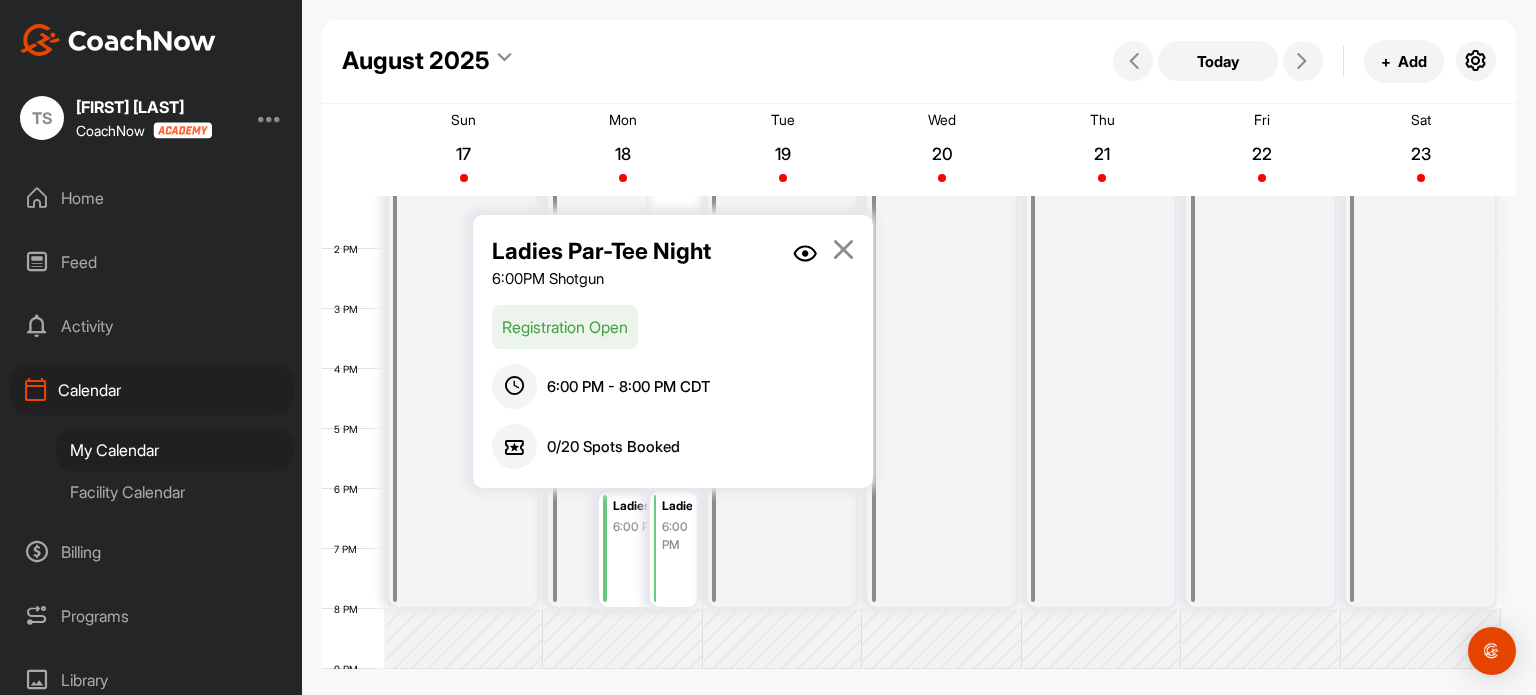 click at bounding box center (843, 249) 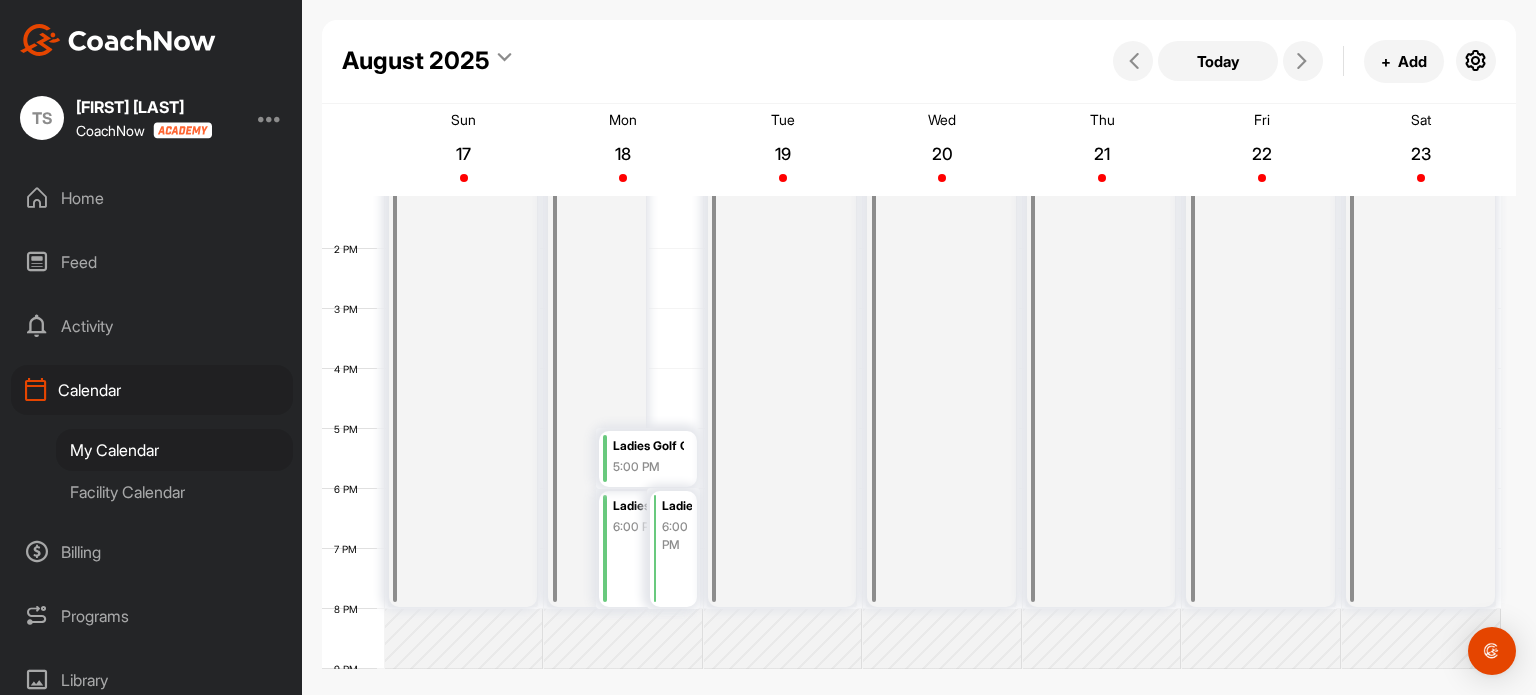click on "Programs" at bounding box center (152, 616) 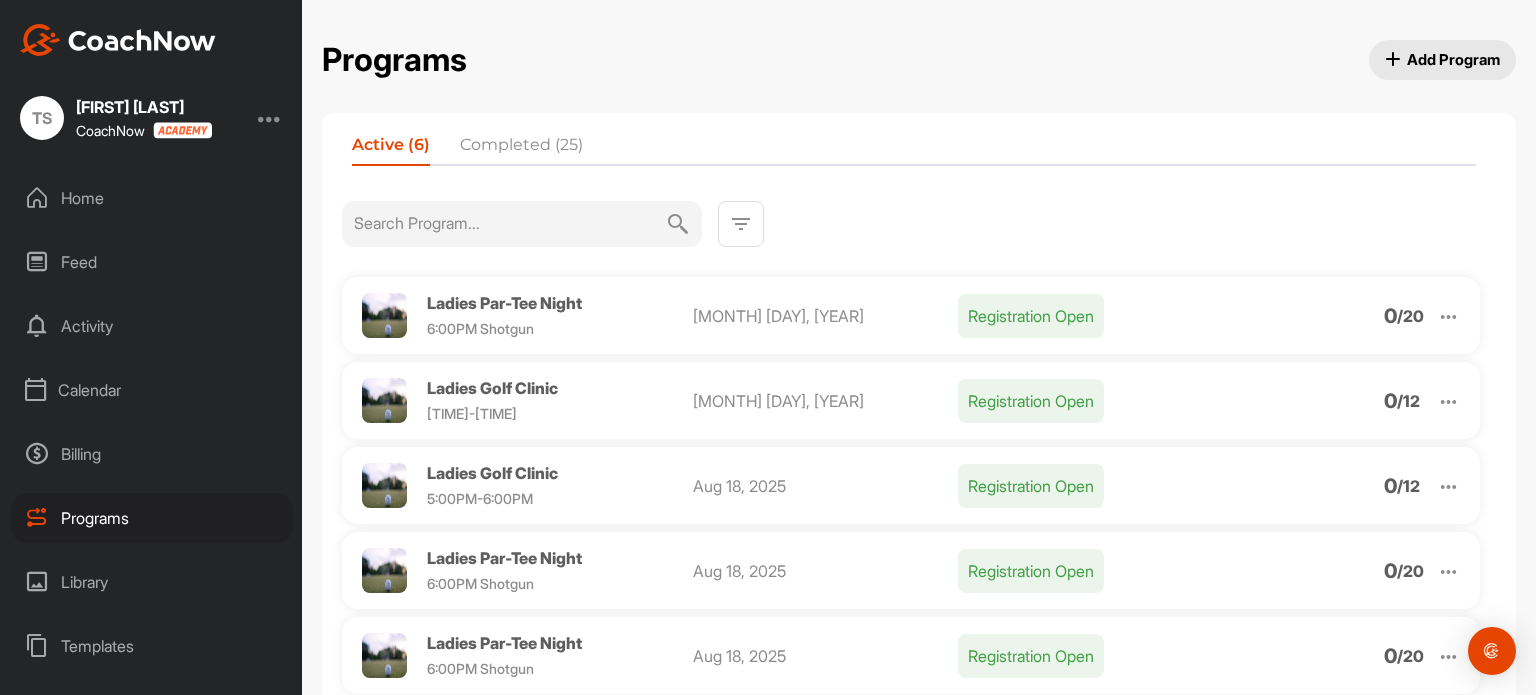 scroll, scrollTop: 176, scrollLeft: 0, axis: vertical 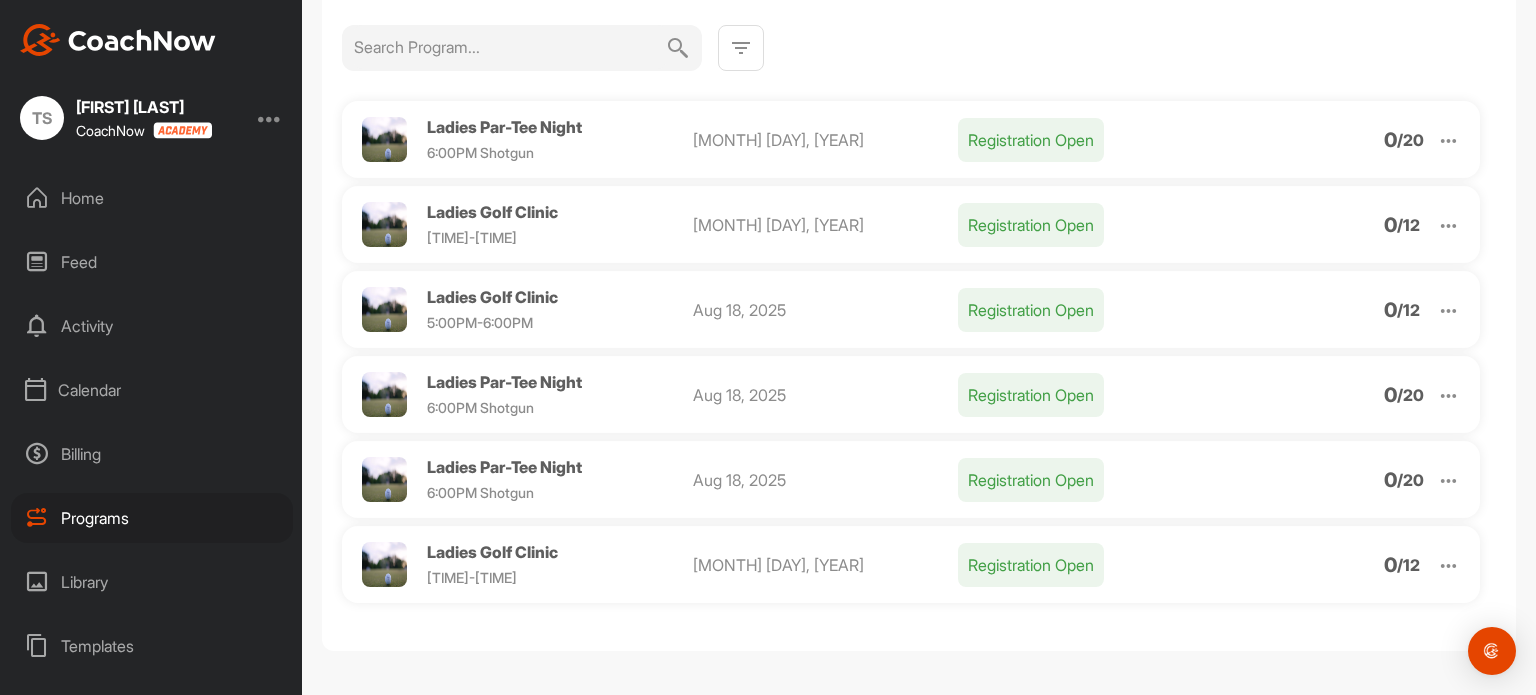 click on "Ladies Par-Tee Night 6:00PM Shotgun Aug 18, 2025 Registration Open 0 / 20" at bounding box center [911, 479] 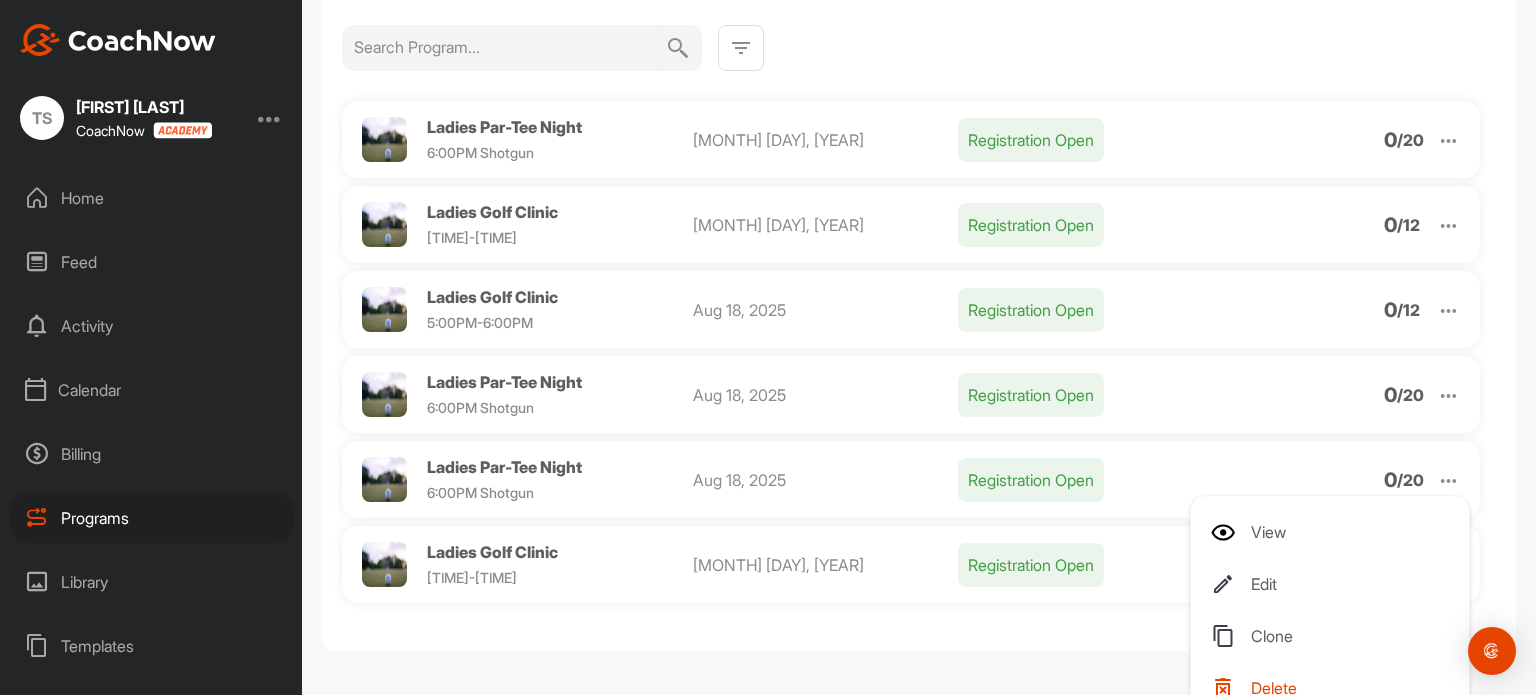 click on "Delete" at bounding box center [1274, 688] 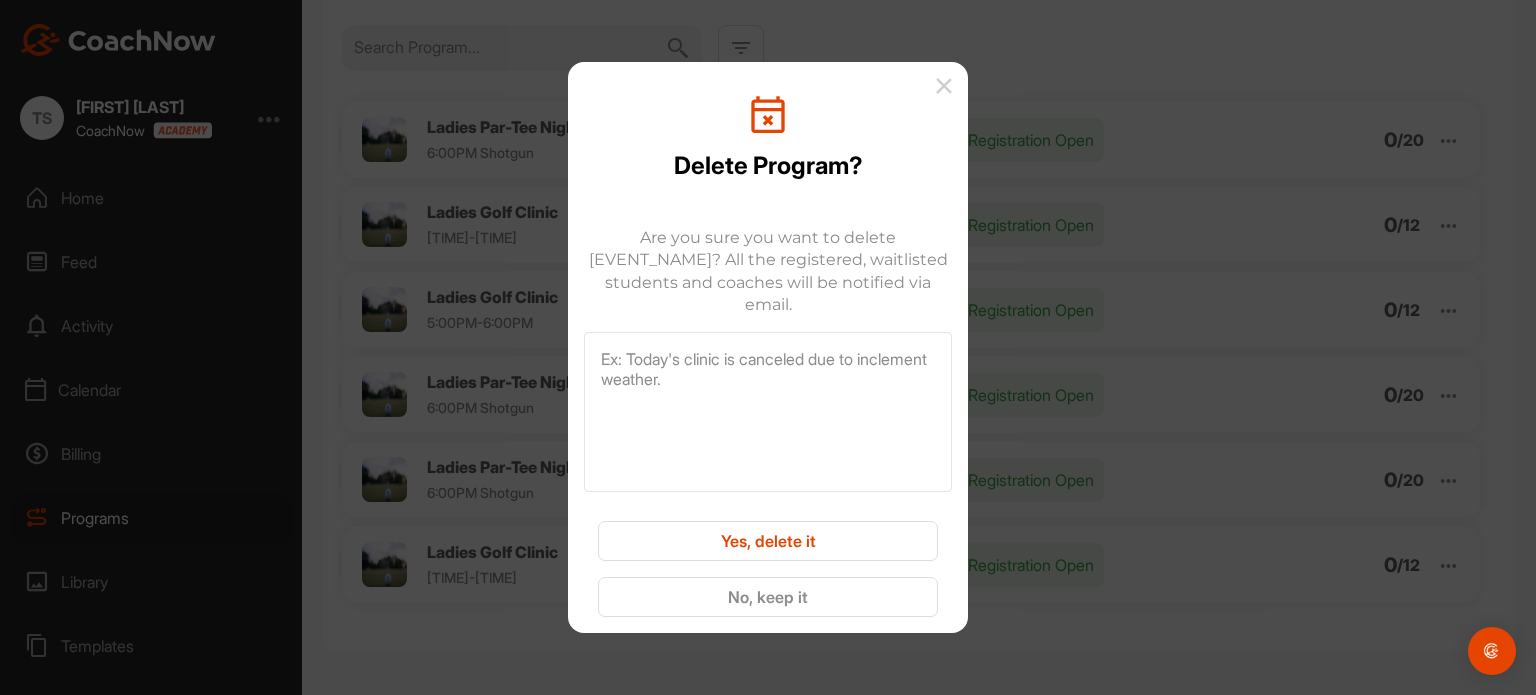 click on "Yes, delete it" at bounding box center (768, 541) 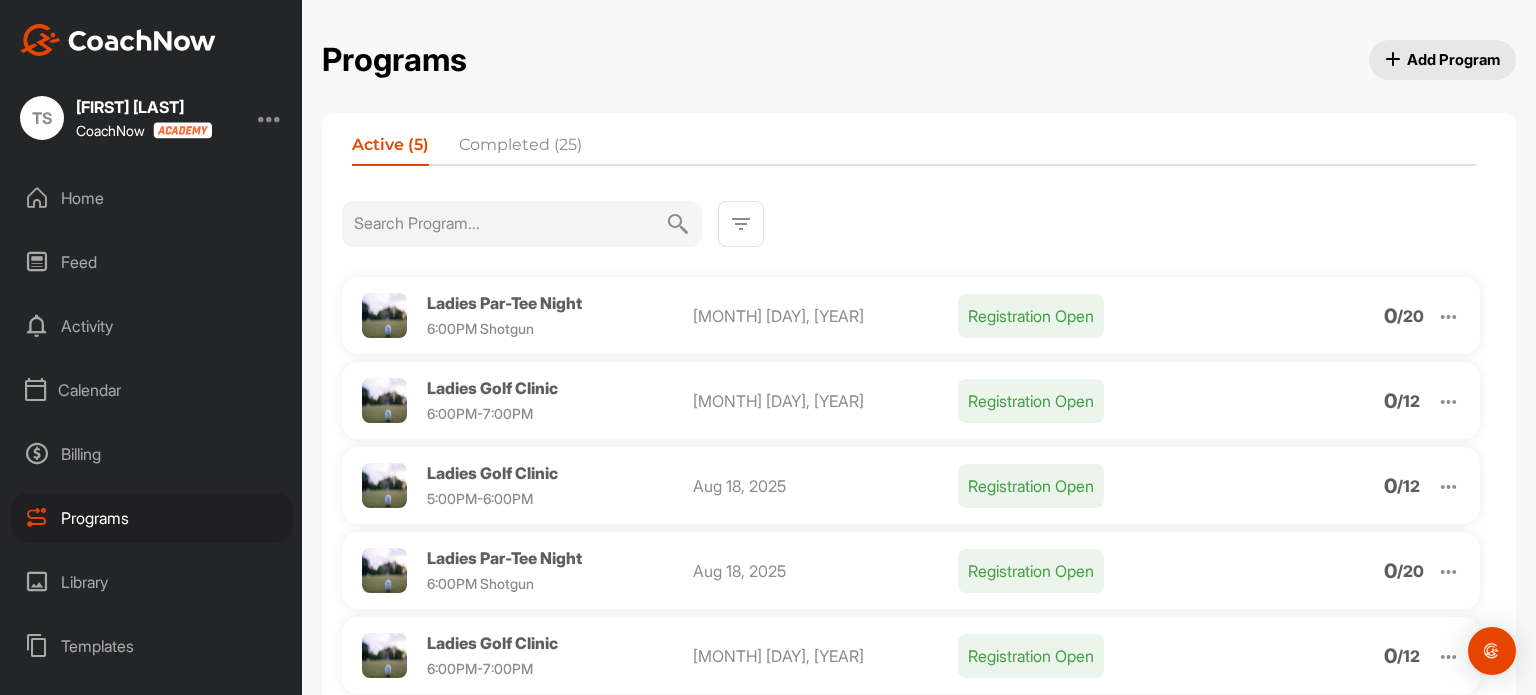 scroll, scrollTop: 0, scrollLeft: 0, axis: both 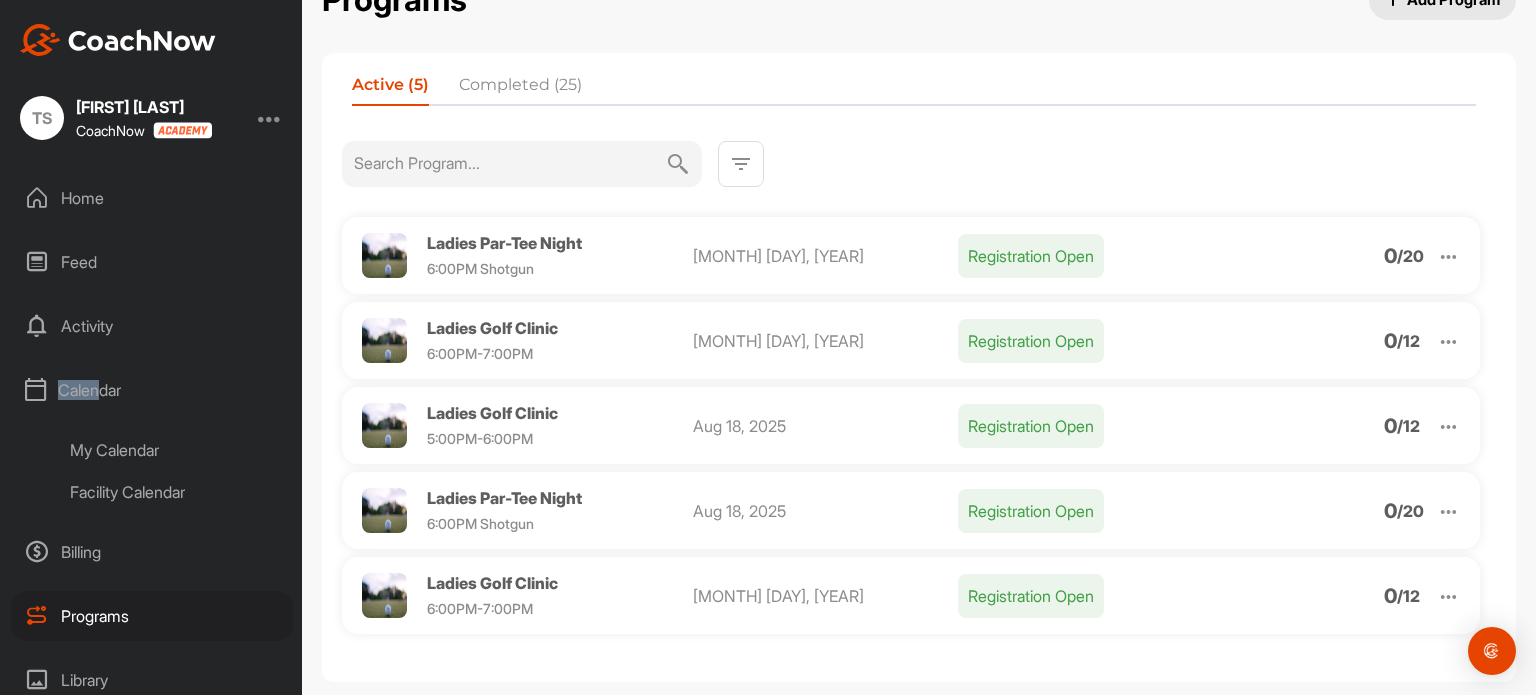 click at bounding box center [1448, 511] 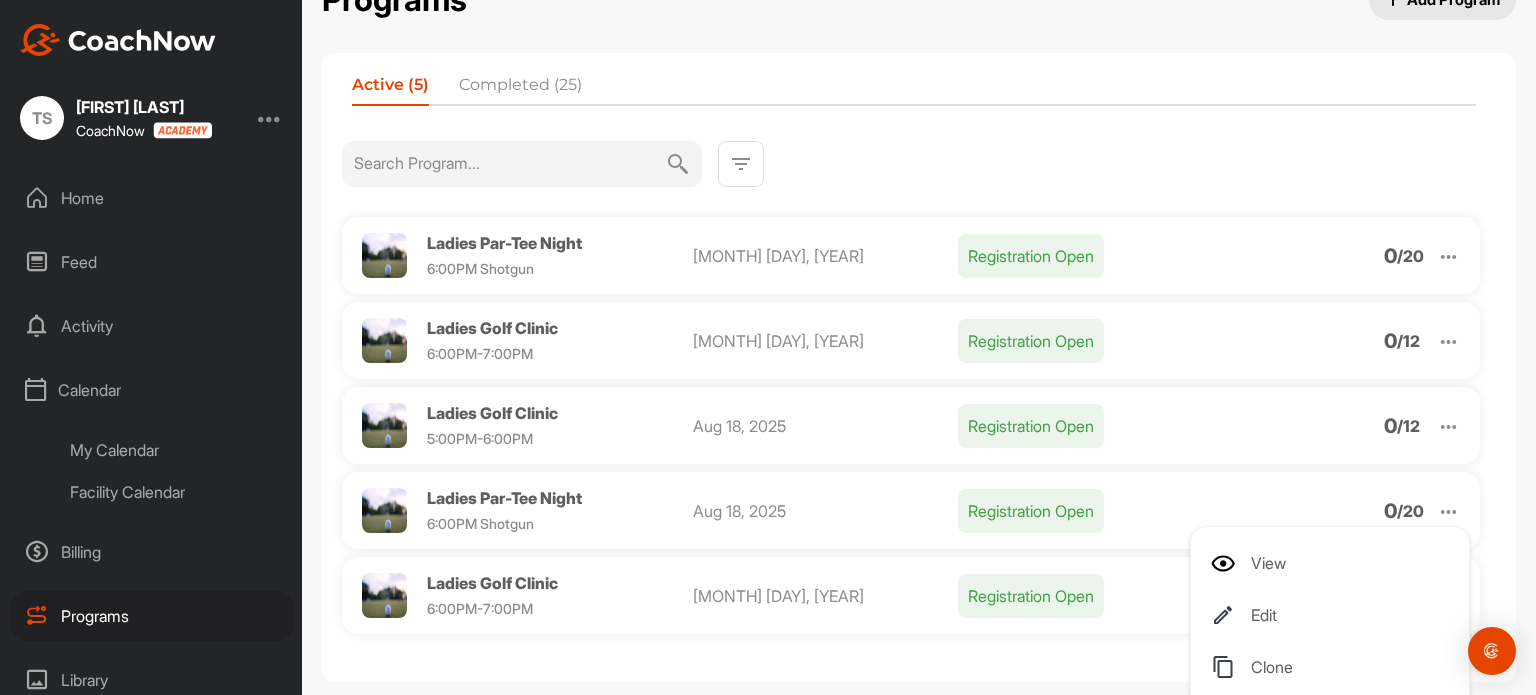 click on "Edit" at bounding box center [1334, 615] 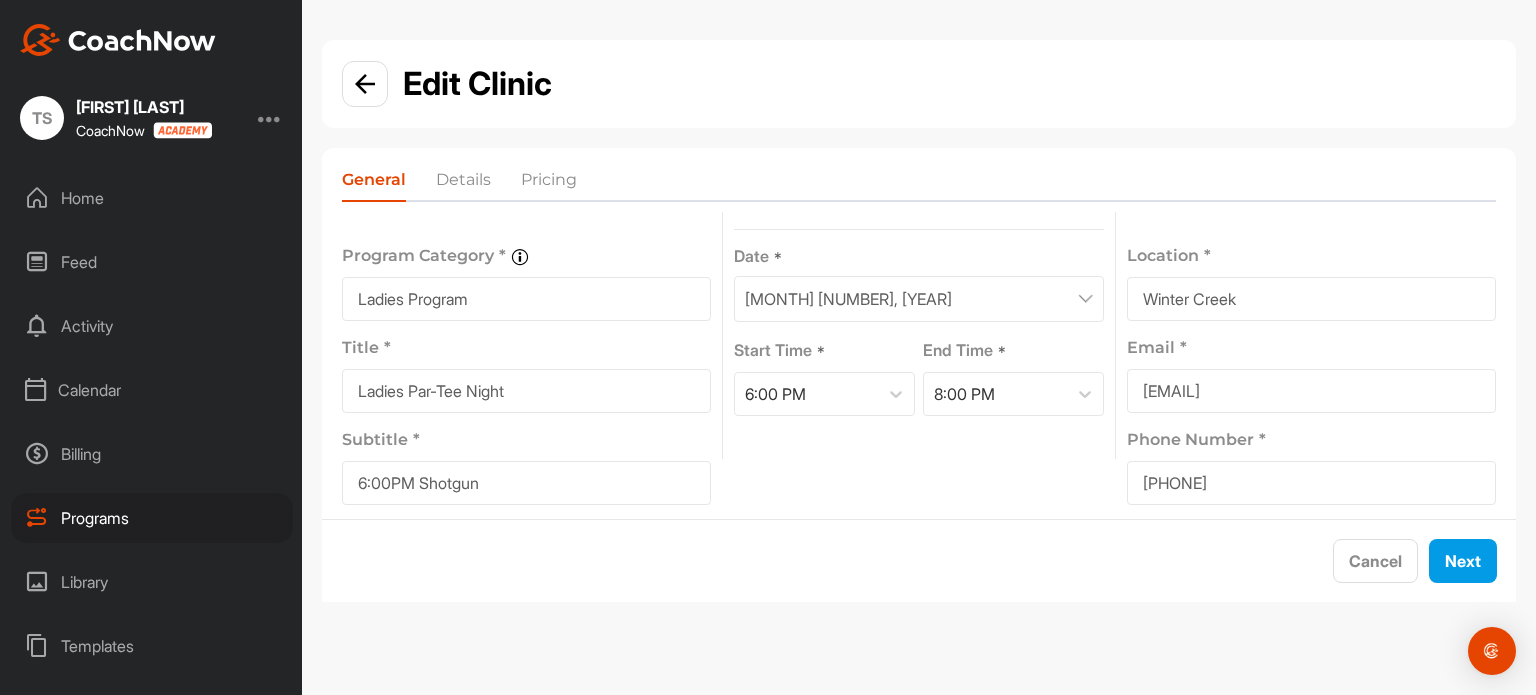 scroll, scrollTop: 42, scrollLeft: 0, axis: vertical 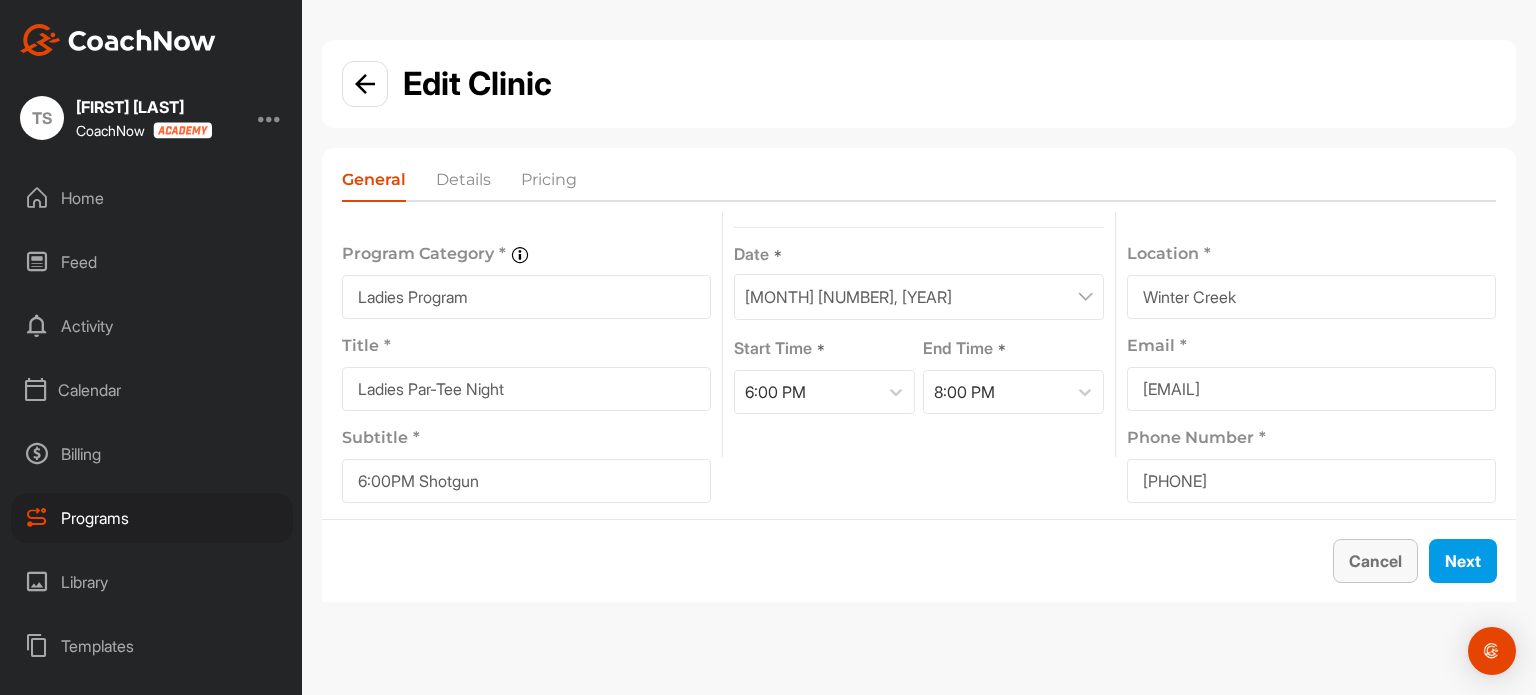click on "Cancel" at bounding box center [1375, 561] 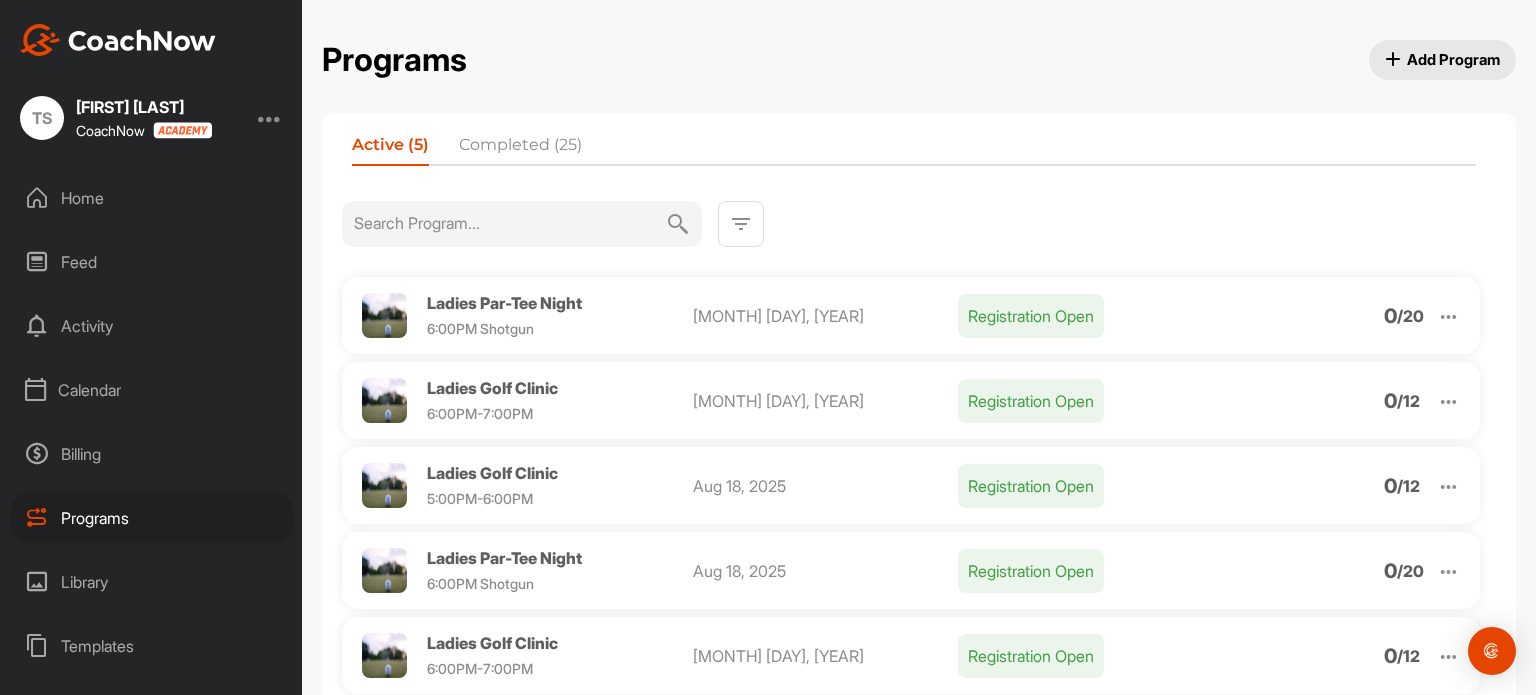 scroll, scrollTop: 92, scrollLeft: 0, axis: vertical 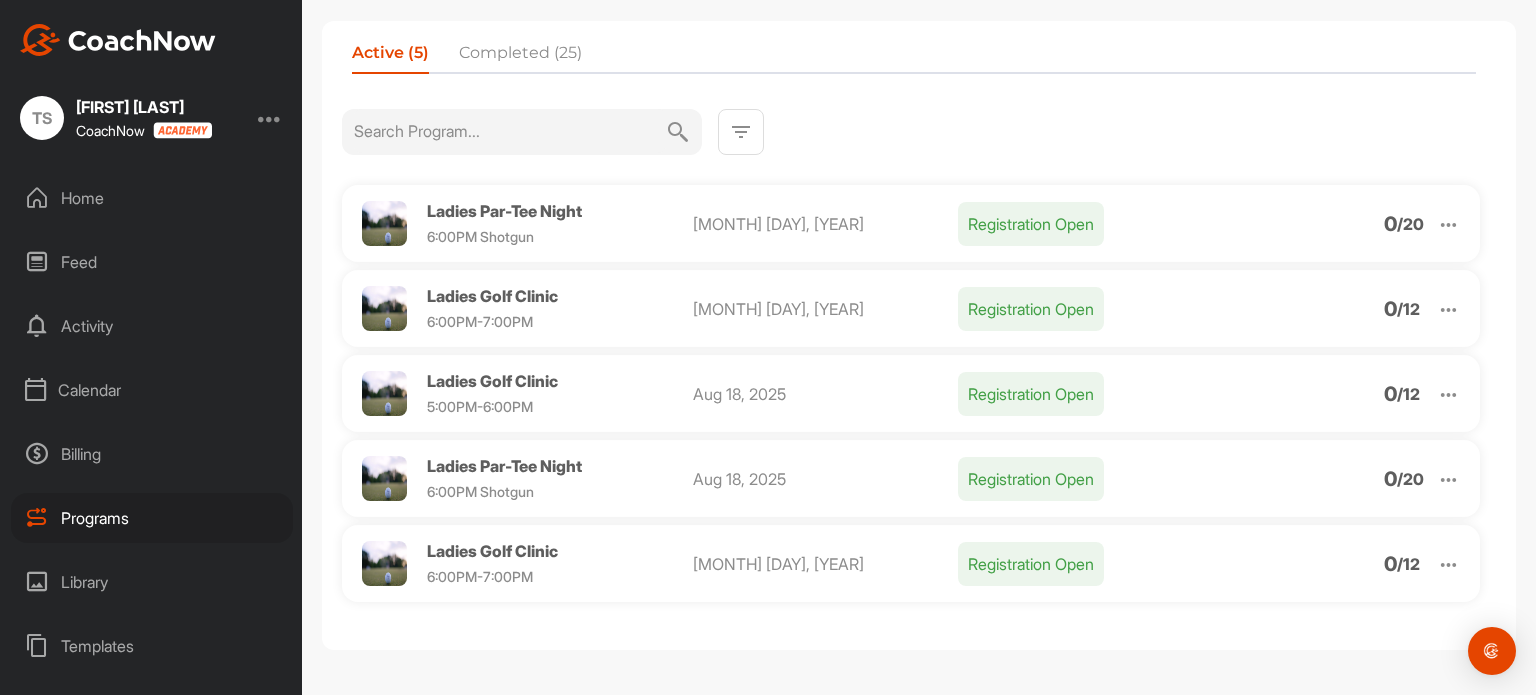 click at bounding box center (1448, 479) 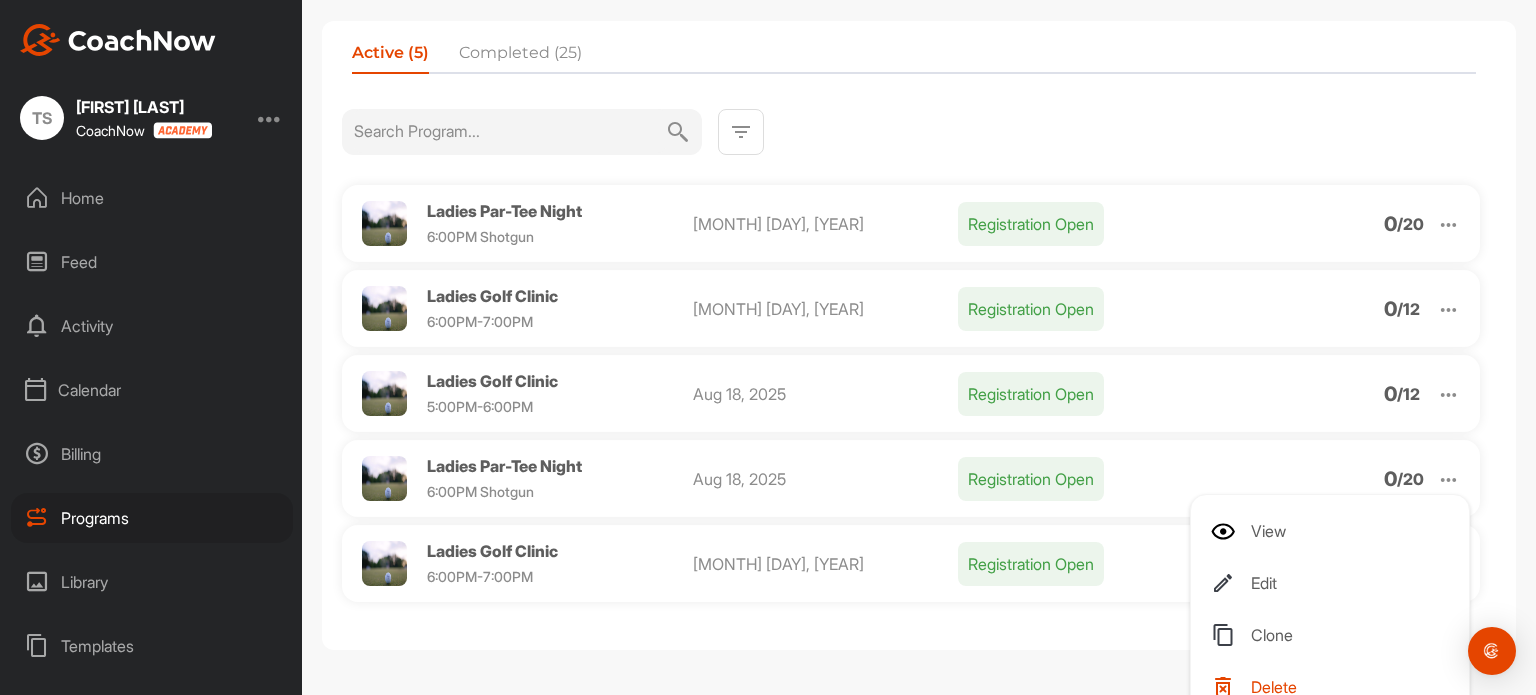 click on "Clone" at bounding box center [1334, 635] 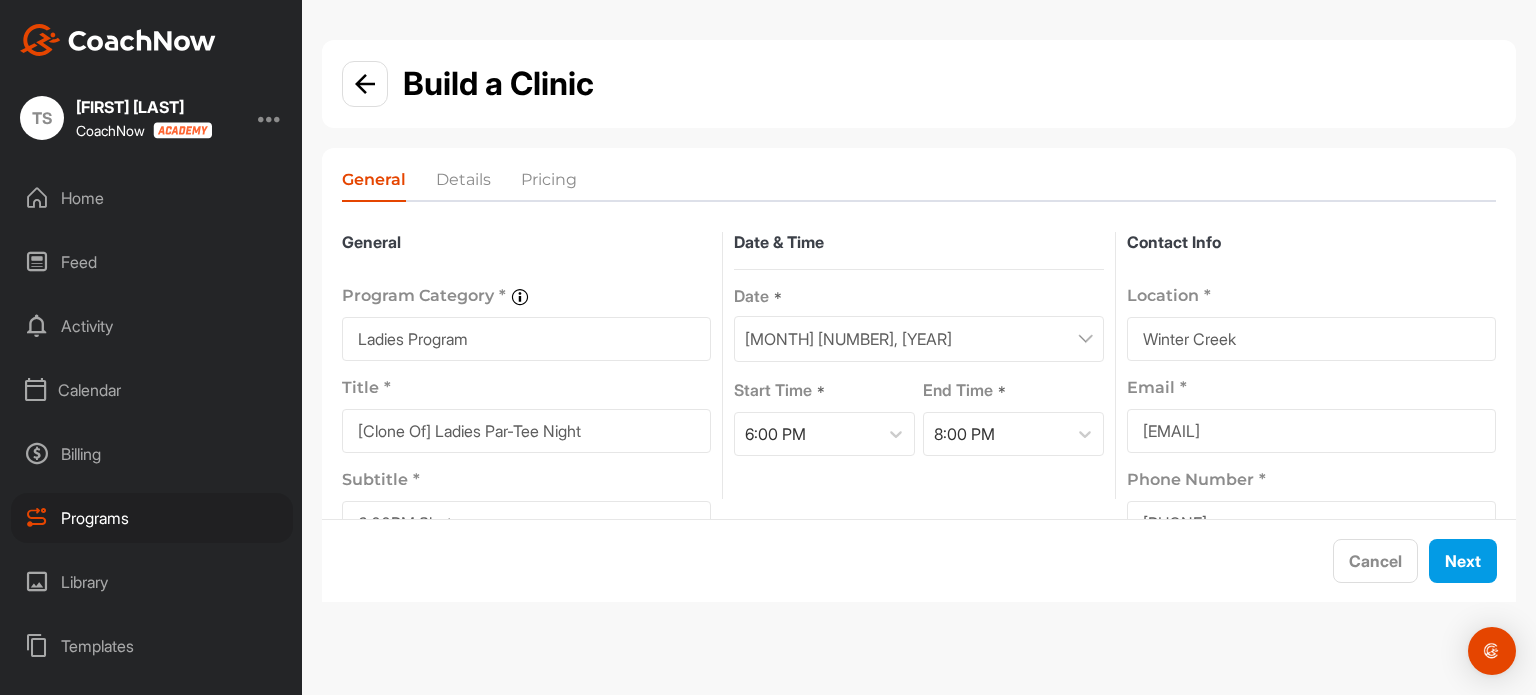 drag, startPoint x: 440, startPoint y: 429, endPoint x: 196, endPoint y: 403, distance: 245.38133 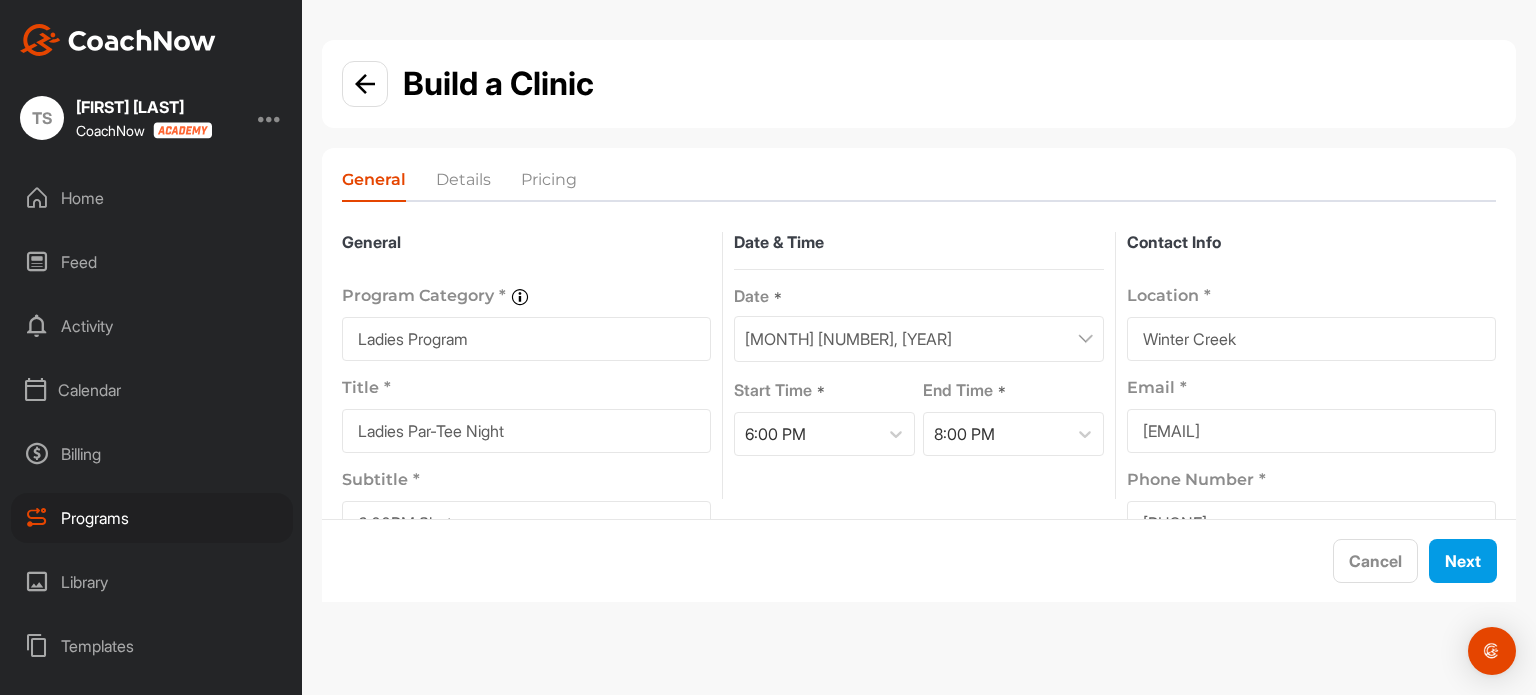 type on "Ladies Par-Tee Night" 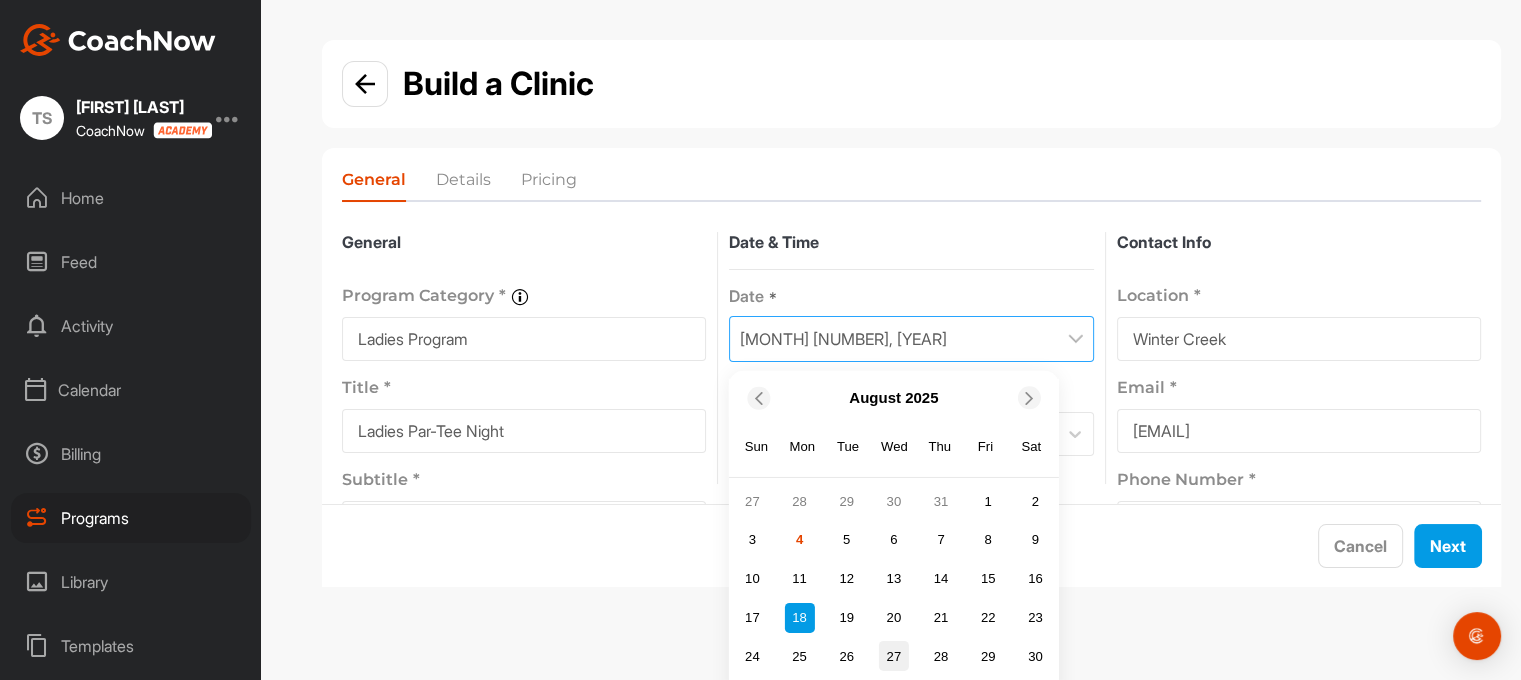 click on "27" at bounding box center [894, 656] 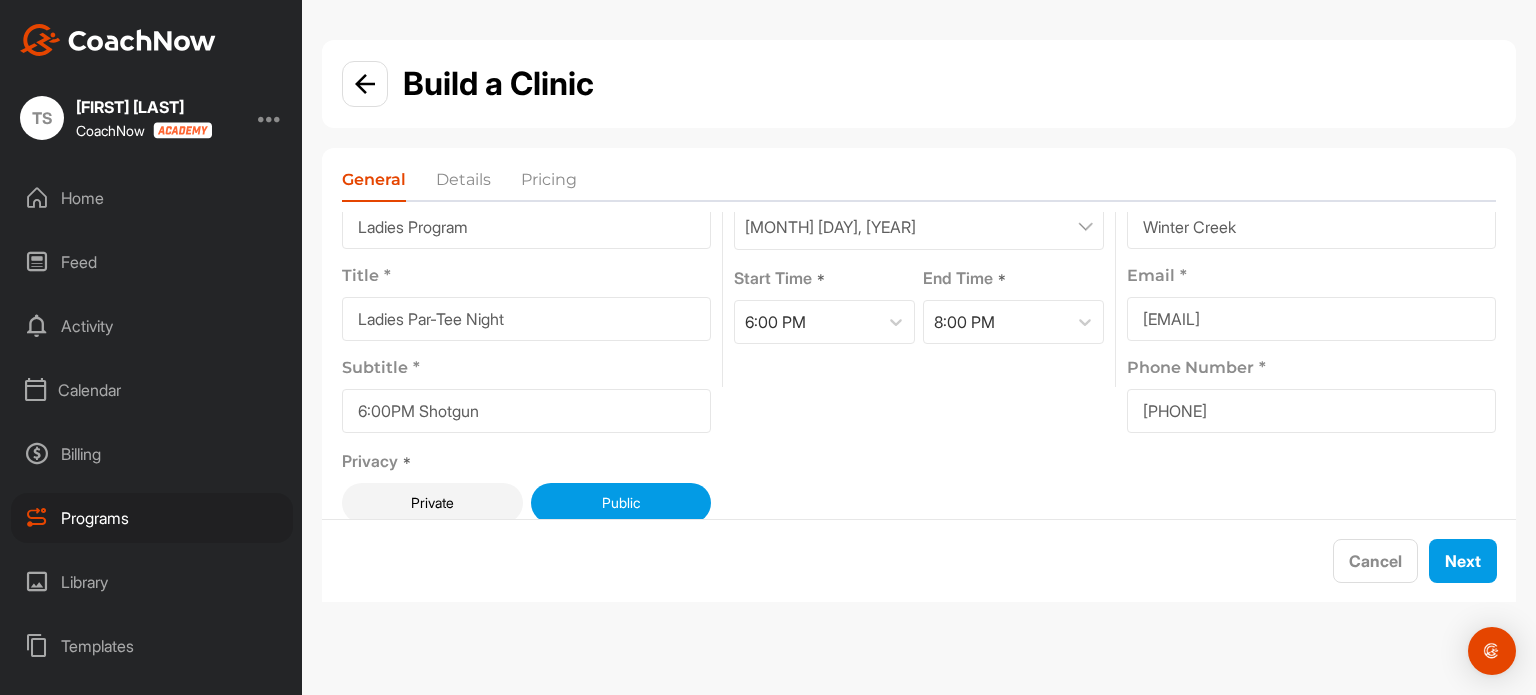 scroll, scrollTop: 114, scrollLeft: 0, axis: vertical 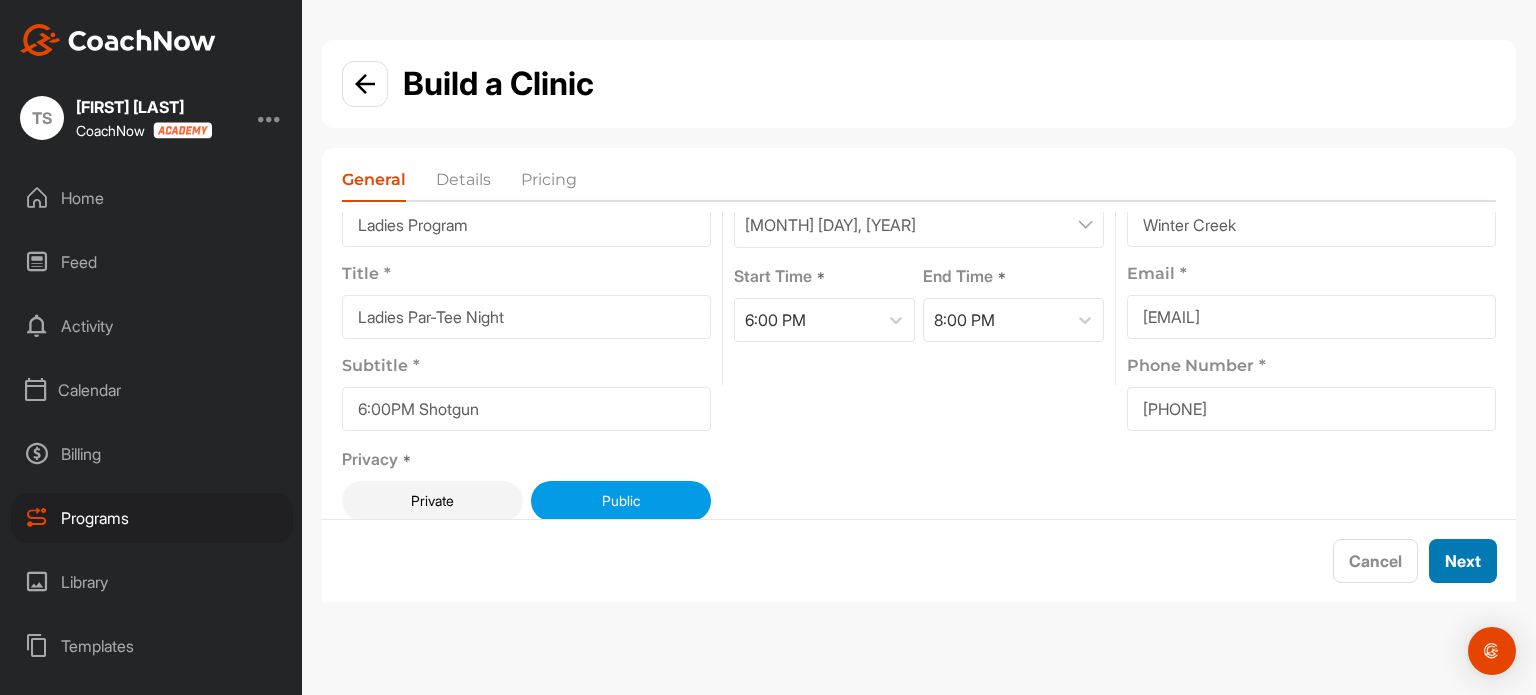 click on "Next" at bounding box center [1463, 561] 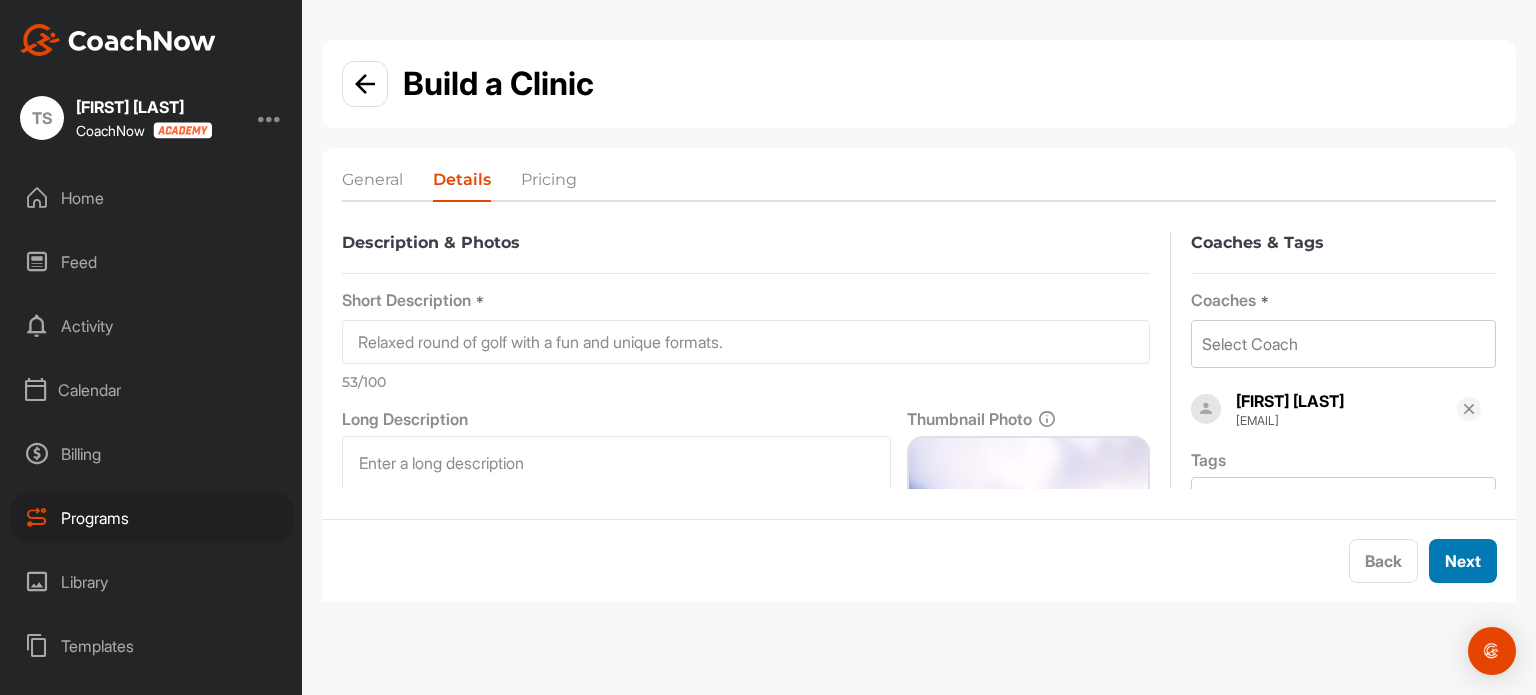 click on "Next" at bounding box center (1463, 561) 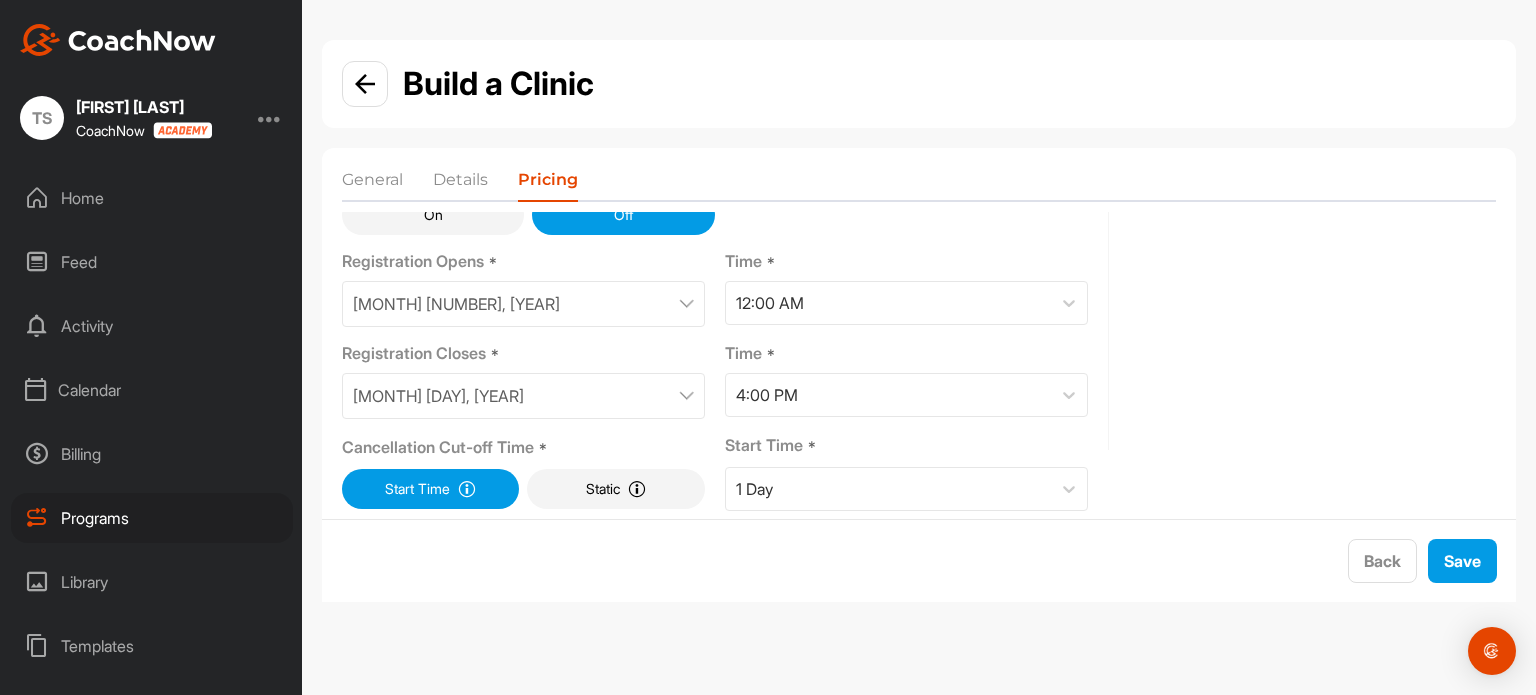 scroll, scrollTop: 225, scrollLeft: 0, axis: vertical 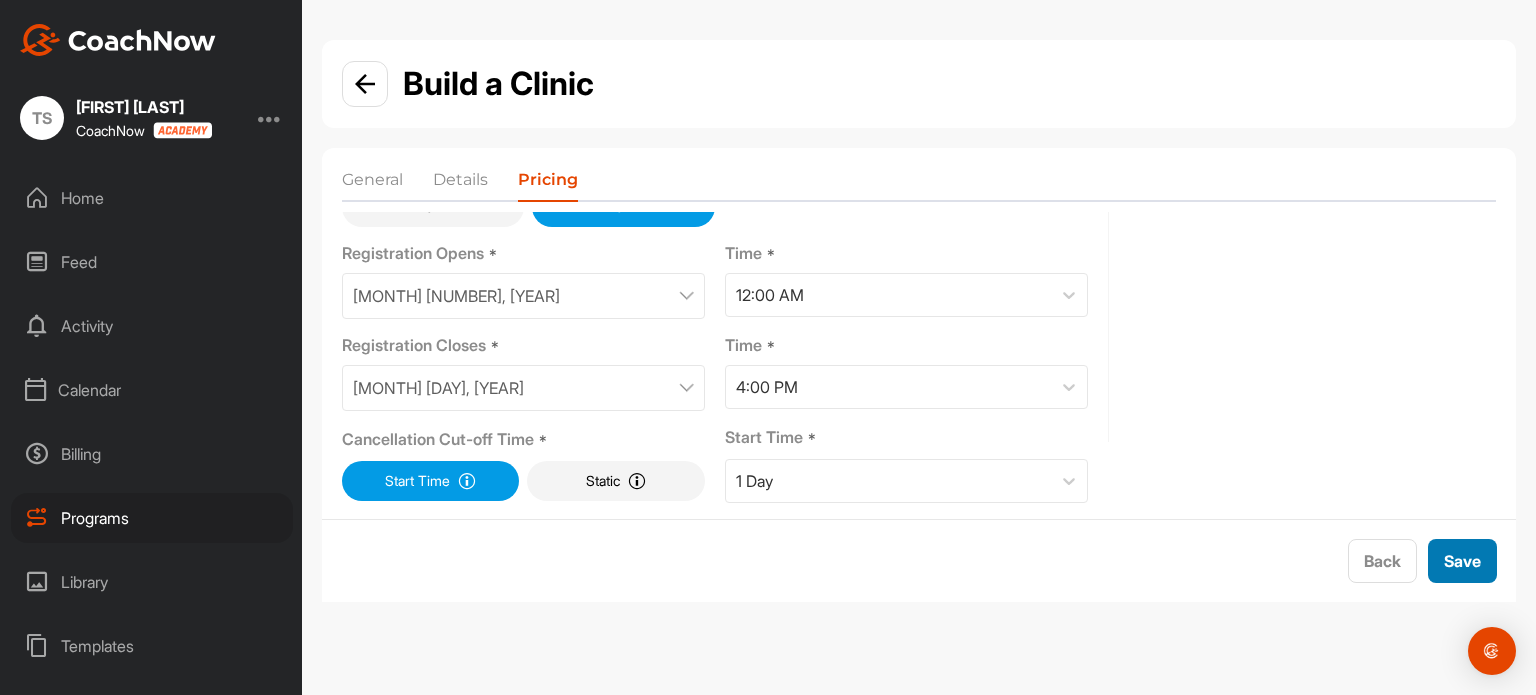 click on "Save" at bounding box center (1462, 561) 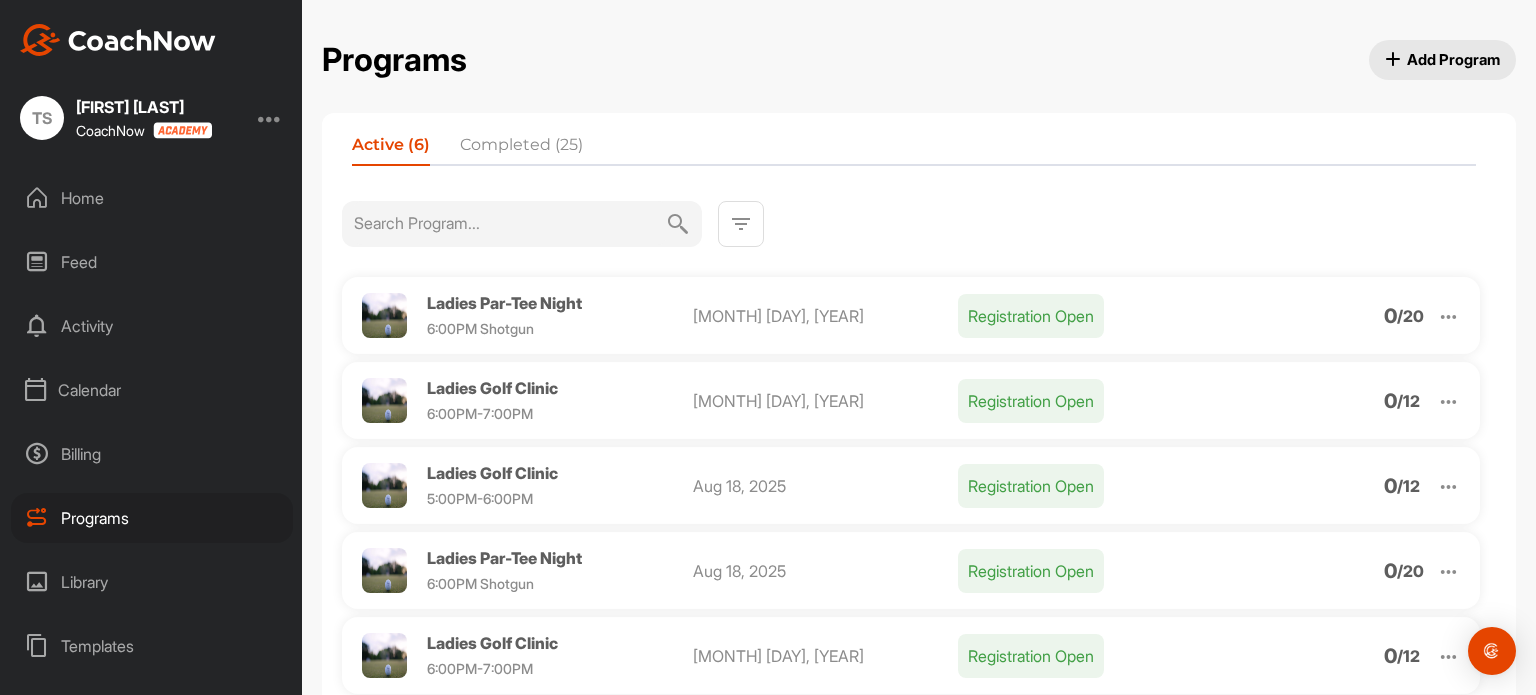 scroll, scrollTop: 176, scrollLeft: 0, axis: vertical 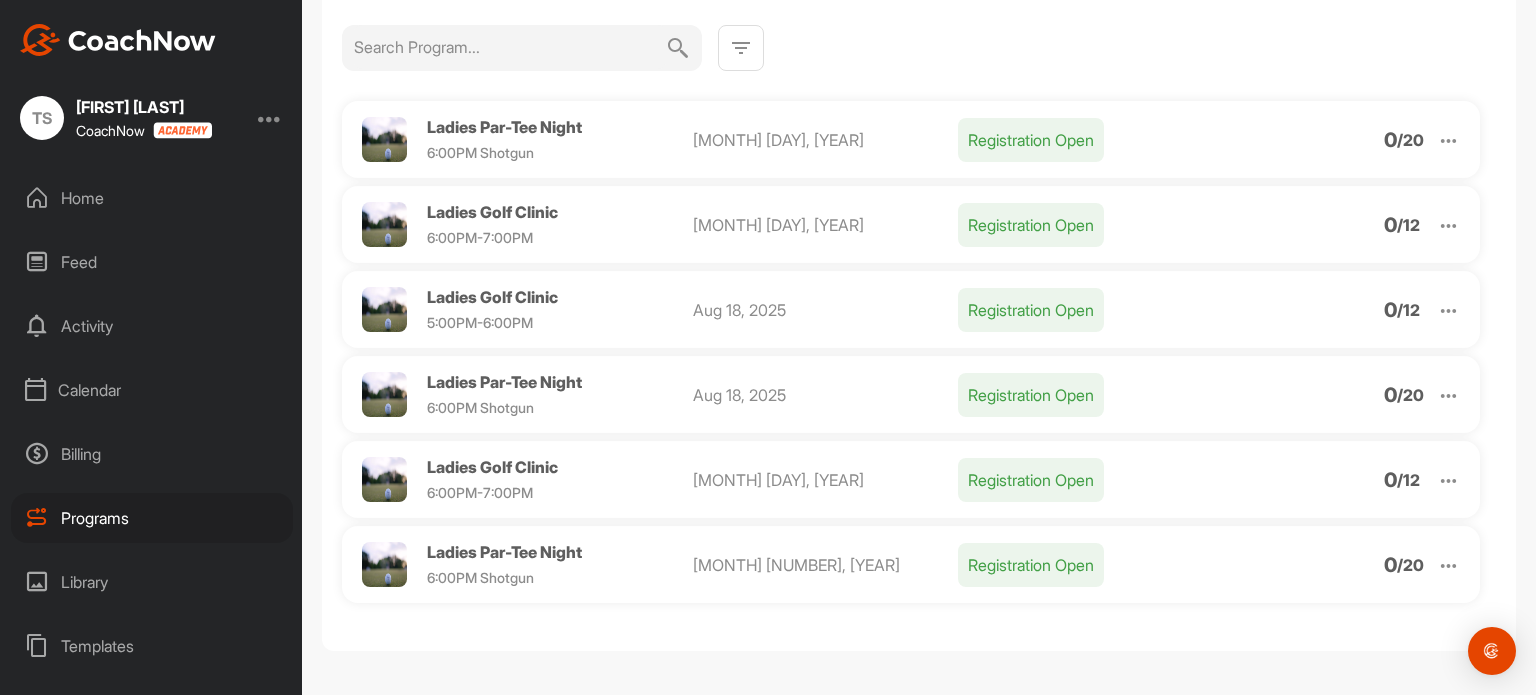 click at bounding box center [1448, 395] 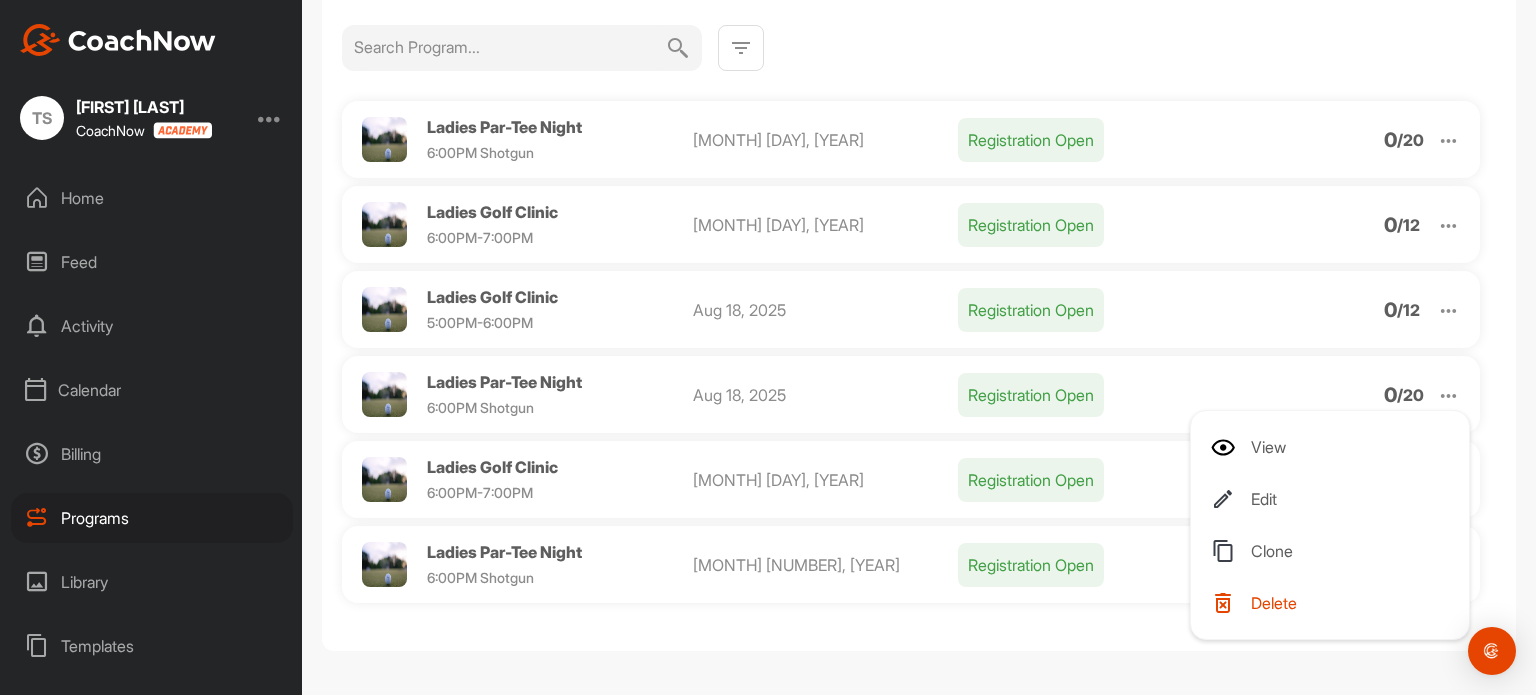 click on "Edit" at bounding box center [1334, 499] 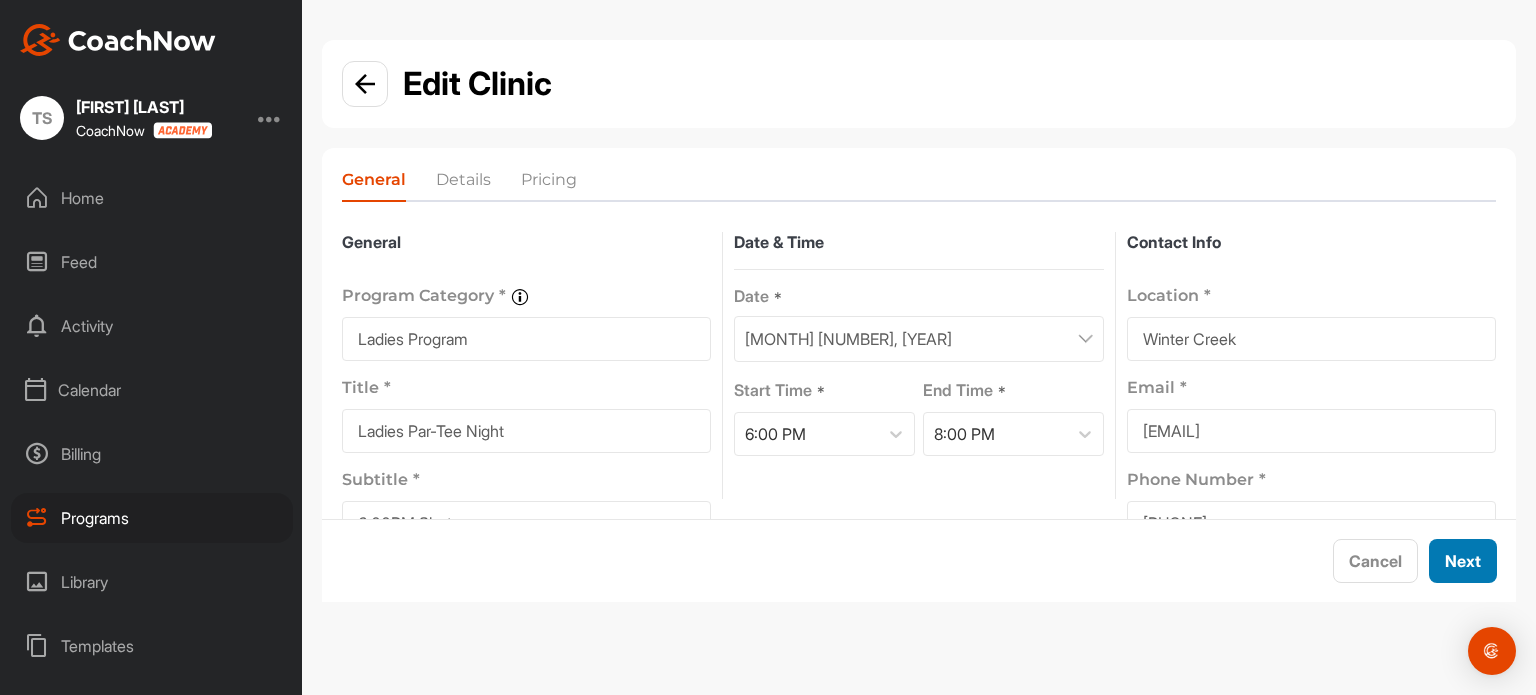 click on "Next" at bounding box center [1463, 561] 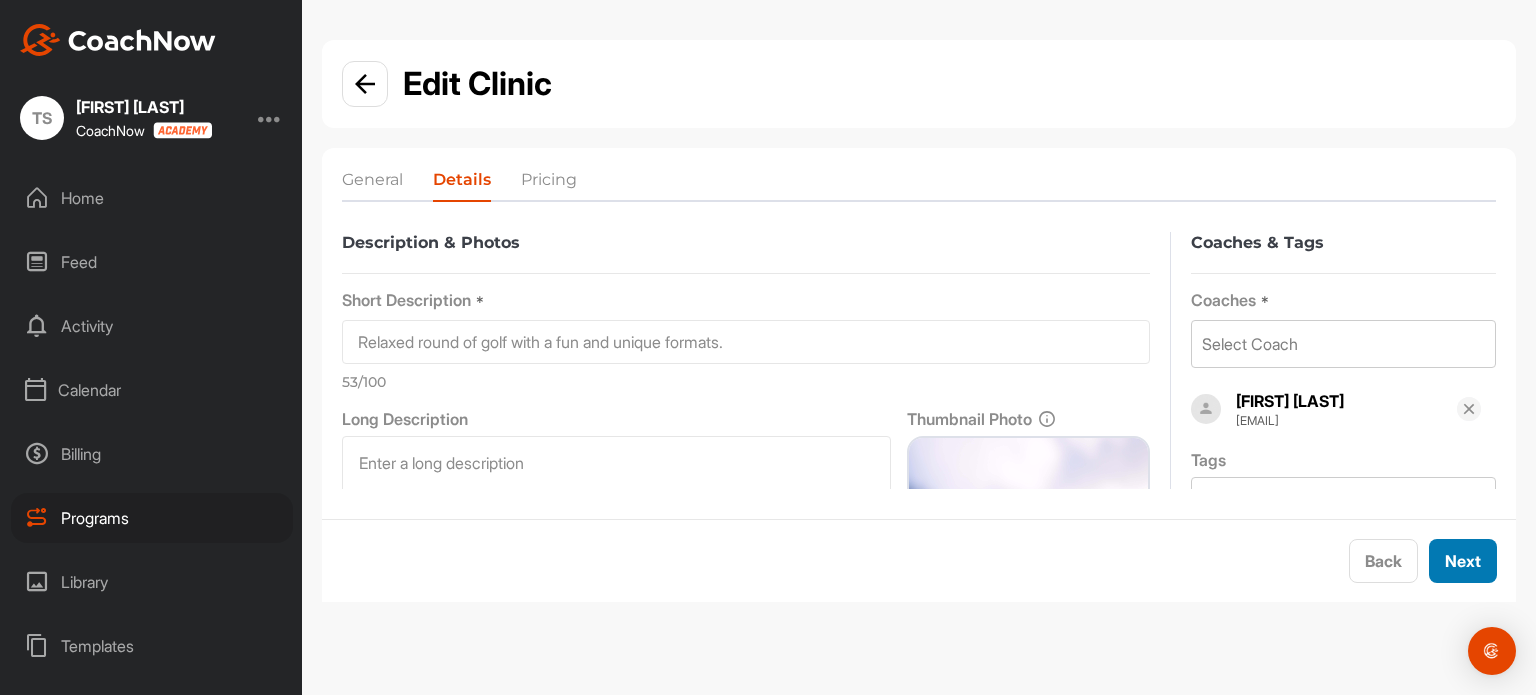 click on "Next" at bounding box center (1463, 561) 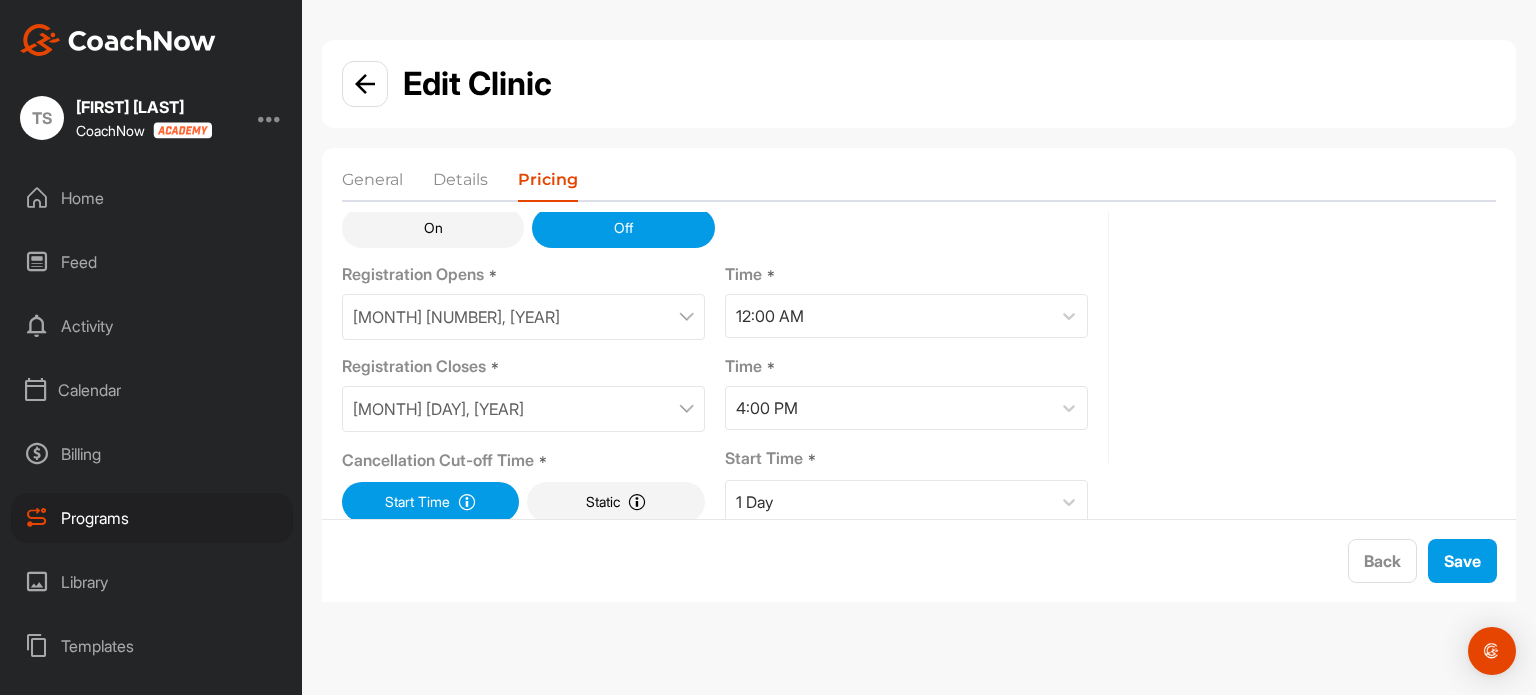 scroll, scrollTop: 227, scrollLeft: 0, axis: vertical 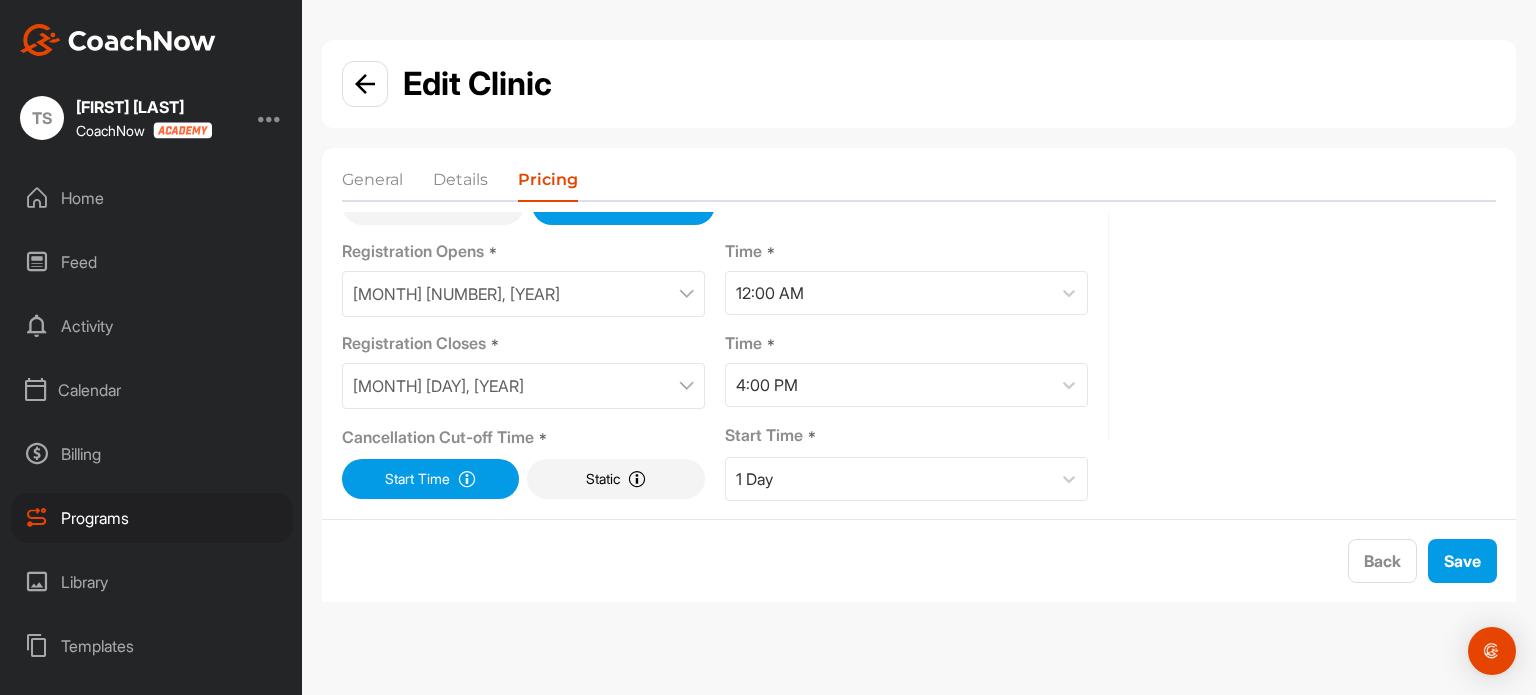 click on "[MONTH] [DAY], [YEAR]" at bounding box center [523, 386] 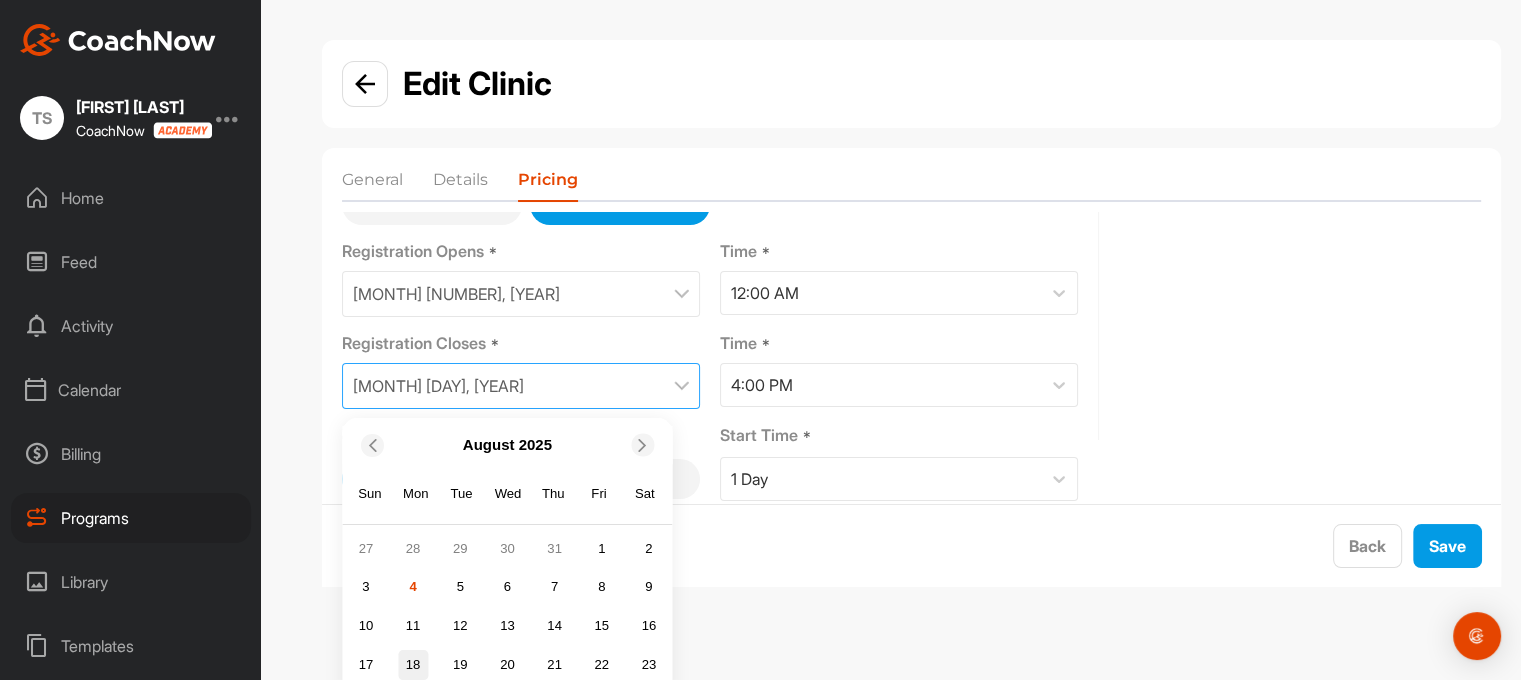 click on "18" at bounding box center (413, 665) 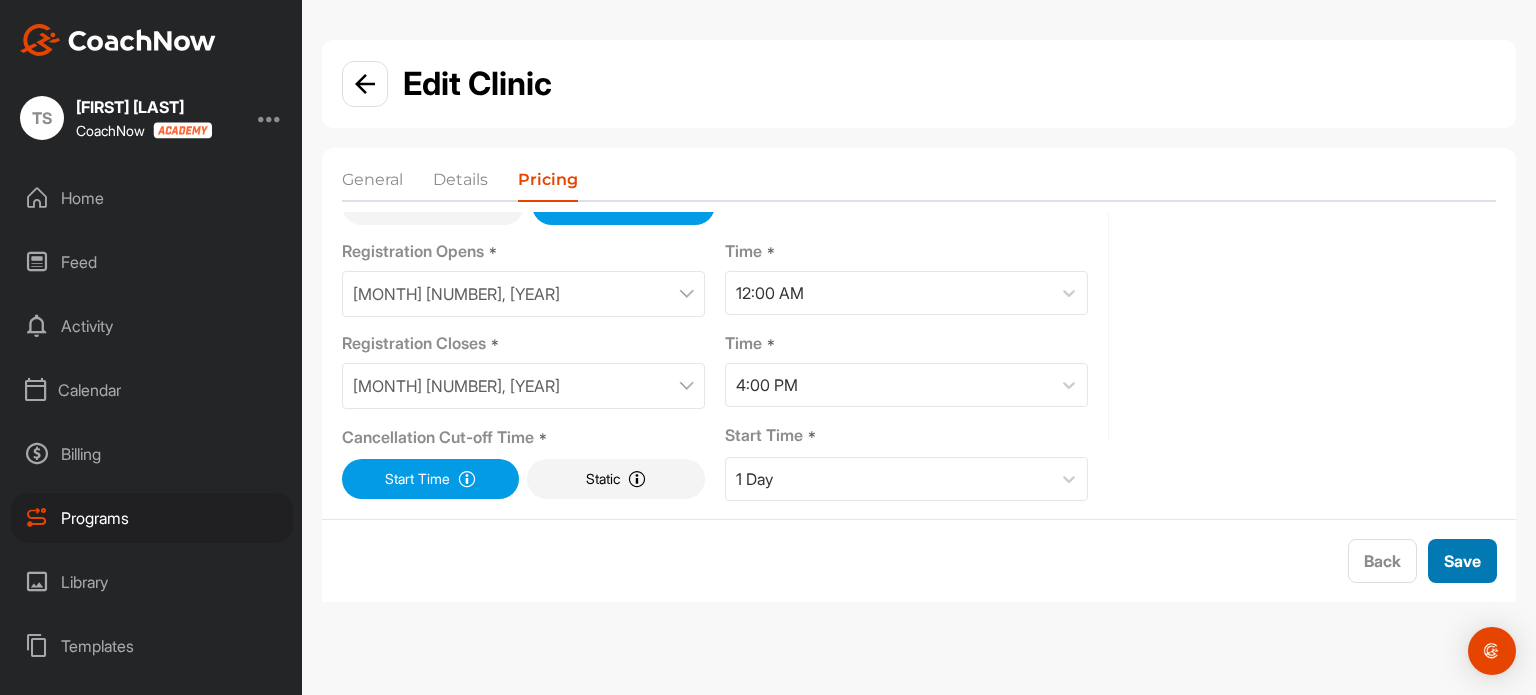 click on "Save" at bounding box center [1462, 561] 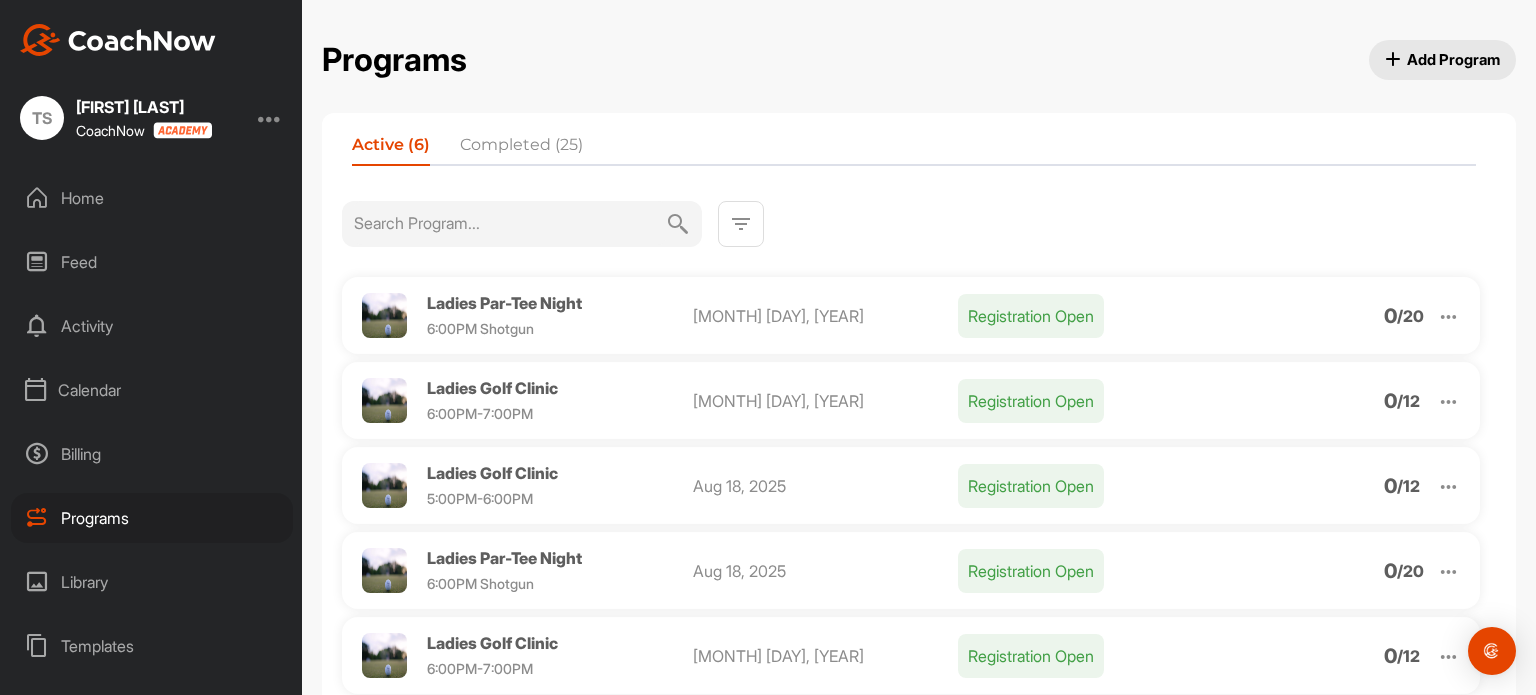 click on "Calendar" at bounding box center [152, 390] 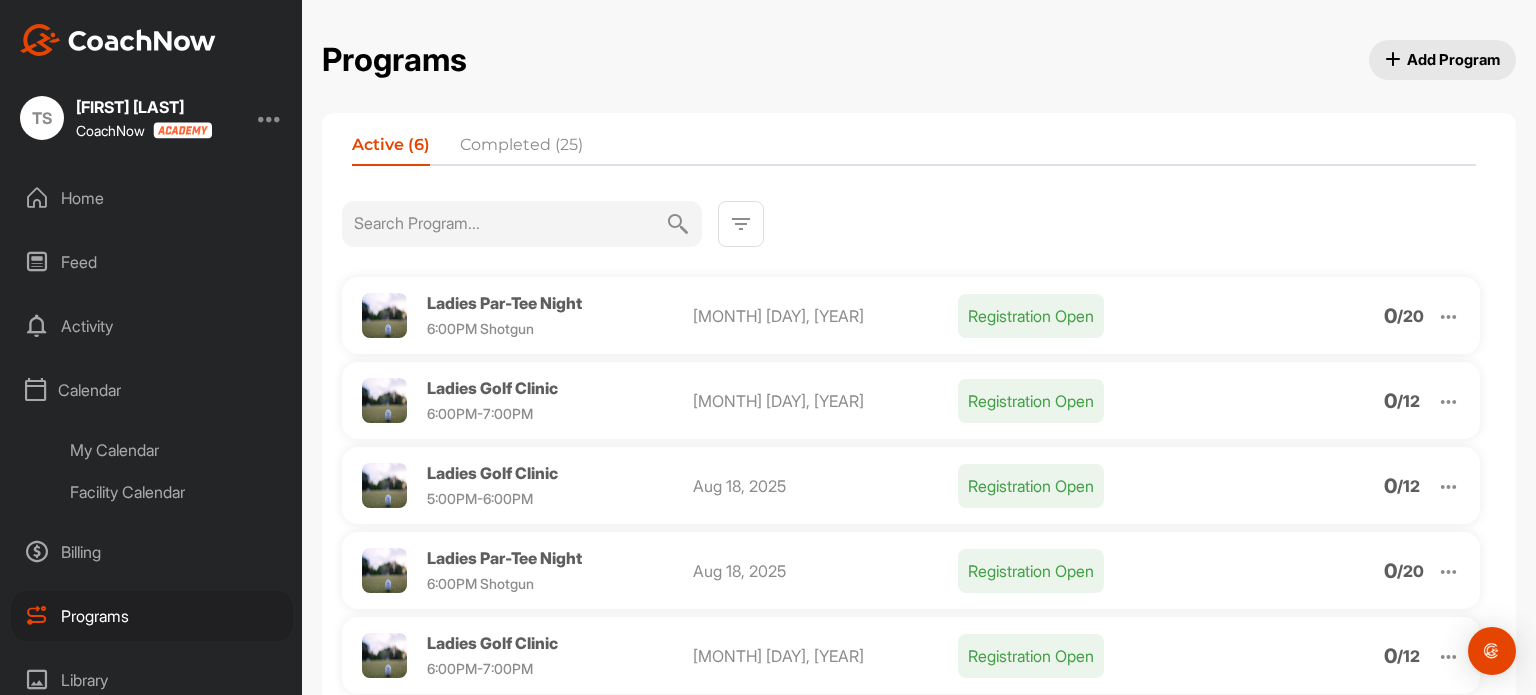 click on "My Calendar" at bounding box center (174, 450) 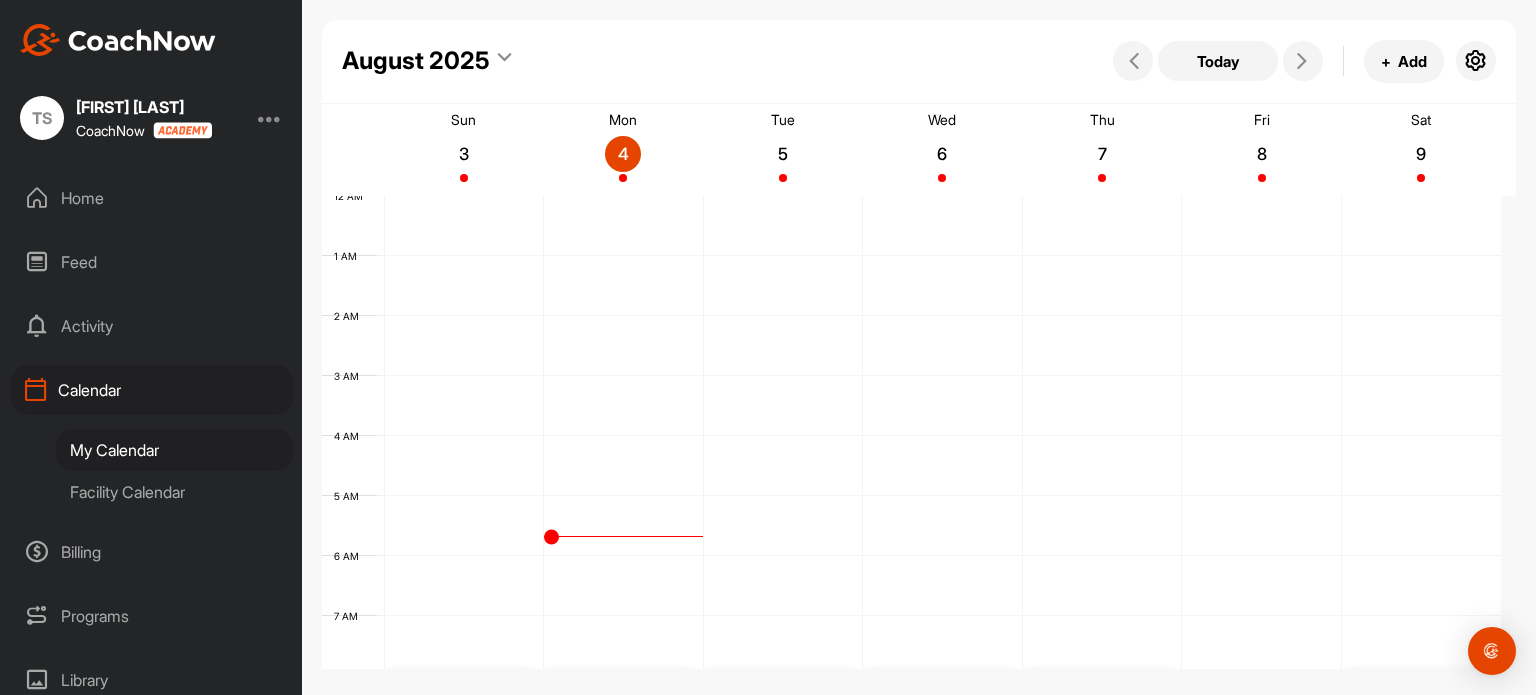 scroll, scrollTop: 347, scrollLeft: 0, axis: vertical 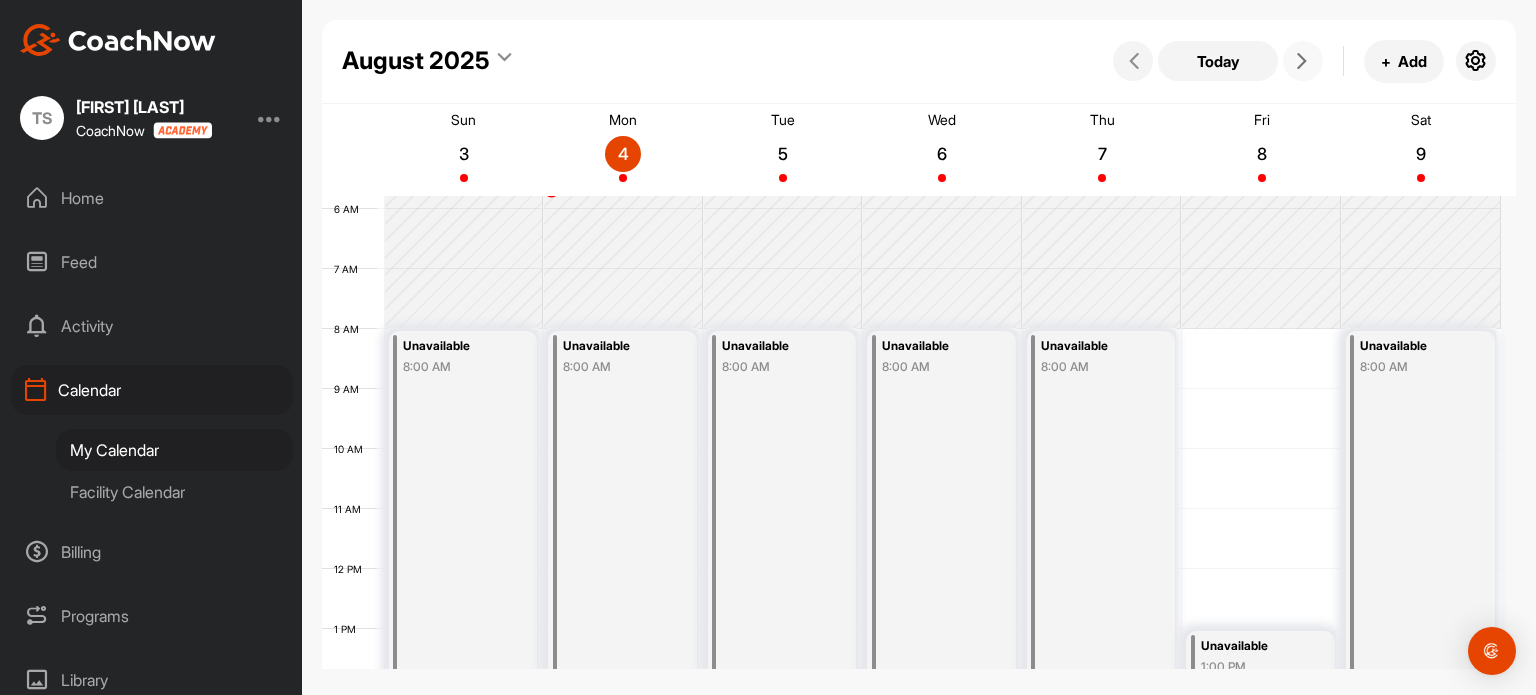 click at bounding box center [1303, 61] 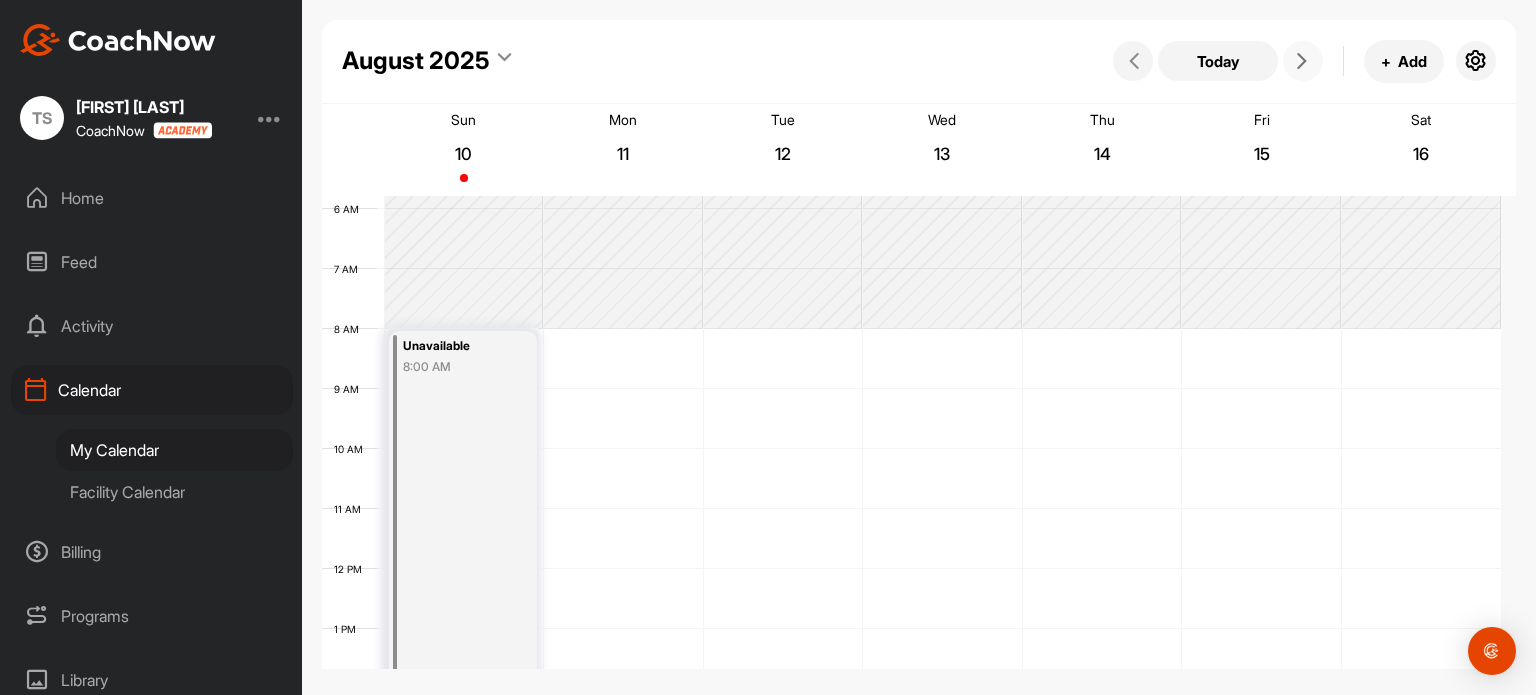click at bounding box center [1302, 61] 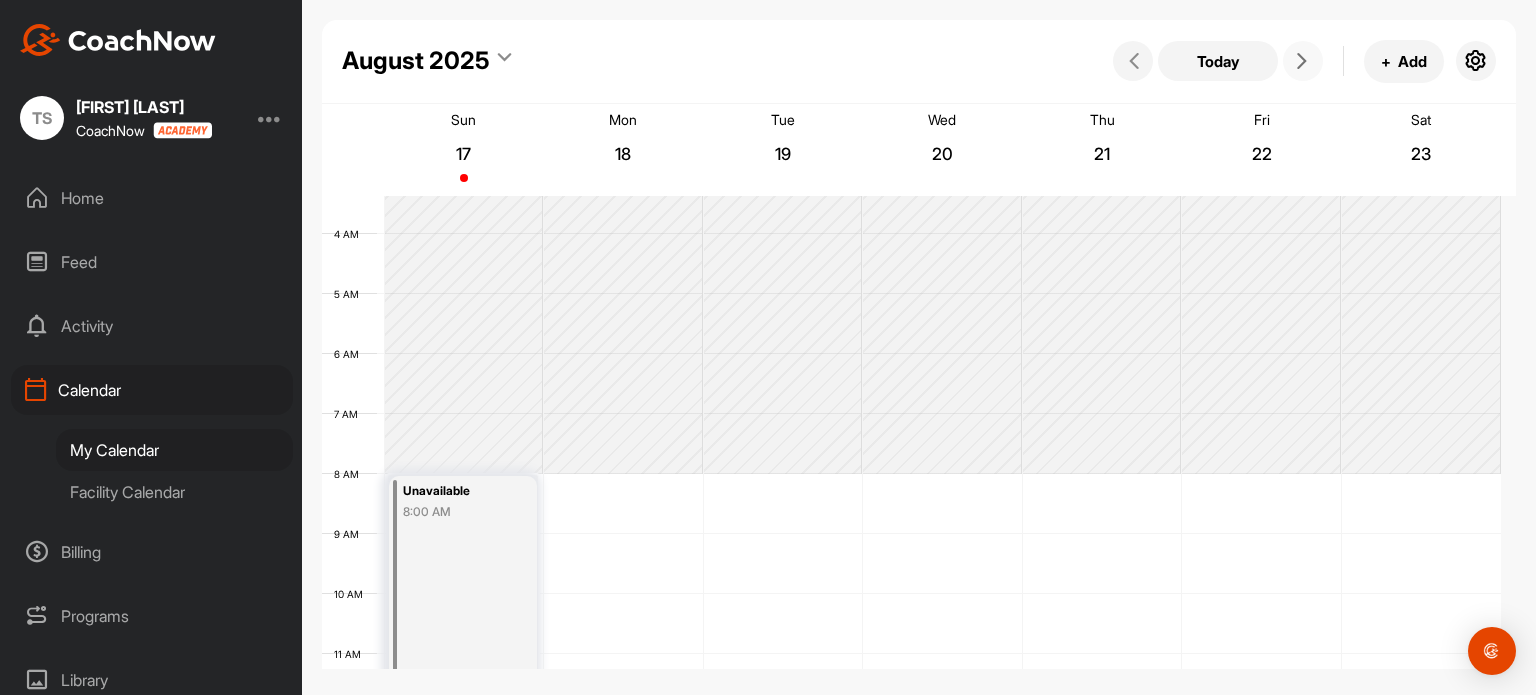 scroll, scrollTop: 200, scrollLeft: 0, axis: vertical 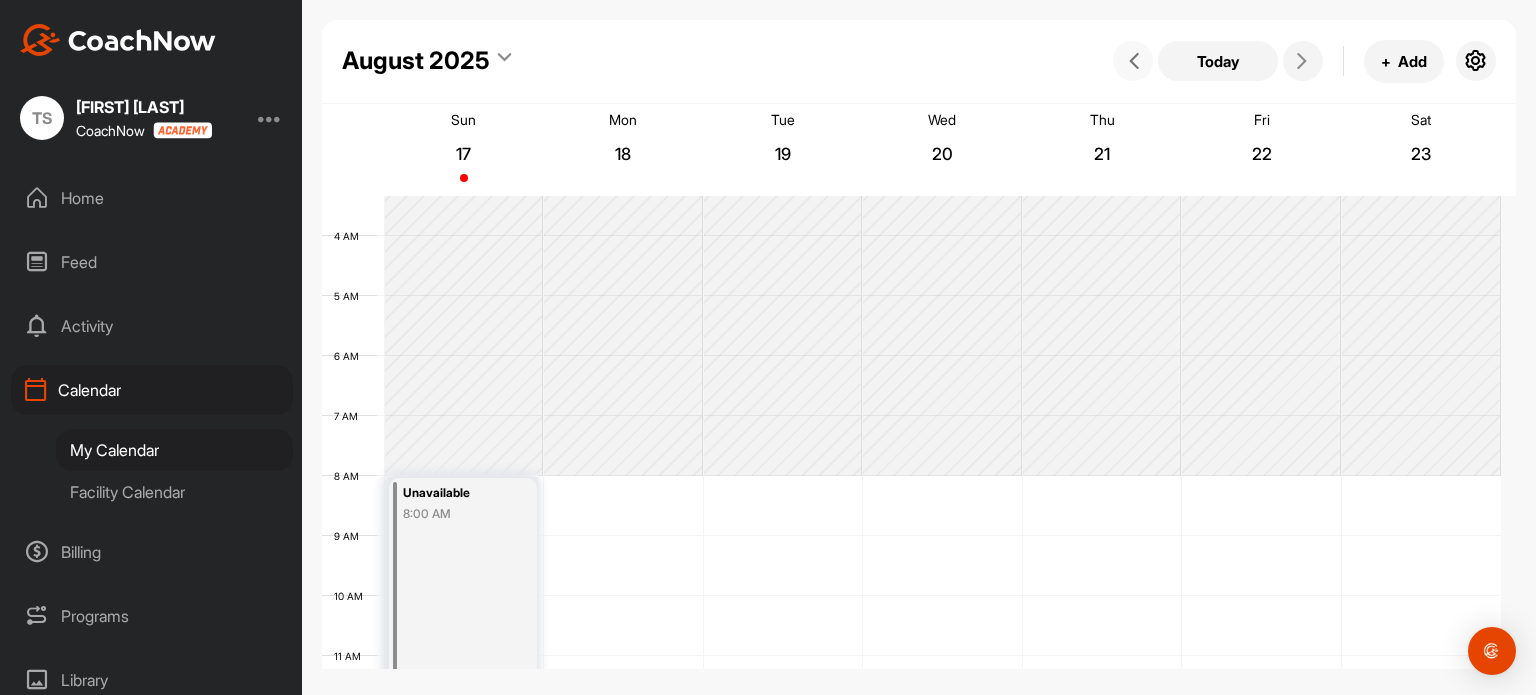 click at bounding box center (1133, 61) 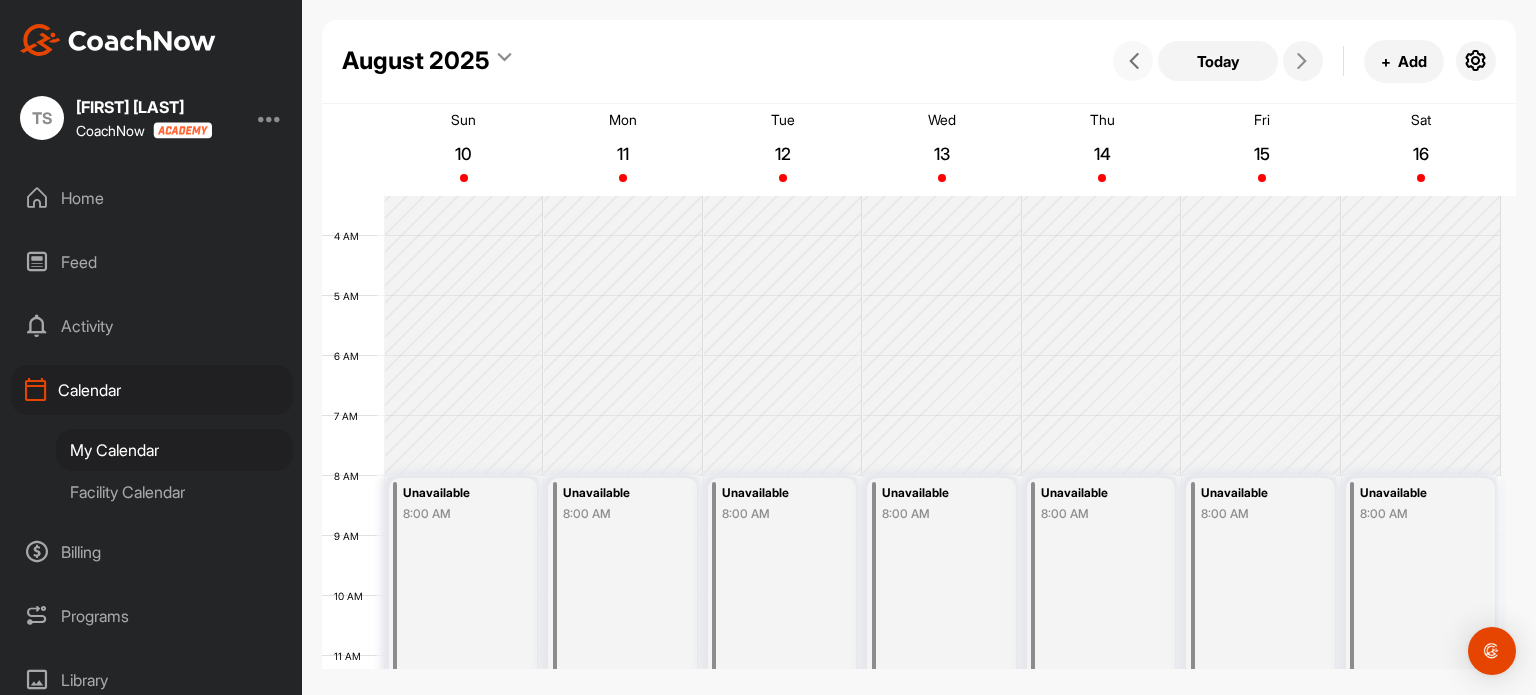 scroll, scrollTop: 347, scrollLeft: 0, axis: vertical 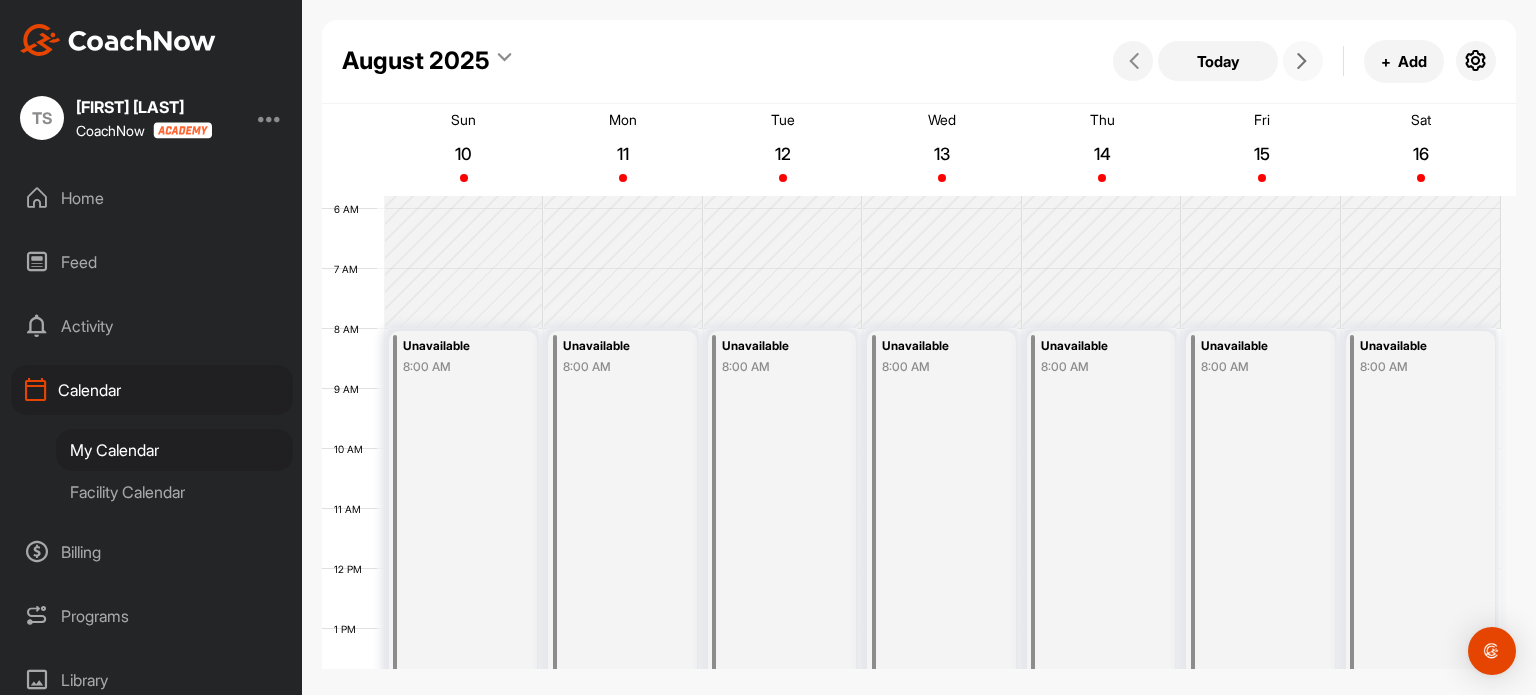 click at bounding box center [1303, 61] 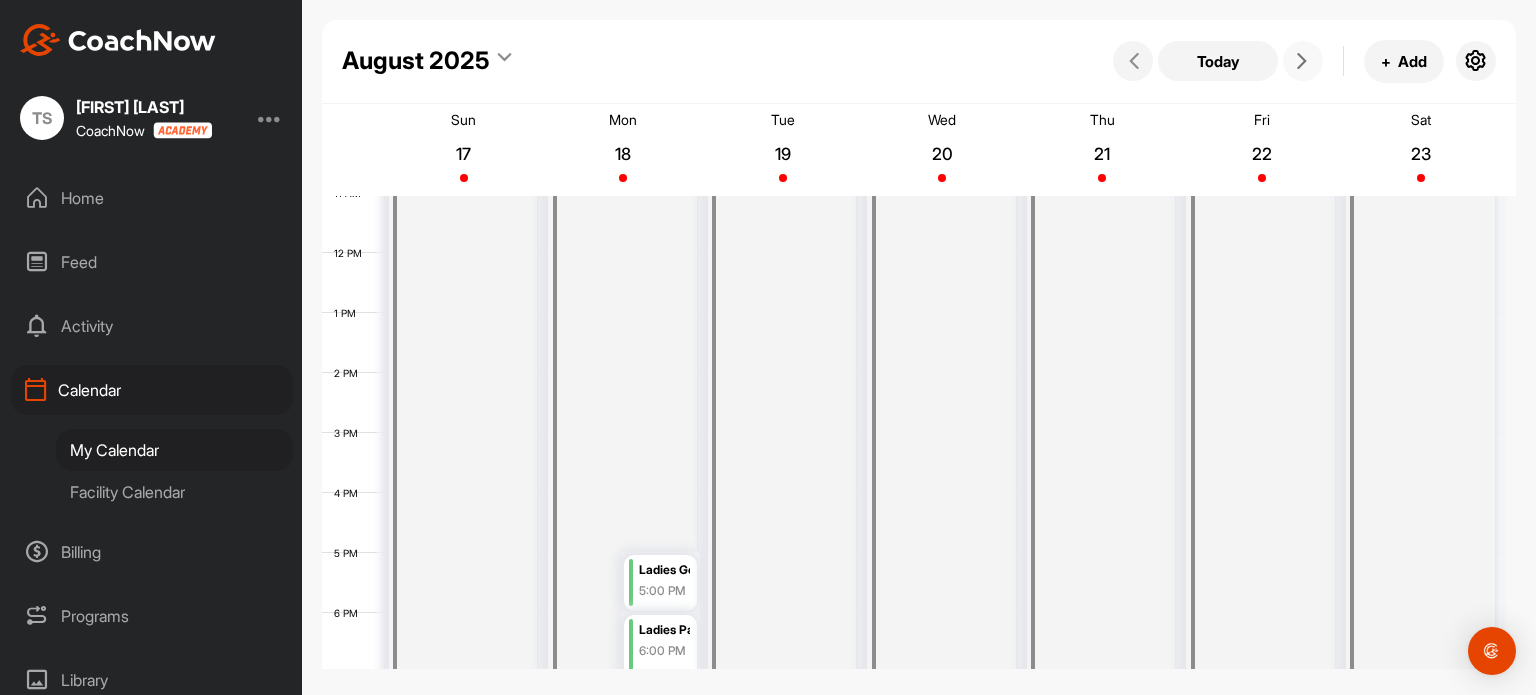 scroll, scrollTop: 809, scrollLeft: 0, axis: vertical 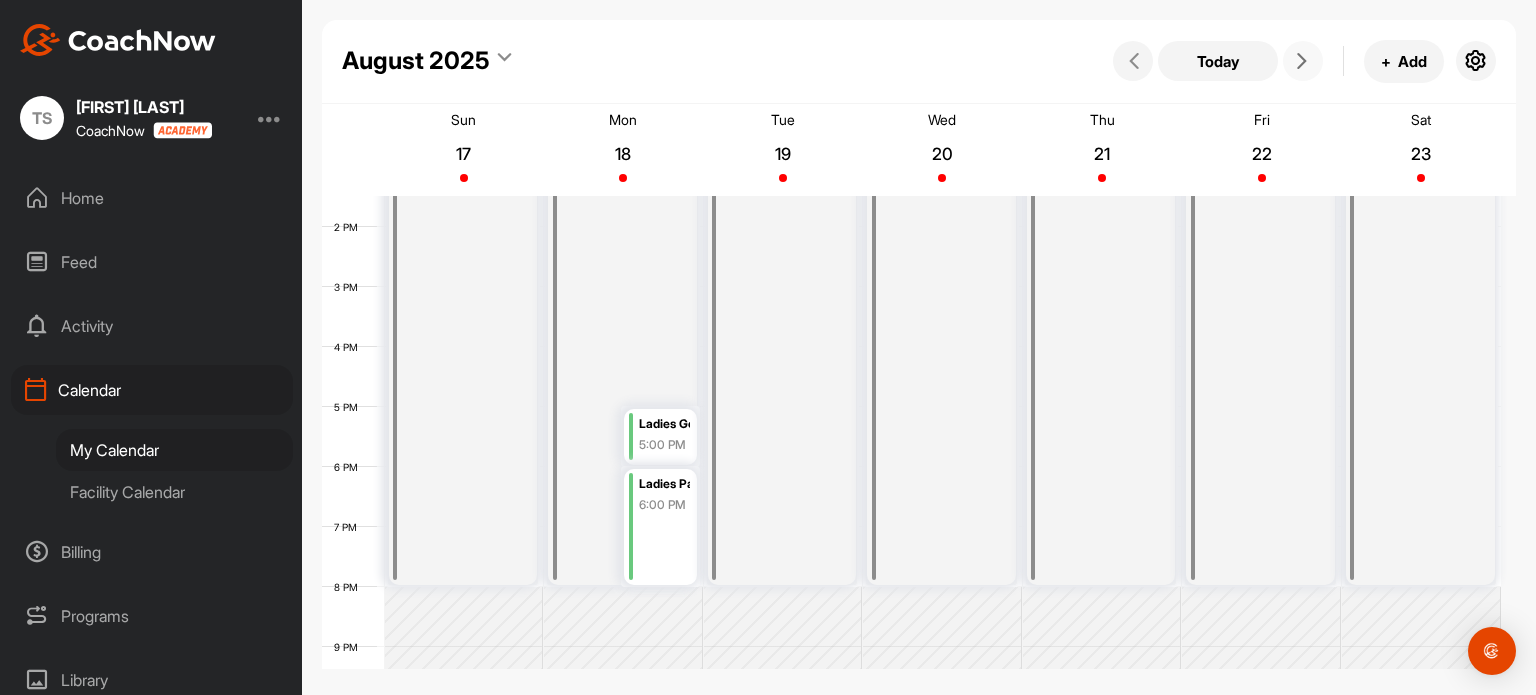 click on "Unavailable 8:00 AM" at bounding box center [622, 227] 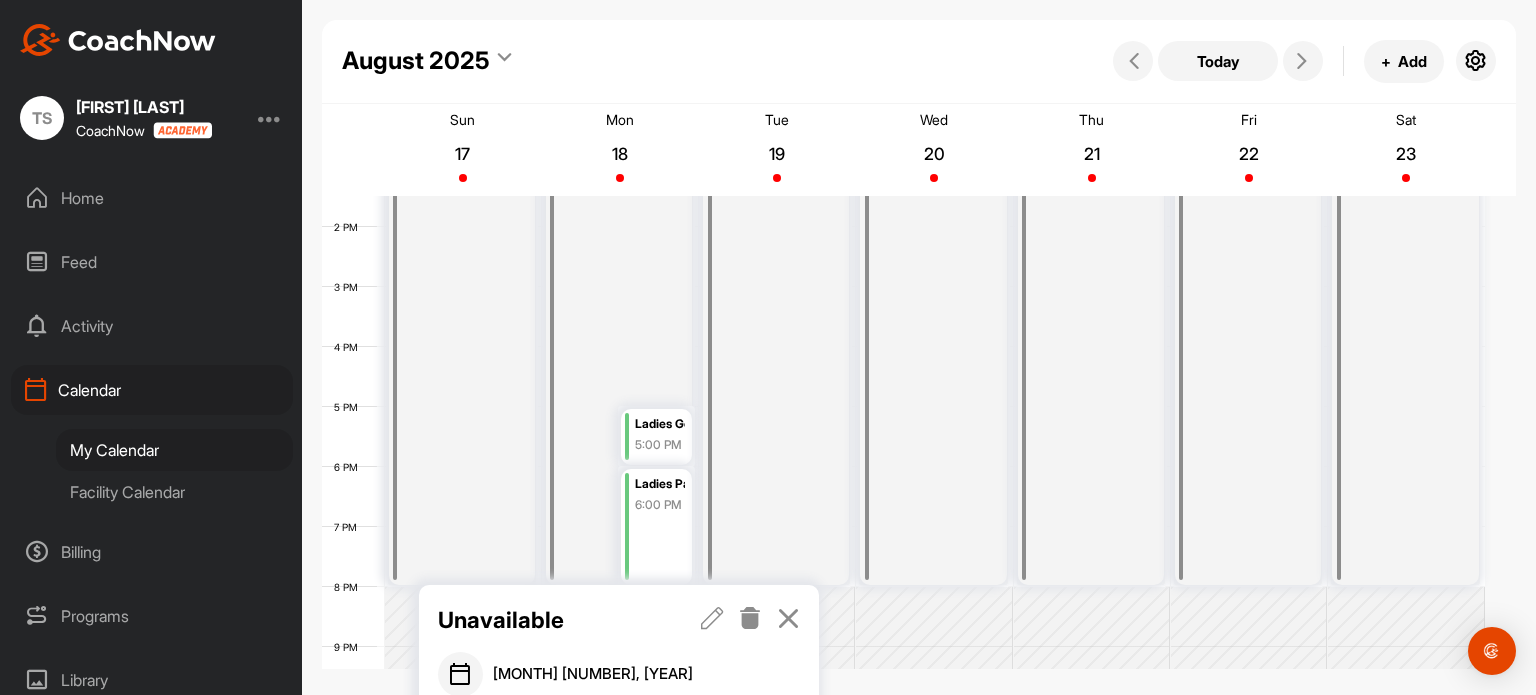 click at bounding box center [712, 618] 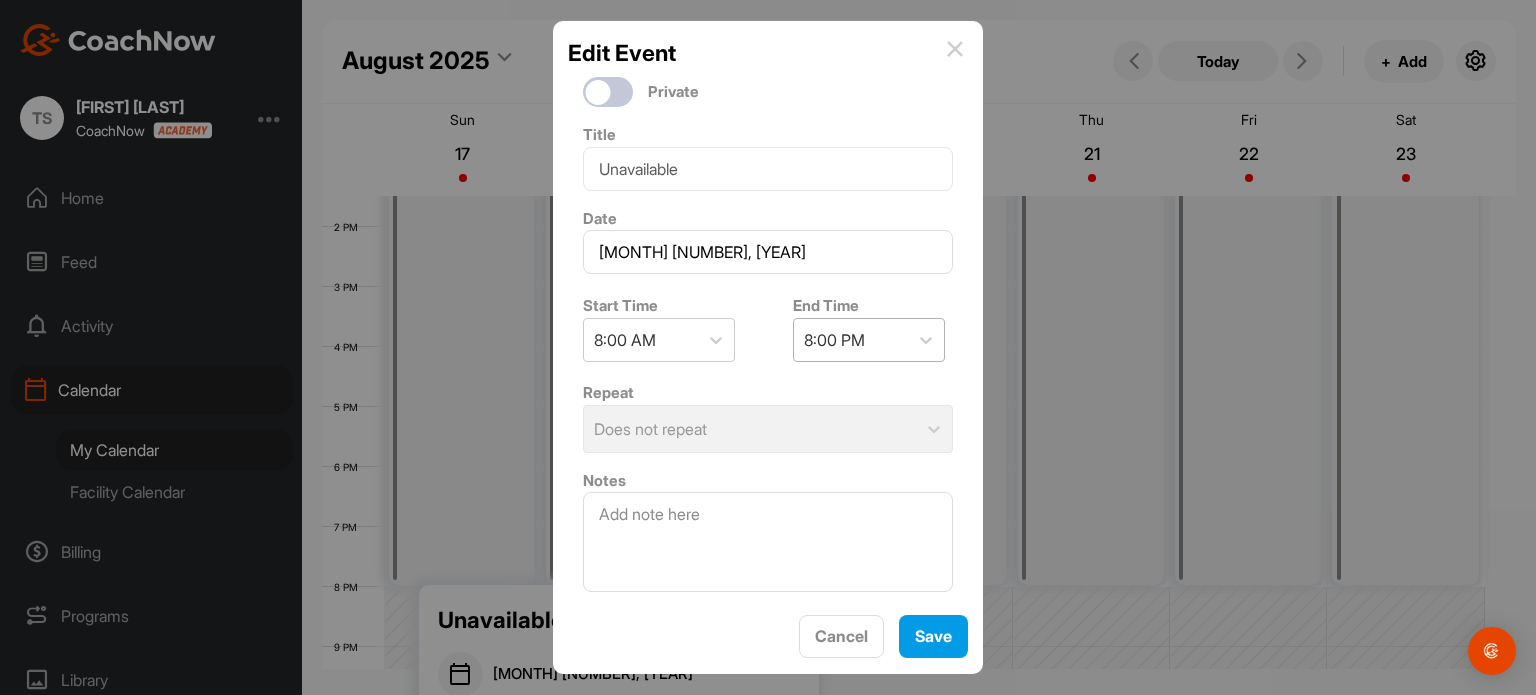 click on "8:00 PM" at bounding box center (851, 340) 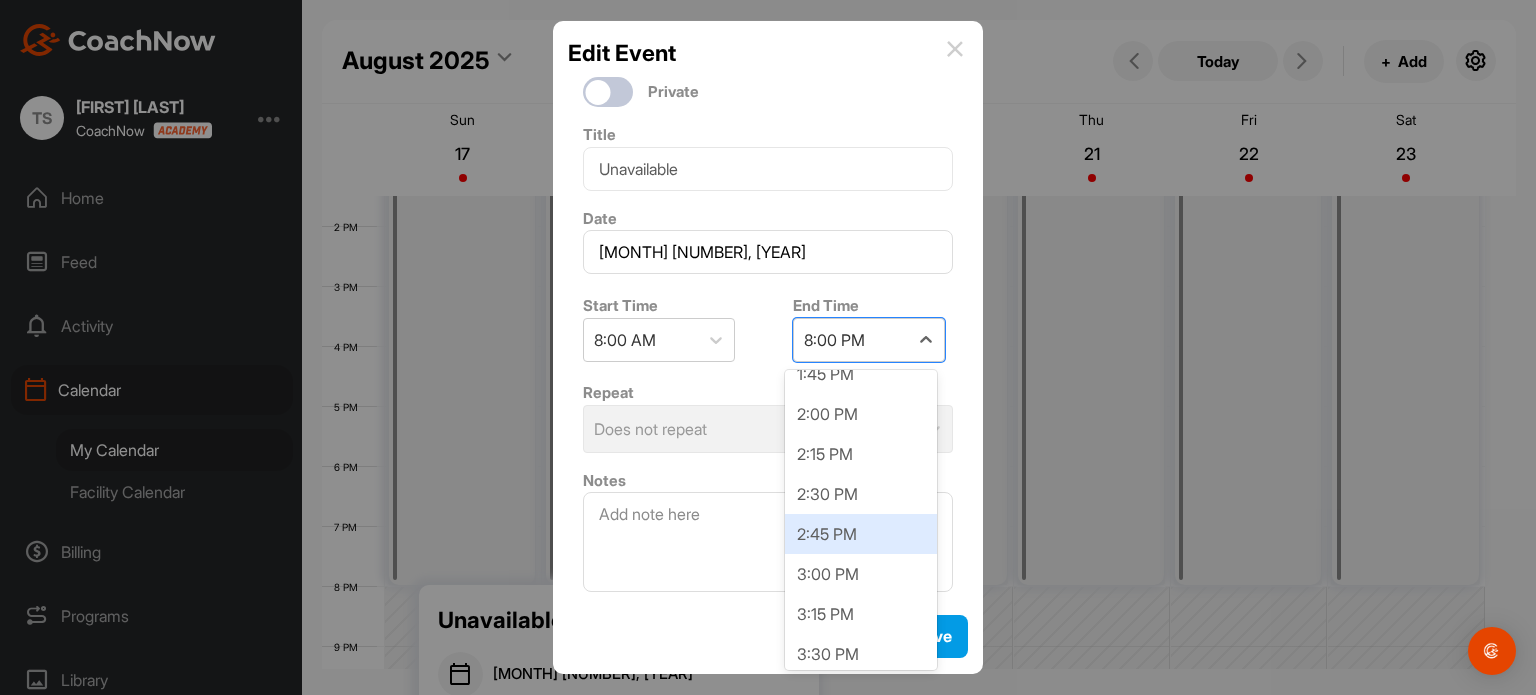 scroll, scrollTop: 864, scrollLeft: 0, axis: vertical 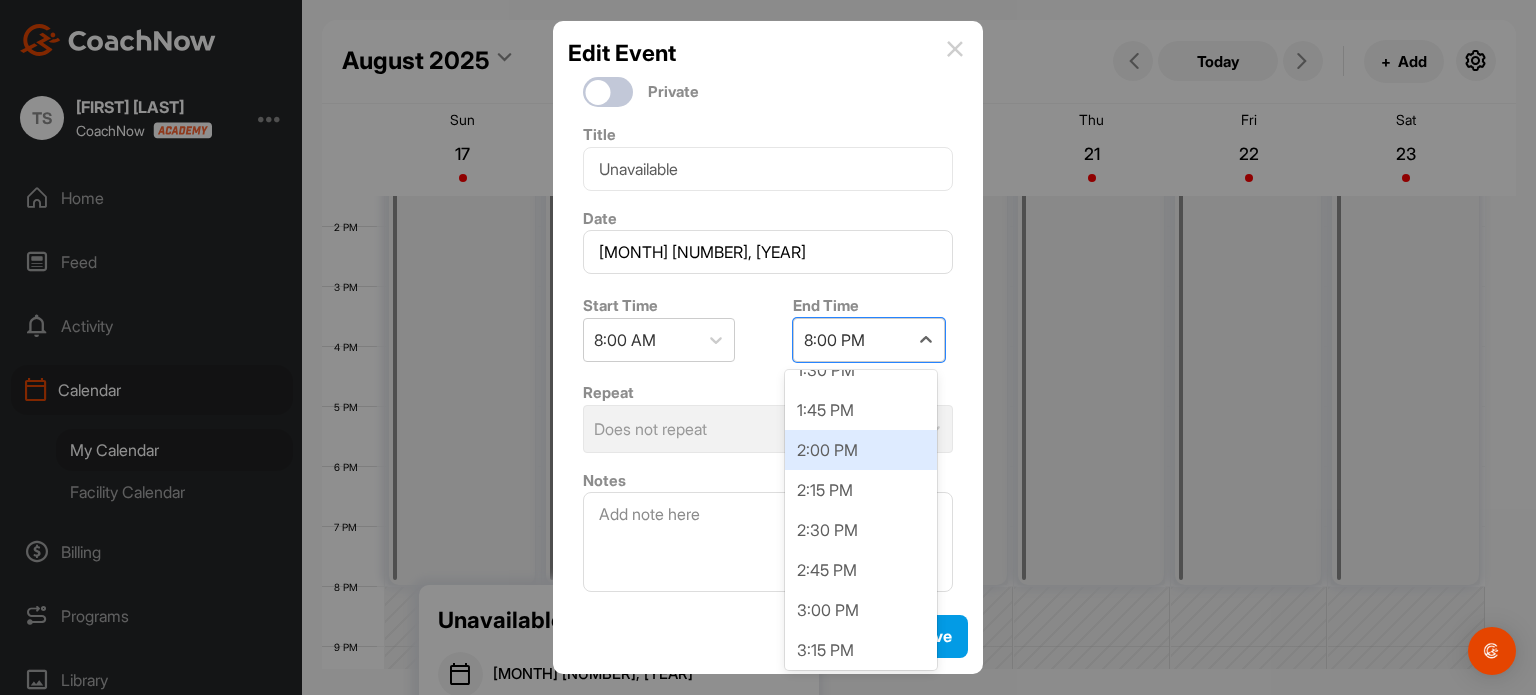 click on "2:00 PM" at bounding box center (861, 450) 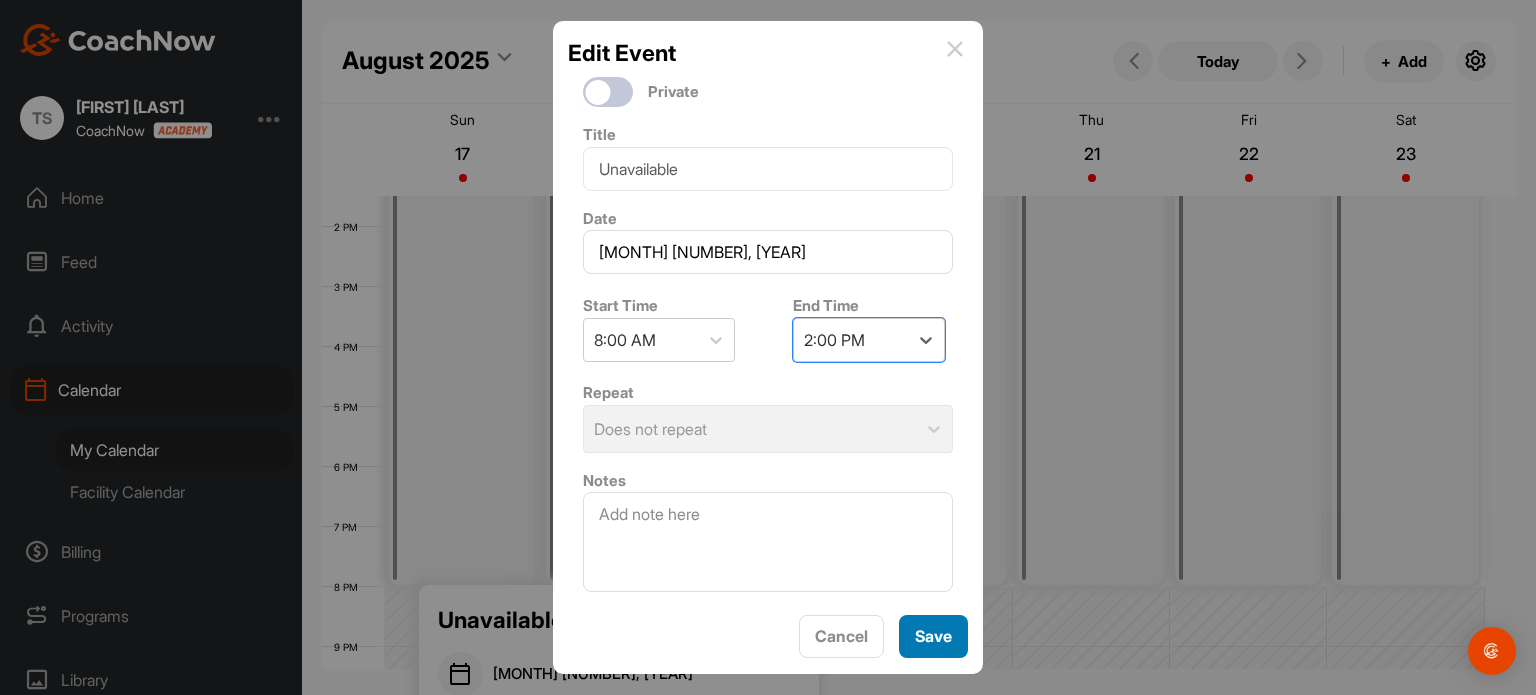 click on "Save" at bounding box center [933, 636] 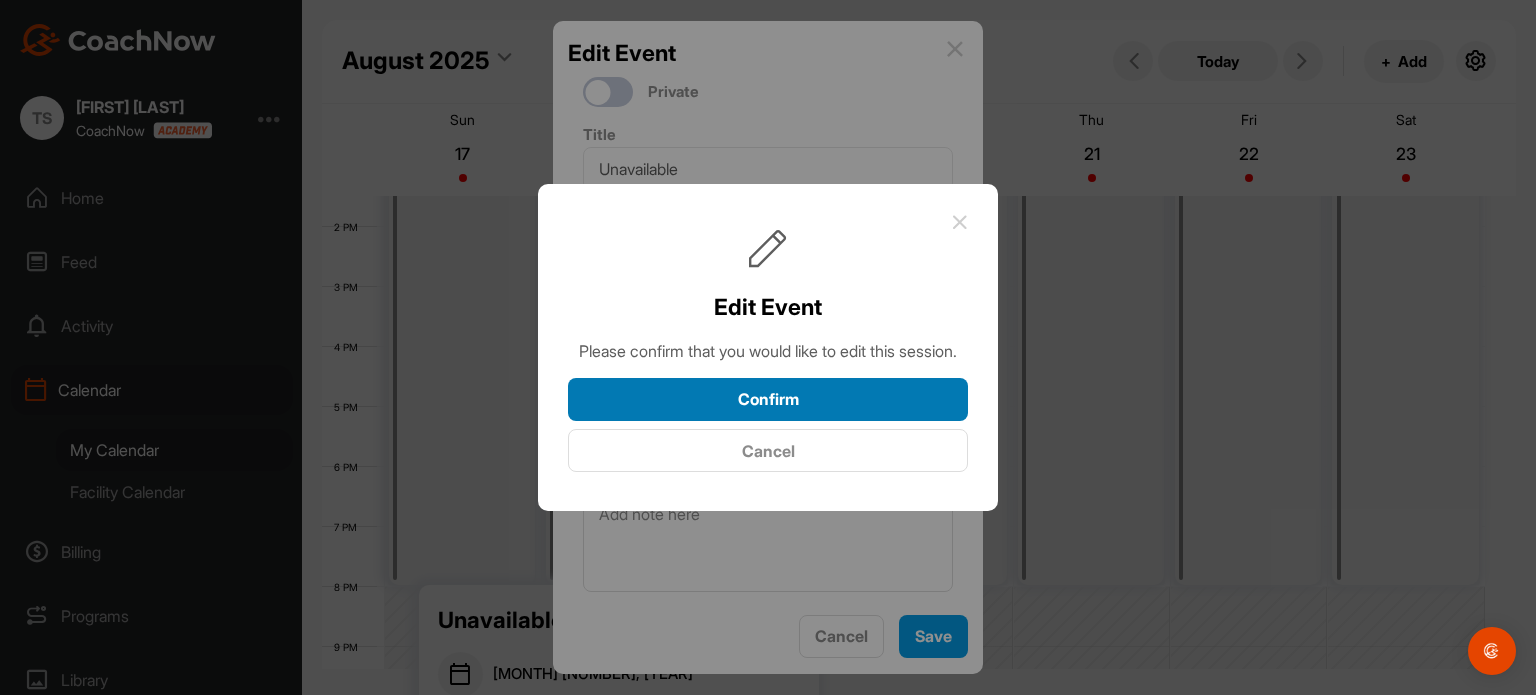 click on "Confirm" at bounding box center (768, 399) 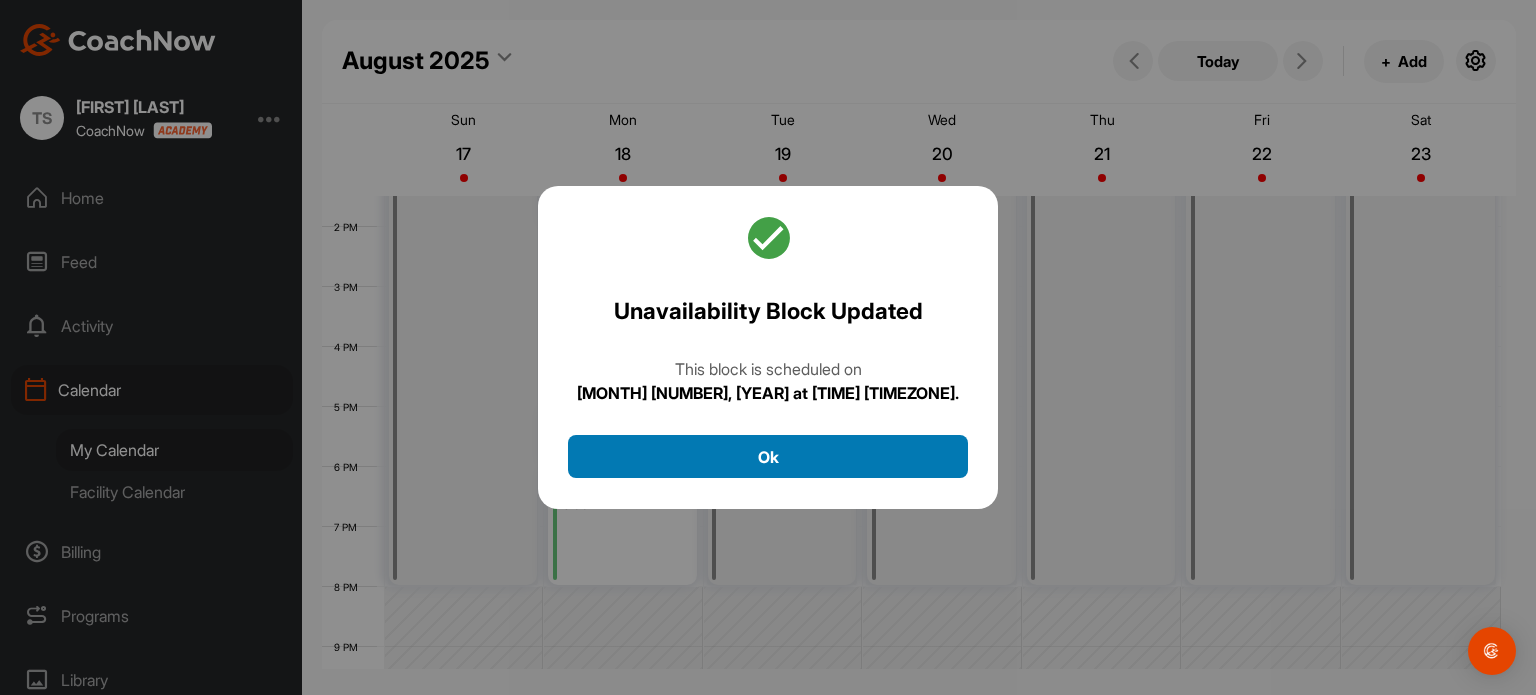 click on "Ok" at bounding box center (768, 456) 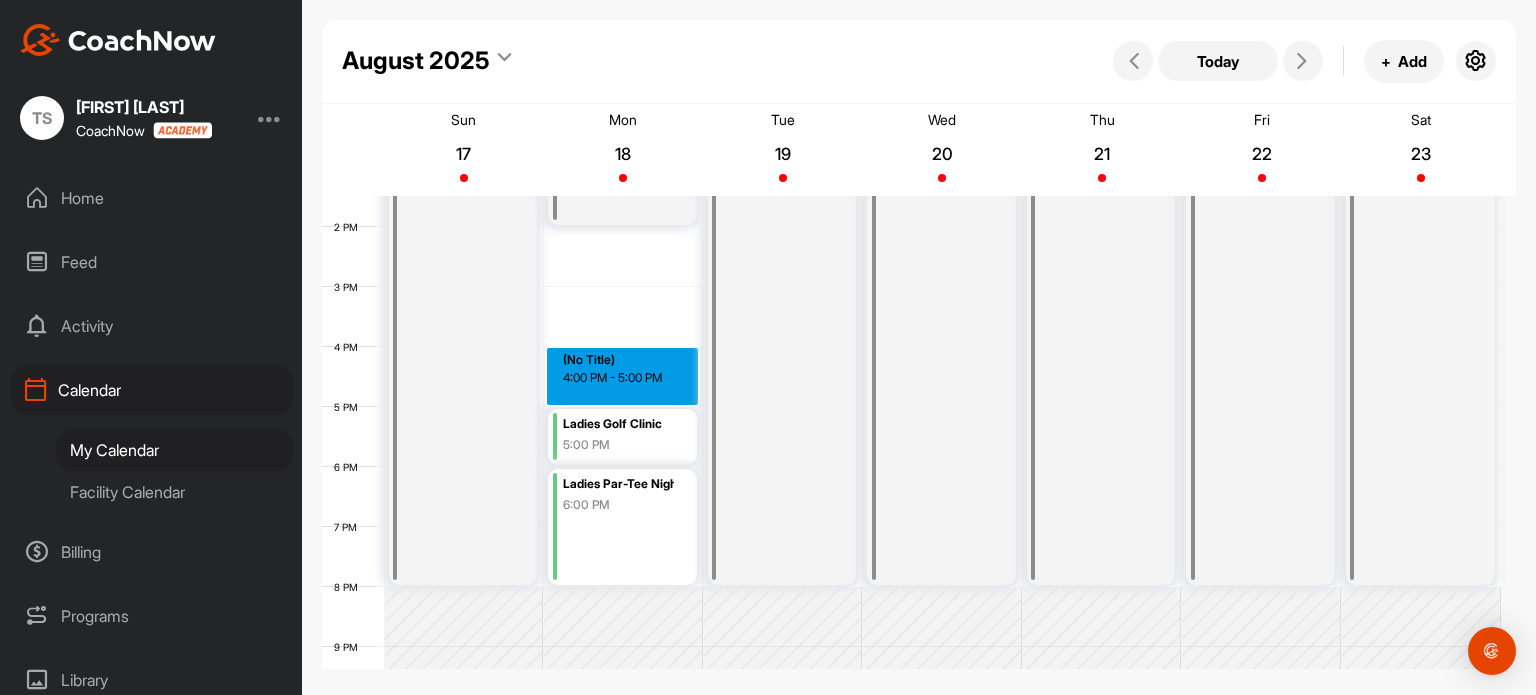 click on "12 AM 1 AM 2 AM 3 AM 4 AM 5 AM 6 AM 7 AM 8 AM 9 AM 10 AM 11 AM 12 PM 1 PM 2 PM 3 PM 4 PM 5 PM 6 PM 7 PM 8 PM 9 PM 10 PM 11 PM Unavailable 8:00 AM Unavailable 8:00 AM Ladies Golf Clinic 5:00 PM Ladies Par-Tee Night 6:00 PM (No Title) 4:00 PM - 5:00 PM Unavailable 8:00 AM Unavailable 8:00 AM Unavailable 8:00 AM Unavailable 8:00 AM Unavailable 8:00 AM" at bounding box center [911, 107] 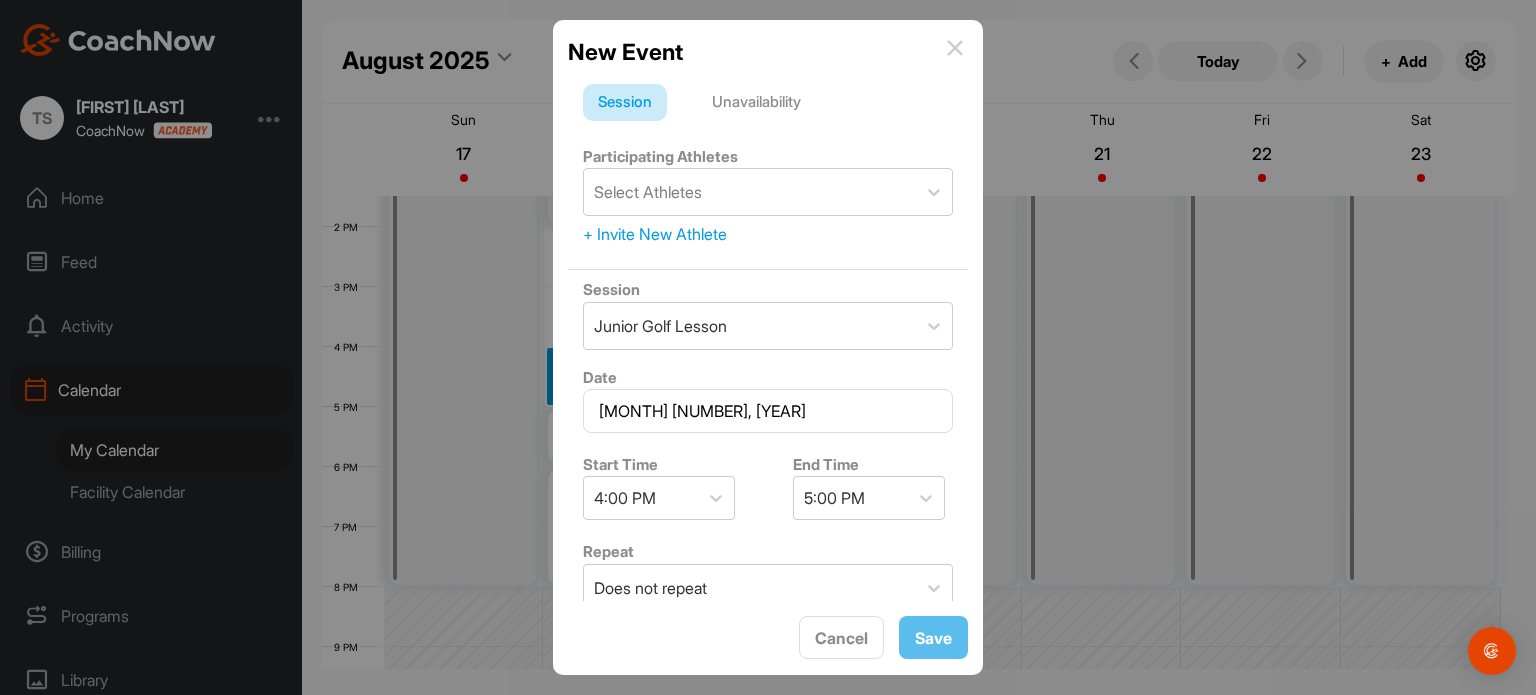 click on "Unavailability" at bounding box center (756, 103) 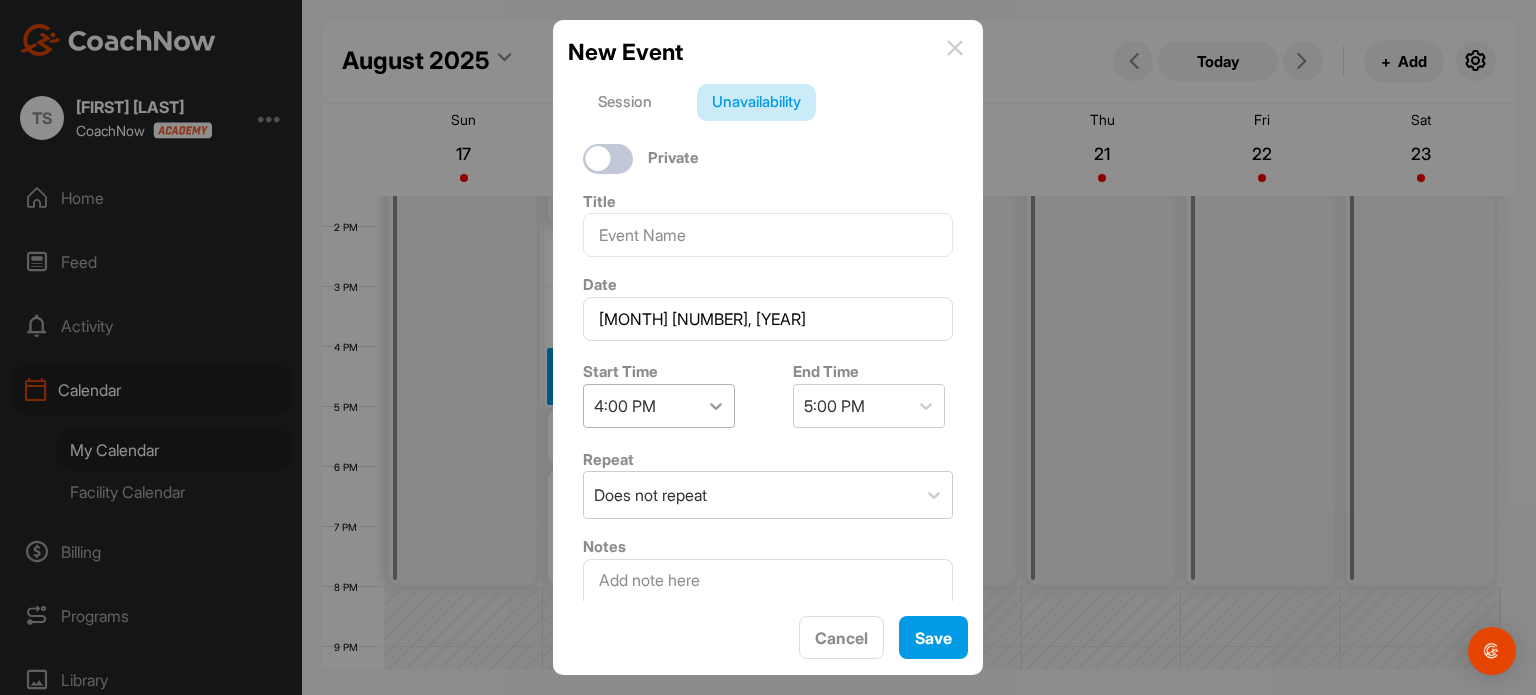 click at bounding box center (716, 406) 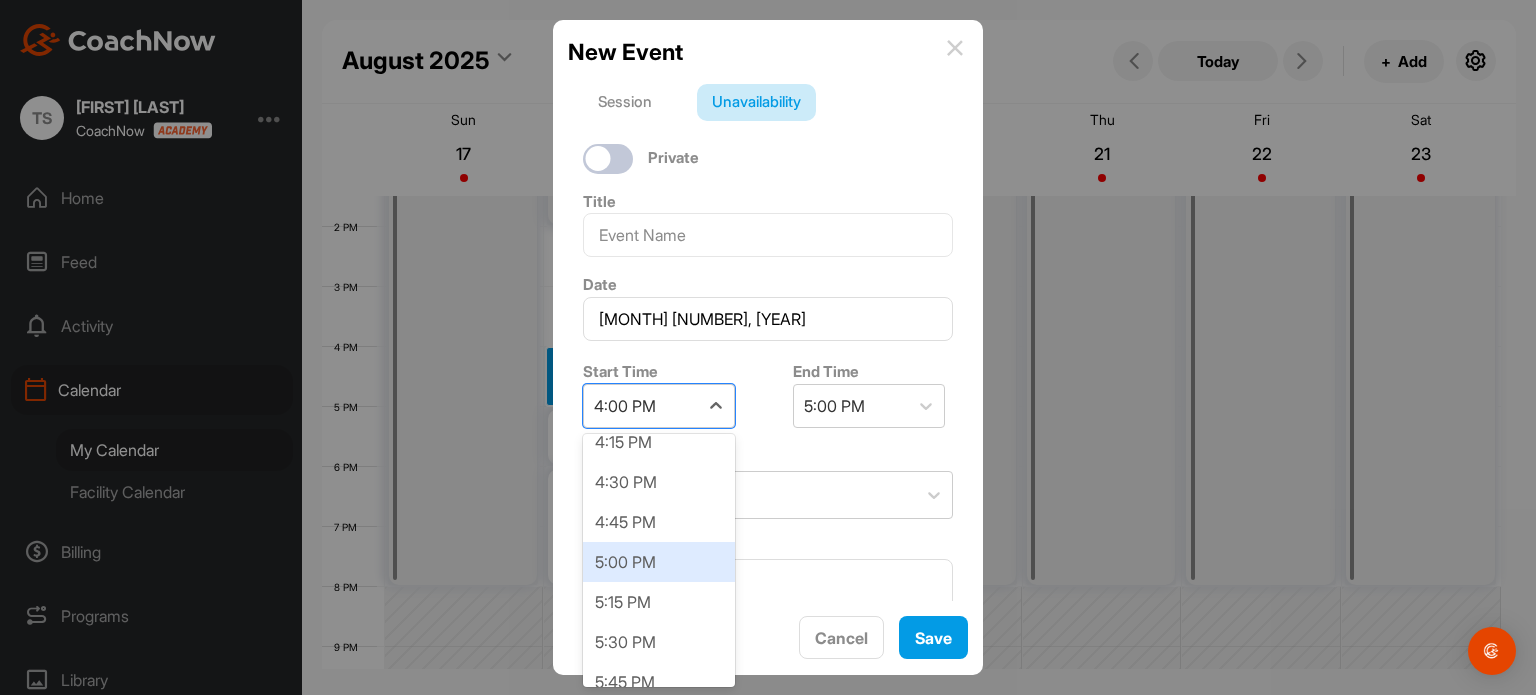 scroll, scrollTop: 2618, scrollLeft: 0, axis: vertical 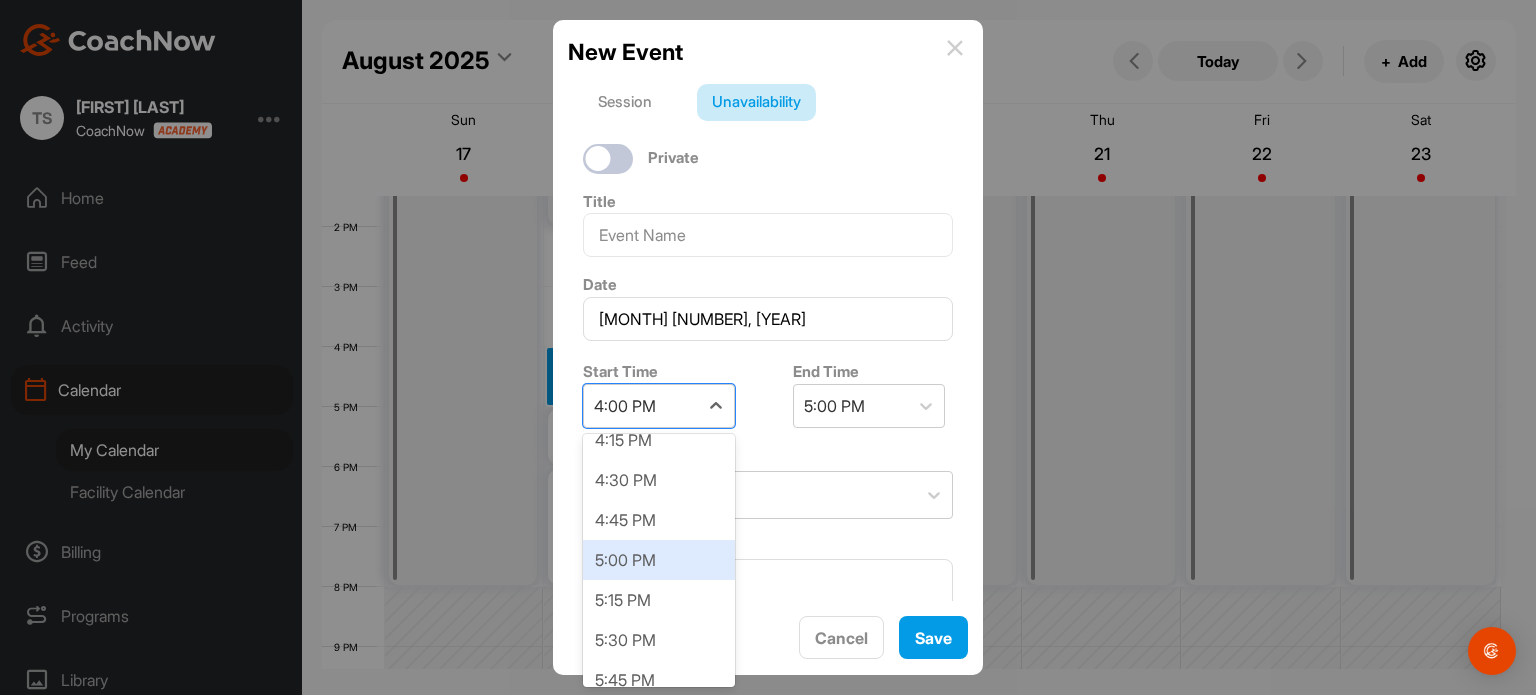 click on "5:00 PM" at bounding box center [659, 560] 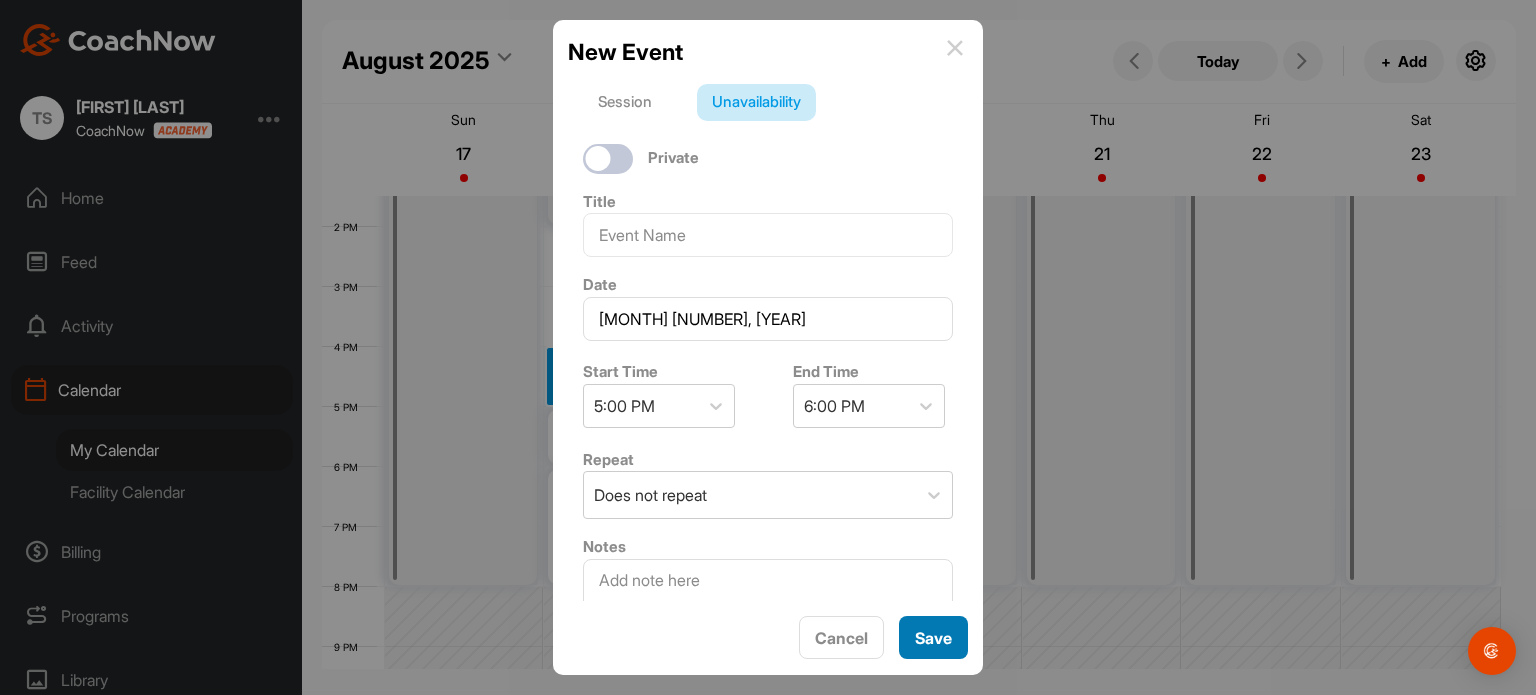 click on "Save" at bounding box center (933, 637) 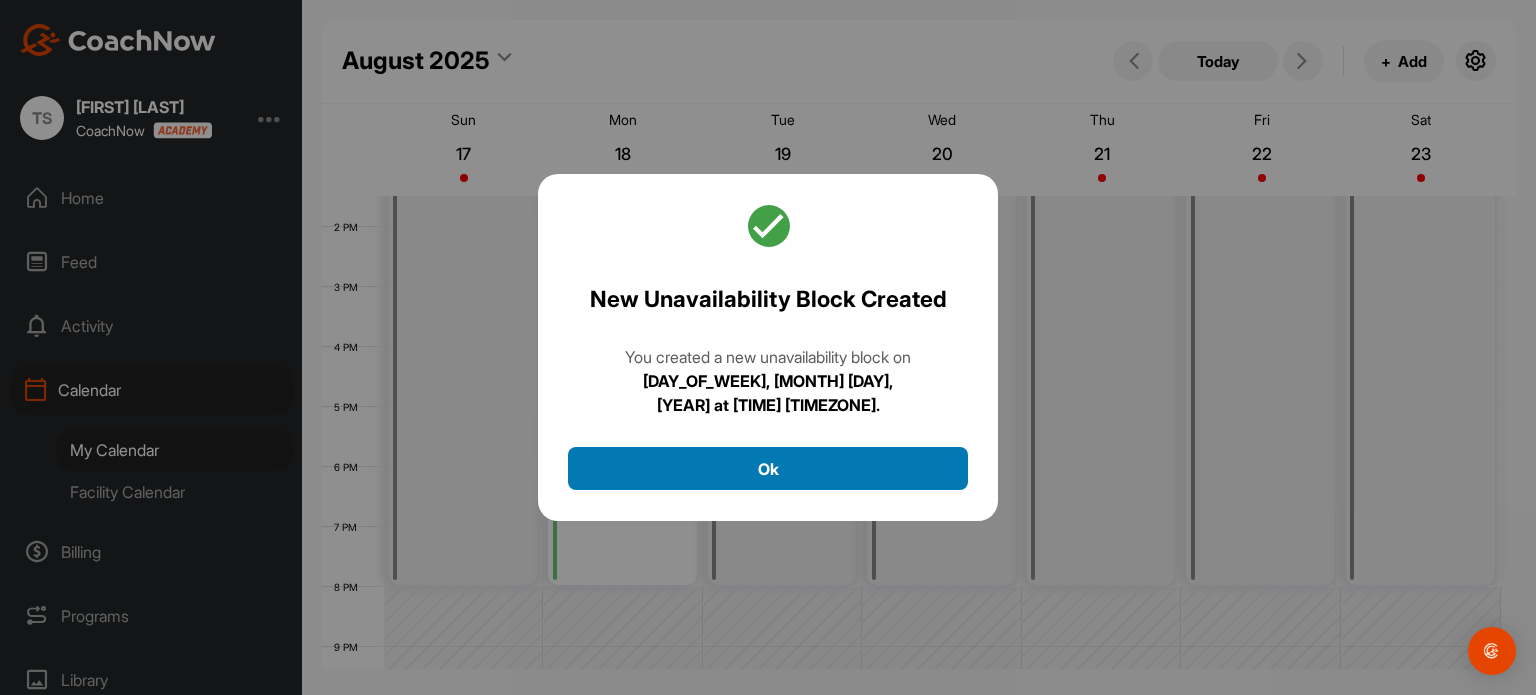 click on "Ok" at bounding box center [768, 468] 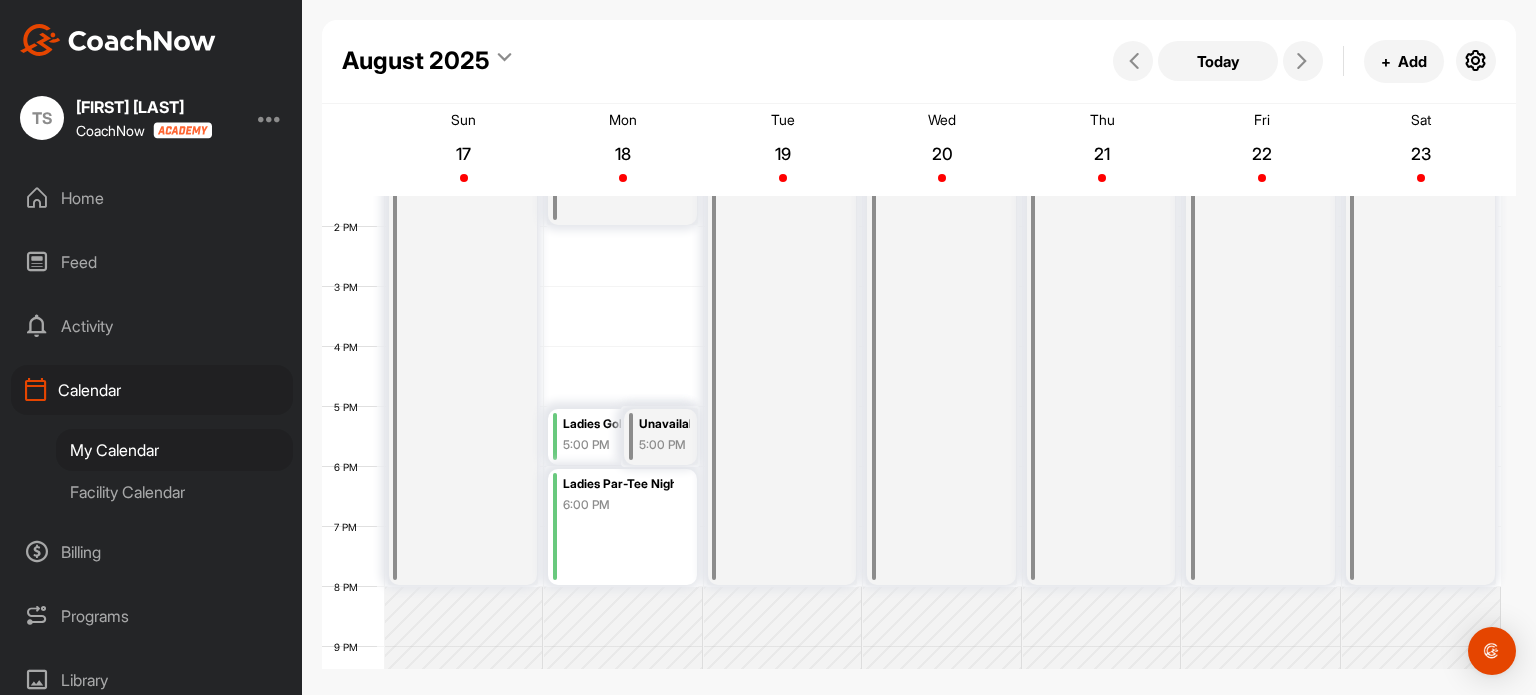 click on "Unavailable 8:00 AM" at bounding box center [782, 227] 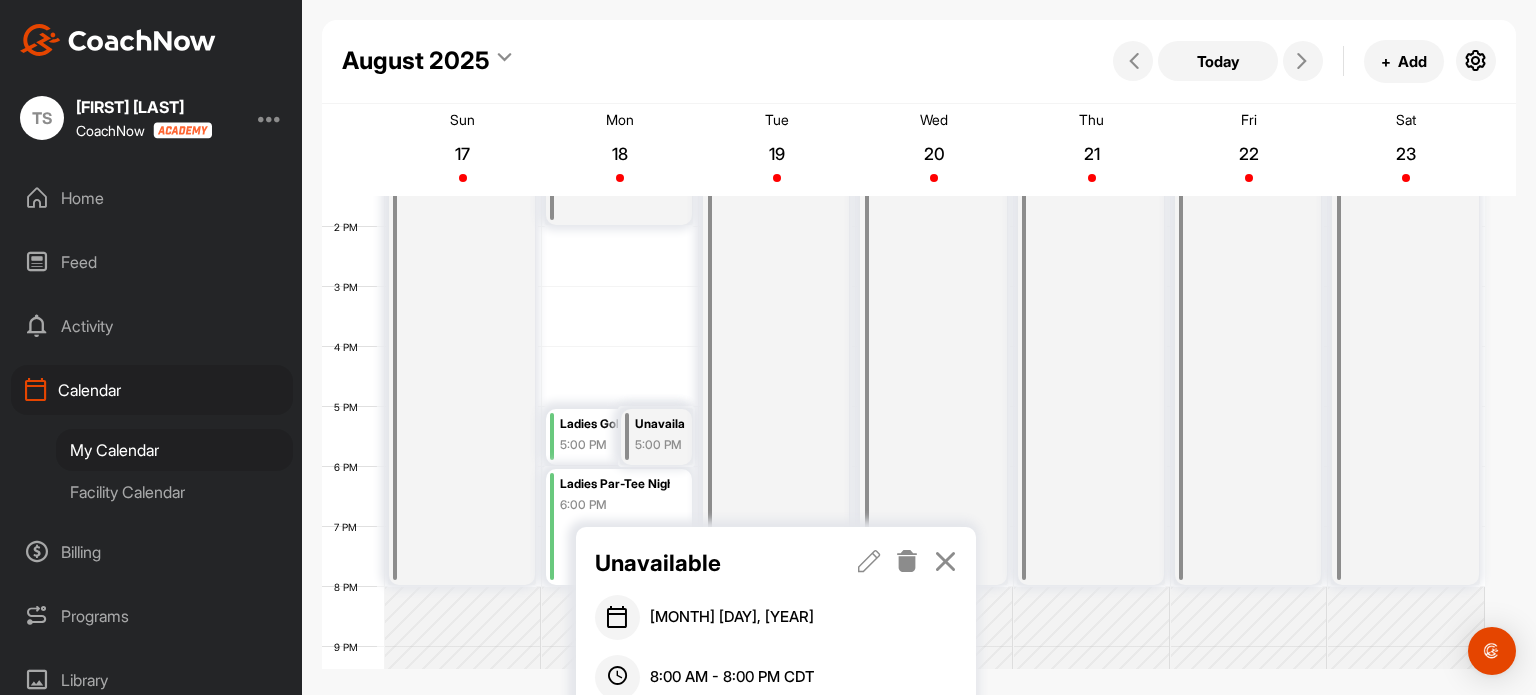 scroll, scrollTop: 966, scrollLeft: 0, axis: vertical 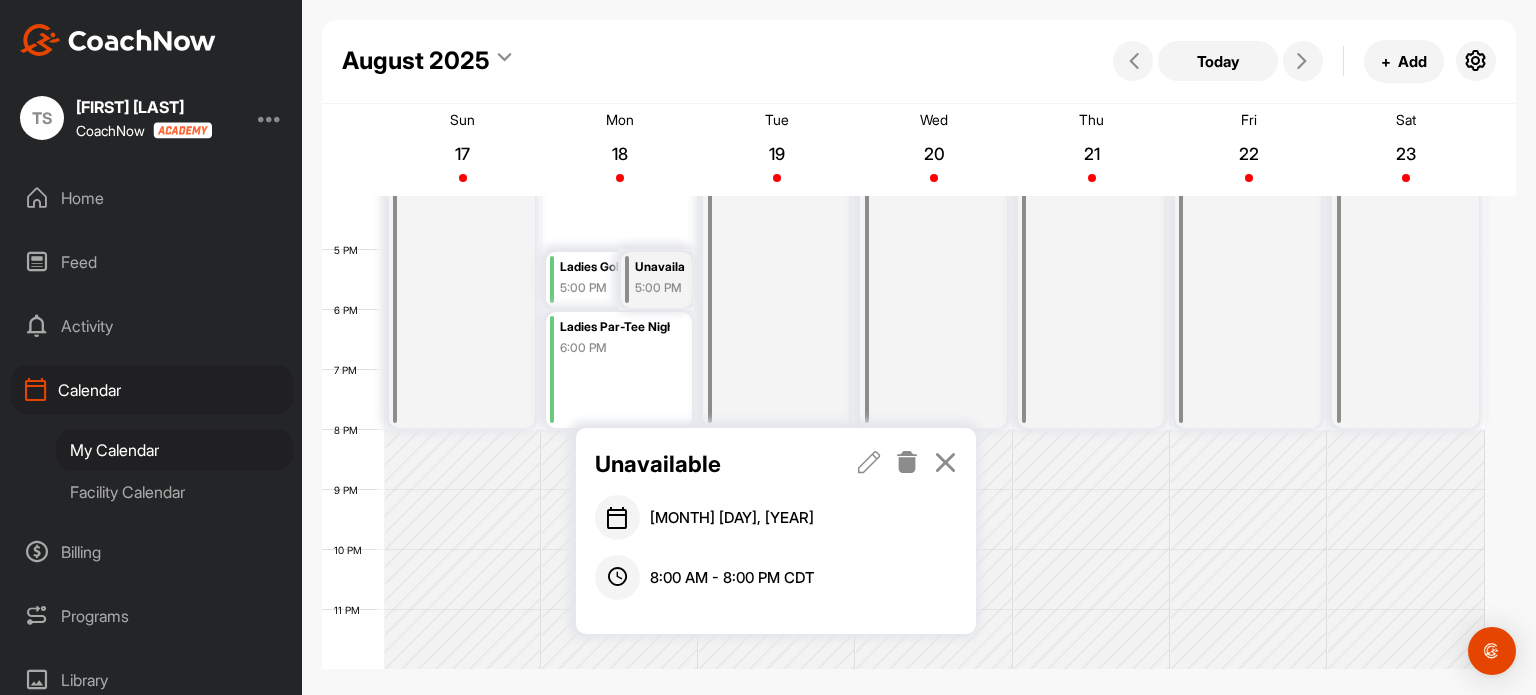 click at bounding box center [869, 462] 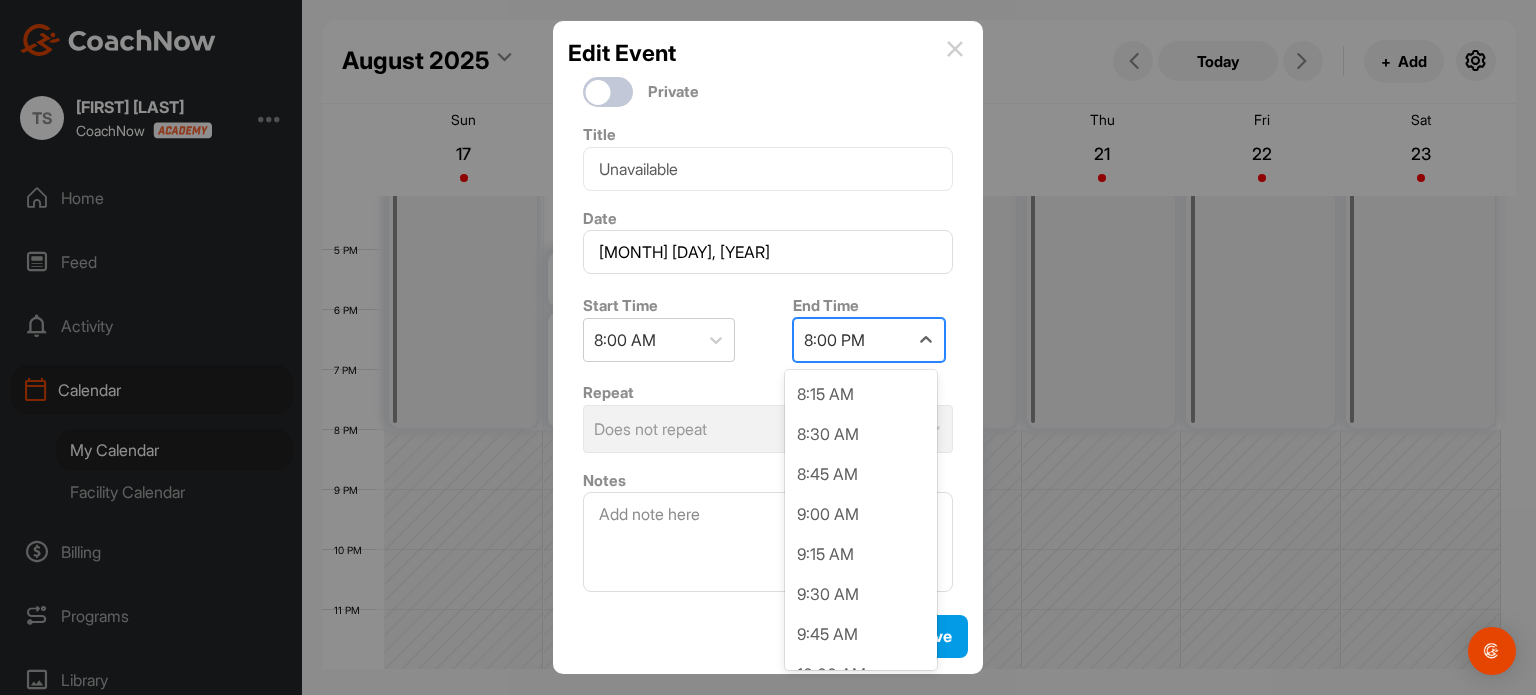 click on "8:00 PM" at bounding box center (834, 340) 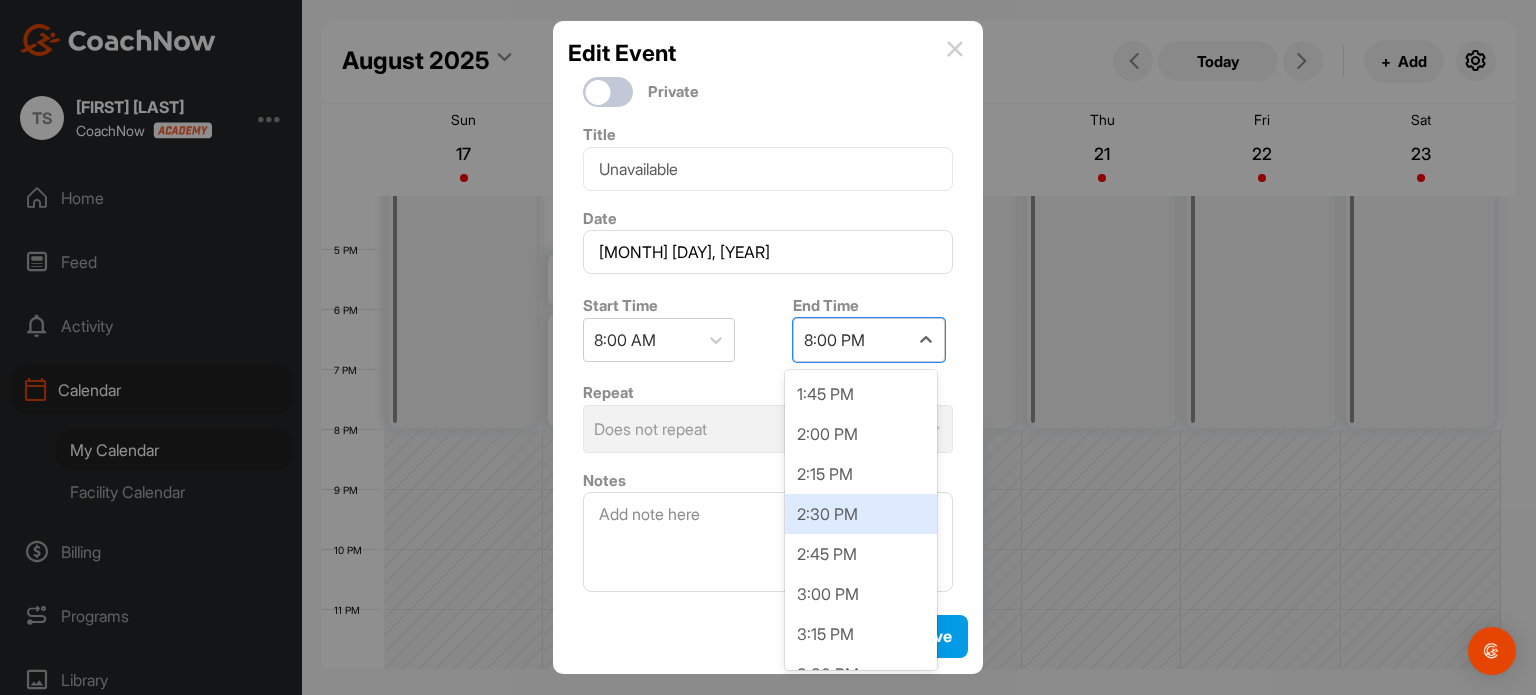scroll, scrollTop: 874, scrollLeft: 0, axis: vertical 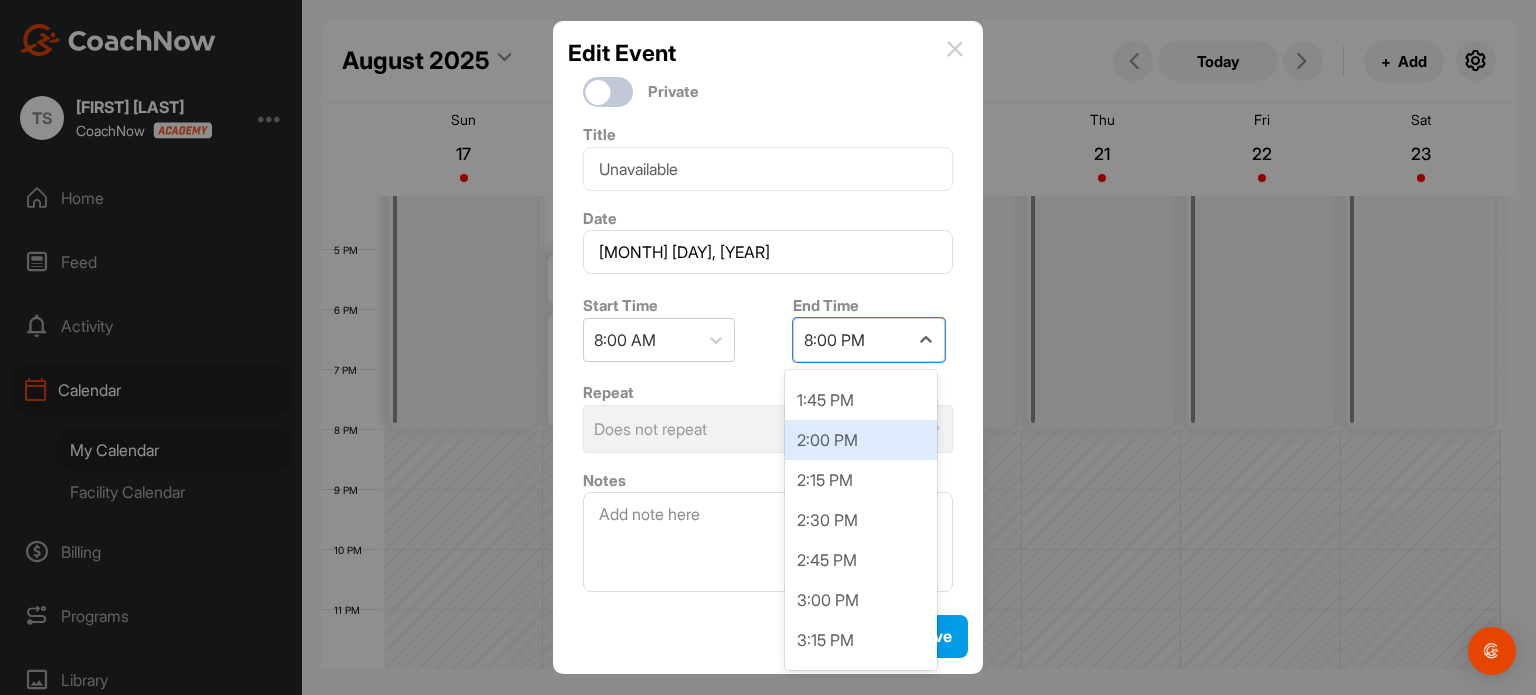 click on "2:00 PM" at bounding box center (861, 440) 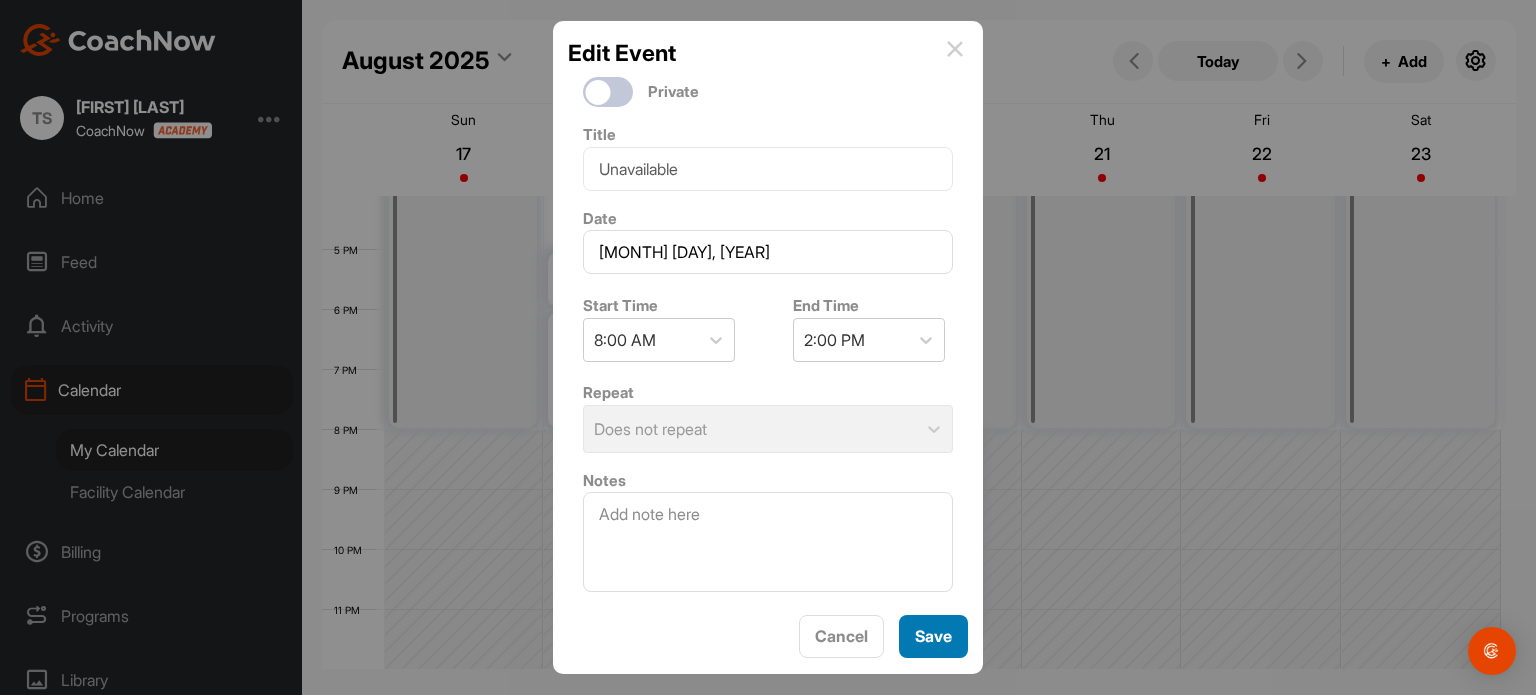 click on "Save" at bounding box center [933, 636] 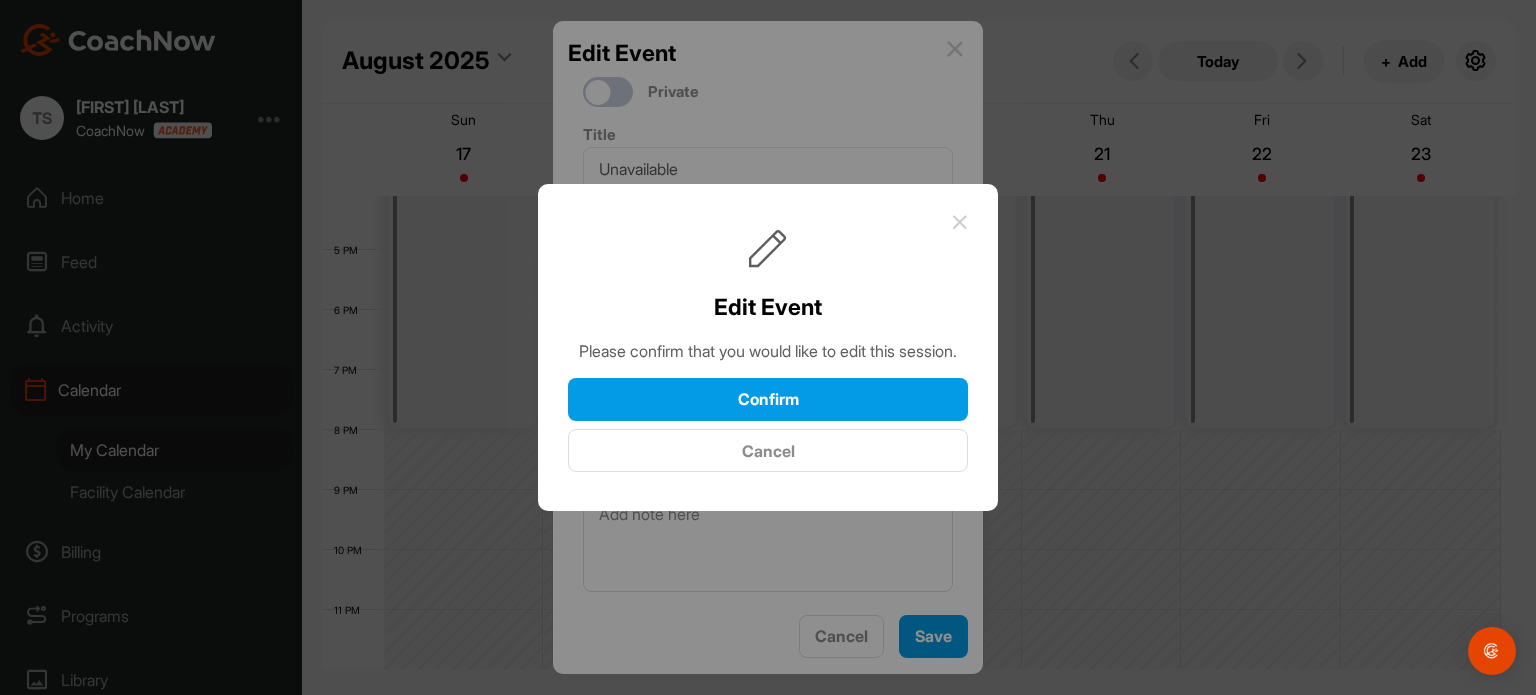 click at bounding box center (960, 222) 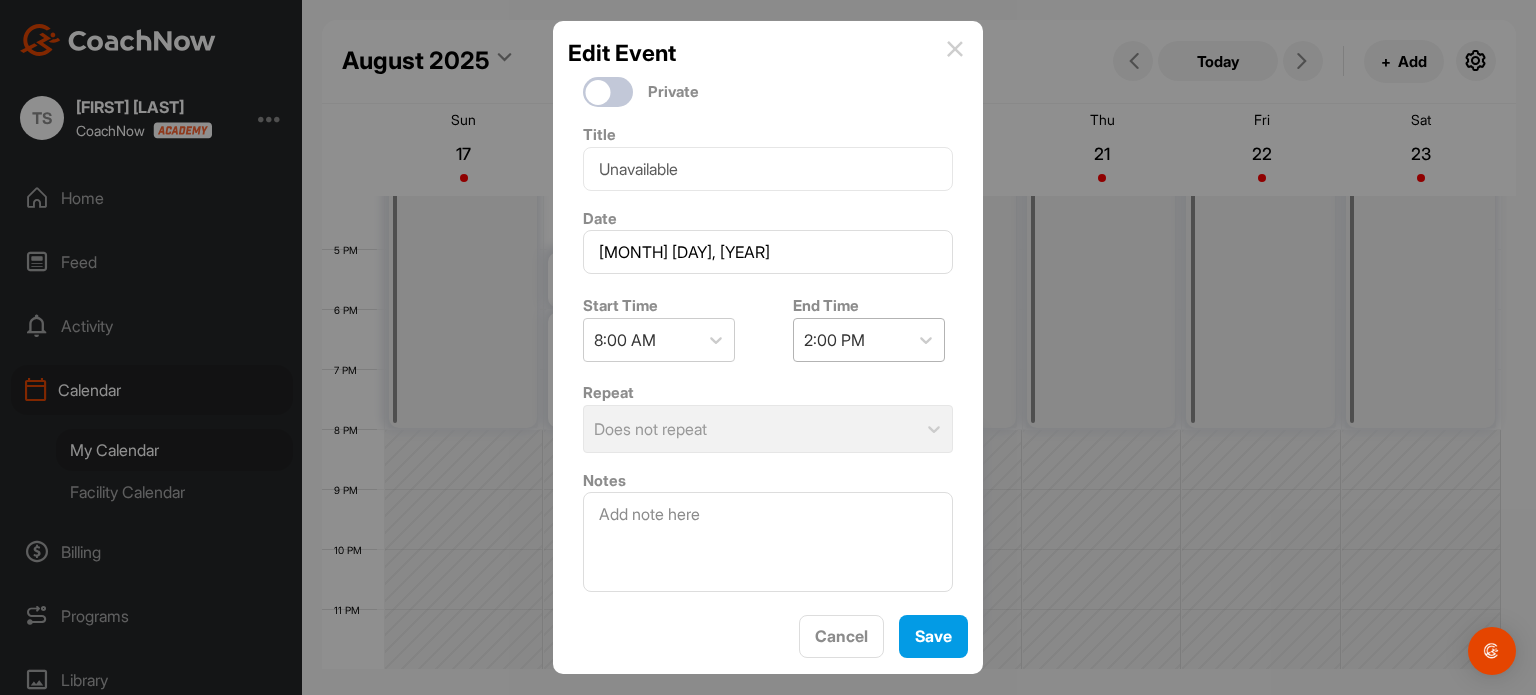 click on "2:00 PM" at bounding box center (851, 340) 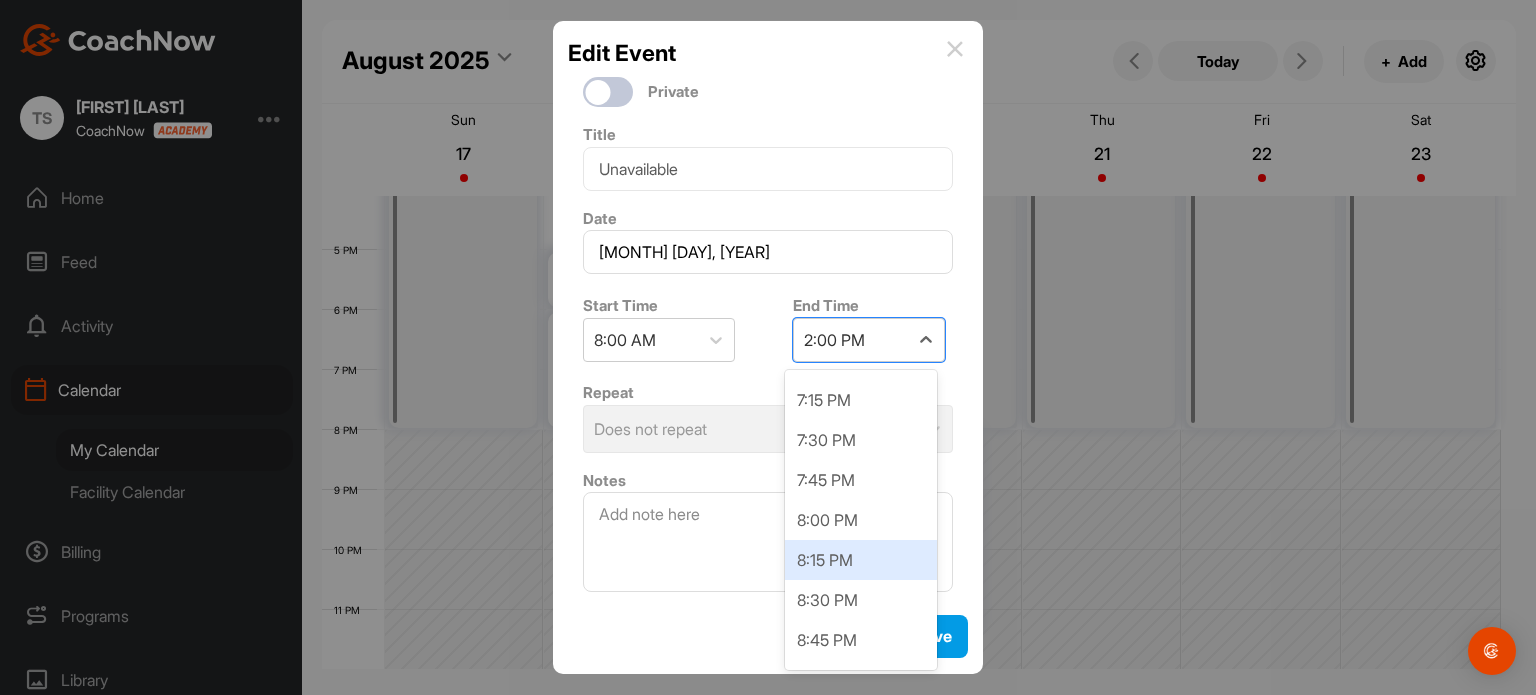 scroll, scrollTop: 1776, scrollLeft: 0, axis: vertical 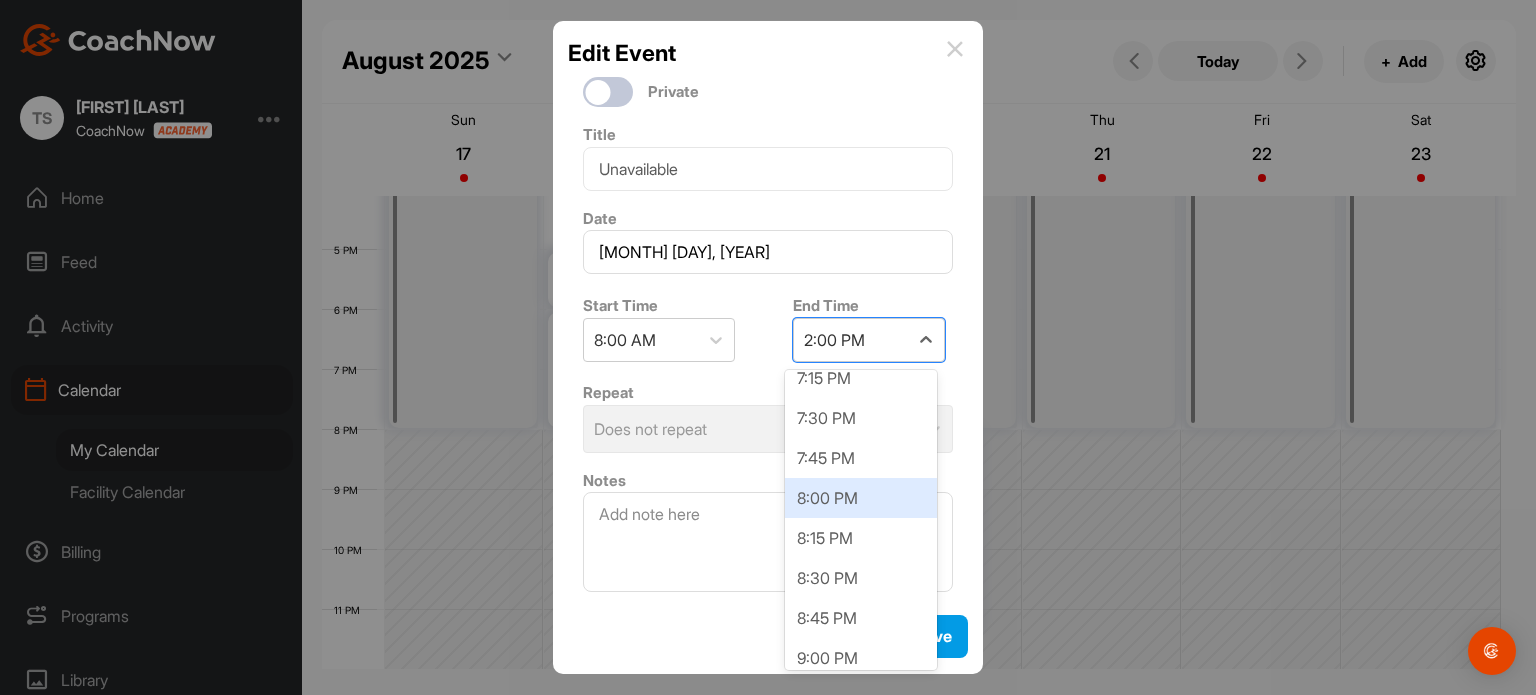 click on "8:00 PM" at bounding box center (861, 498) 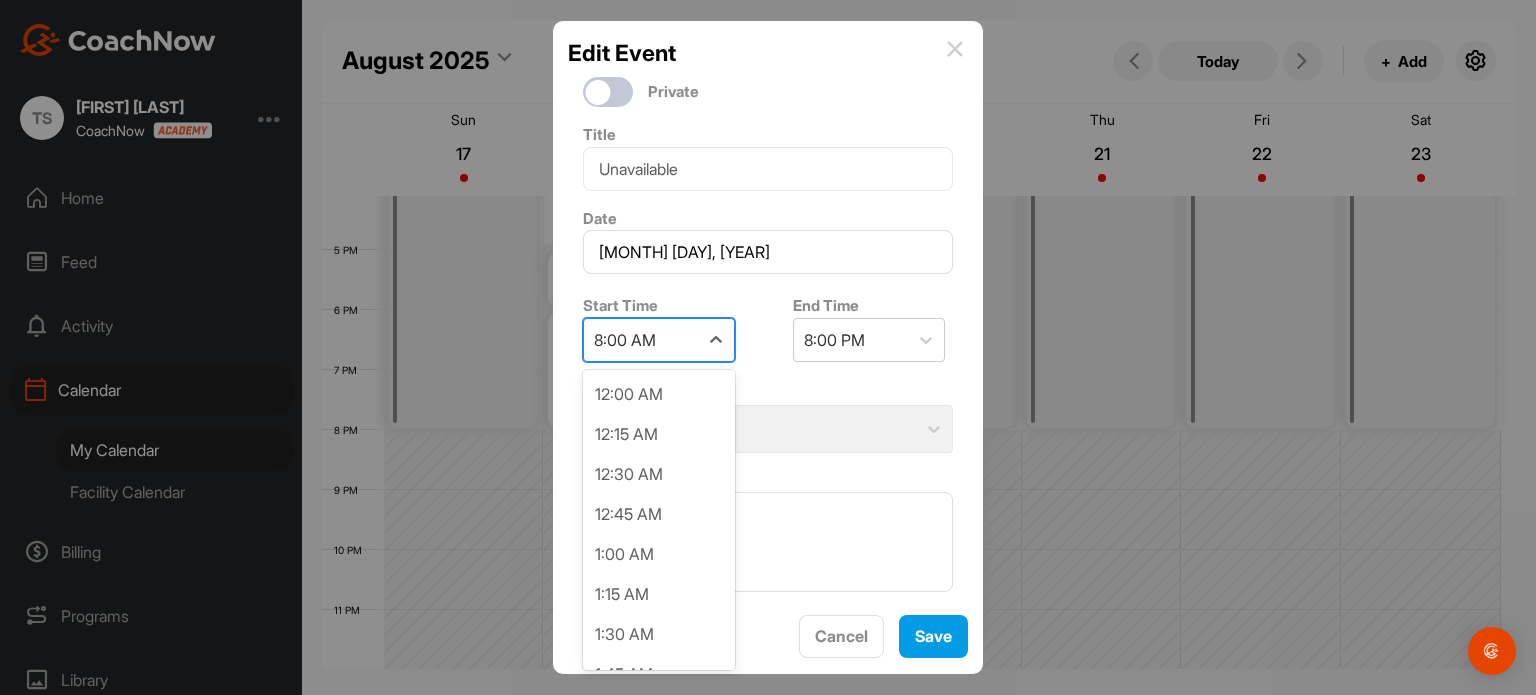 click on "8:00 AM" at bounding box center (641, 340) 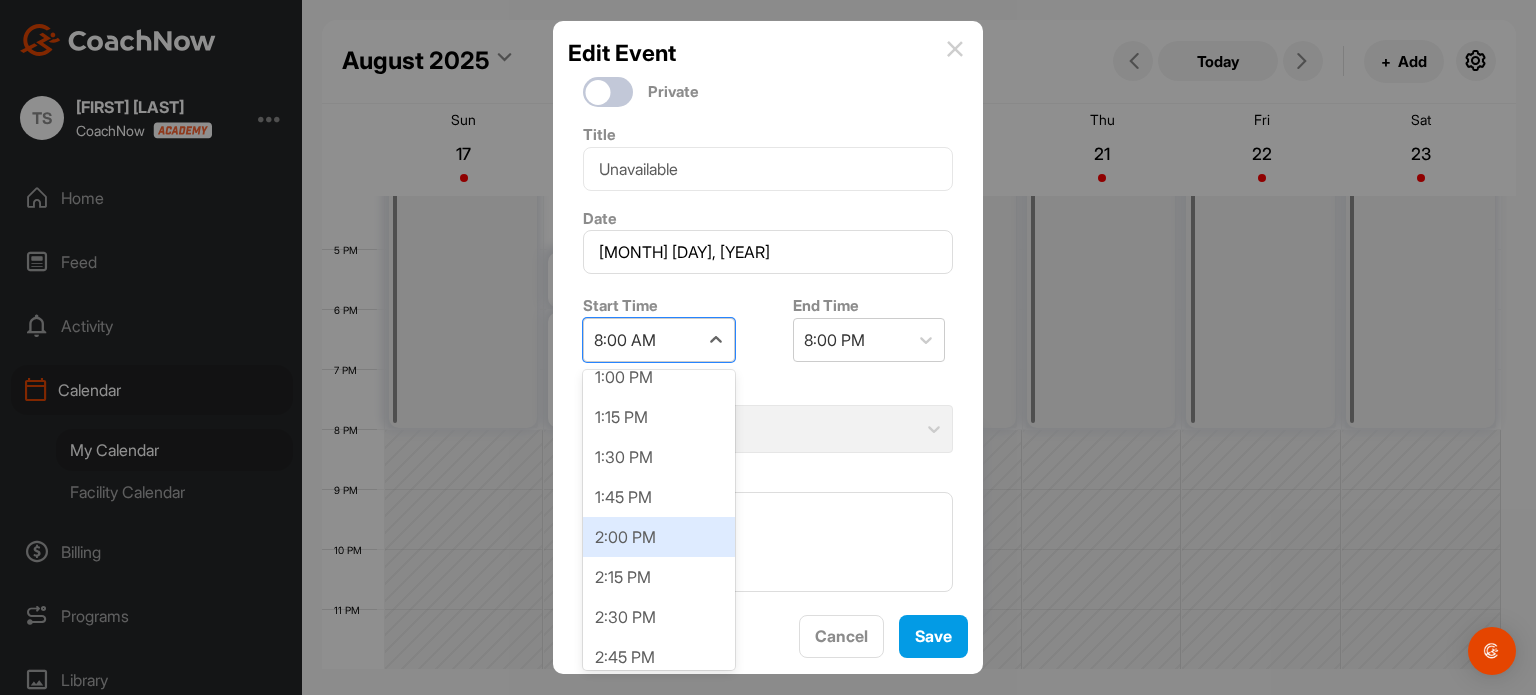 scroll, scrollTop: 2098, scrollLeft: 0, axis: vertical 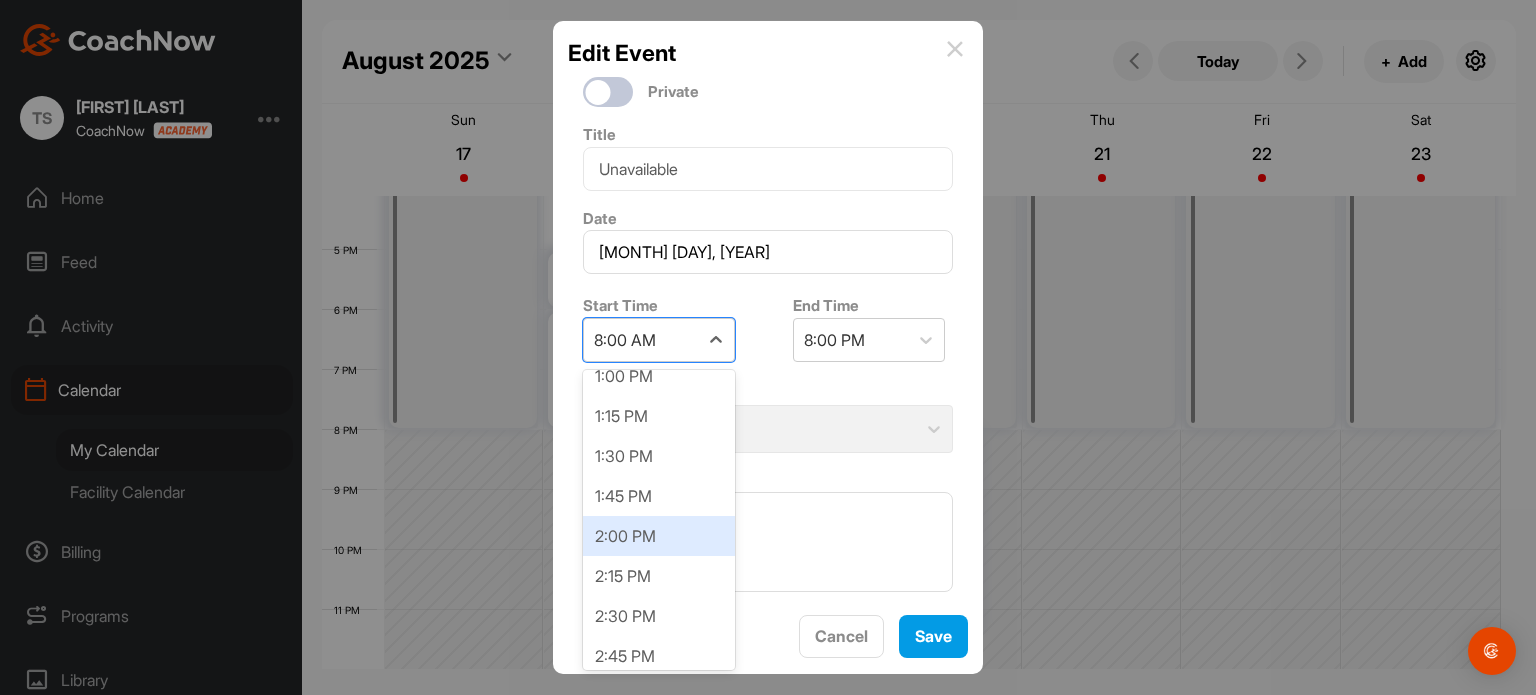 click on "2:00 PM" at bounding box center [659, 536] 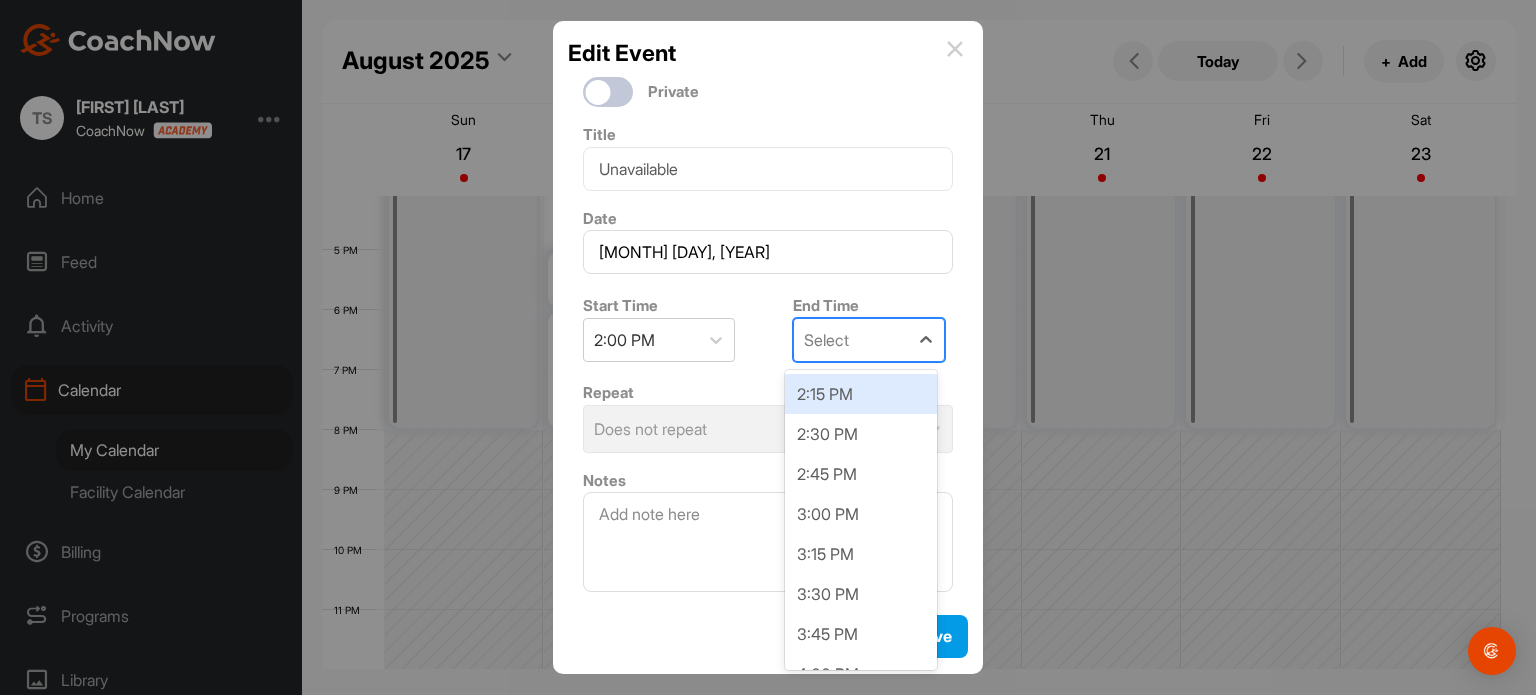 click on "Select" at bounding box center (851, 340) 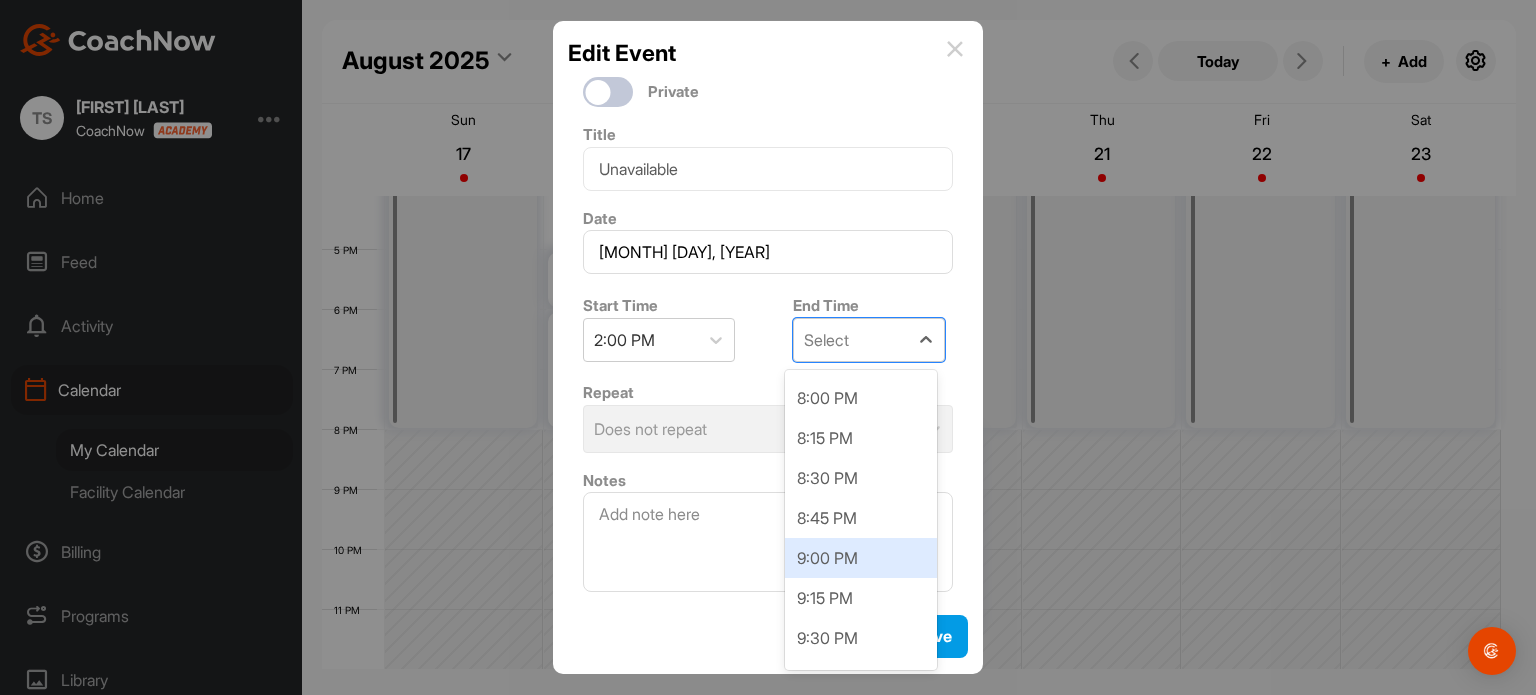 scroll, scrollTop: 907, scrollLeft: 0, axis: vertical 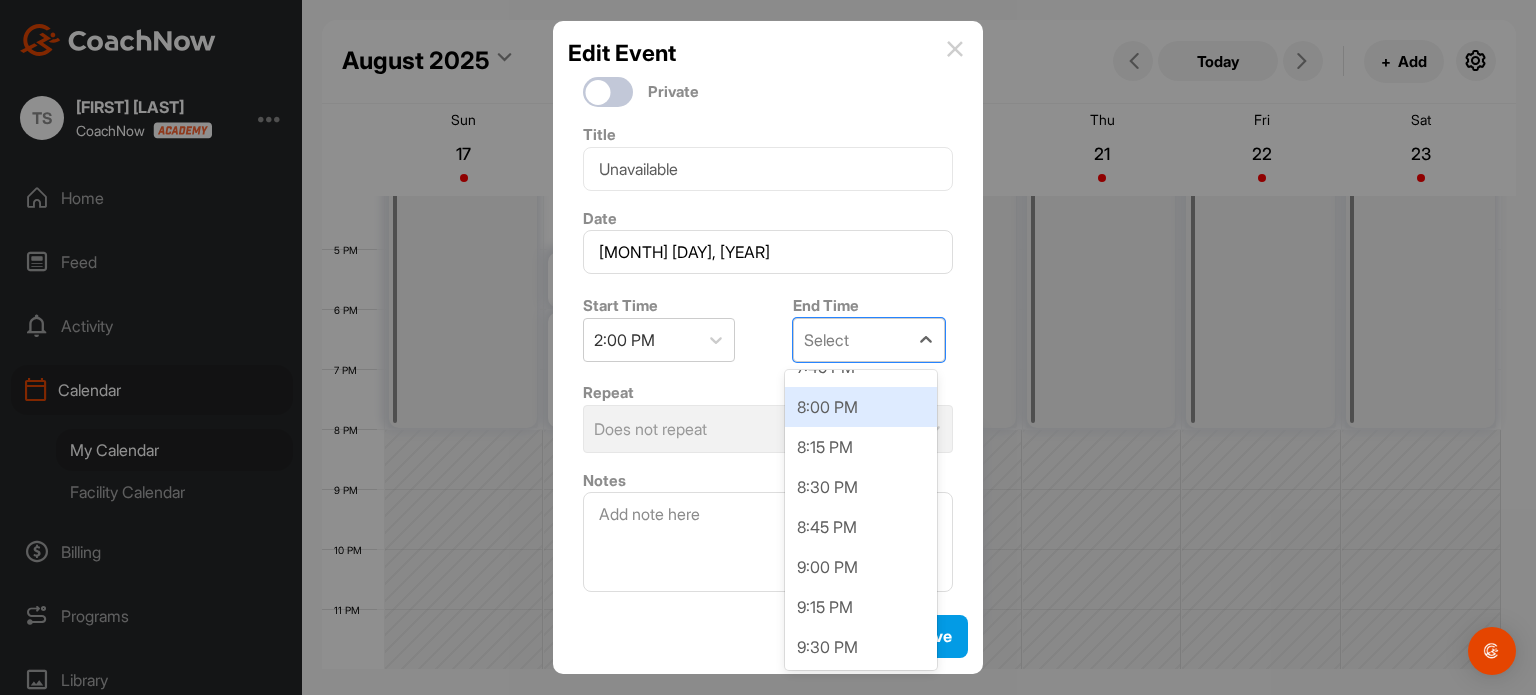 click on "8:00 PM" at bounding box center [861, 407] 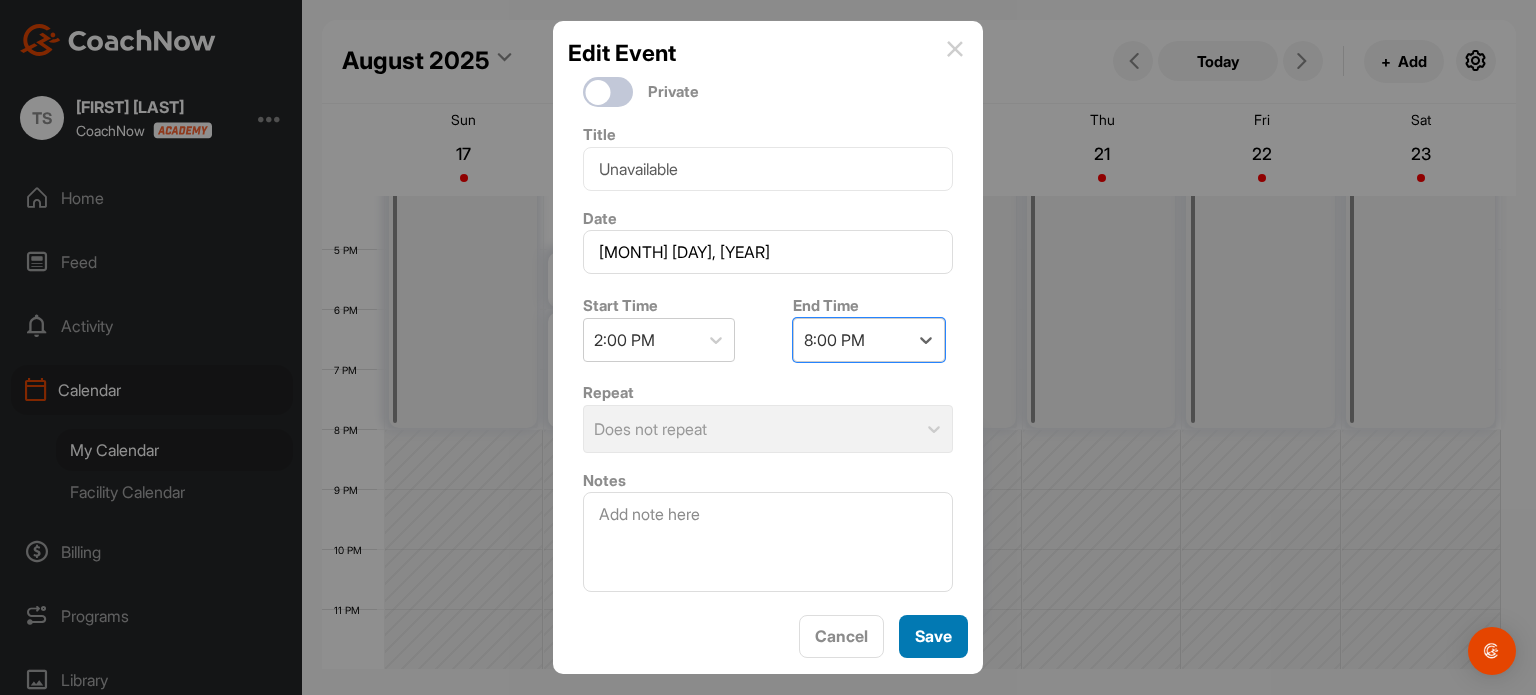 click on "Save" at bounding box center (933, 636) 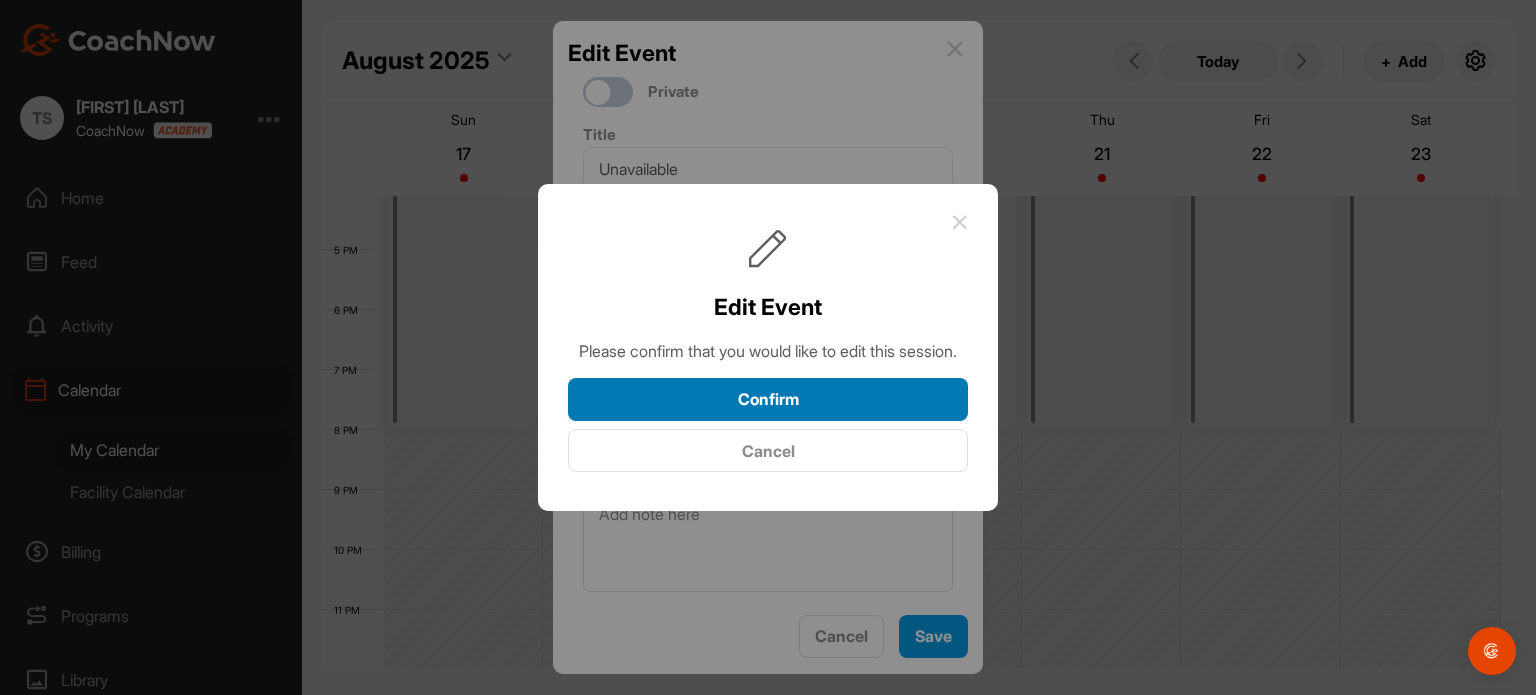 click on "Confirm" at bounding box center (768, 399) 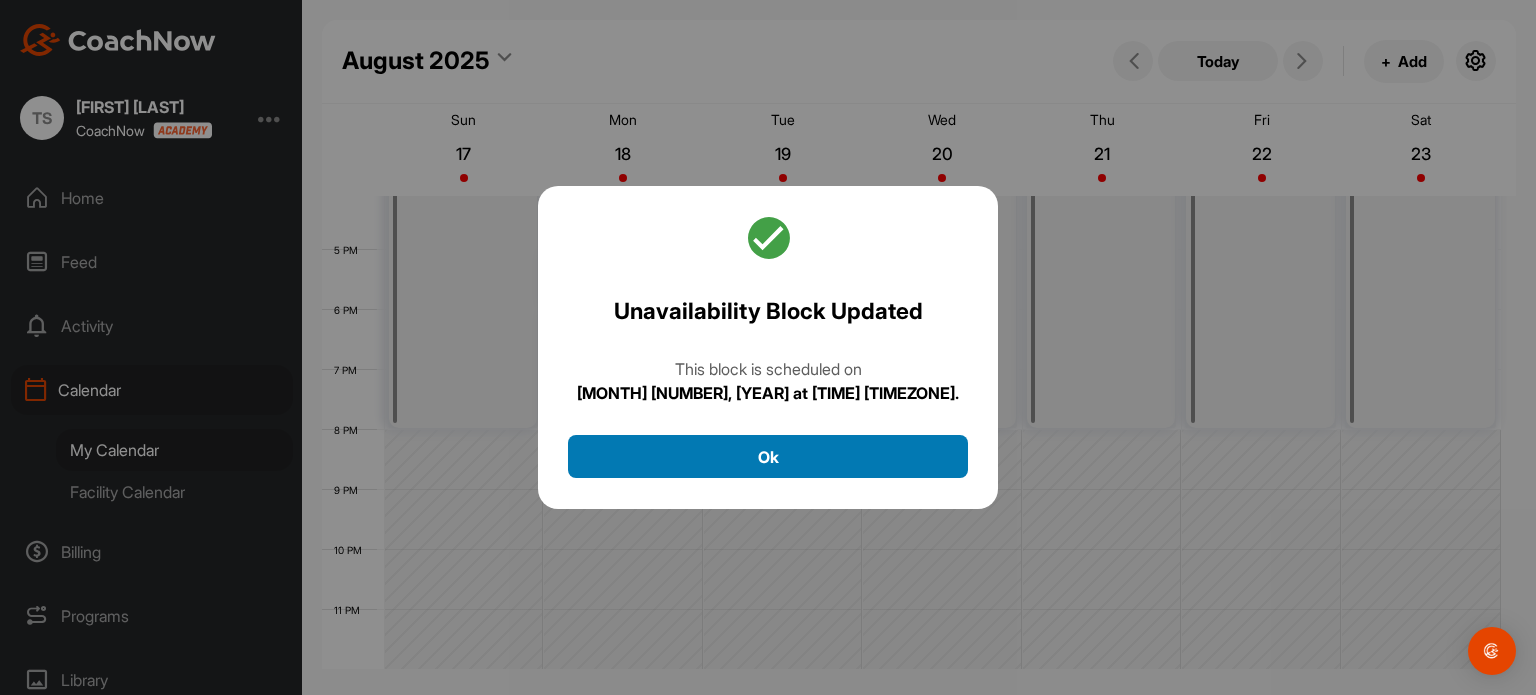 click on "Ok" at bounding box center (768, 456) 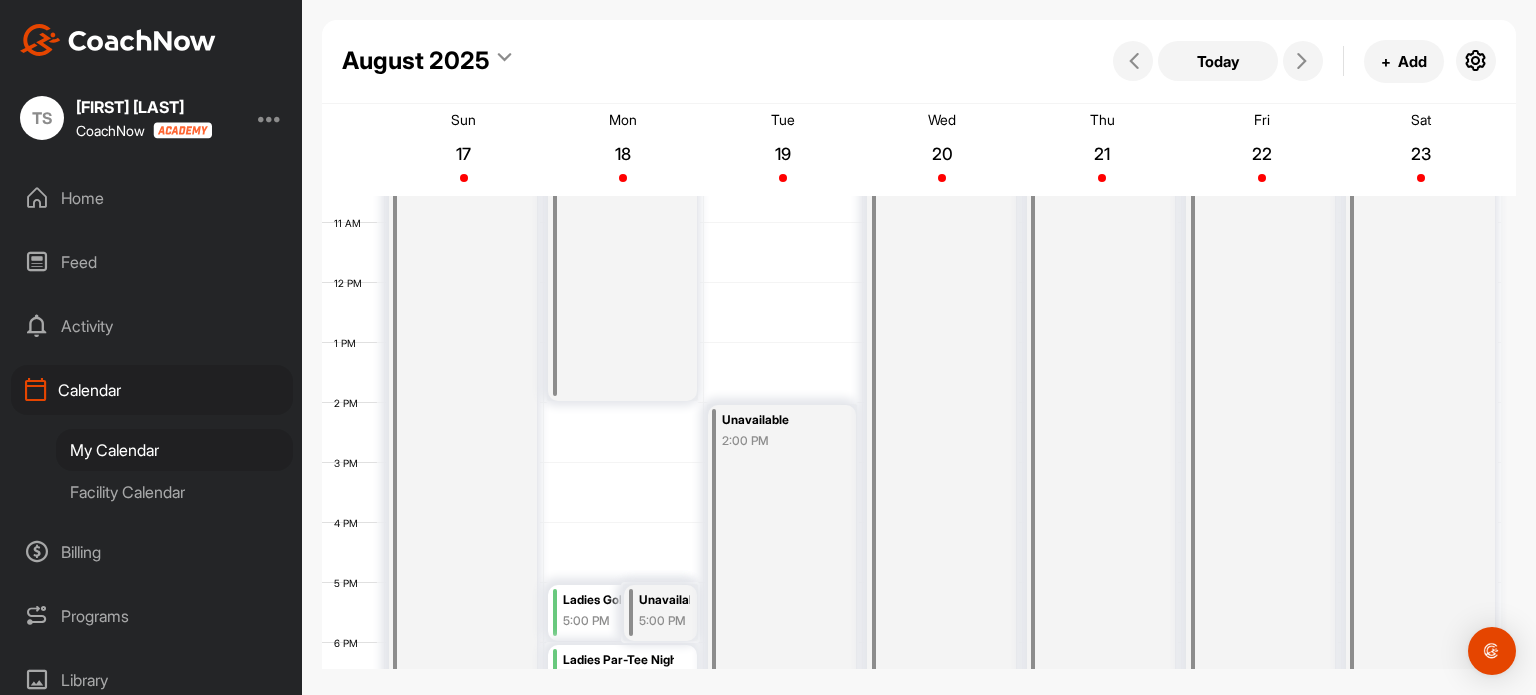 scroll, scrollTop: 376, scrollLeft: 0, axis: vertical 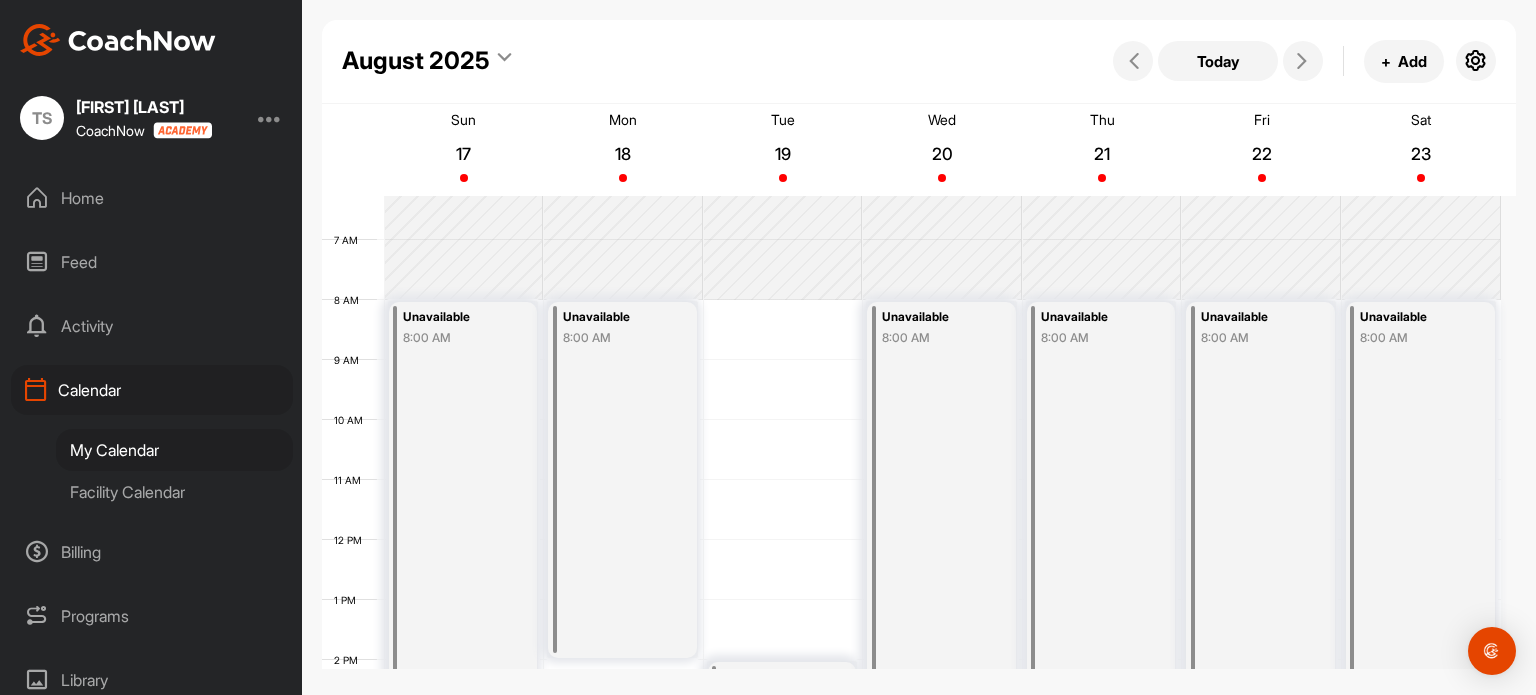 click on "Unavailable 8:00 AM" at bounding box center [941, 660] 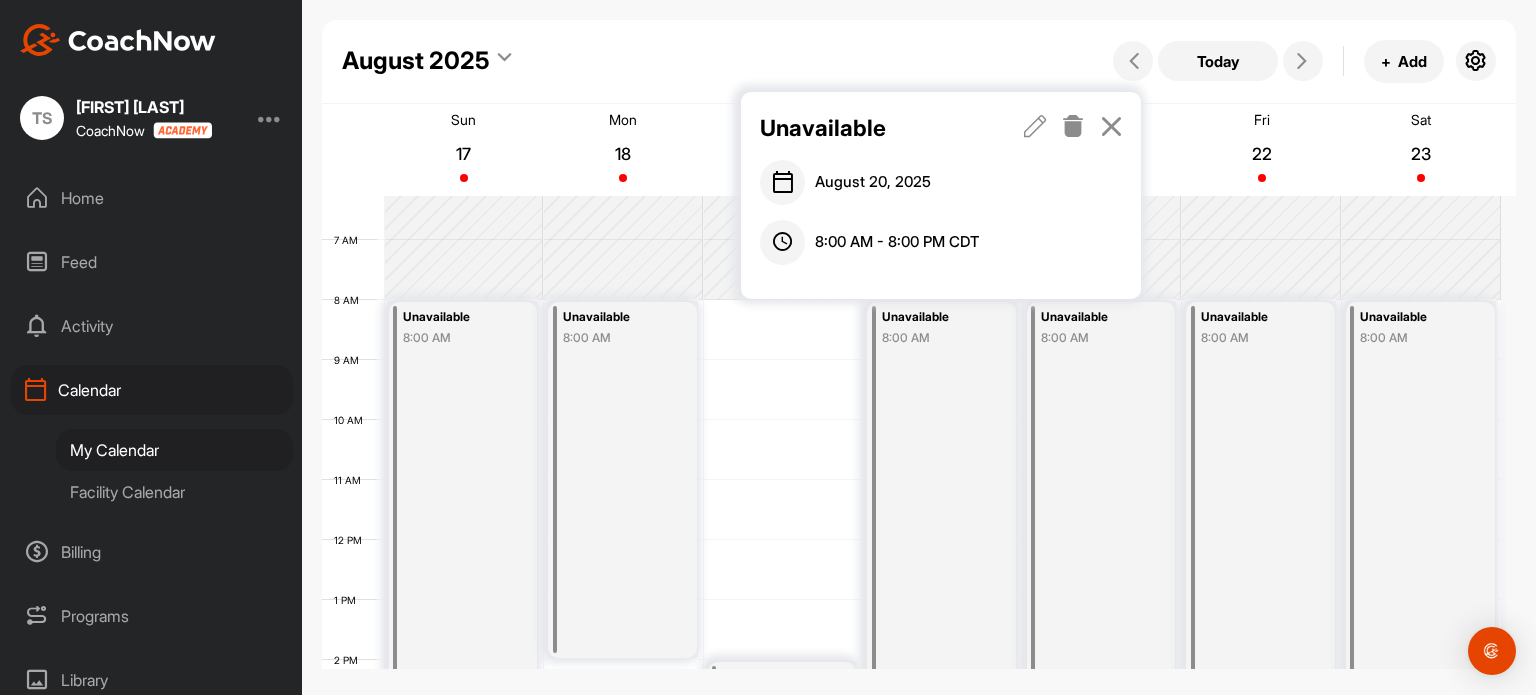 click at bounding box center (1035, 126) 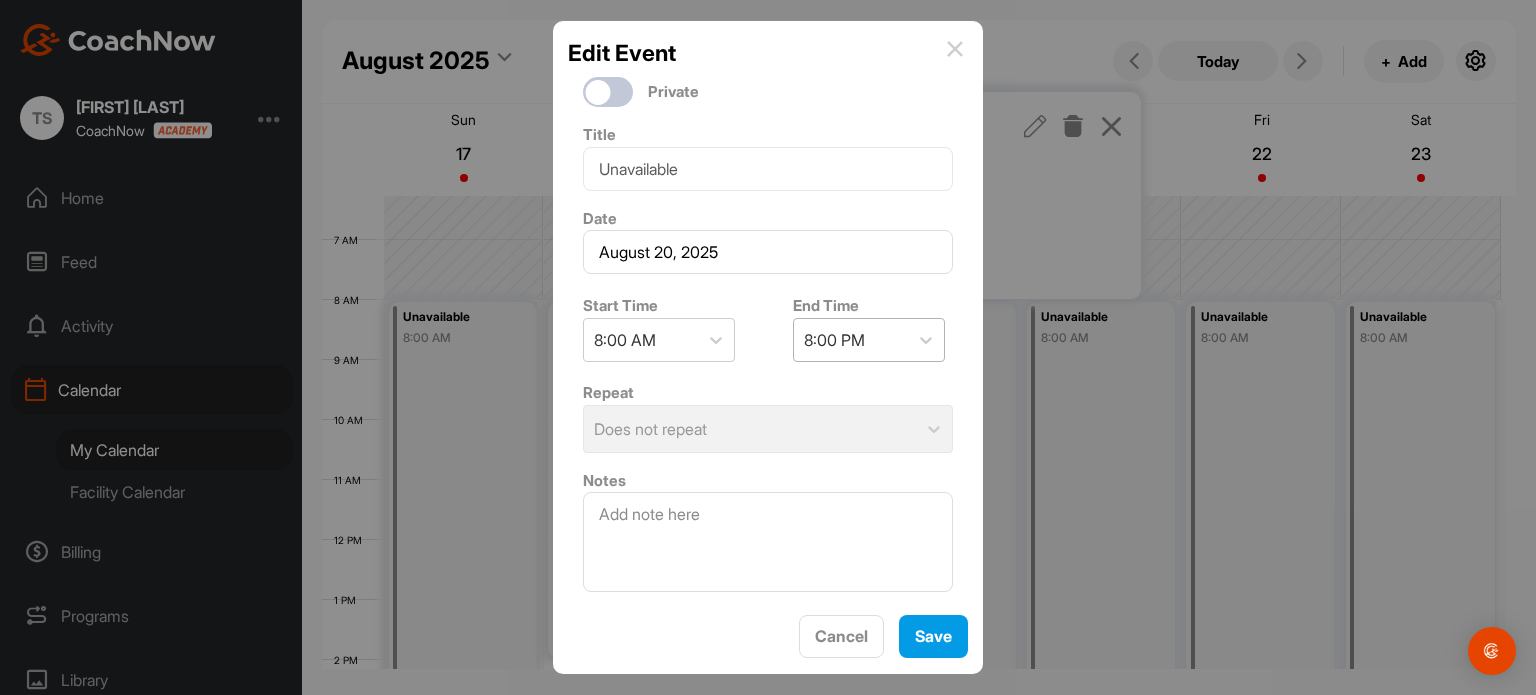 click on "8:00 PM" at bounding box center [851, 340] 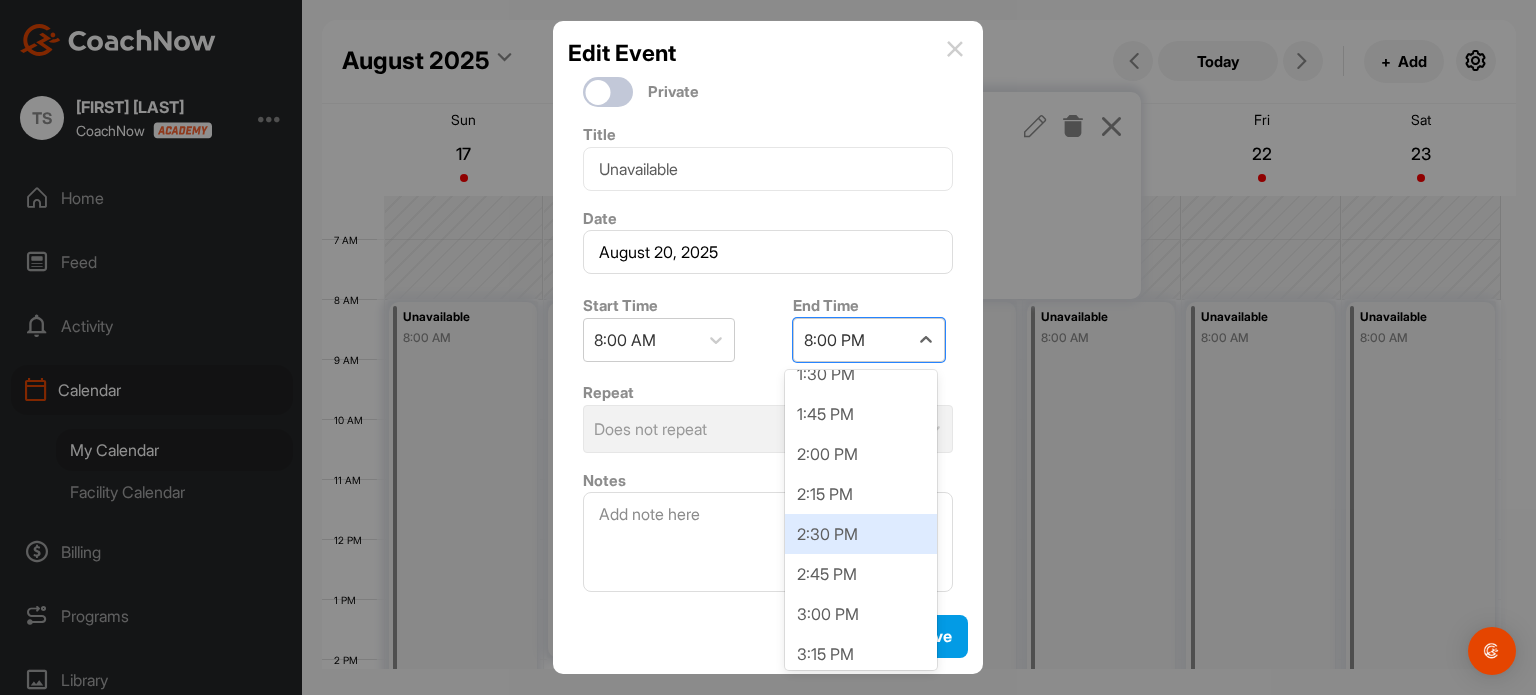 scroll, scrollTop: 844, scrollLeft: 0, axis: vertical 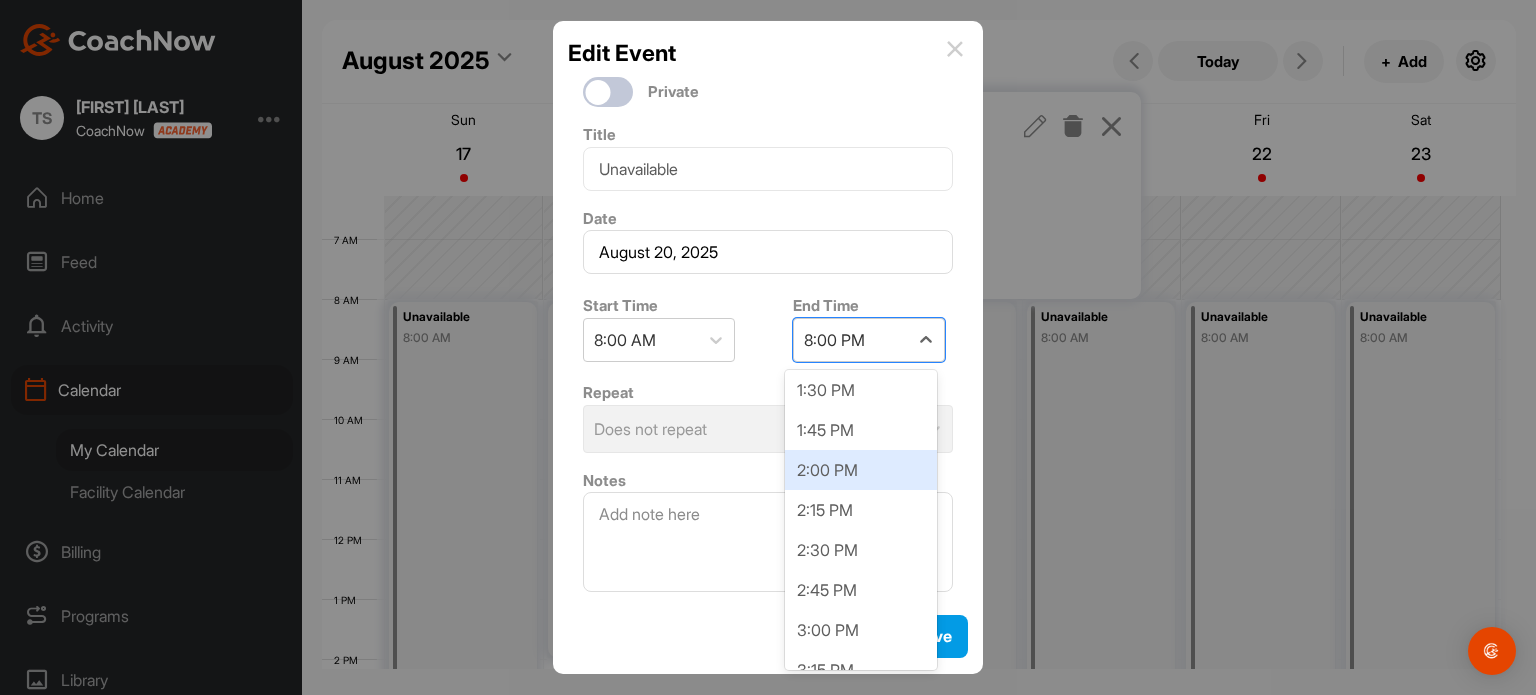 click on "2:00 PM" at bounding box center [861, 470] 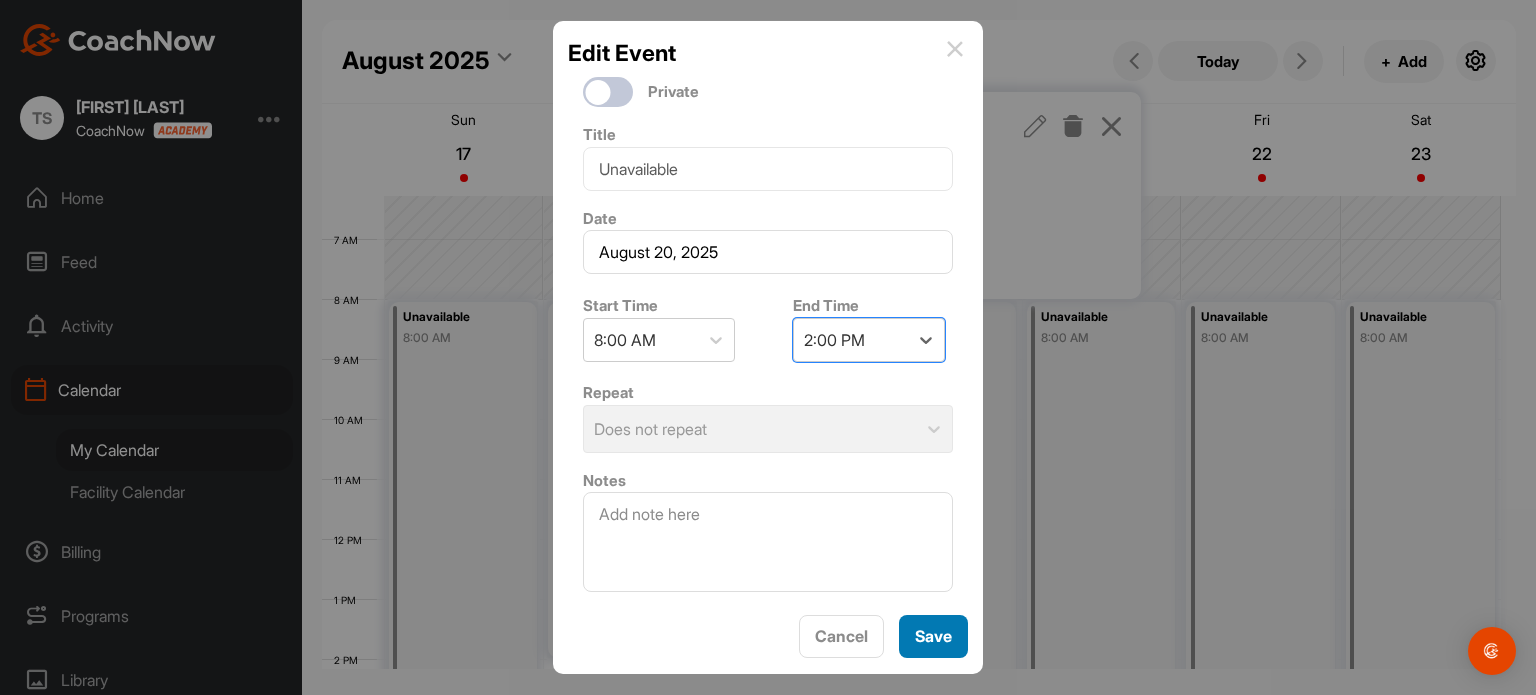 click on "Save" at bounding box center [933, 636] 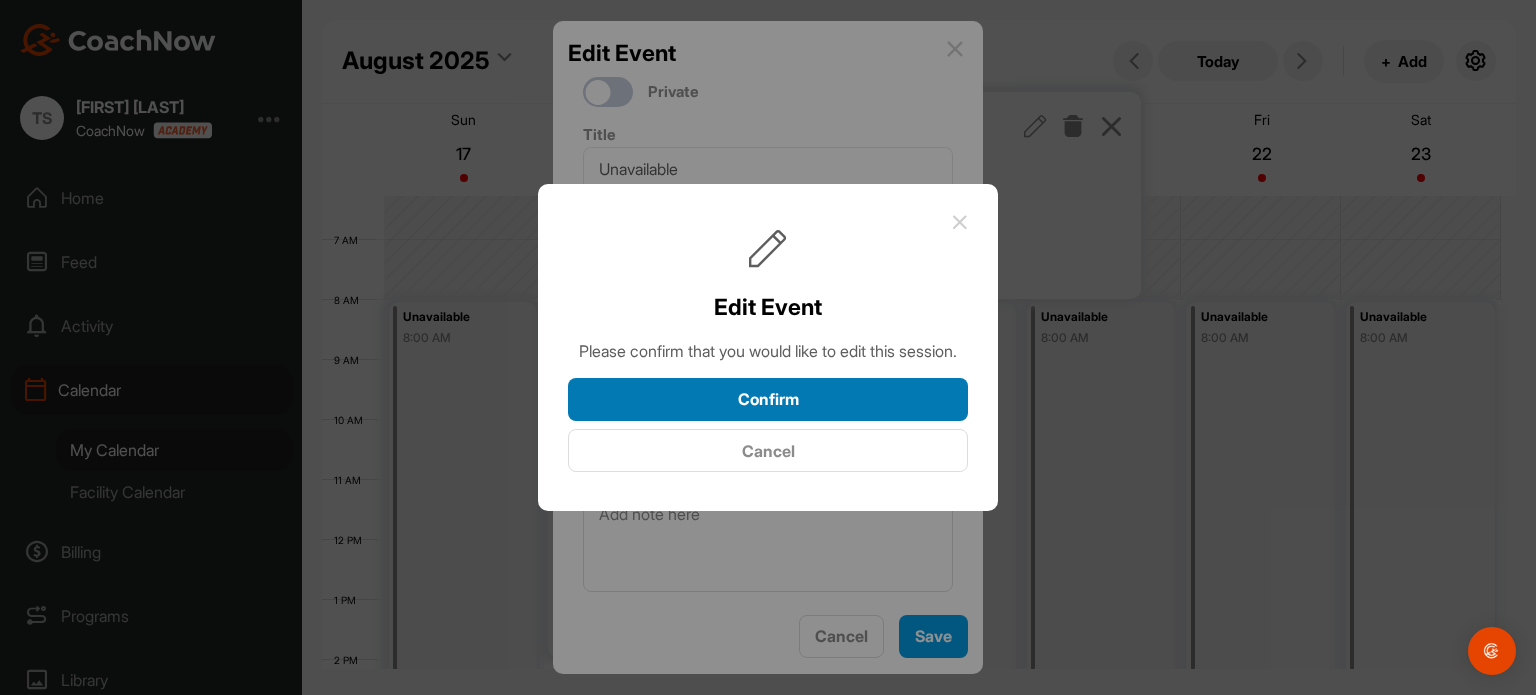 click on "Confirm" at bounding box center (768, 399) 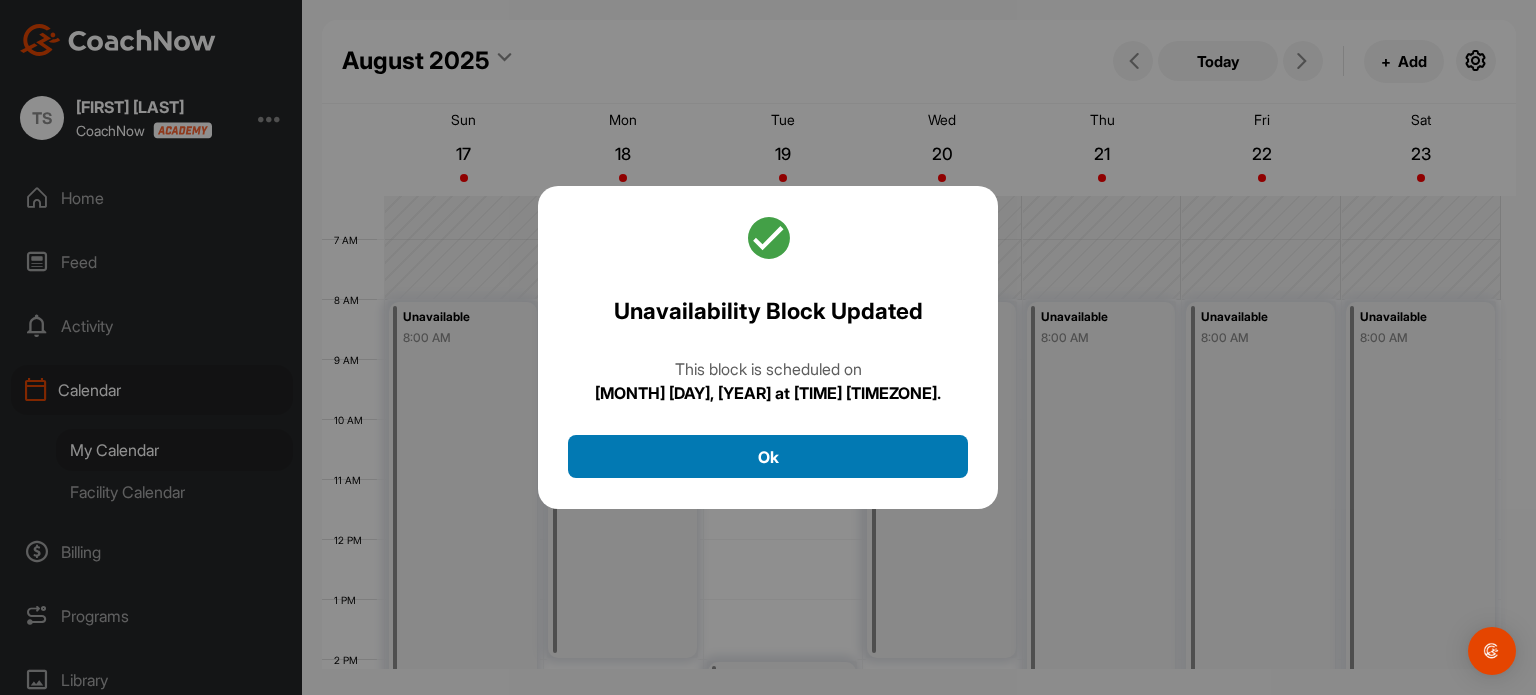 click on "Ok" at bounding box center (768, 456) 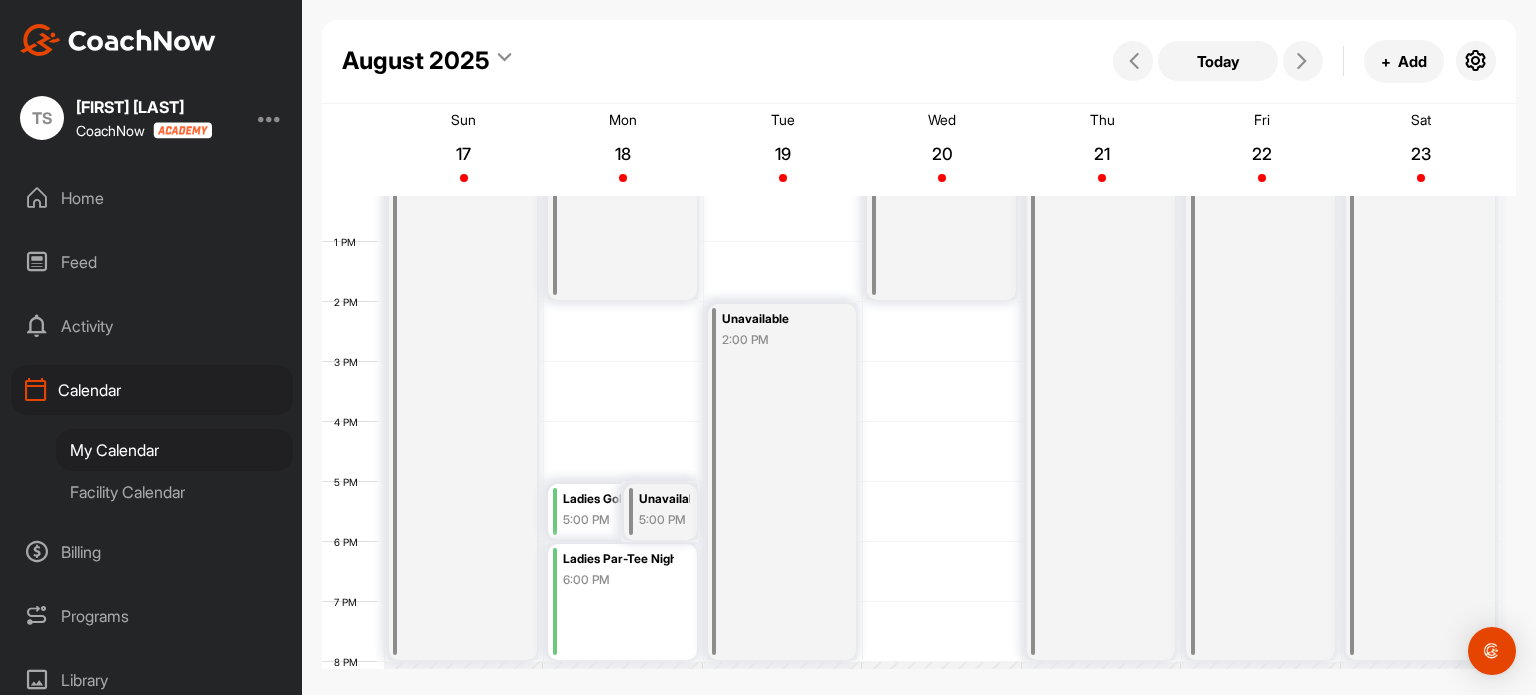 scroll, scrollTop: 739, scrollLeft: 0, axis: vertical 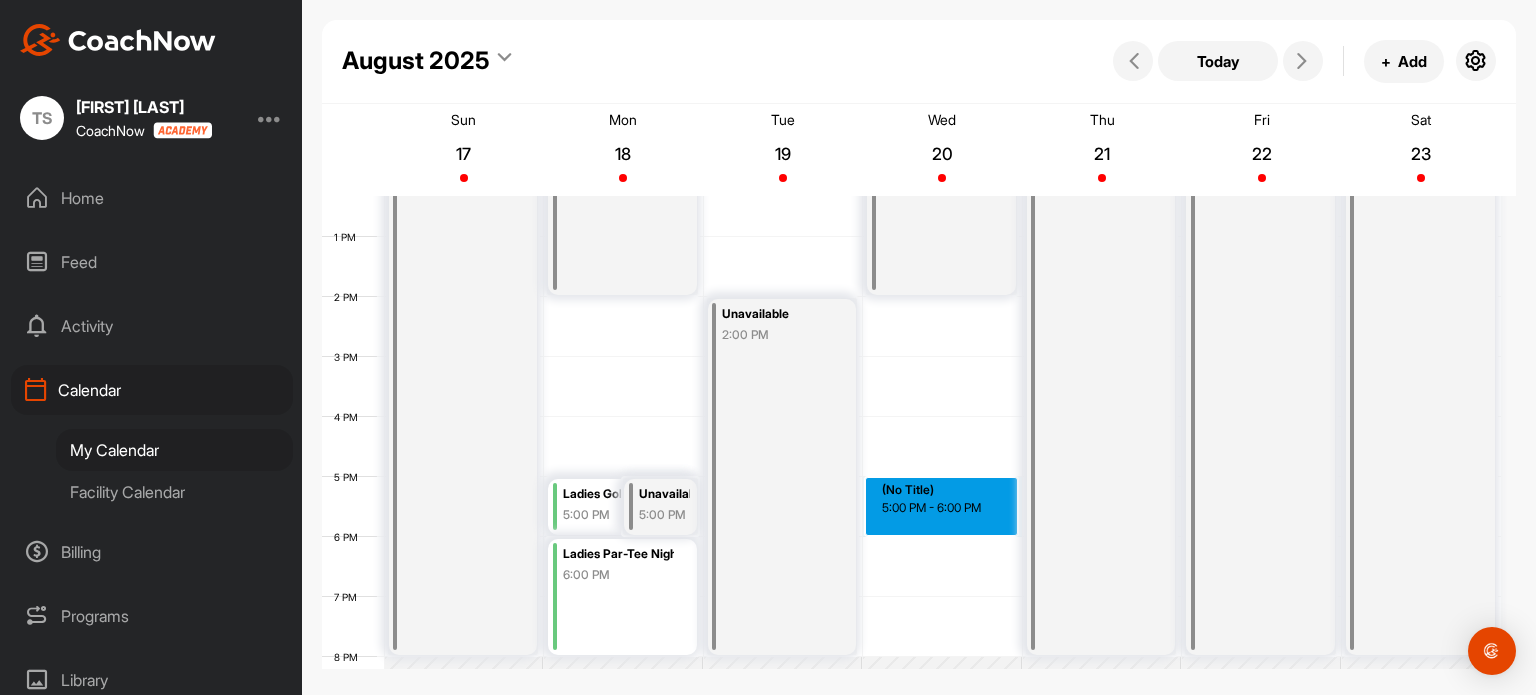 click on "12 AM 1 AM 2 AM 3 AM 4 AM 5 AM 6 AM 7 AM 8 AM 9 AM 10 AM 11 AM 12 PM 1 PM 2 PM 3 PM 4 PM 5 PM 6 PM 7 PM 8 PM 9 PM 10 PM 11 PM Unavailable 8:00 AM Ladies Golf Clinic 5:00 PM Unavailable 5:00 PM Unavailable 8:00 AM Ladies Par-Tee Night 6:00 PM Unavailable 2:00 PM Unavailable 8:00 AM (No Title) 5:00 PM - 6:00 PM Unavailable 8:00 AM Unavailable 8:00 AM Unavailable 8:00 AM" at bounding box center [911, 177] 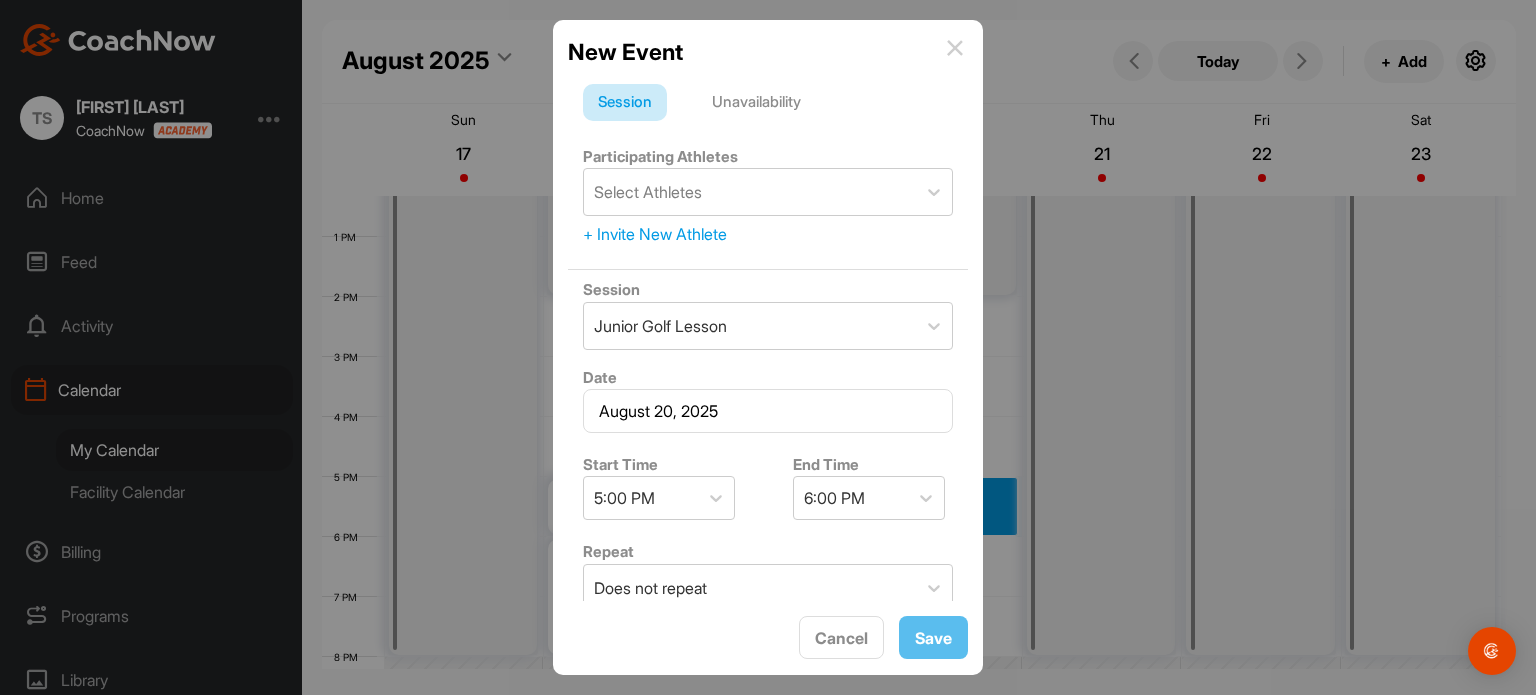 click on "Unavailability" at bounding box center (756, 103) 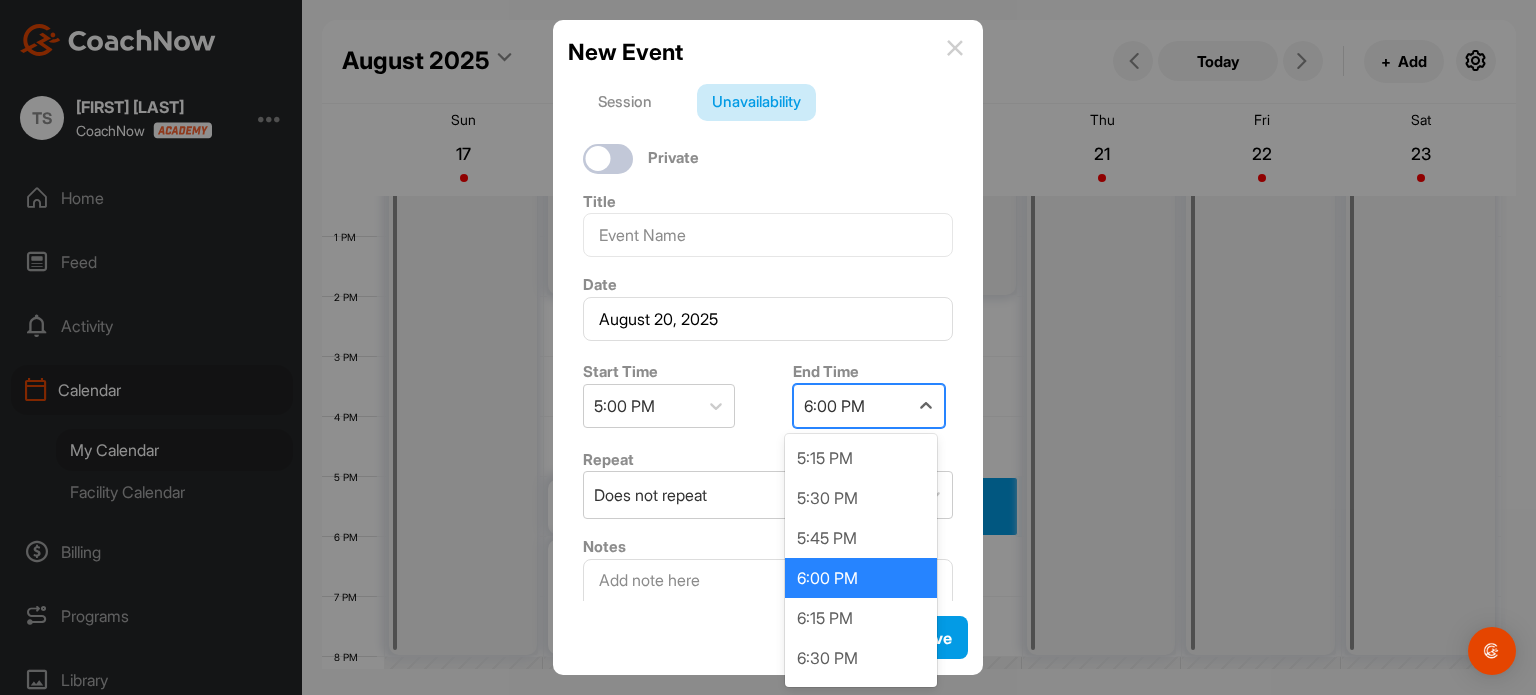 click on "6:00 PM" at bounding box center [851, 406] 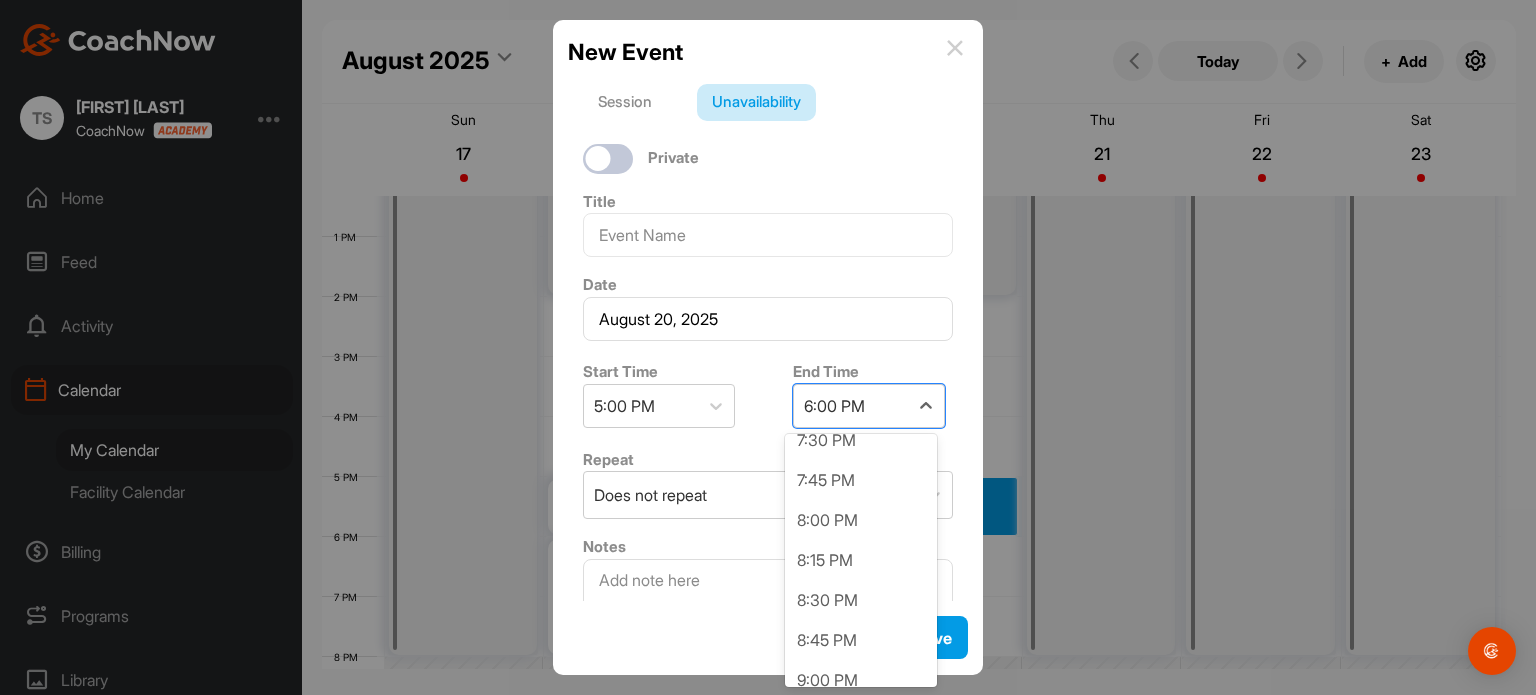 scroll, scrollTop: 376, scrollLeft: 0, axis: vertical 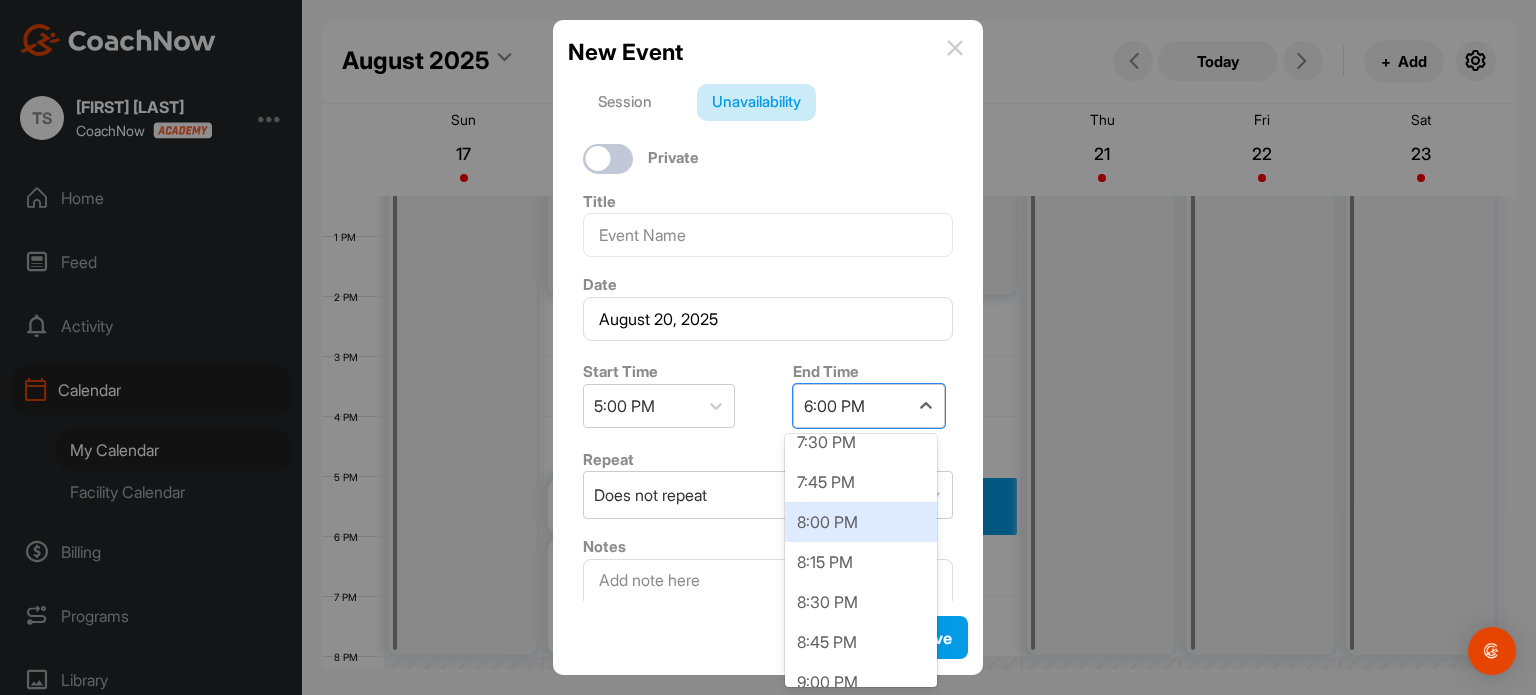 click on "8:00 PM" at bounding box center (861, 522) 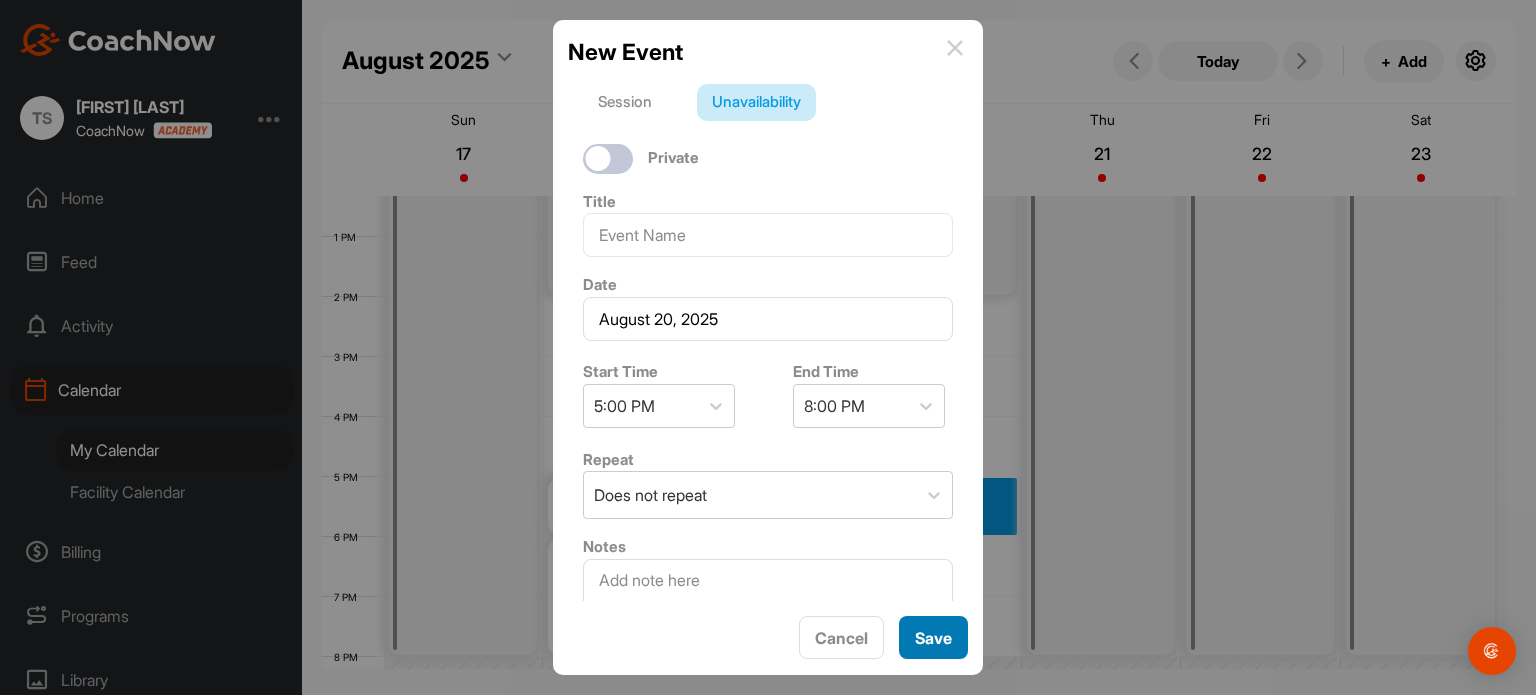 click on "Save" at bounding box center (933, 637) 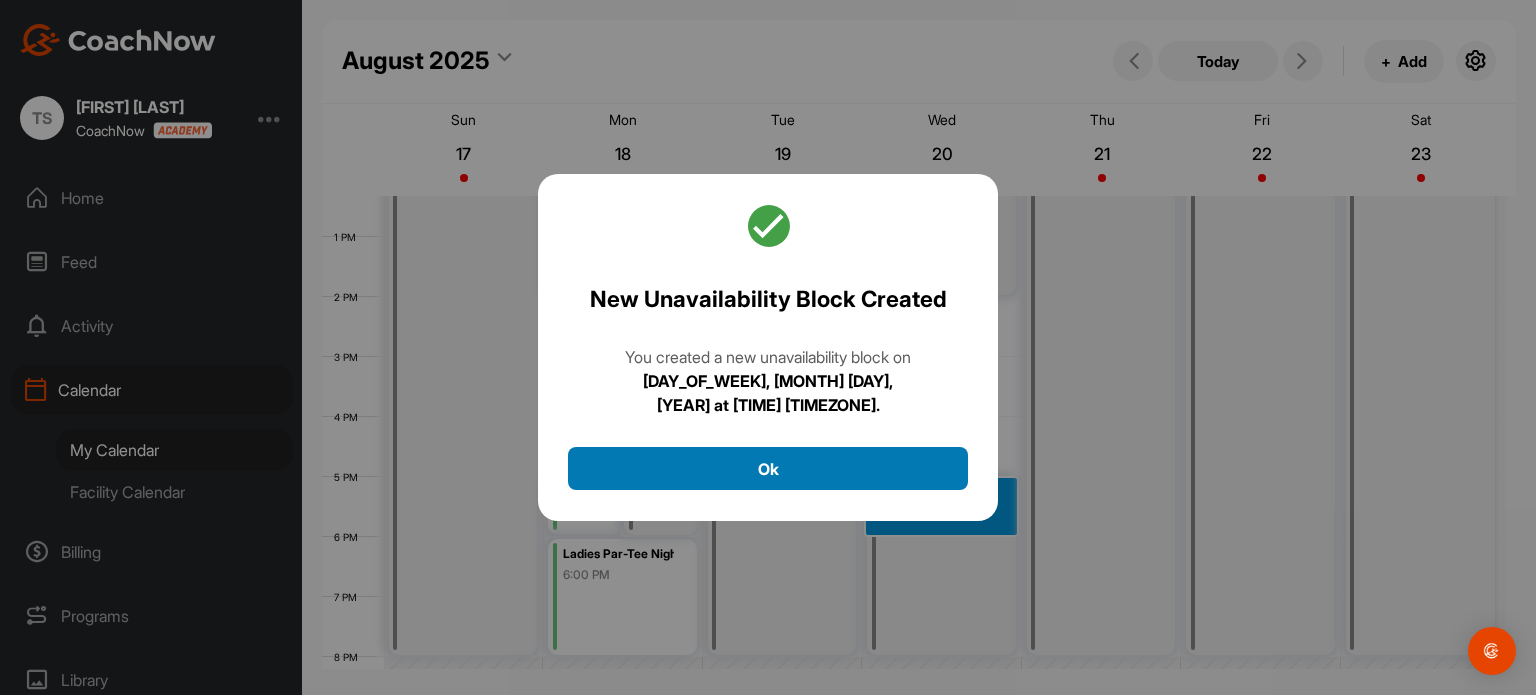 click on "Ok" at bounding box center (768, 468) 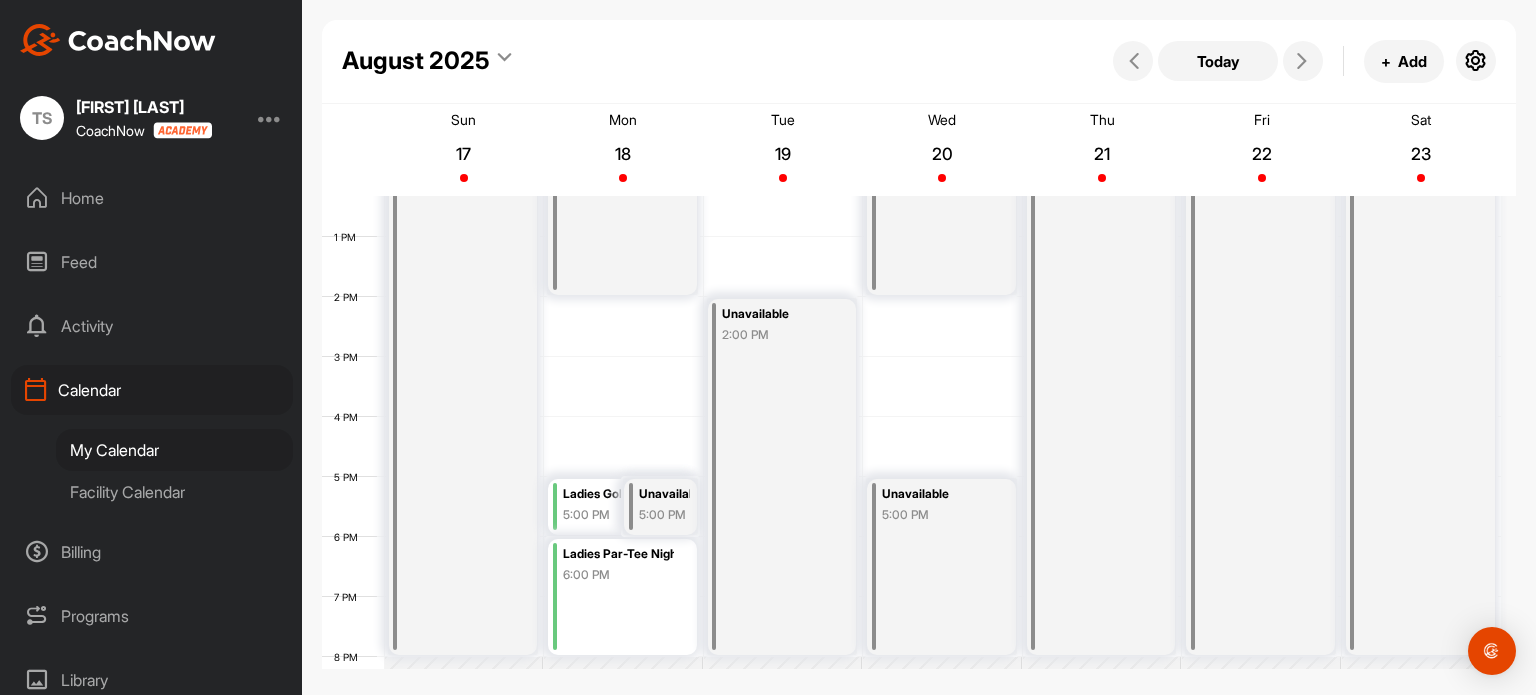 click on "Unavailable 8:00 AM" at bounding box center (1101, 297) 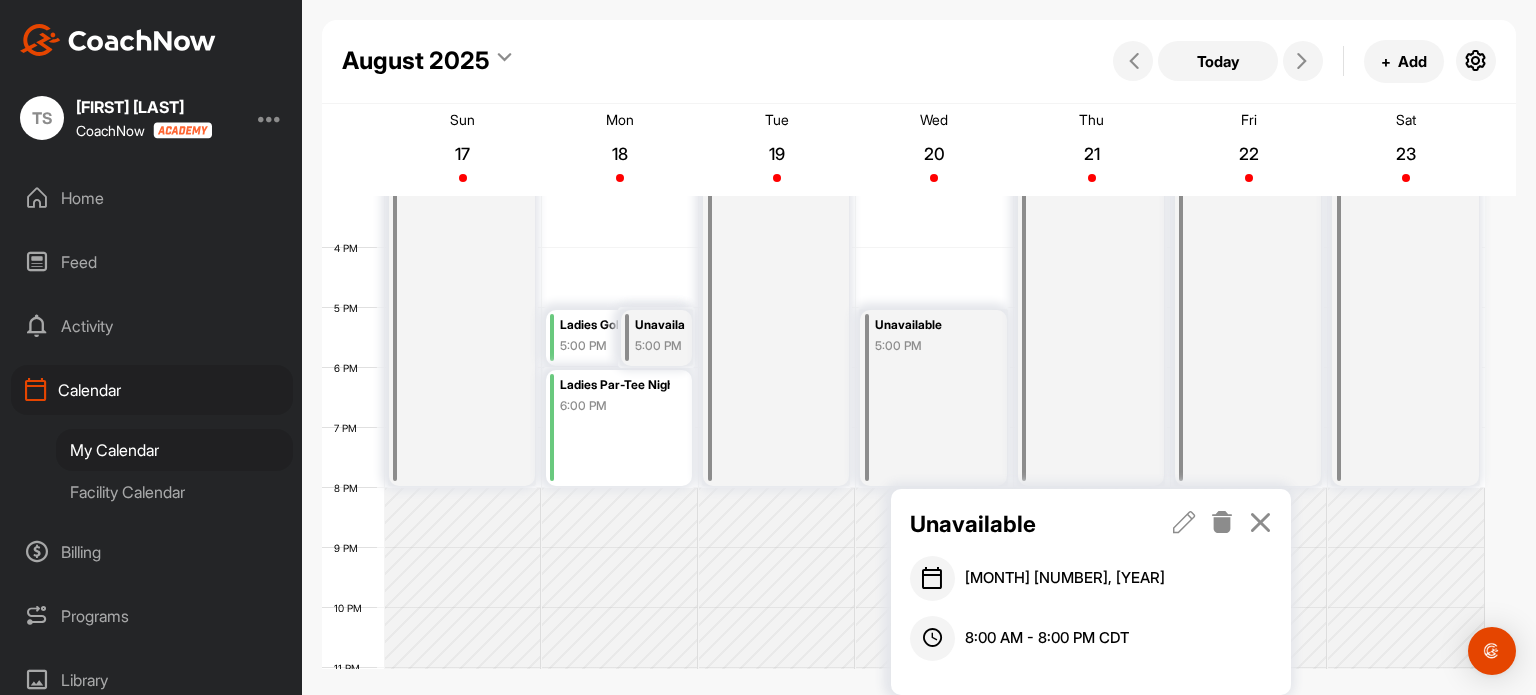 scroll, scrollTop: 909, scrollLeft: 0, axis: vertical 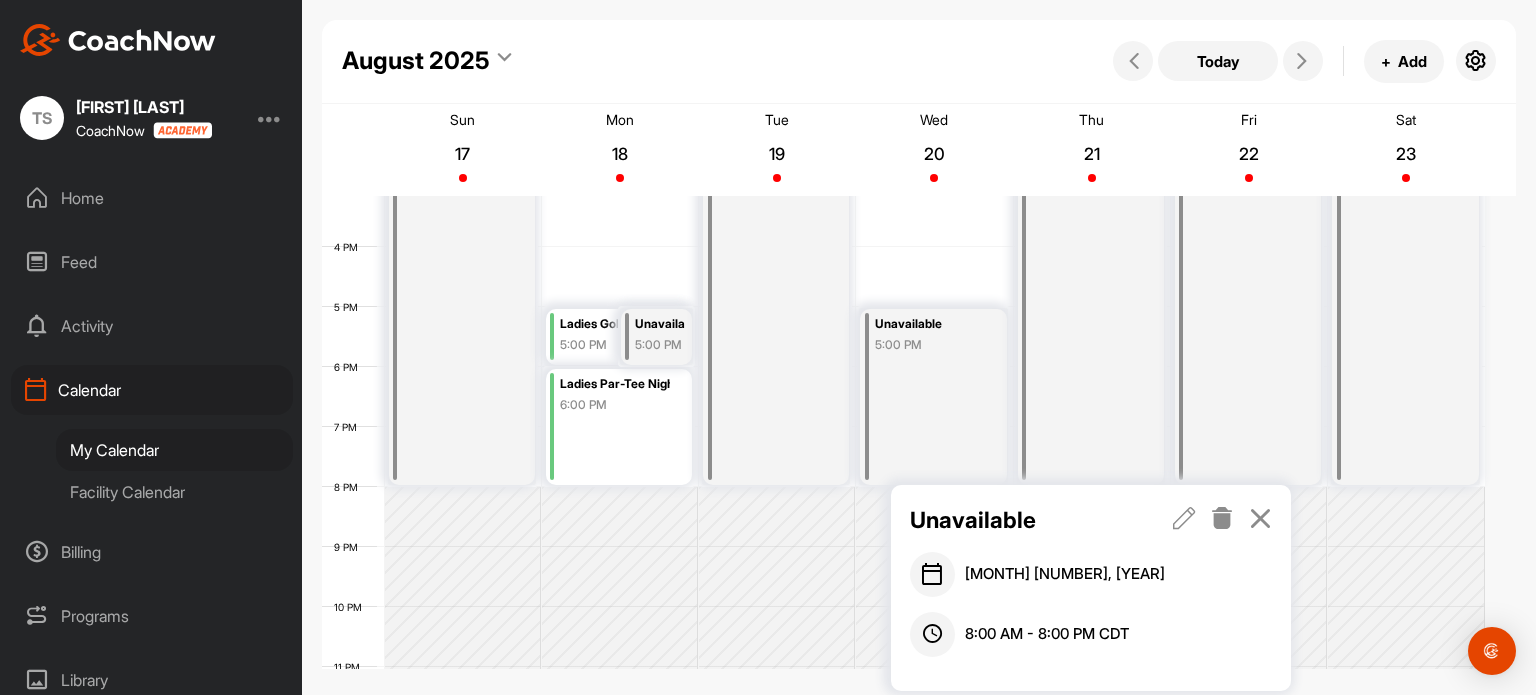click at bounding box center (1184, 518) 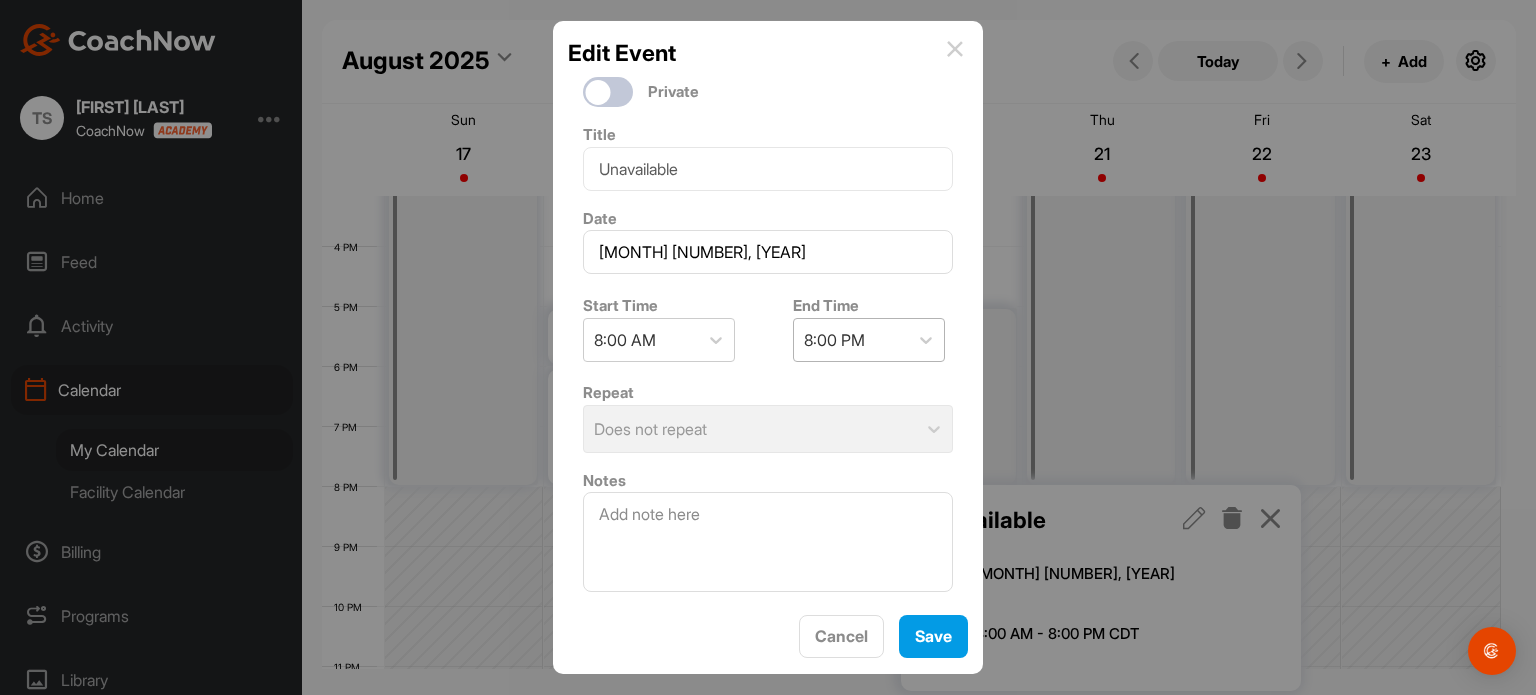 click on "8:00 PM" at bounding box center (834, 340) 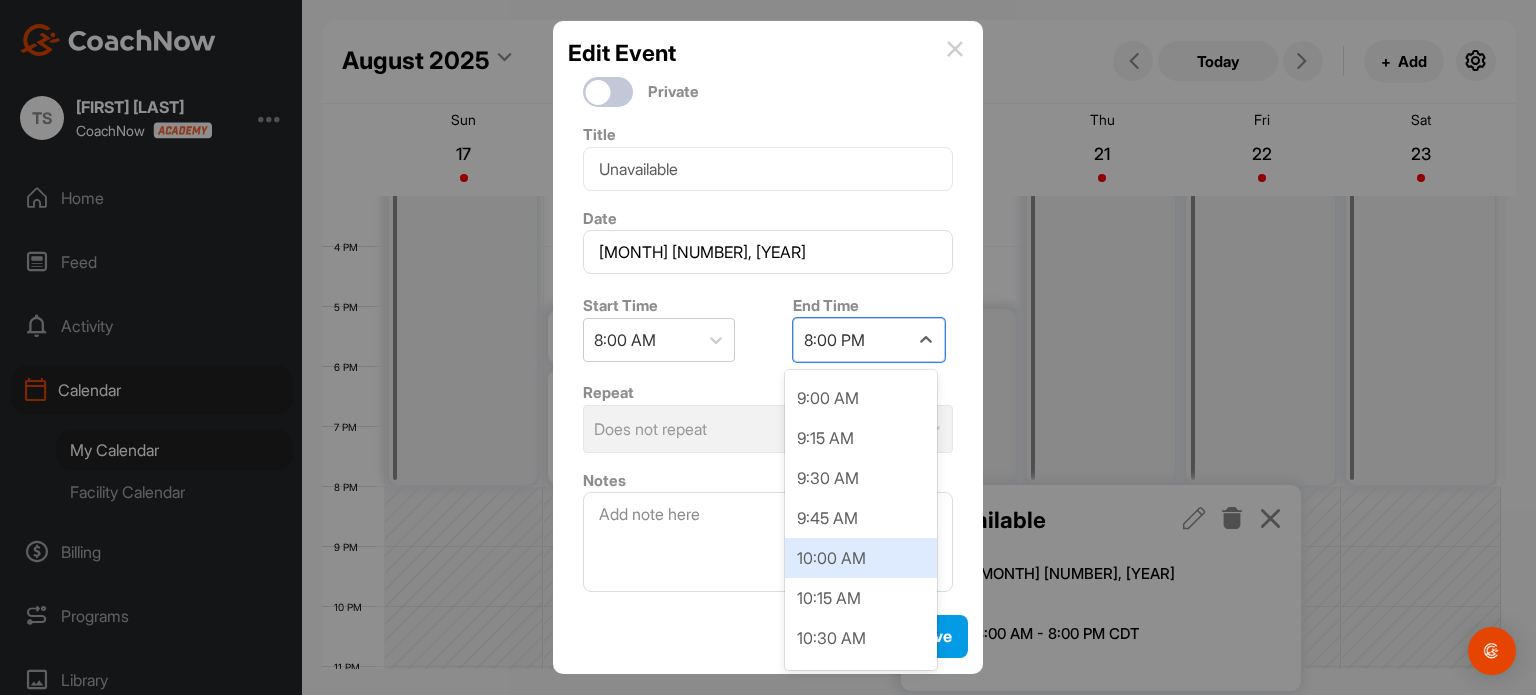 scroll, scrollTop: 96, scrollLeft: 0, axis: vertical 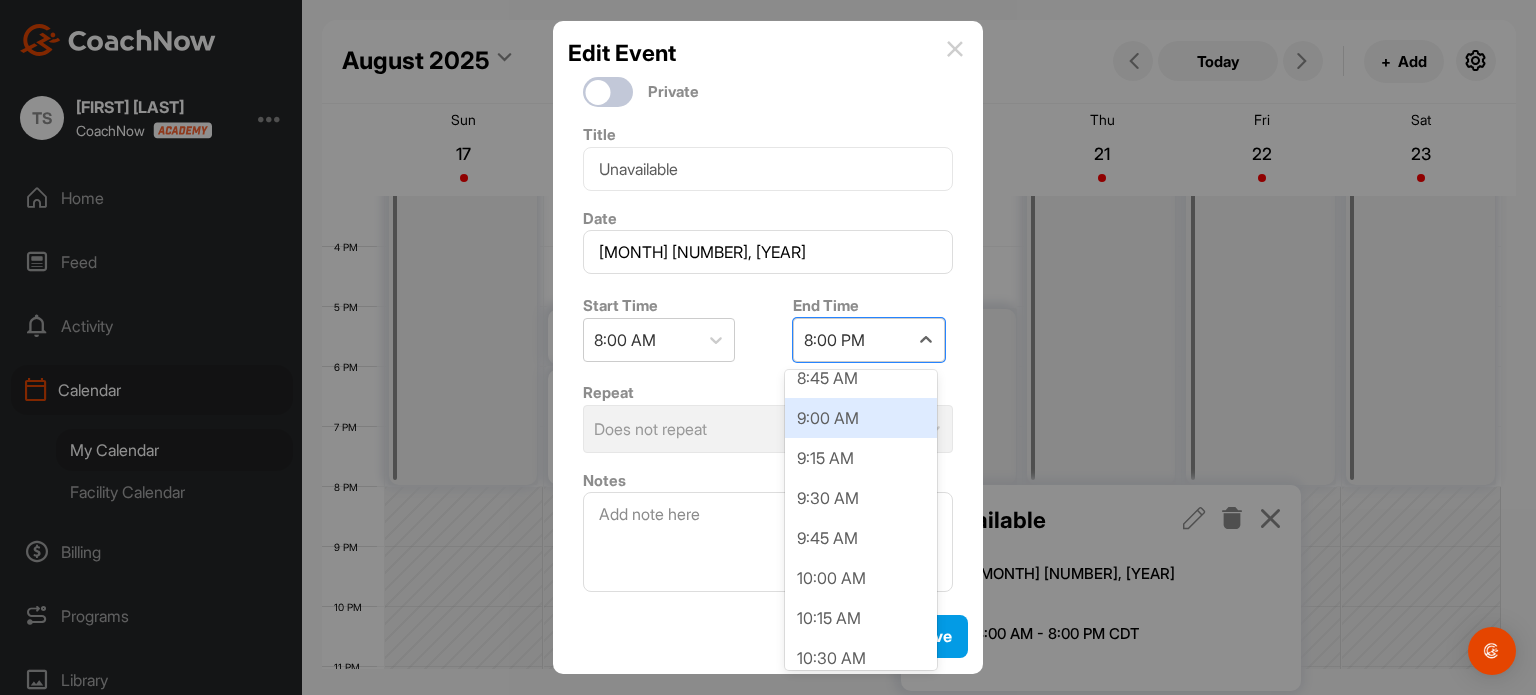 click on "9:00 AM" at bounding box center [861, 418] 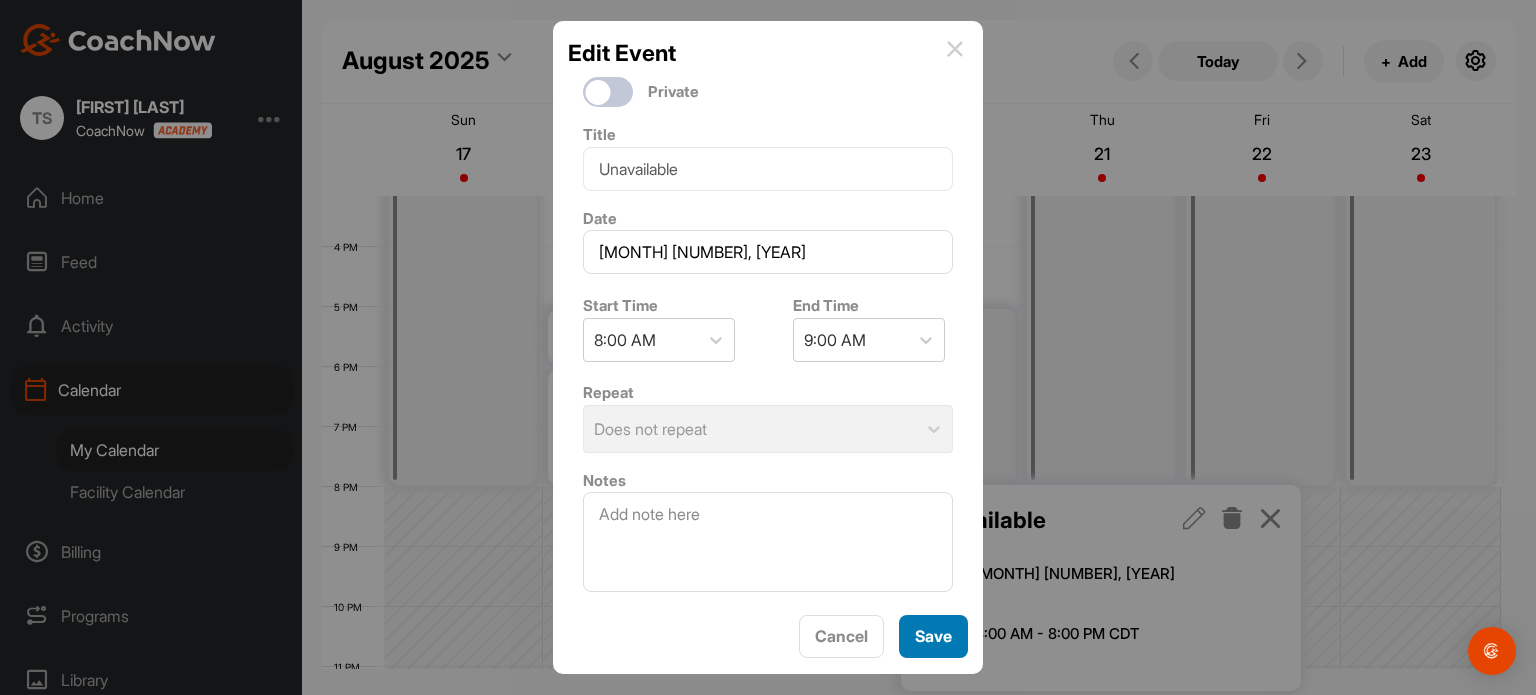 click on "Save" at bounding box center [933, 636] 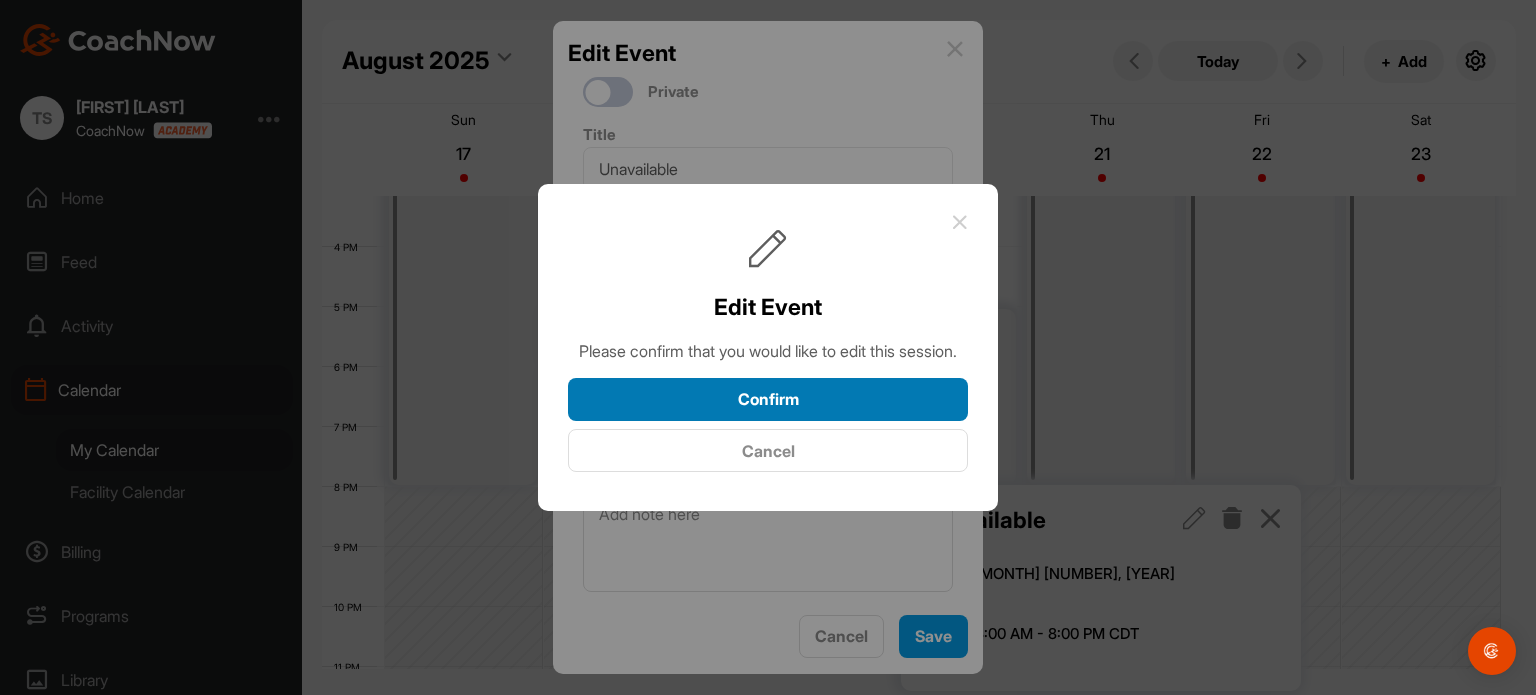click on "Confirm" at bounding box center (768, 399) 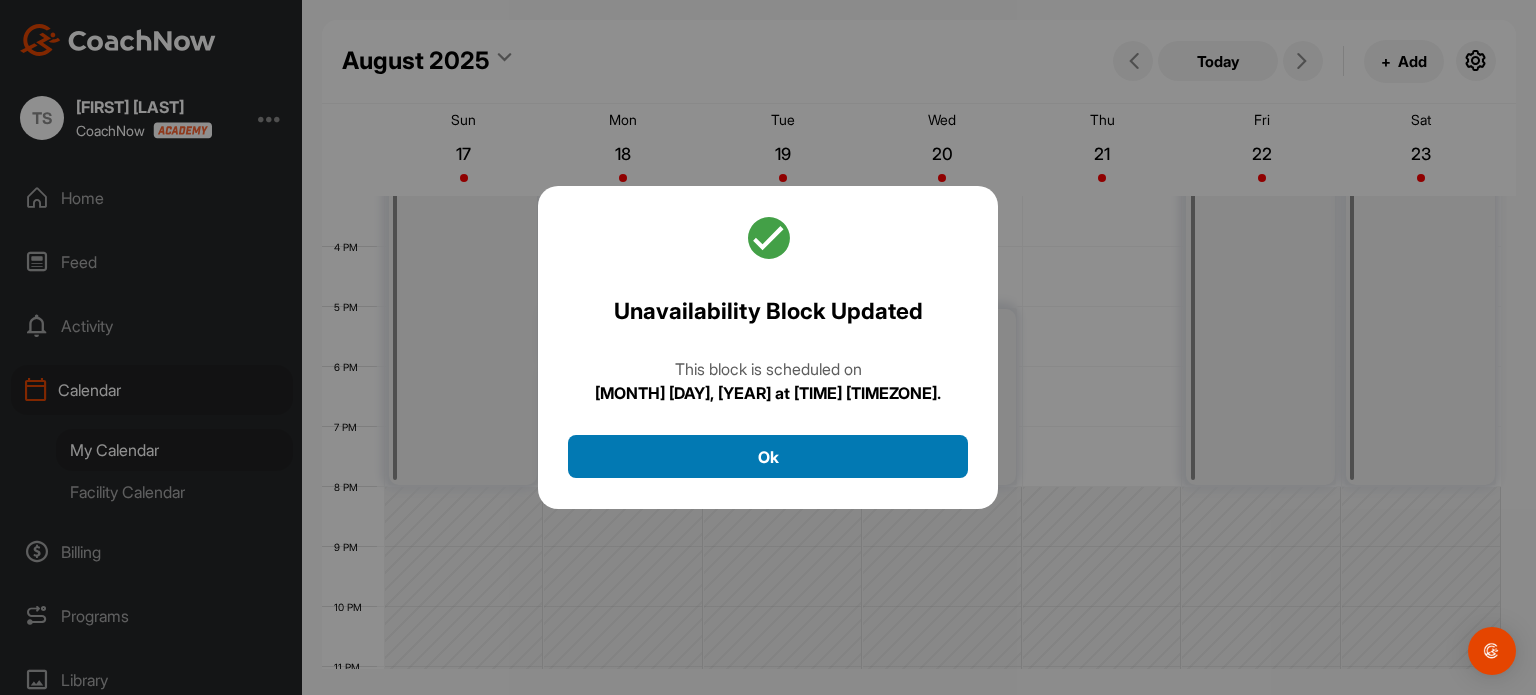 click on "Ok" at bounding box center (768, 456) 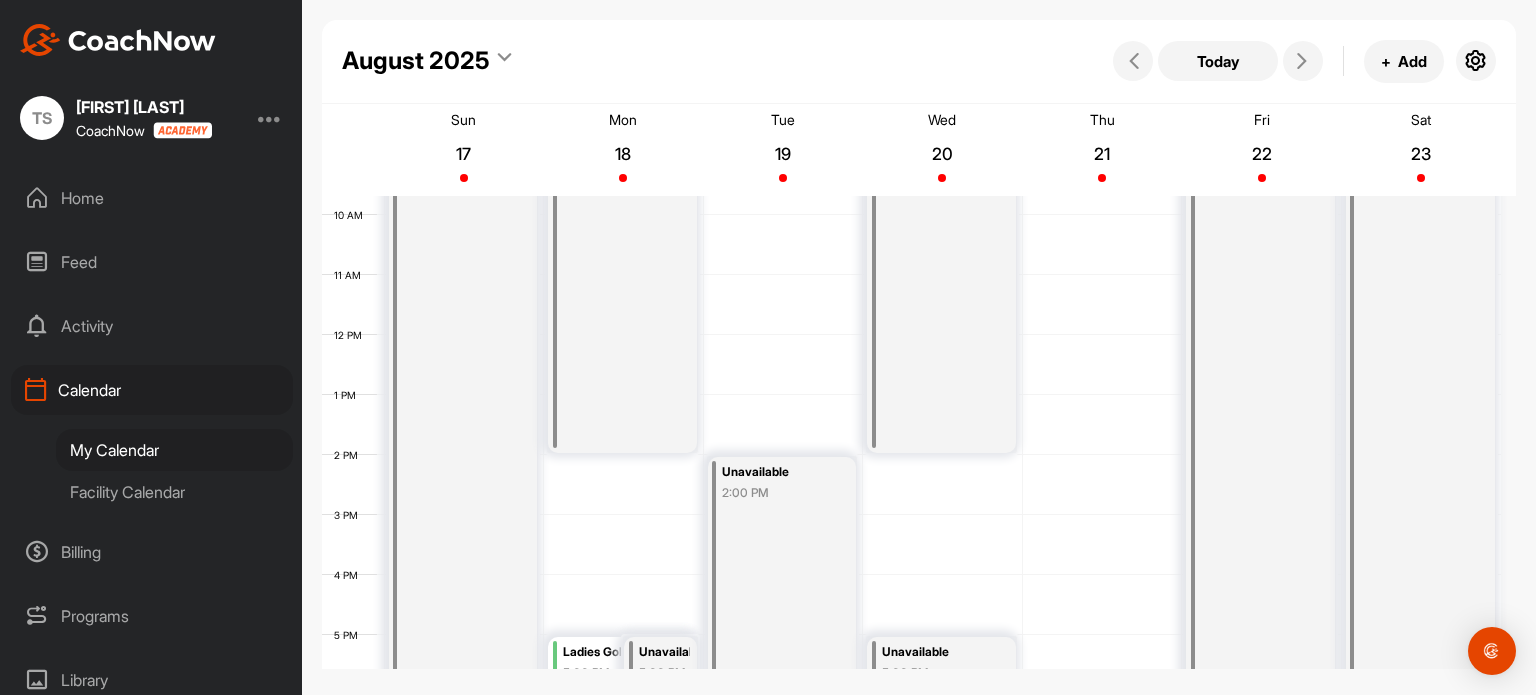 scroll, scrollTop: 580, scrollLeft: 0, axis: vertical 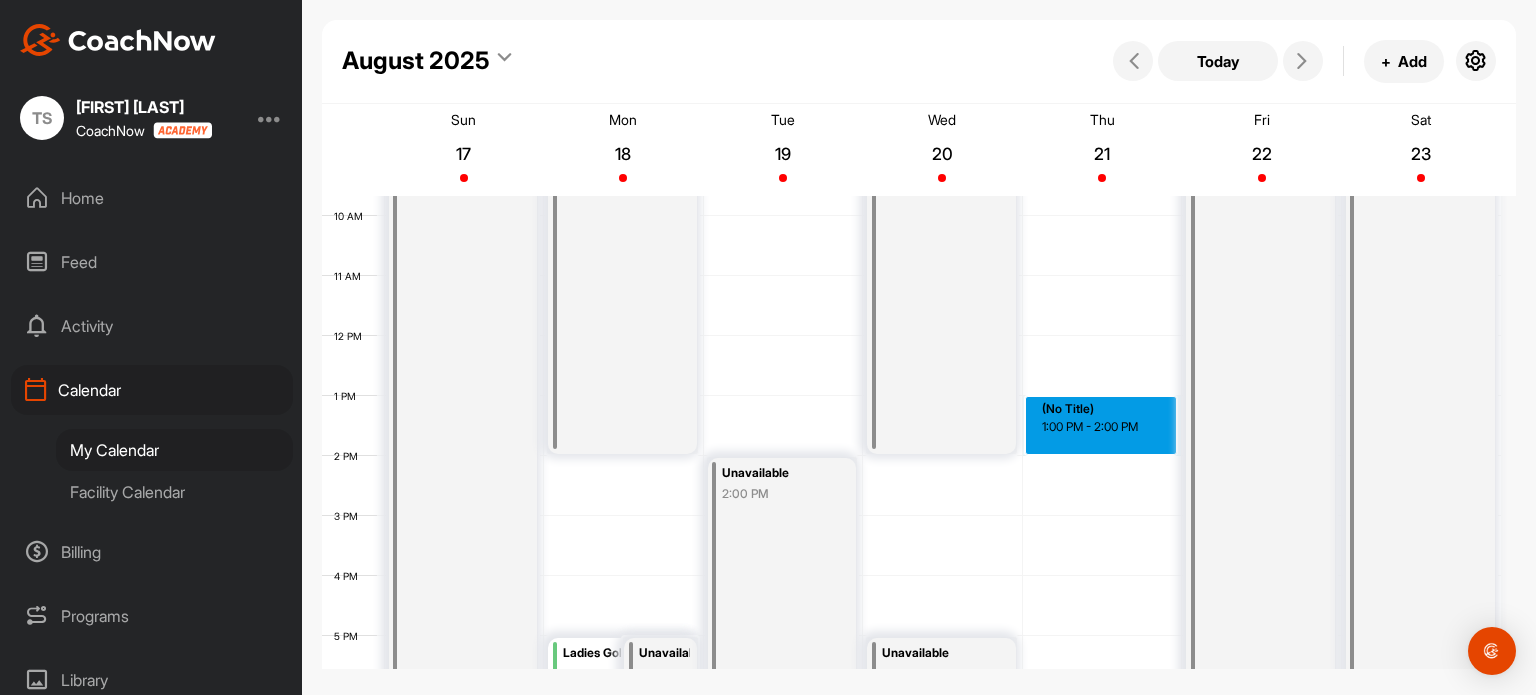 click on "12 AM 1 AM 2 AM 3 AM 4 AM 5 AM 6 AM 7 AM 8 AM 9 AM 10 AM 11 AM 12 PM 1 PM 2 PM 3 PM 4 PM 5 PM 6 PM 7 PM 8 PM 9 PM 10 PM 11 PM Unavailable 8:00 AM Ladies Golf Clinic 5:00 PM Unavailable 5:00 PM Unavailable 8:00 AM Ladies Par-Tee Night 6:00 PM Unavailable 2:00 PM Unavailable 8:00 AM Unavailable 5:00 PM Unavailable 8:00 AM (No Title) 1:00 PM - 2:00 PM Unavailable 8:00 AM Unavailable 8:00 AM" at bounding box center [911, 336] 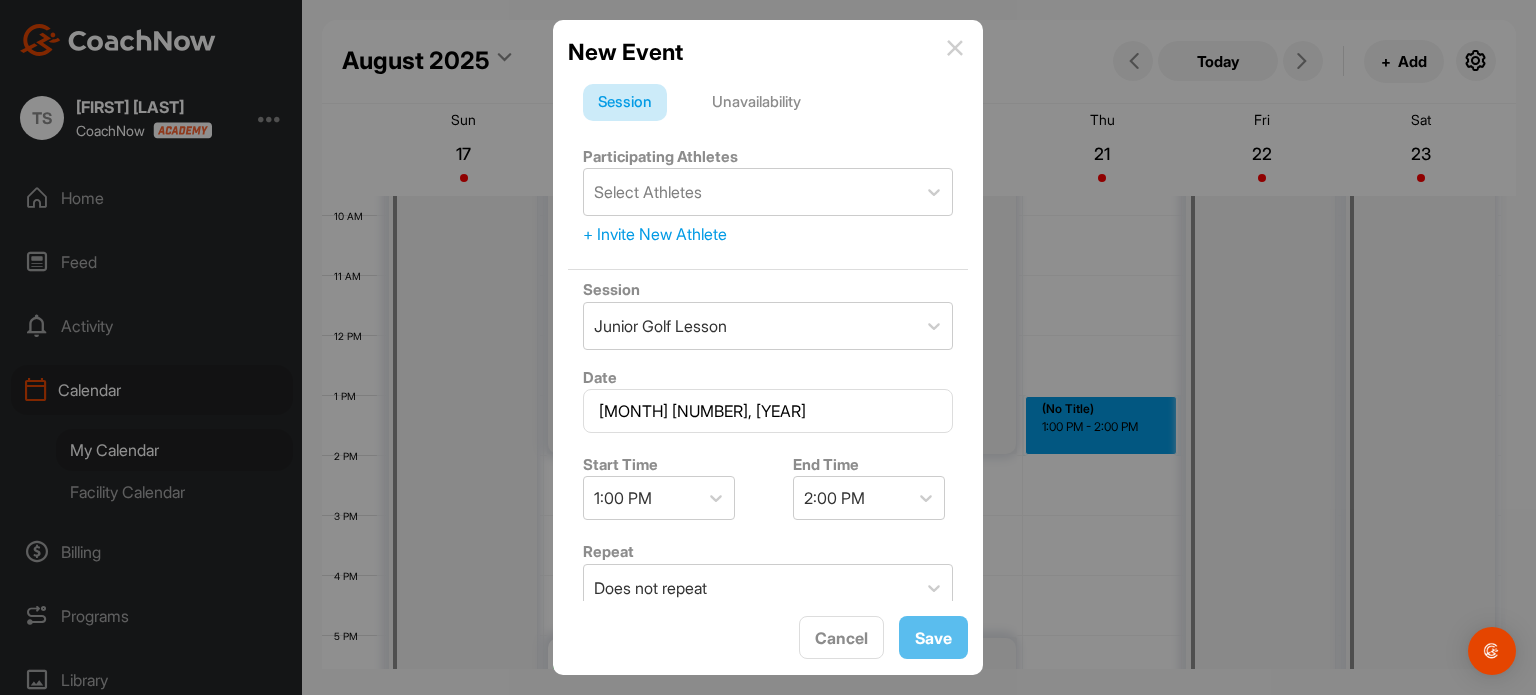 click on "Unavailability" at bounding box center [756, 103] 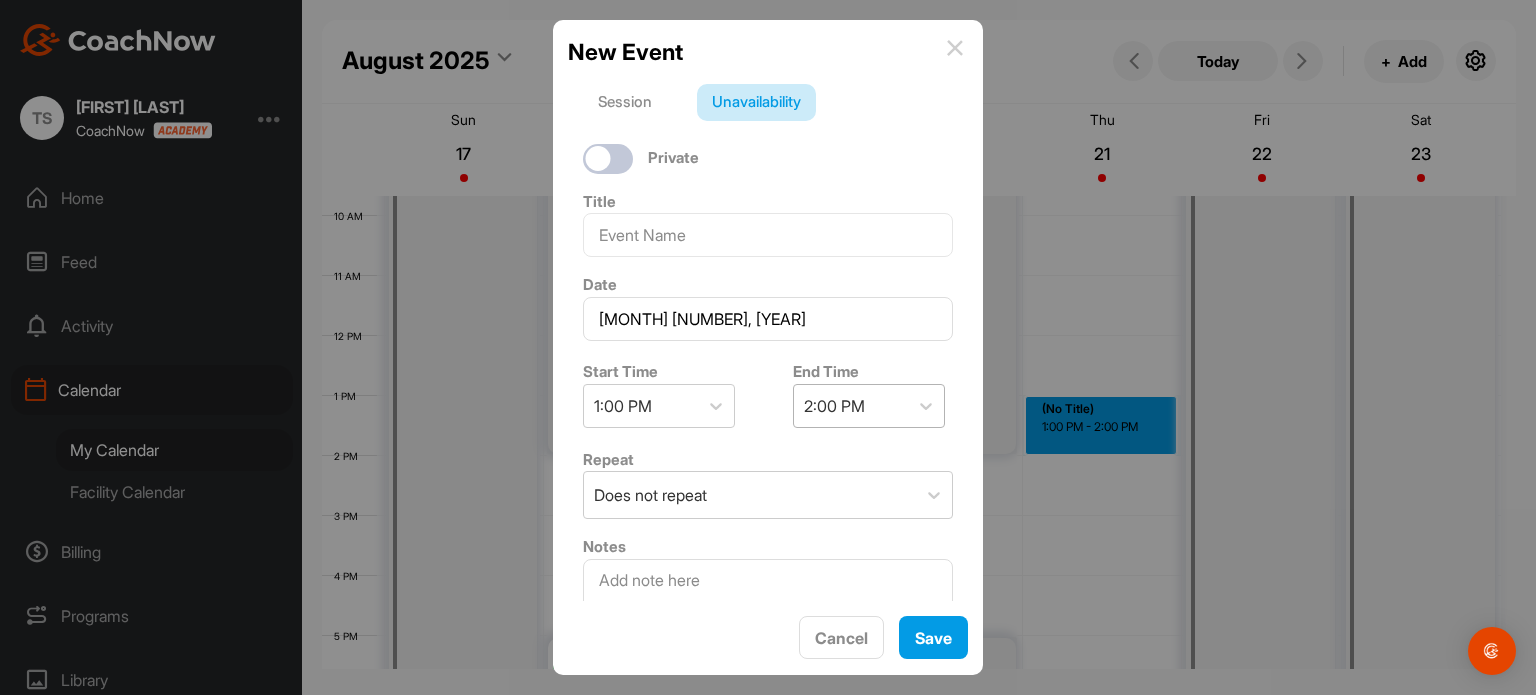 click on "2:00 PM" at bounding box center (851, 406) 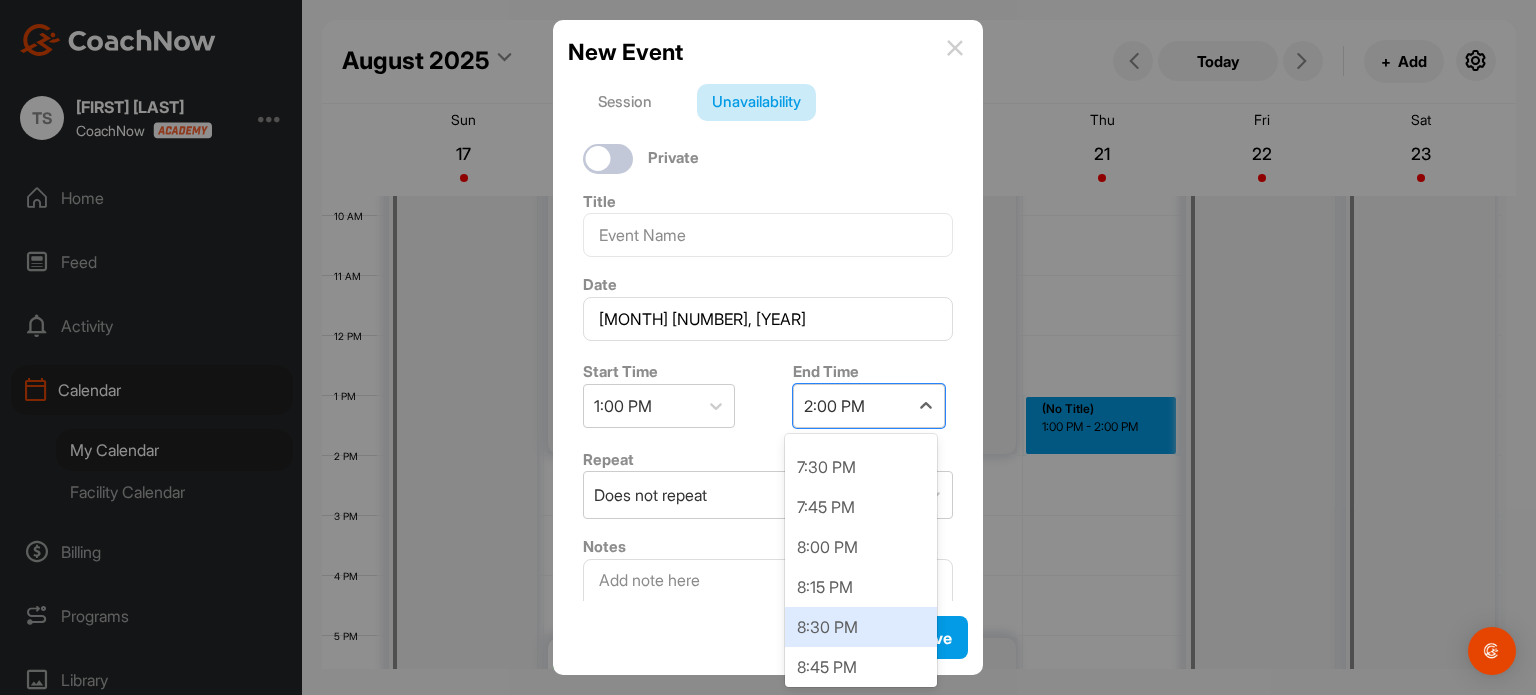 scroll, scrollTop: 999, scrollLeft: 0, axis: vertical 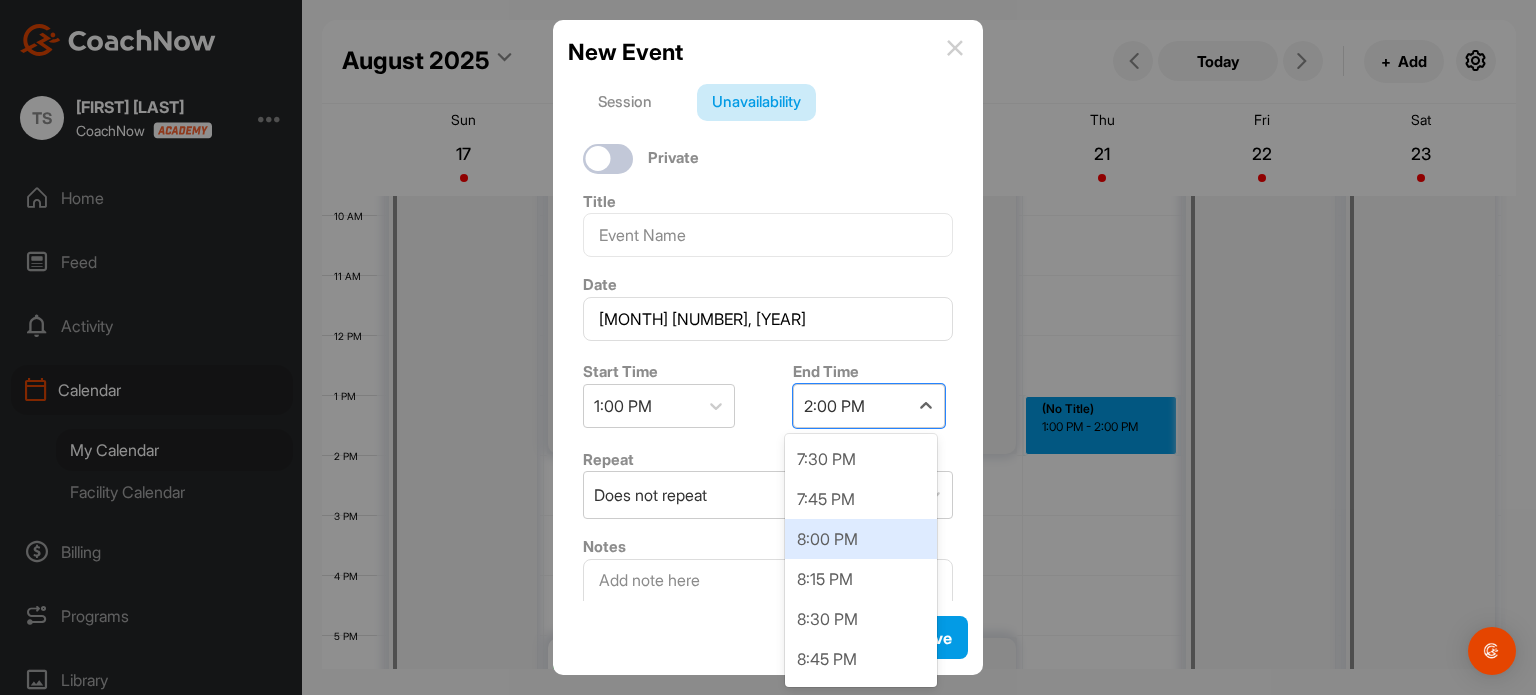 click on "8:00 PM" at bounding box center [861, 539] 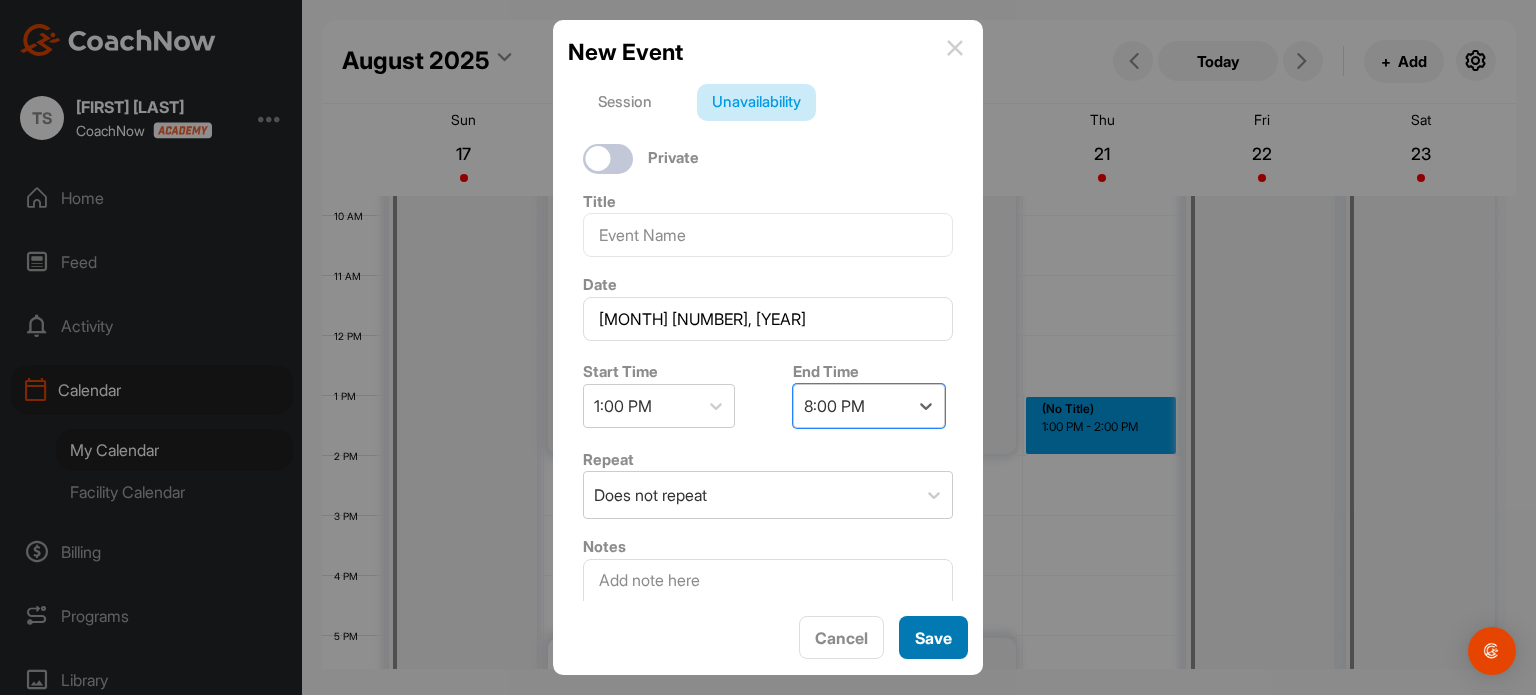 click on "Save" at bounding box center [933, 637] 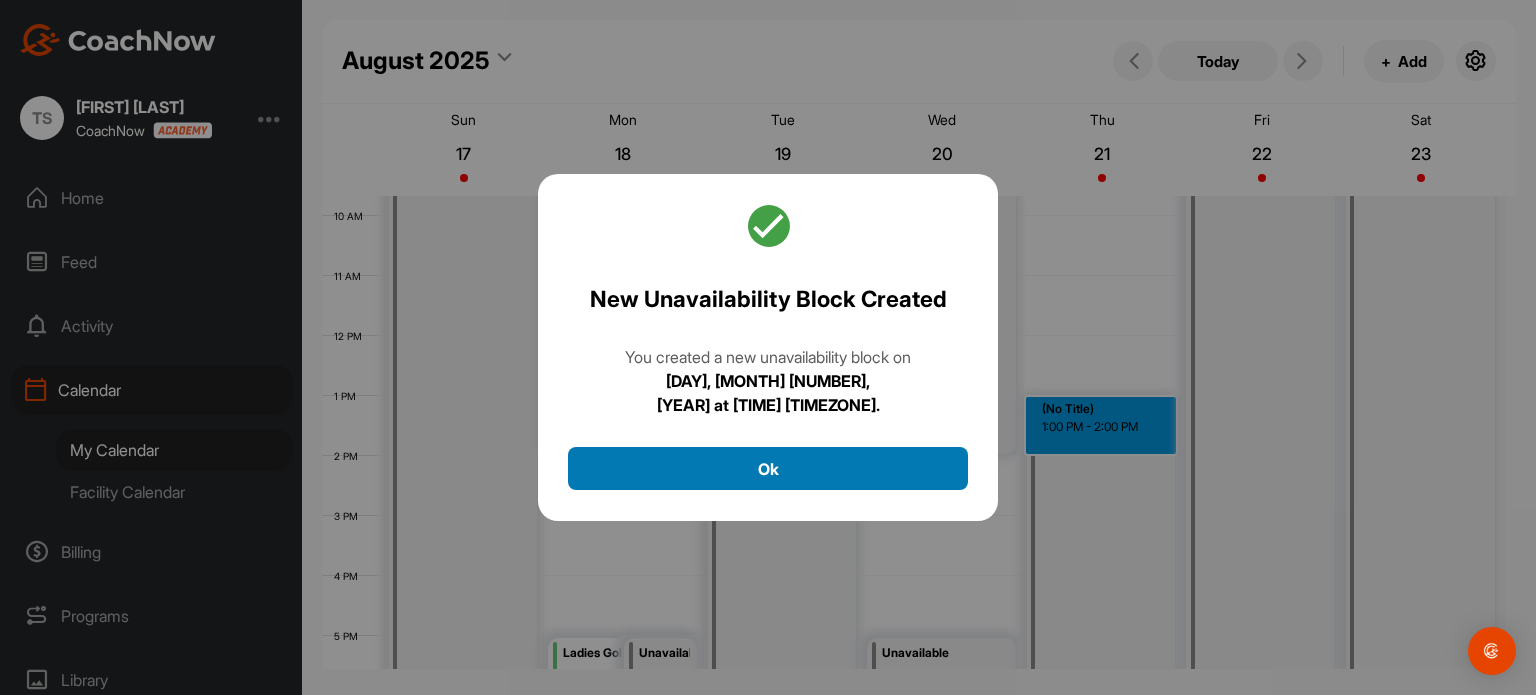 click on "Ok" at bounding box center [768, 468] 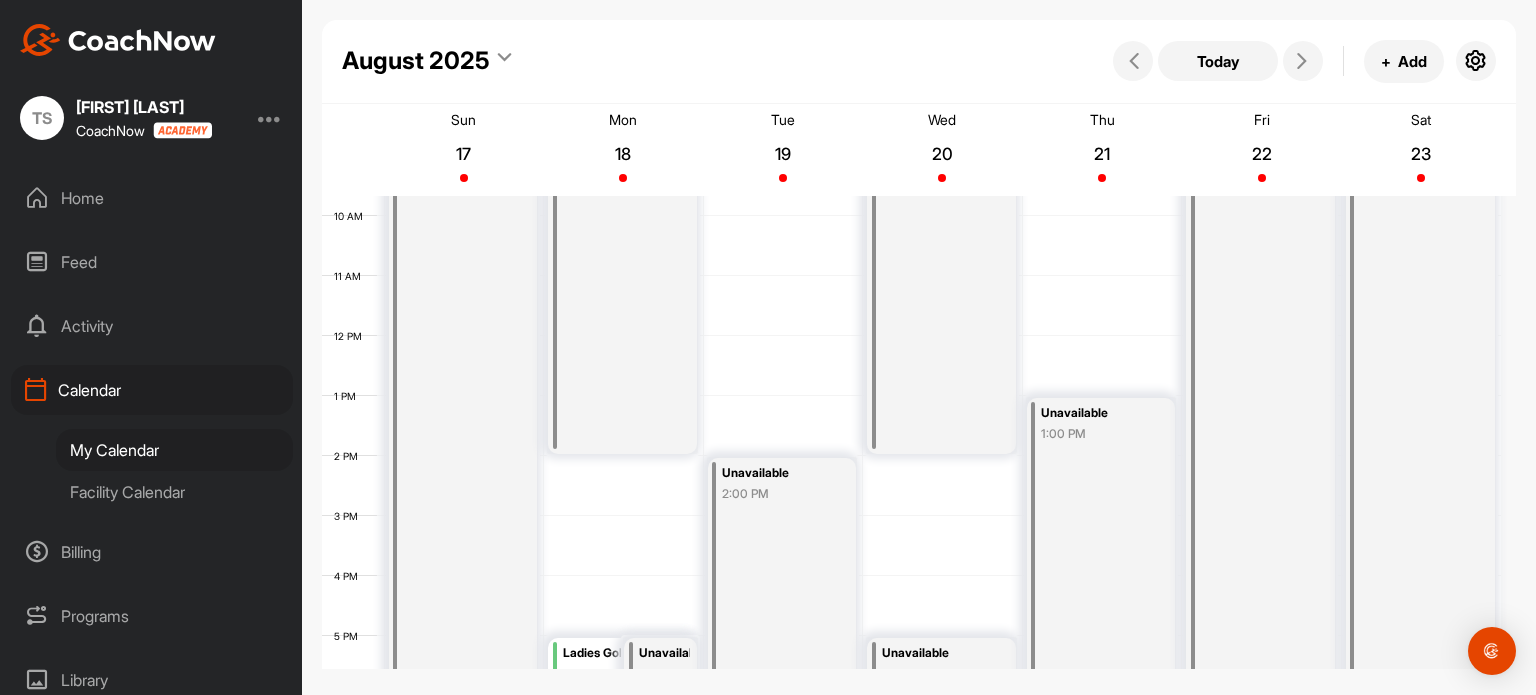 click on "Unavailable 8:00 AM" at bounding box center [1260, 456] 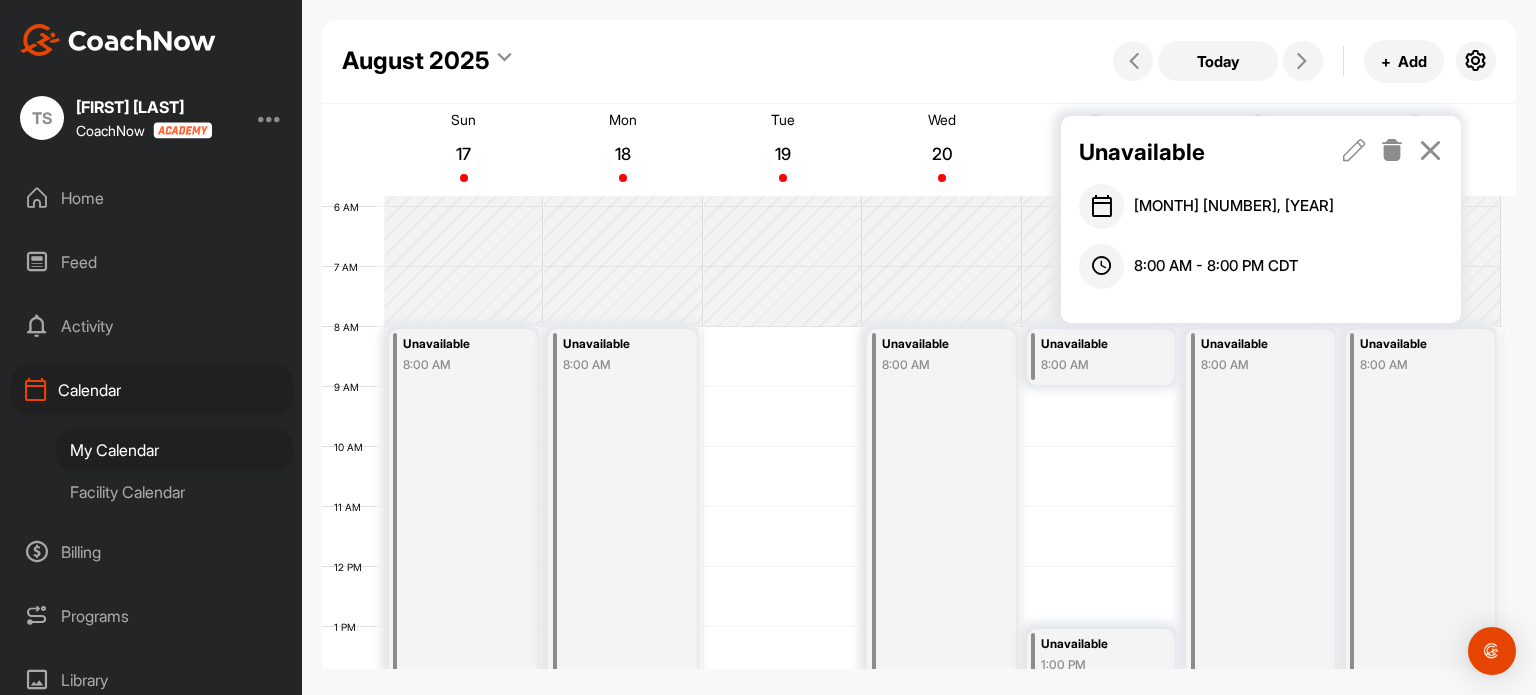 scroll, scrollTop: 348, scrollLeft: 0, axis: vertical 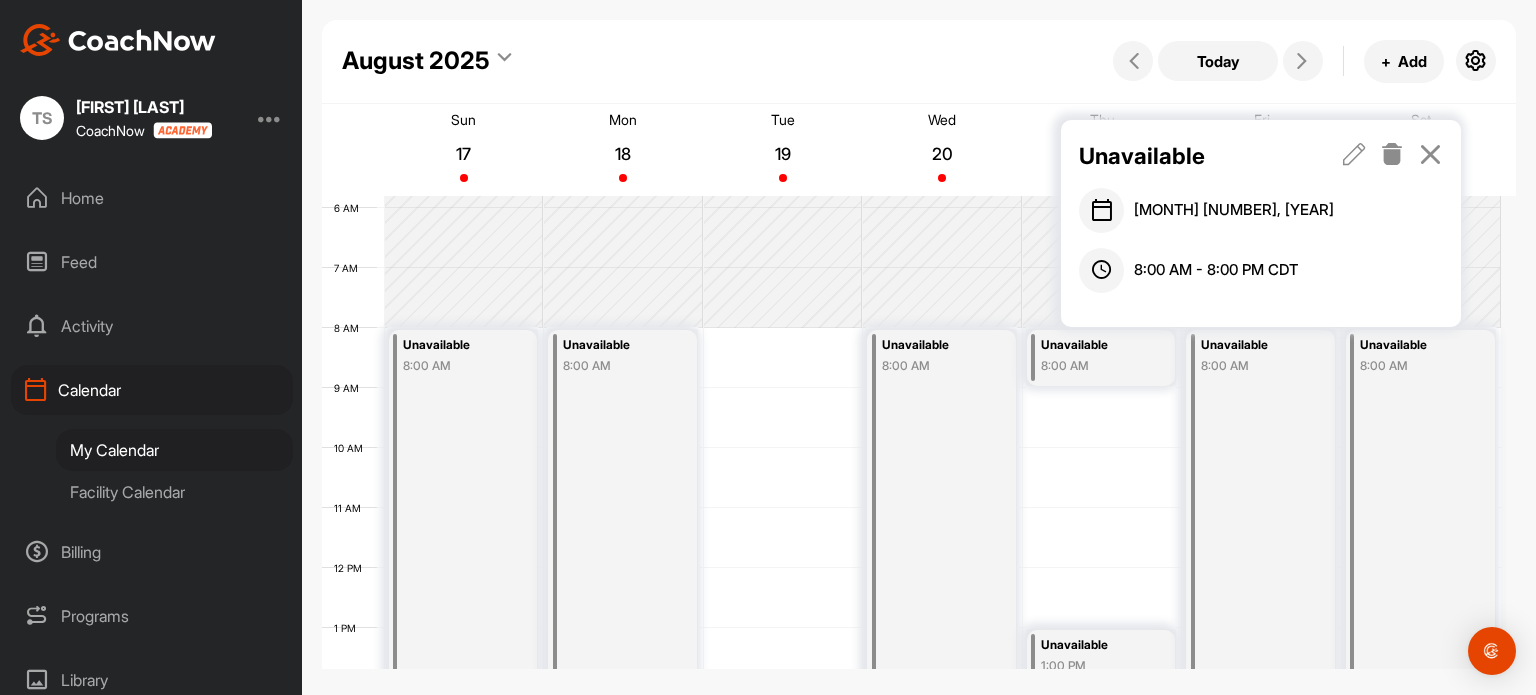 click at bounding box center (1354, 154) 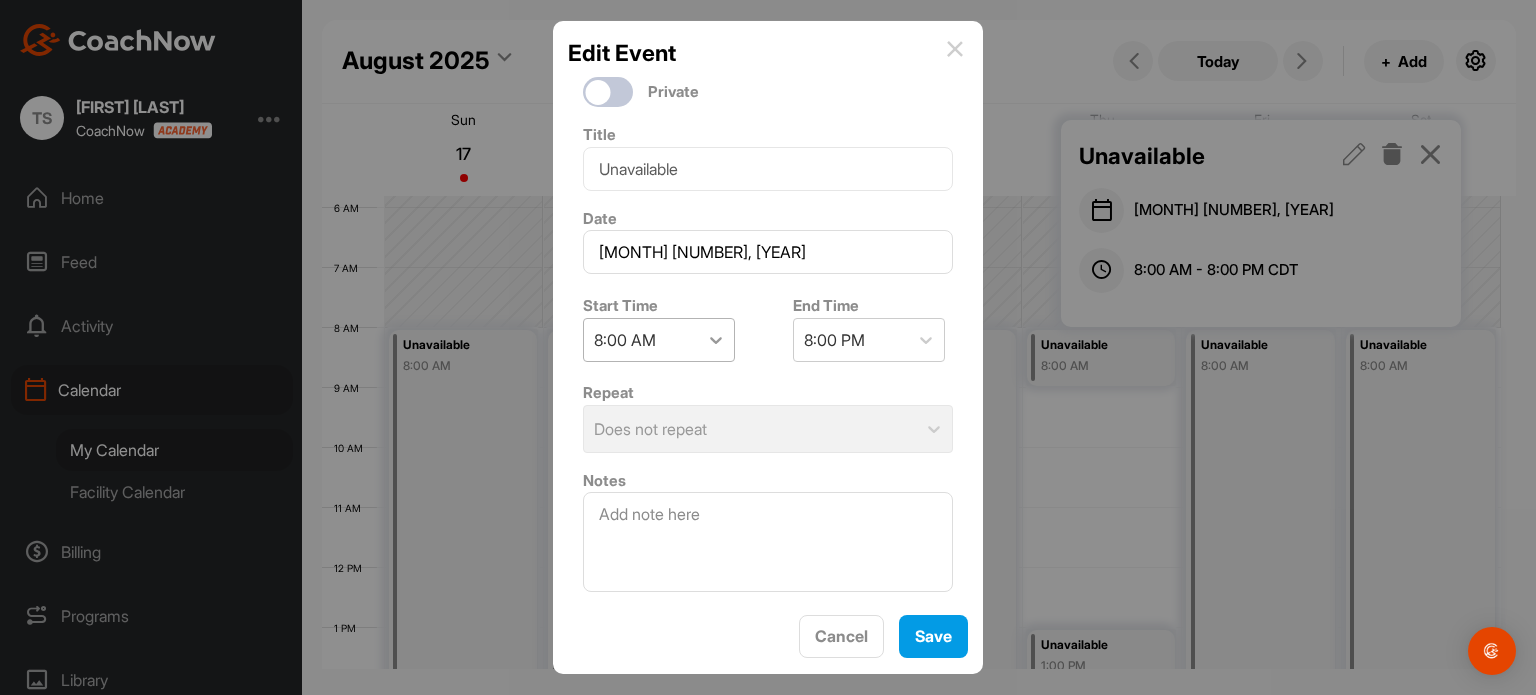 drag, startPoint x: 656, startPoint y: 342, endPoint x: 717, endPoint y: 328, distance: 62.58594 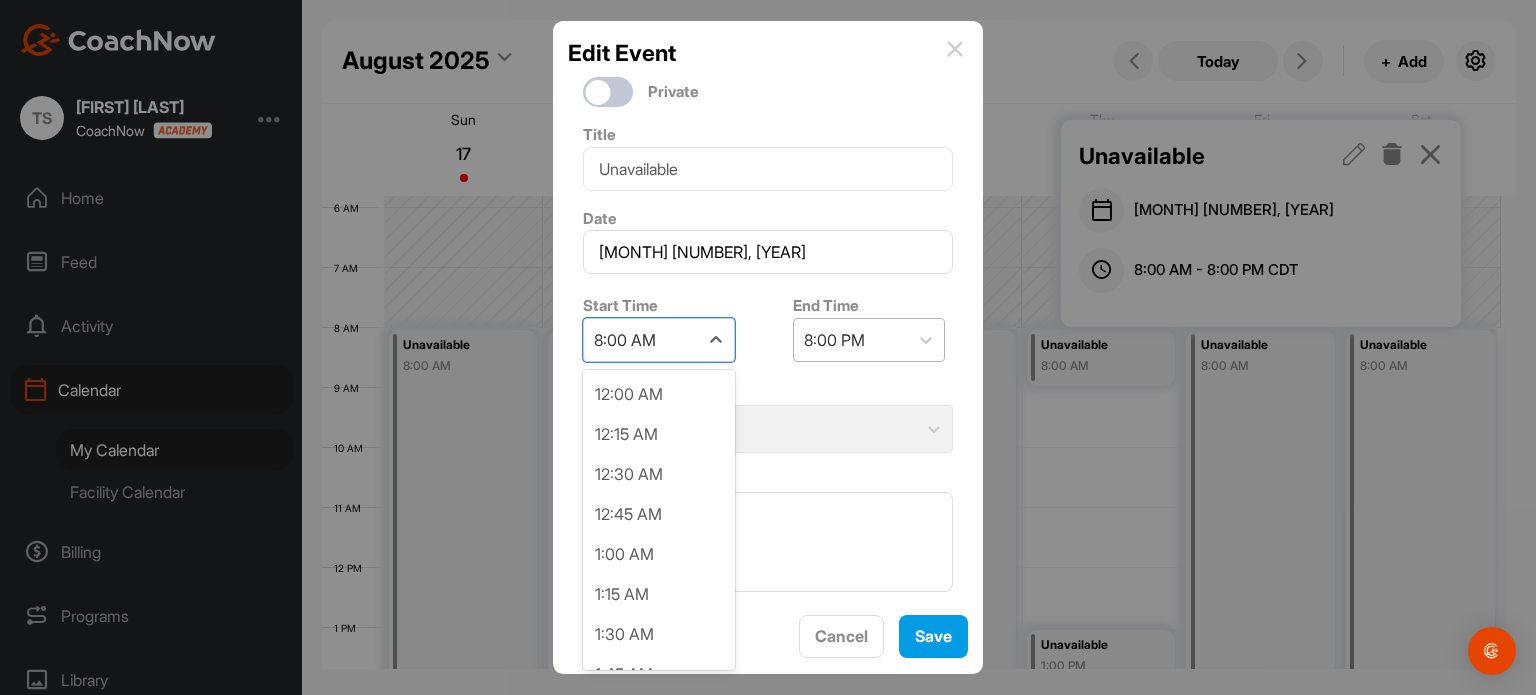 scroll, scrollTop: 1037, scrollLeft: 0, axis: vertical 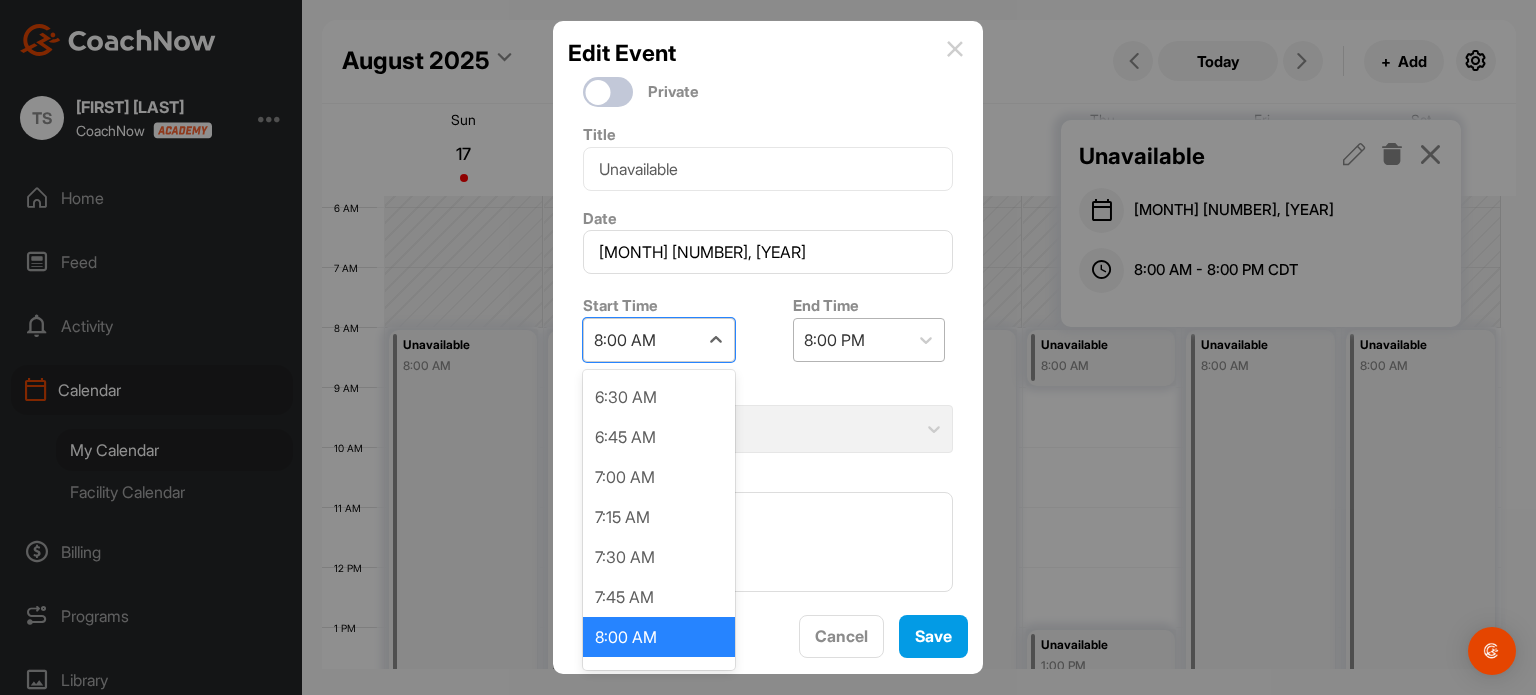 click on "8:00 PM" at bounding box center [851, 340] 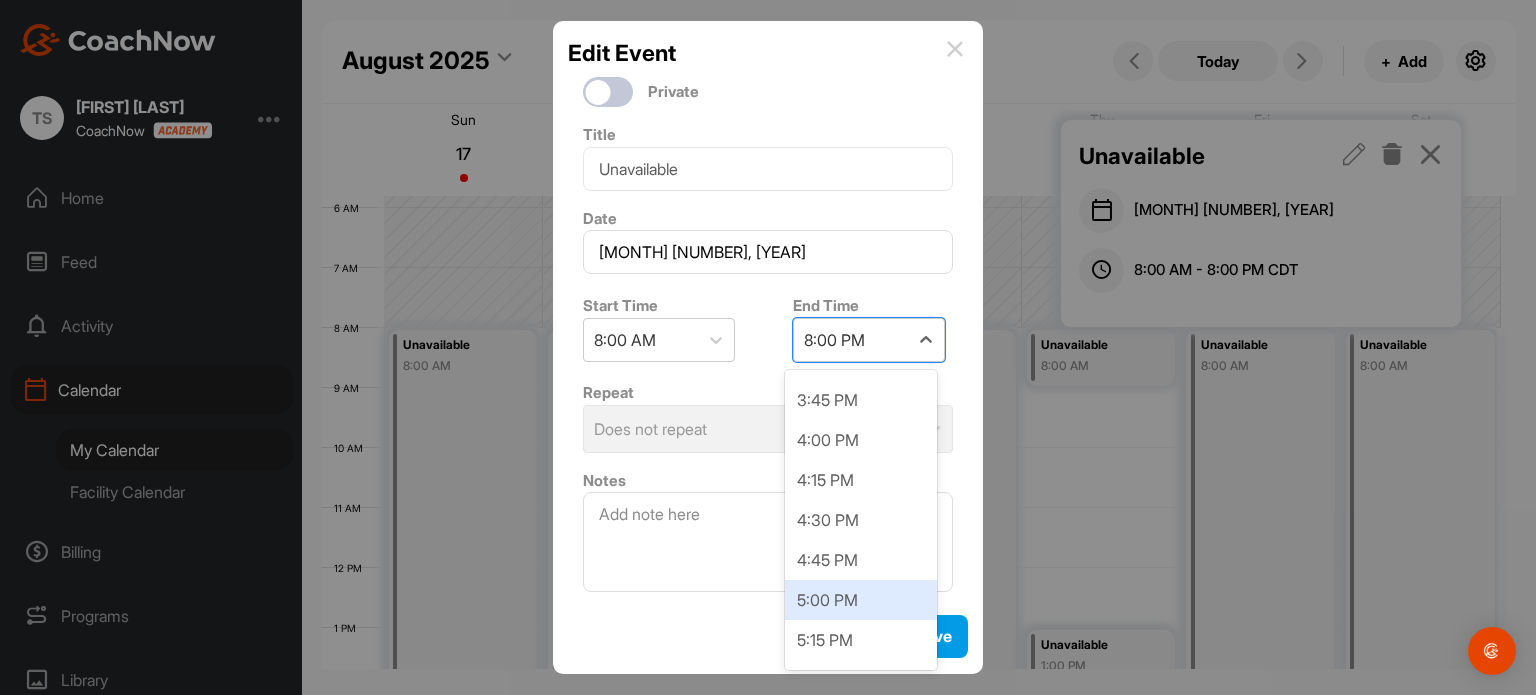 scroll, scrollTop: 1192, scrollLeft: 0, axis: vertical 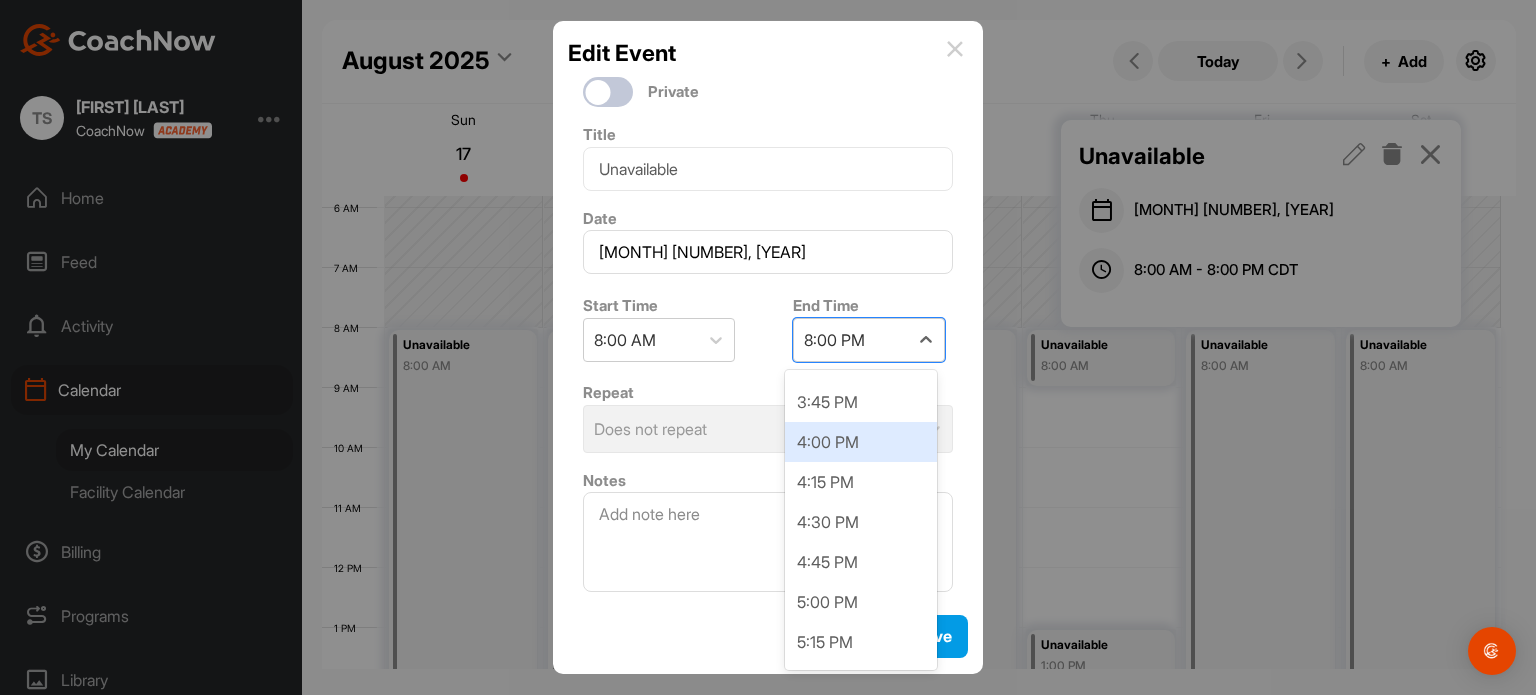 click on "4:00 PM" at bounding box center [861, 442] 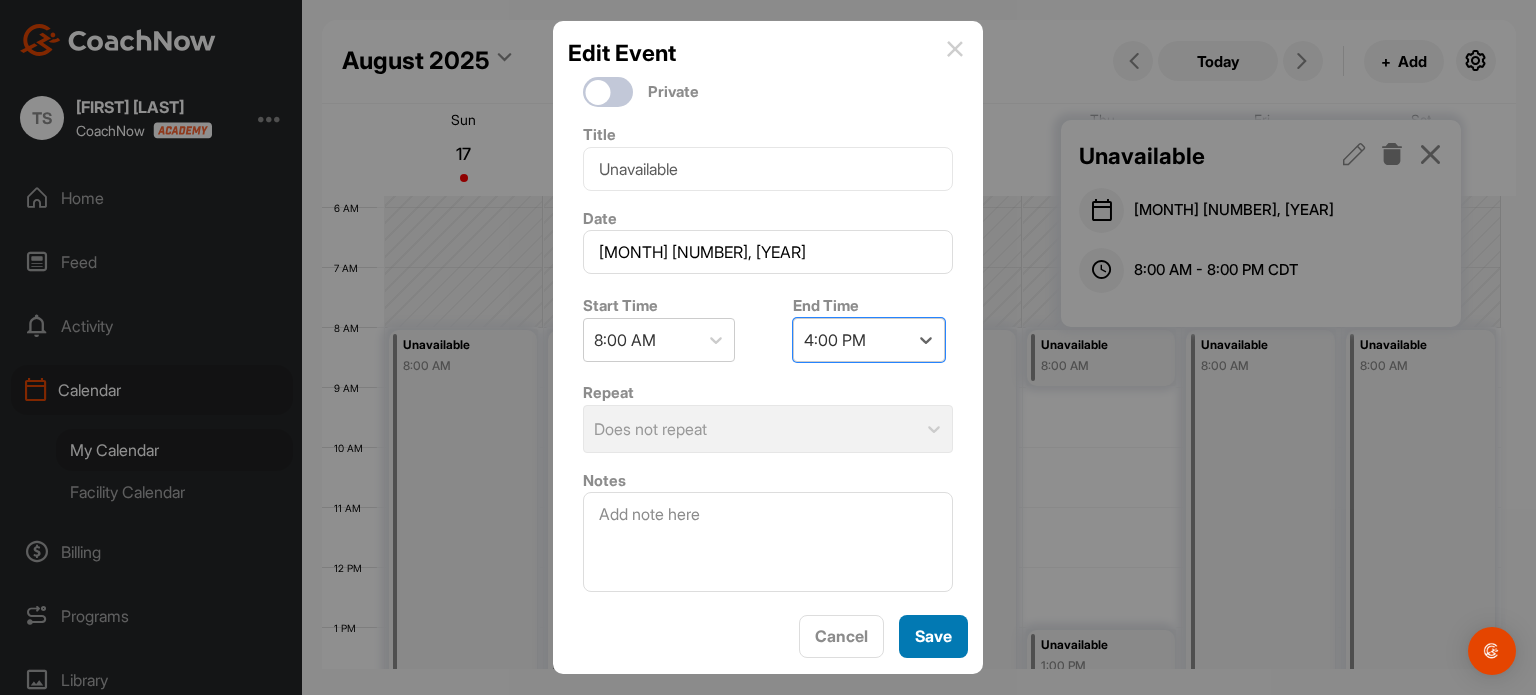 click on "Save" at bounding box center (933, 636) 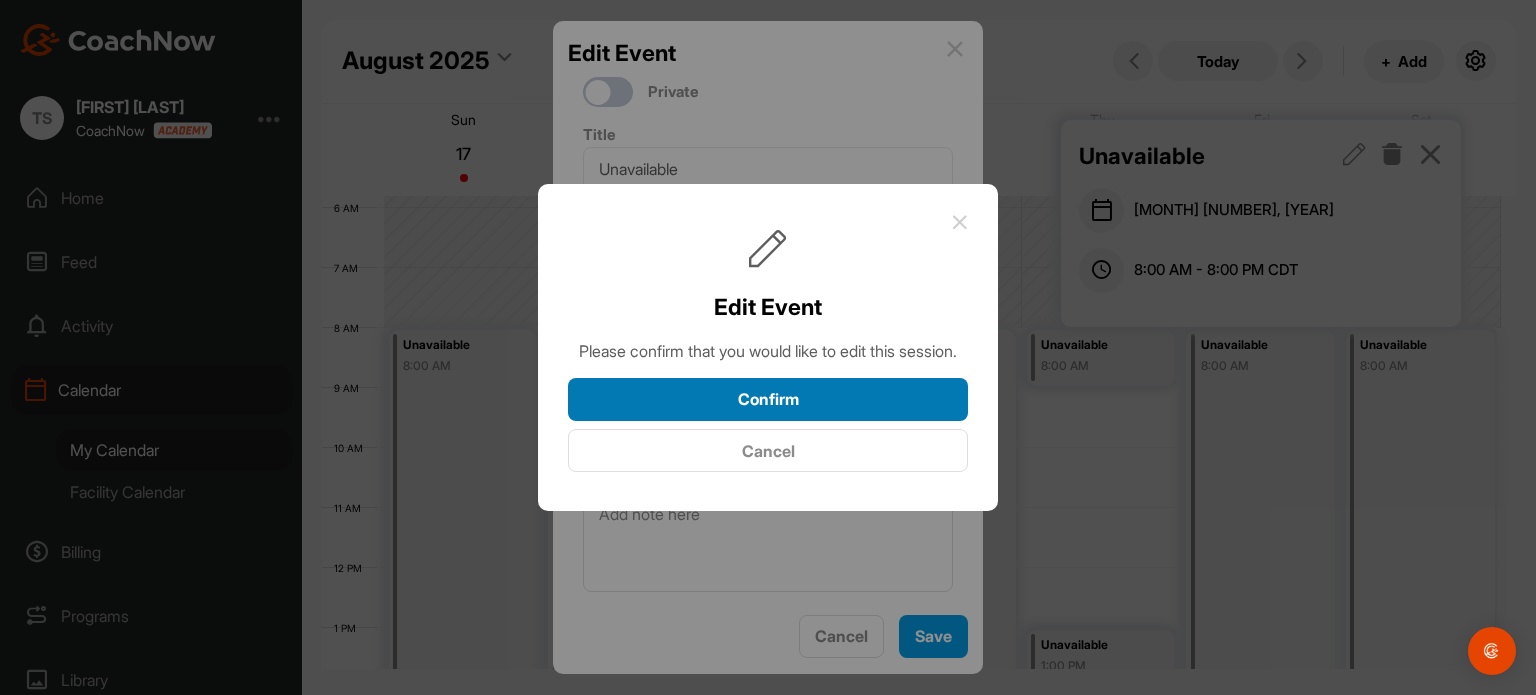 click on "Confirm" at bounding box center (768, 399) 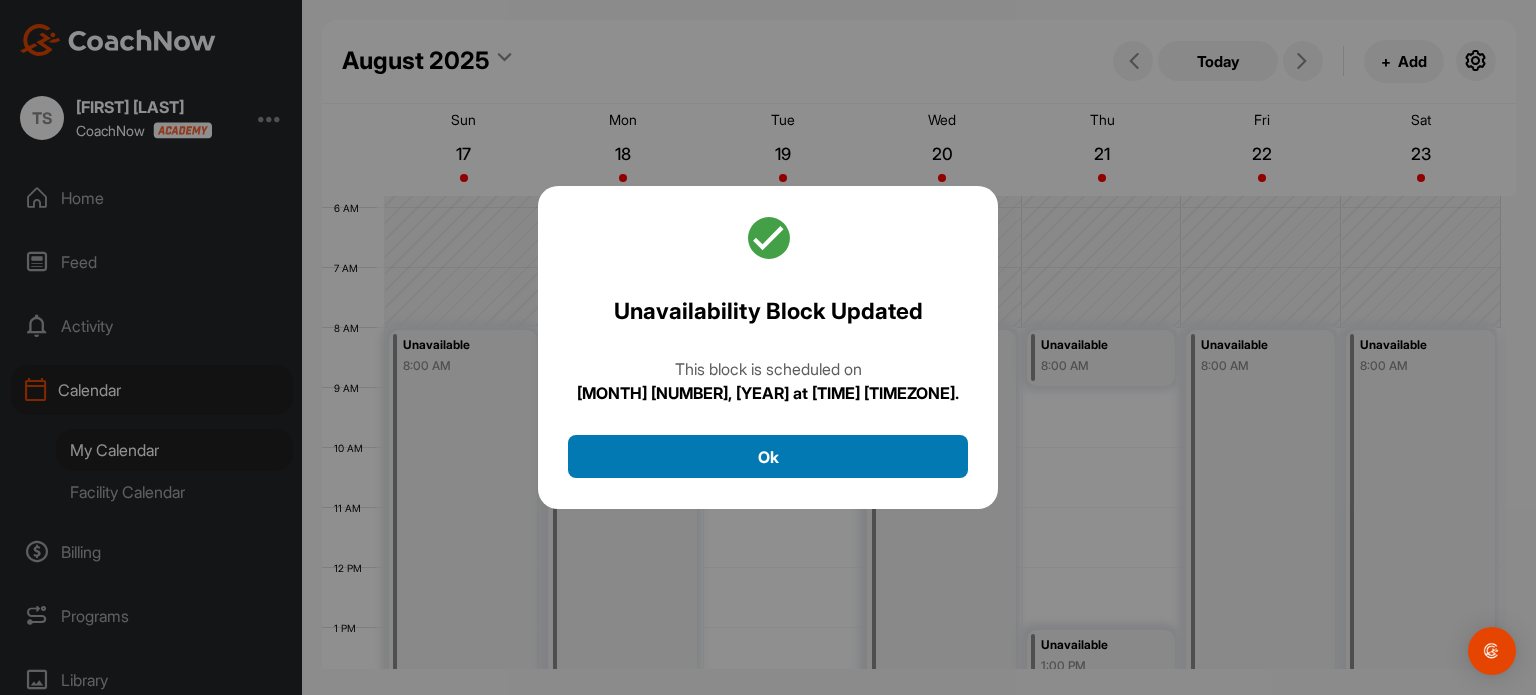 click on "Ok" at bounding box center (768, 456) 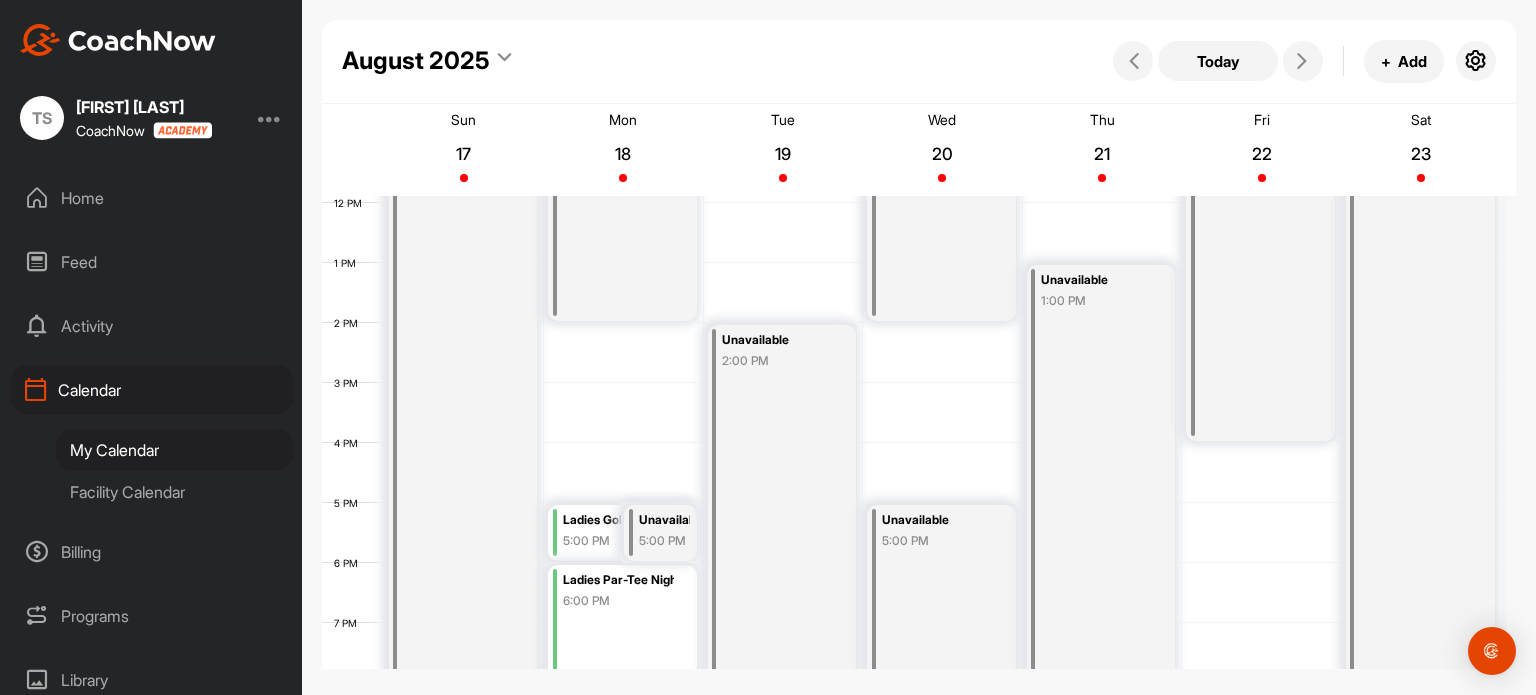 scroll, scrollTop: 715, scrollLeft: 0, axis: vertical 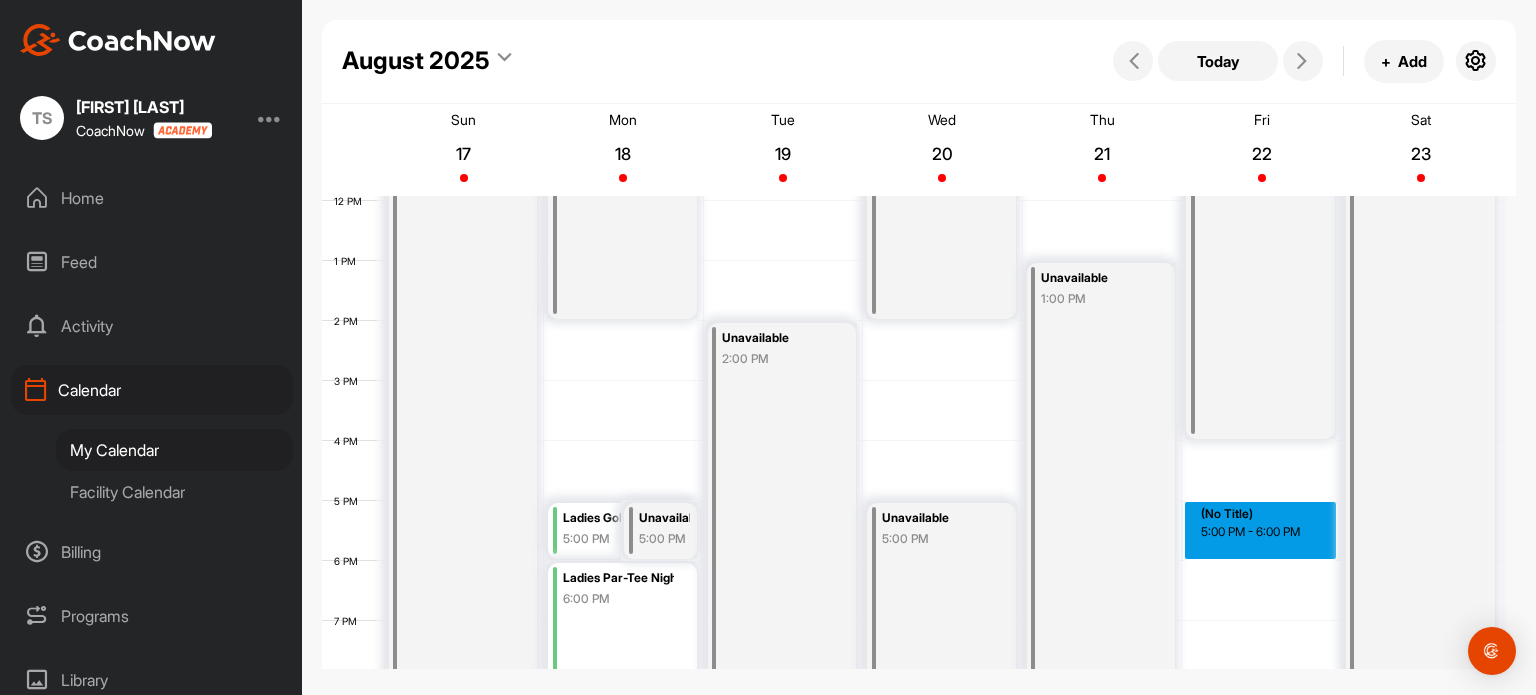 click on "12 AM 1 AM 2 AM 3 AM 4 AM 5 AM 6 AM 7 AM 8 AM 9 AM 10 AM 11 AM 12 PM 1 PM 2 PM 3 PM 4 PM 5 PM 6 PM 7 PM 8 PM 9 PM 10 PM 11 PM Unavailable 8:00 AM Ladies Golf Clinic 5:00 PM Unavailable 5:00 PM Unavailable 8:00 AM Ladies Par-Tee Night 6:00 PM Unavailable 2:00 PM Unavailable 8:00 AM Unavailable 5:00 PM Unavailable 8:00 AM Unavailable 1:00 PM Unavailable 8:00 AM (No Title) 5:00 PM - 6:00 PM Unavailable 8:00 AM" at bounding box center (911, 201) 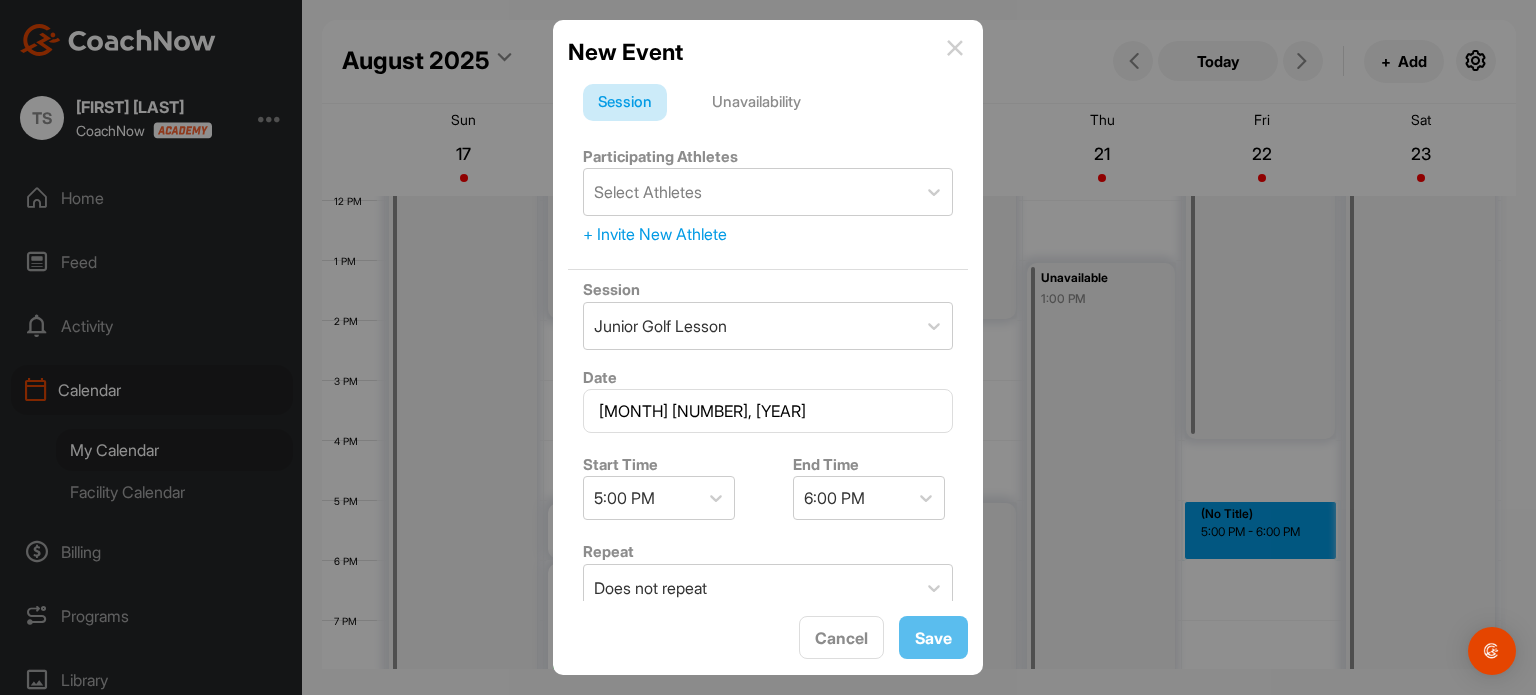 click on "Unavailability" at bounding box center [756, 103] 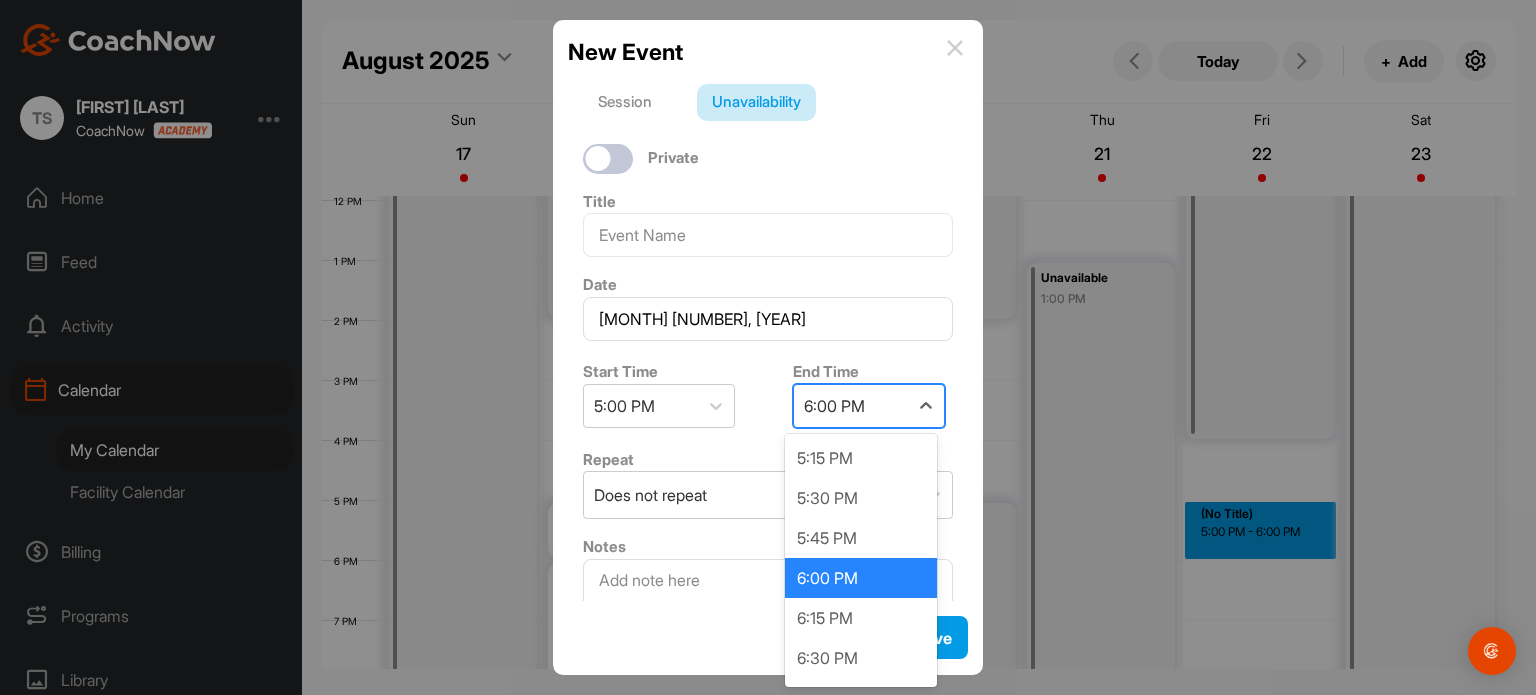 click on "6:00 PM" at bounding box center (834, 406) 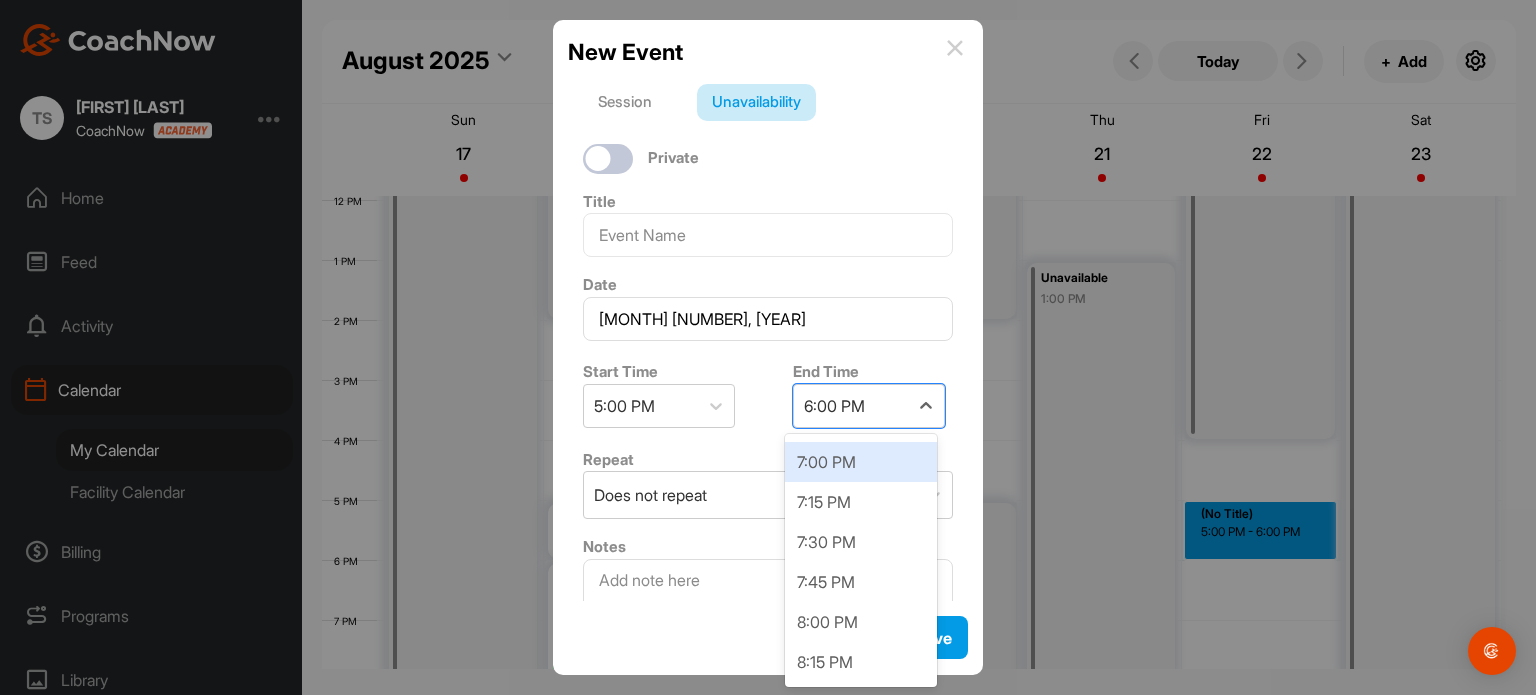 scroll, scrollTop: 278, scrollLeft: 0, axis: vertical 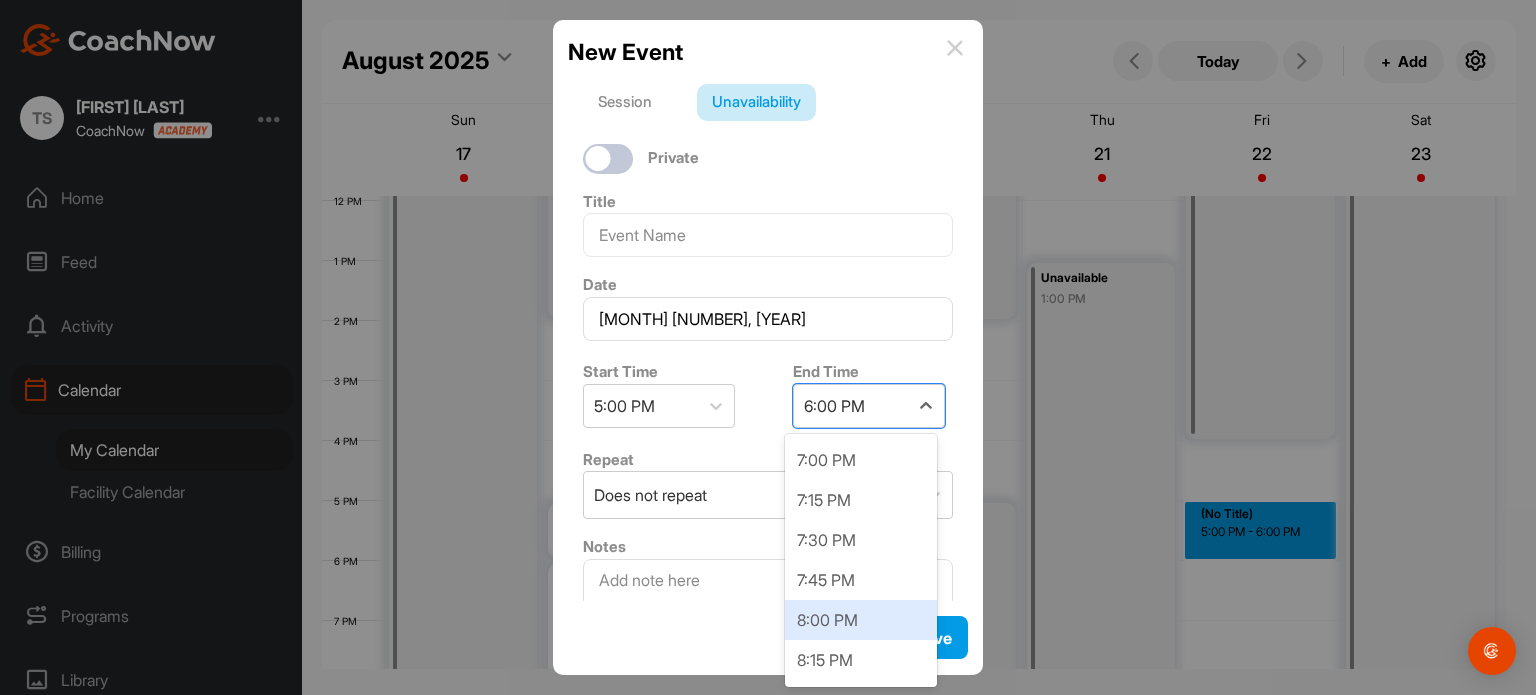 click on "8:00 PM" at bounding box center (861, 620) 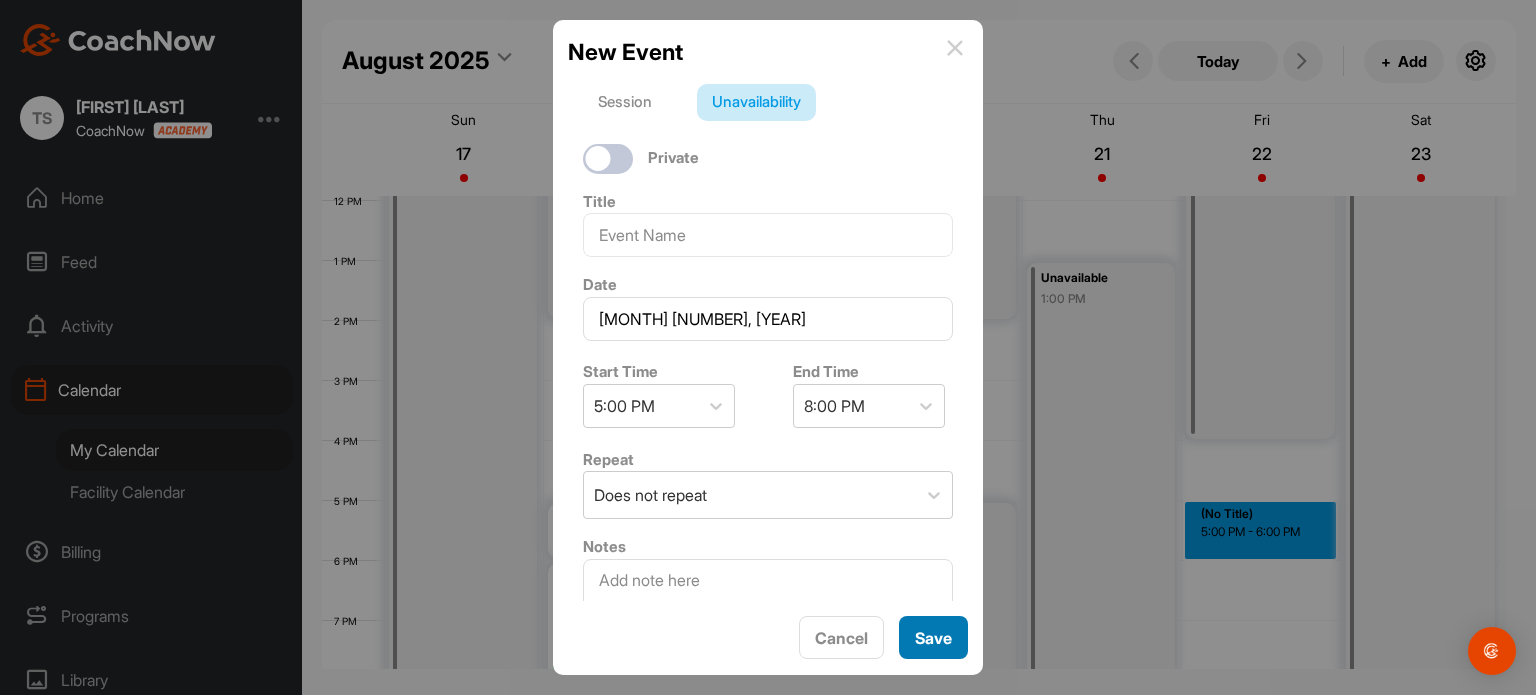 click on "Save" at bounding box center [933, 637] 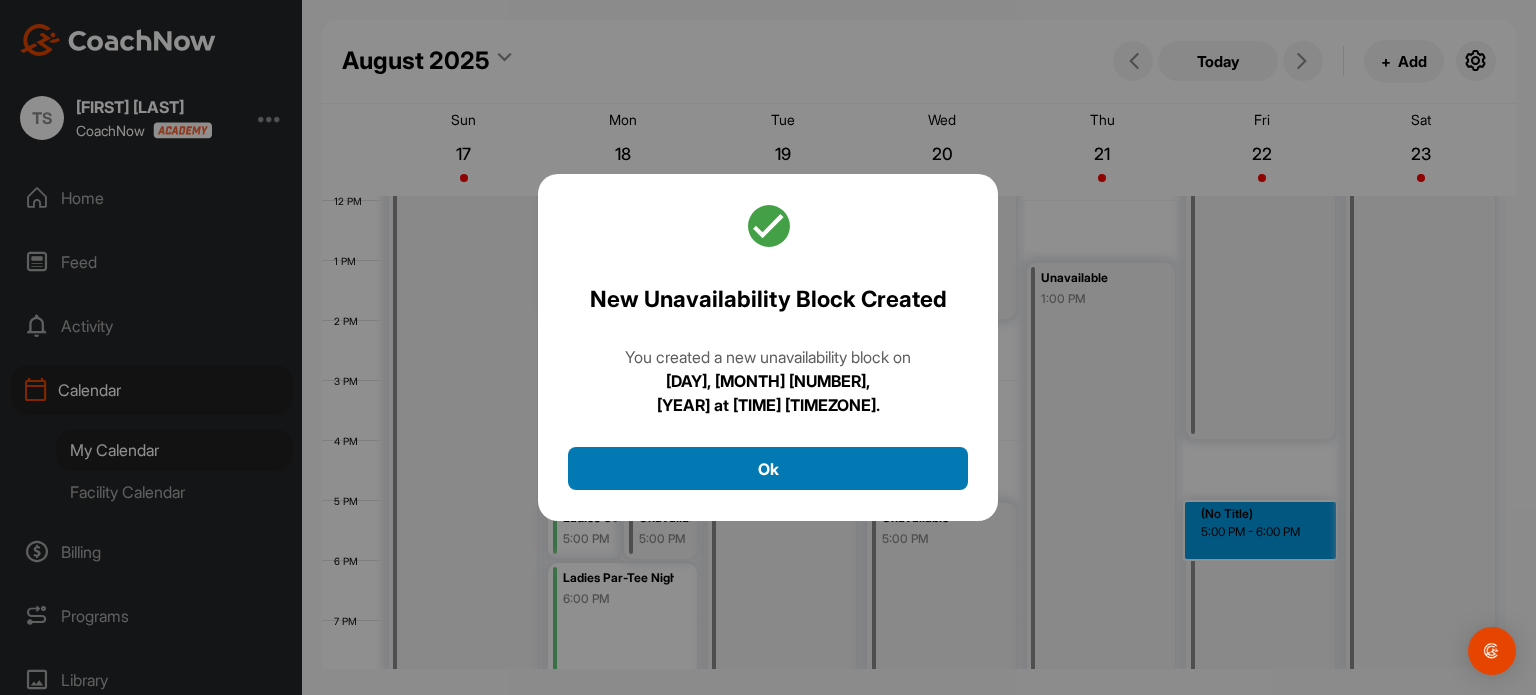 click on "Ok" at bounding box center [768, 468] 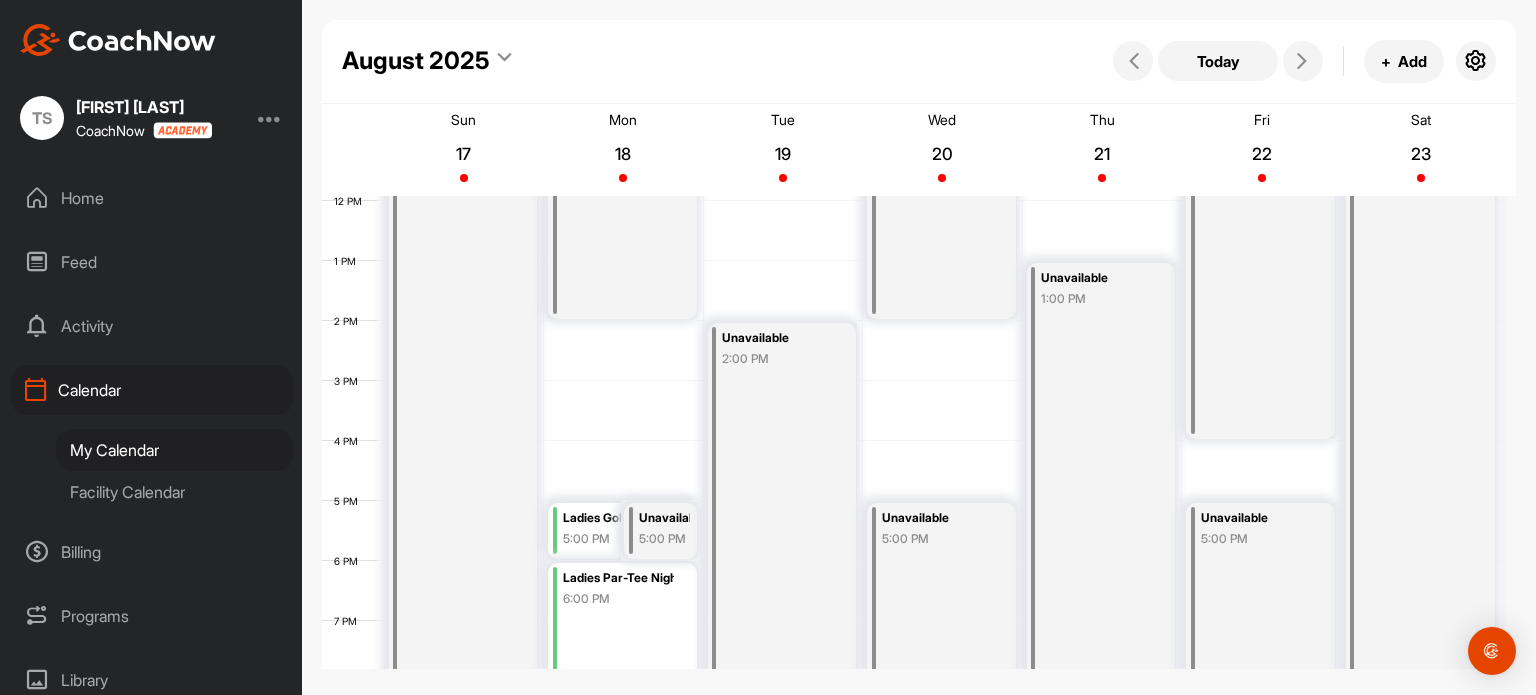 click on "Unavailable 8:00 AM" at bounding box center (1420, 321) 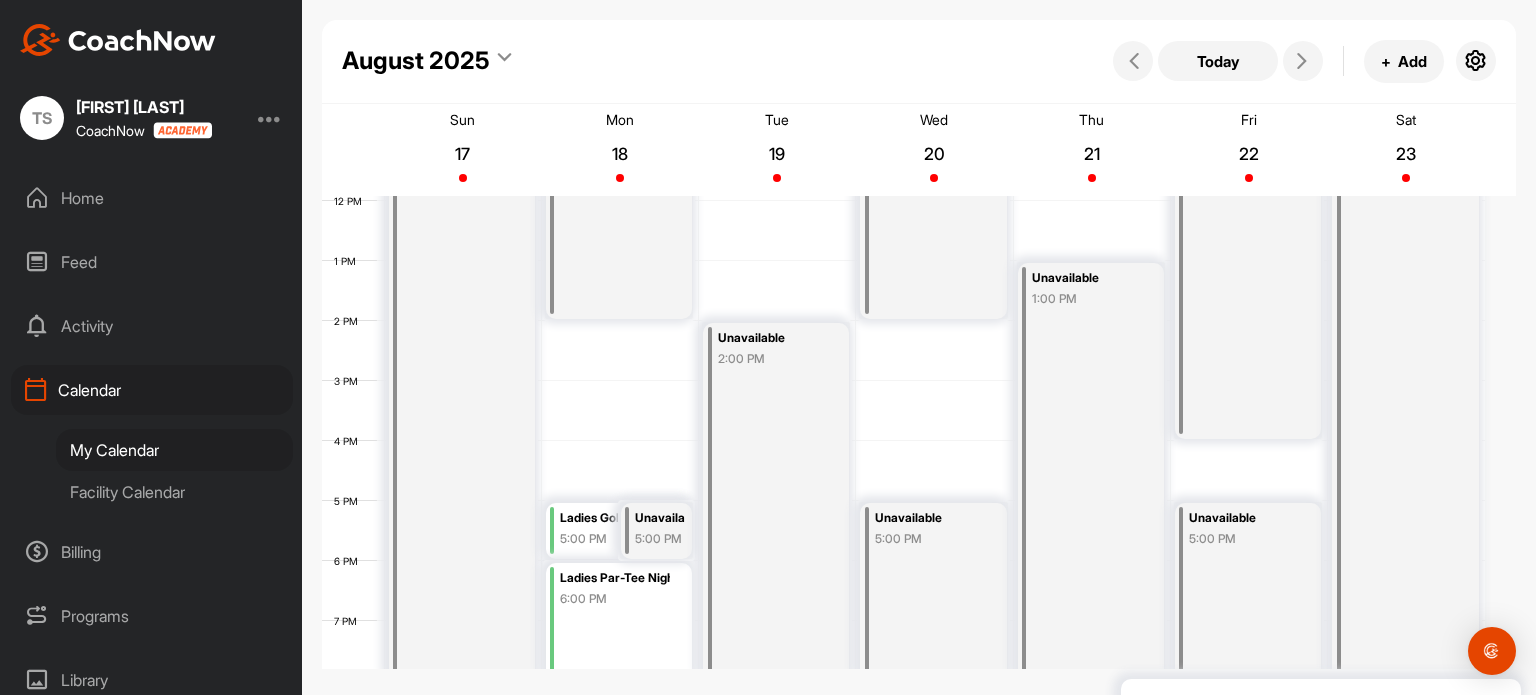 click on "Unavailable 8:00 AM" at bounding box center [1405, 321] 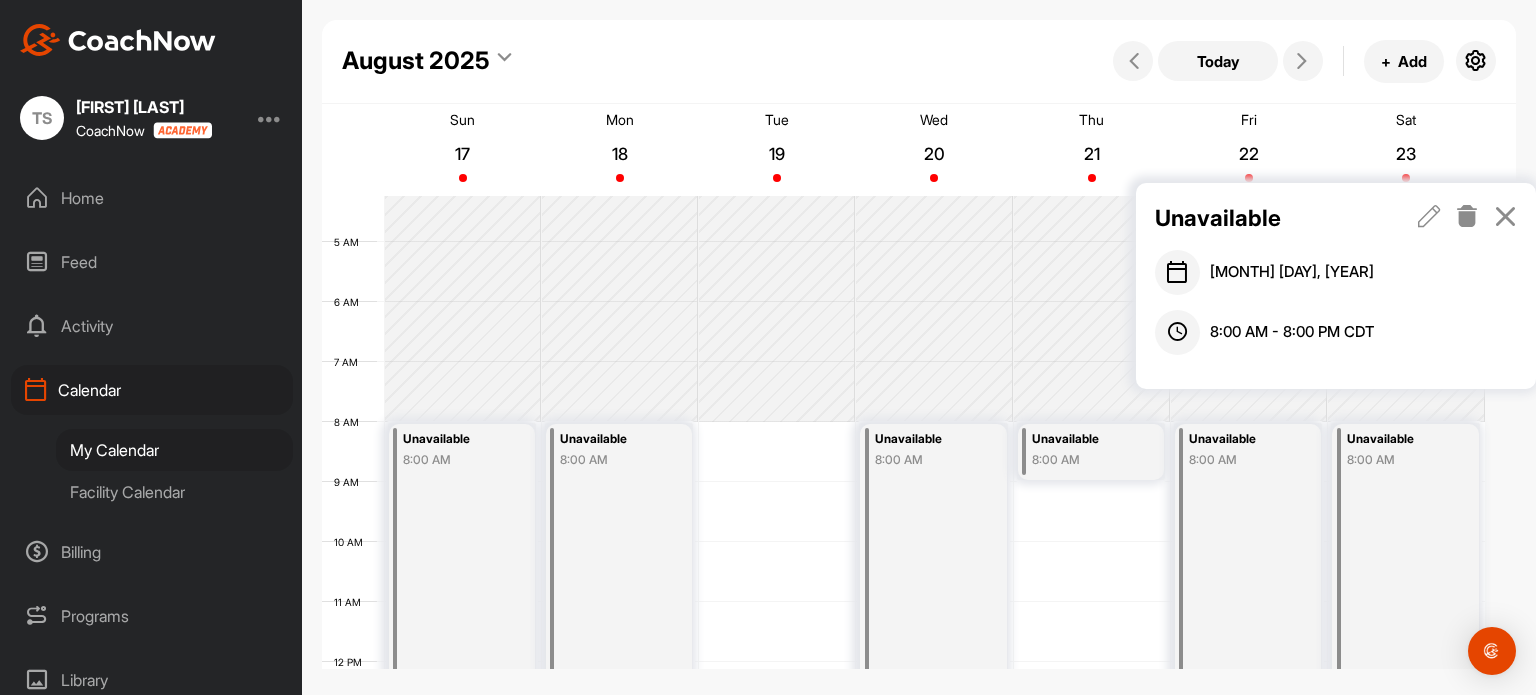 scroll, scrollTop: 254, scrollLeft: 0, axis: vertical 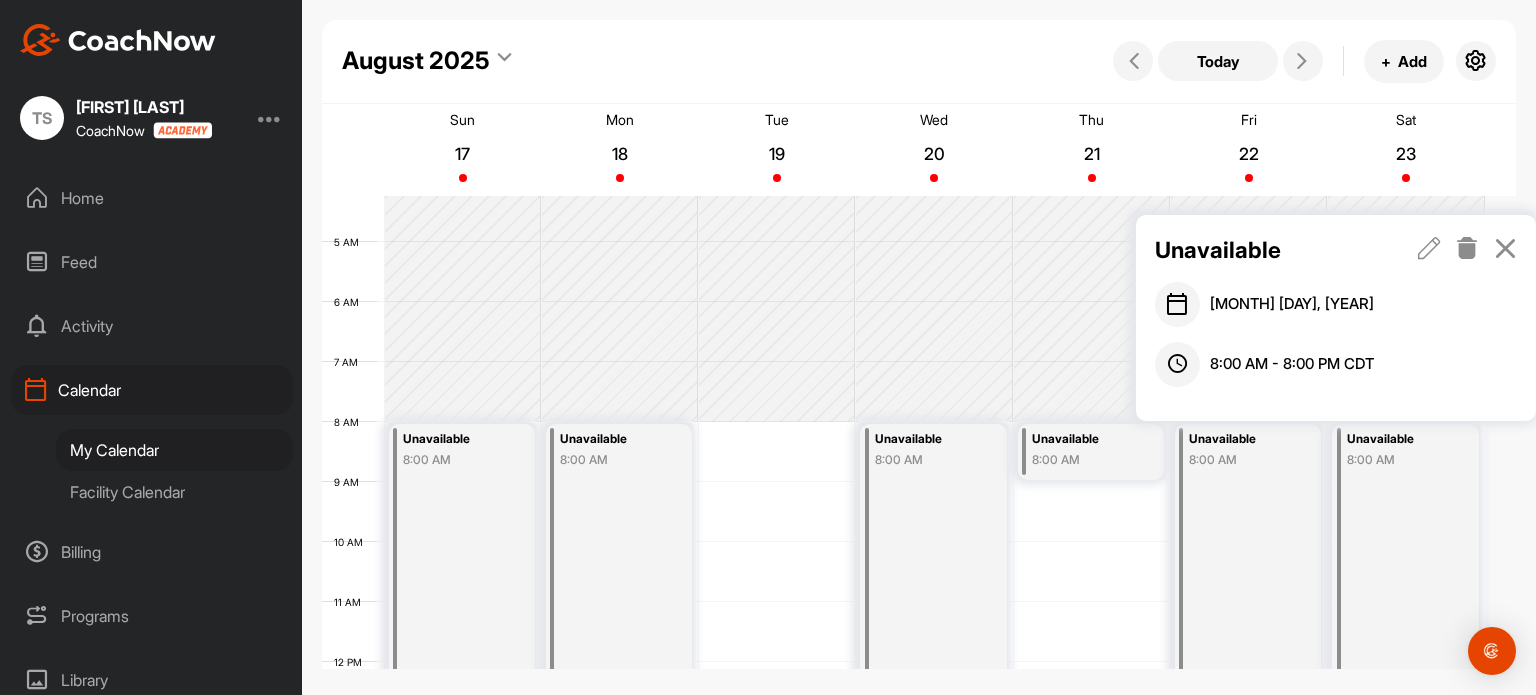 click at bounding box center (1429, 248) 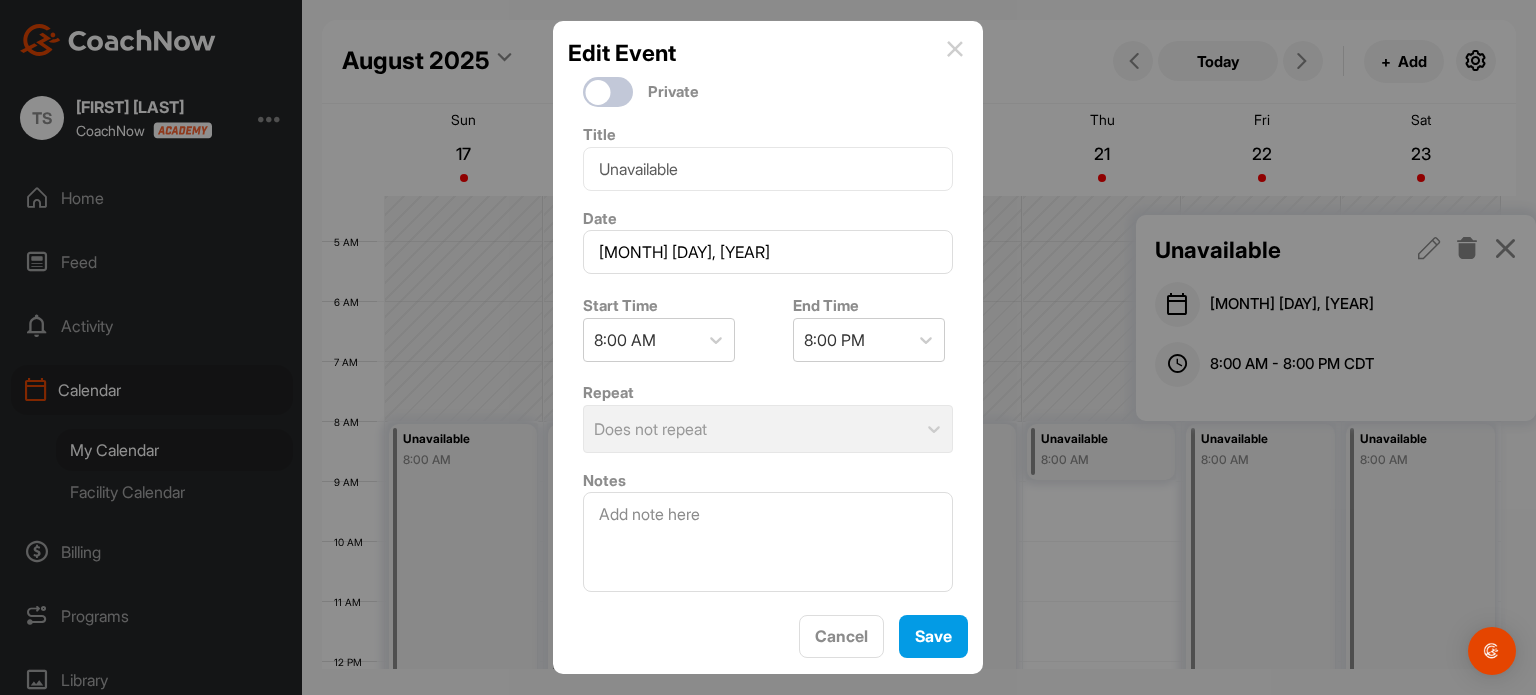 click on "Edit Event" at bounding box center [768, 53] 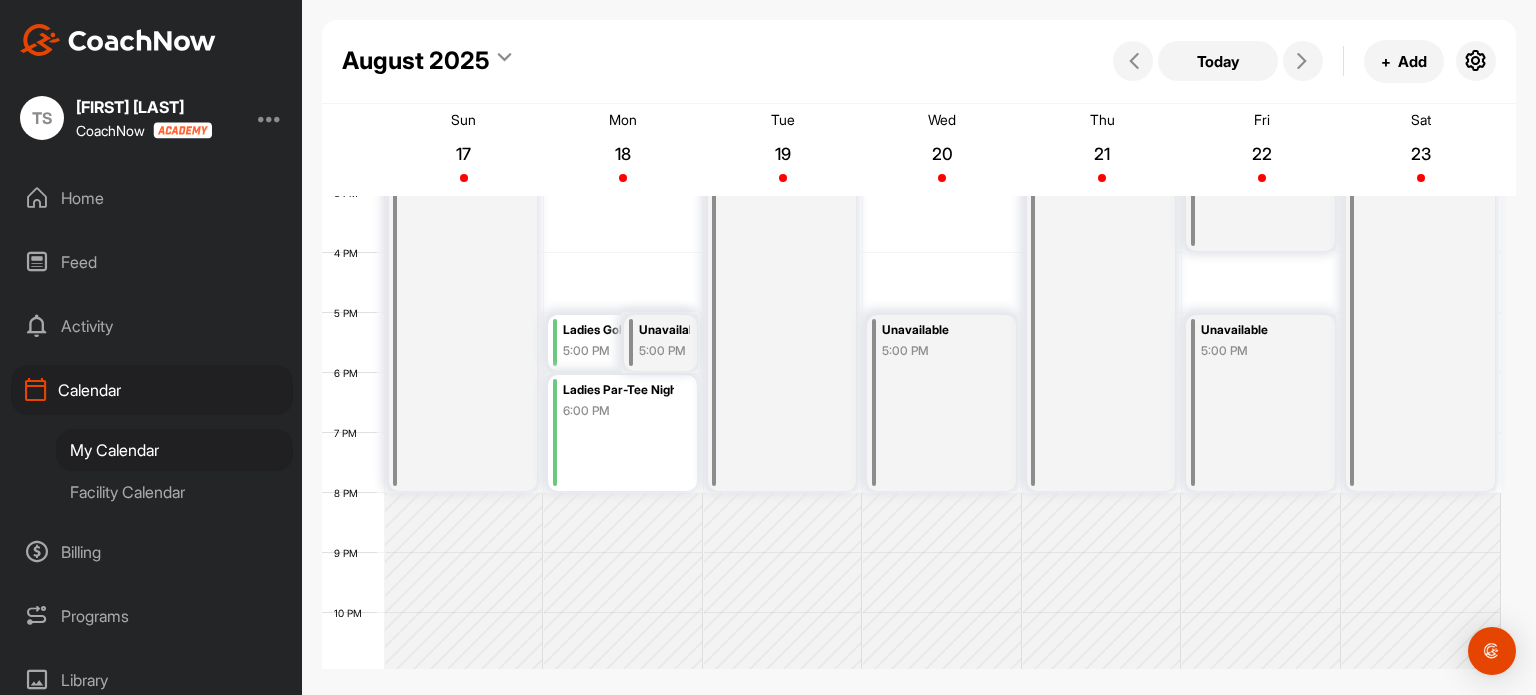 scroll, scrollTop: 966, scrollLeft: 0, axis: vertical 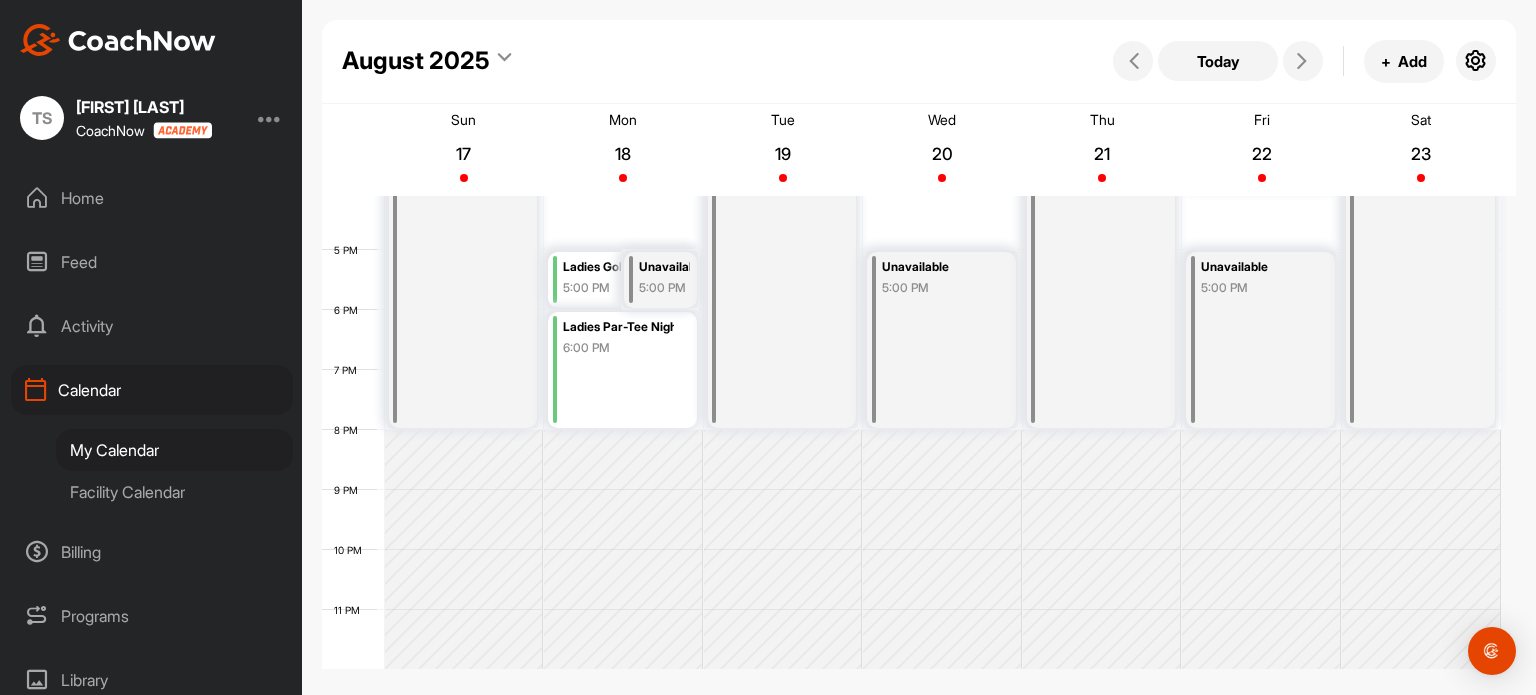 click on "Unavailable 8:00 AM" at bounding box center [1420, 70] 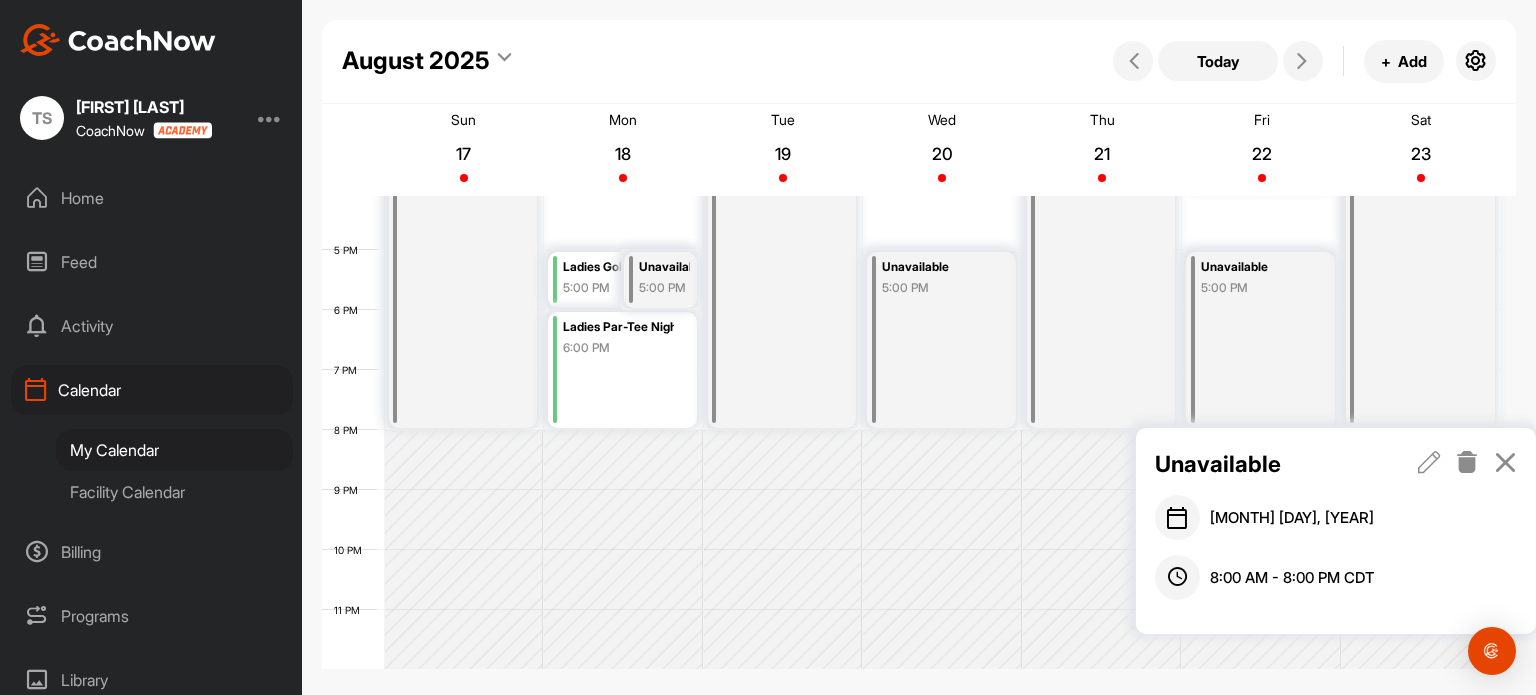 click at bounding box center [1429, 462] 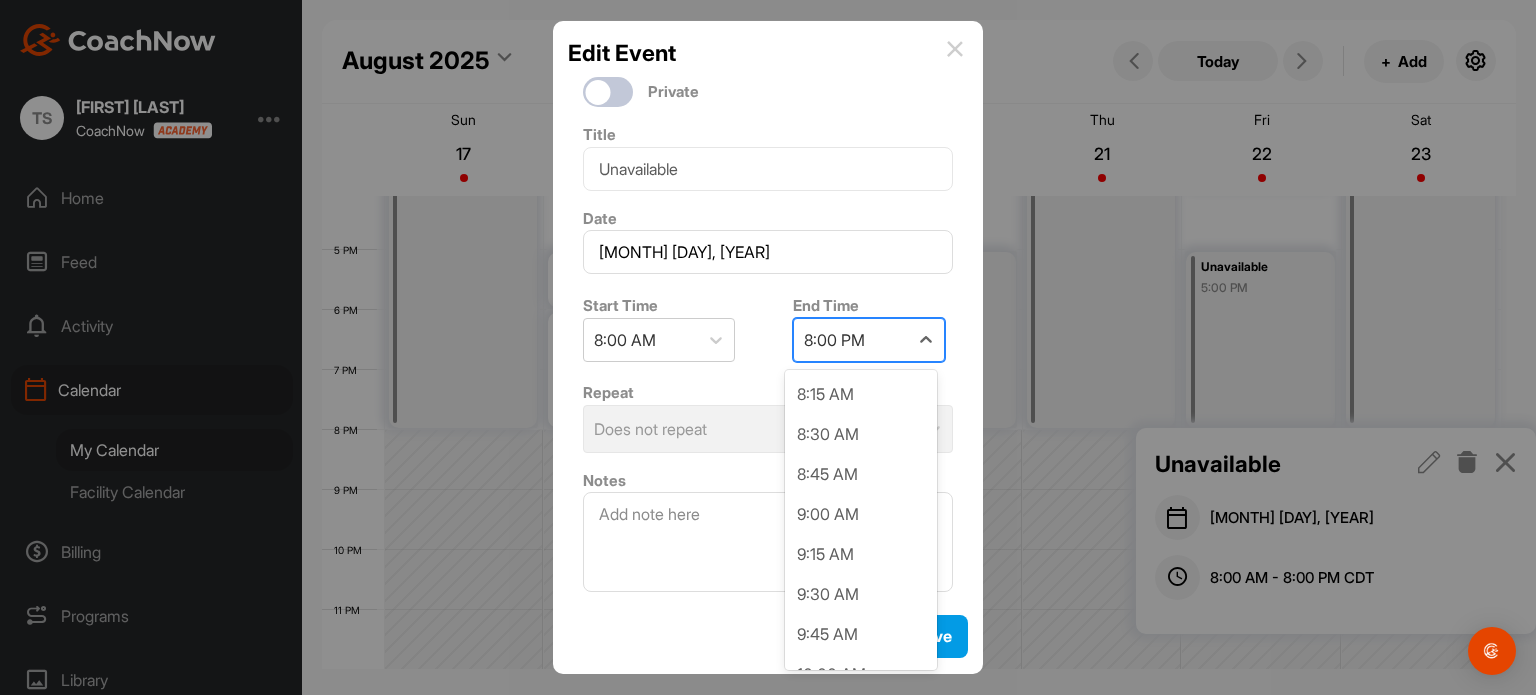 click on "8:00 PM" at bounding box center [834, 340] 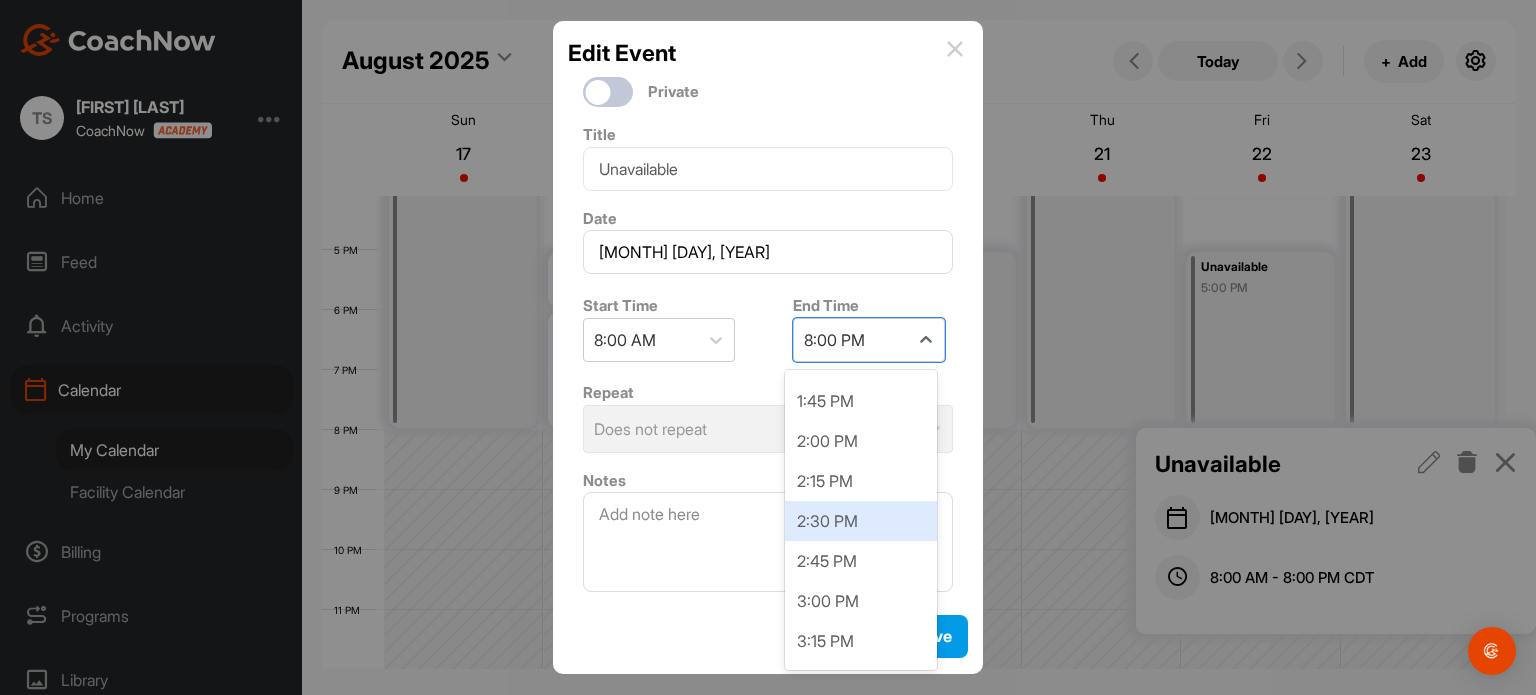 scroll, scrollTop: 869, scrollLeft: 0, axis: vertical 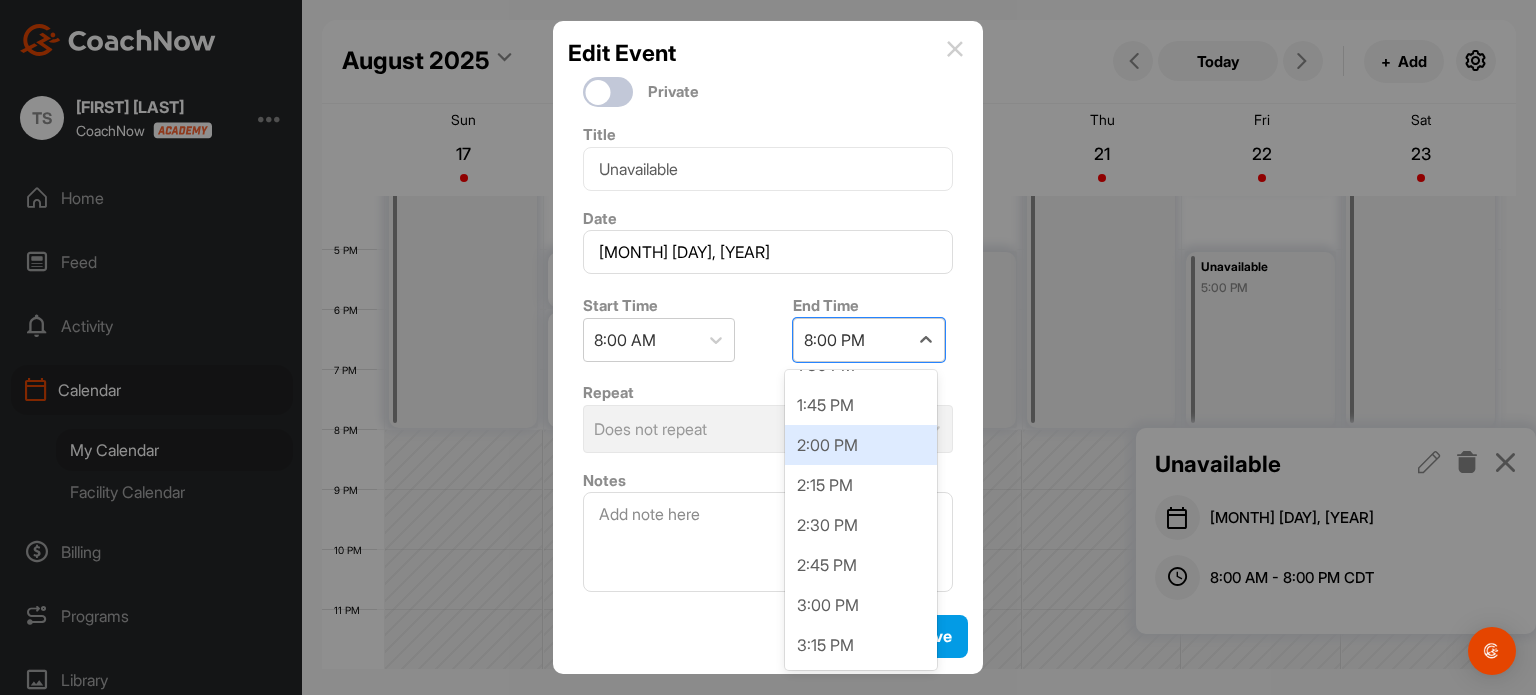 click on "2:00 PM" at bounding box center (861, 445) 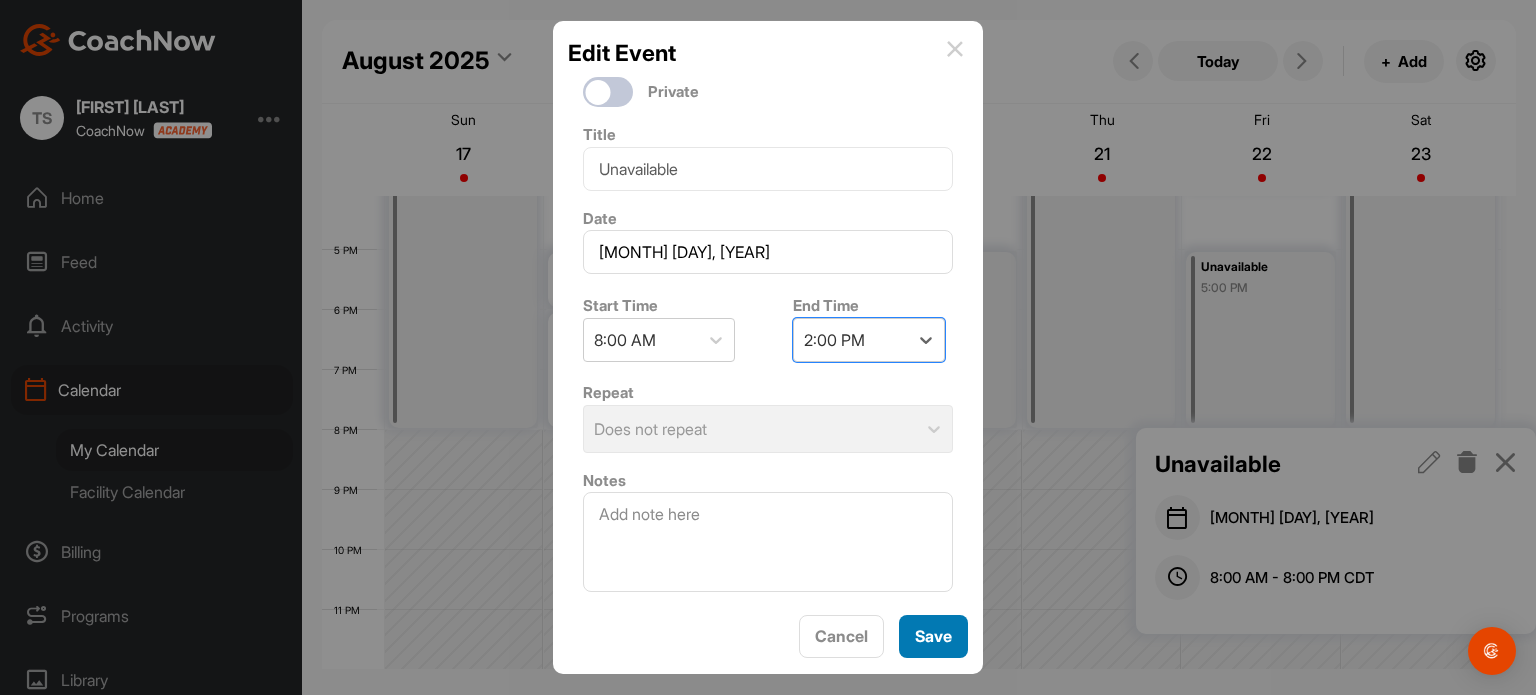 click on "Save" at bounding box center (933, 636) 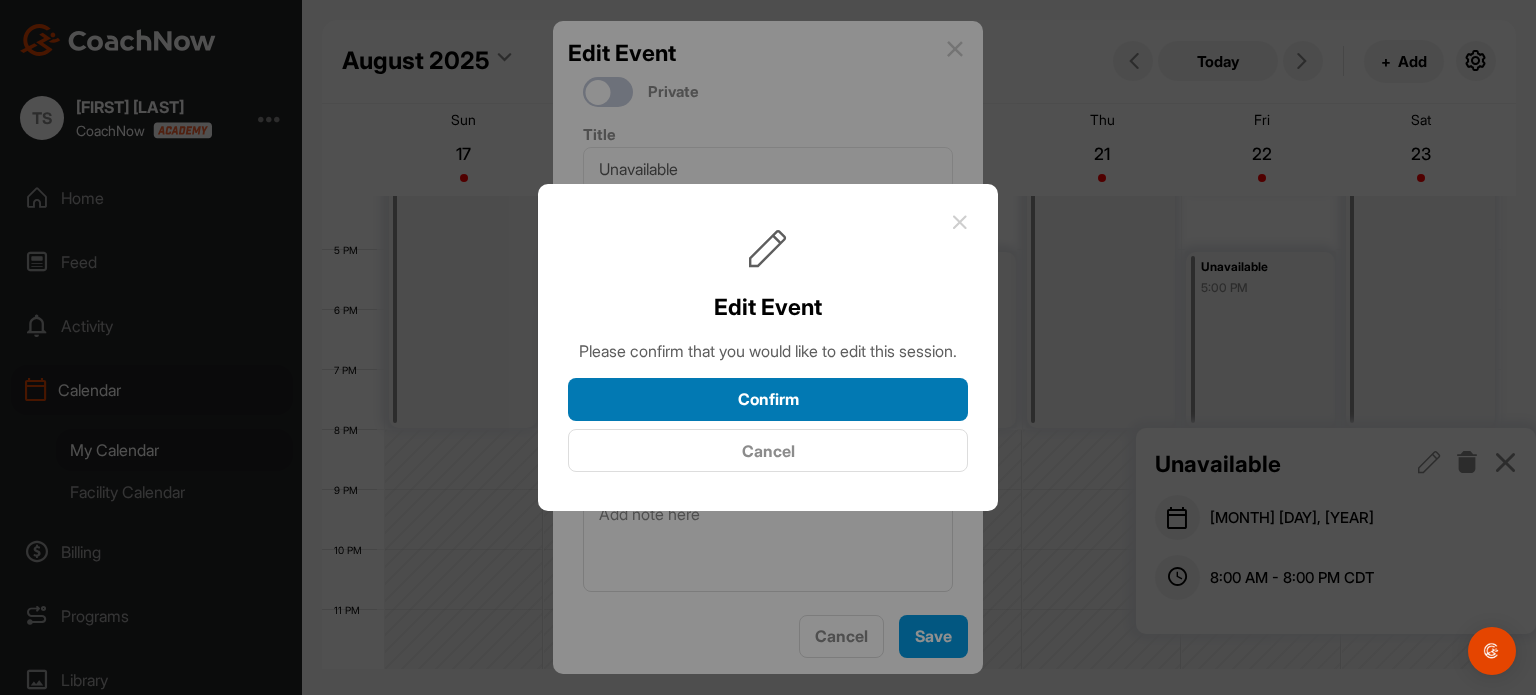 click on "Confirm" at bounding box center [768, 399] 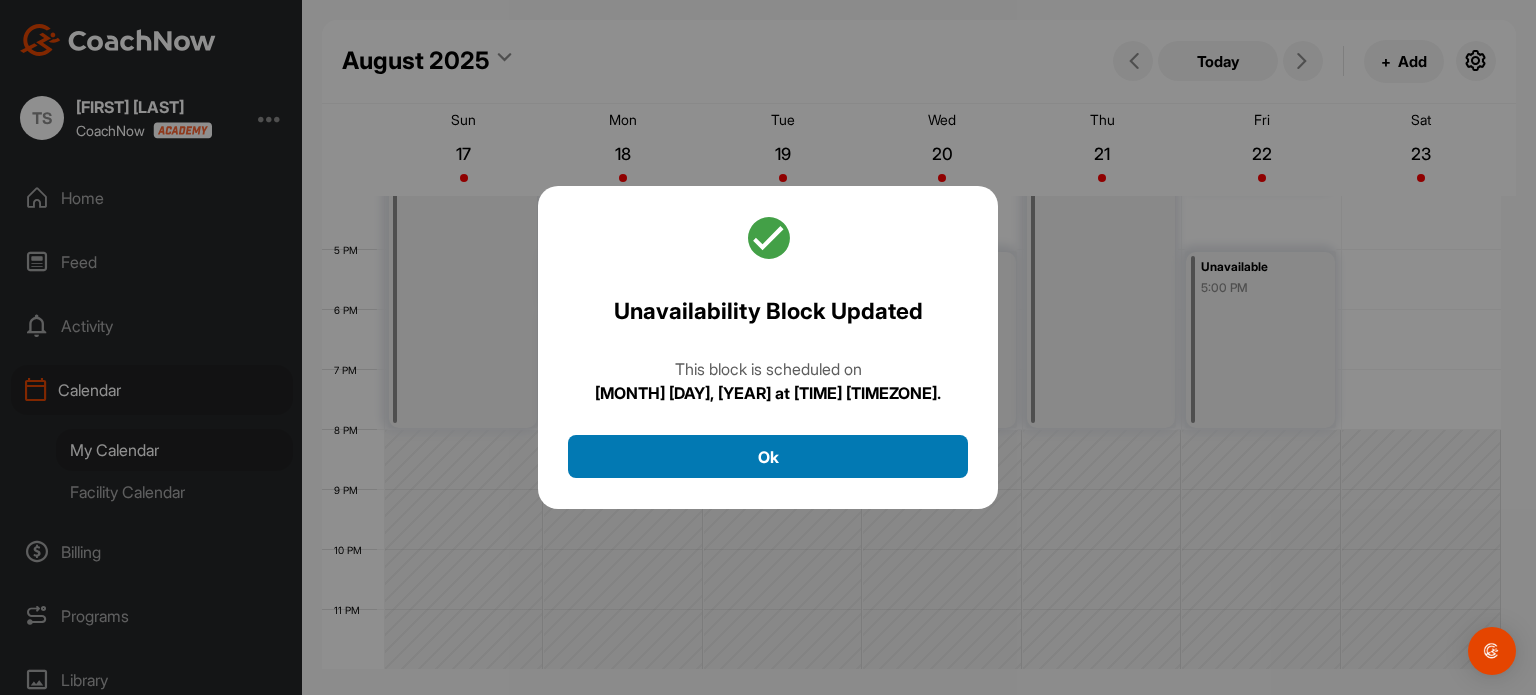 click on "Ok" at bounding box center [768, 456] 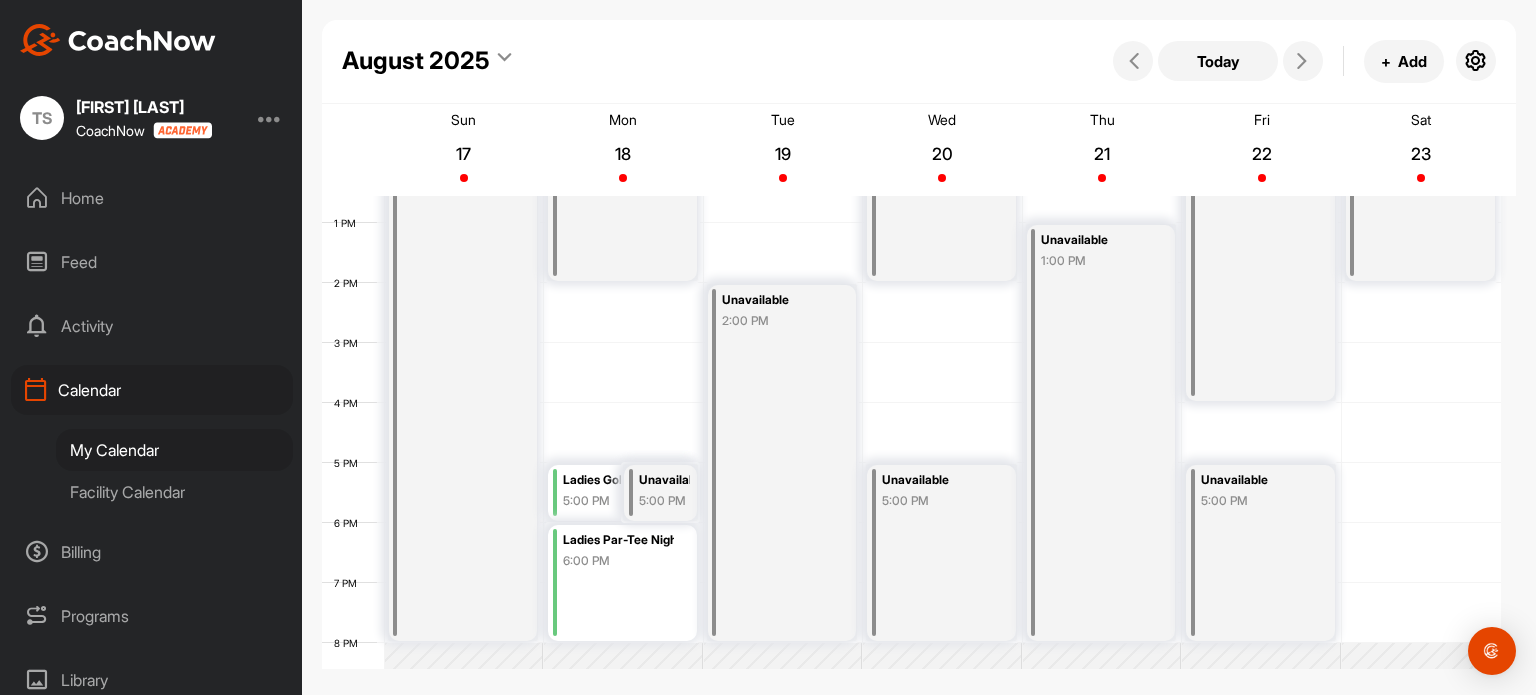 scroll, scrollTop: 754, scrollLeft: 0, axis: vertical 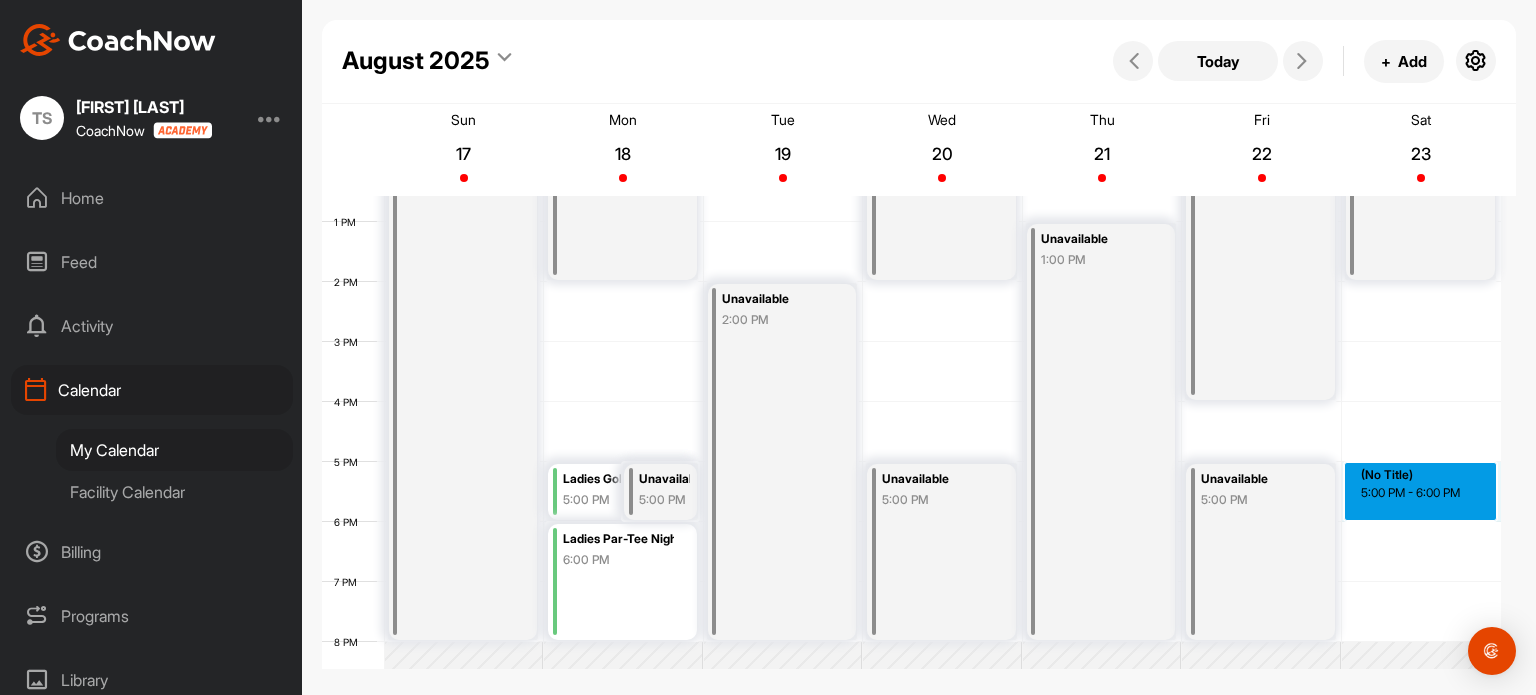 click on "12 AM 1 AM 2 AM 3 AM 4 AM 5 AM 6 AM 7 AM 8 AM 9 AM 10 AM 11 AM 12 PM 1 PM 2 PM 3 PM 4 PM 5 PM 6 PM 7 PM 8 PM 9 PM 10 PM 11 PM Unavailable 8:00 AM Ladies Golf Clinic 5:00 PM Unavailable 5:00 PM Unavailable 8:00 AM Ladies Par-Tee Night 6:00 PM Unavailable 2:00 PM Unavailable 8:00 AM Unavailable 5:00 PM Unavailable 8:00 AM Unavailable 1:00 PM Unavailable 8:00 AM Unavailable 5:00 PM Unavailable 8:00 AM (No Title) 5:00 PM - 6:00 PM" at bounding box center [911, 162] 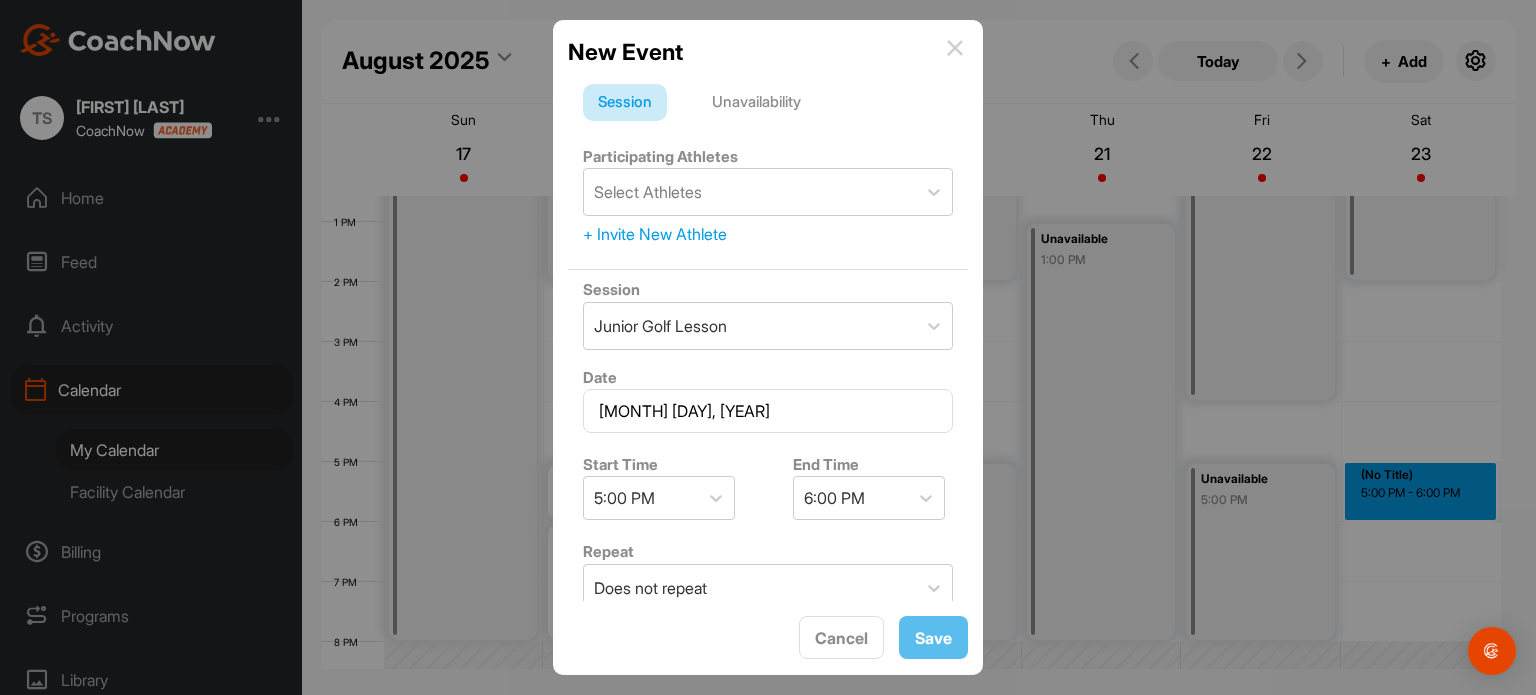 click on "Unavailability" at bounding box center (756, 103) 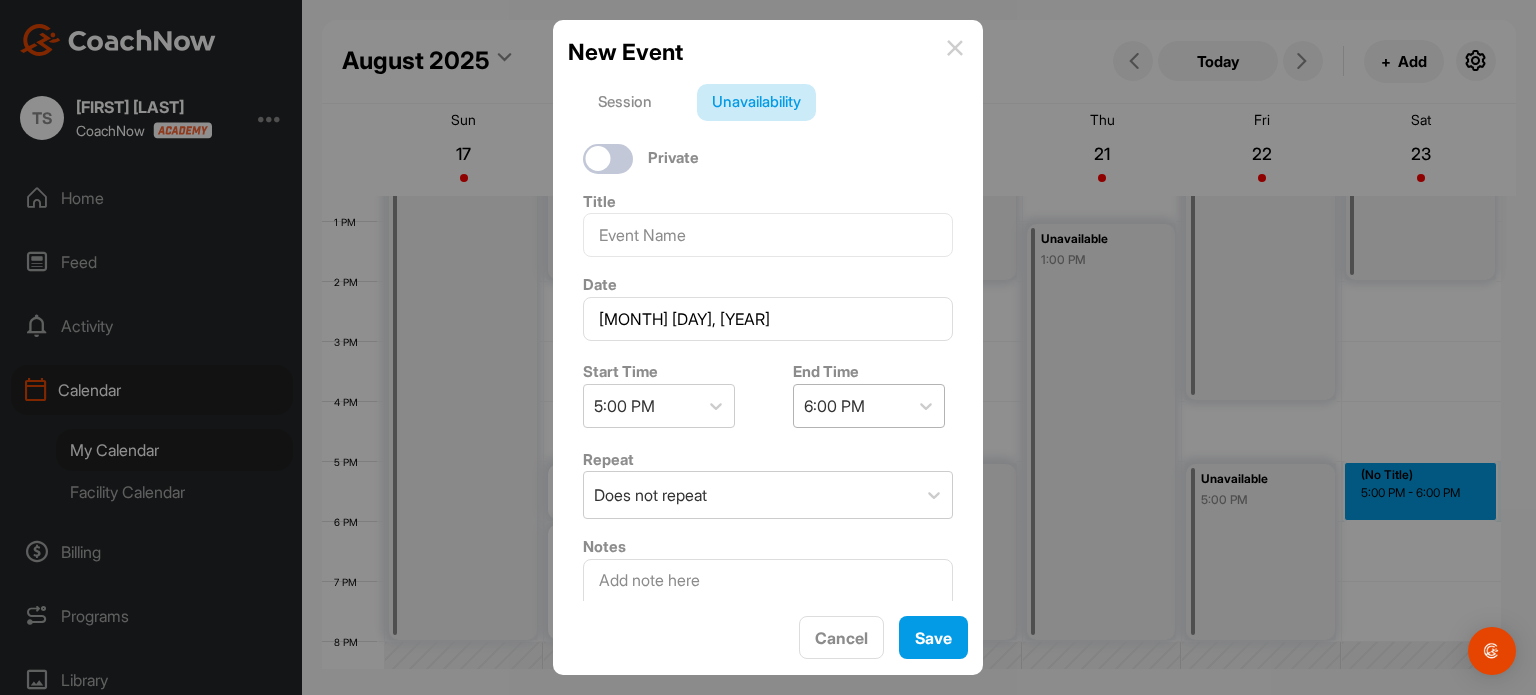 click on "6:00 PM" at bounding box center [834, 406] 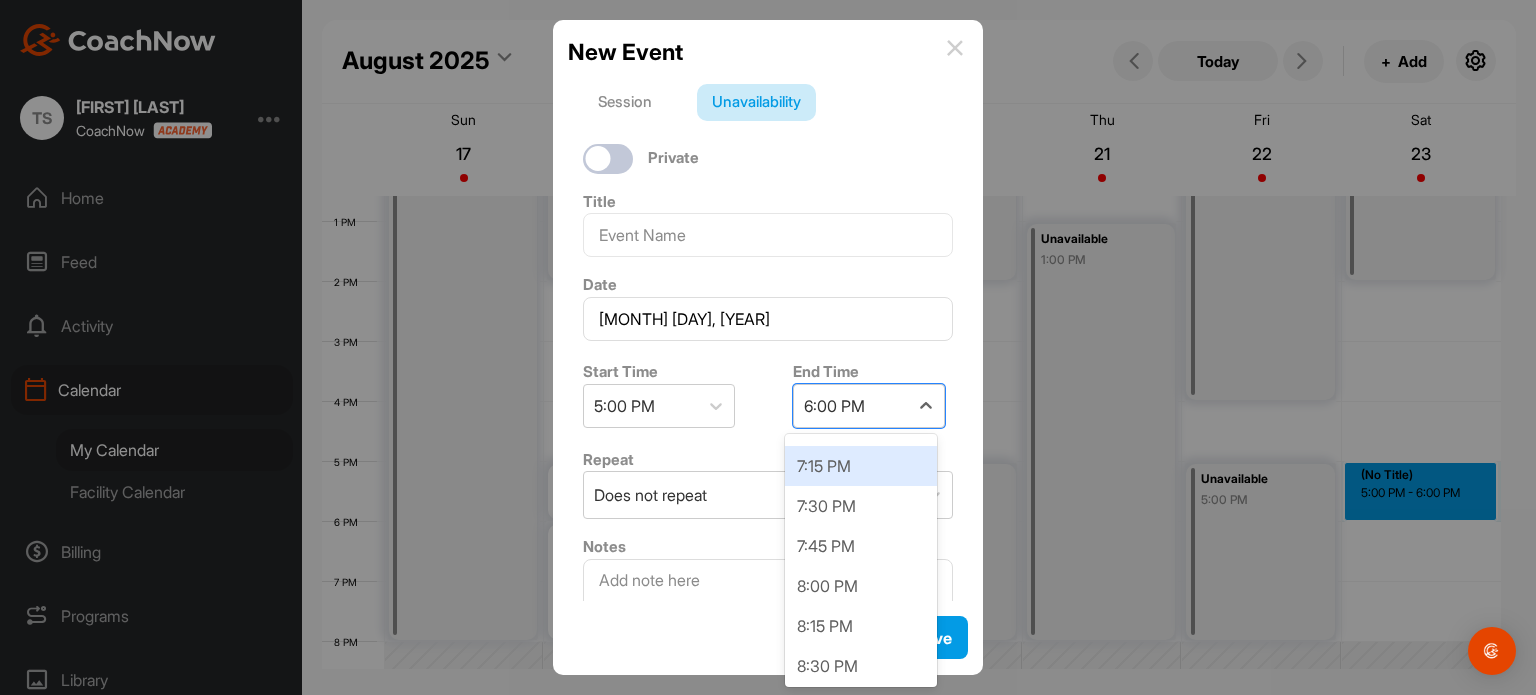 scroll, scrollTop: 312, scrollLeft: 0, axis: vertical 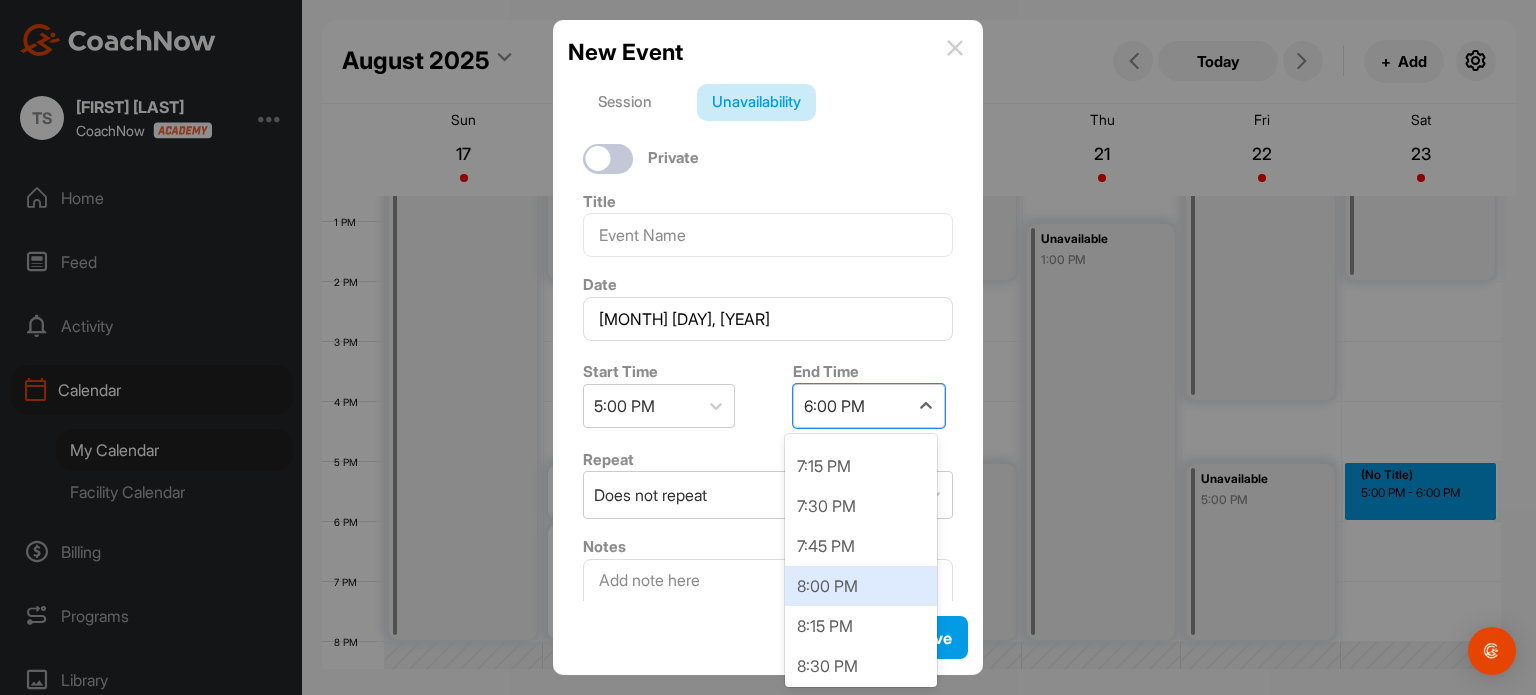 click on "8:00 PM" at bounding box center [861, 586] 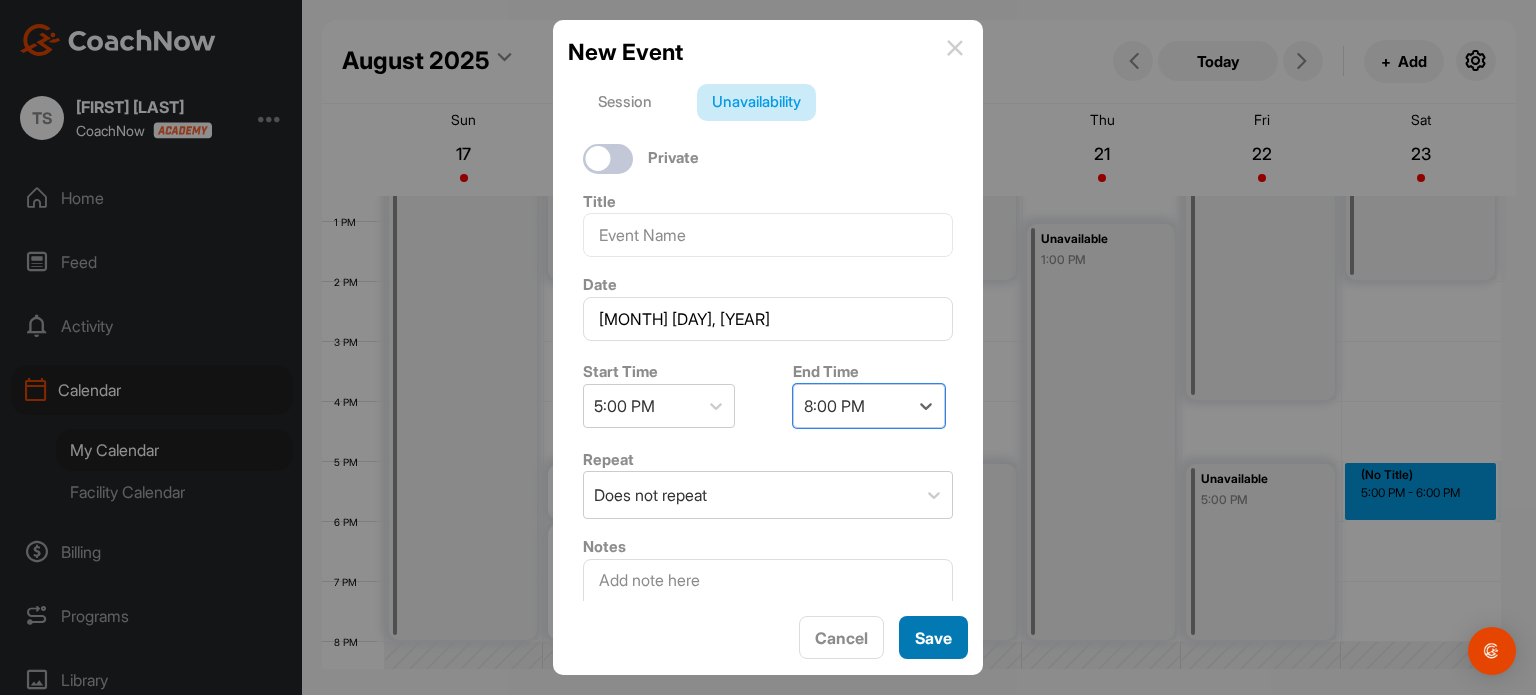 click on "Save" at bounding box center (933, 637) 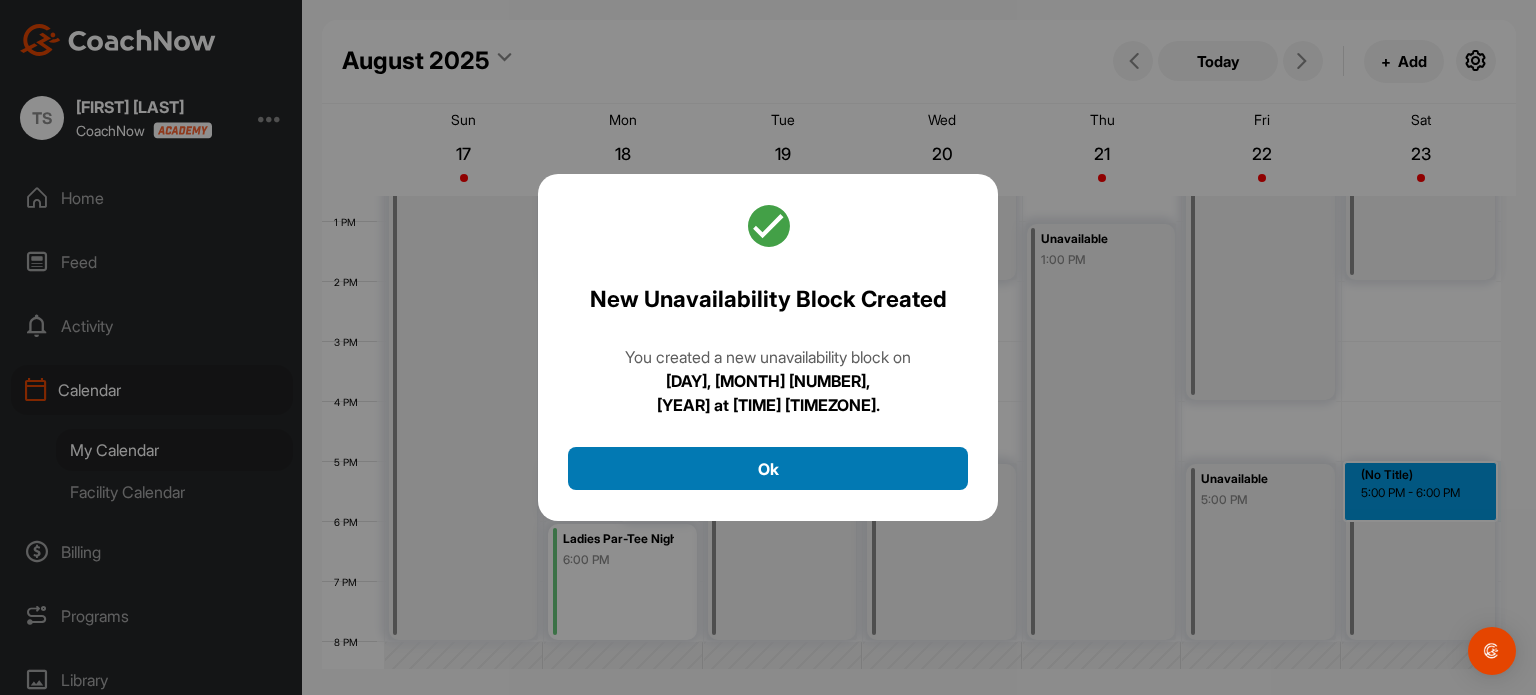 click on "Ok" at bounding box center (768, 468) 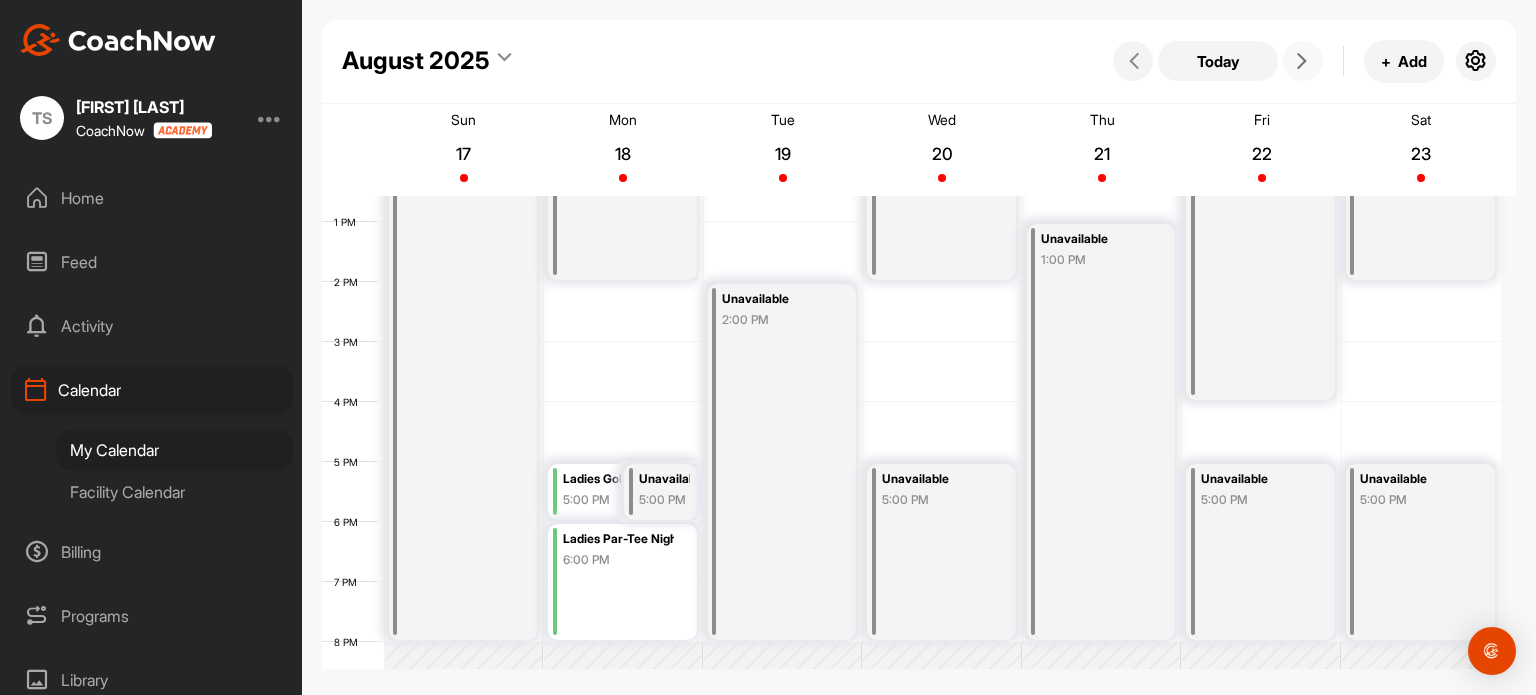 click at bounding box center [1303, 61] 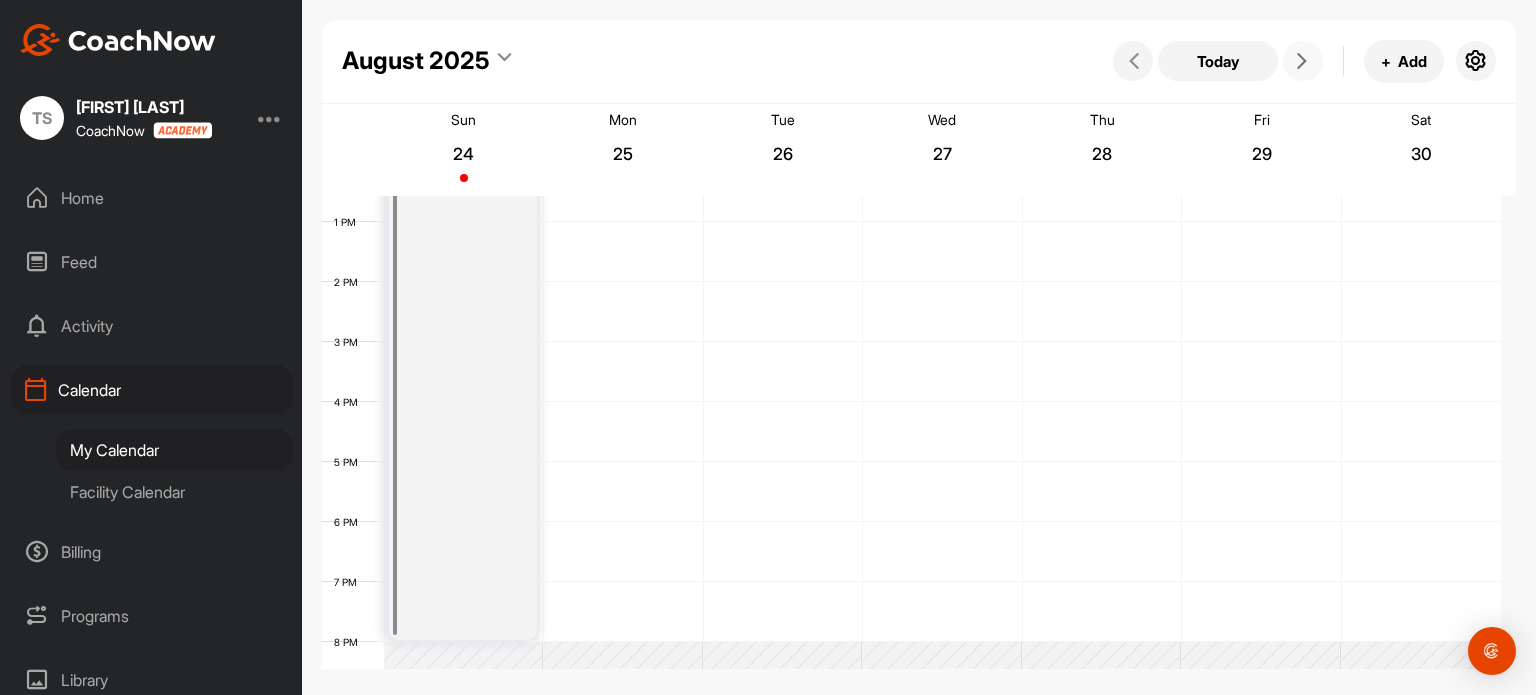 scroll, scrollTop: 347, scrollLeft: 0, axis: vertical 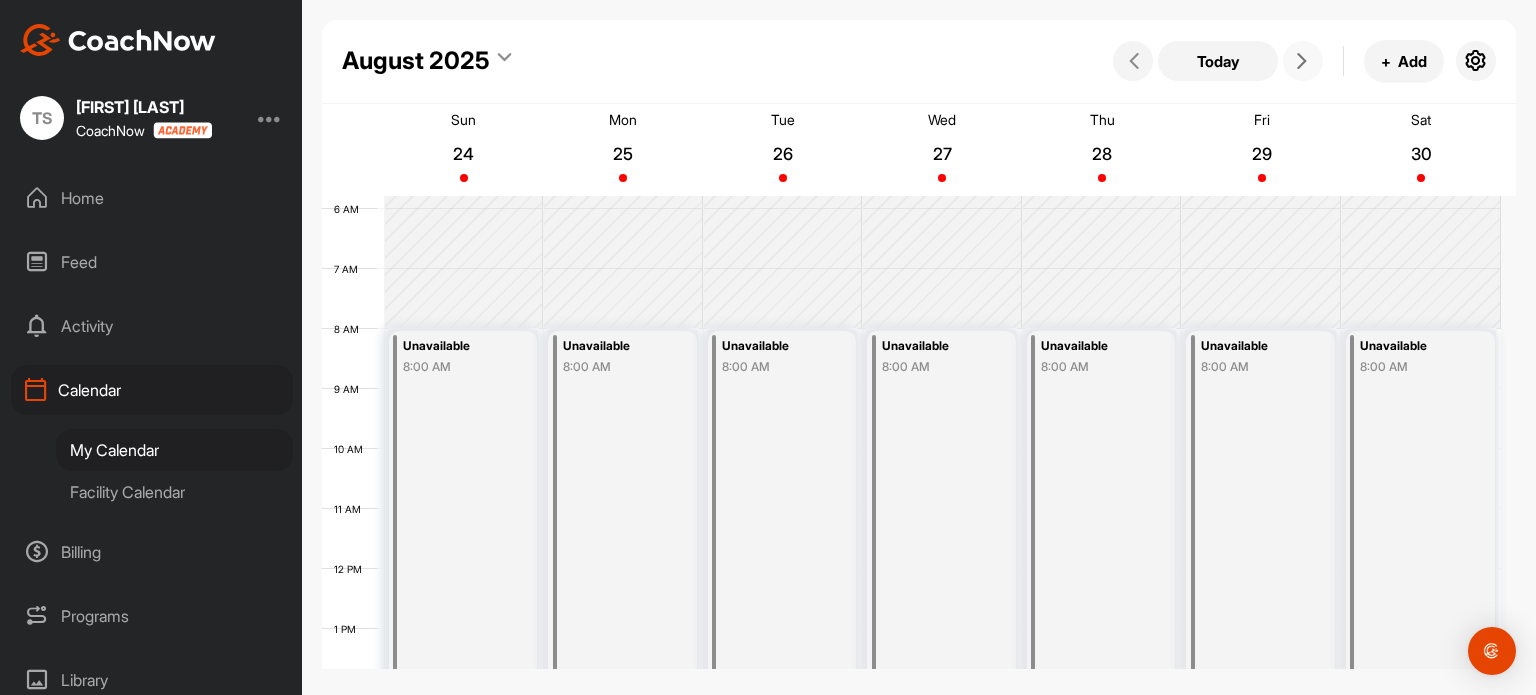 click on "Unavailable 8:00 AM" at bounding box center [463, 689] 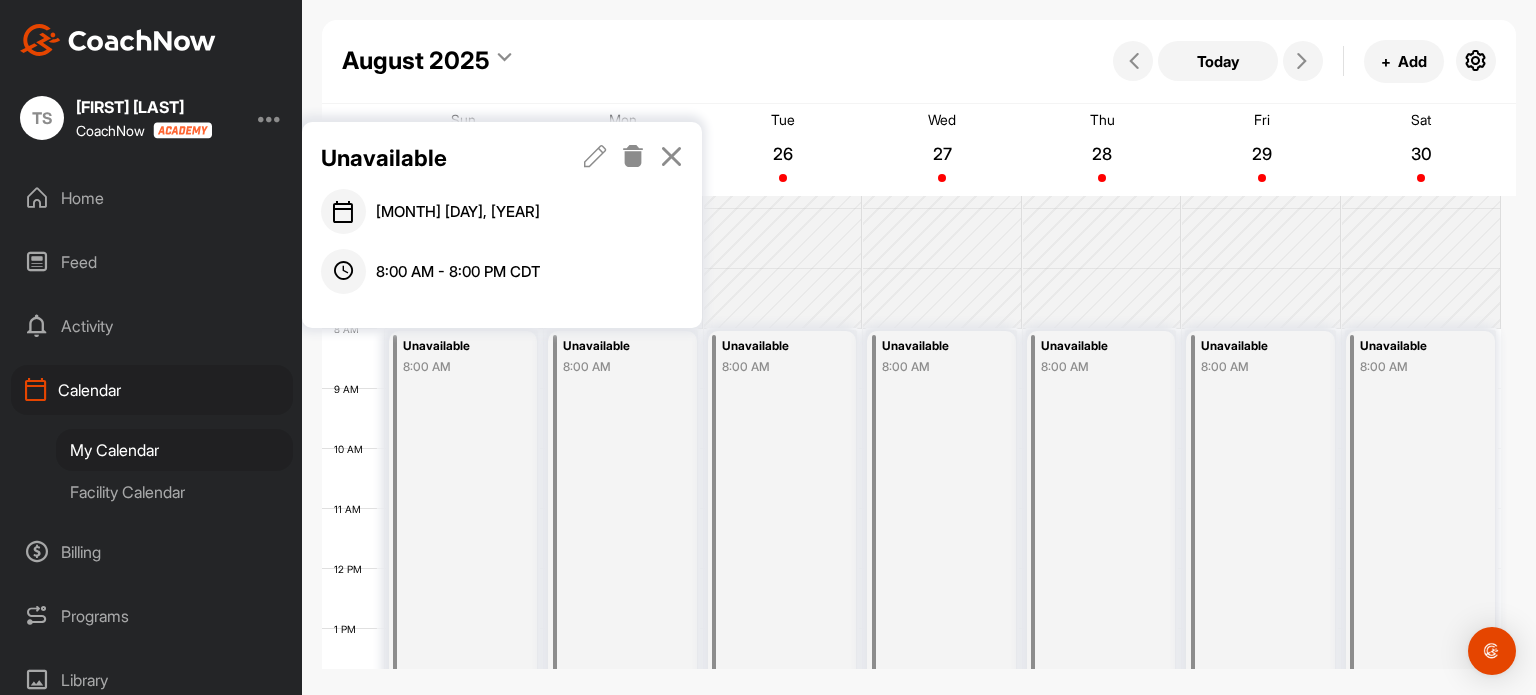 click at bounding box center [595, 156] 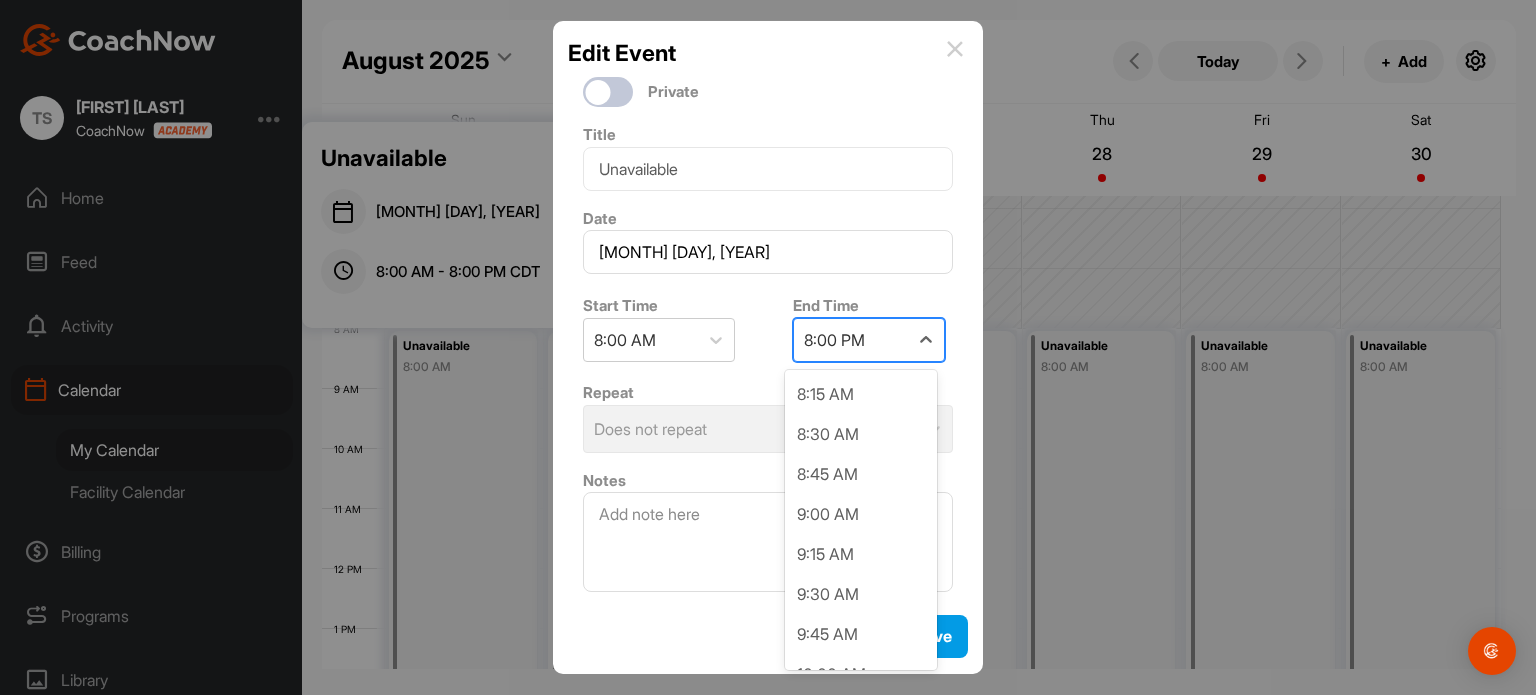 click on "8:00 PM" at bounding box center [834, 340] 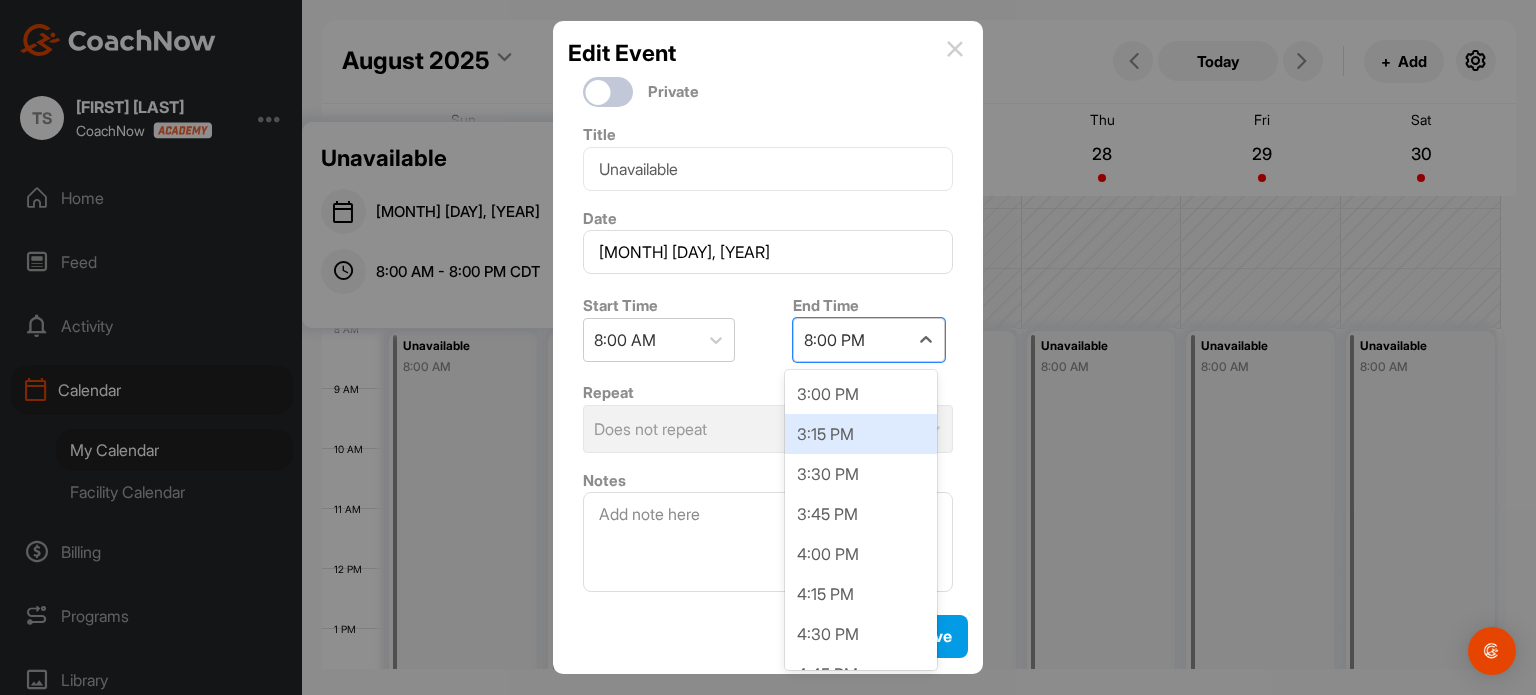scroll, scrollTop: 1080, scrollLeft: 0, axis: vertical 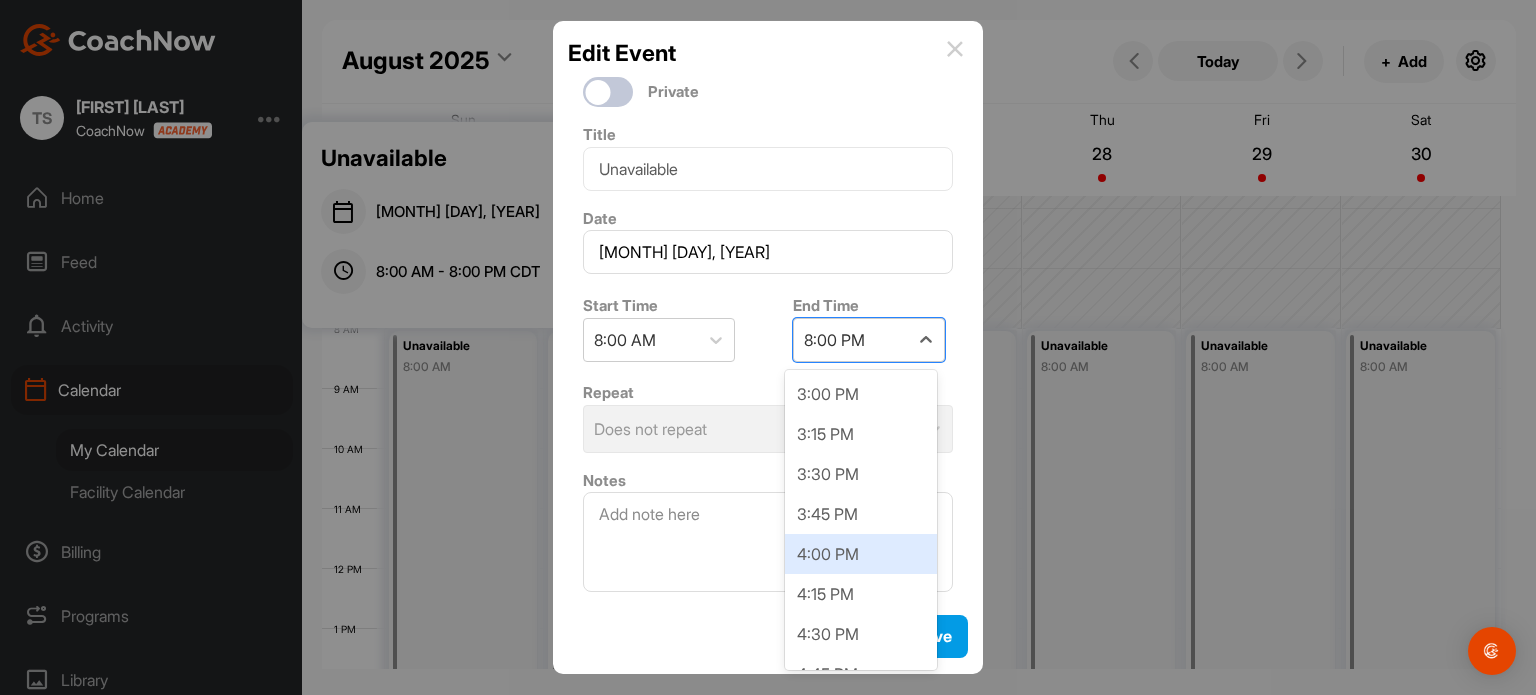 click on "4:00 PM" at bounding box center [861, 554] 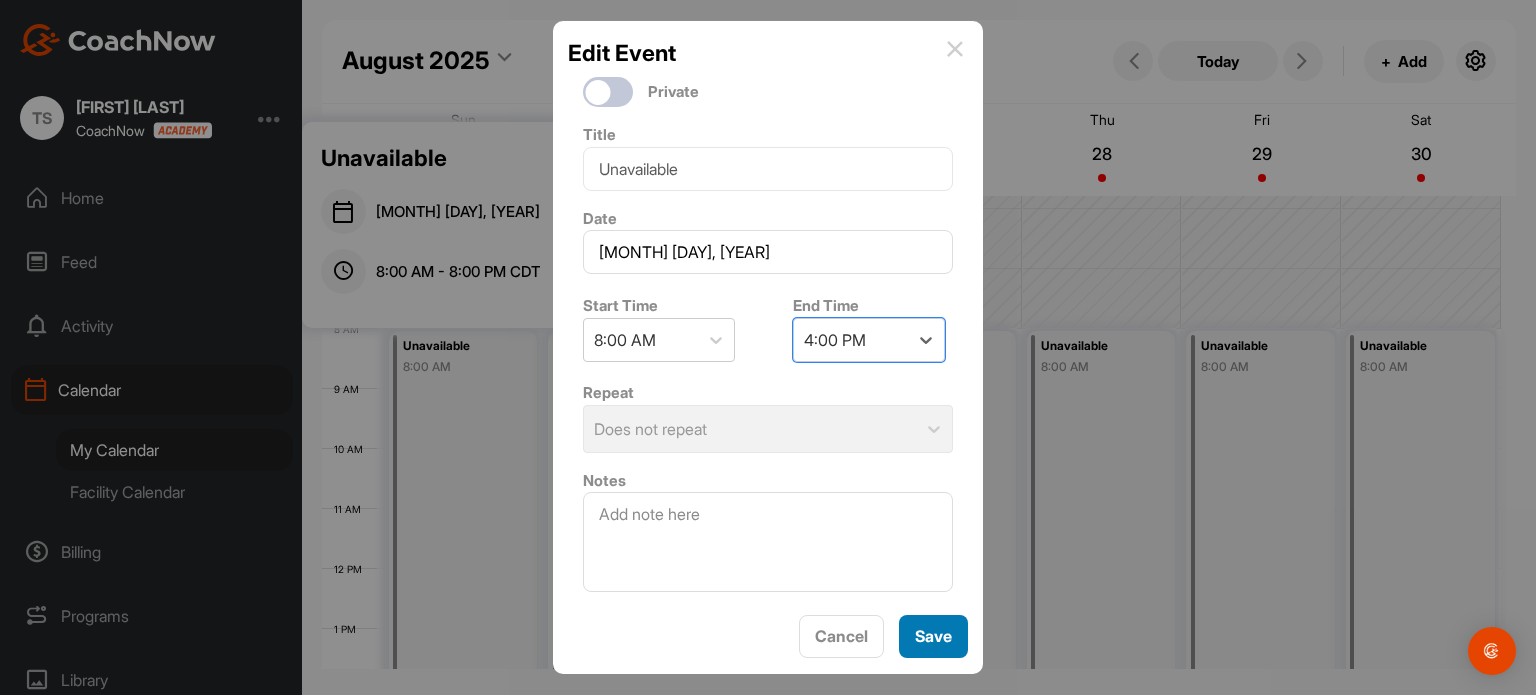 click on "Save" at bounding box center (933, 636) 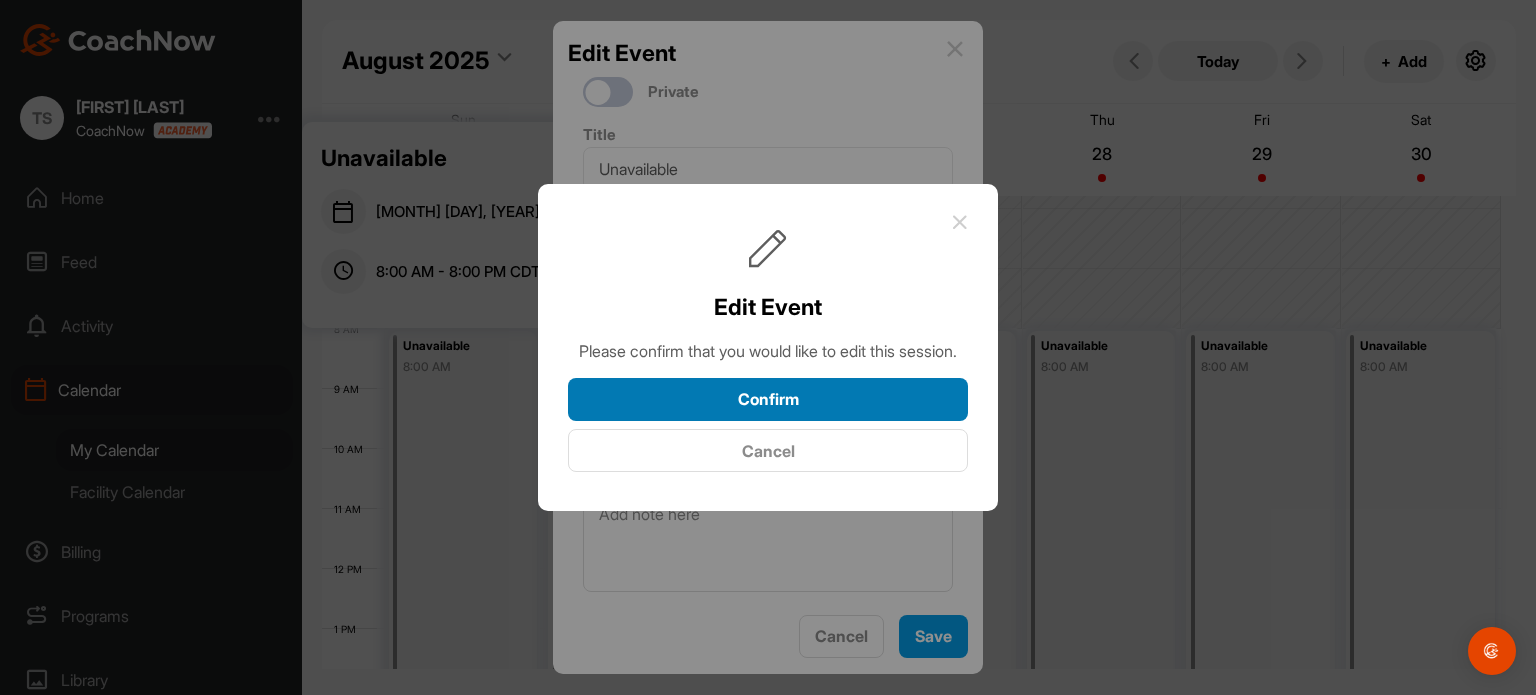 click on "Confirm" at bounding box center (768, 399) 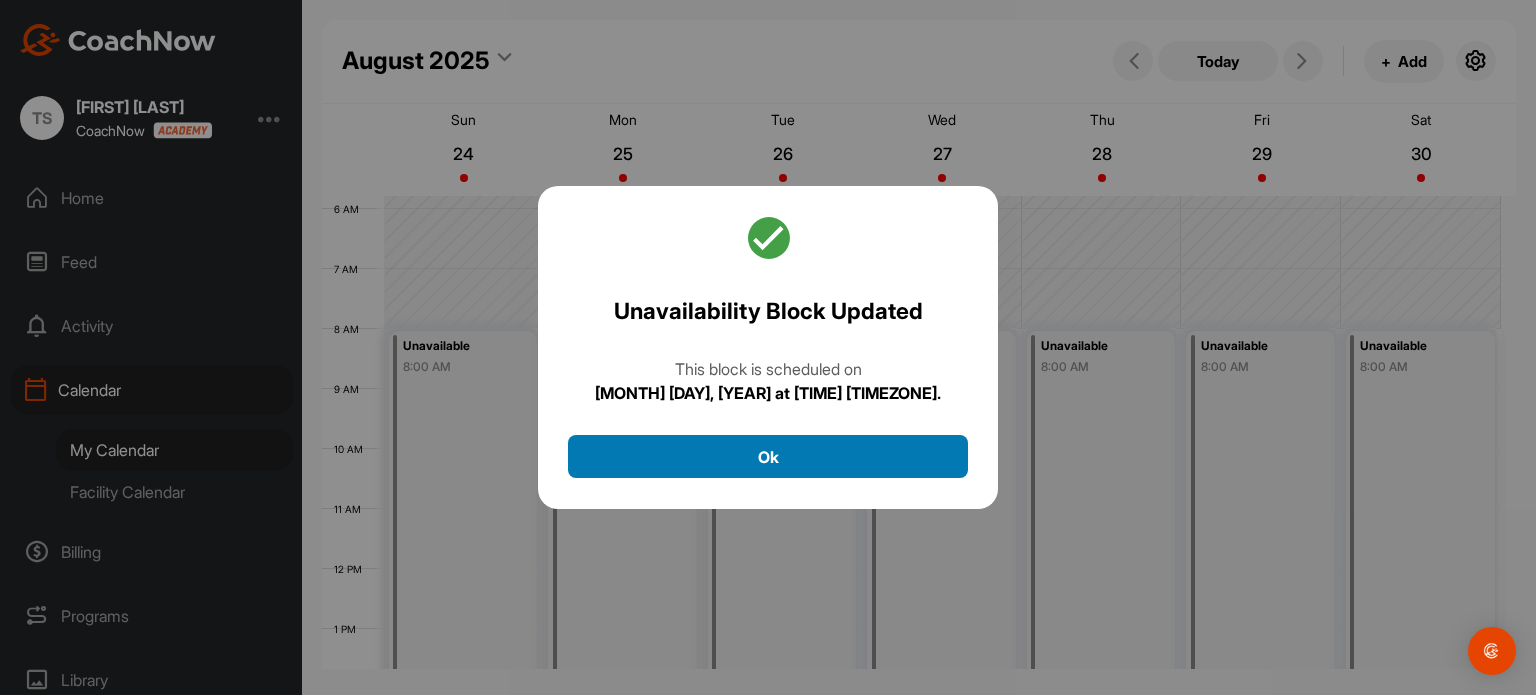 drag, startPoint x: 618, startPoint y: 427, endPoint x: 625, endPoint y: 445, distance: 19.313208 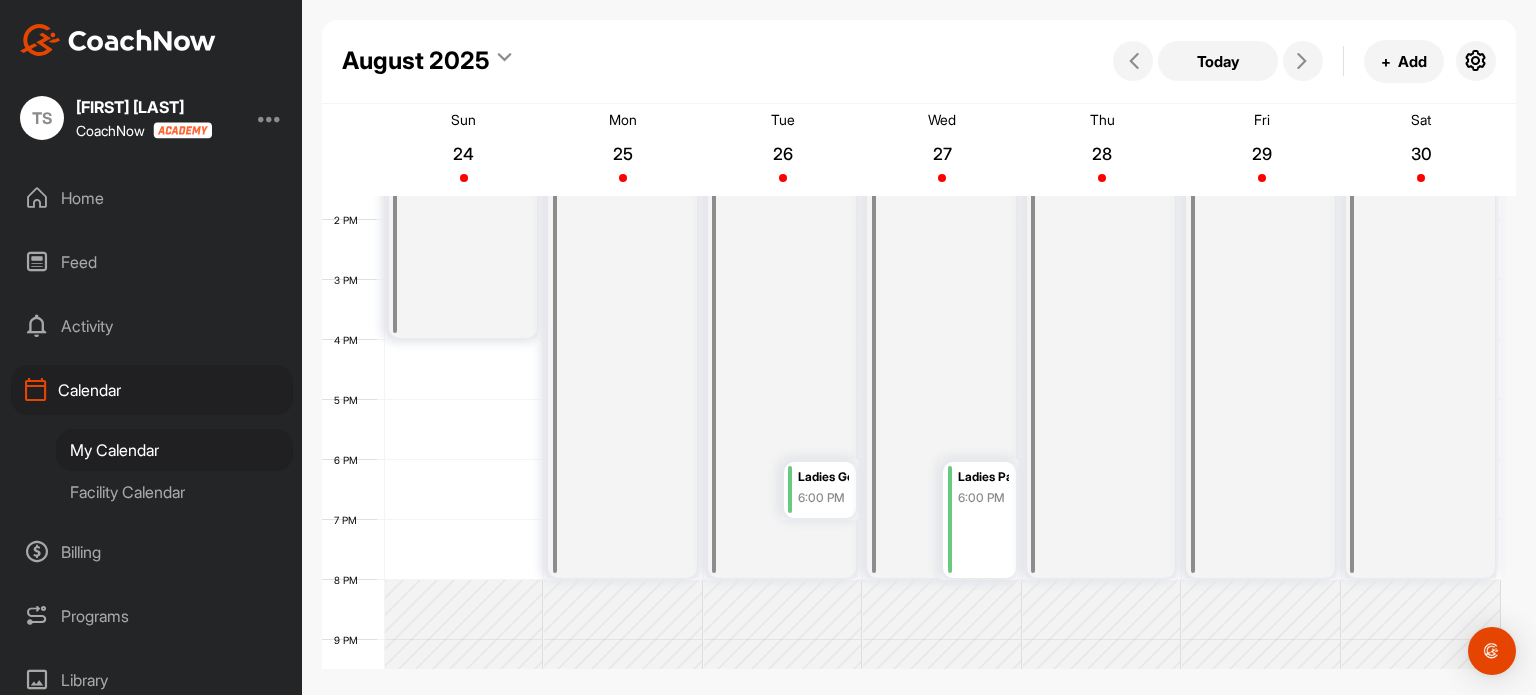 scroll, scrollTop: 863, scrollLeft: 0, axis: vertical 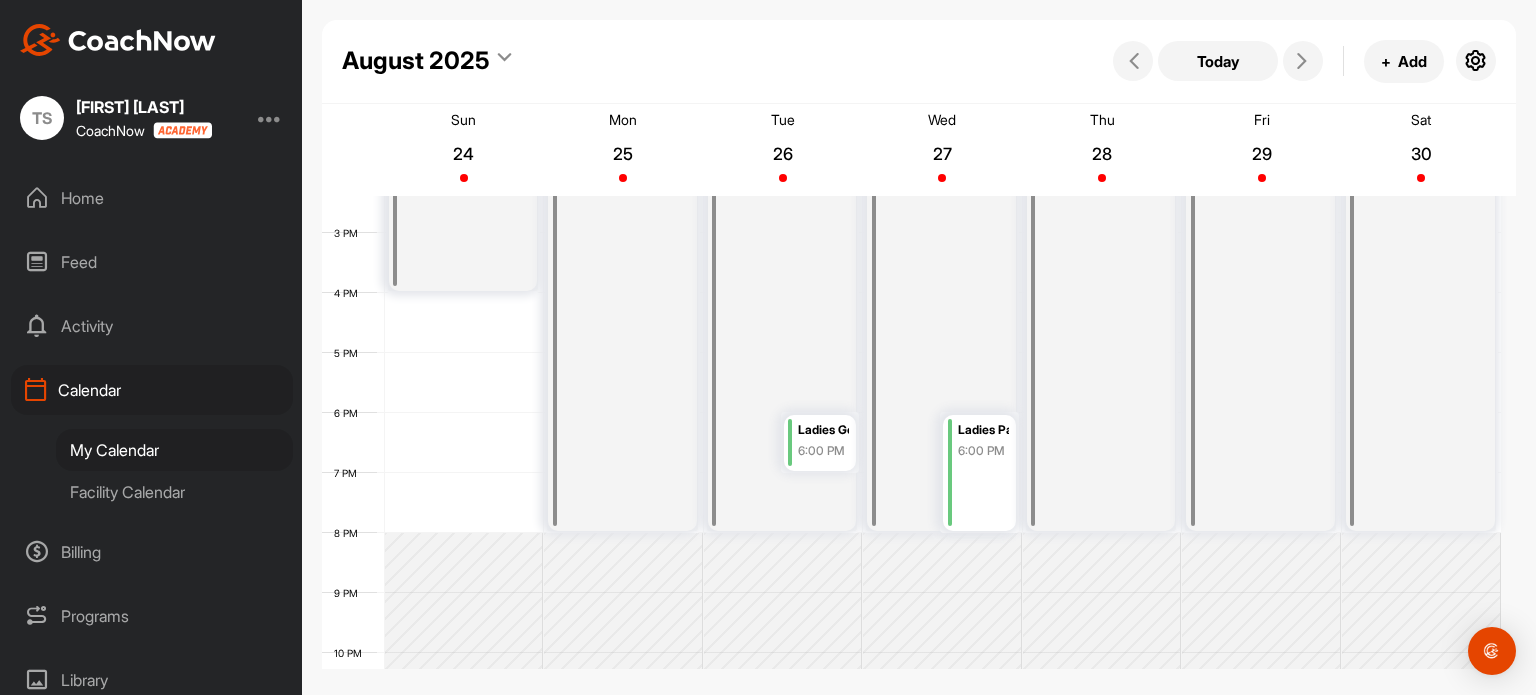 click on "12 AM 1 AM 2 AM 3 AM 4 AM 5 AM 6 AM 7 AM 8 AM 9 AM 10 AM 11 AM 12 PM 1 PM 2 PM 3 PM 4 PM 5 PM 6 PM 7 PM 8 PM 9 PM 10 PM 11 PM Unavailable 8:00 AM Unavailable 8:00 AM Unavailable 8:00 AM Ladies Golf Clinic 6:00 PM Unavailable 8:00 AM Ladies Par-Tee Night 6:00 PM Unavailable 8:00 AM Unavailable 8:00 AM Unavailable 8:00 AM" at bounding box center (911, 53) 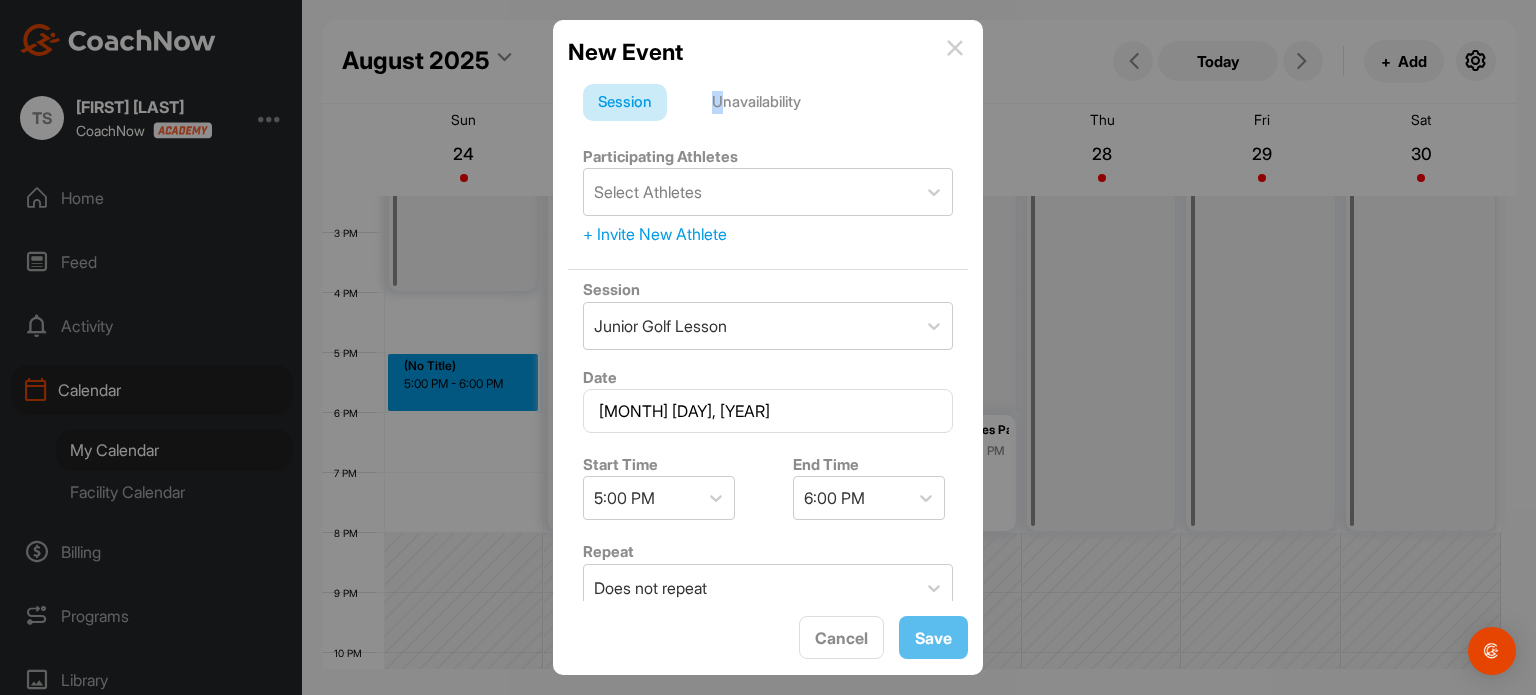click on "Unavailability" at bounding box center (756, 103) 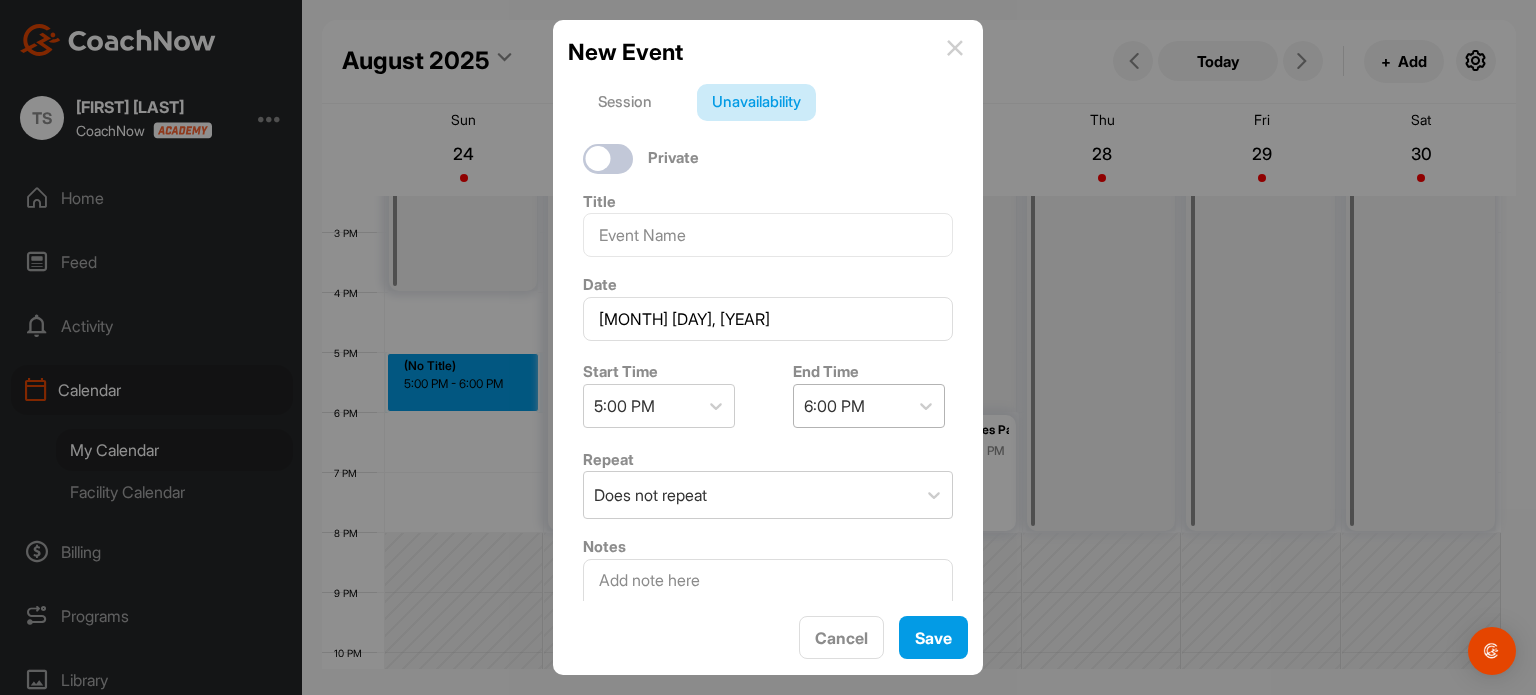 click on "6:00 PM" at bounding box center (834, 406) 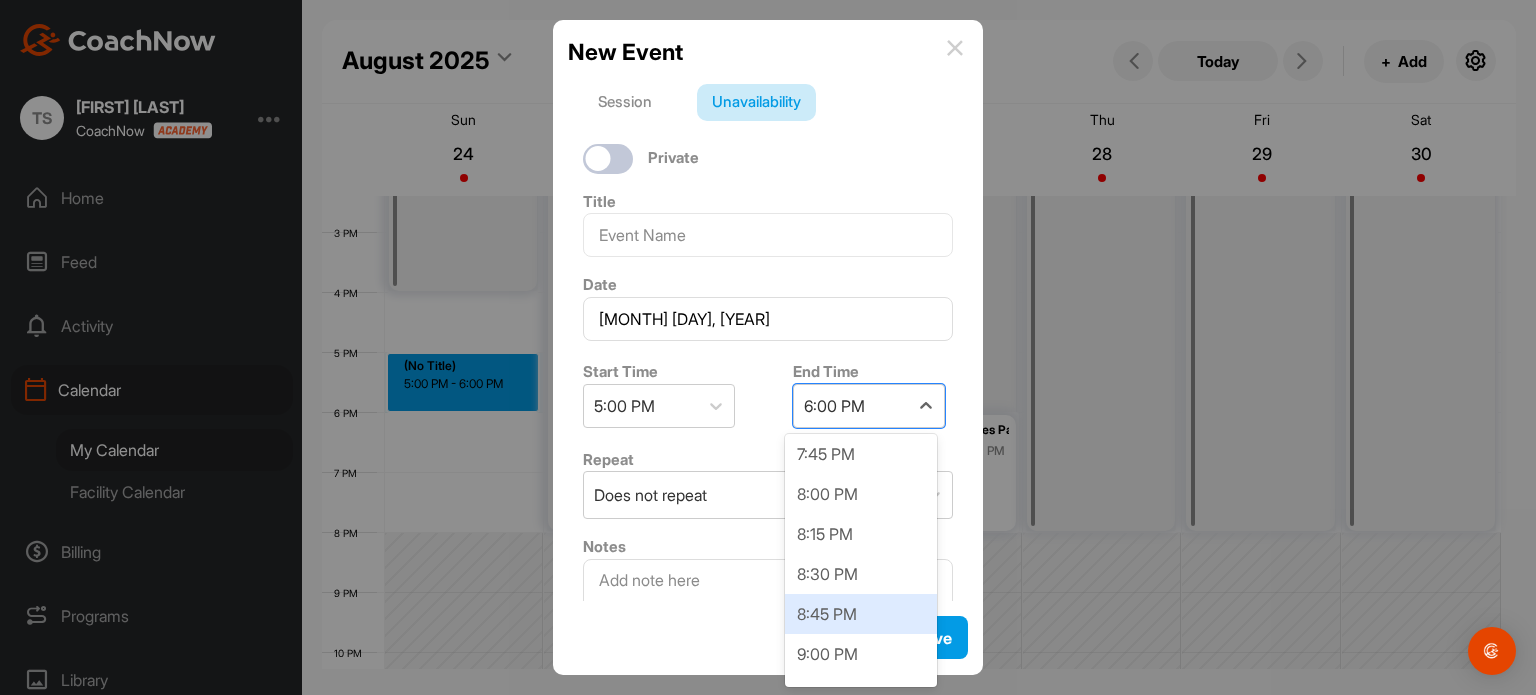 scroll, scrollTop: 407, scrollLeft: 0, axis: vertical 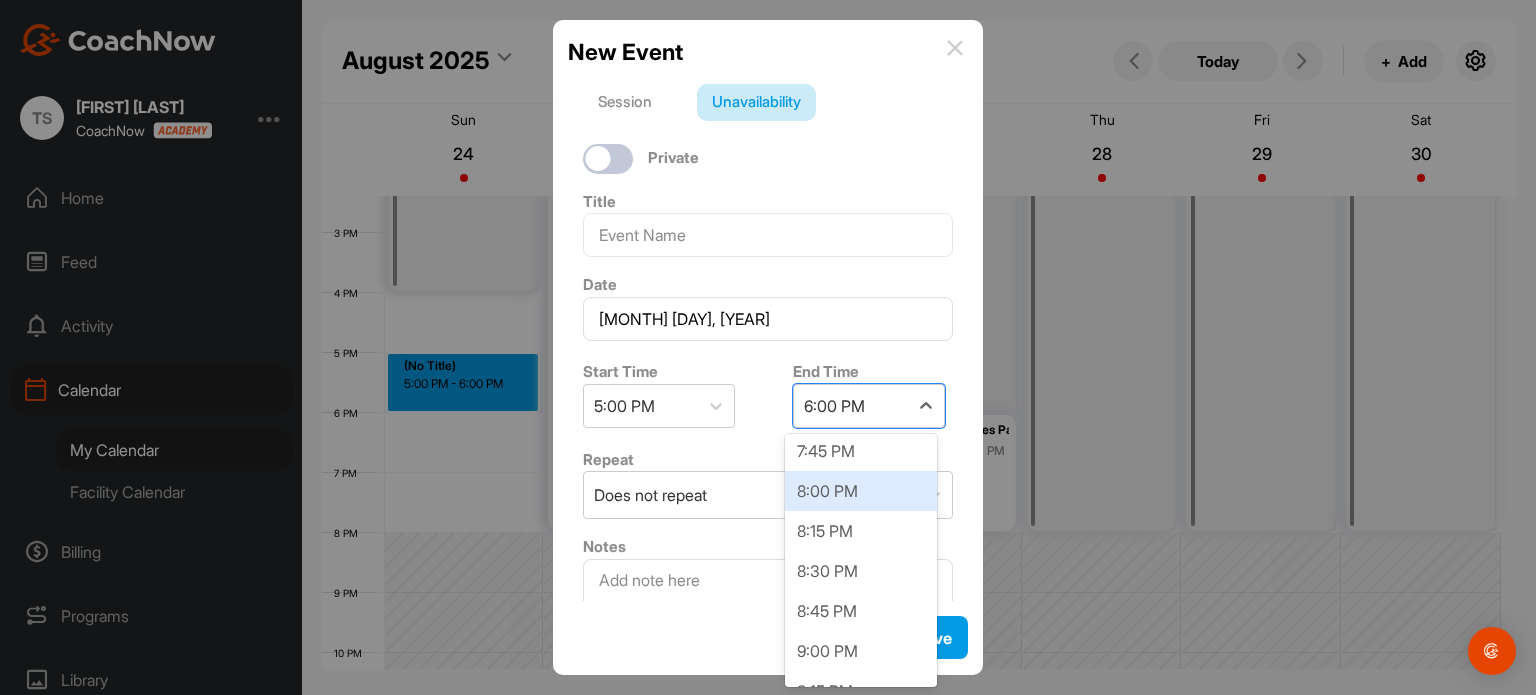 click on "8:00 PM" at bounding box center (861, 491) 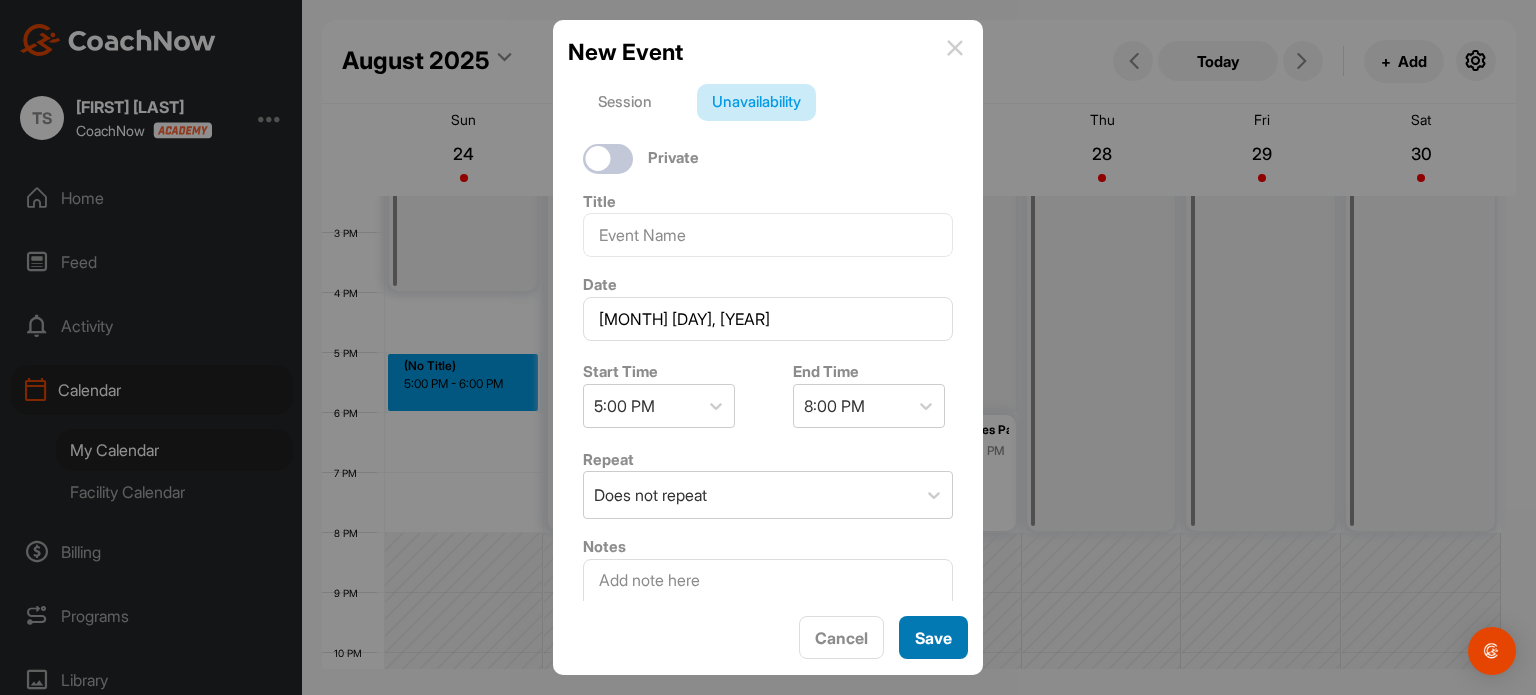 click on "Save" at bounding box center (933, 637) 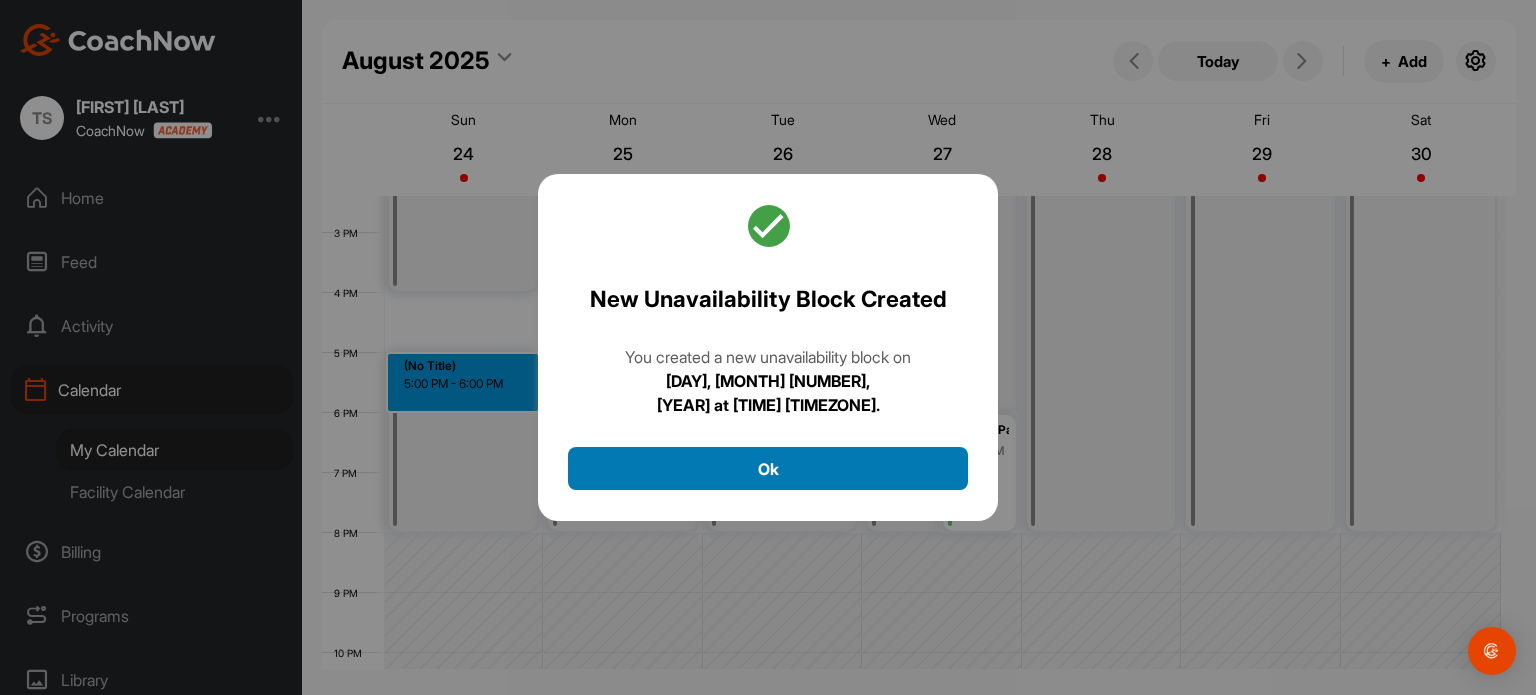click on "Ok" at bounding box center (768, 468) 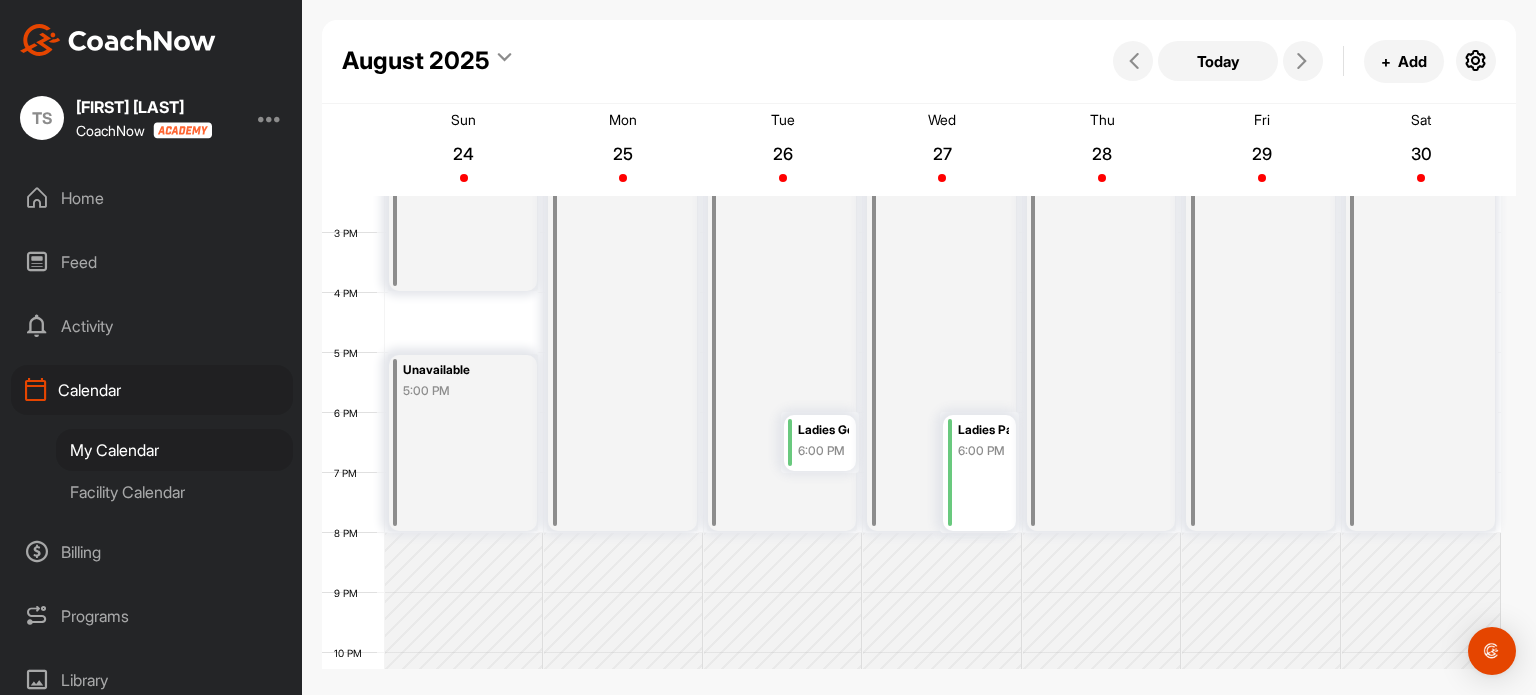 click on "Unavailable 8:00 AM" at bounding box center [622, 173] 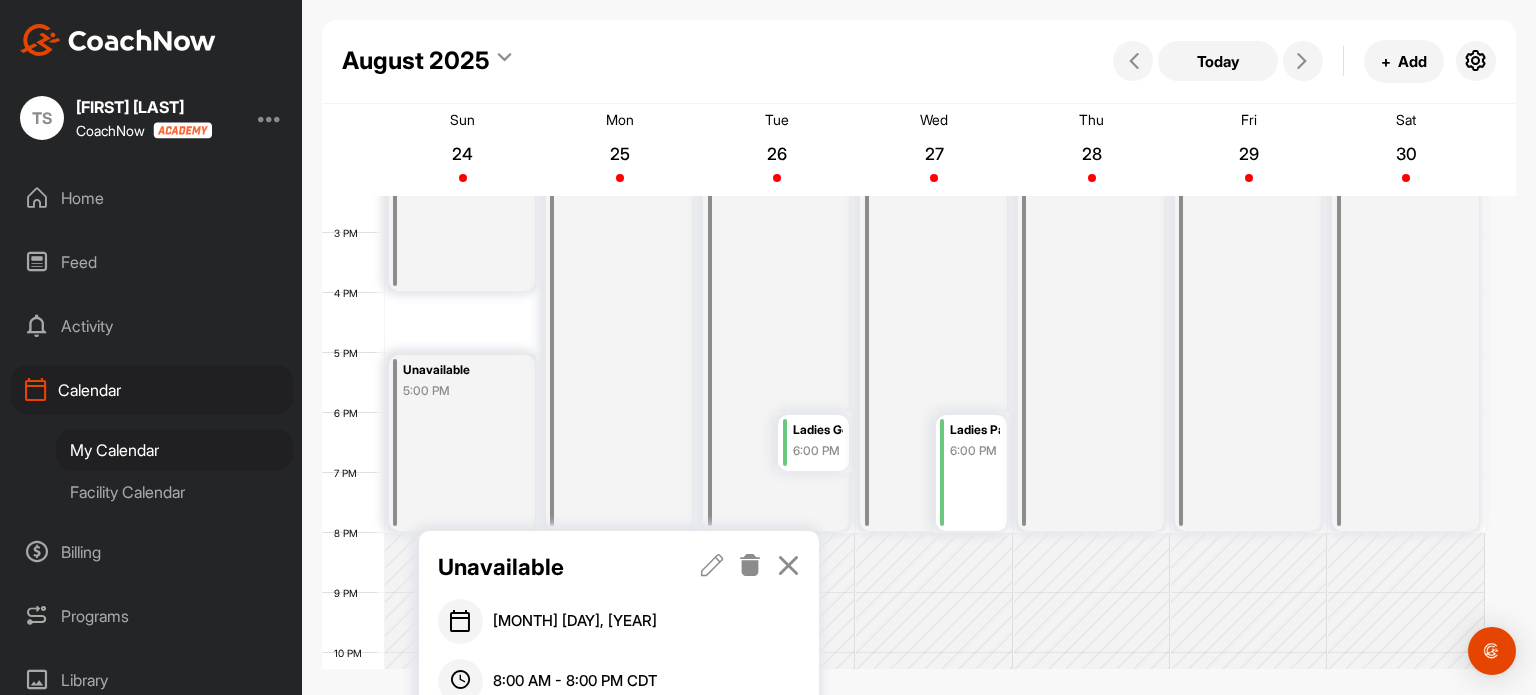 click at bounding box center (712, 565) 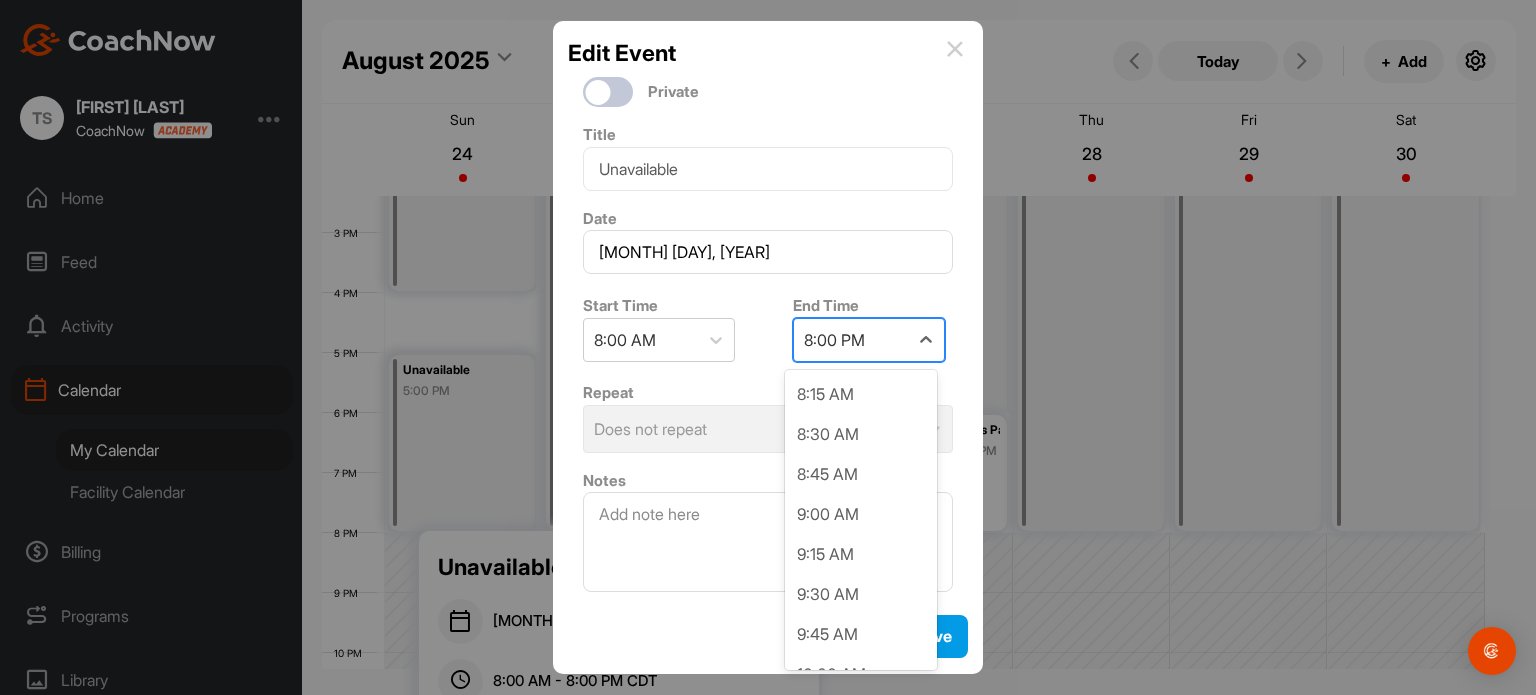 click on "8:00 PM" at bounding box center (834, 340) 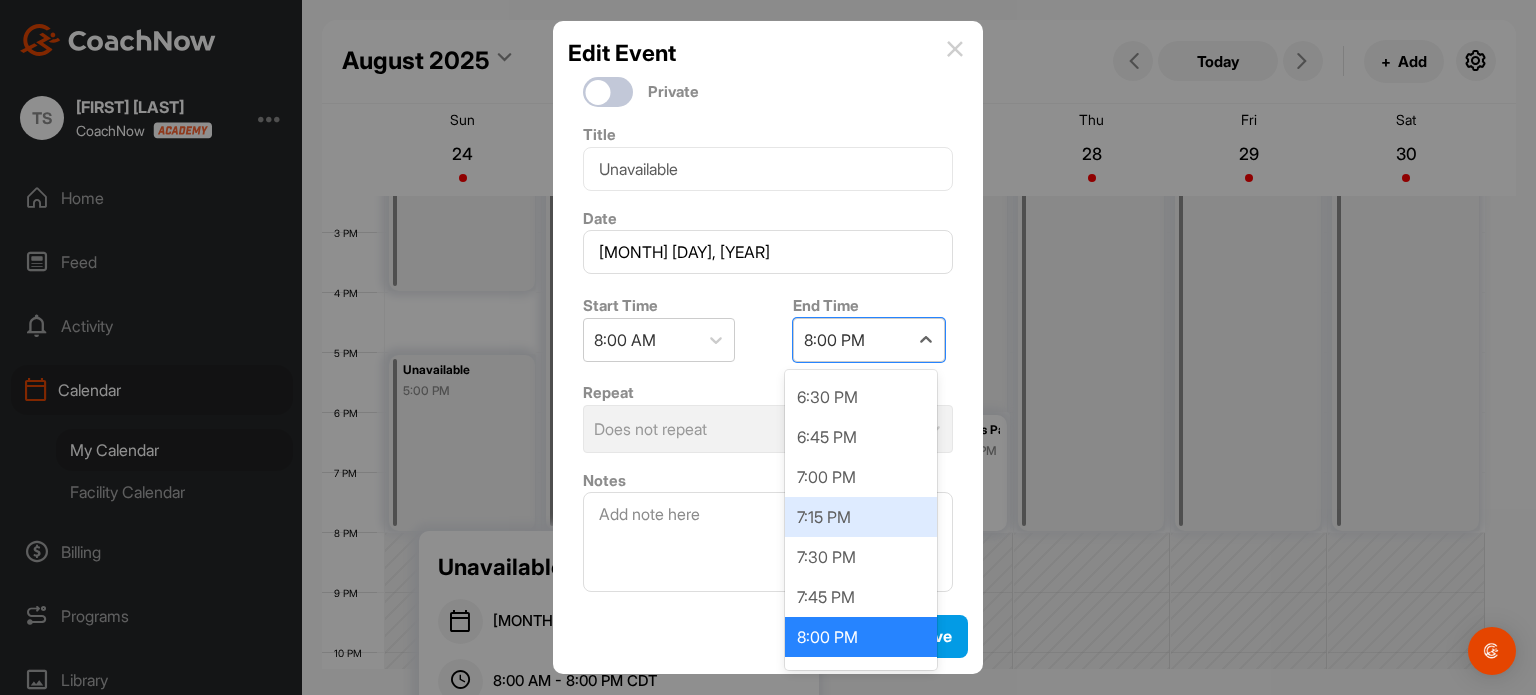 scroll, scrollTop: 0, scrollLeft: 0, axis: both 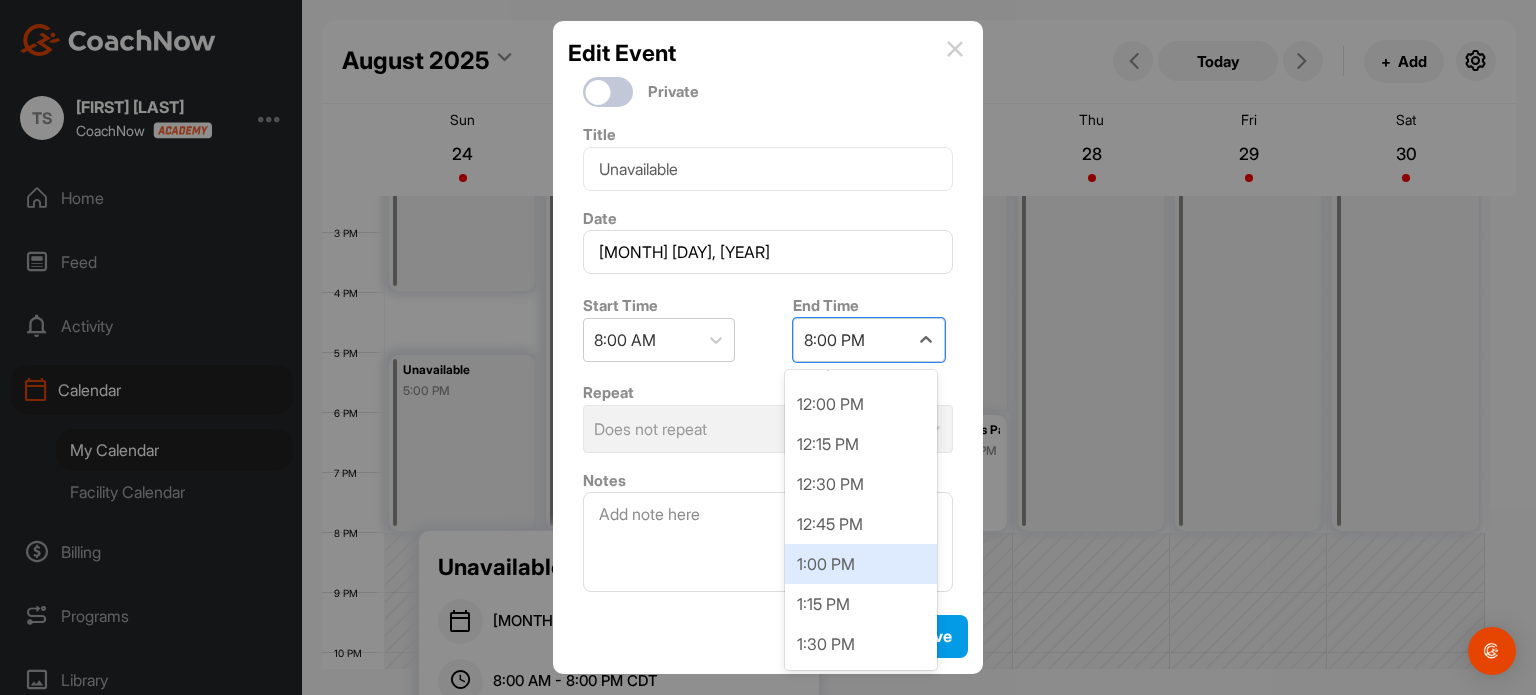 click on "1:00 PM" at bounding box center [861, 564] 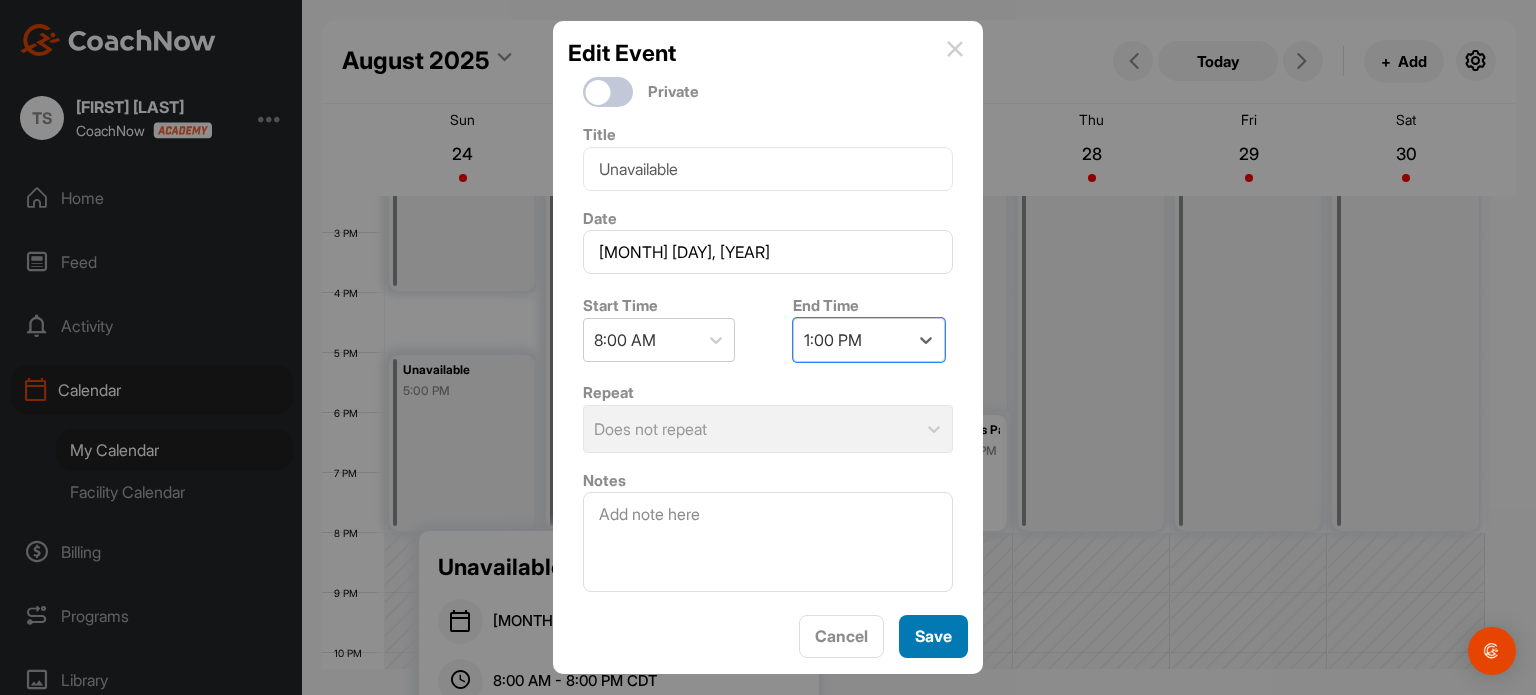 click on "Save" at bounding box center [933, 636] 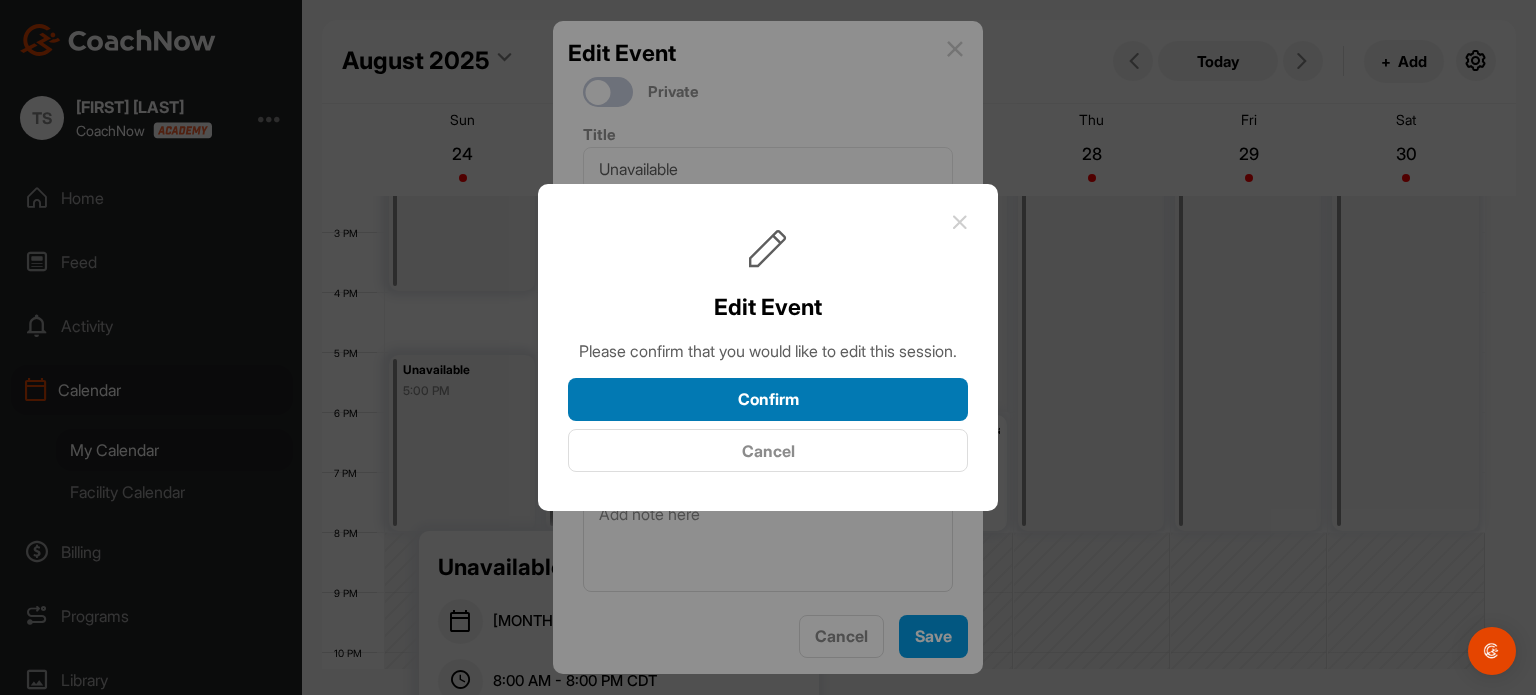 click on "Confirm" at bounding box center [768, 399] 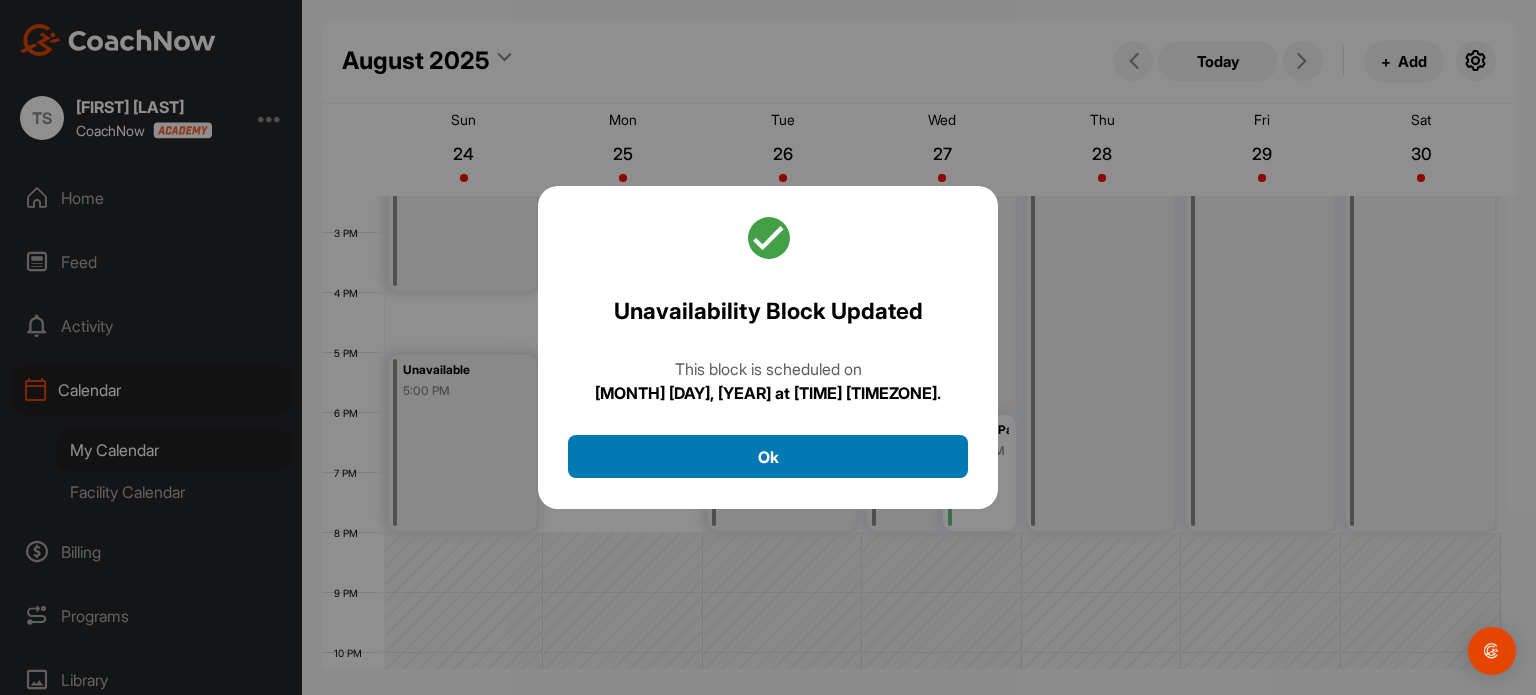 click on "Ok" at bounding box center [768, 456] 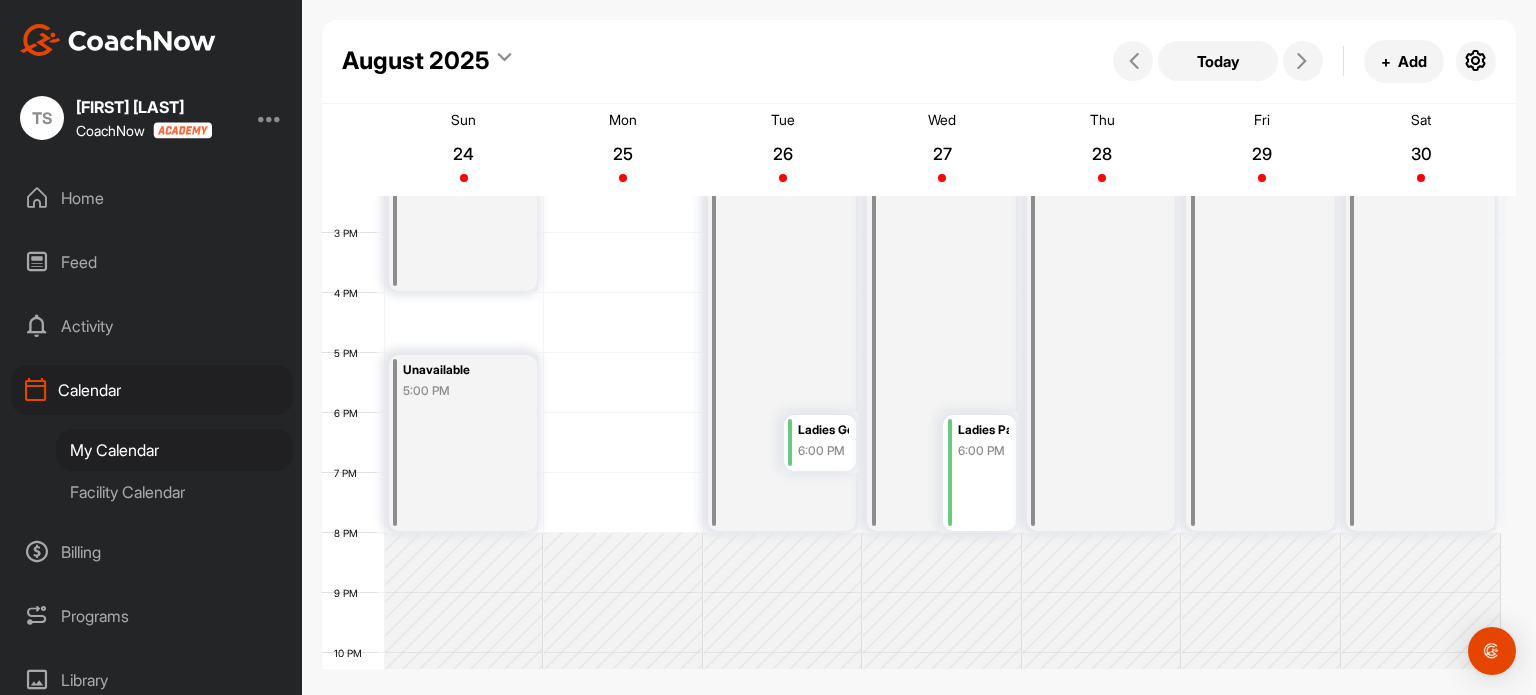 click on "[TIME] [TIME] [TIME] [TIME] [TIME] [TIME] [TIME] [TIME] [TIME] [TIME] [TIME] [TIME] [TIME] [TIME] [TIME] [TIME] [TIME] [TIME] [TIME] [TIME] [TIME] [TIME] [TIME] [TIME] Unavailable [TIME] Unavailable [TIME] Unavailable [TIME] Unavailable [TIME] [EVENT_NAME] [TIME] Unavailable [TIME] [EVENT_NAME] [TIME] Unavailable [TIME] Unavailable [TIME]" at bounding box center [911, 53] 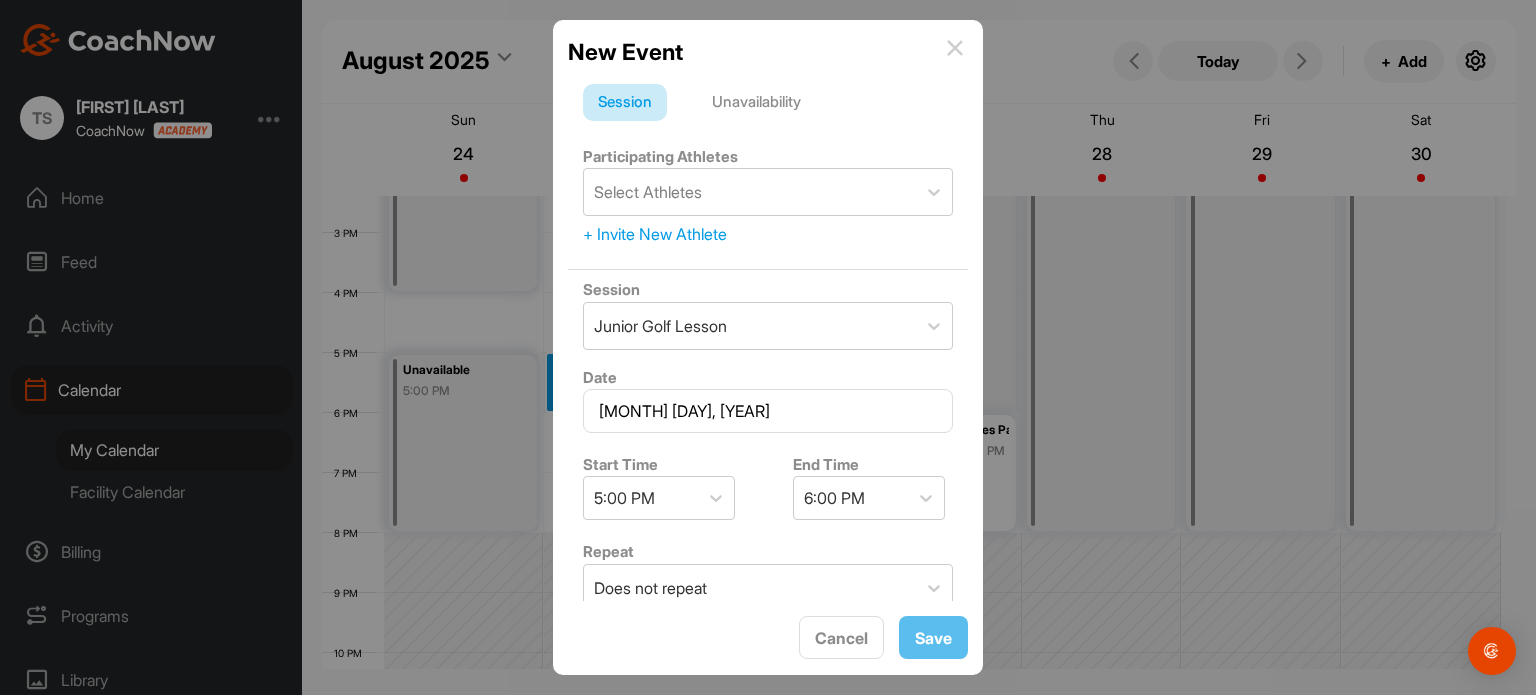 click on "Unavailability" at bounding box center (756, 103) 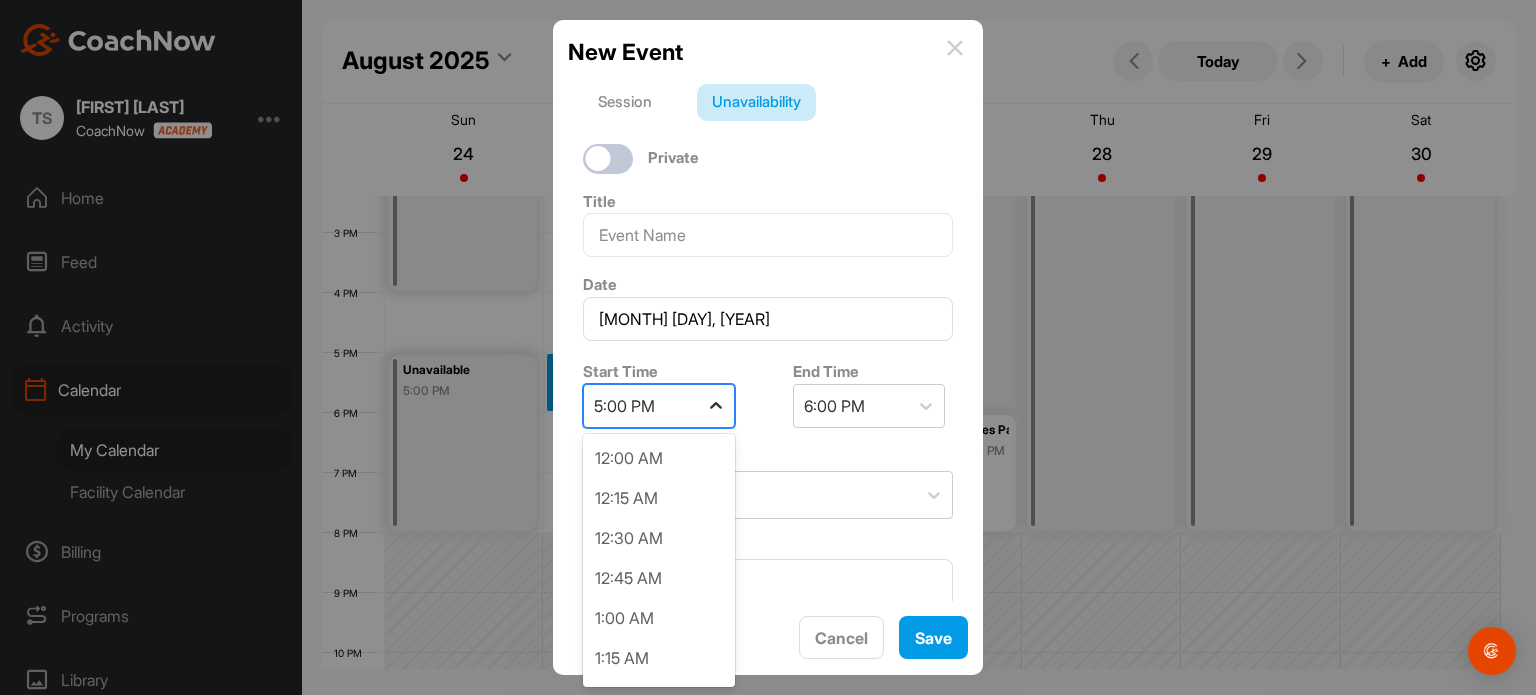 click 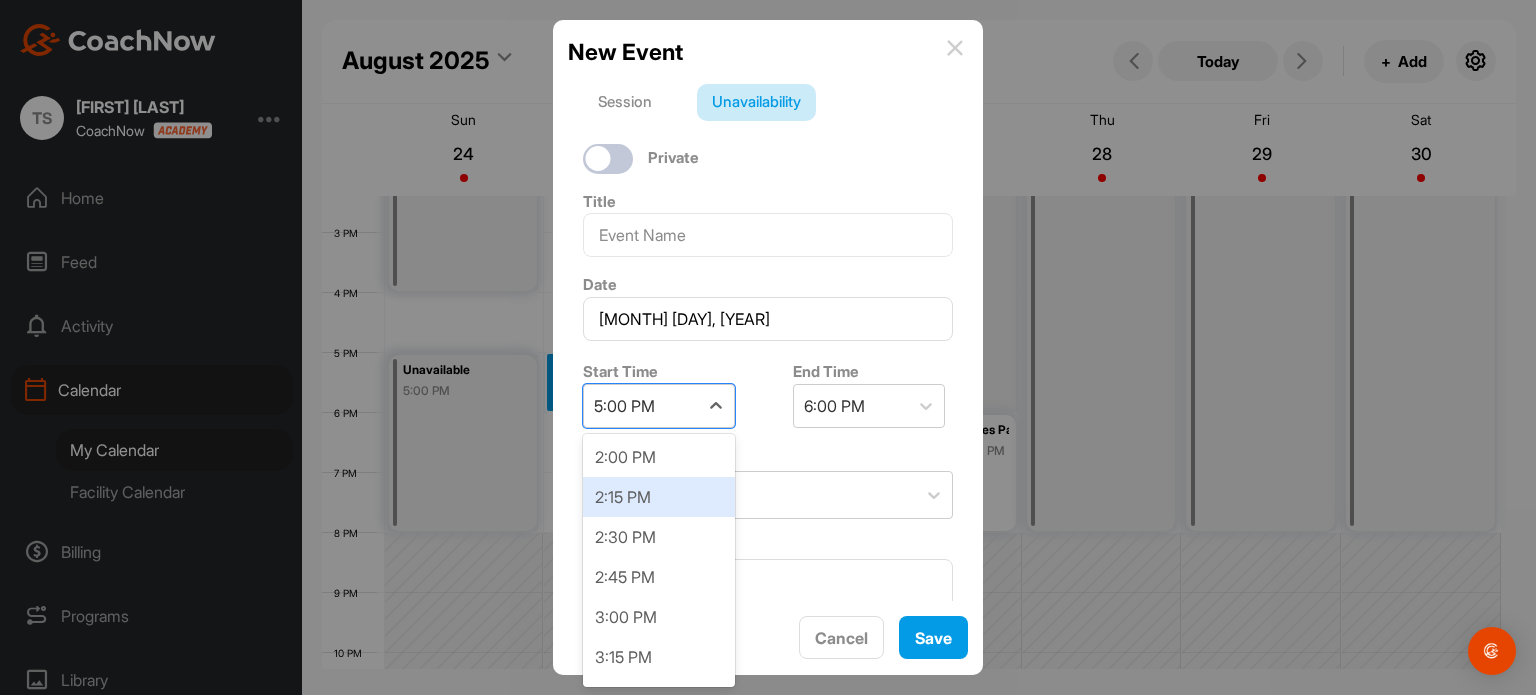 scroll, scrollTop: 2240, scrollLeft: 0, axis: vertical 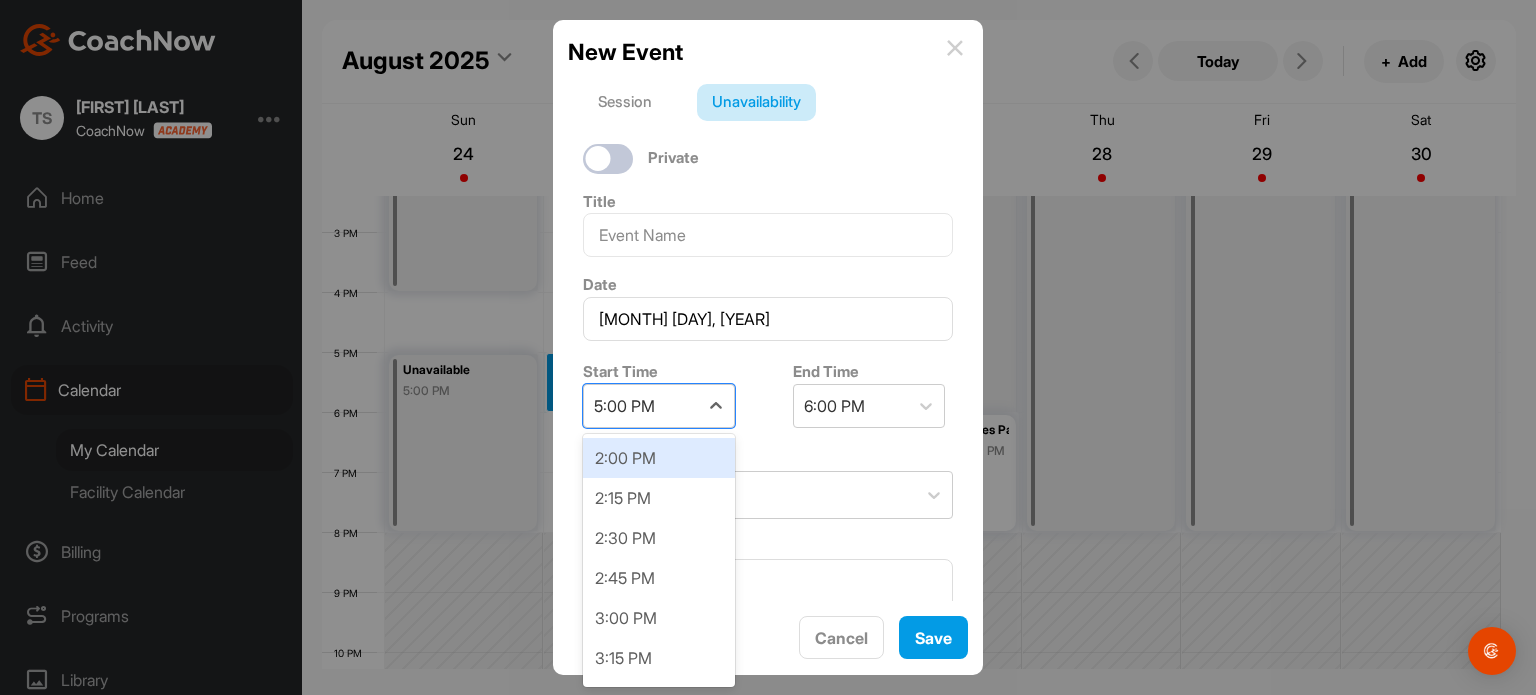 click on "2:00 PM" at bounding box center (659, 458) 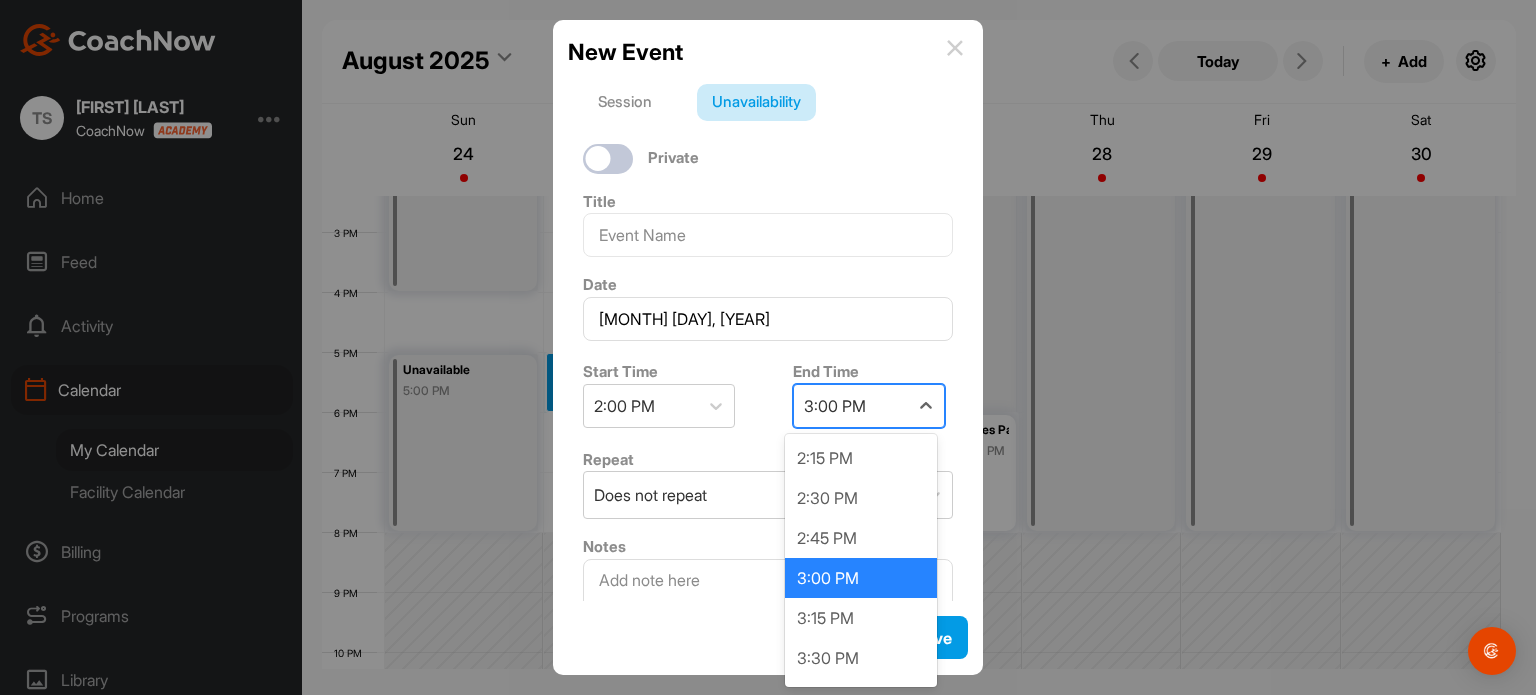 click on "3:00 PM" at bounding box center [851, 406] 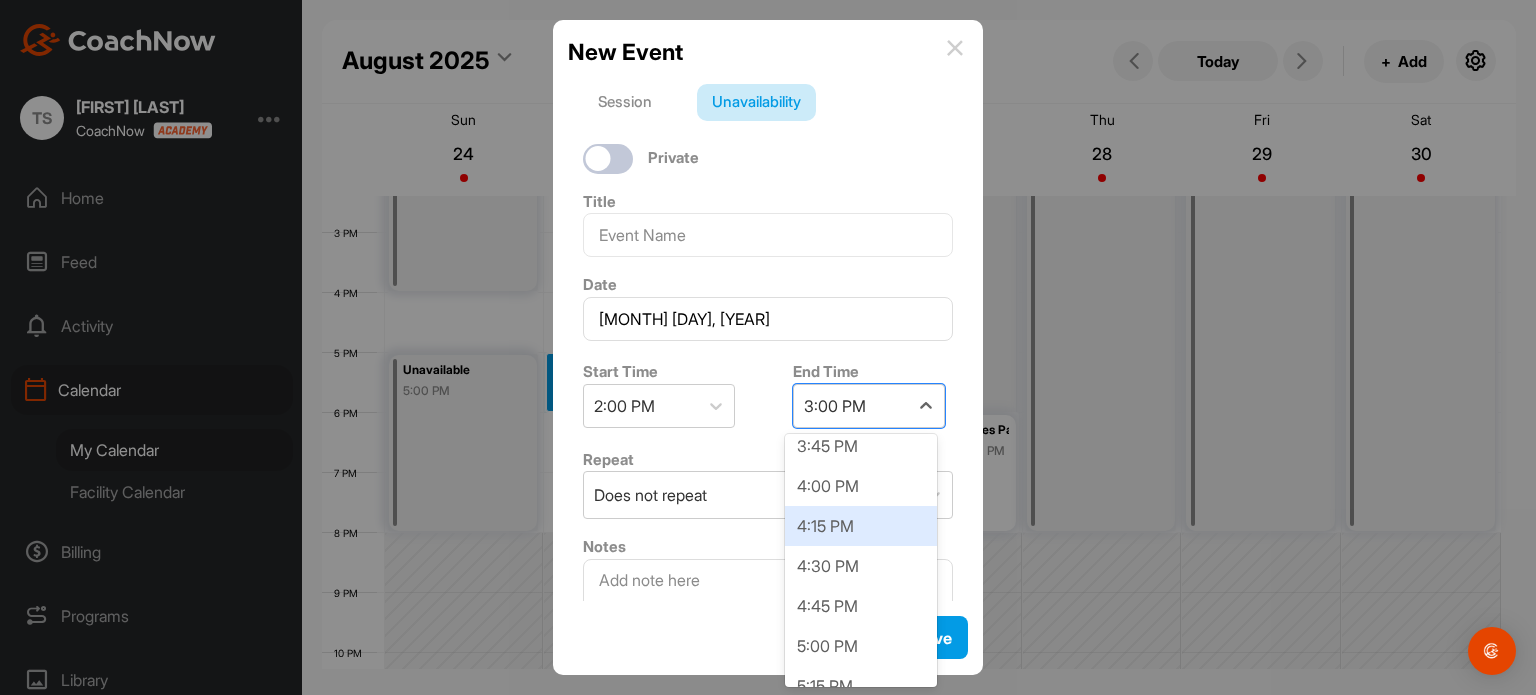 scroll, scrollTop: 256, scrollLeft: 0, axis: vertical 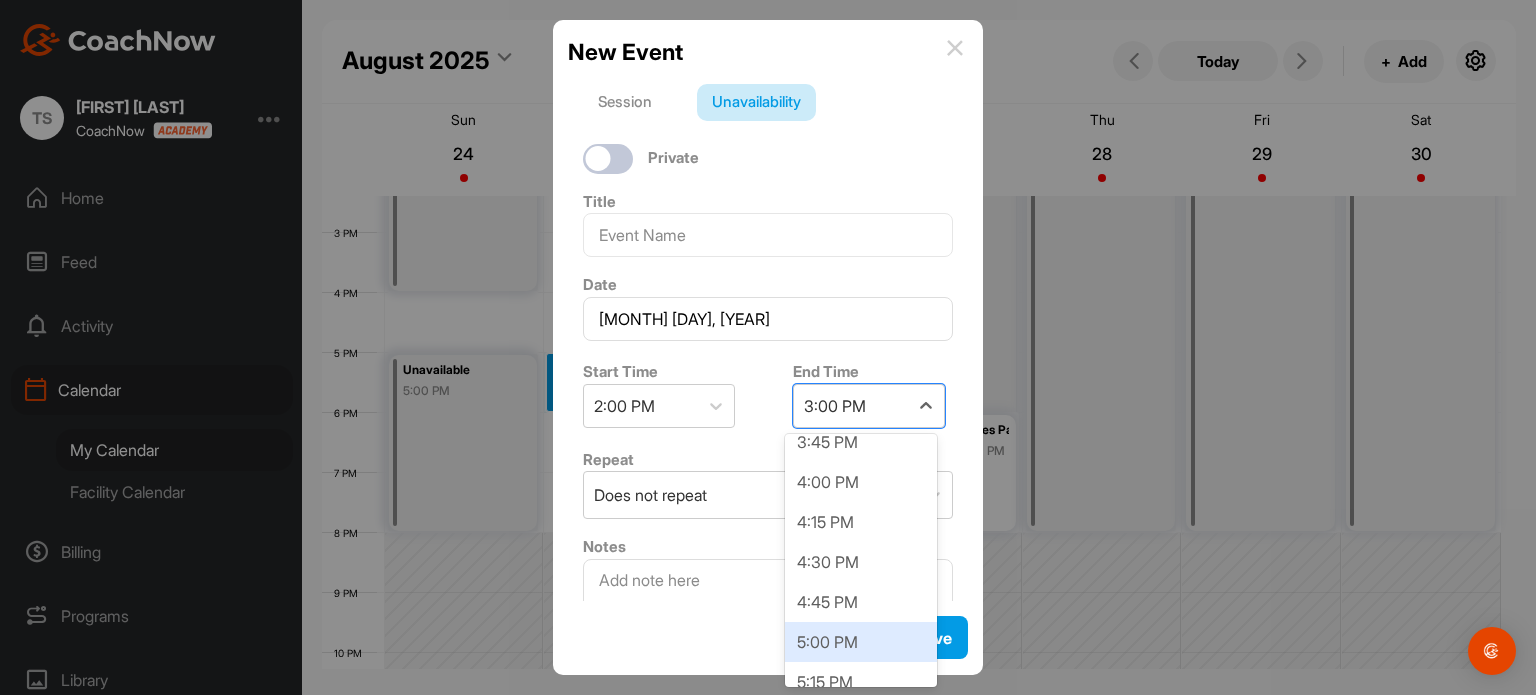 click on "5:00 PM" at bounding box center (861, 642) 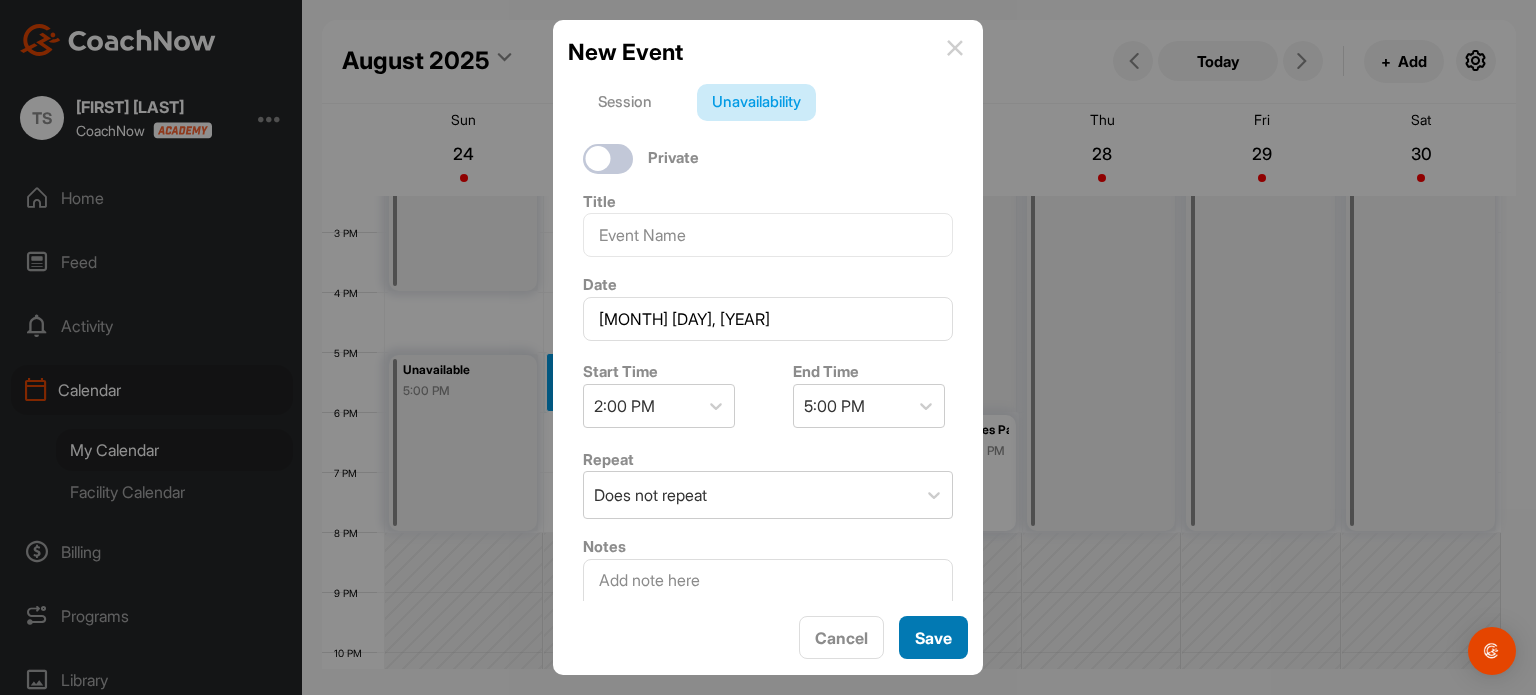 click on "Save" at bounding box center (933, 637) 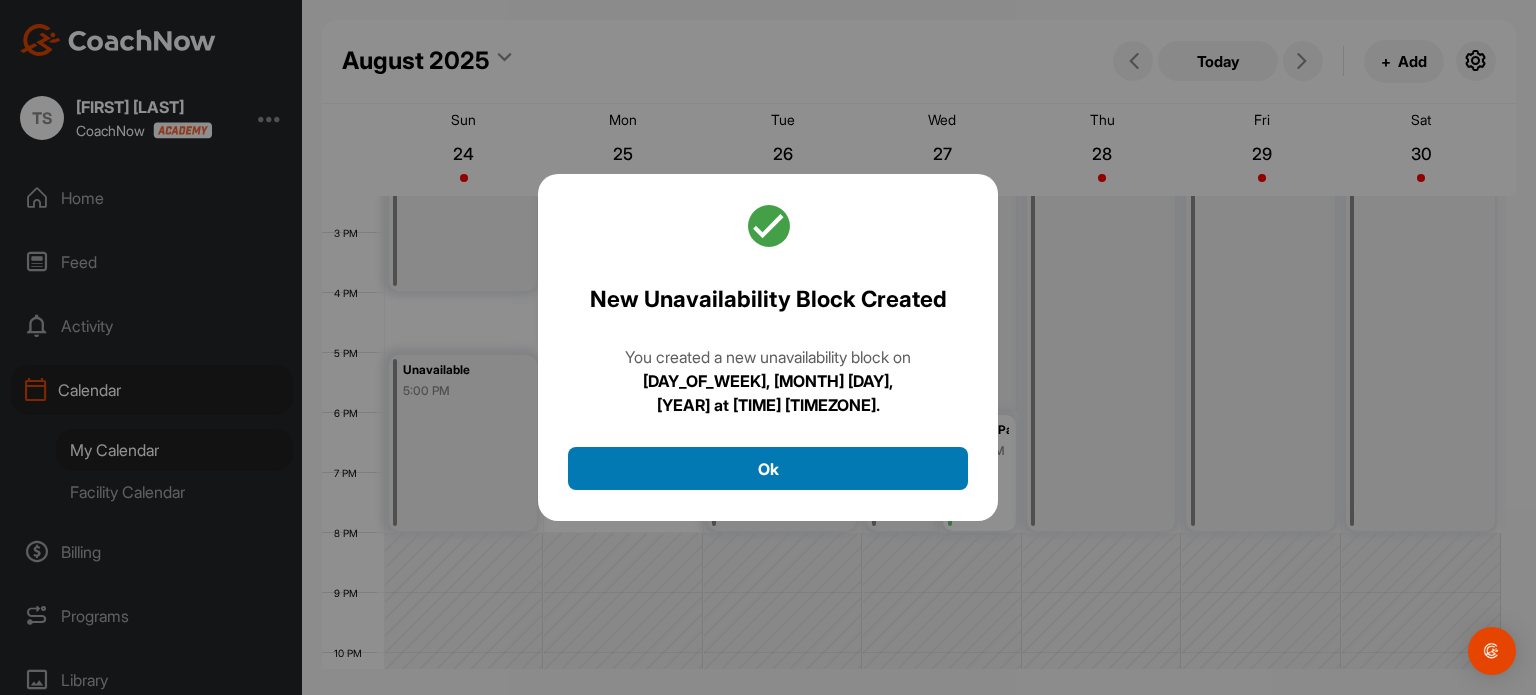 click on "Ok" at bounding box center (768, 468) 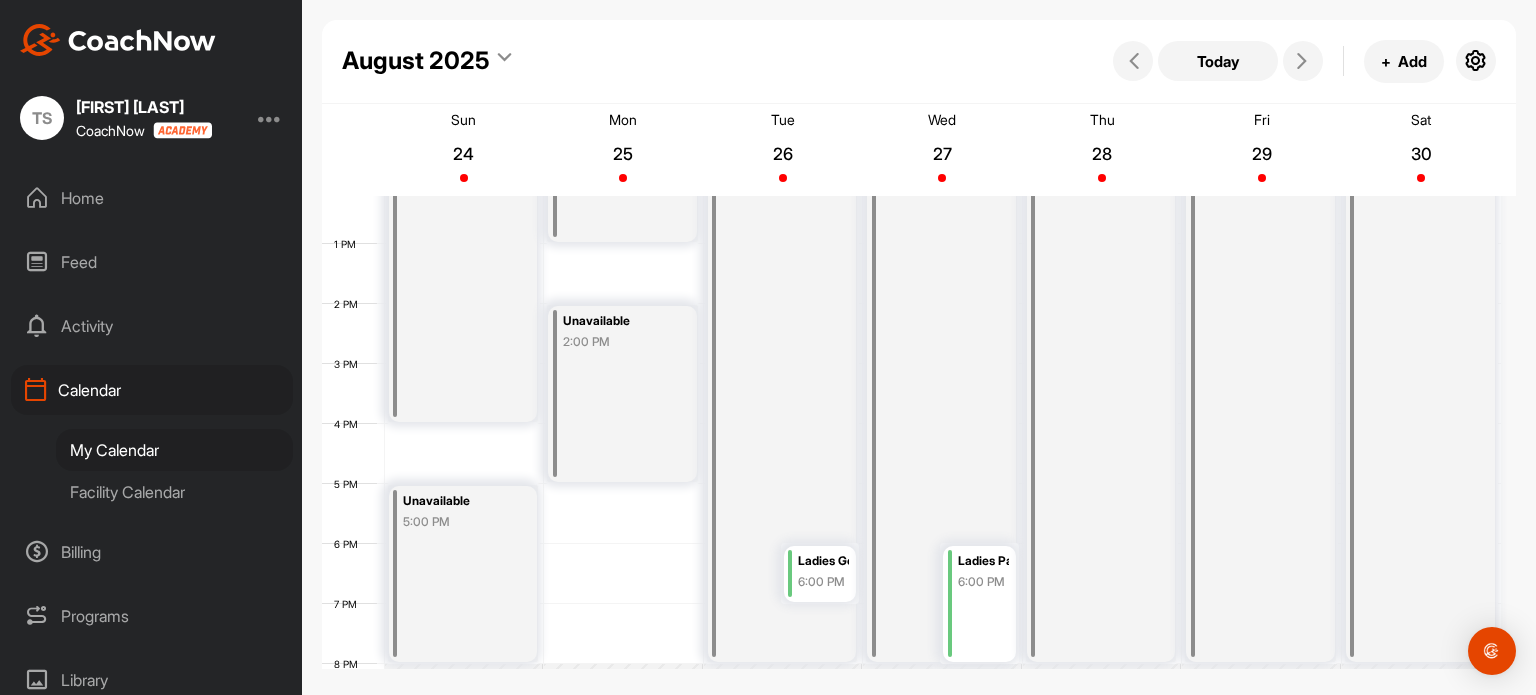 scroll, scrollTop: 729, scrollLeft: 0, axis: vertical 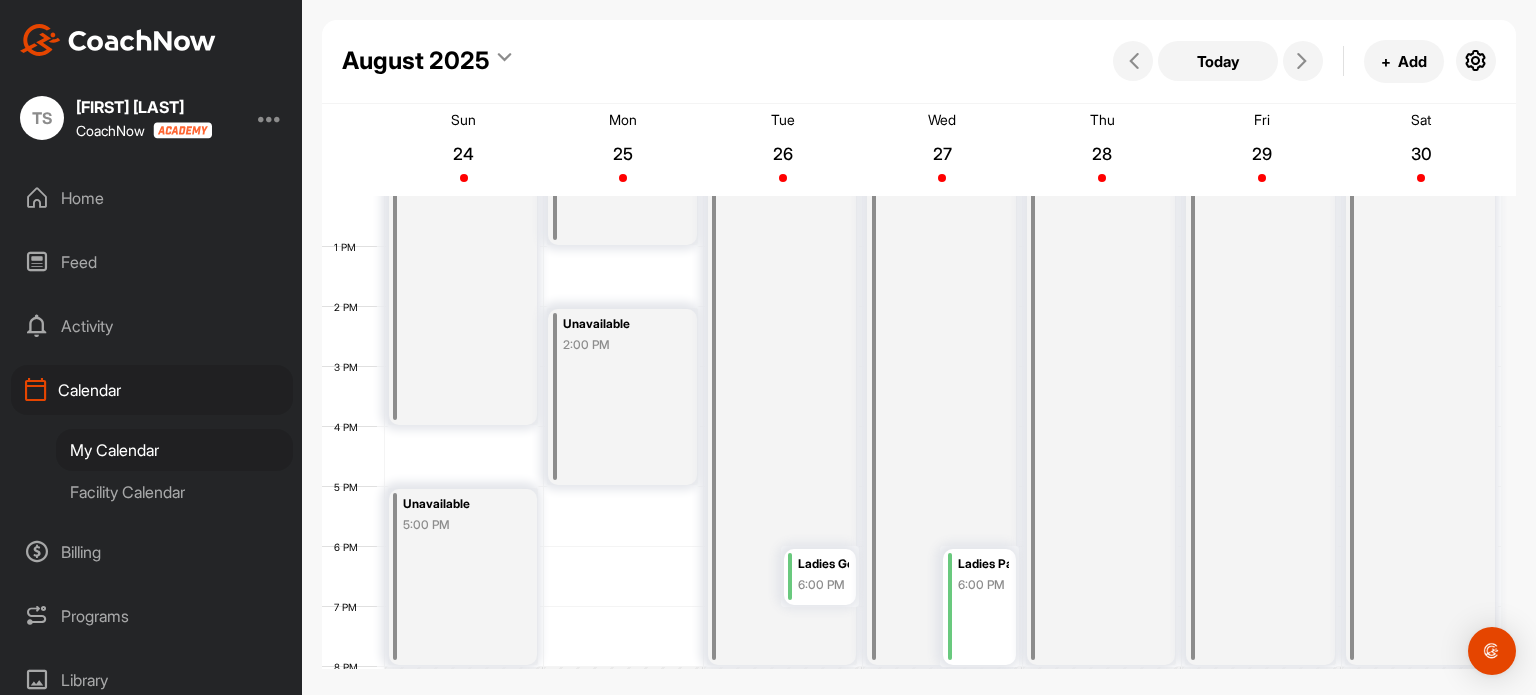 drag, startPoint x: 661, startPoint y: 420, endPoint x: 388, endPoint y: 505, distance: 285.92657 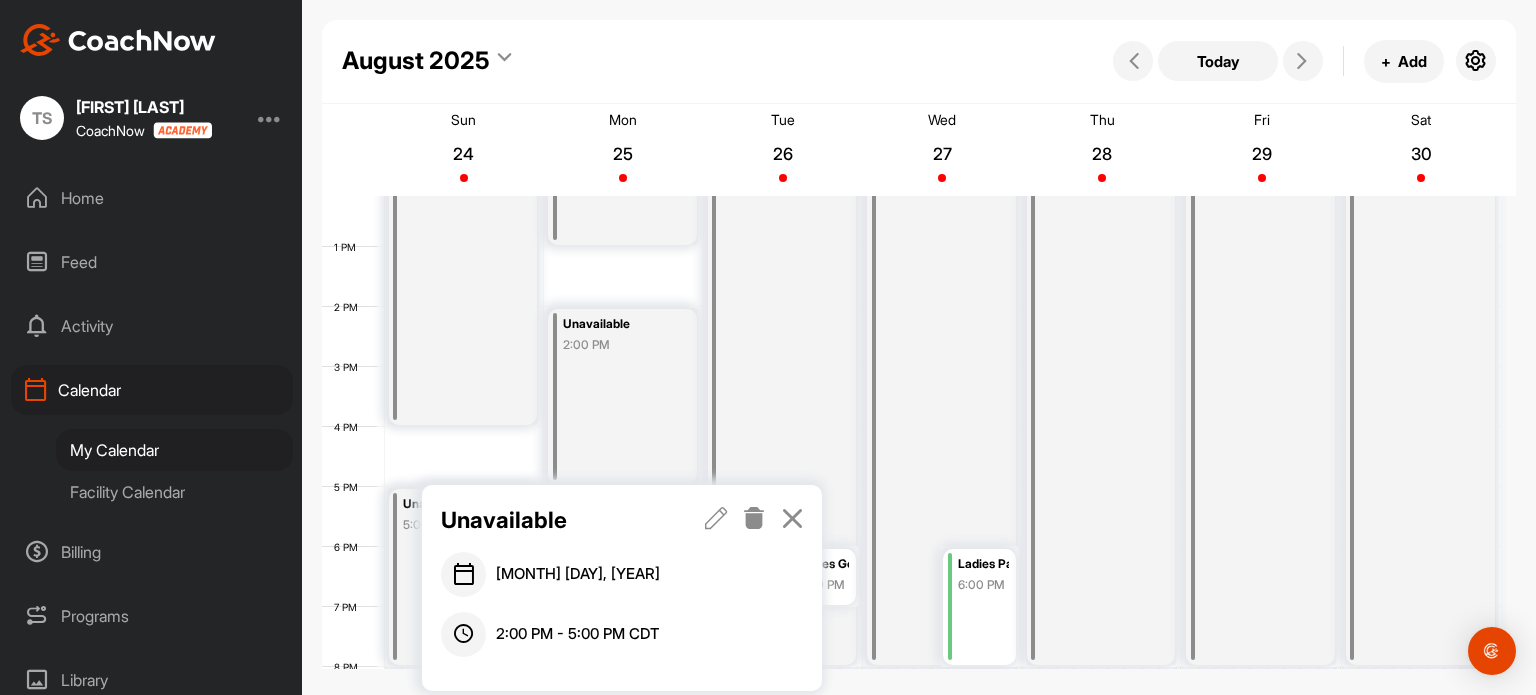 click at bounding box center [716, 518] 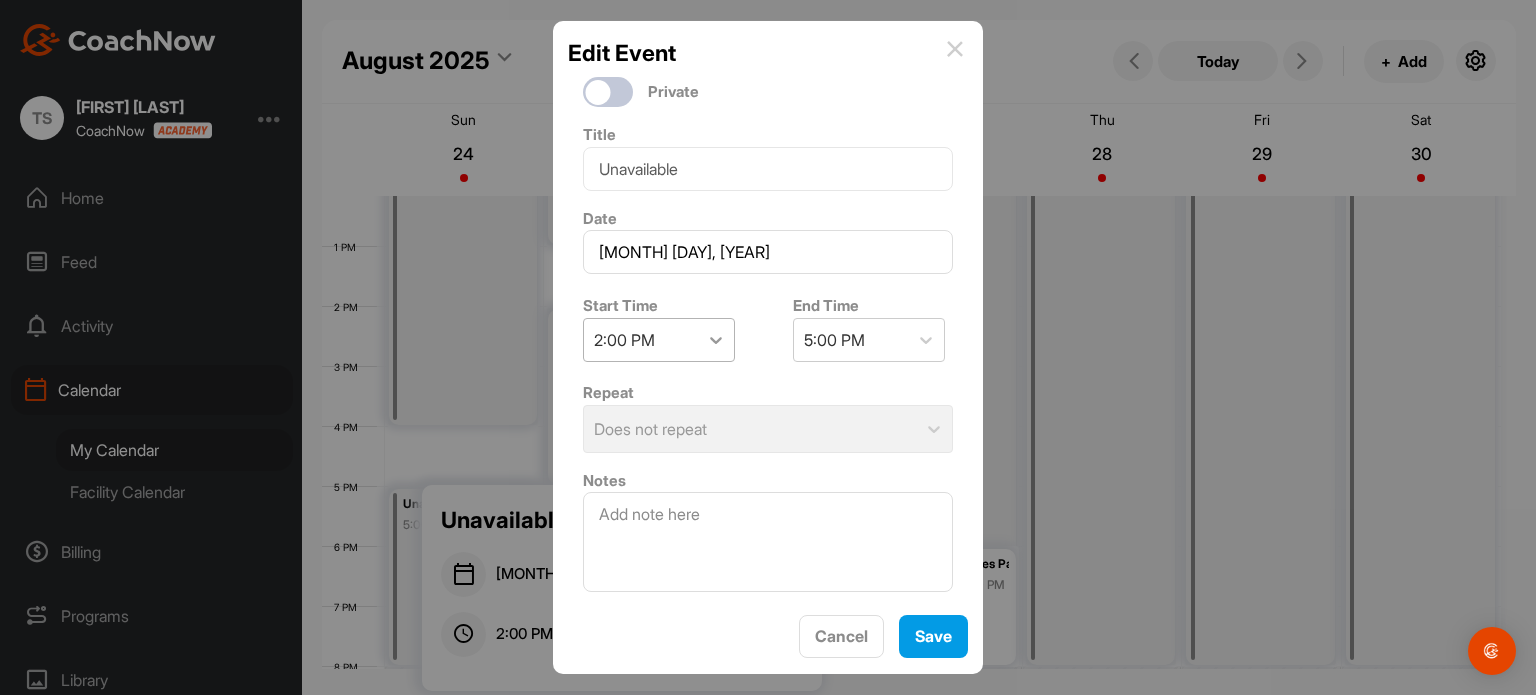 click 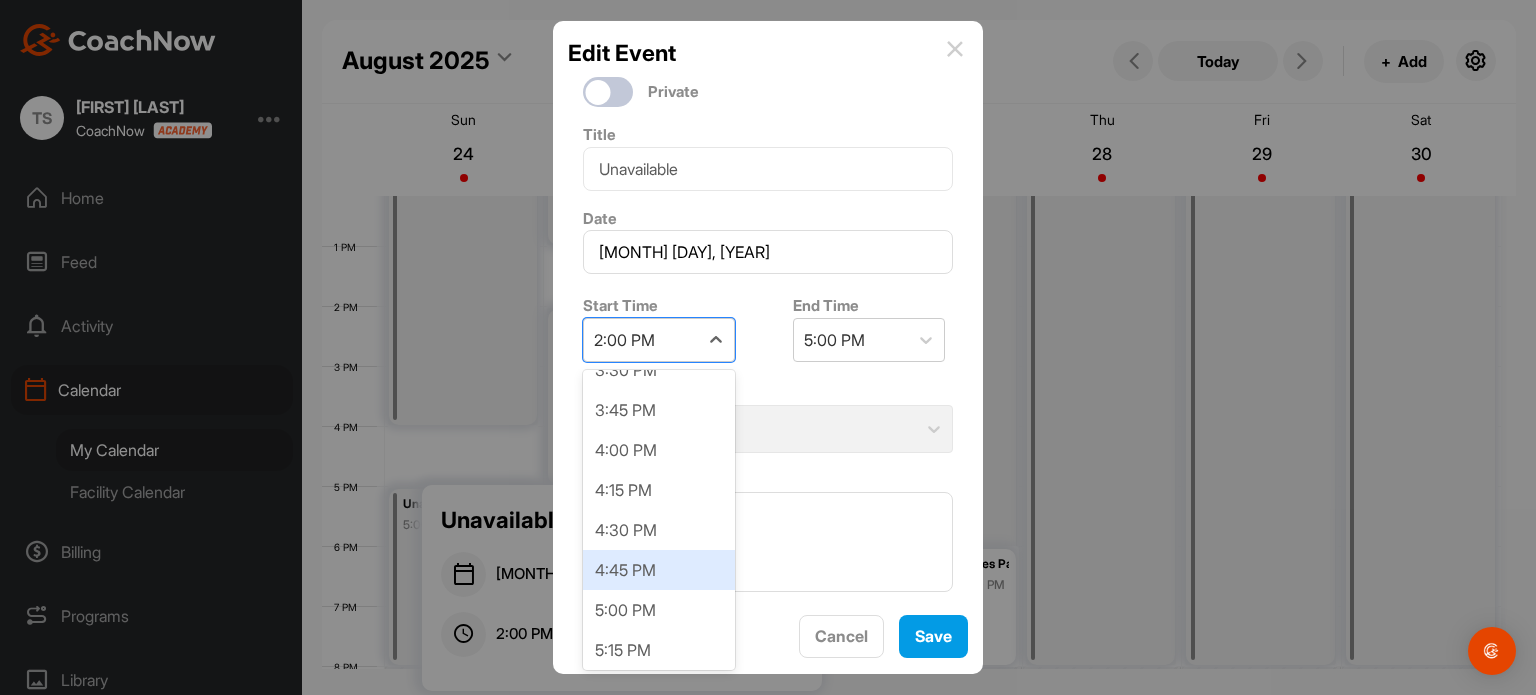 scroll, scrollTop: 2506, scrollLeft: 0, axis: vertical 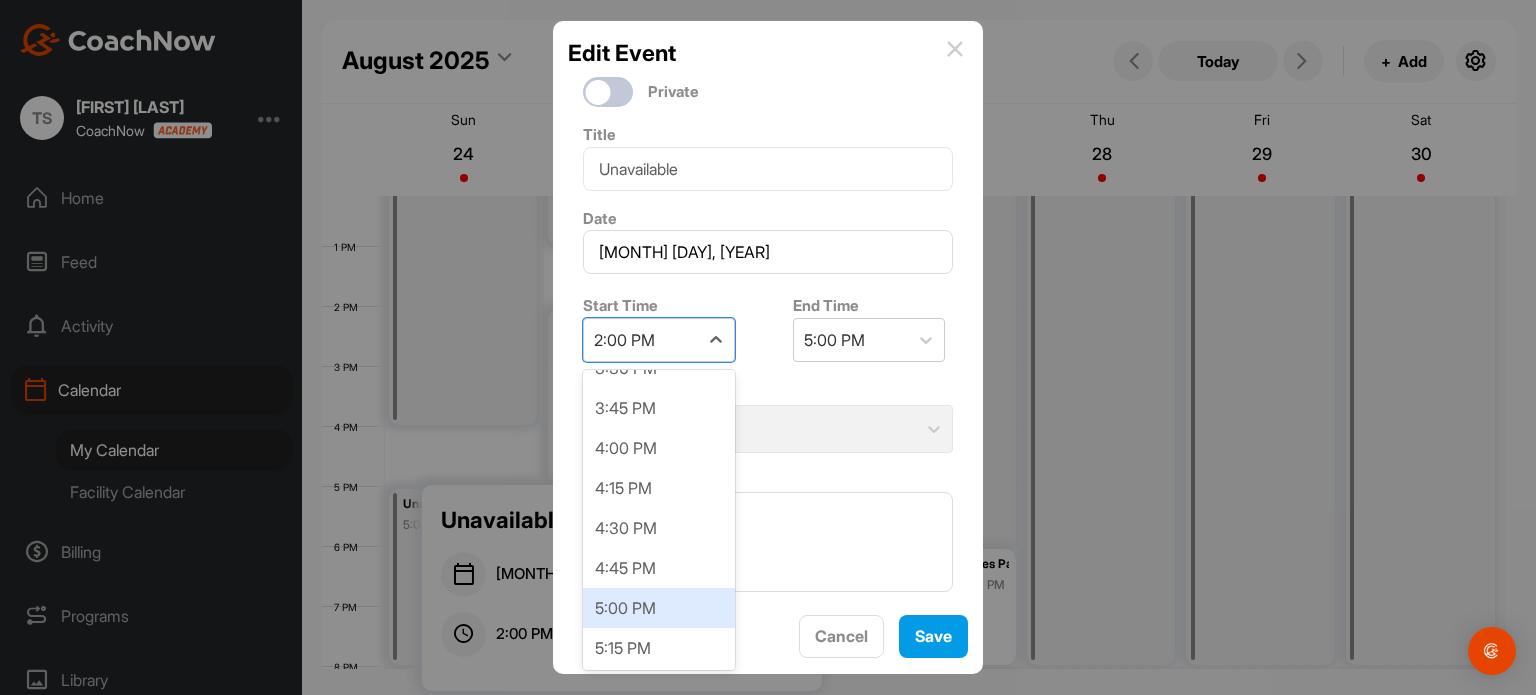 click on "5:00 PM" at bounding box center (659, 608) 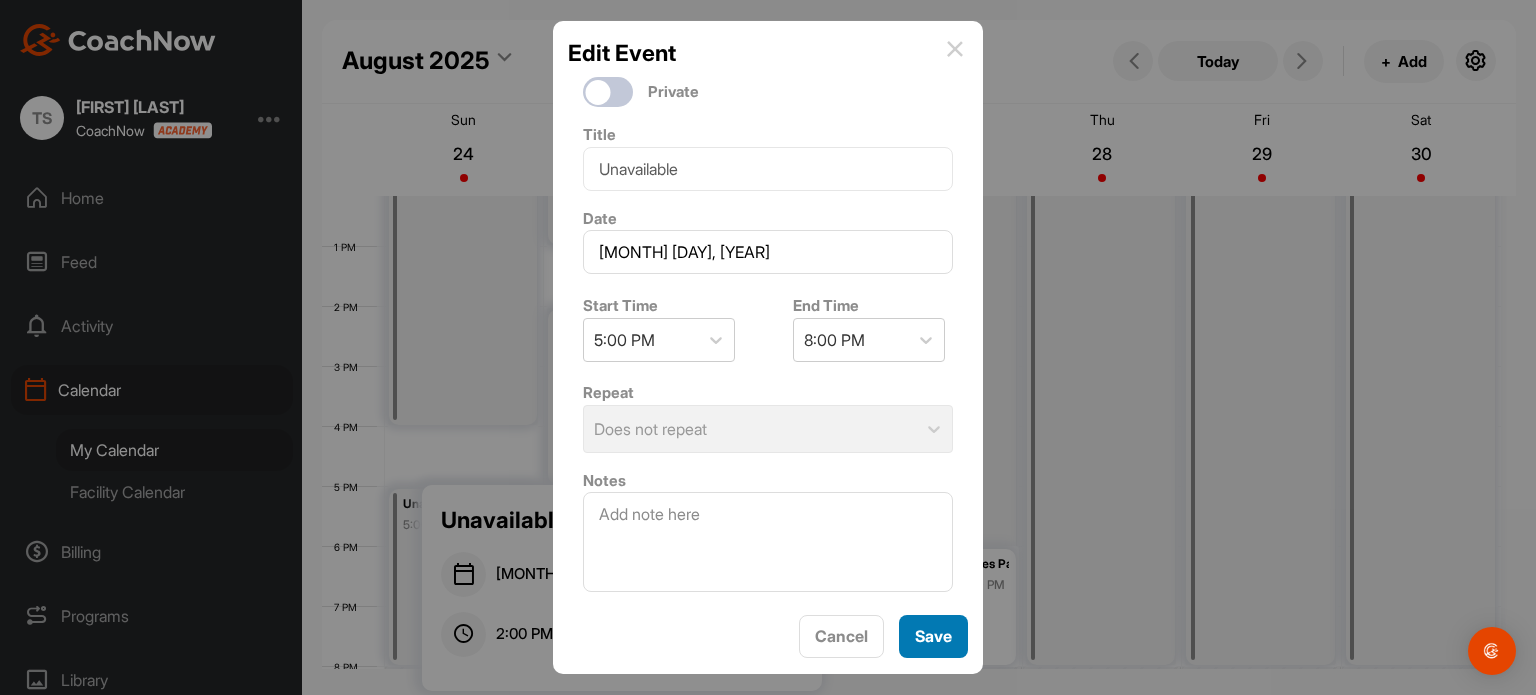 click on "Save" at bounding box center [933, 636] 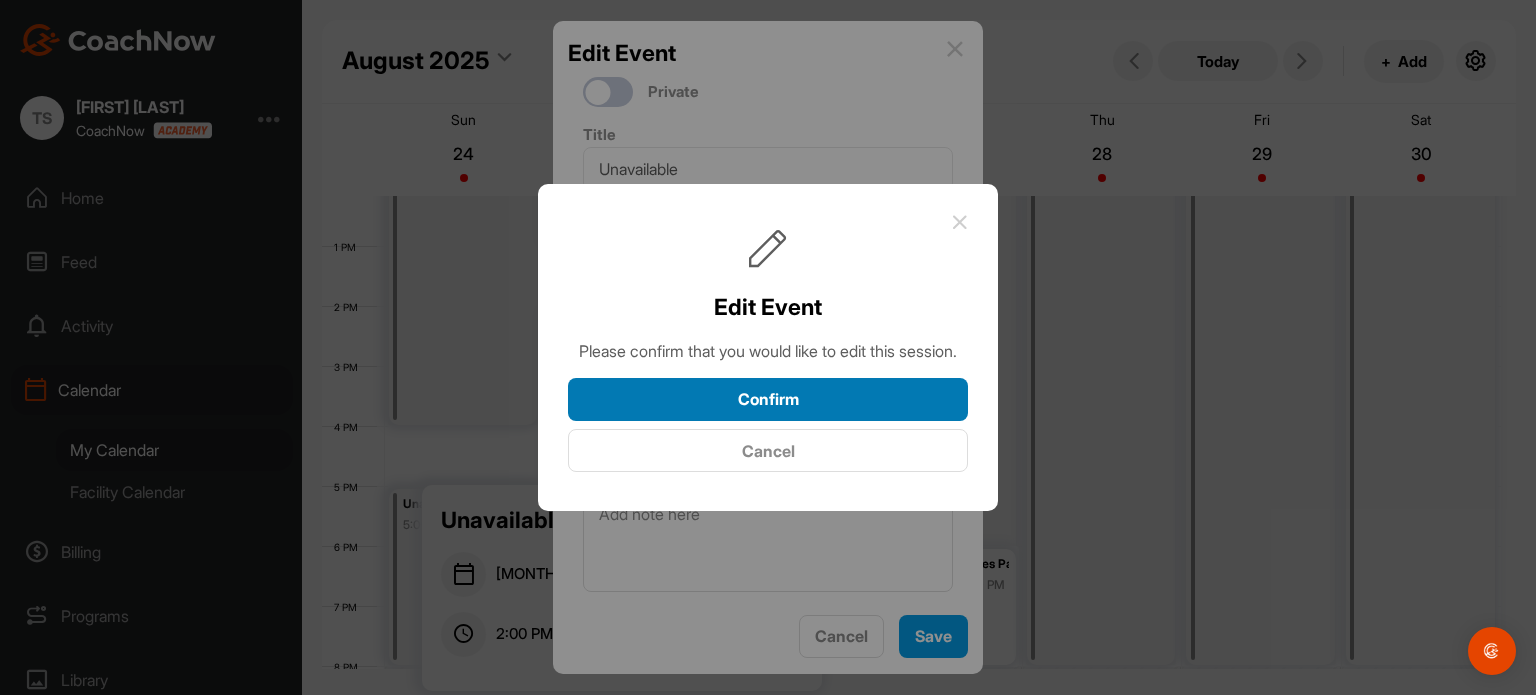 click on "Confirm" at bounding box center [768, 399] 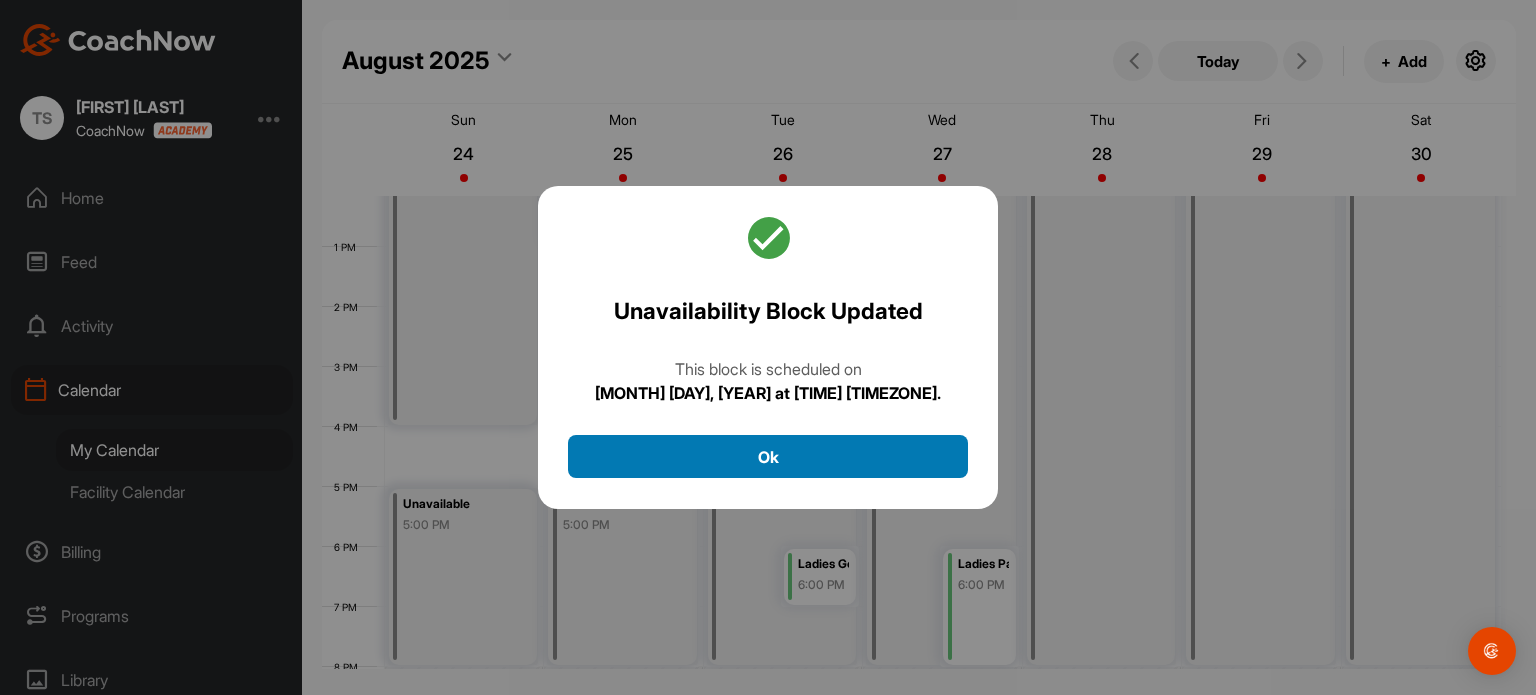 click on "Ok" at bounding box center [768, 456] 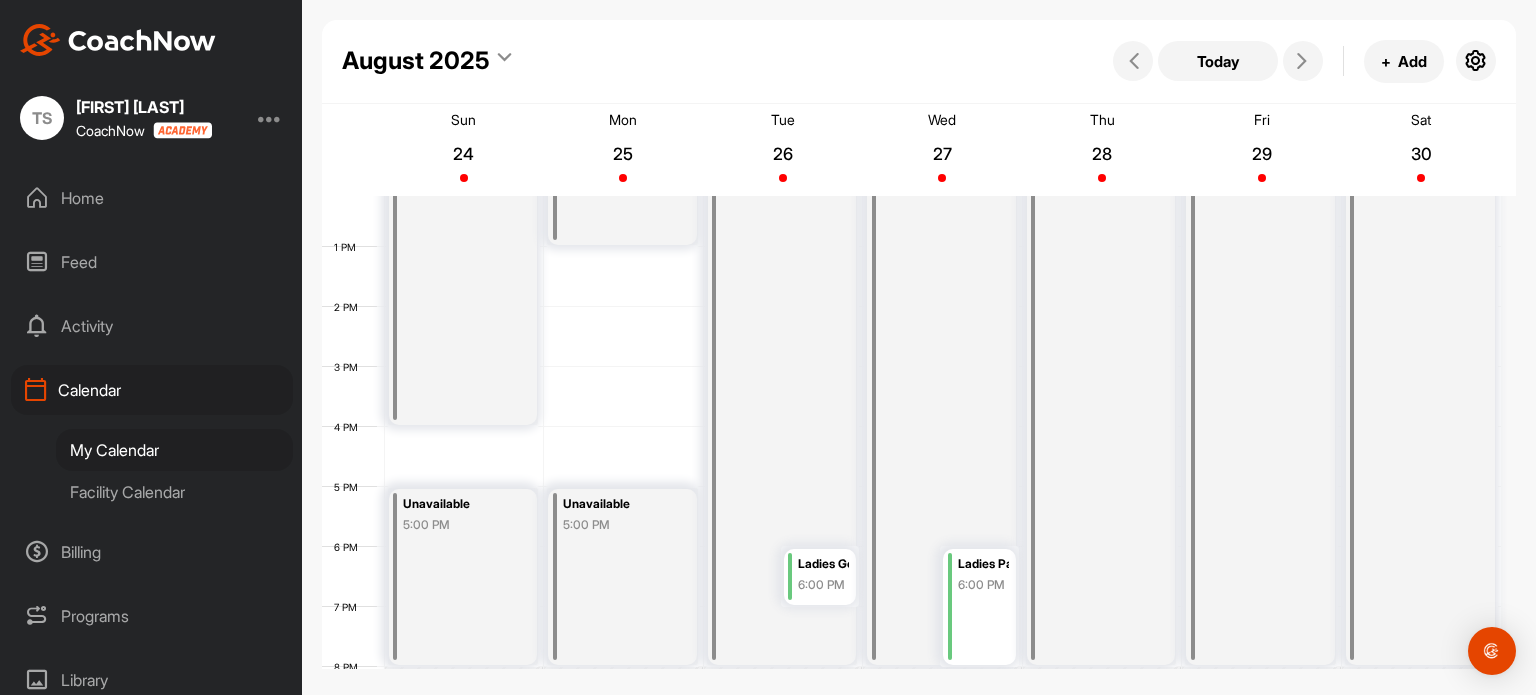 click on "Unavailable 8:00 AM" at bounding box center (622, 97) 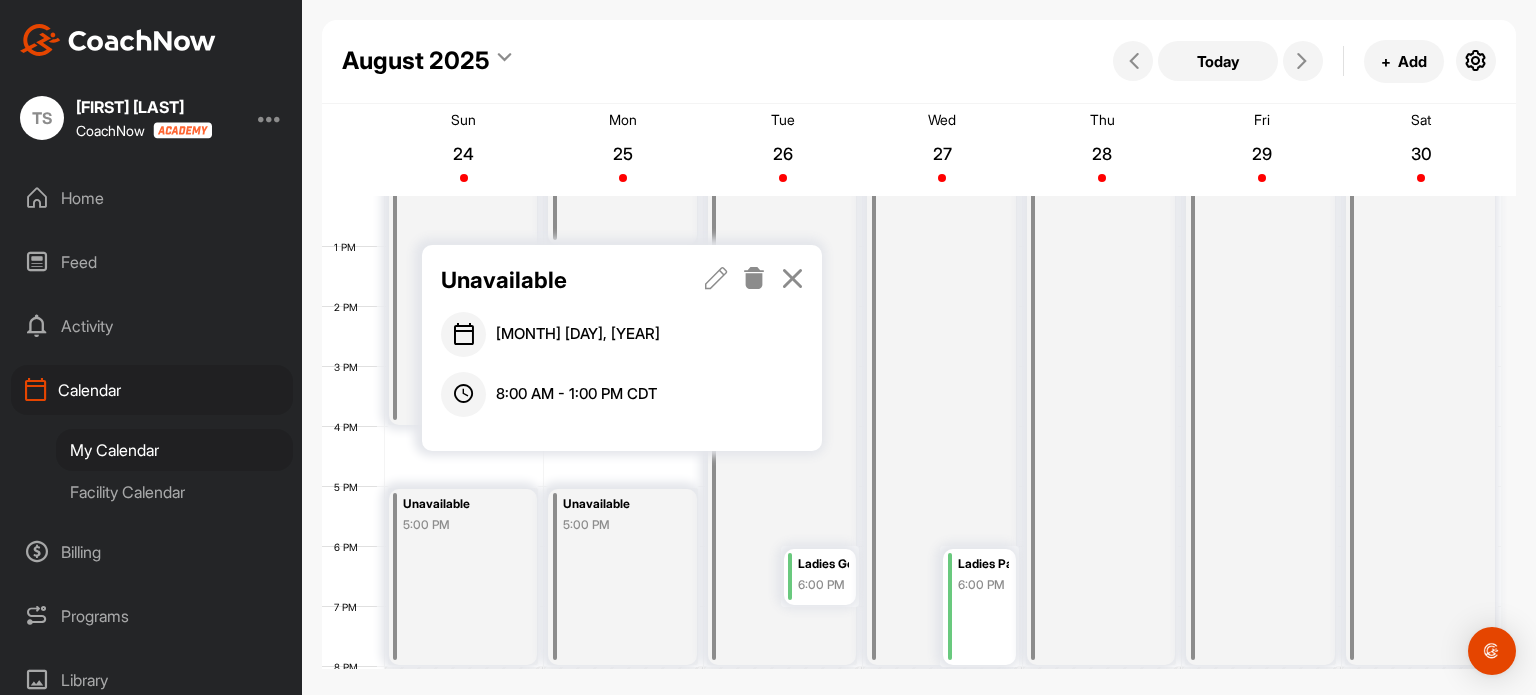 click at bounding box center [716, 278] 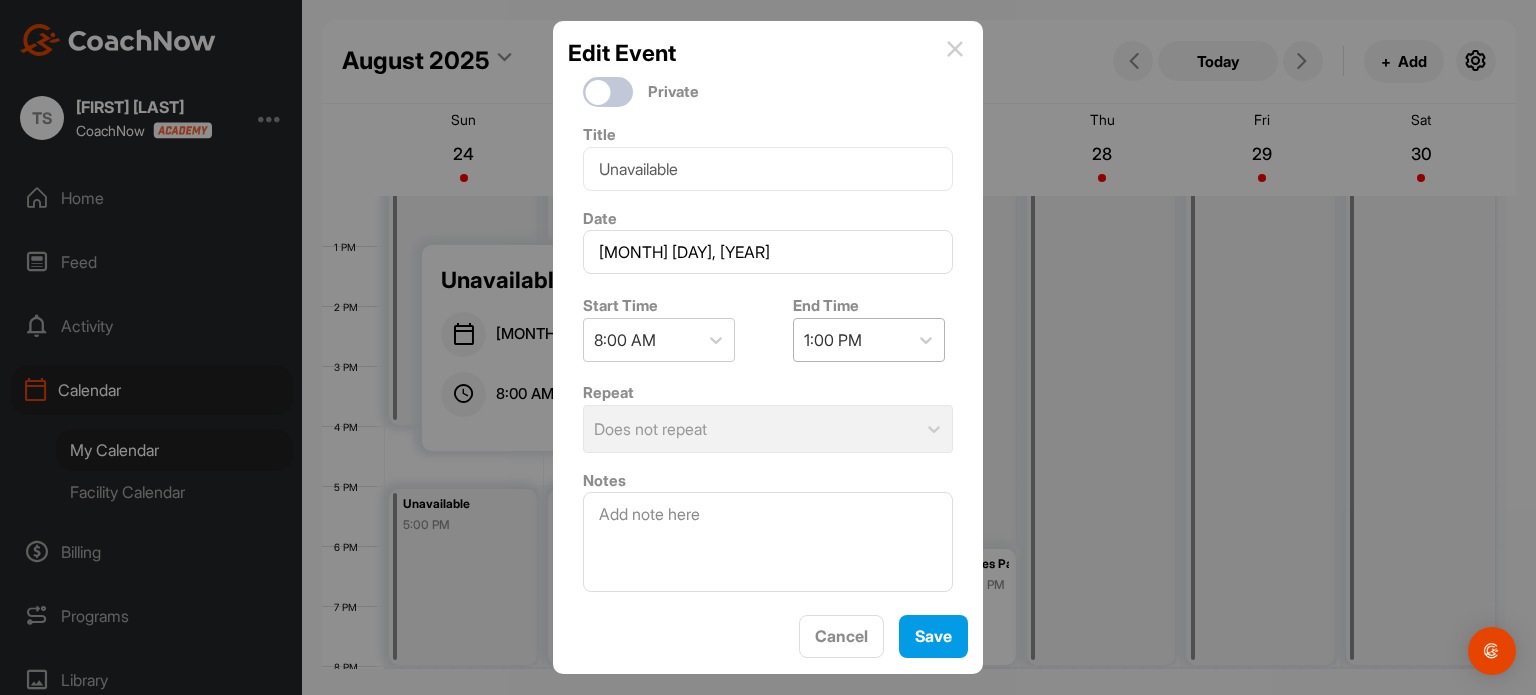 click on "1:00 PM" at bounding box center (851, 340) 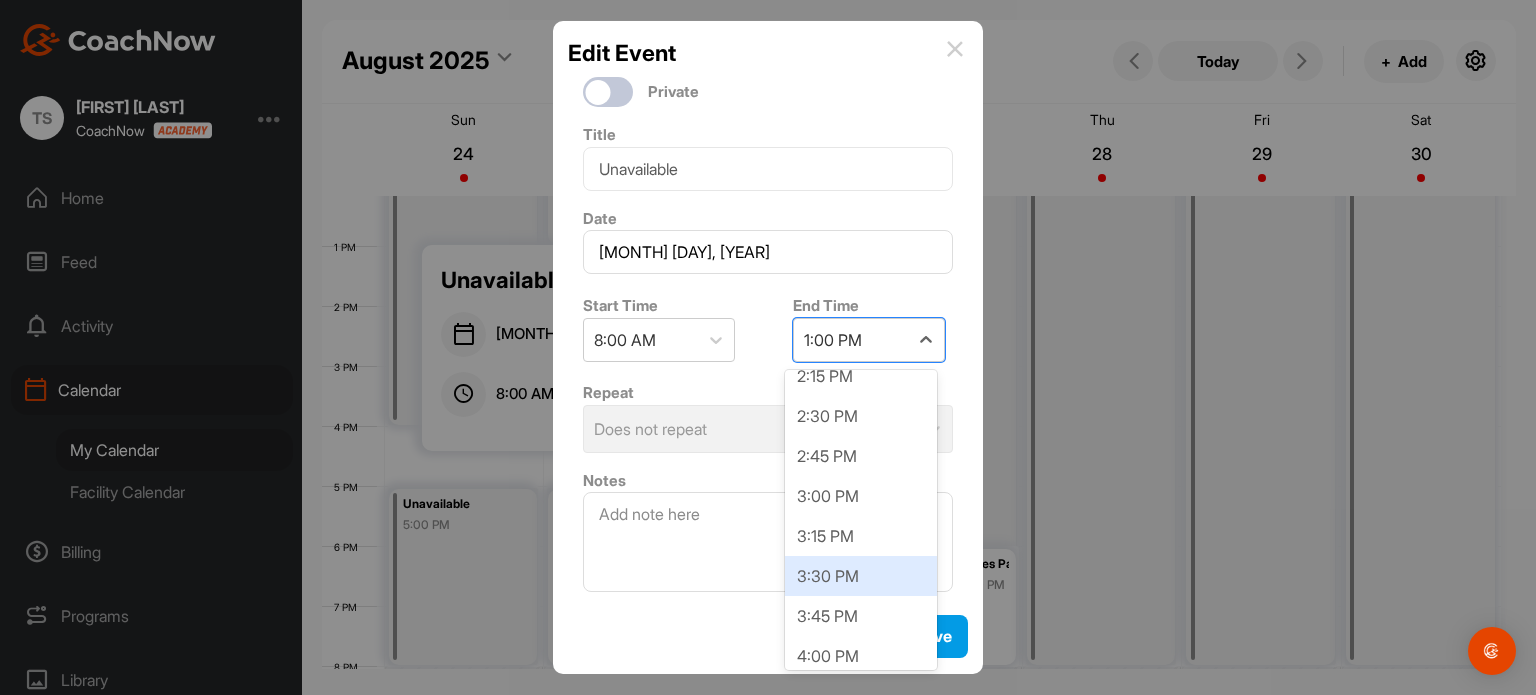scroll, scrollTop: 993, scrollLeft: 0, axis: vertical 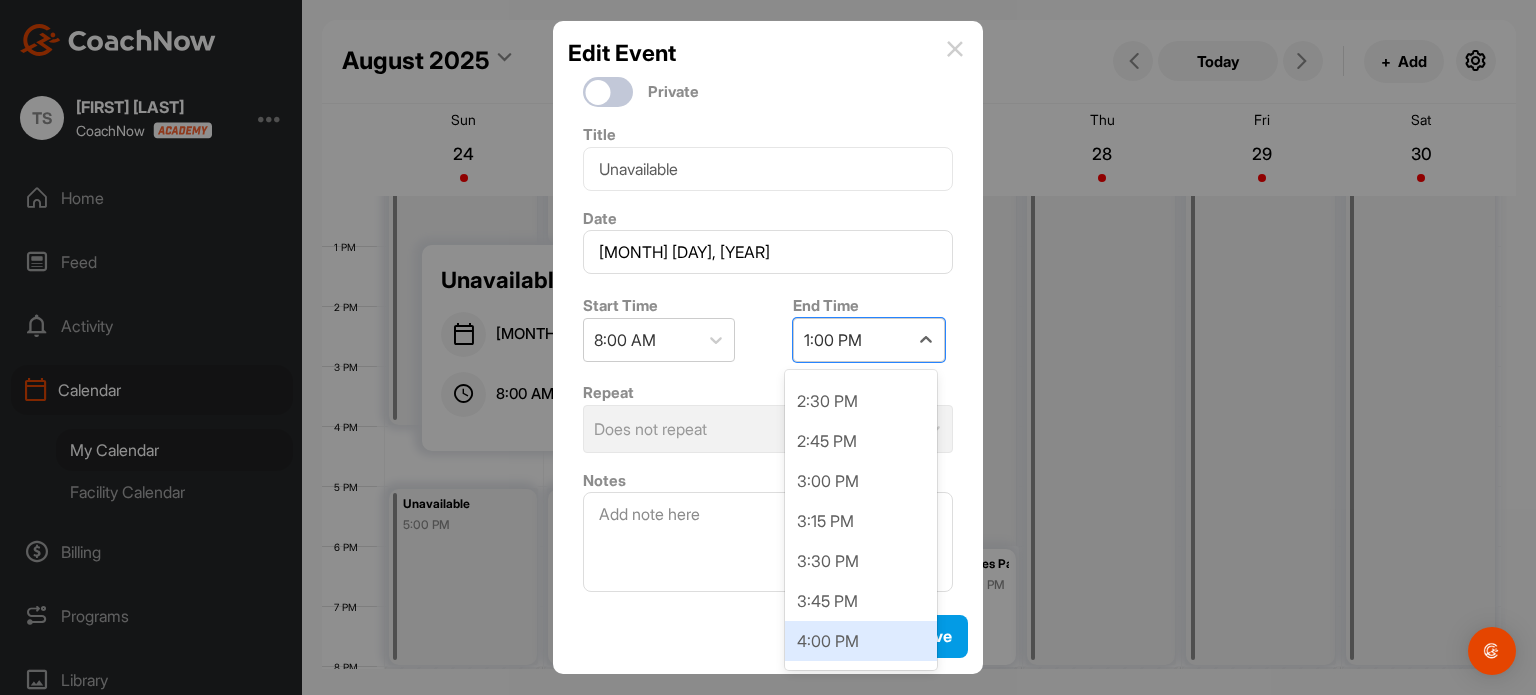 click on "4:00 PM" at bounding box center (861, 641) 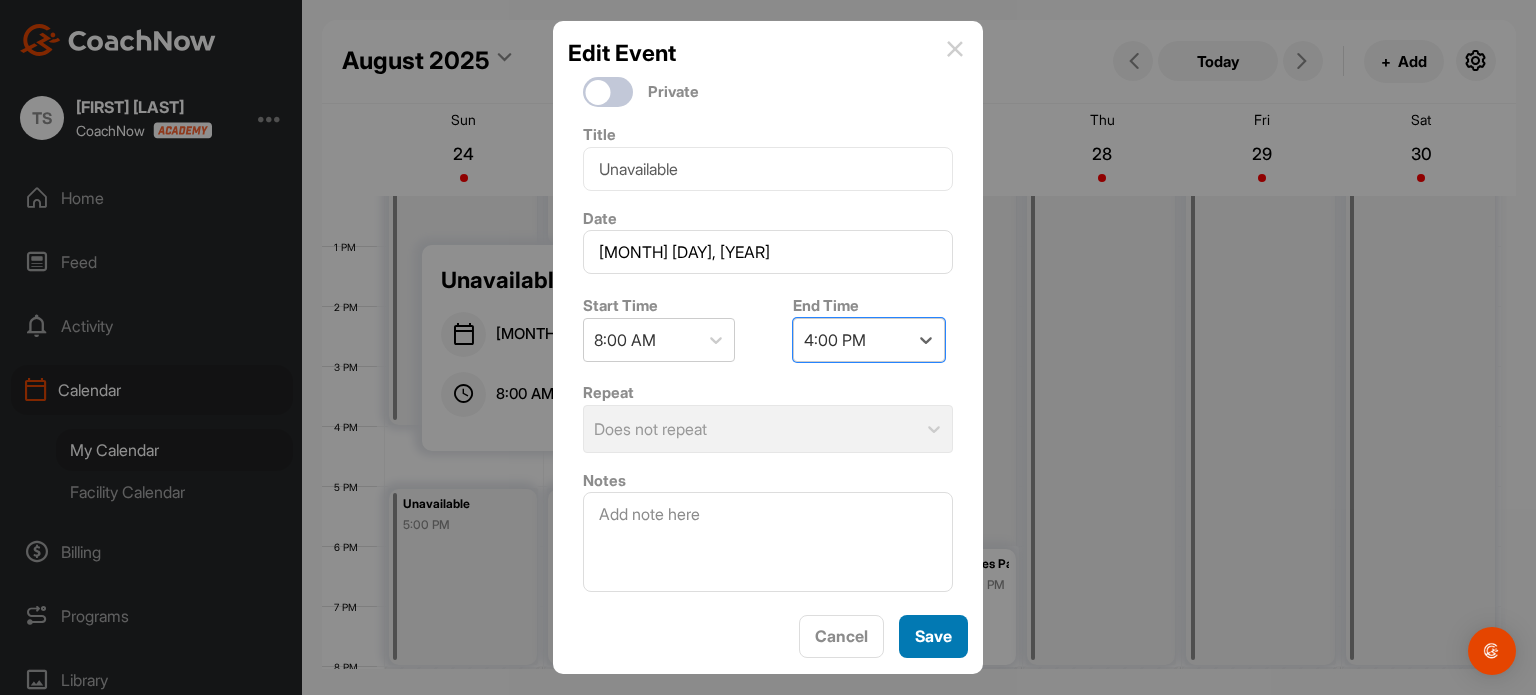 click on "Save" at bounding box center (933, 636) 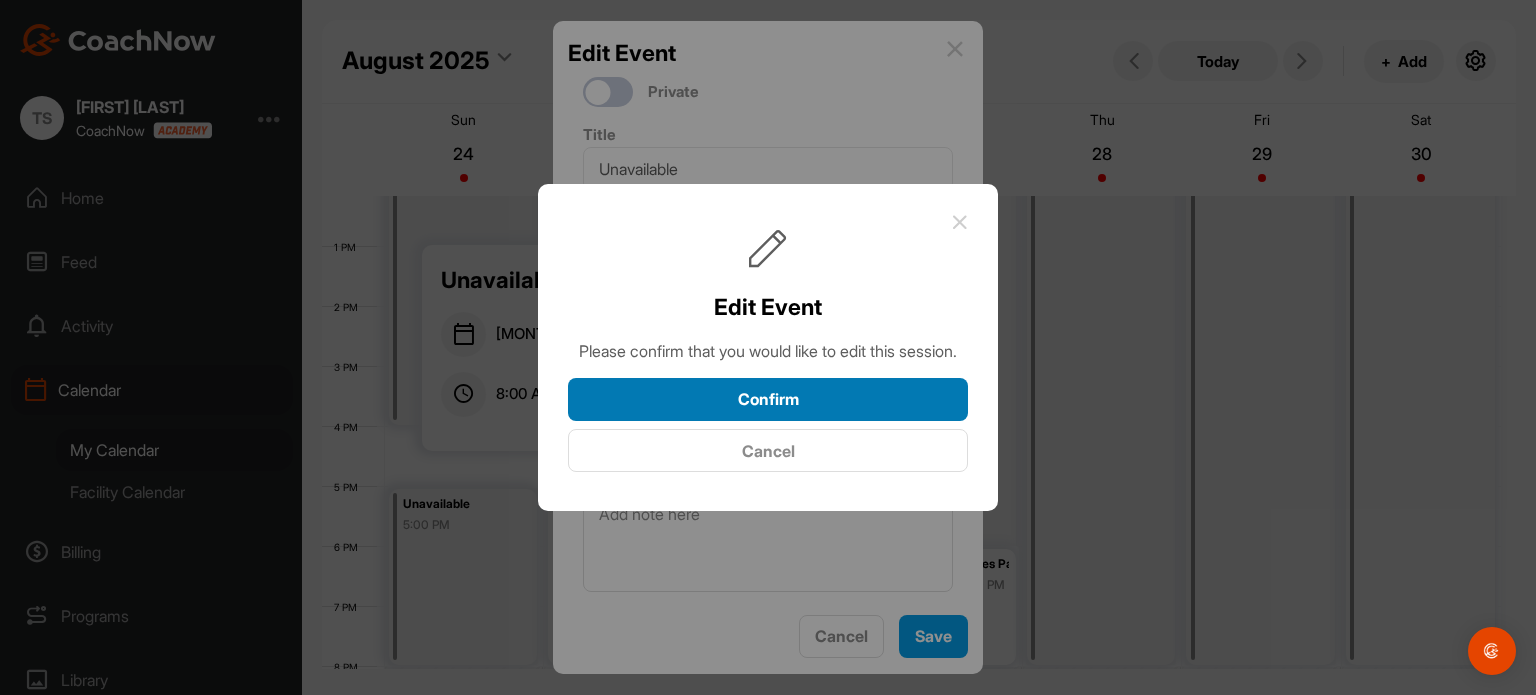 click on "Confirm" at bounding box center [768, 399] 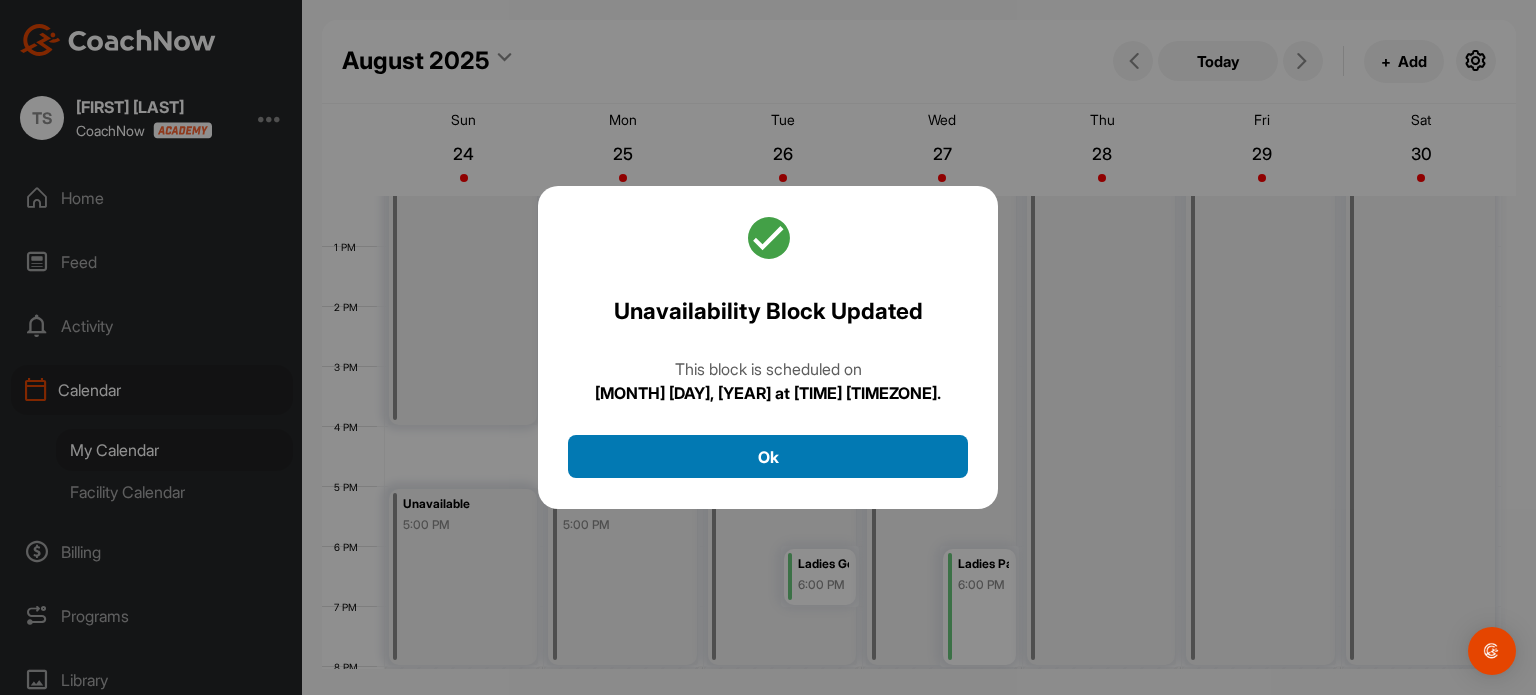 click on "Ok" at bounding box center (768, 456) 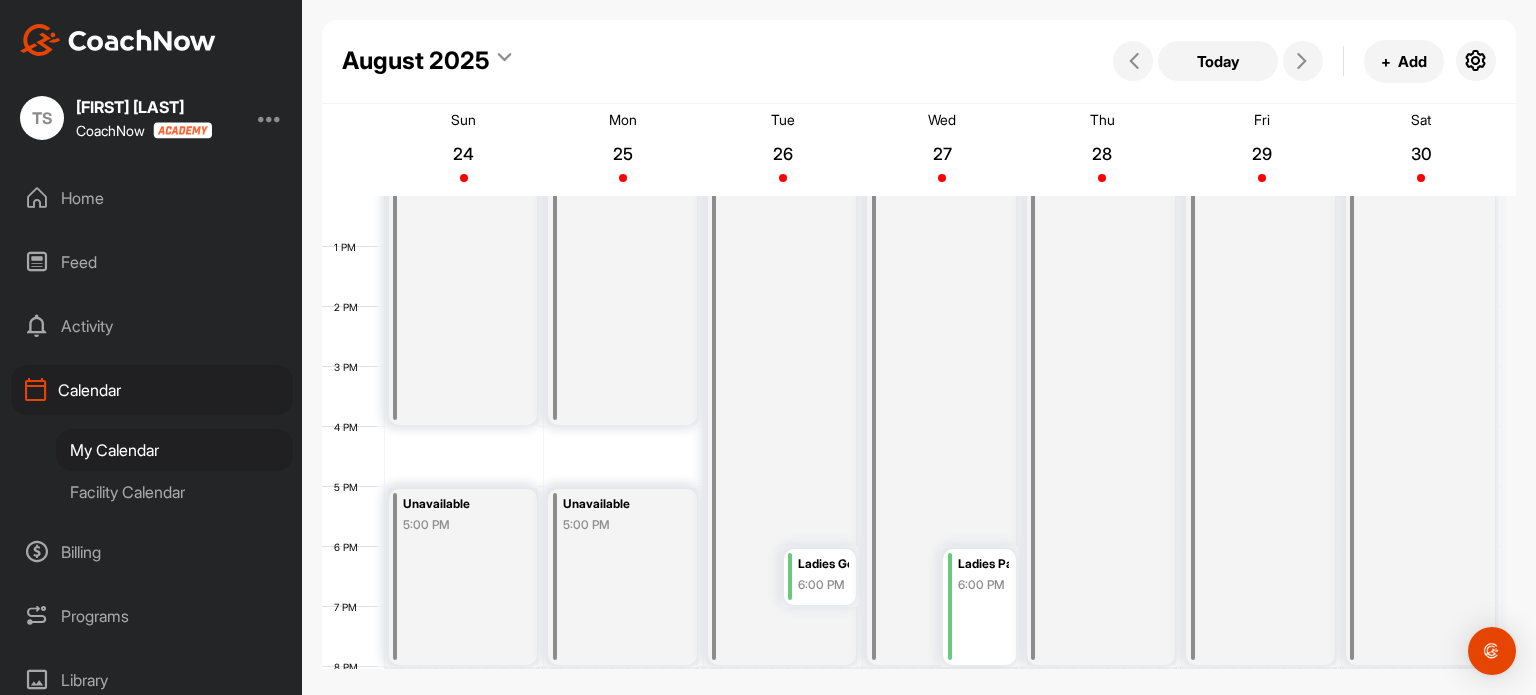 click on "Unavailable 8:00 AM" at bounding box center [463, 187] 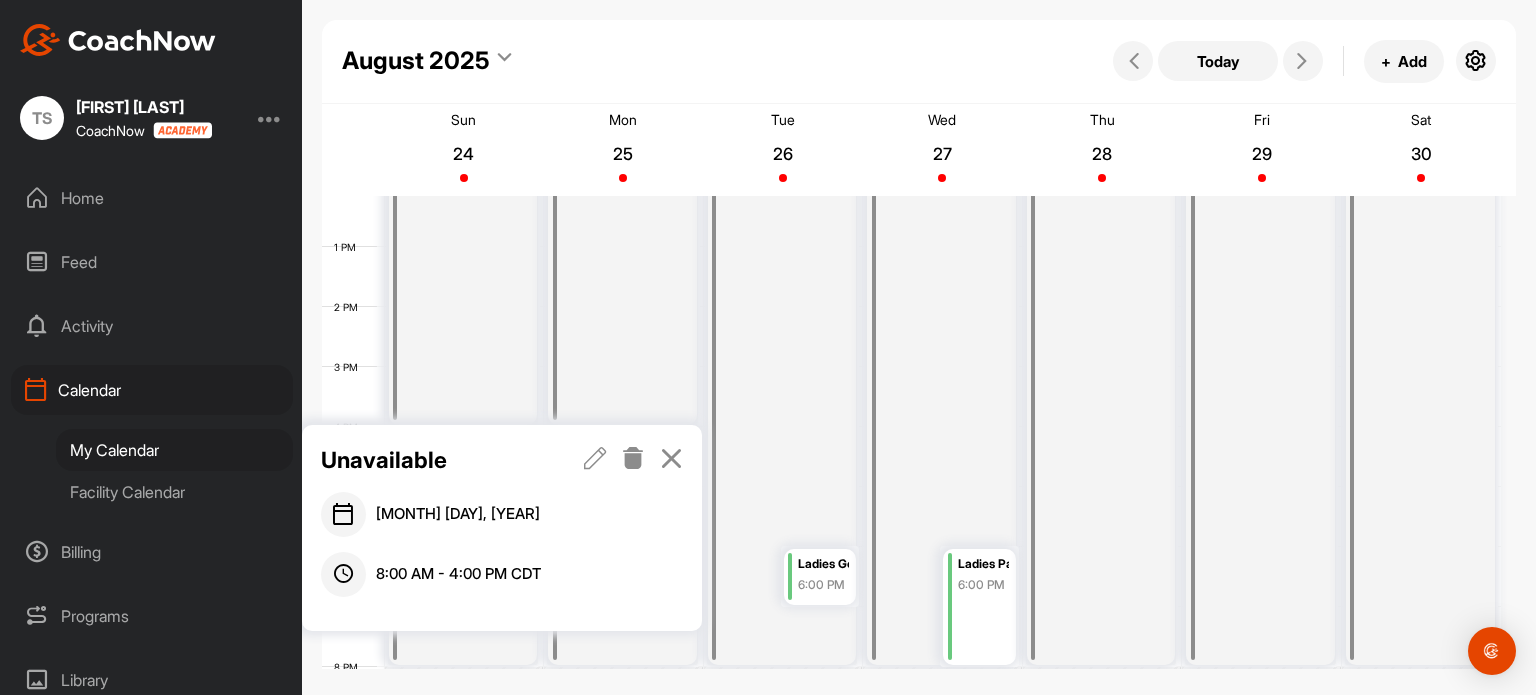 click at bounding box center (595, 458) 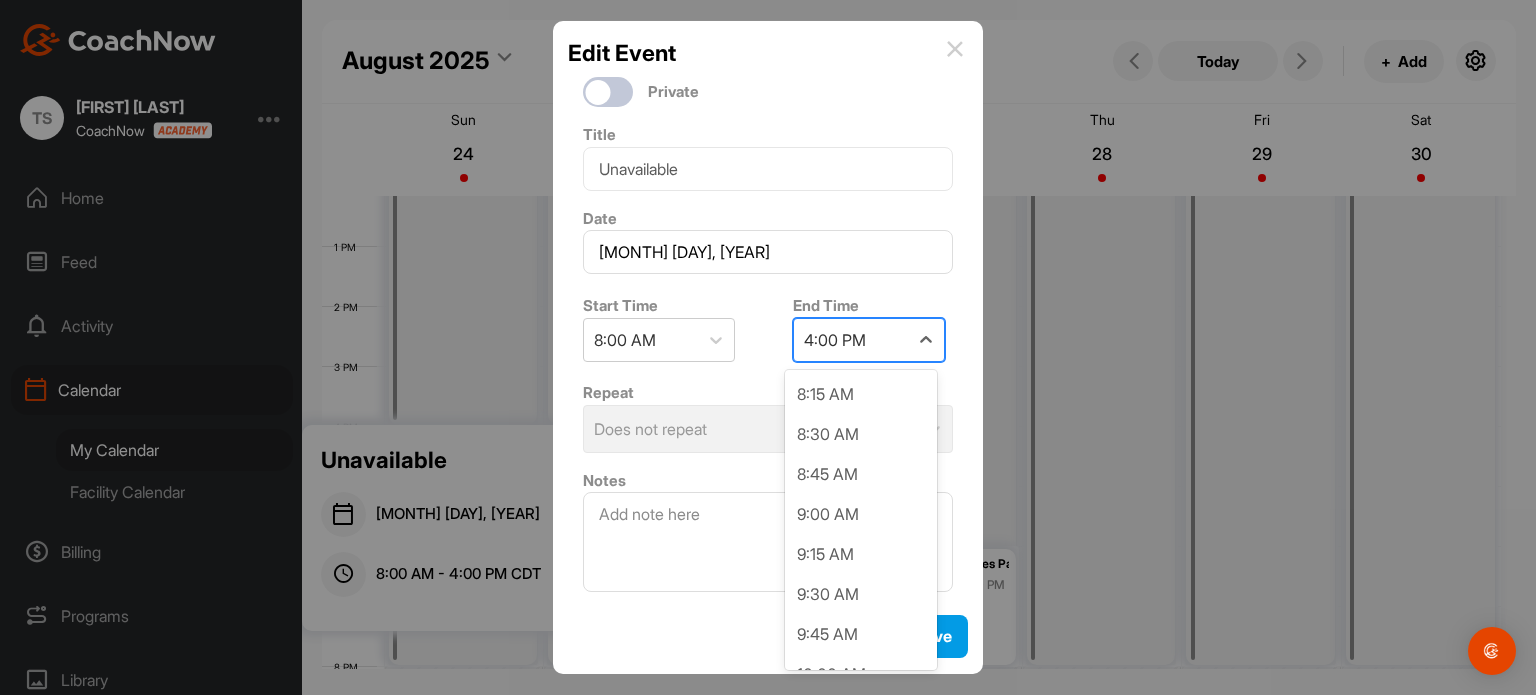 click on "4:00 PM" at bounding box center [851, 340] 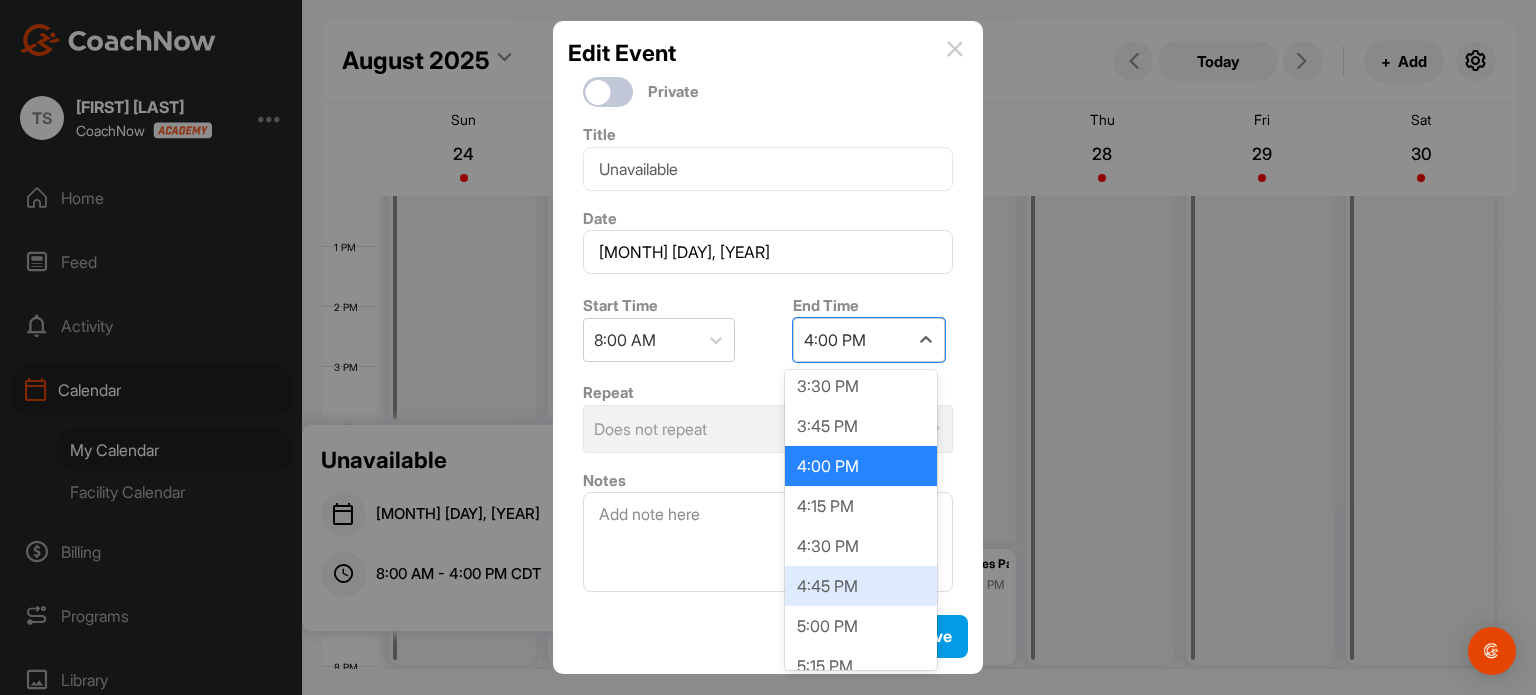 scroll, scrollTop: 1166, scrollLeft: 0, axis: vertical 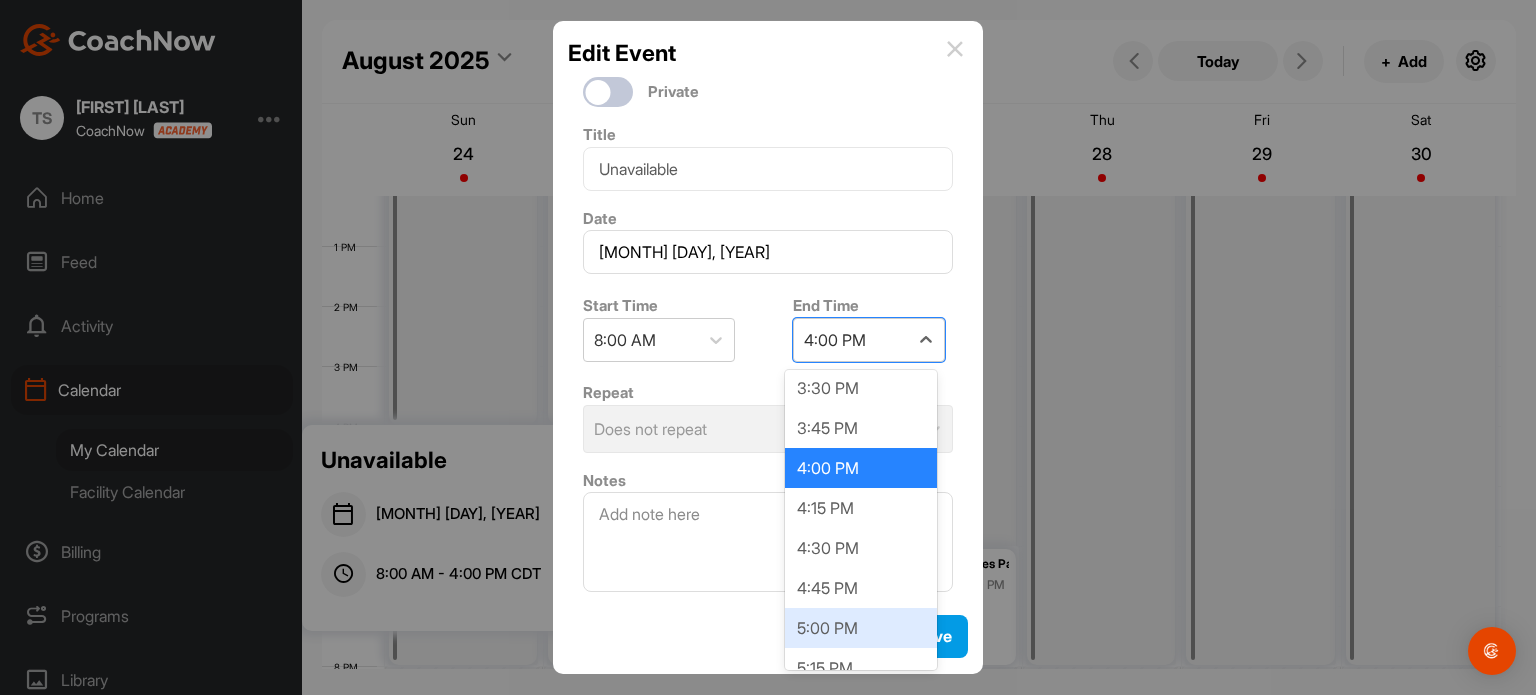 click on "5:00 PM" at bounding box center (861, 628) 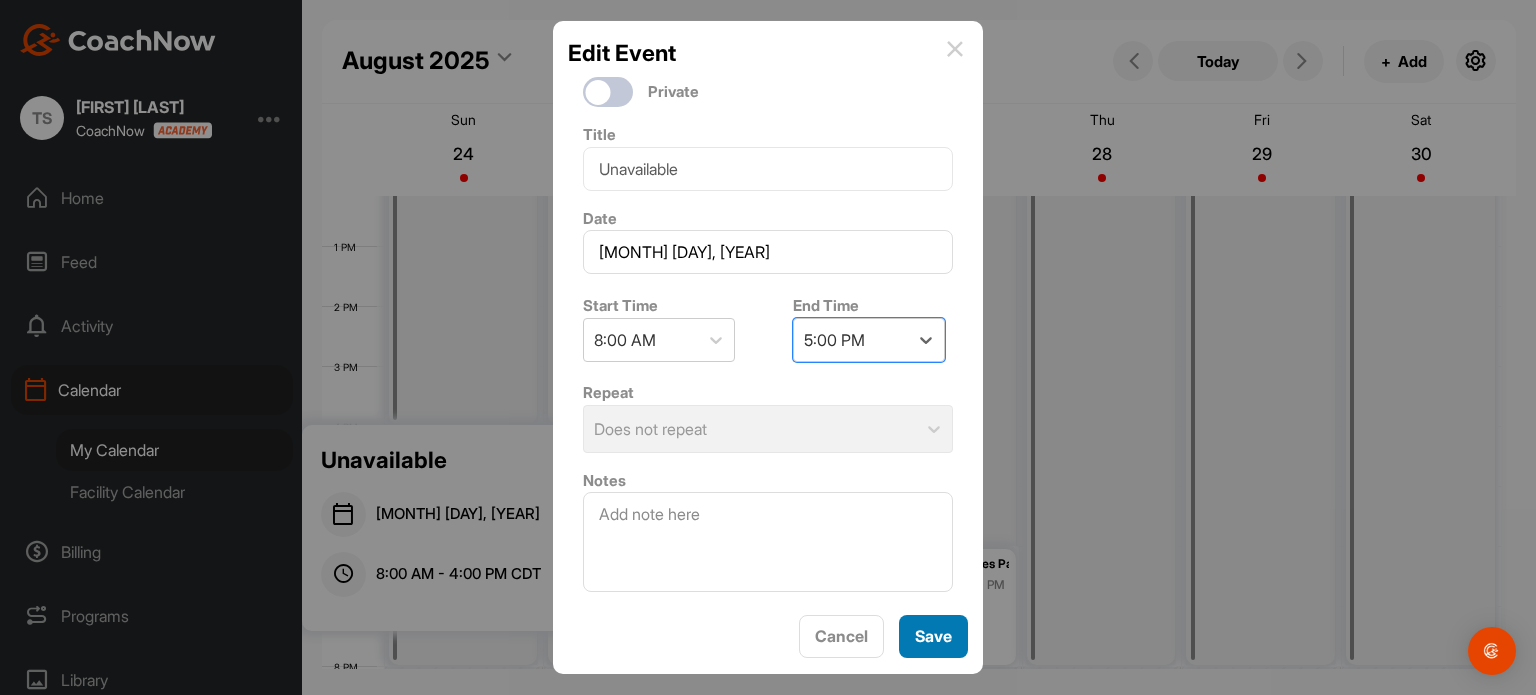click on "Save" at bounding box center (933, 636) 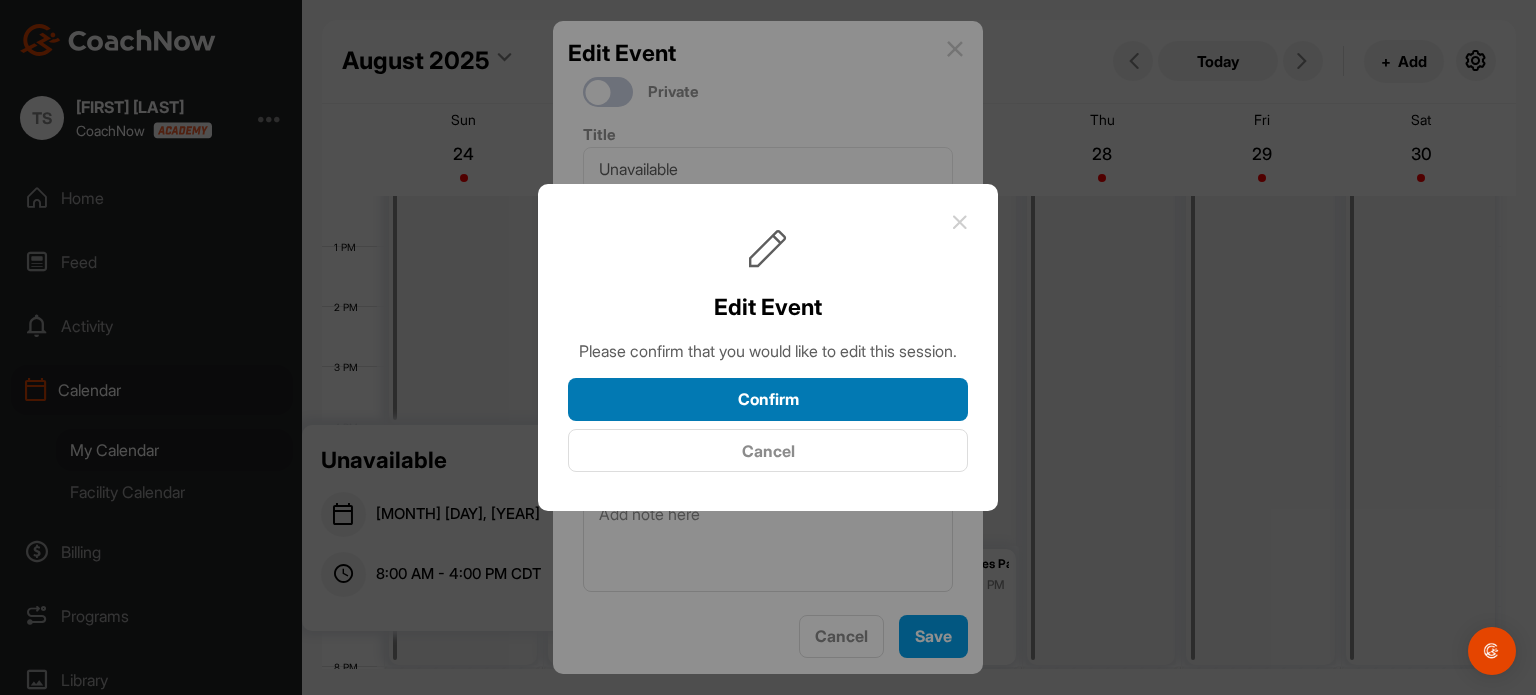 click on "Confirm" at bounding box center (768, 399) 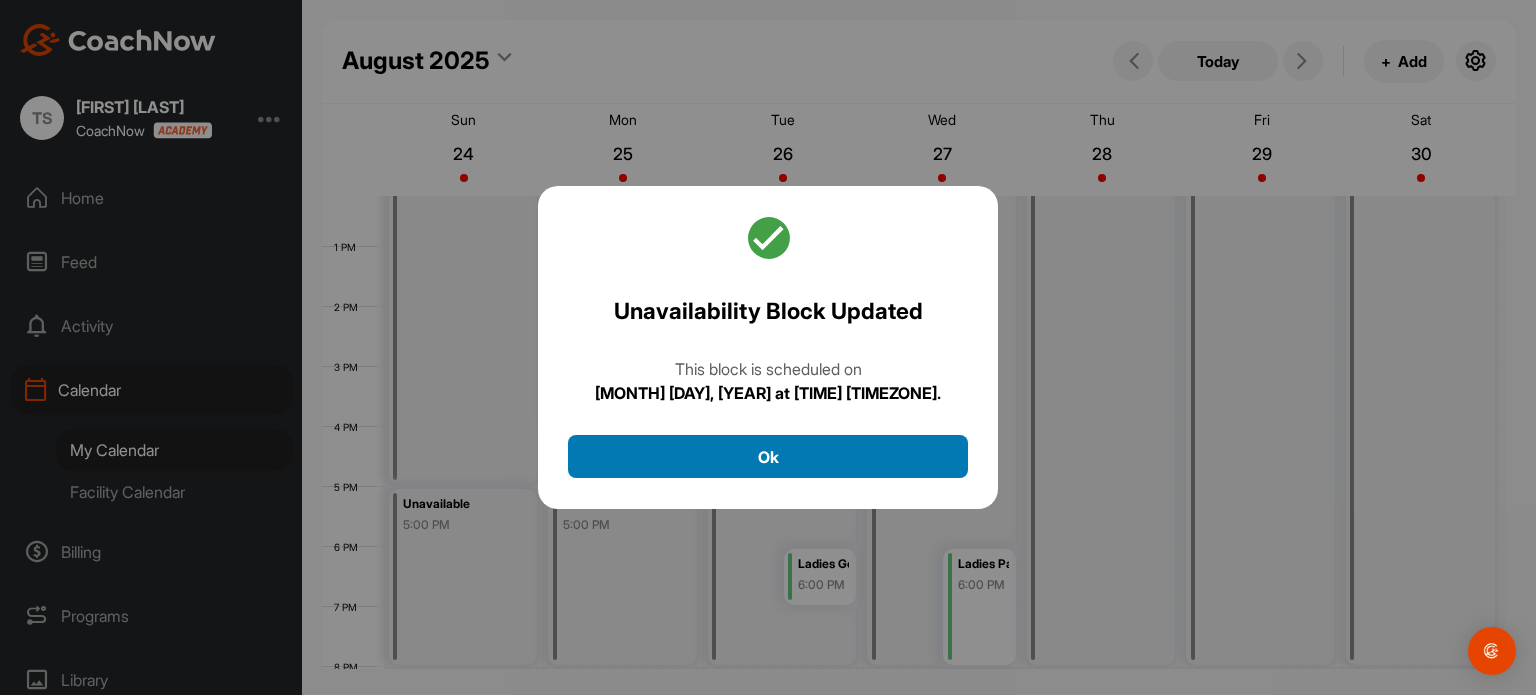 click on "Ok" at bounding box center (768, 456) 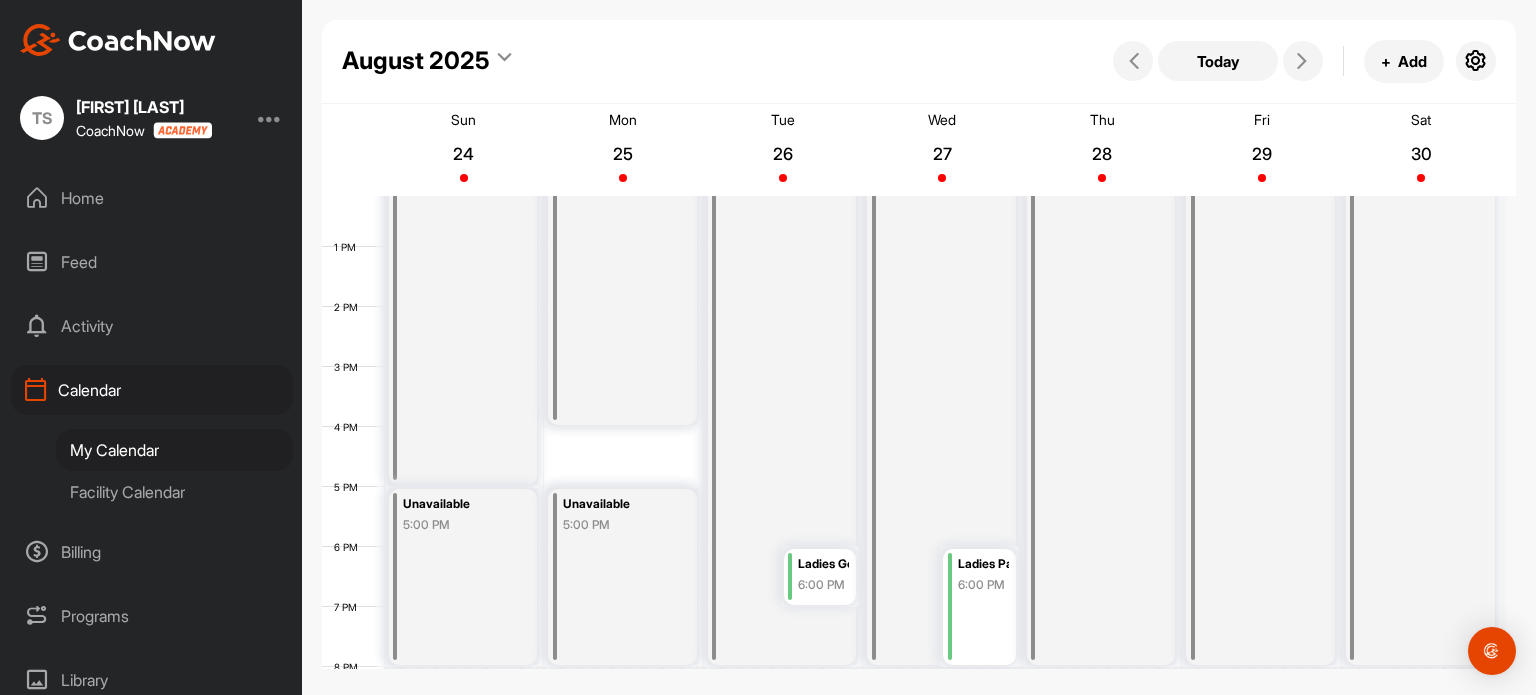 click on "Unavailable 8:00 AM" at bounding box center (782, 307) 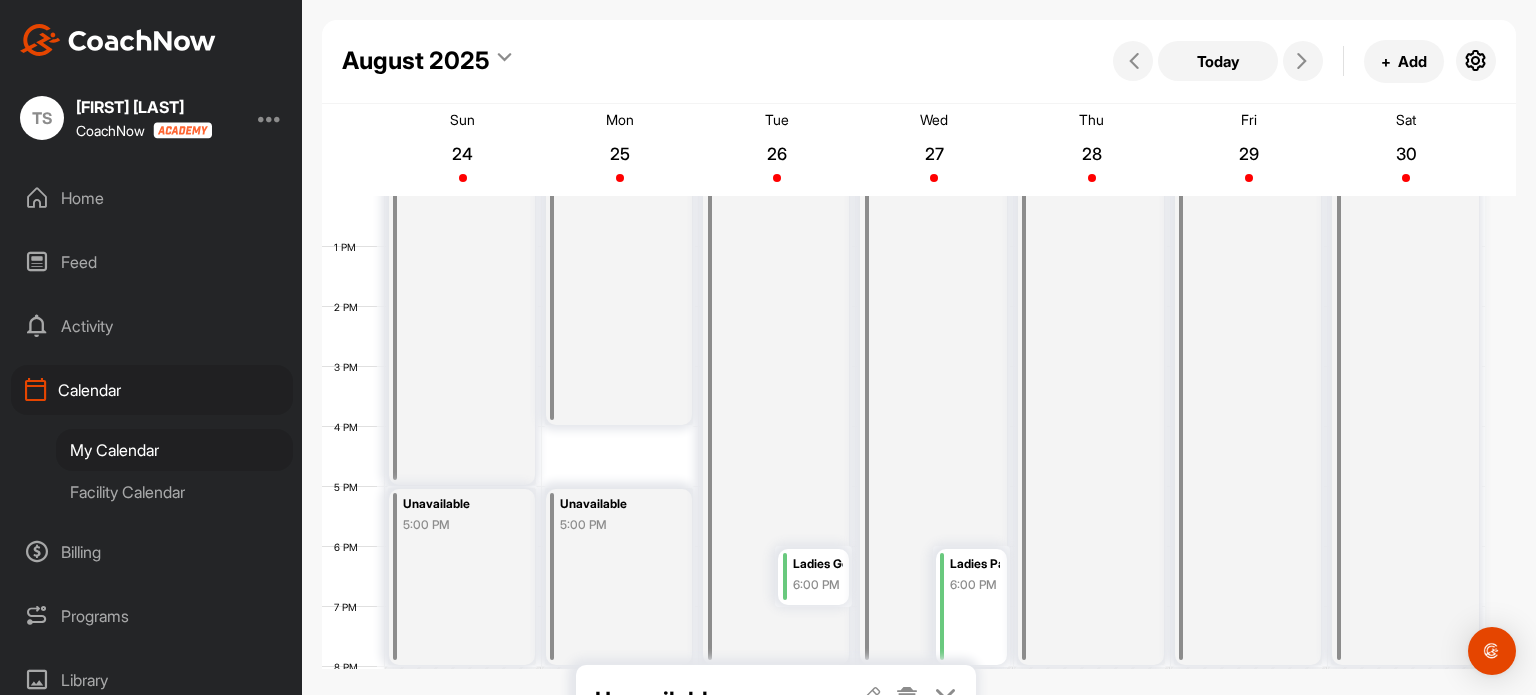 click on "Unavailable 8:00 AM" at bounding box center [776, 307] 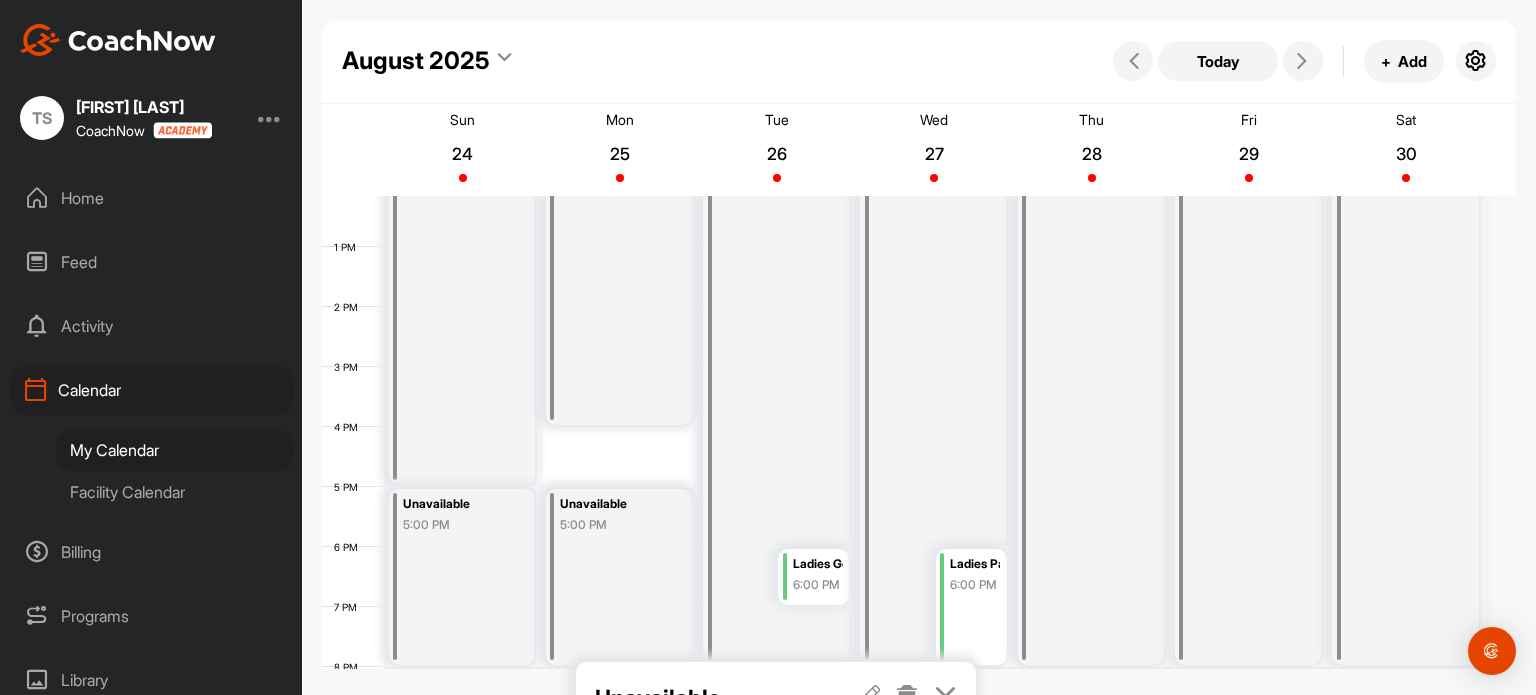 scroll, scrollTop: 966, scrollLeft: 0, axis: vertical 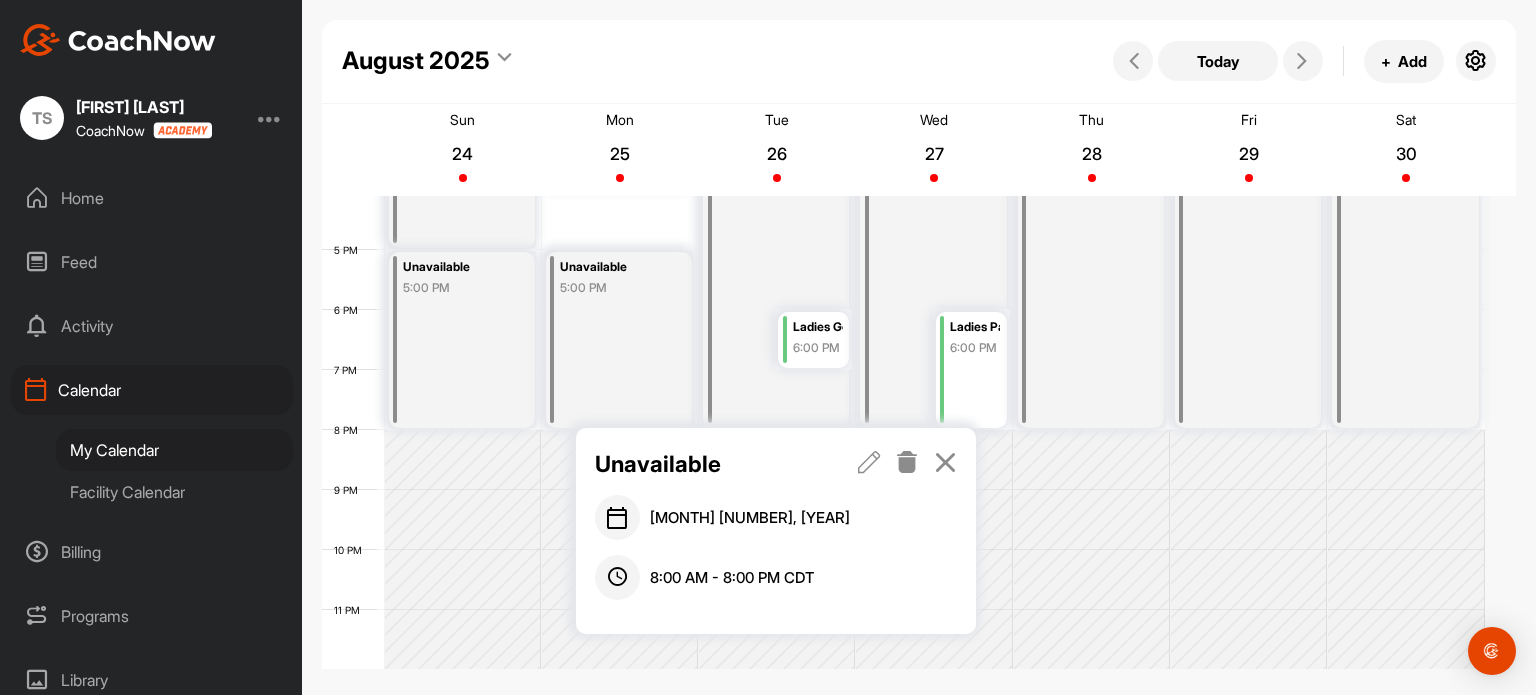 click at bounding box center (869, 462) 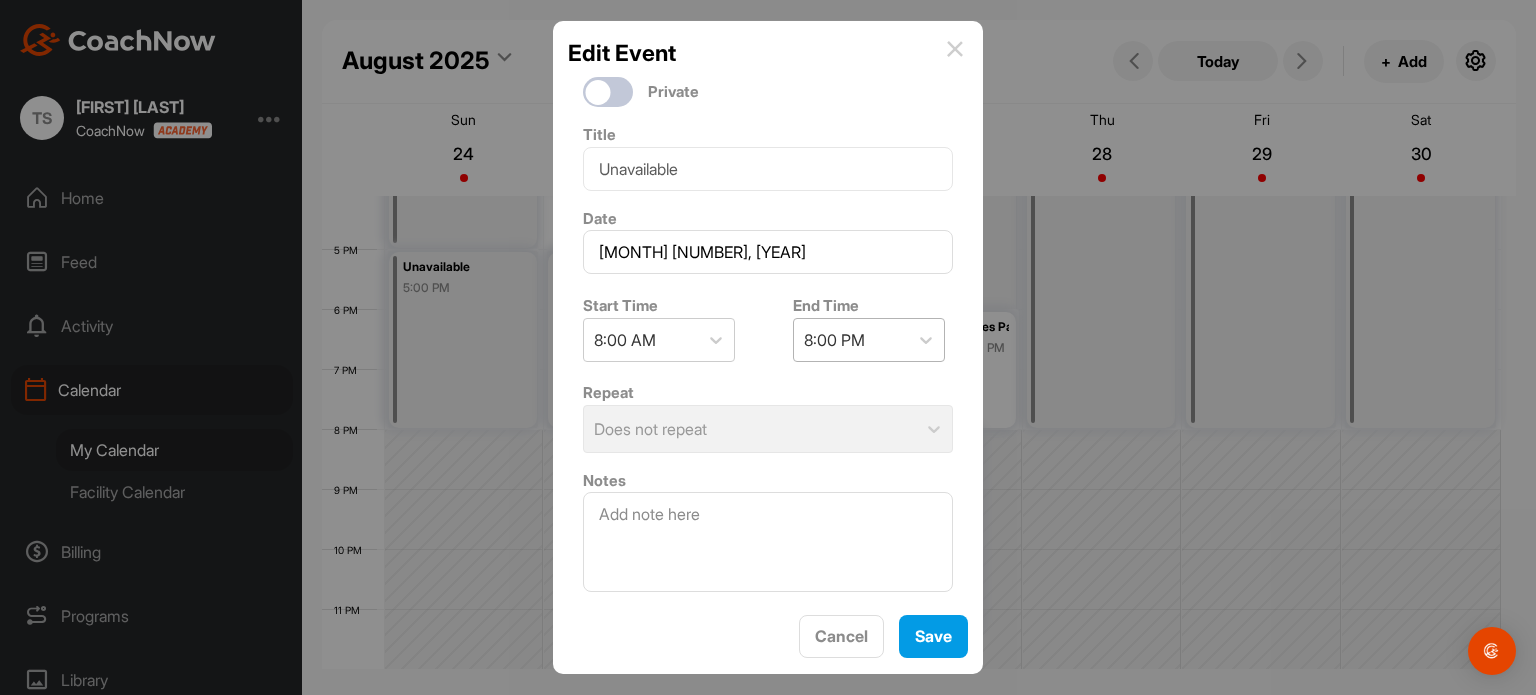 click on "8:00 PM" at bounding box center (834, 340) 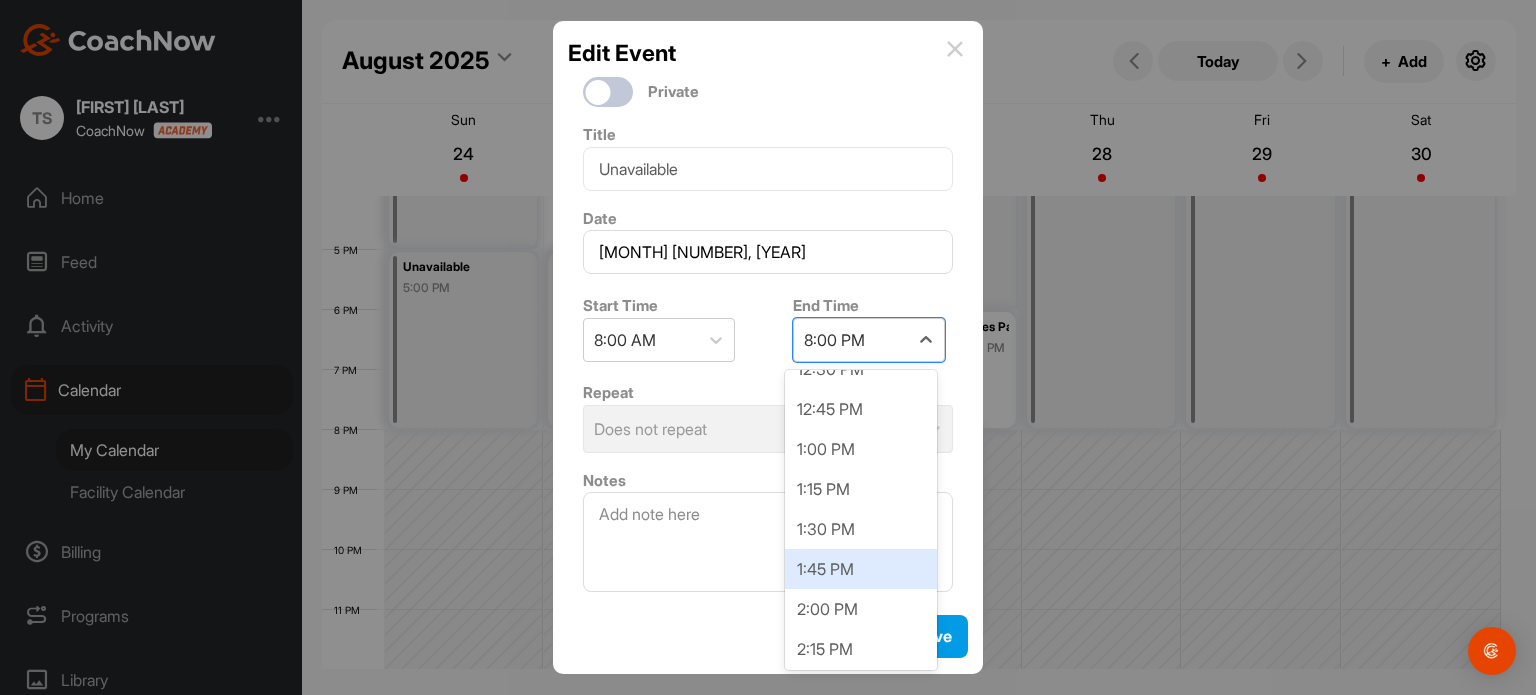 scroll, scrollTop: 706, scrollLeft: 0, axis: vertical 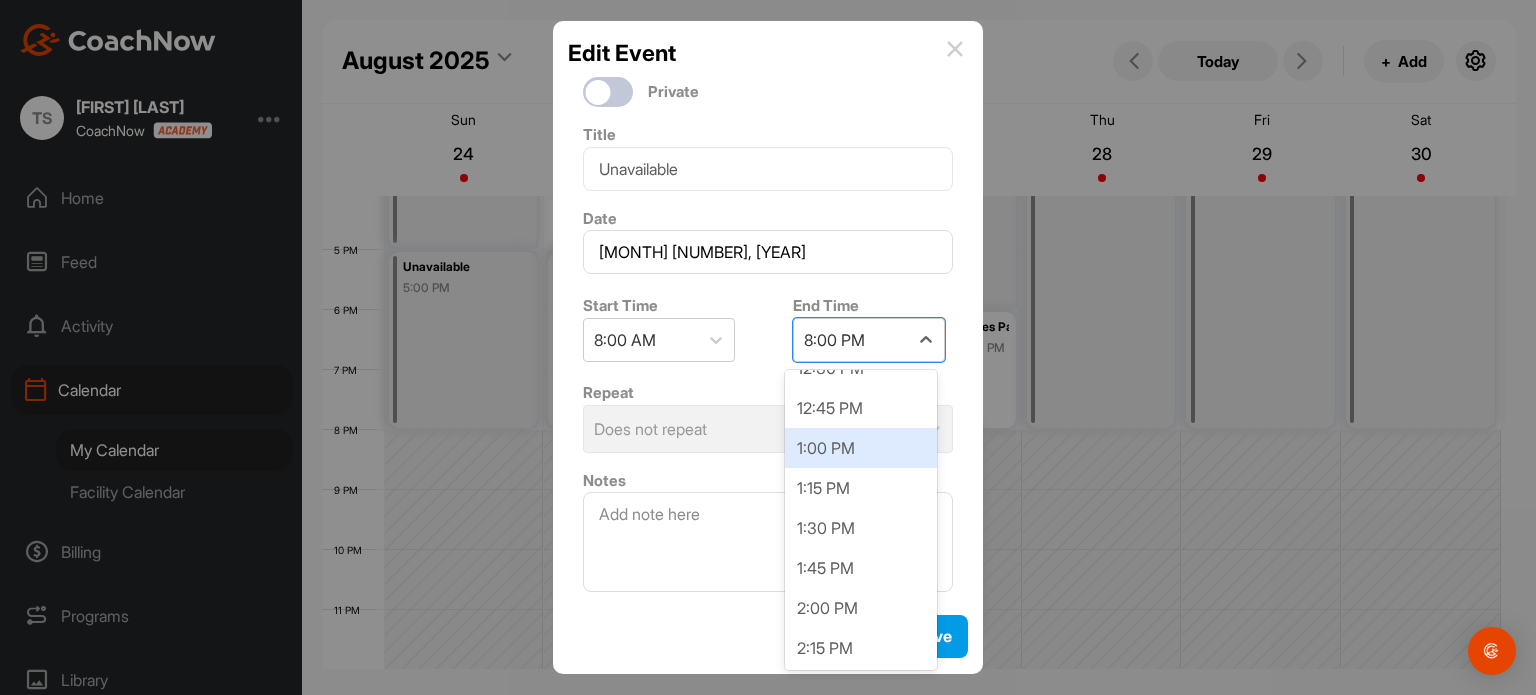 click on "1:00 PM" at bounding box center [861, 448] 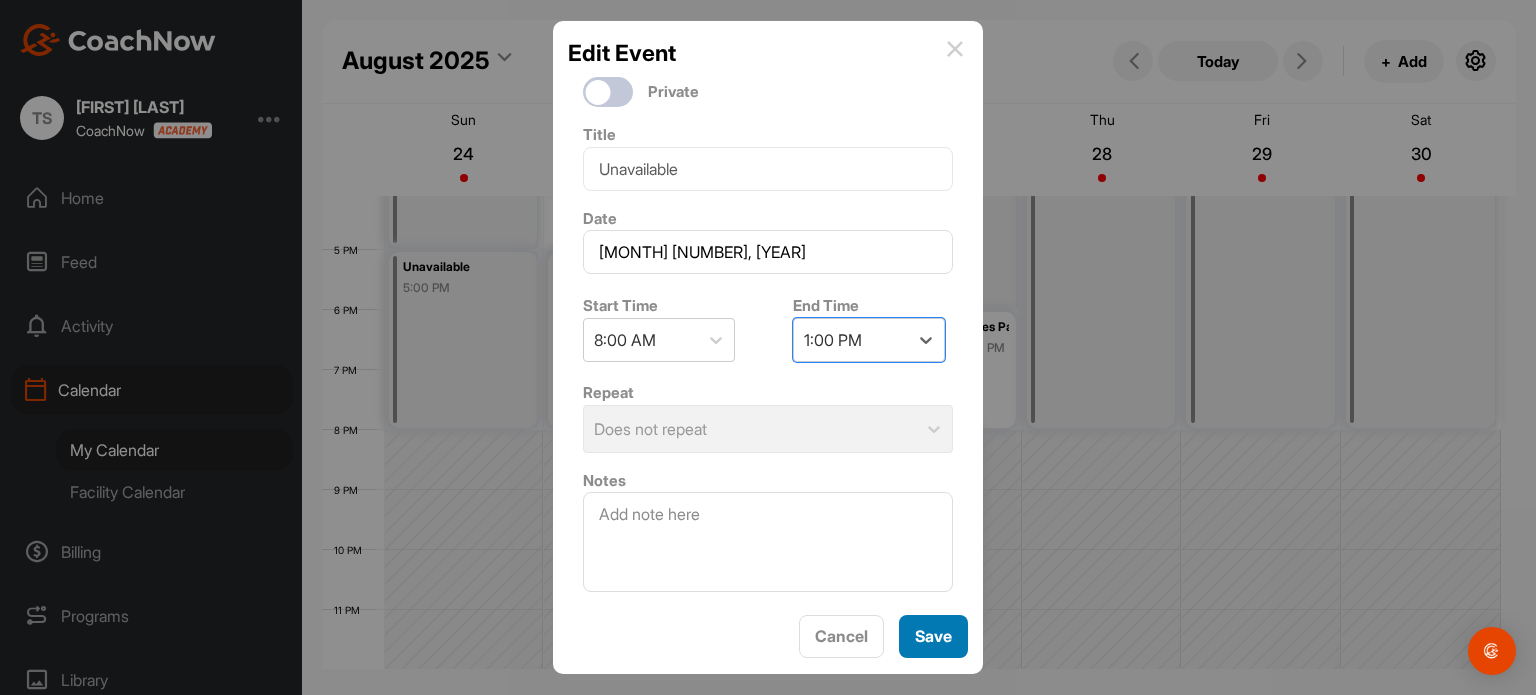 click on "Save" at bounding box center (933, 636) 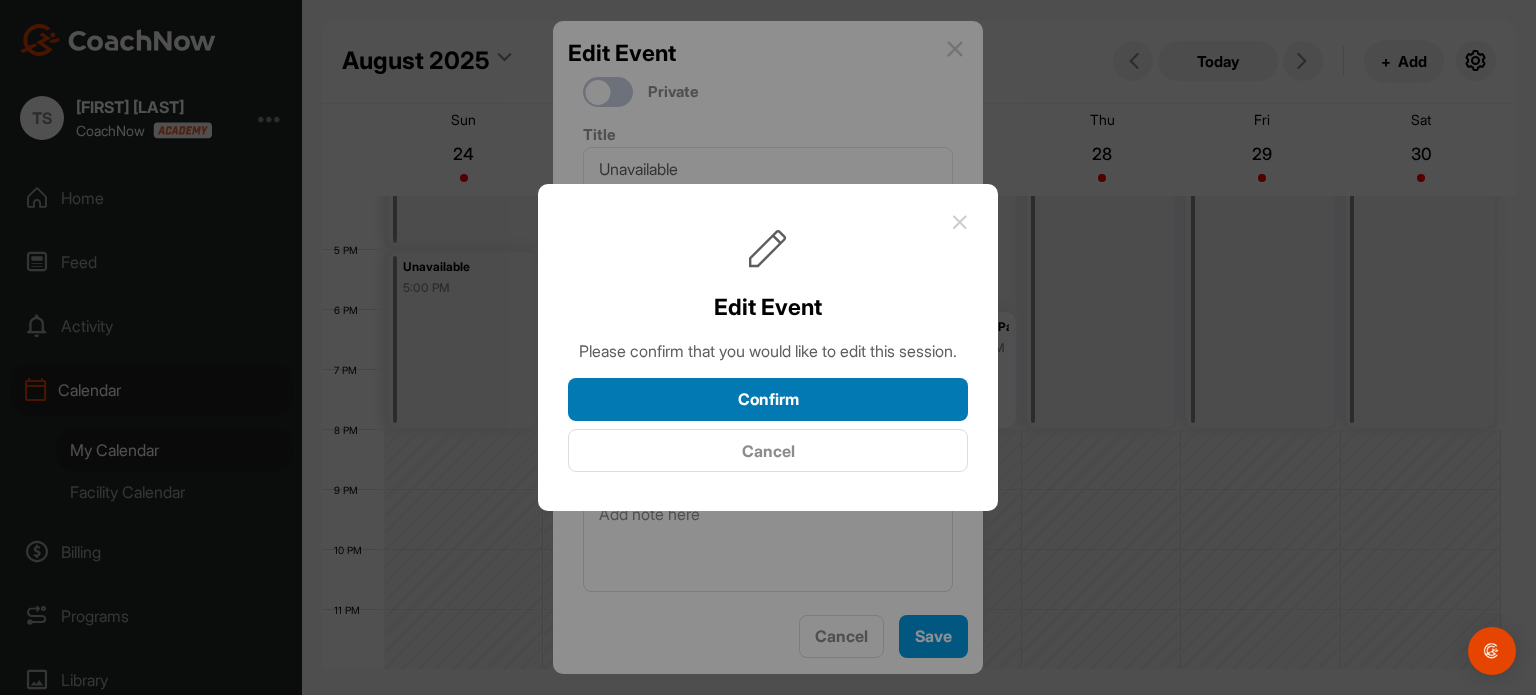 click on "Confirm" at bounding box center (768, 399) 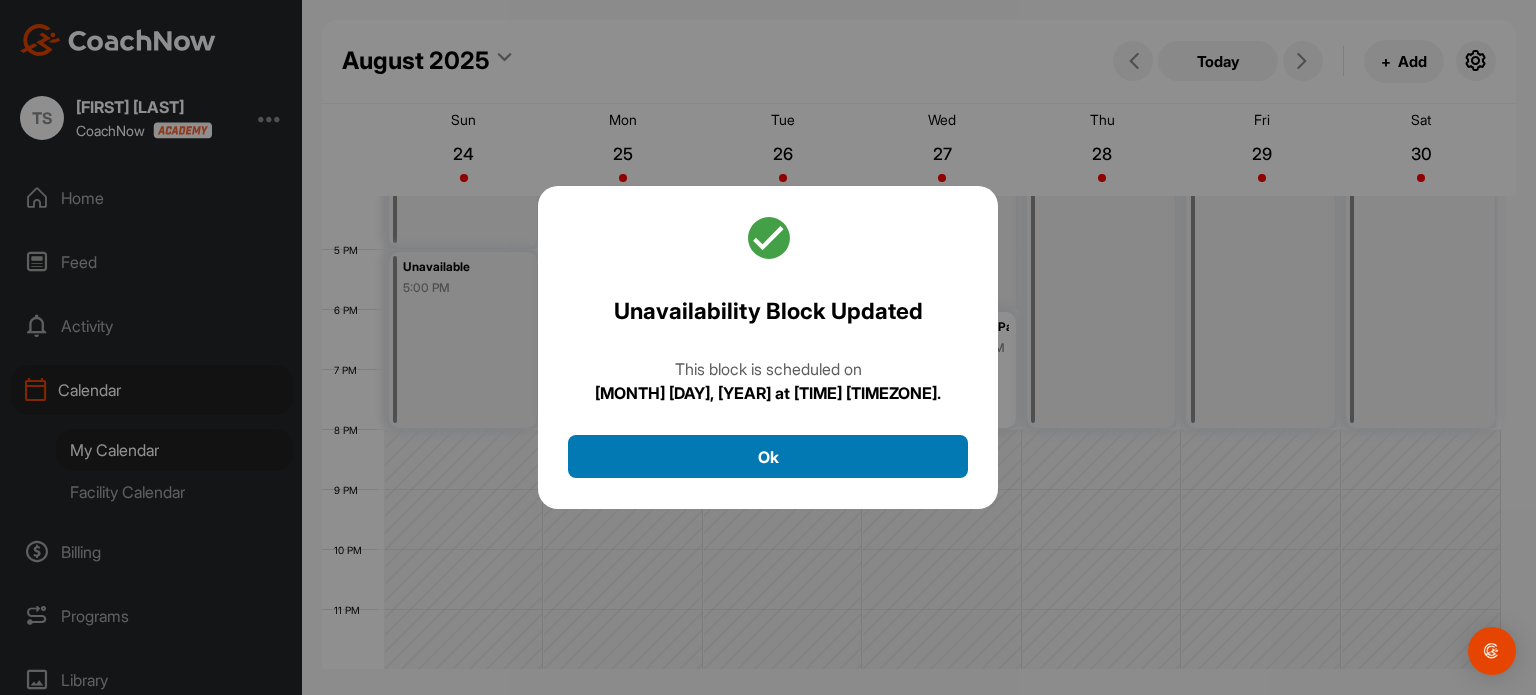 click on "Ok" at bounding box center (768, 456) 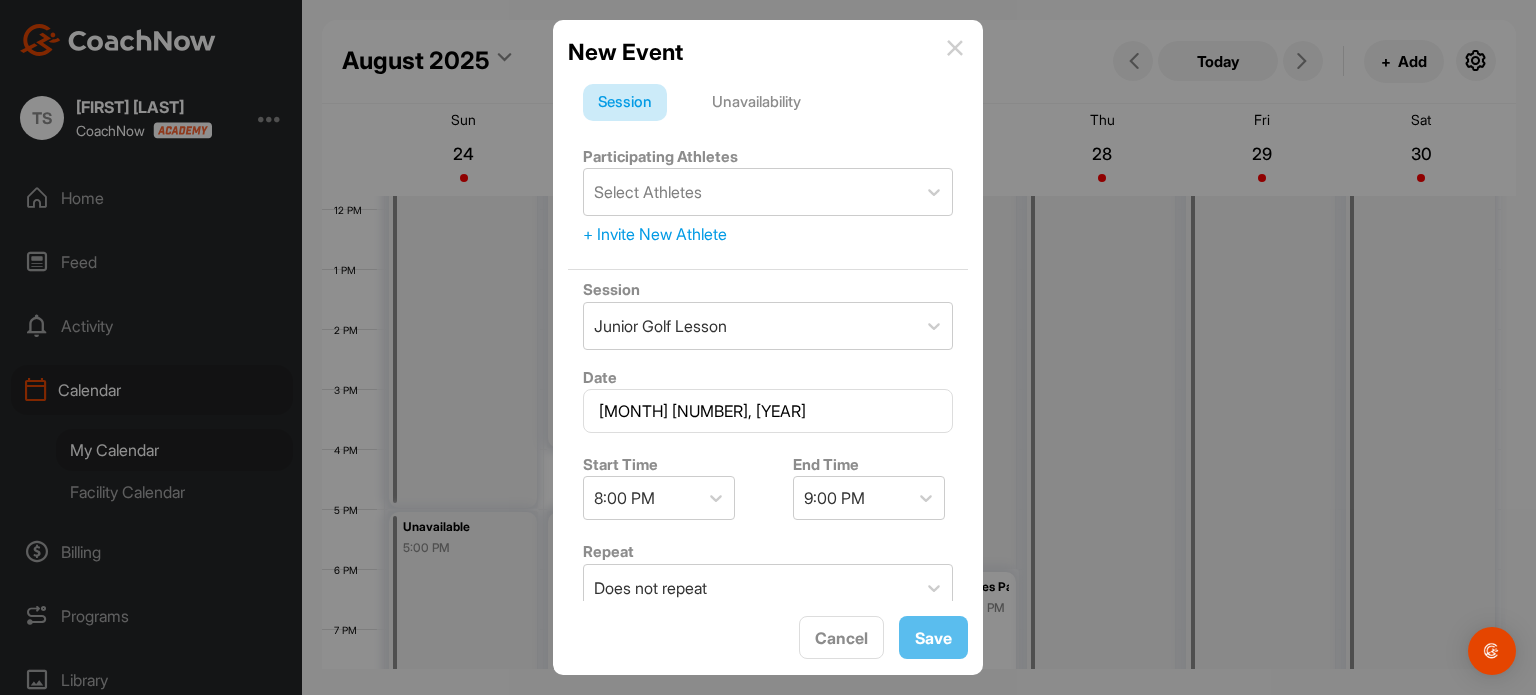 scroll, scrollTop: 701, scrollLeft: 0, axis: vertical 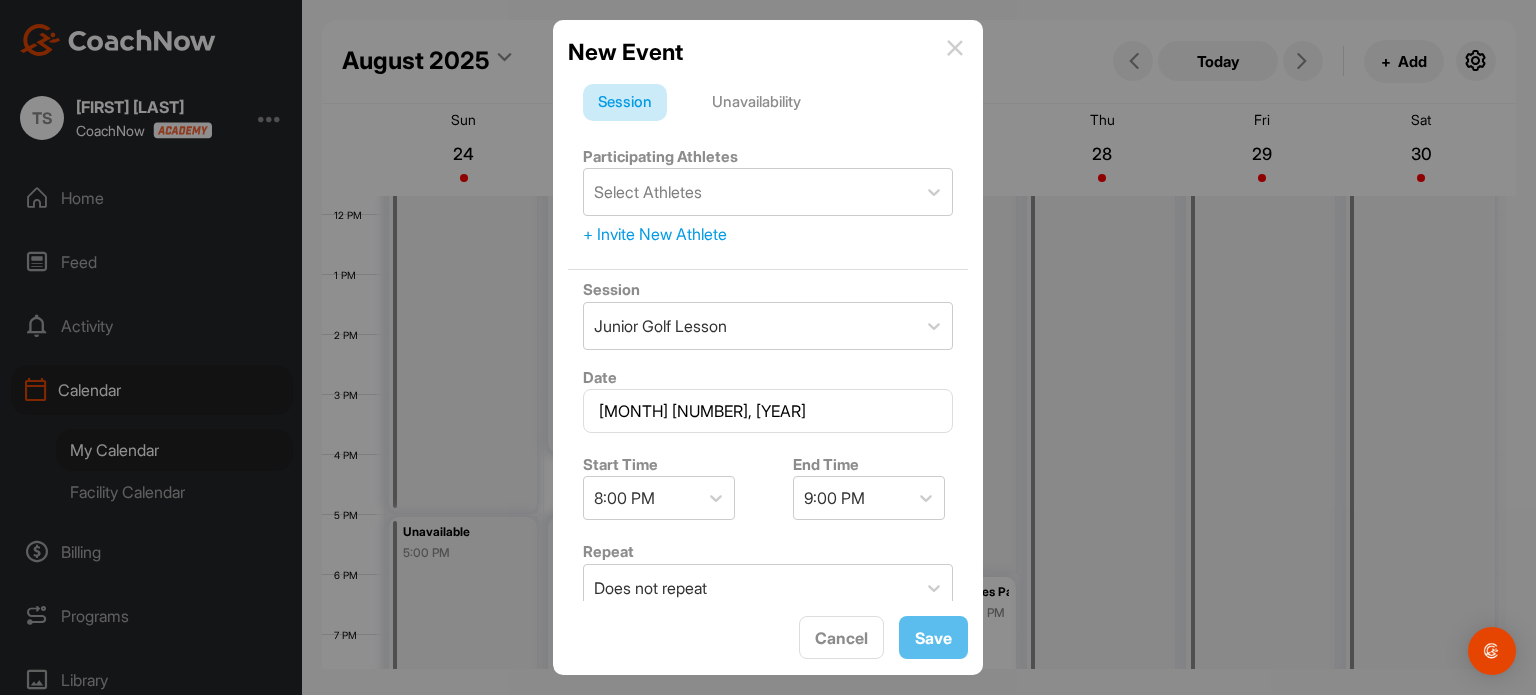 click at bounding box center (955, 48) 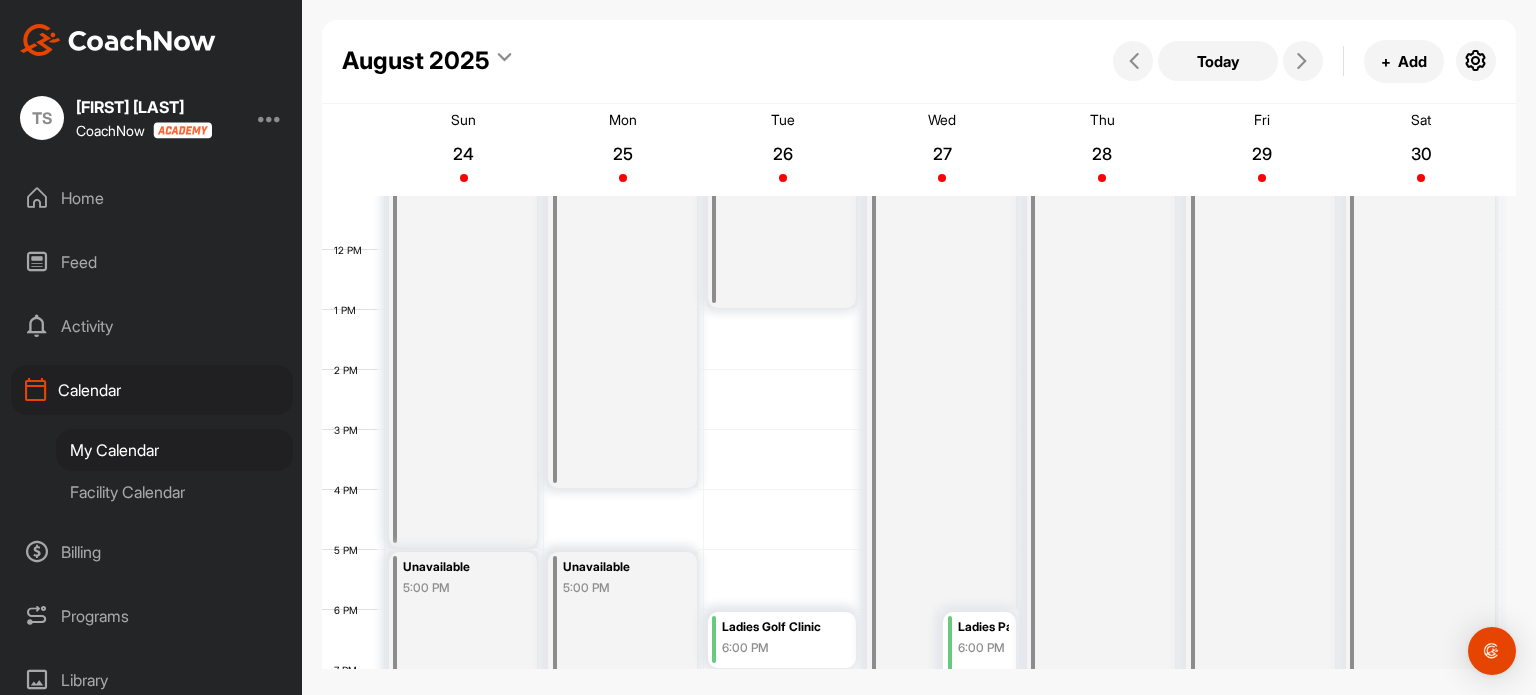 scroll, scrollTop: 669, scrollLeft: 0, axis: vertical 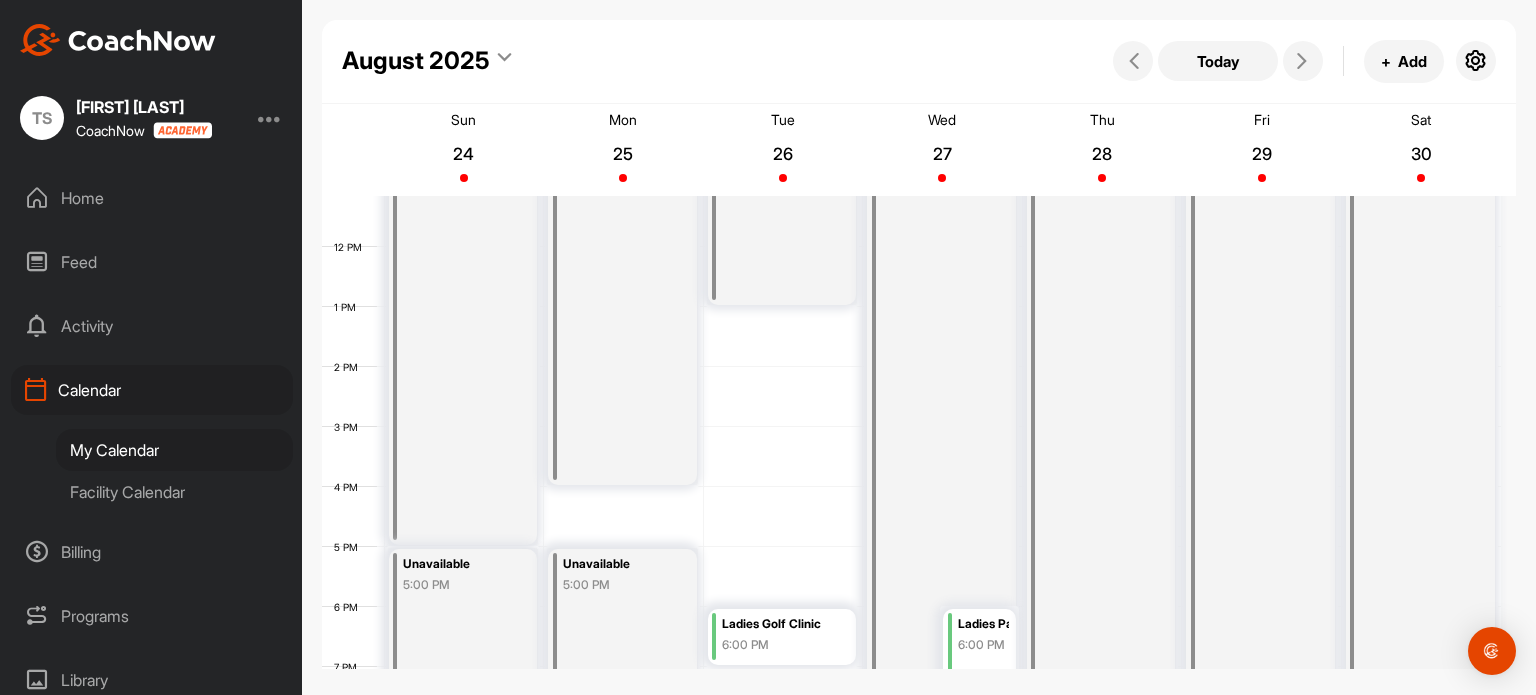 click on "12 AM 1 AM 2 AM 3 AM 4 AM 5 AM 6 AM 7 AM 8 AM 9 AM 10 AM 11 AM 12 PM 1 PM 2 PM 3 PM 4 PM 5 PM 6 PM 7 PM 8 PM 9 PM 10 PM 11 PM Unavailable 8:00 AM Unavailable 5:00 PM Unavailable 8:00 AM Unavailable 5:00 PM Unavailable 8:00 AM Ladies Golf Clinic 6:00 PM Unavailable 8:00 AM Ladies Par-Tee Night 6:00 PM Unavailable 8:00 AM Unavailable 8:00 AM Unavailable 8:00 AM" at bounding box center [911, 247] 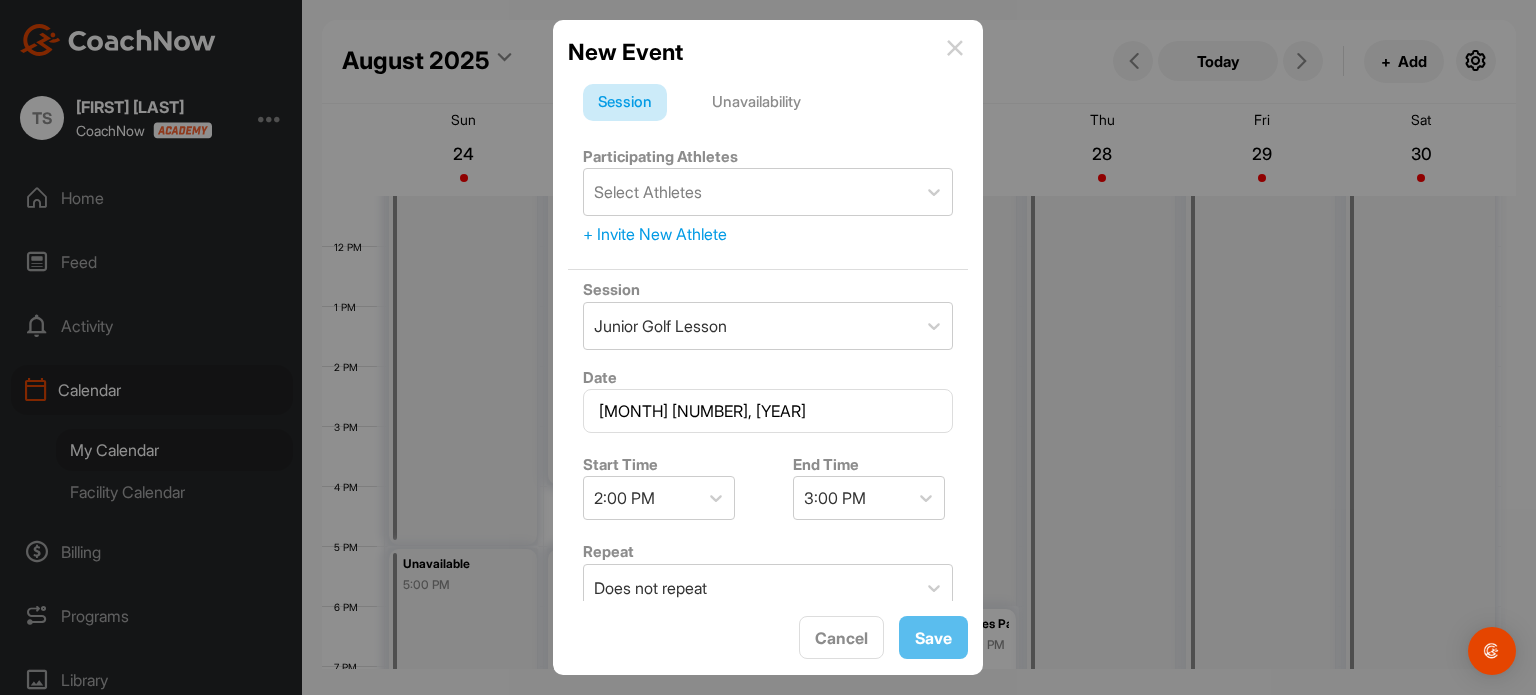 click on "Unavailability" at bounding box center [756, 103] 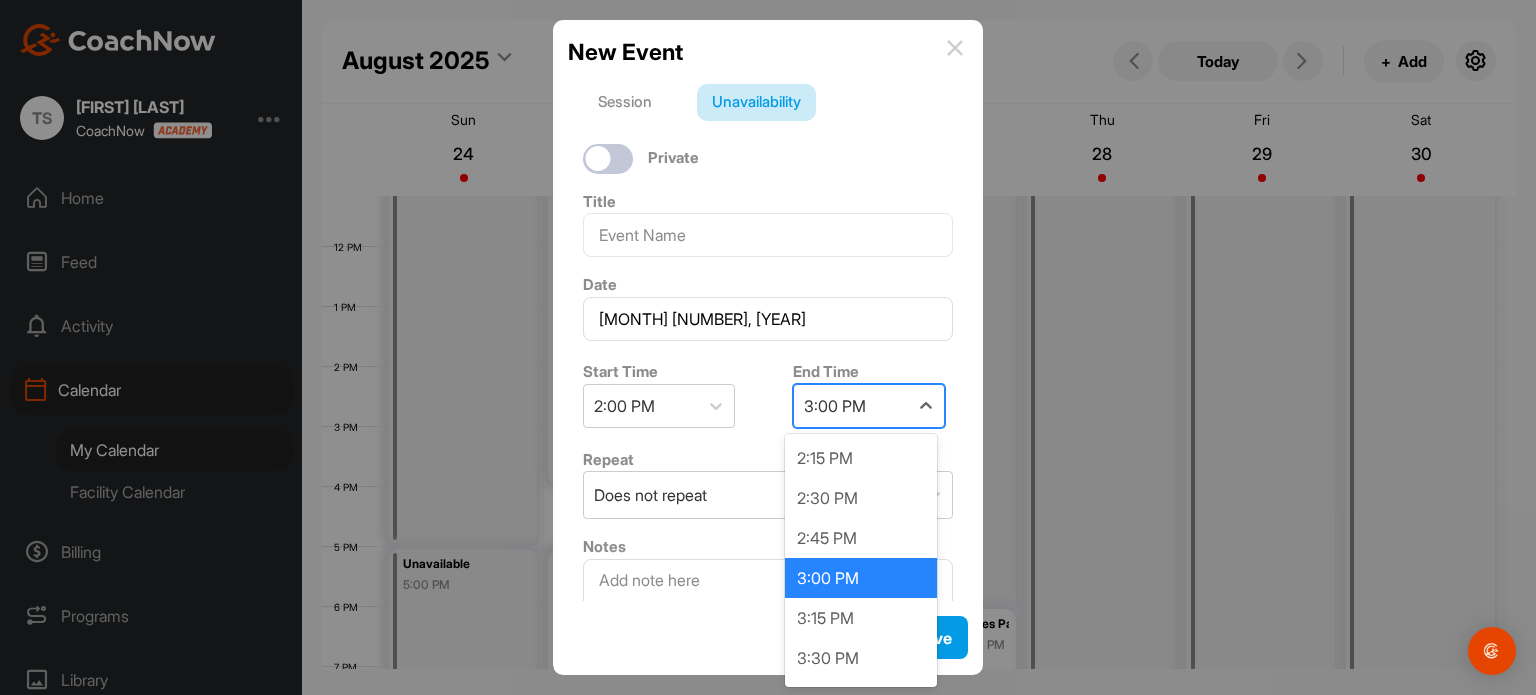 click on "3:00 PM" at bounding box center [851, 406] 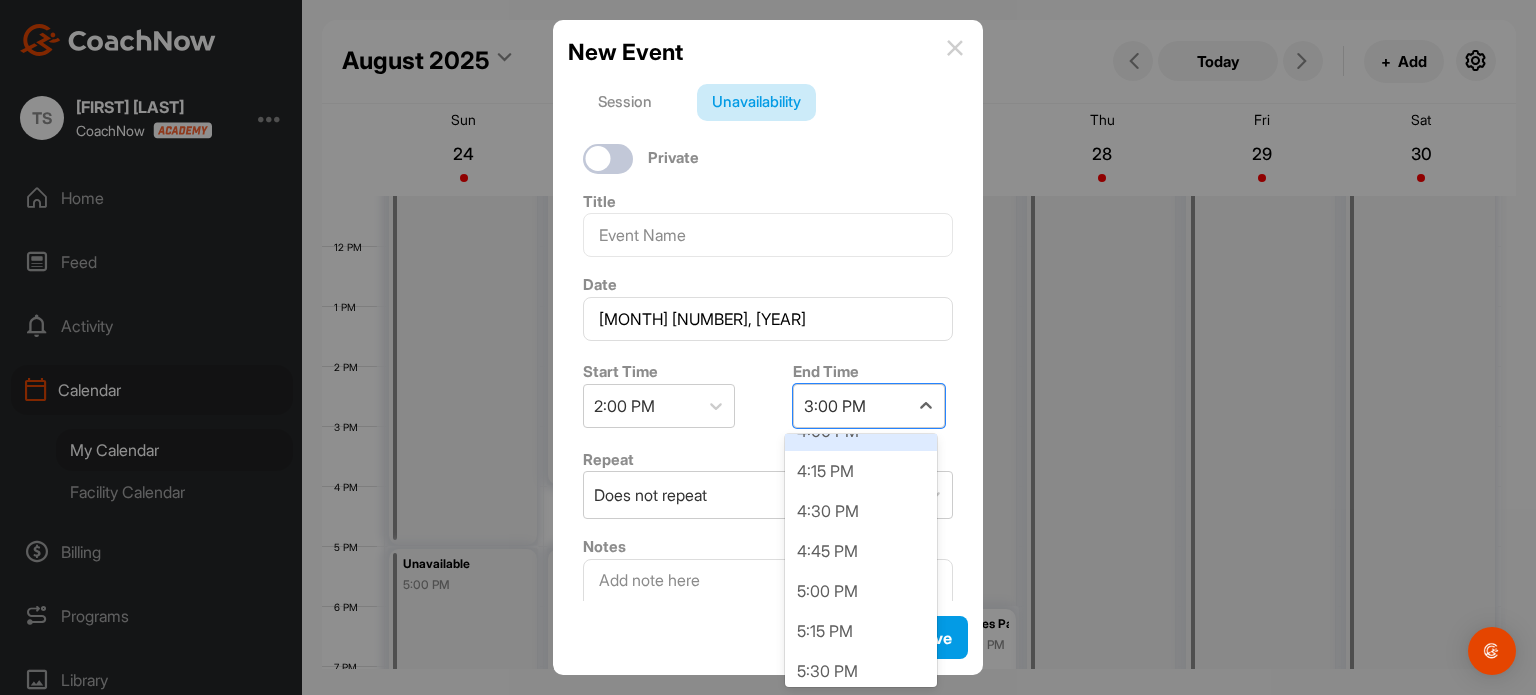 scroll, scrollTop: 310, scrollLeft: 0, axis: vertical 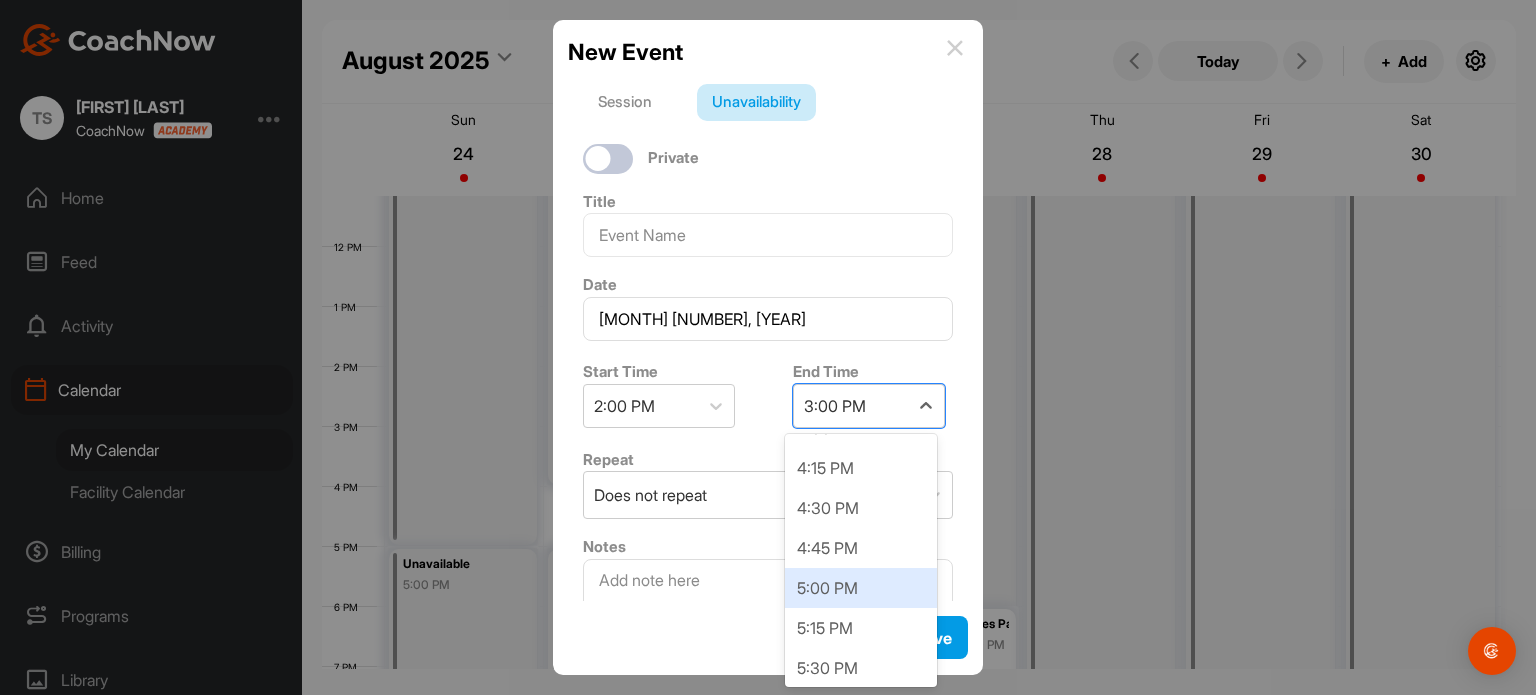 click on "5:00 PM" at bounding box center (861, 588) 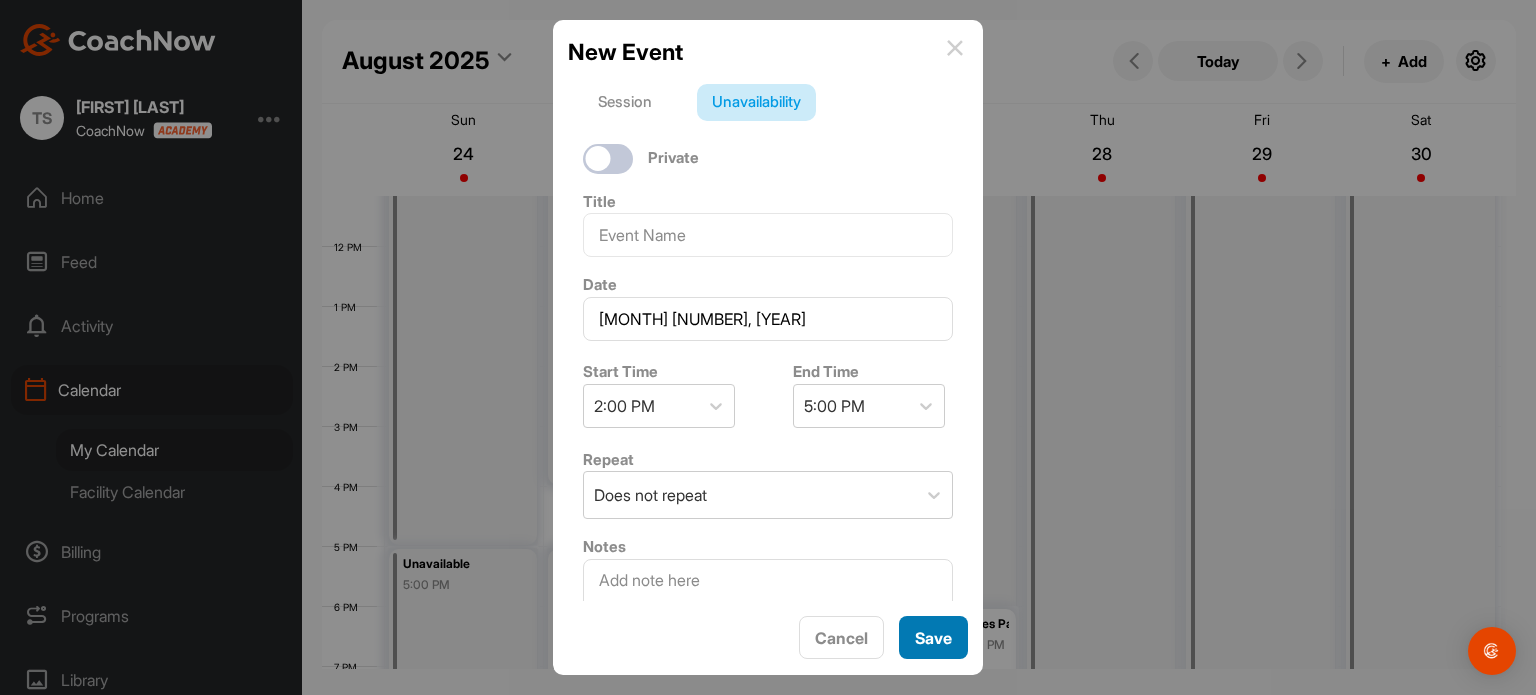 click on "Save" at bounding box center [933, 637] 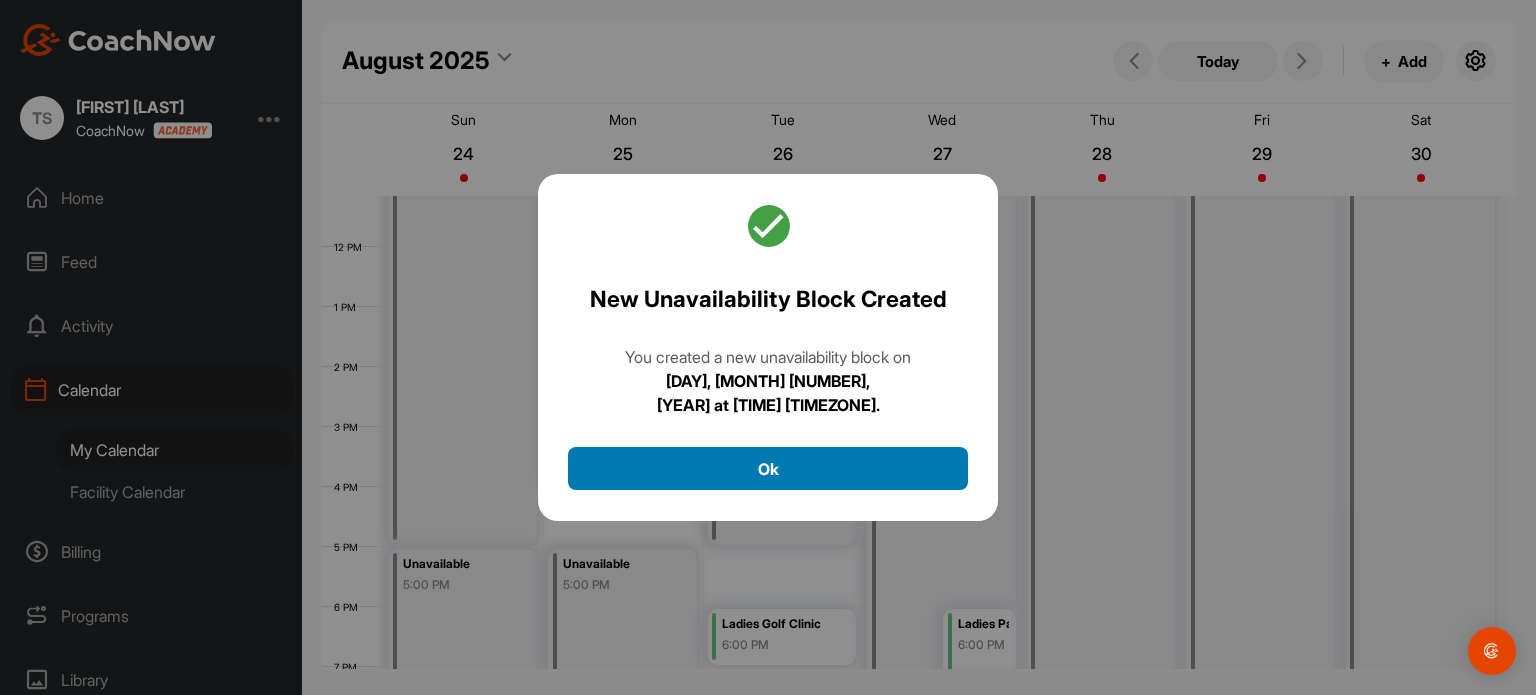 click on "Ok" at bounding box center [768, 468] 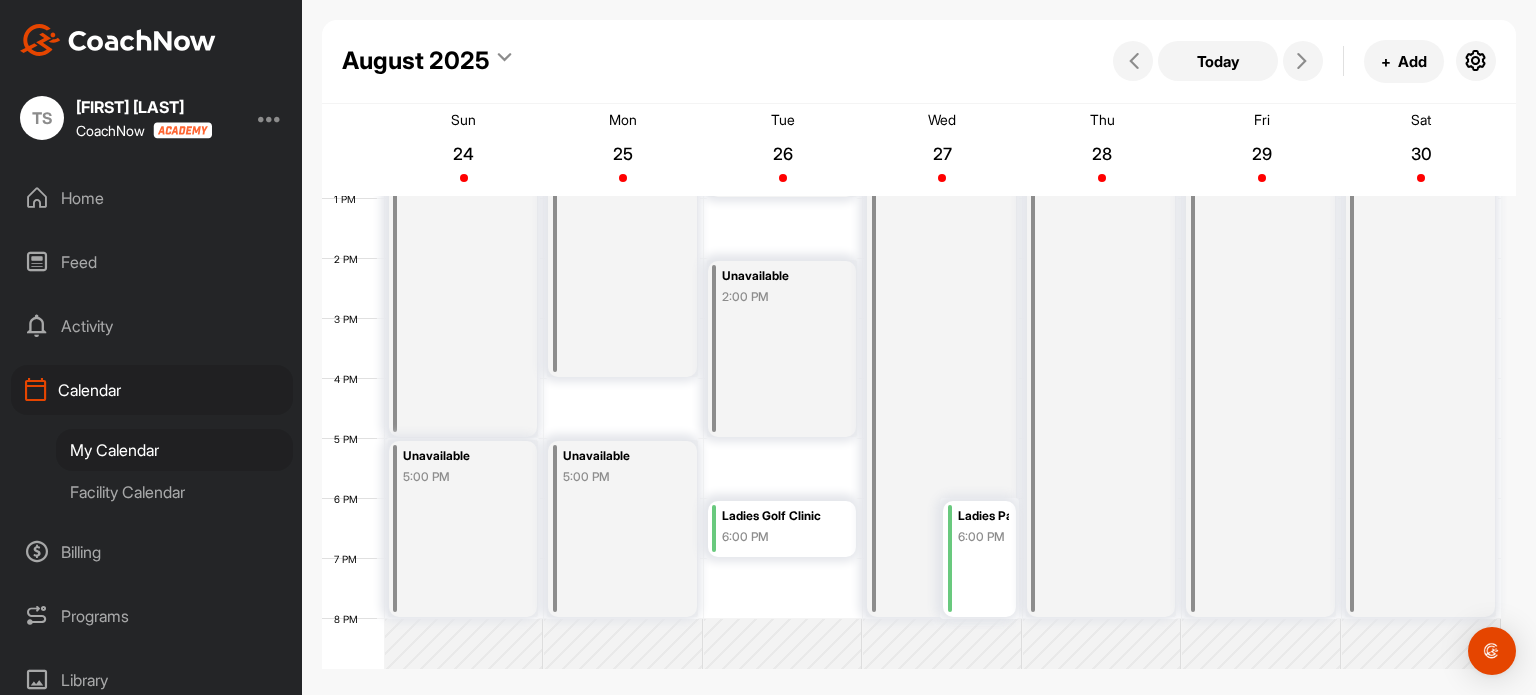 scroll, scrollTop: 779, scrollLeft: 0, axis: vertical 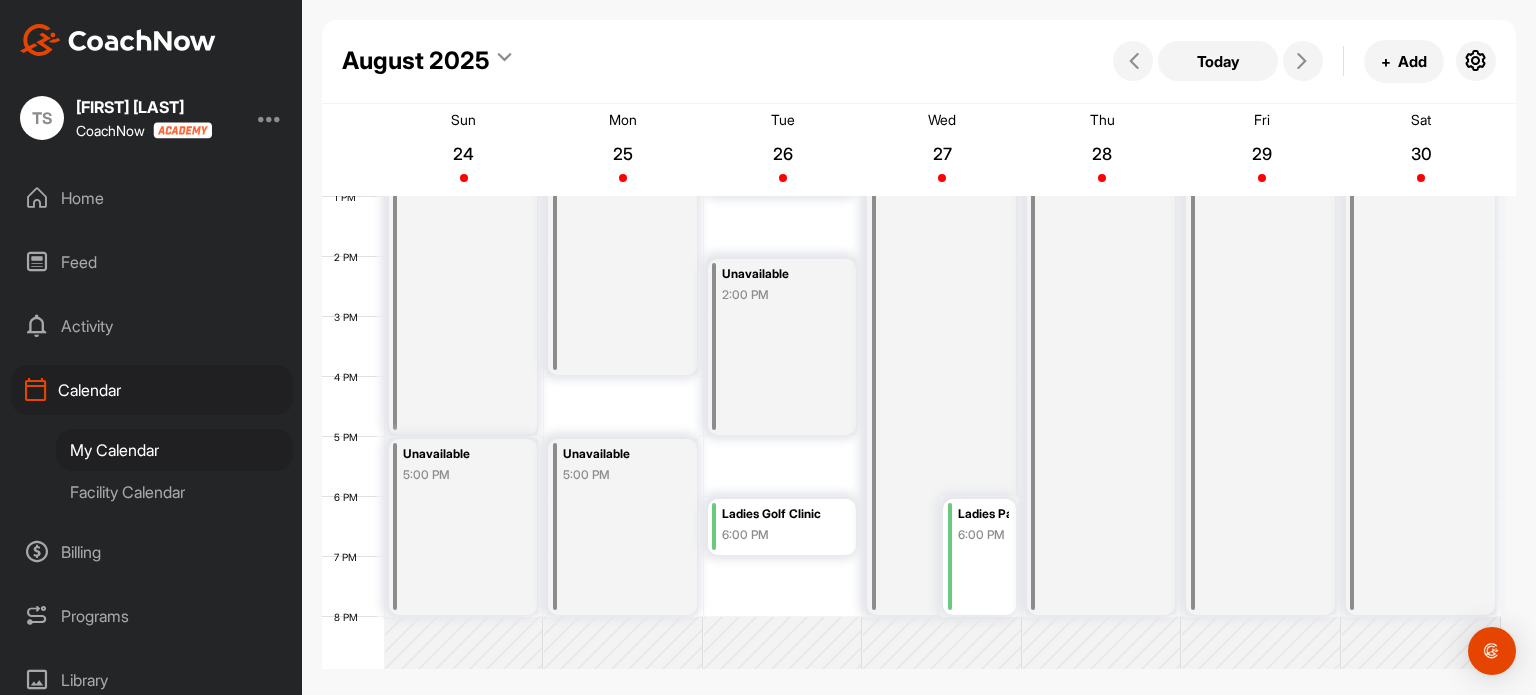 click on "12 AM 1 AM 2 AM 3 AM 4 AM 5 AM 6 AM 7 AM 8 AM 9 AM 10 AM 11 AM 12 PM 1 PM 2 PM 3 PM 4 PM 5 PM 6 PM 7 PM 8 PM 9 PM 10 PM 11 PM Unavailable 8:00 AM Unavailable 5:00 PM Unavailable 8:00 AM Unavailable 5:00 PM Unavailable 8:00 AM Unavailable 2:00 PM Ladies Golf Clinic 6:00 PM Unavailable 8:00 AM Ladies Par-Tee Night 6:00 PM Unavailable 8:00 AM Unavailable 8:00 AM Unavailable 8:00 AM" at bounding box center (911, 137) 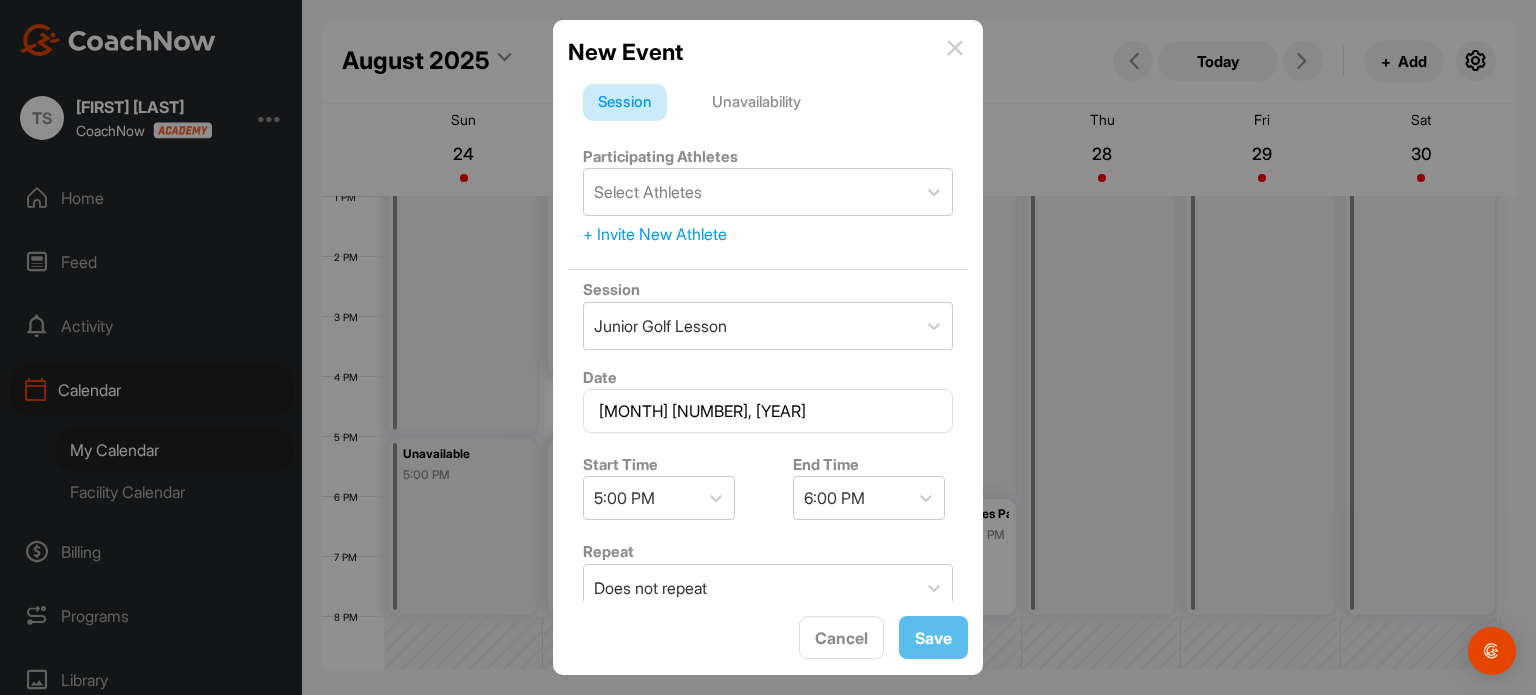 click on "Unavailability" at bounding box center (756, 103) 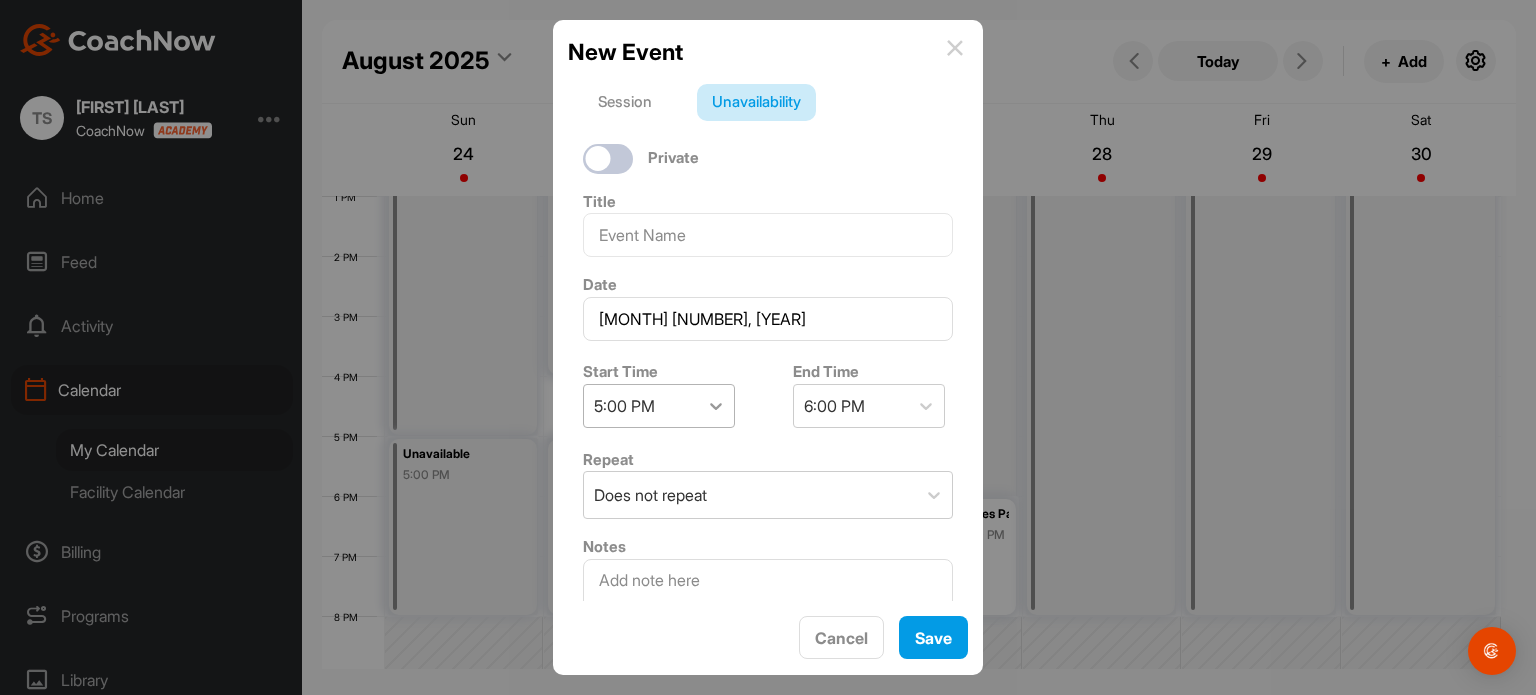 click at bounding box center (716, 406) 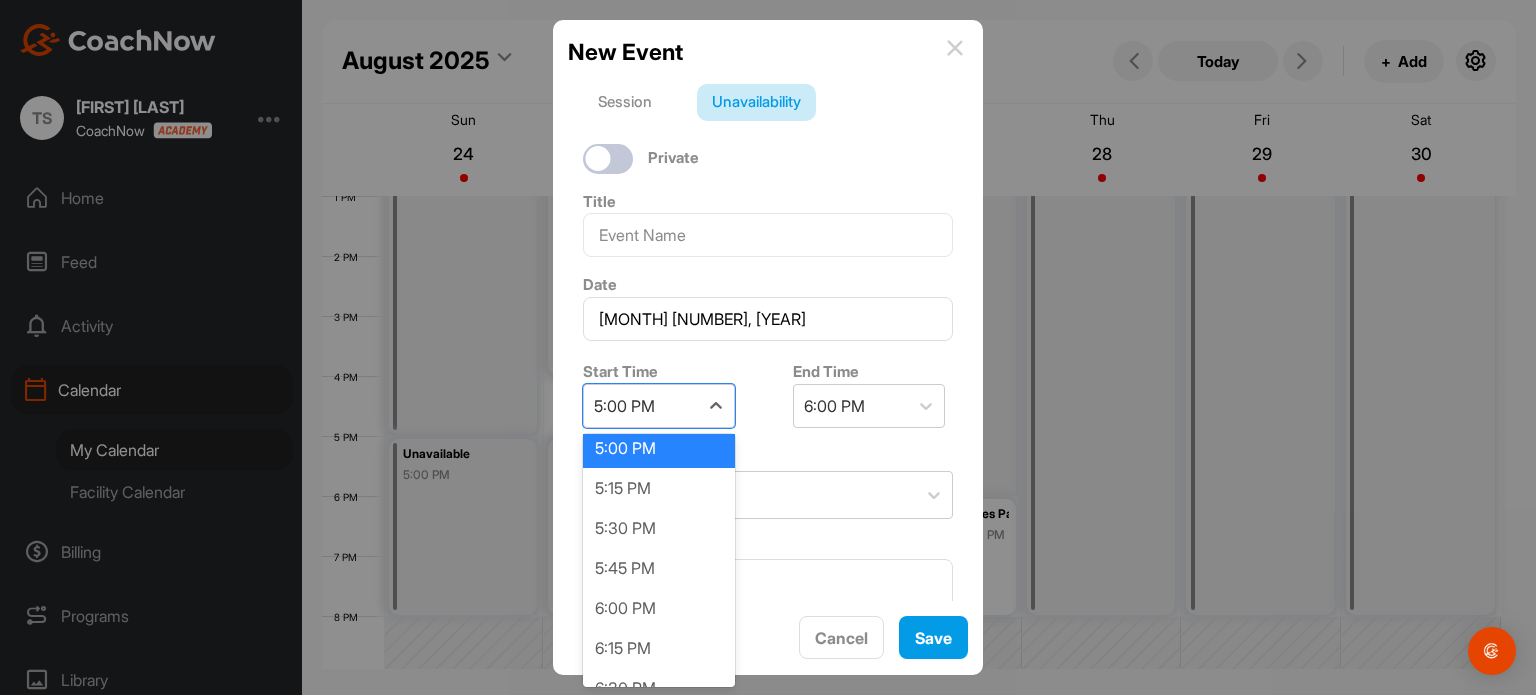 scroll, scrollTop: 2733, scrollLeft: 0, axis: vertical 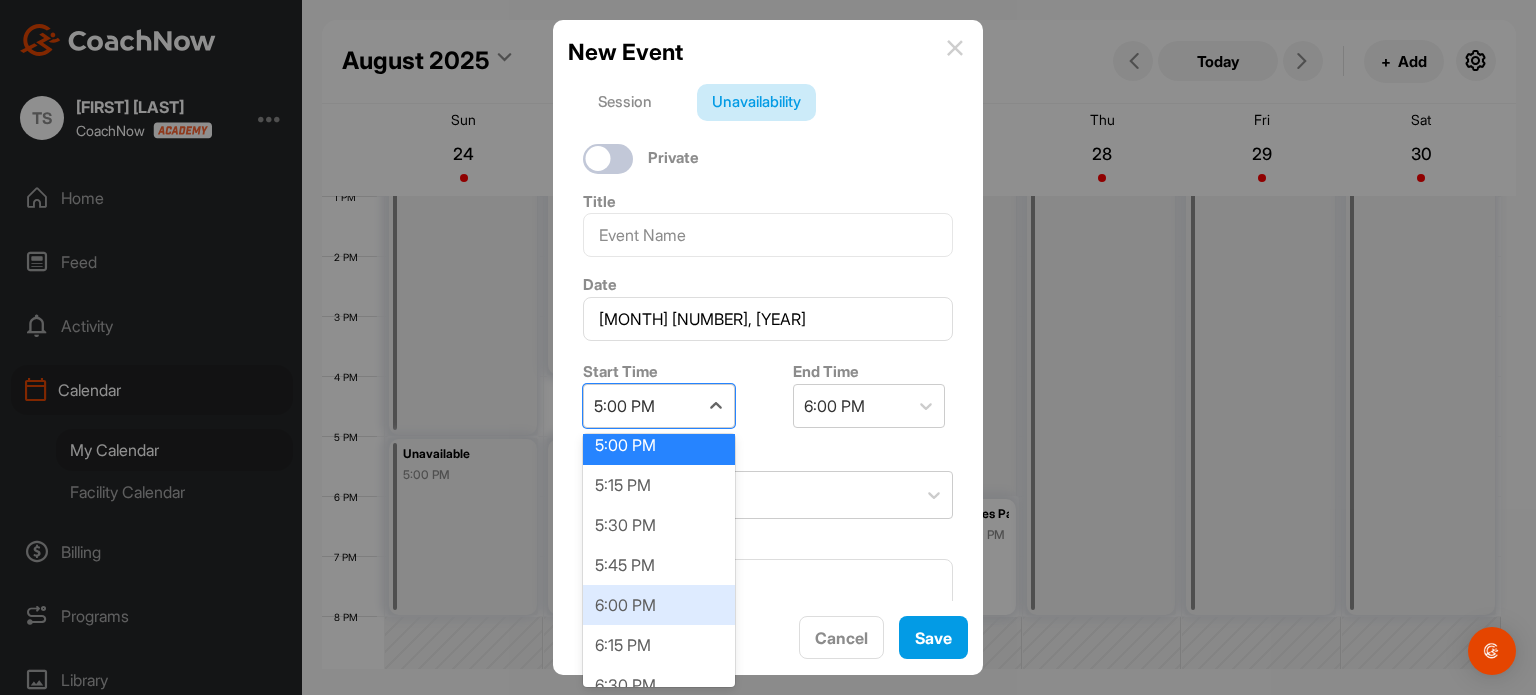 click on "6:00 PM" at bounding box center (659, 605) 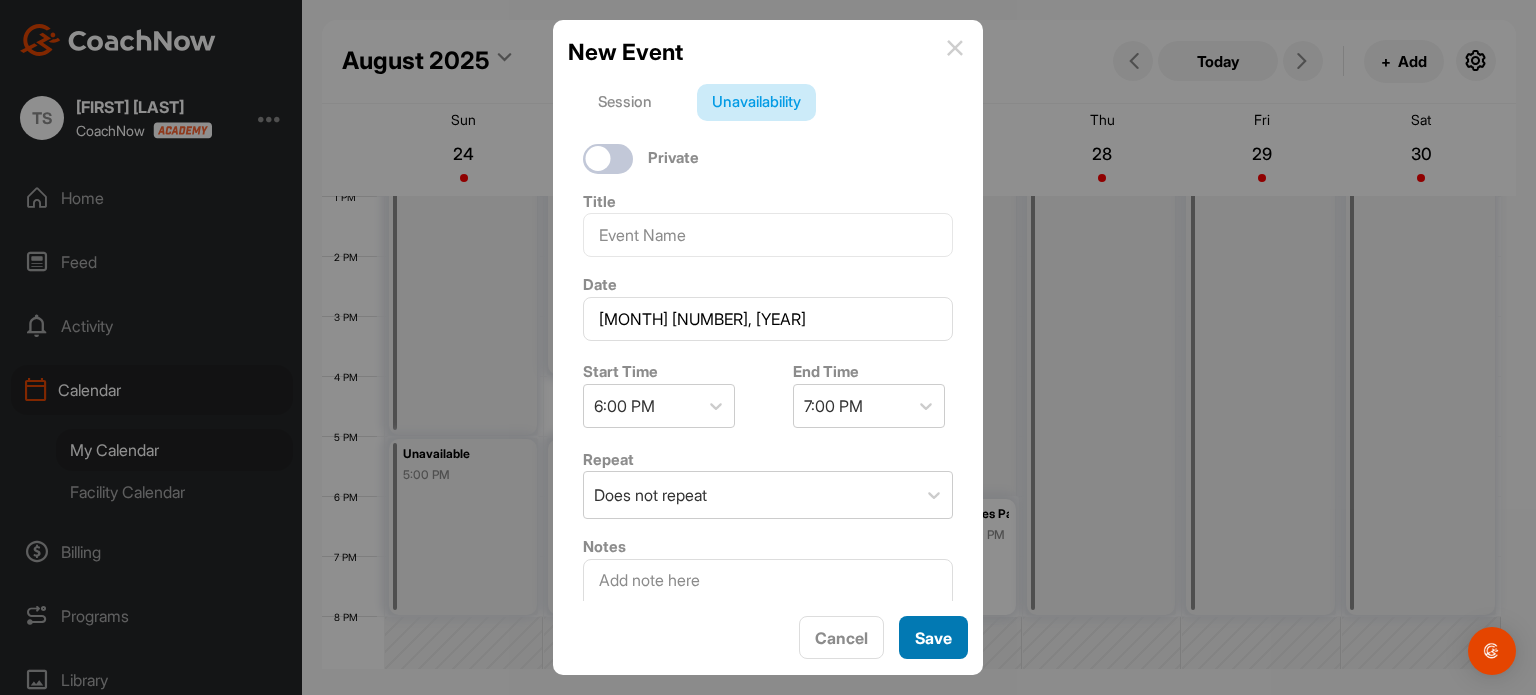 click on "Save" at bounding box center [933, 637] 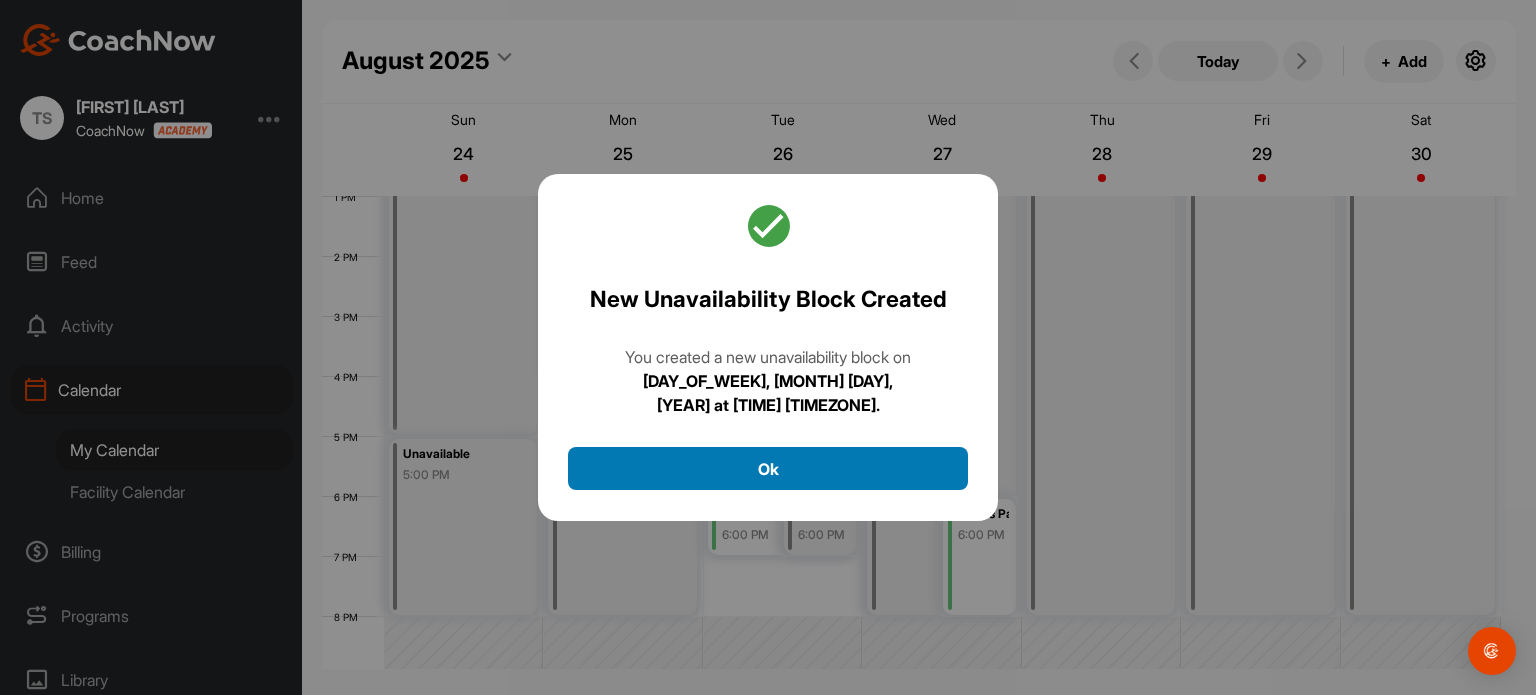 click on "Ok" at bounding box center [768, 468] 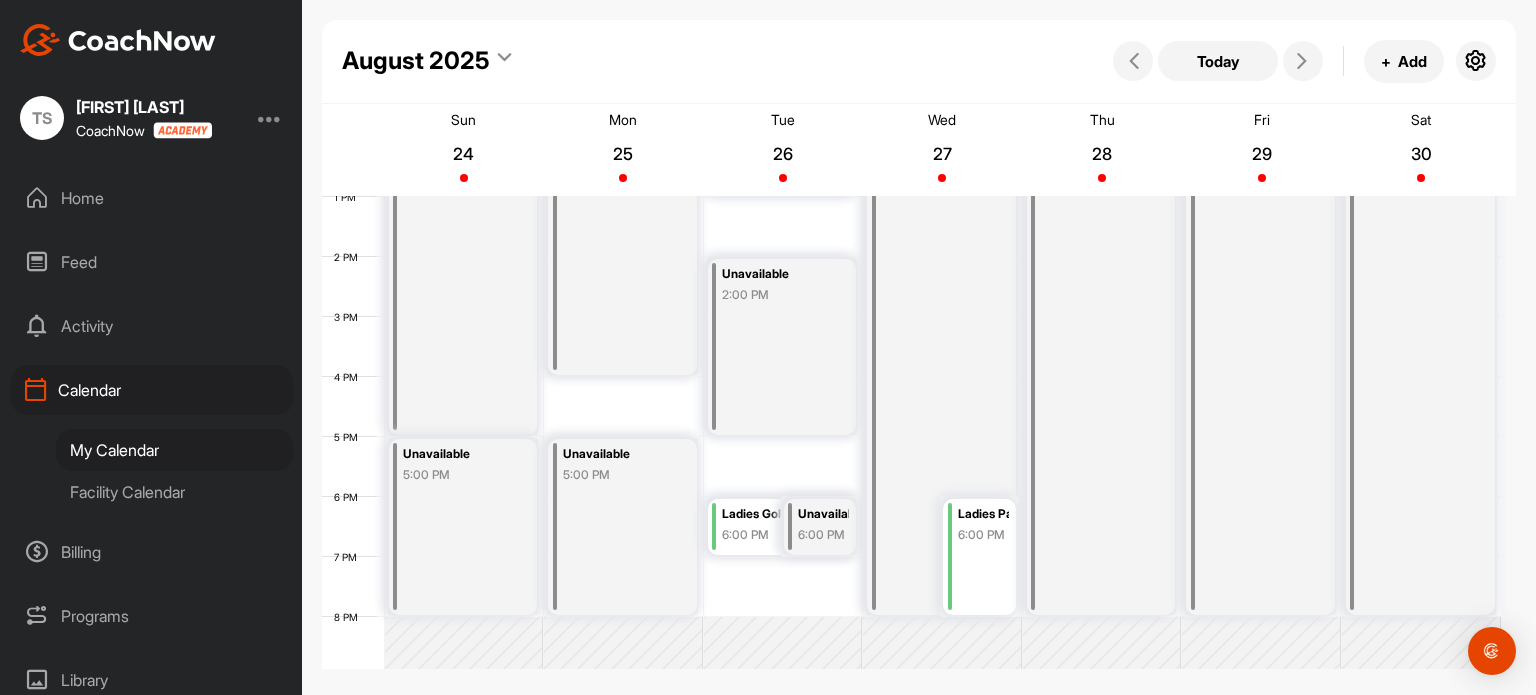 click on "Unavailable 8:00 AM" at bounding box center [1101, 257] 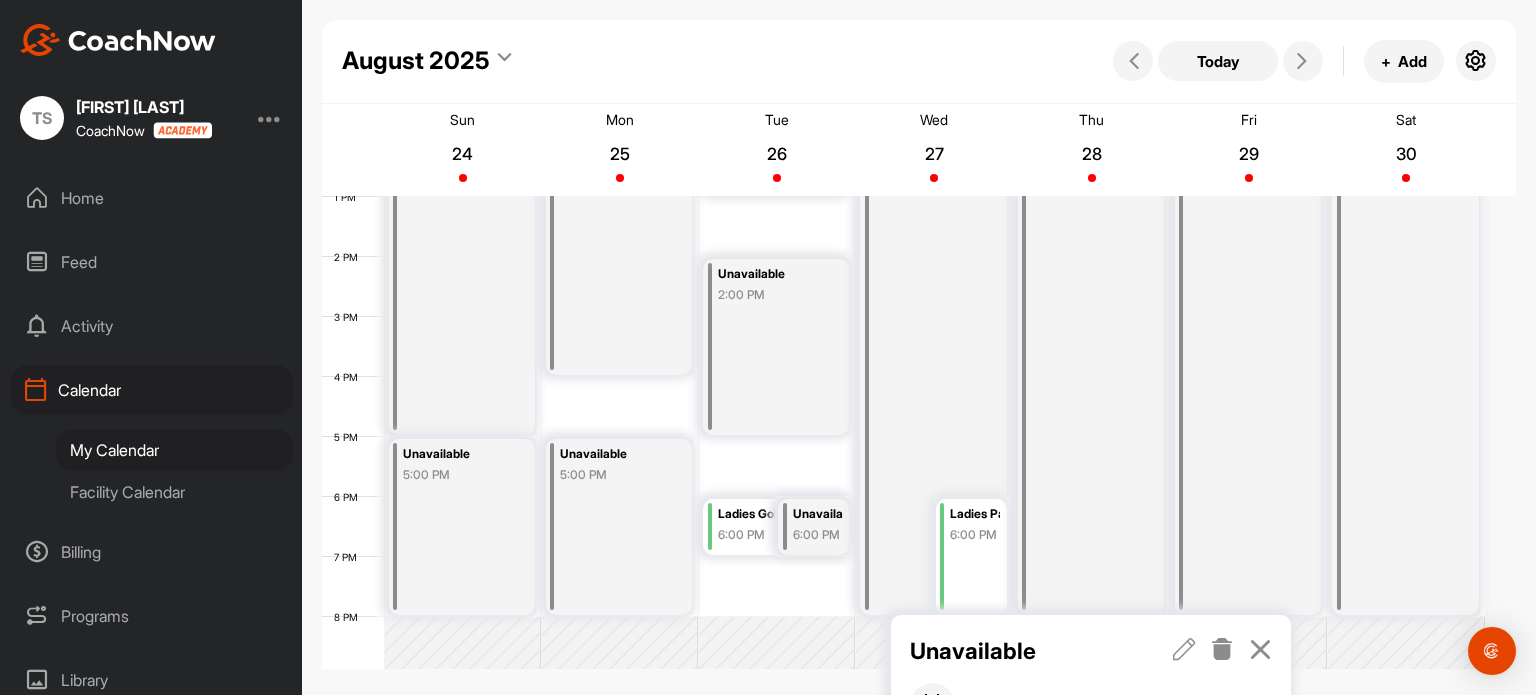 click at bounding box center [1260, 651] 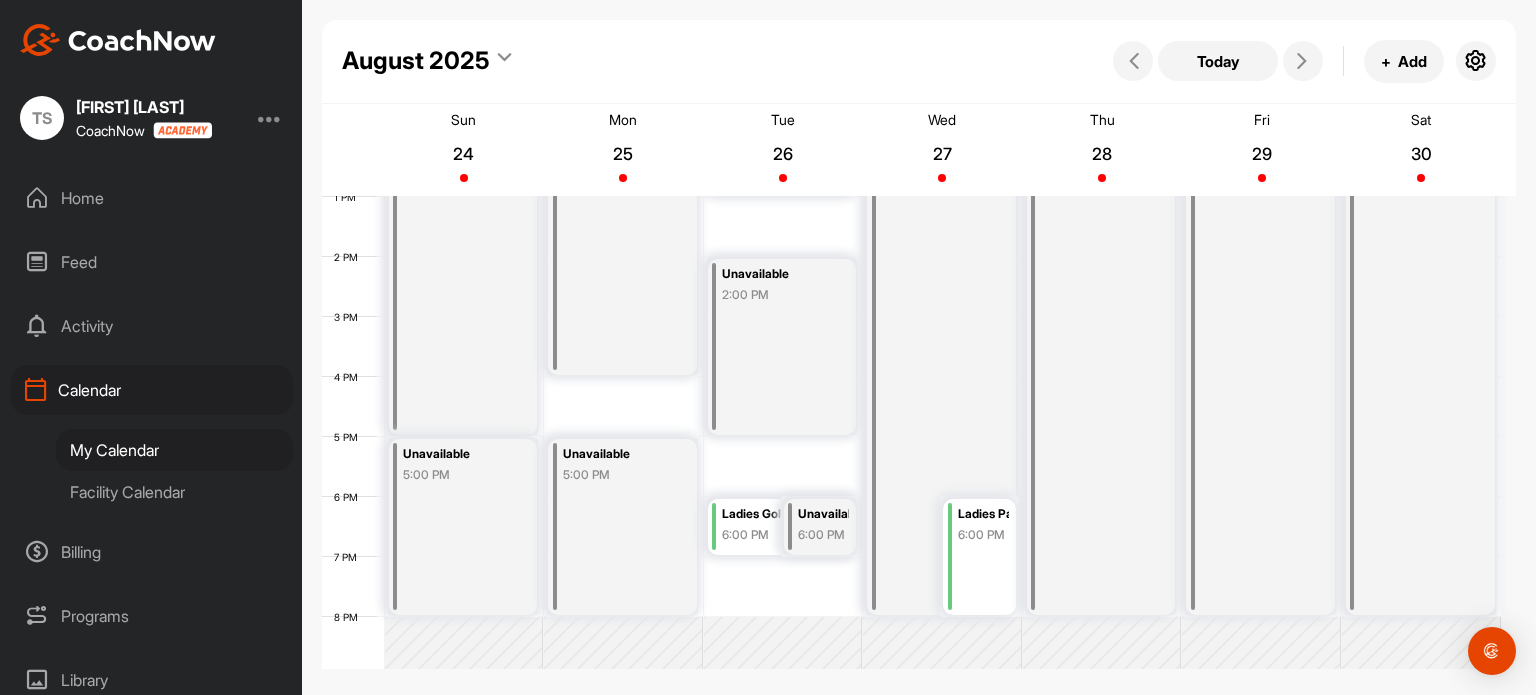 click on "Unavailable 8:00 AM" at bounding box center [1101, 257] 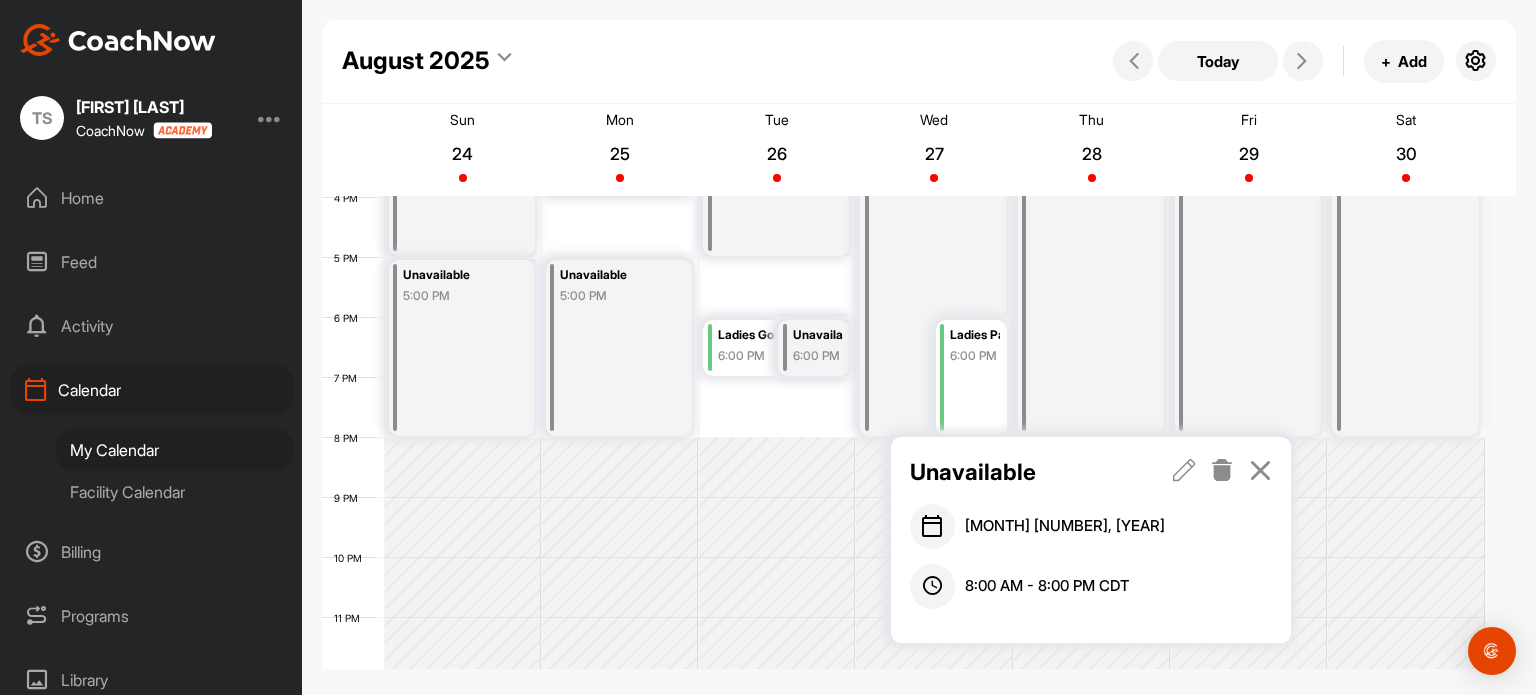 scroll, scrollTop: 960, scrollLeft: 0, axis: vertical 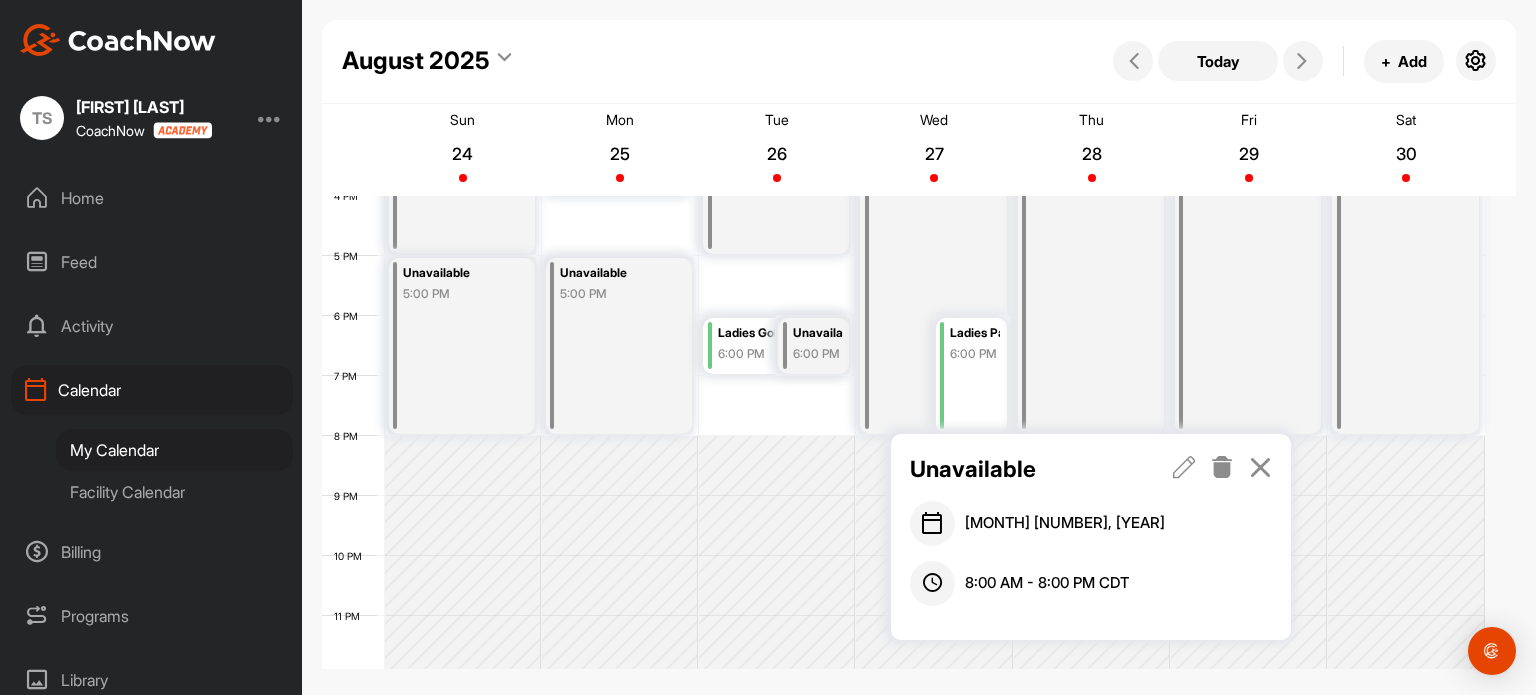 click at bounding box center (1184, 467) 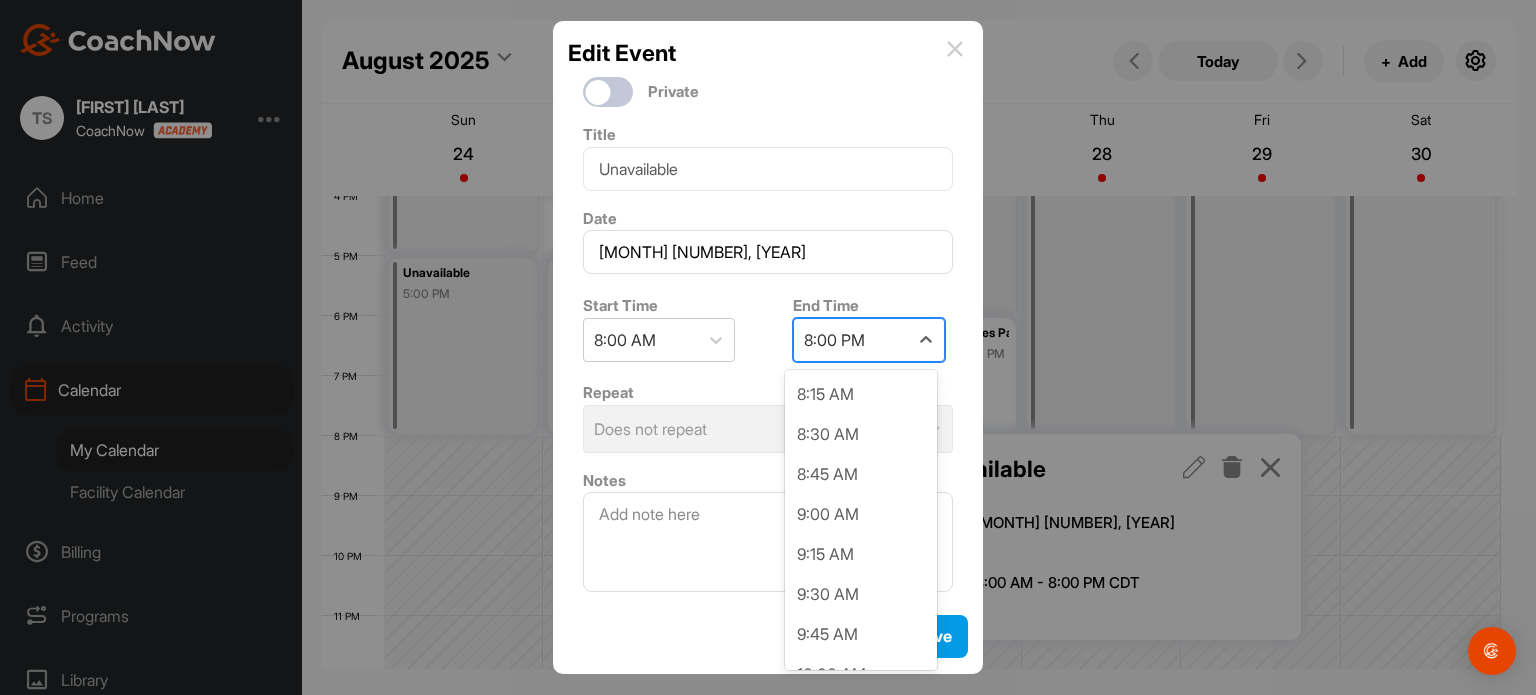 scroll, scrollTop: 1637, scrollLeft: 0, axis: vertical 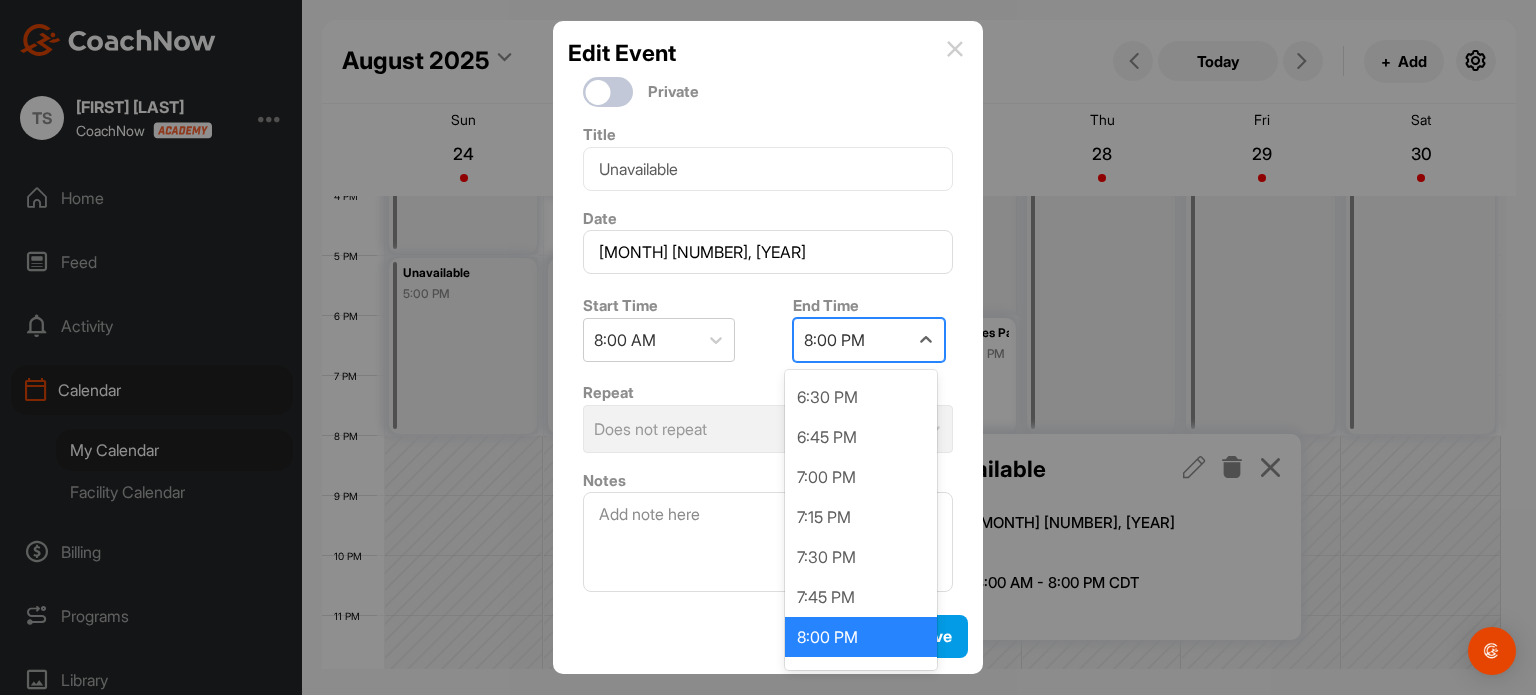 click on "8:00 PM" at bounding box center [851, 340] 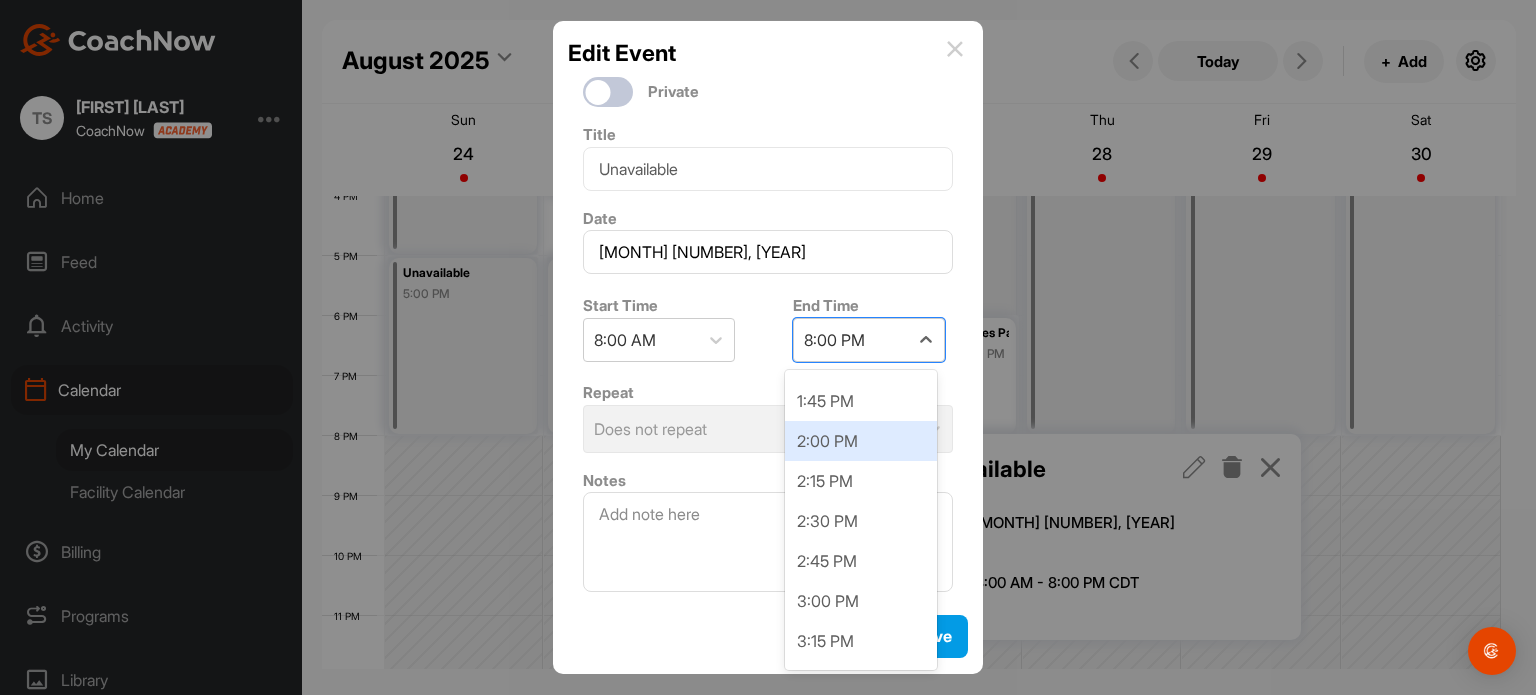scroll, scrollTop: 856, scrollLeft: 0, axis: vertical 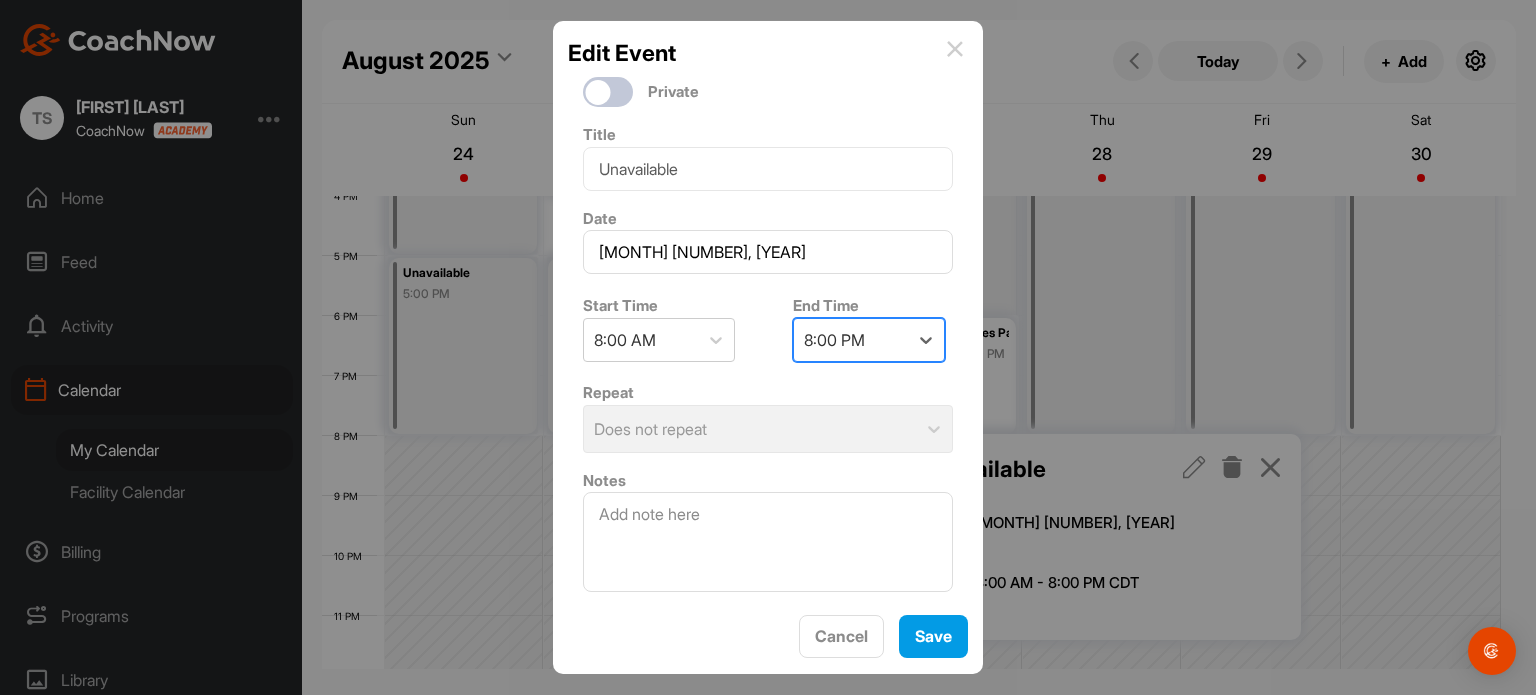 click on "8:00 PM" at bounding box center (851, 340) 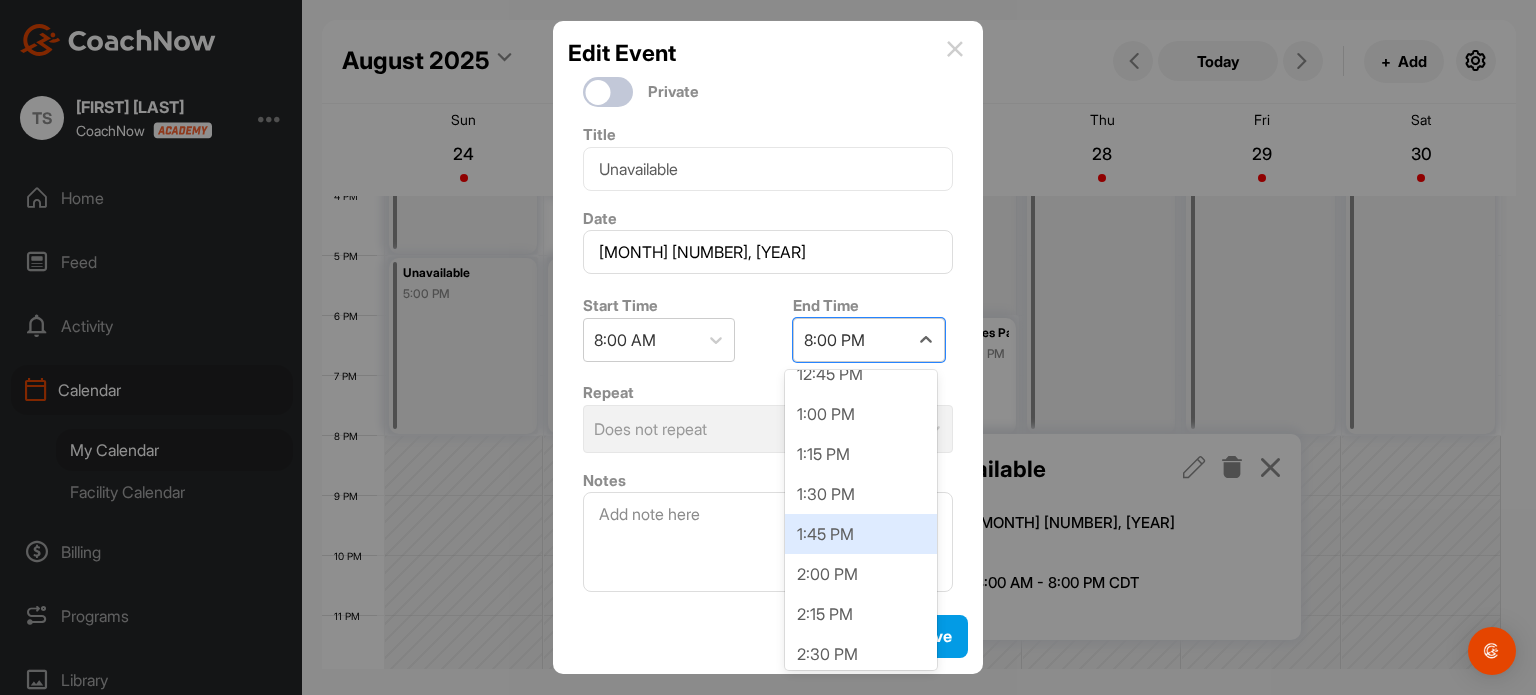 scroll, scrollTop: 732, scrollLeft: 0, axis: vertical 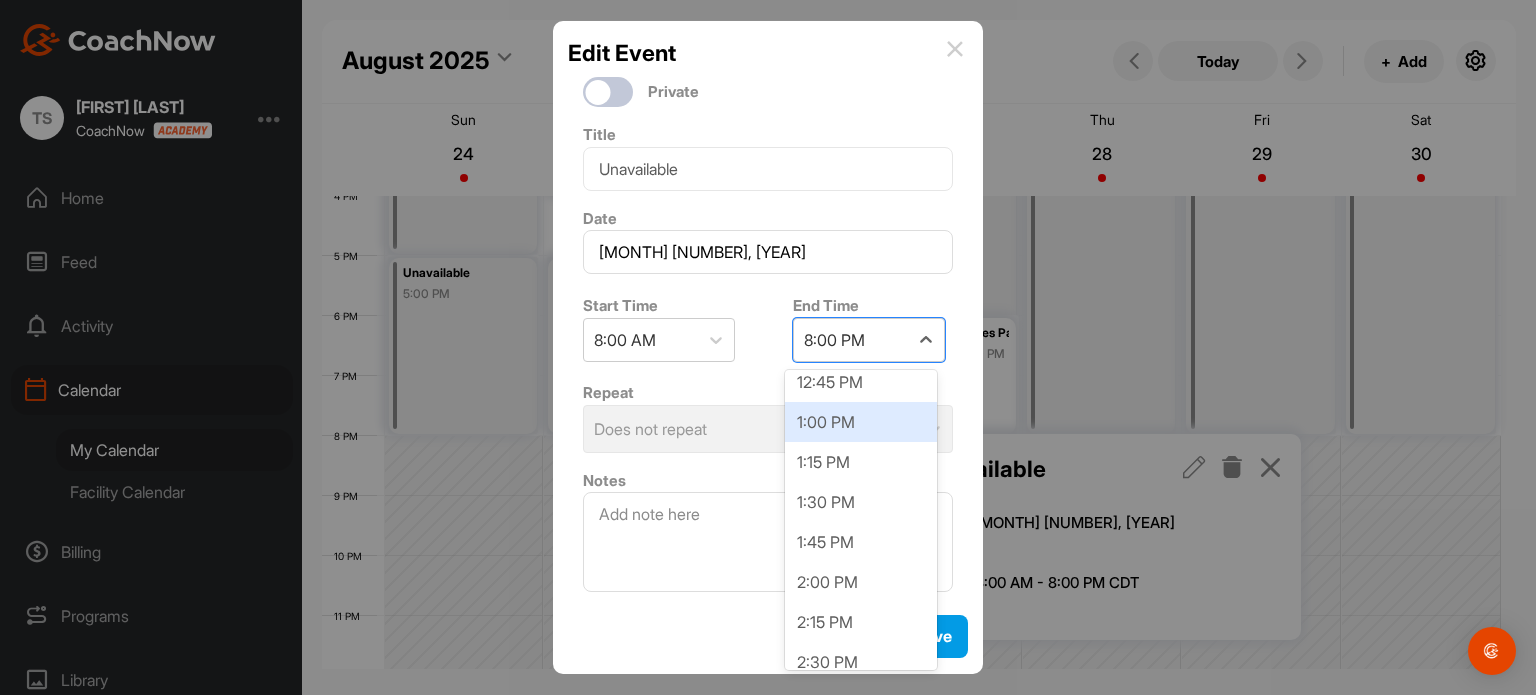 click on "1:00 PM" at bounding box center [861, 422] 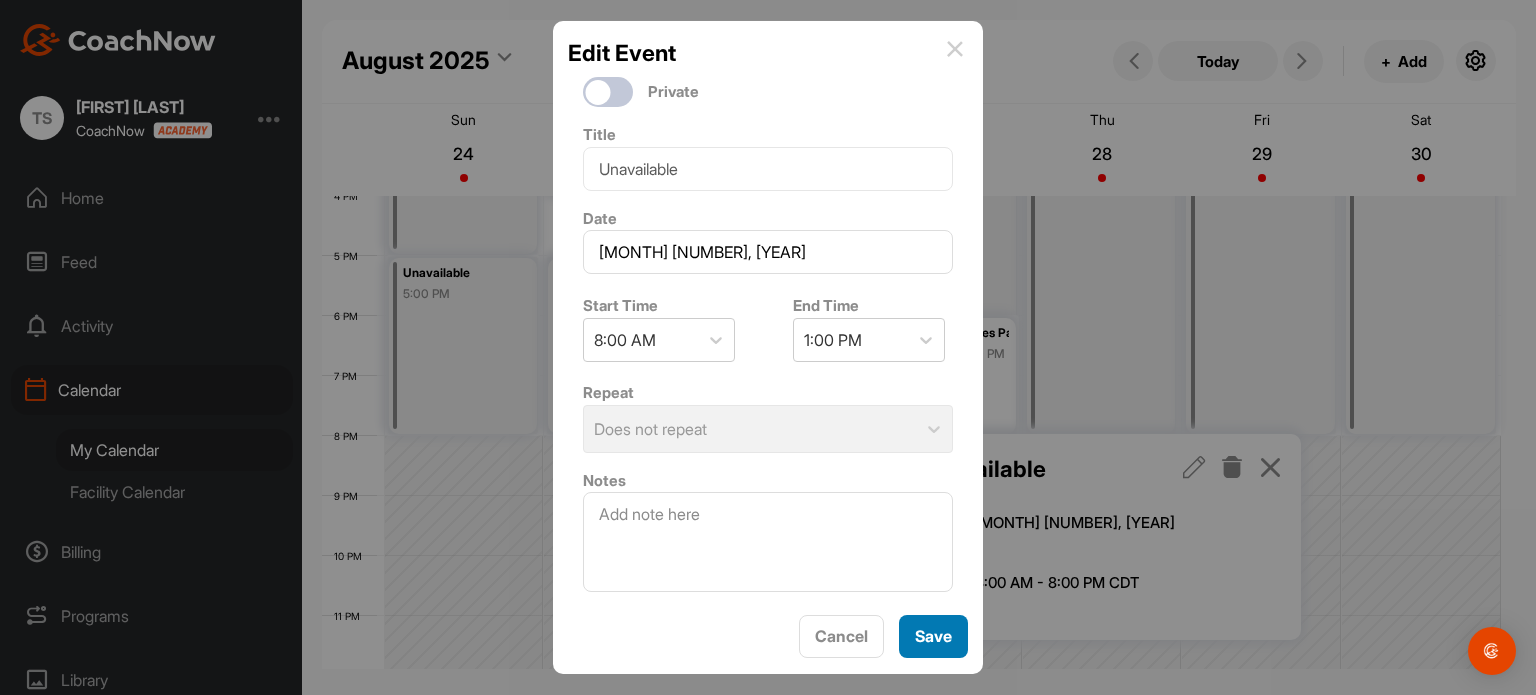 click on "Save" at bounding box center [933, 636] 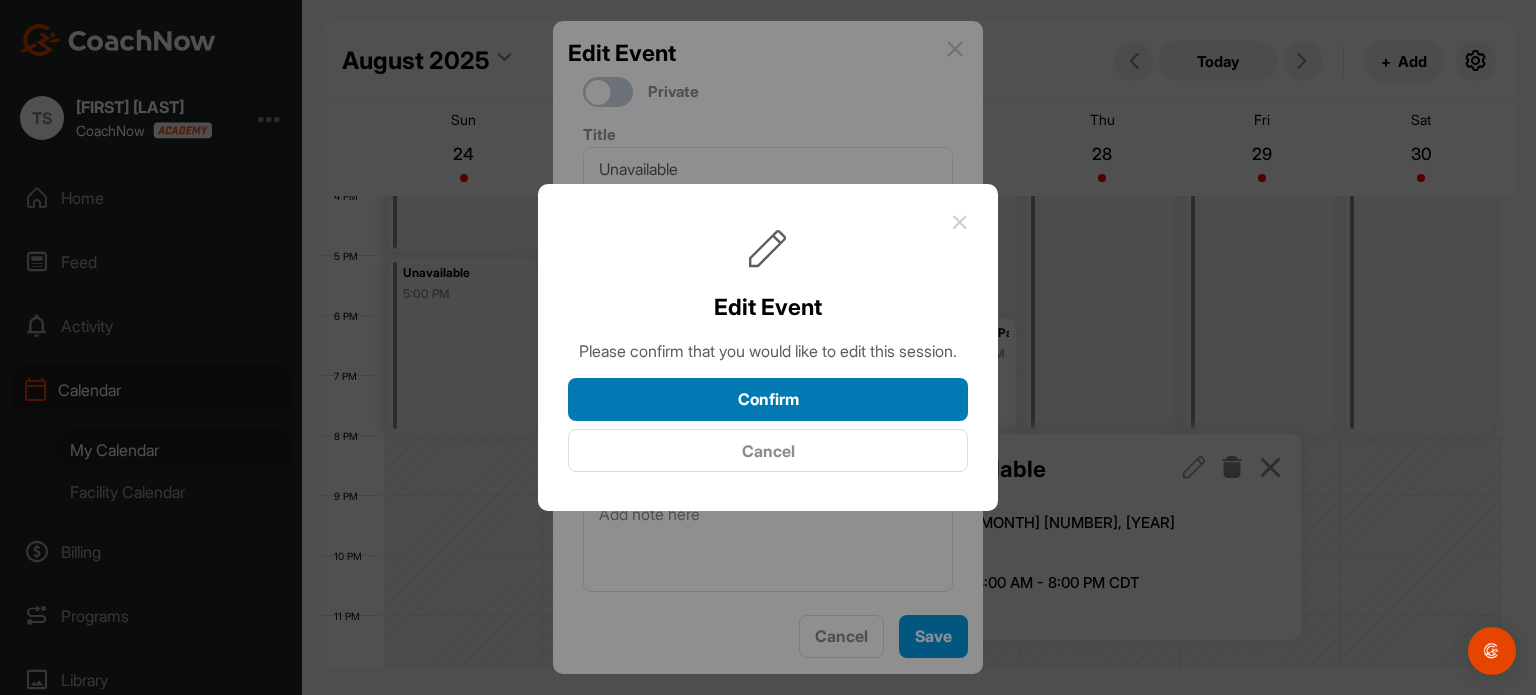click on "Confirm" at bounding box center [768, 399] 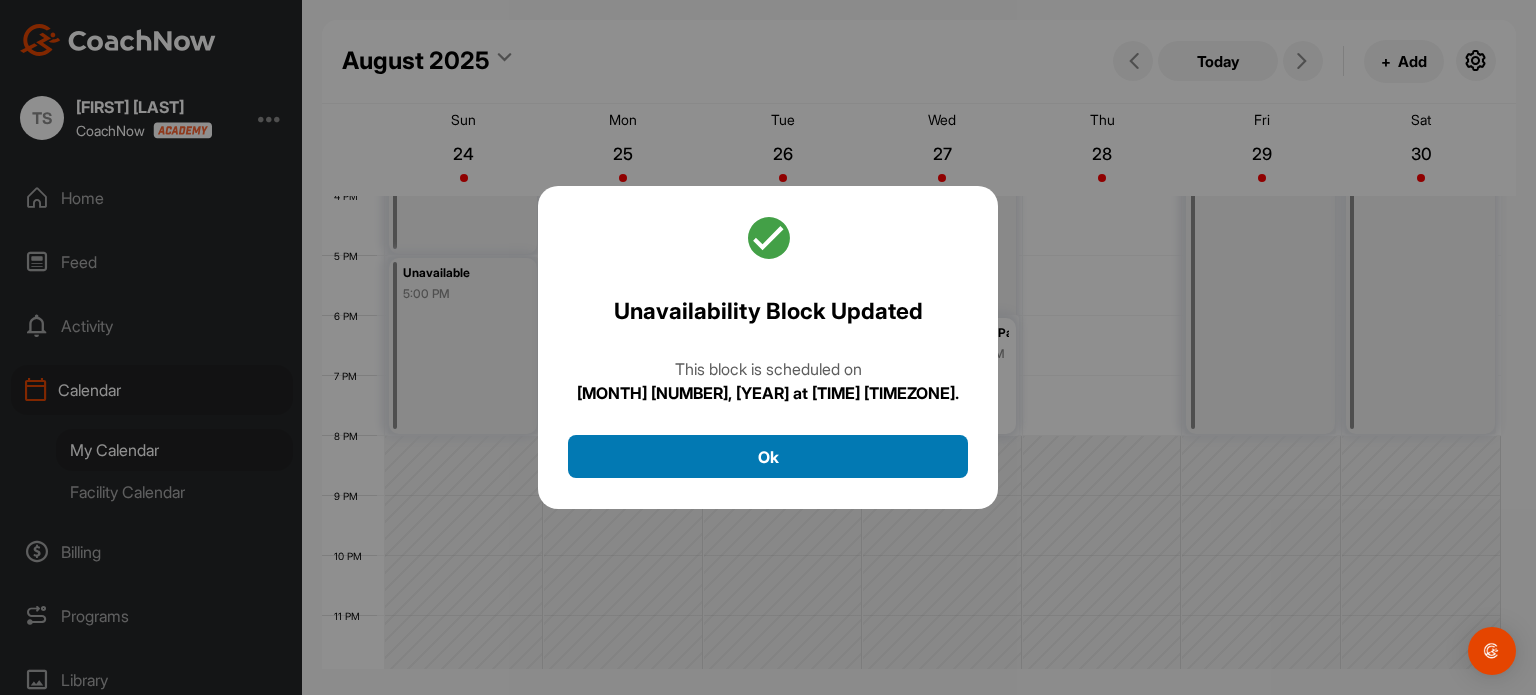 click on "Ok" at bounding box center (768, 456) 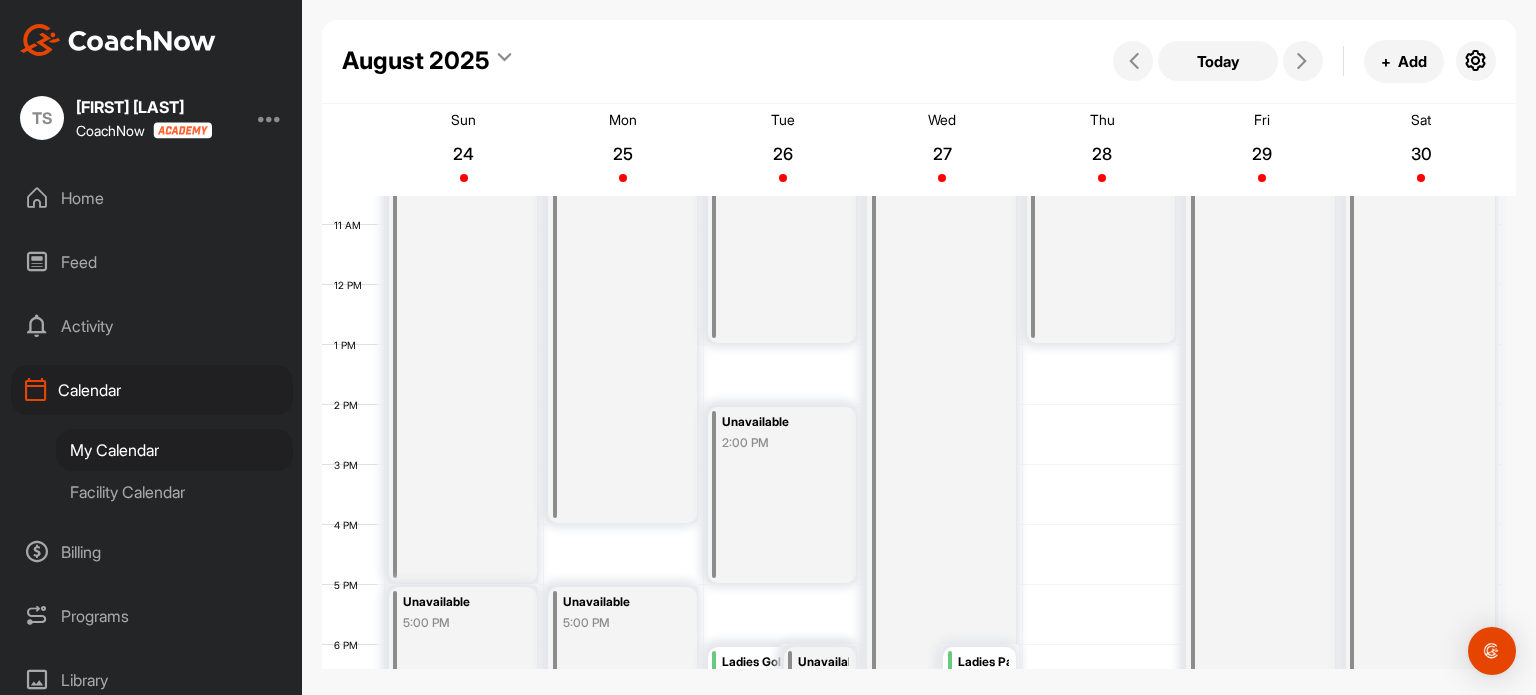 scroll, scrollTop: 635, scrollLeft: 0, axis: vertical 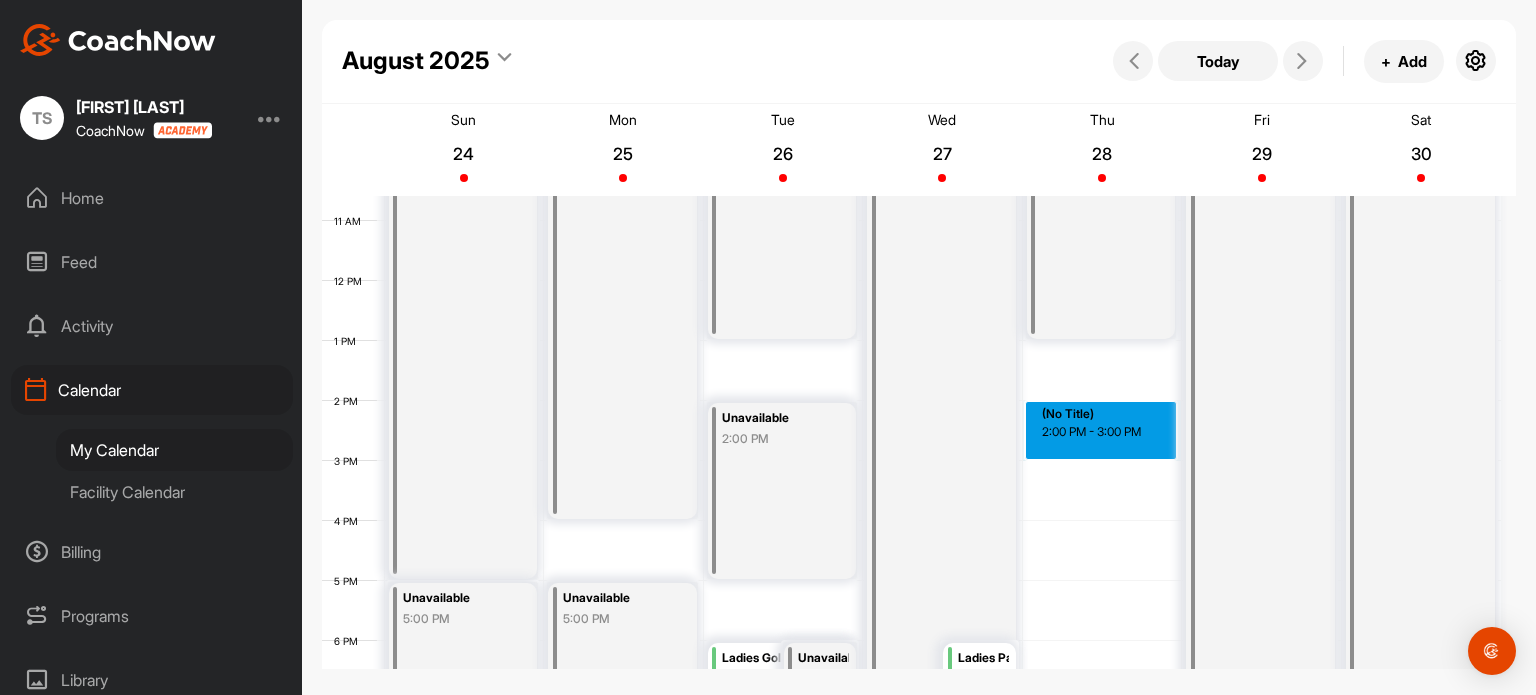click on "12 AM 1 AM 2 AM 3 AM 4 AM 5 AM 6 AM 7 AM 8 AM 9 AM 10 AM 11 AM 12 PM 1 PM 2 PM 3 PM 4 PM 5 PM 6 PM 7 PM 8 PM 9 PM 10 PM 11 PM Unavailable 8:00 AM Unavailable 5:00 PM Unavailable 8:00 AM Unavailable 5:00 PM Ladies Golf Clinic 6:00 PM Unavailable 6:00 PM Unavailable 8:00 AM Unavailable 2:00 PM Unavailable 8:00 AM Ladies Par-Tee Night 6:00 PM Unavailable 8:00 AM (No Title) 2:00 PM - 3:00 PM Unavailable 8:00 AM Unavailable 8:00 AM" at bounding box center [911, 281] 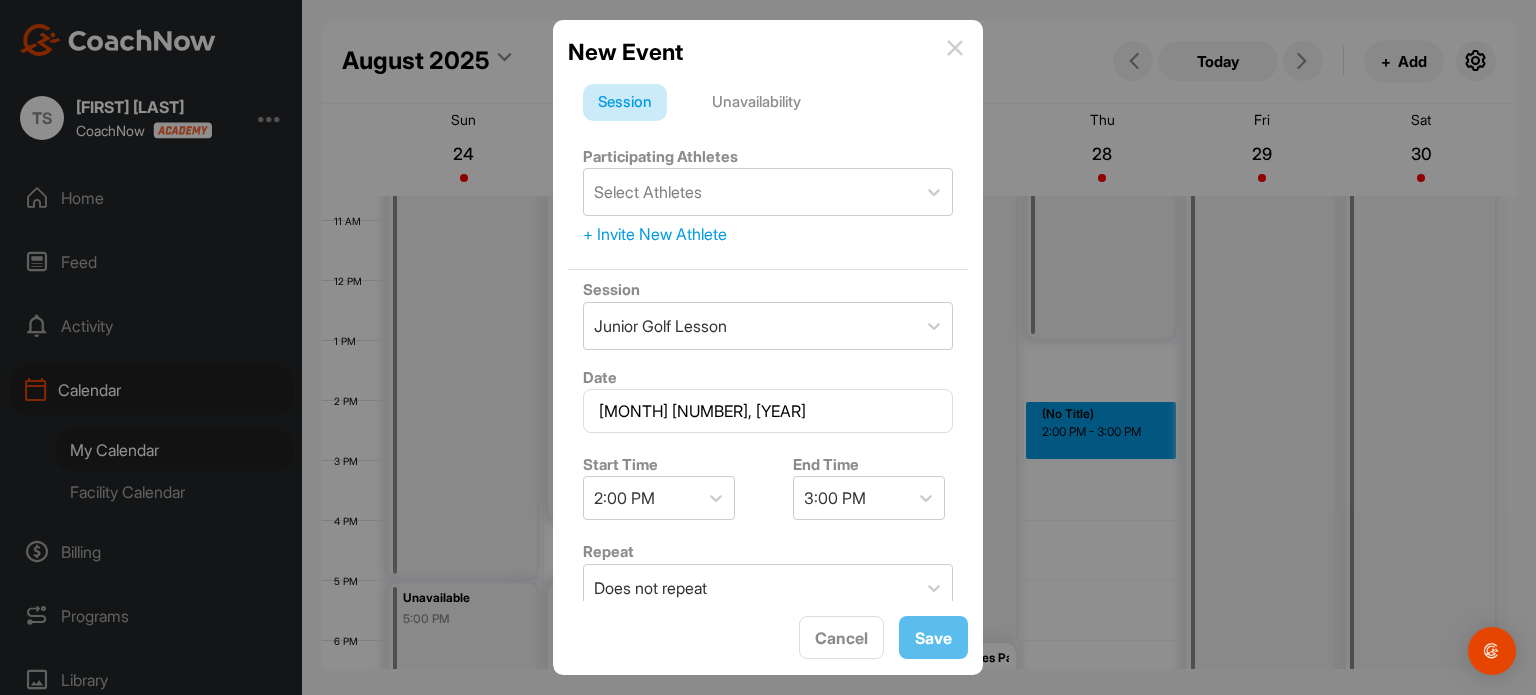 click on "Unavailability" at bounding box center (756, 103) 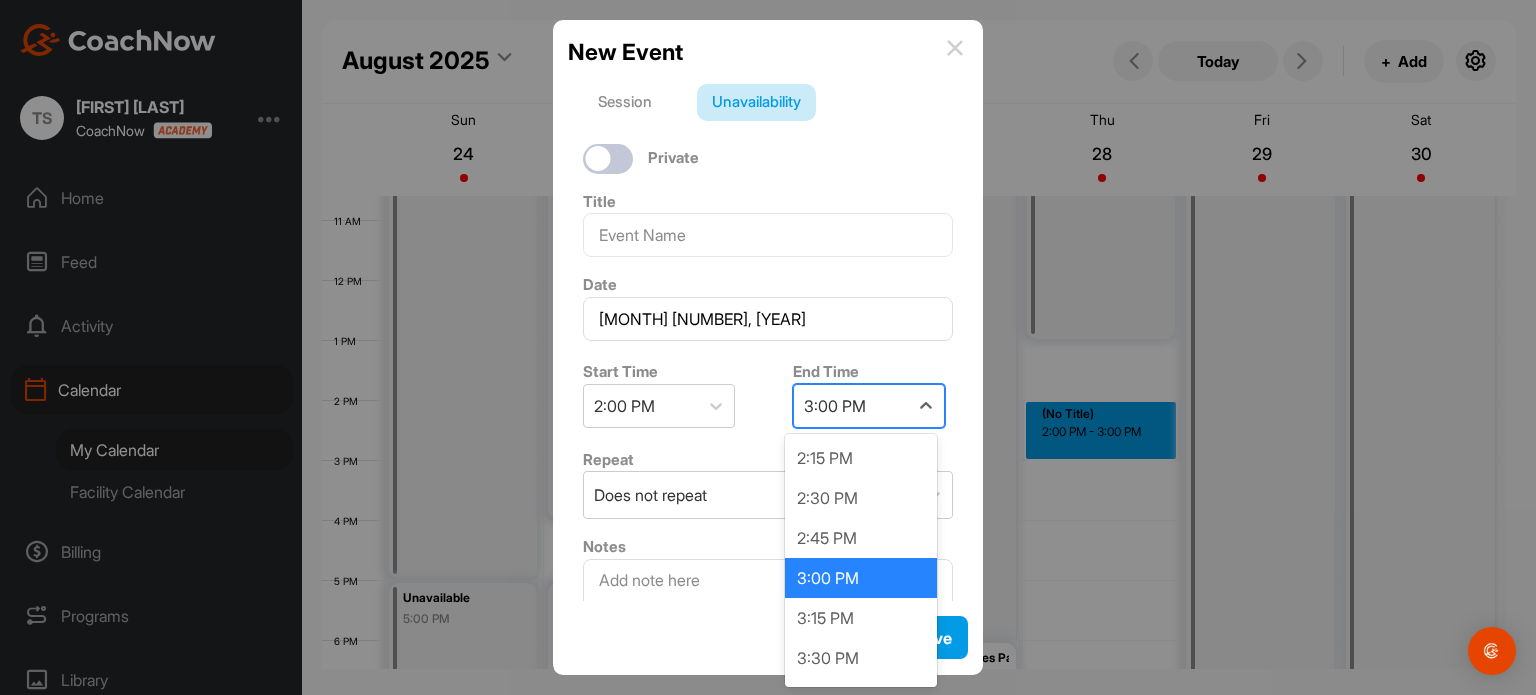click on "3:00 PM" at bounding box center (851, 406) 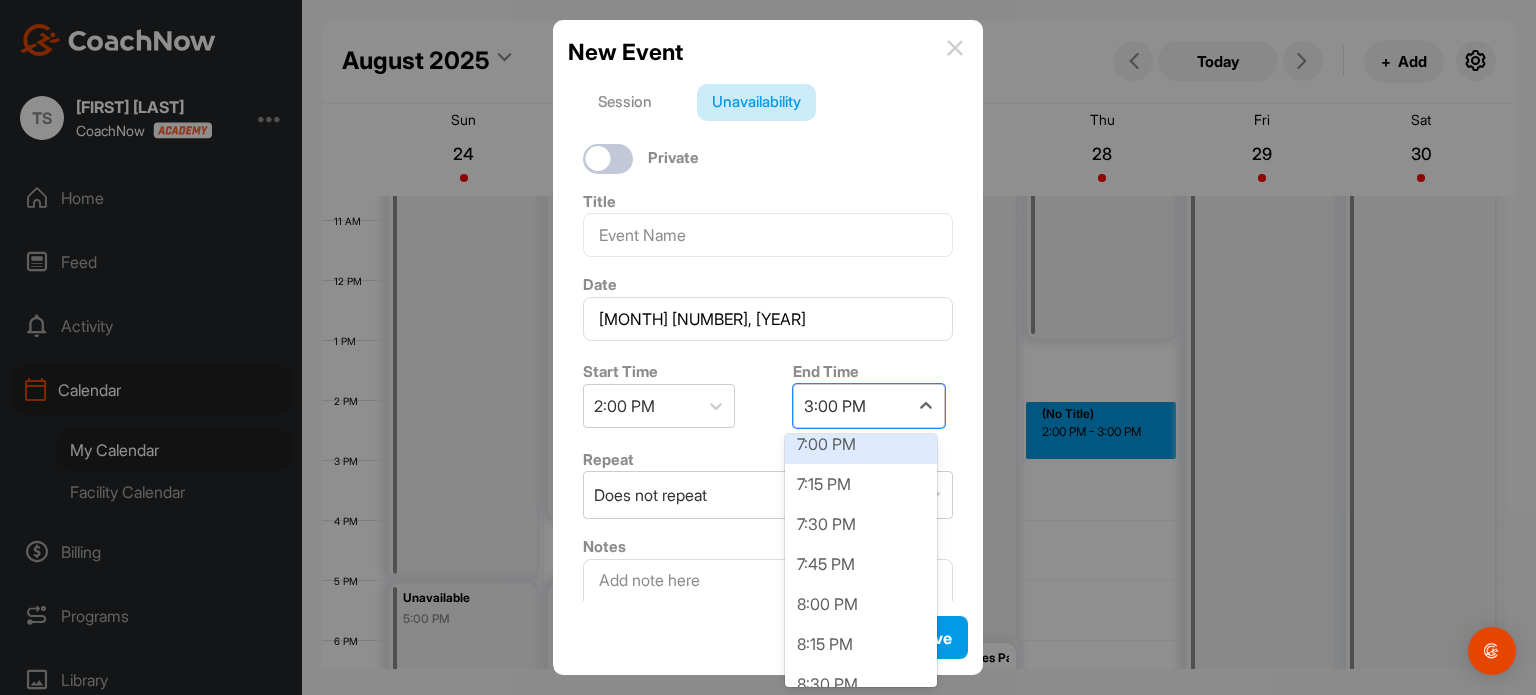 scroll, scrollTop: 775, scrollLeft: 0, axis: vertical 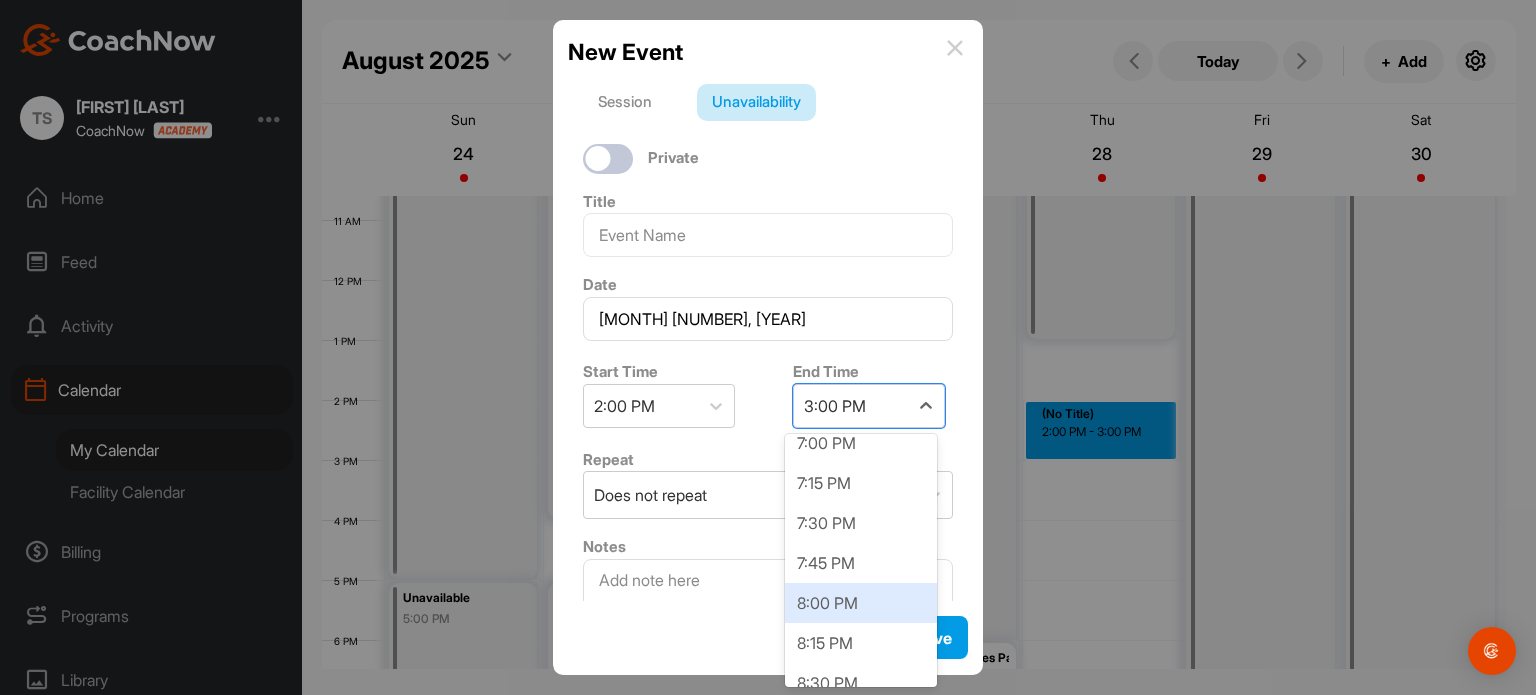 click on "8:00 PM" at bounding box center [861, 603] 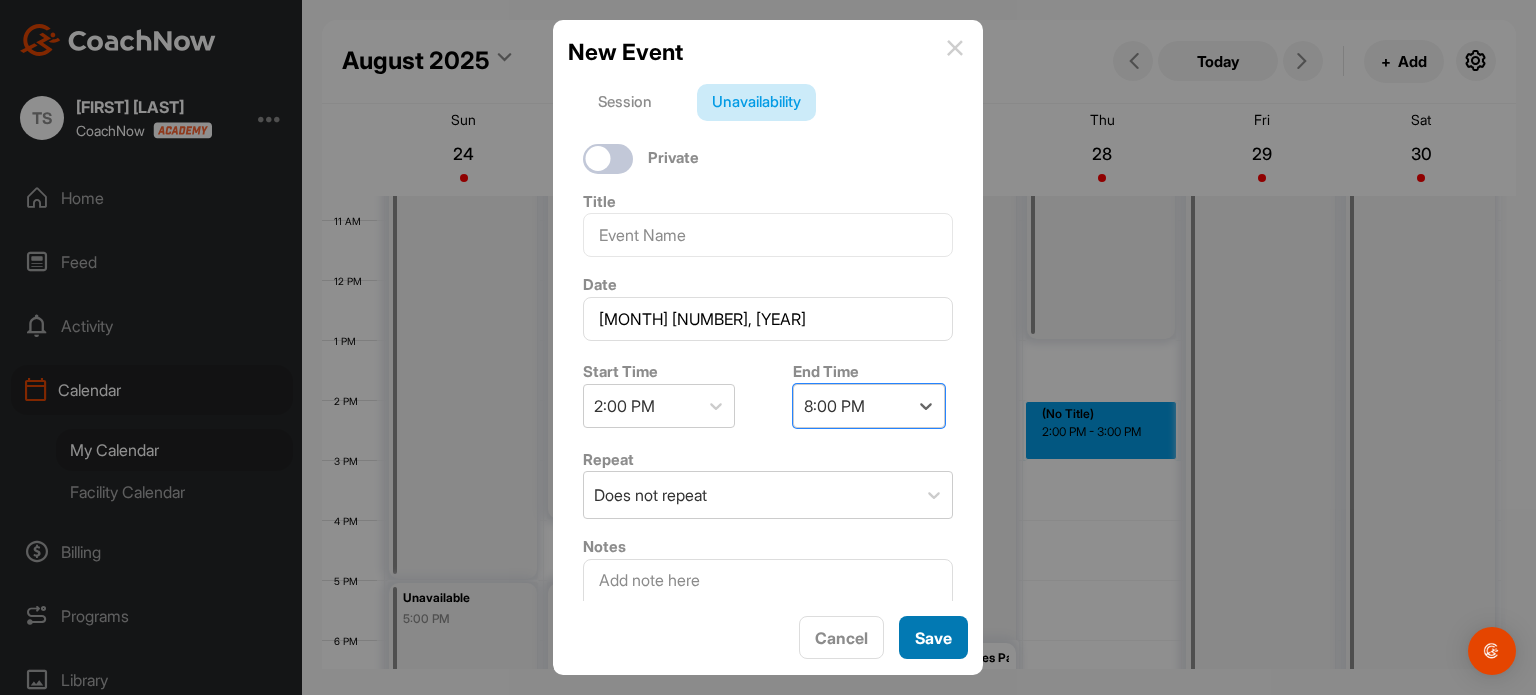 click on "Save" at bounding box center [933, 637] 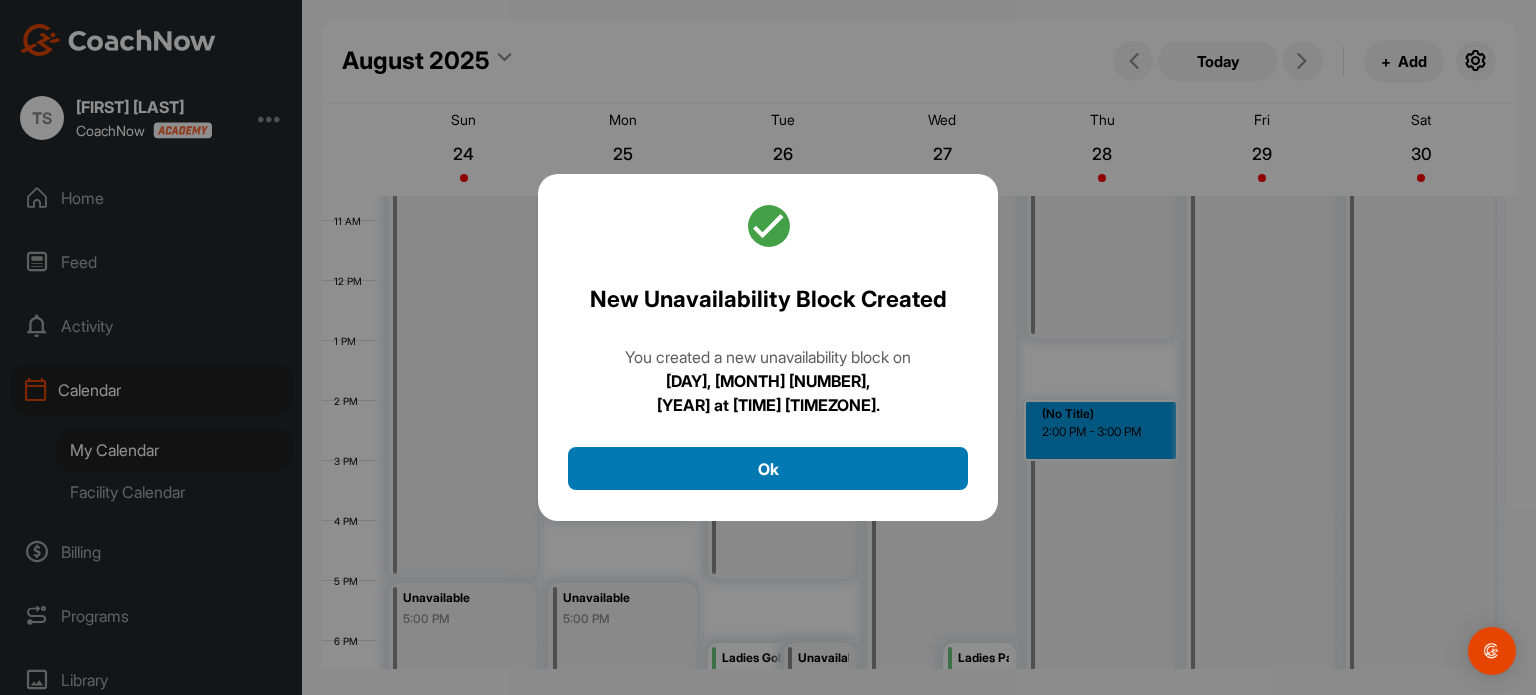 click on "Ok" at bounding box center (768, 468) 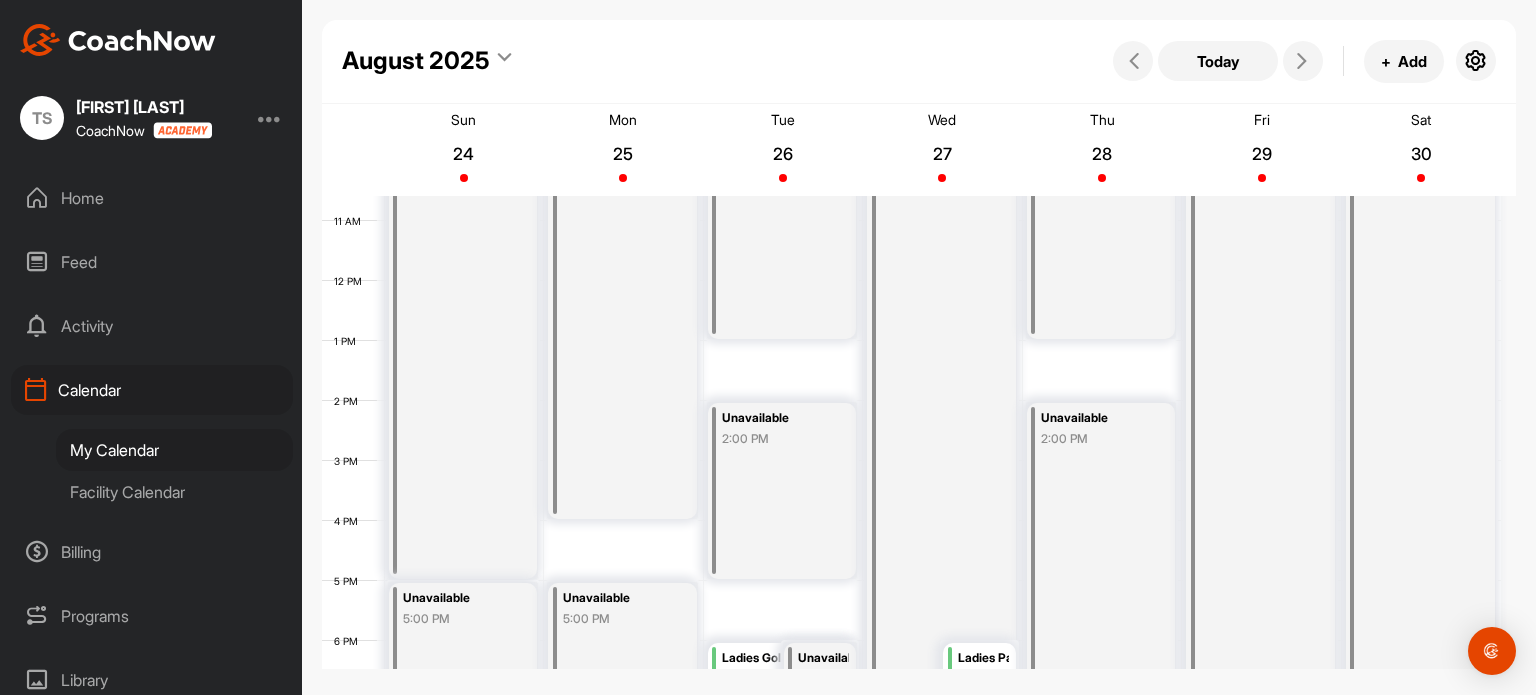 click on "Unavailable 8:00 AM" at bounding box center [1260, 401] 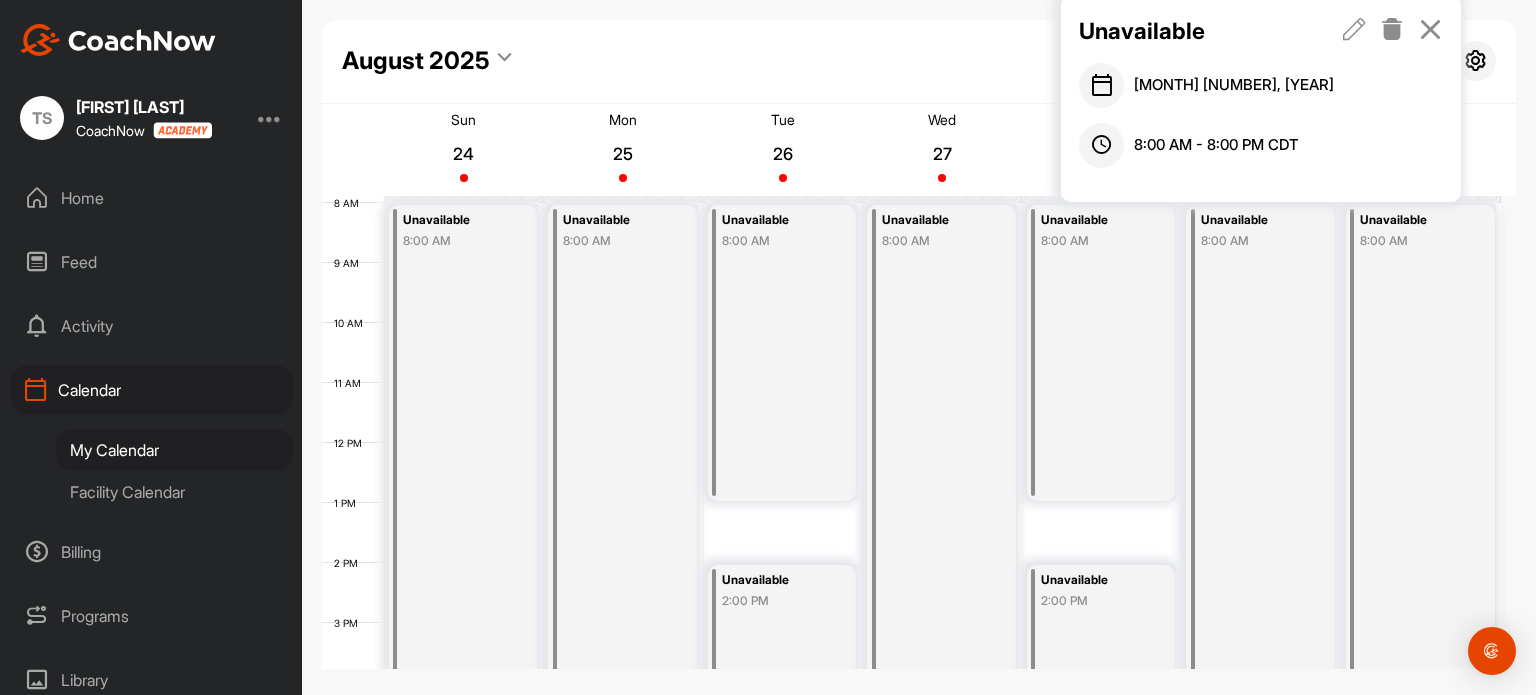 scroll, scrollTop: 466, scrollLeft: 0, axis: vertical 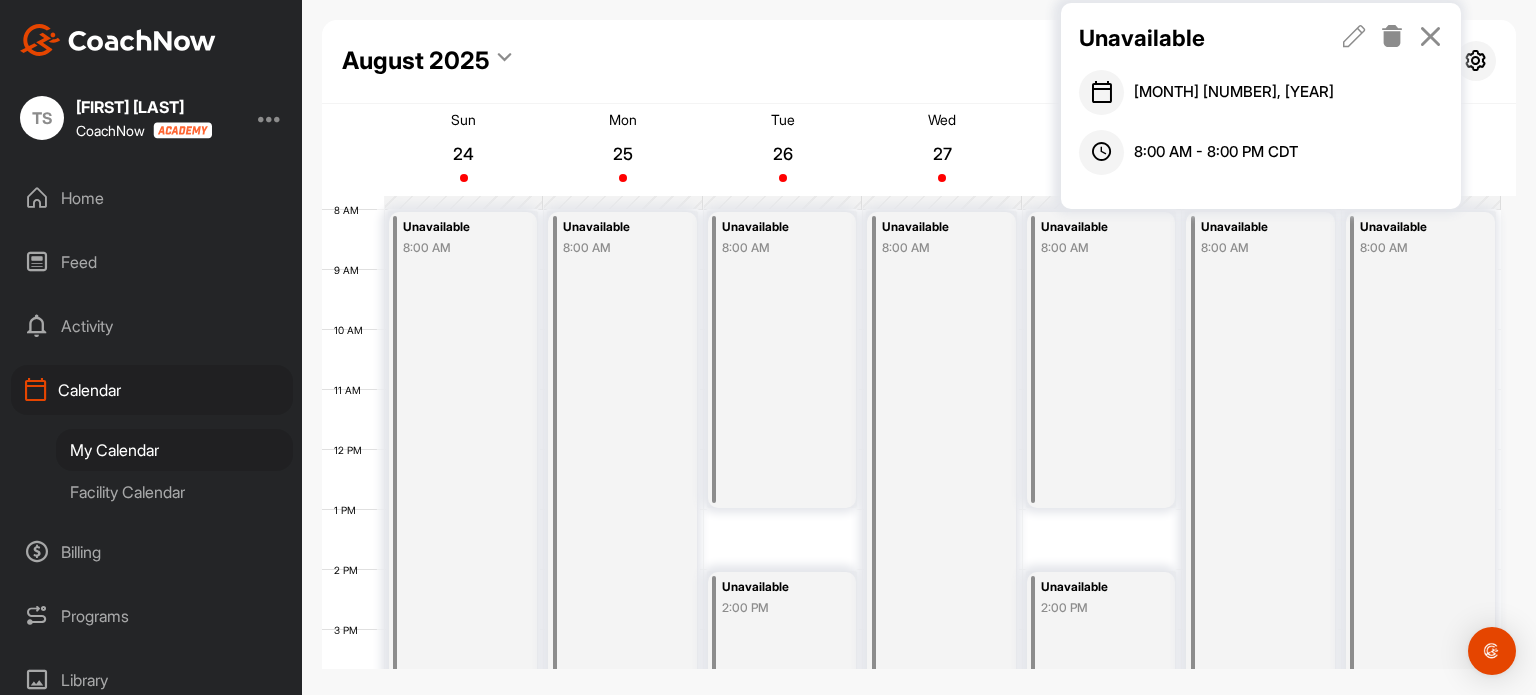 click at bounding box center (1354, 36) 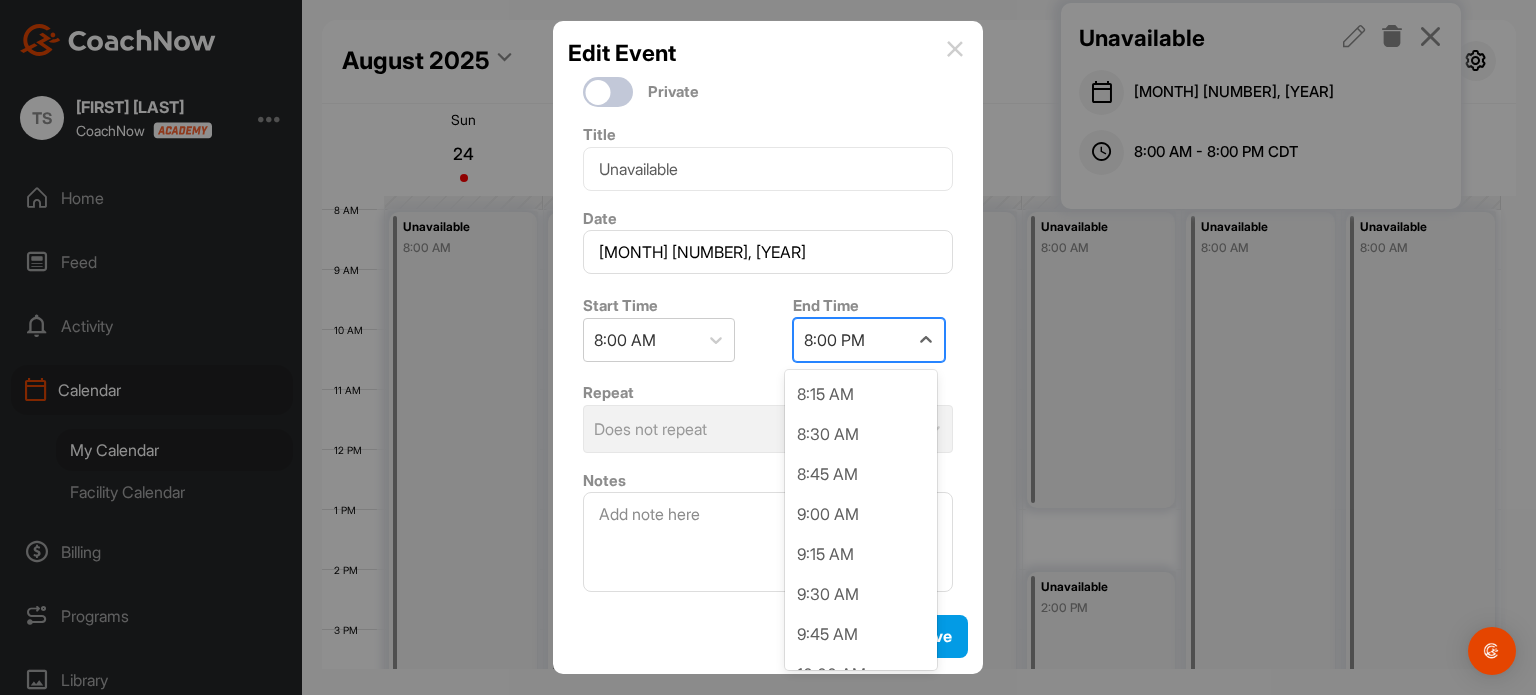 click on "8:00 PM" at bounding box center (851, 340) 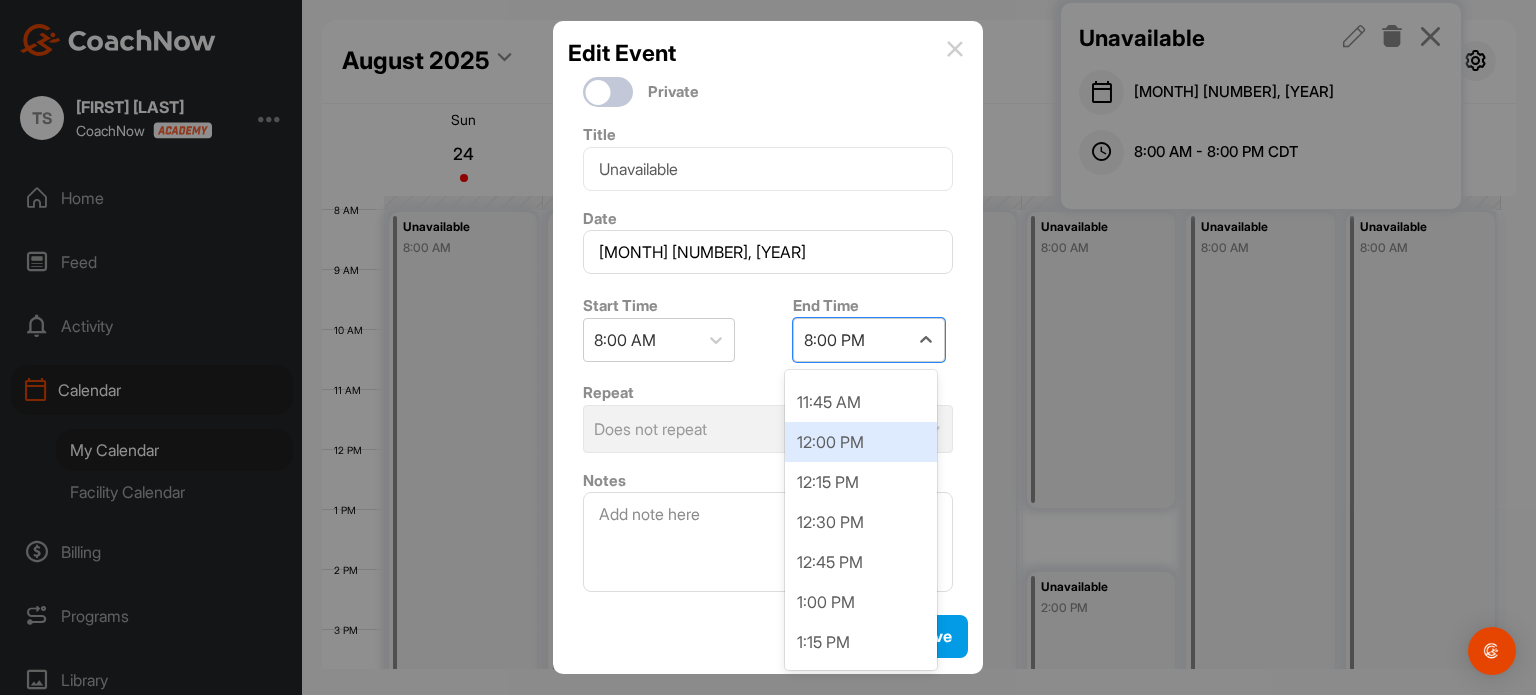 scroll, scrollTop: 552, scrollLeft: 0, axis: vertical 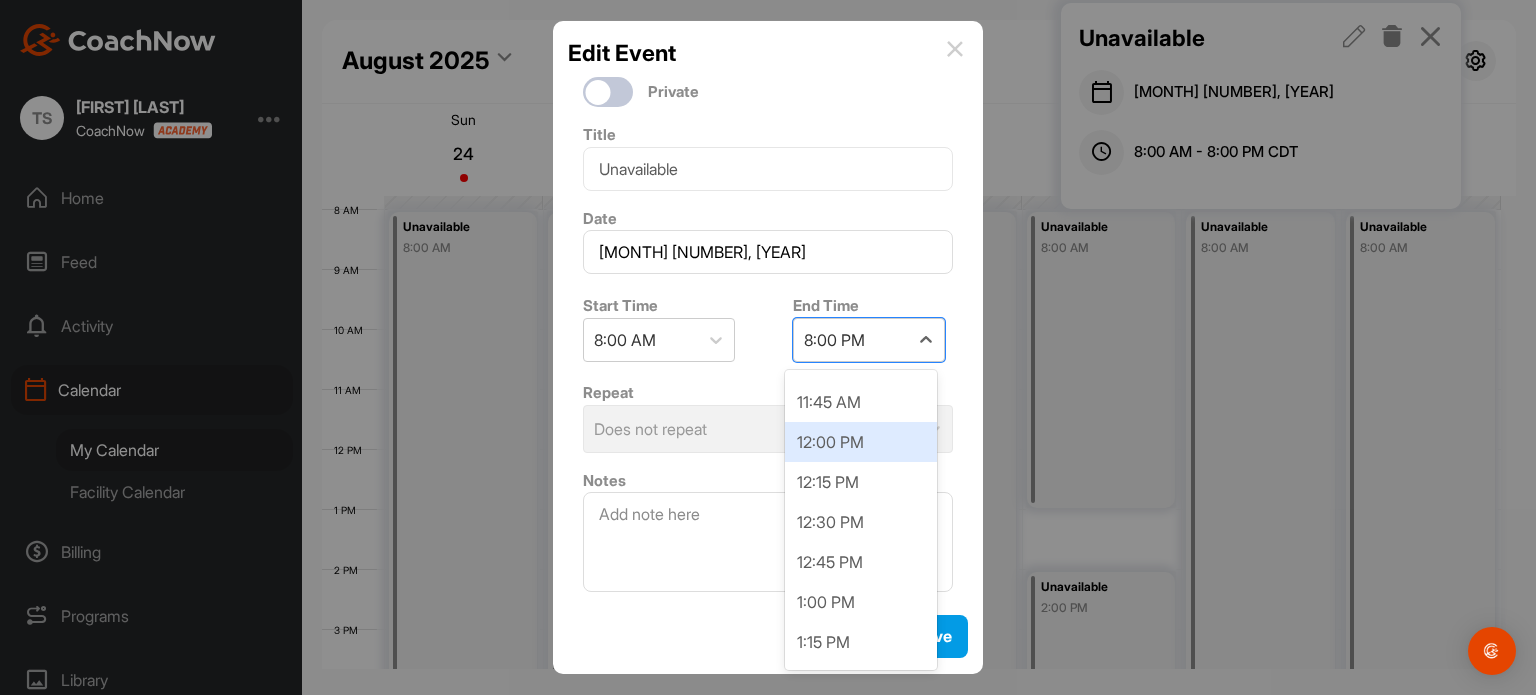 click on "12:00 PM" at bounding box center (861, 442) 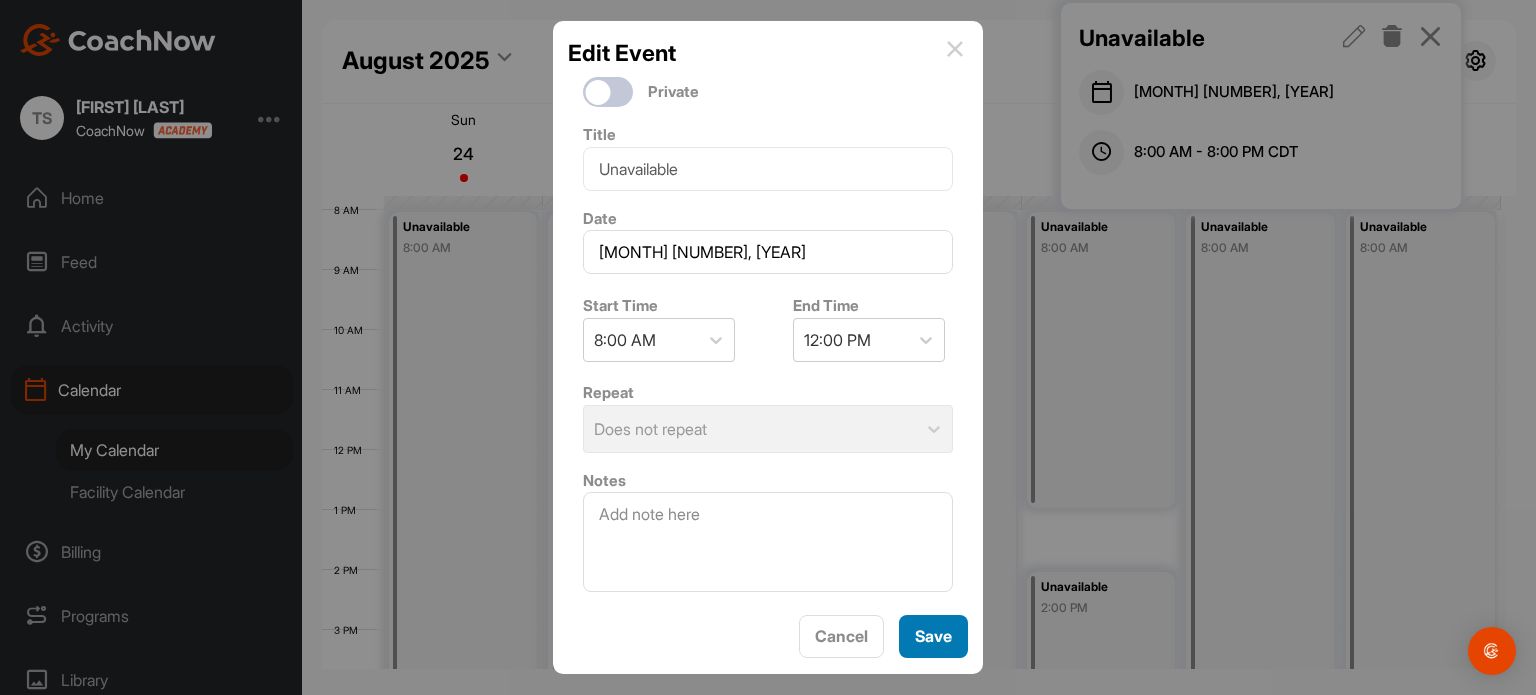 click on "Save" at bounding box center (933, 636) 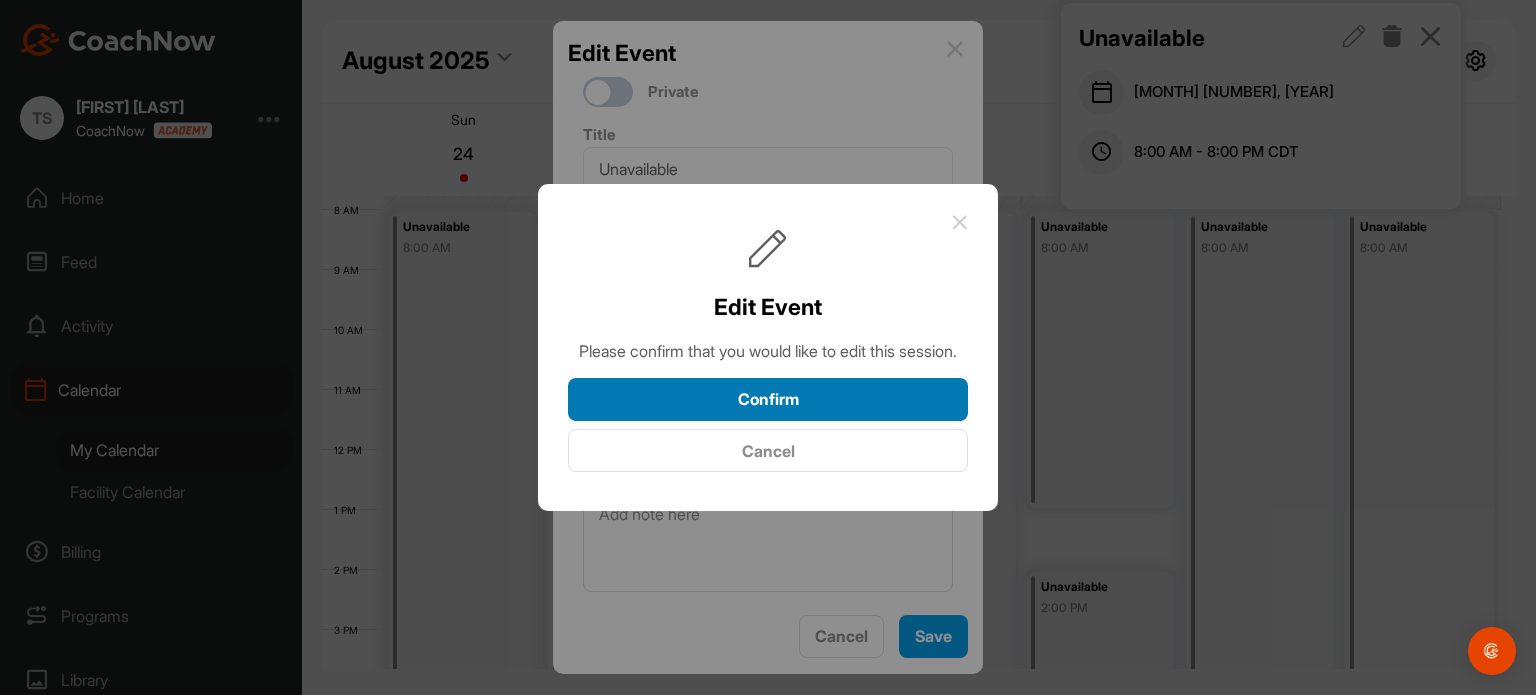 click on "Confirm" at bounding box center [768, 399] 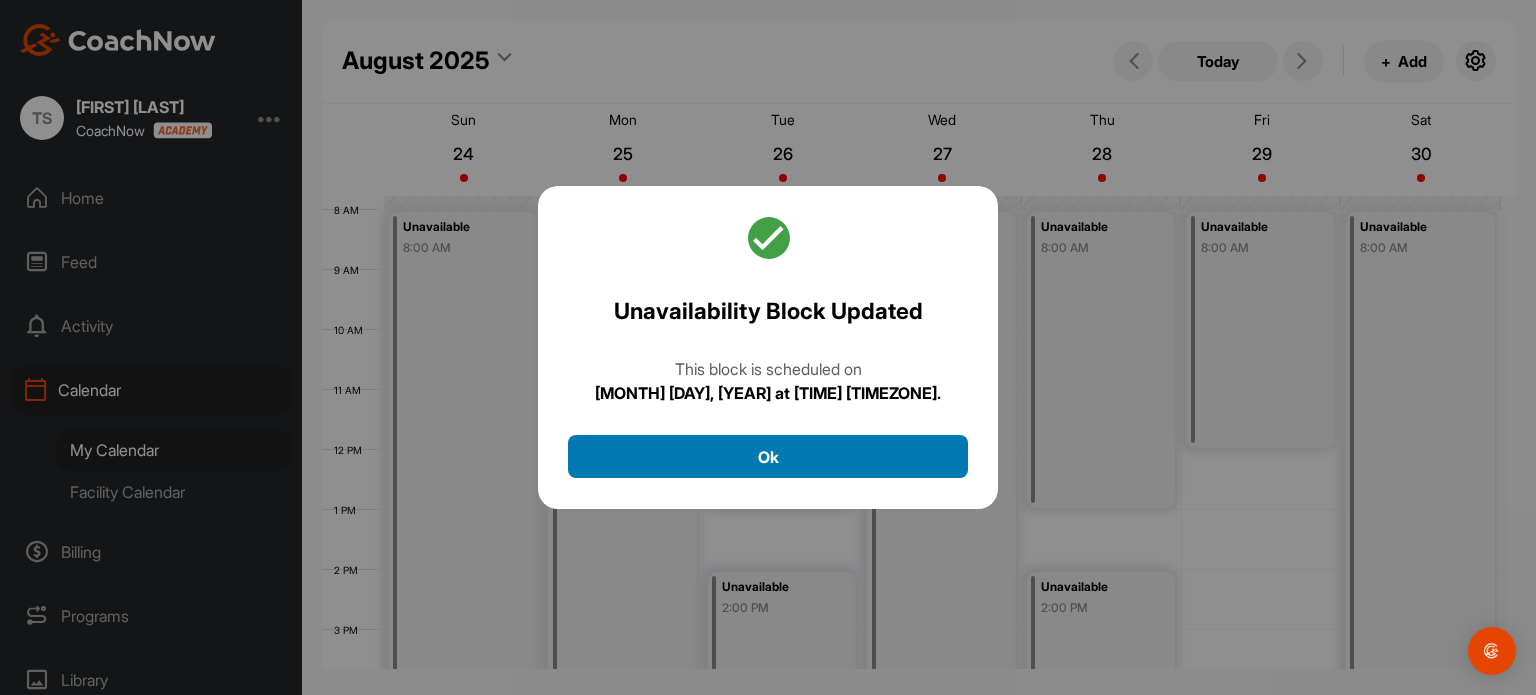 click on "Ok" at bounding box center [768, 456] 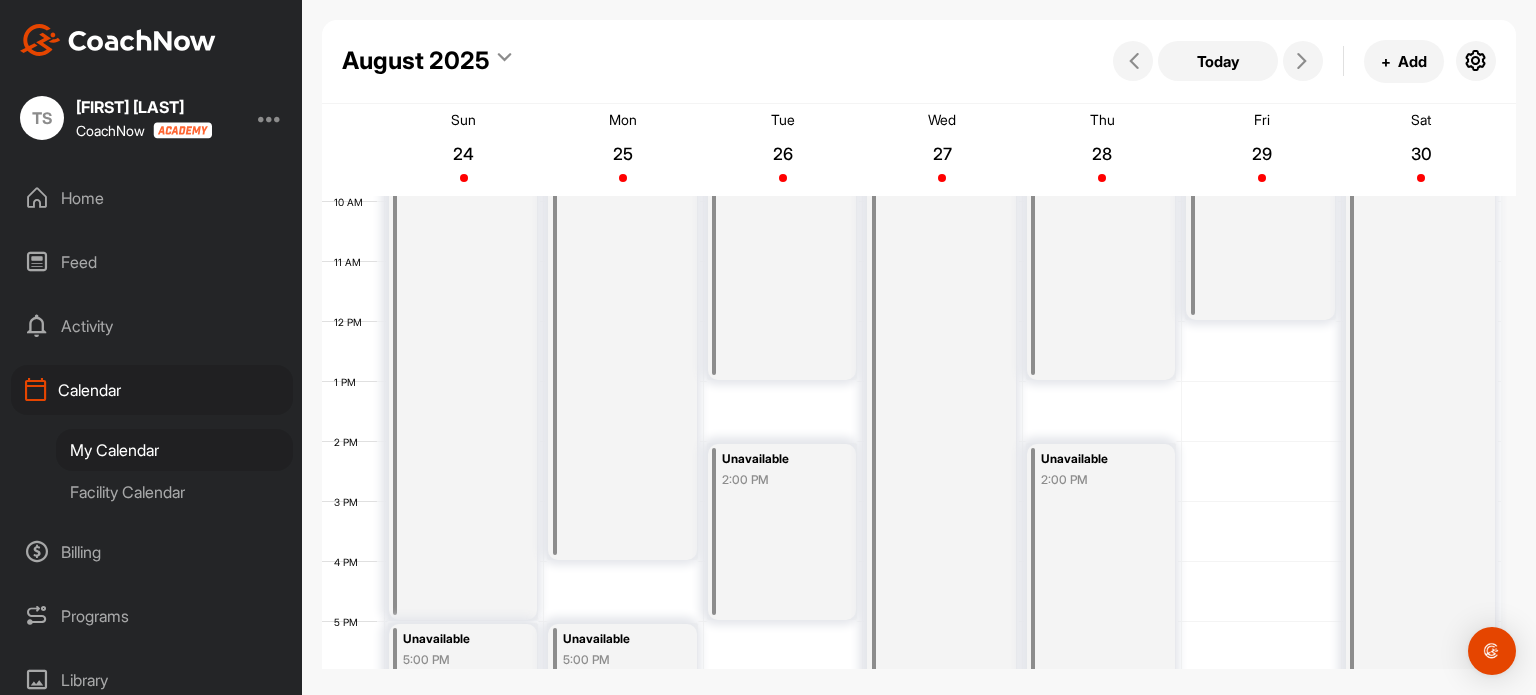 scroll, scrollTop: 603, scrollLeft: 0, axis: vertical 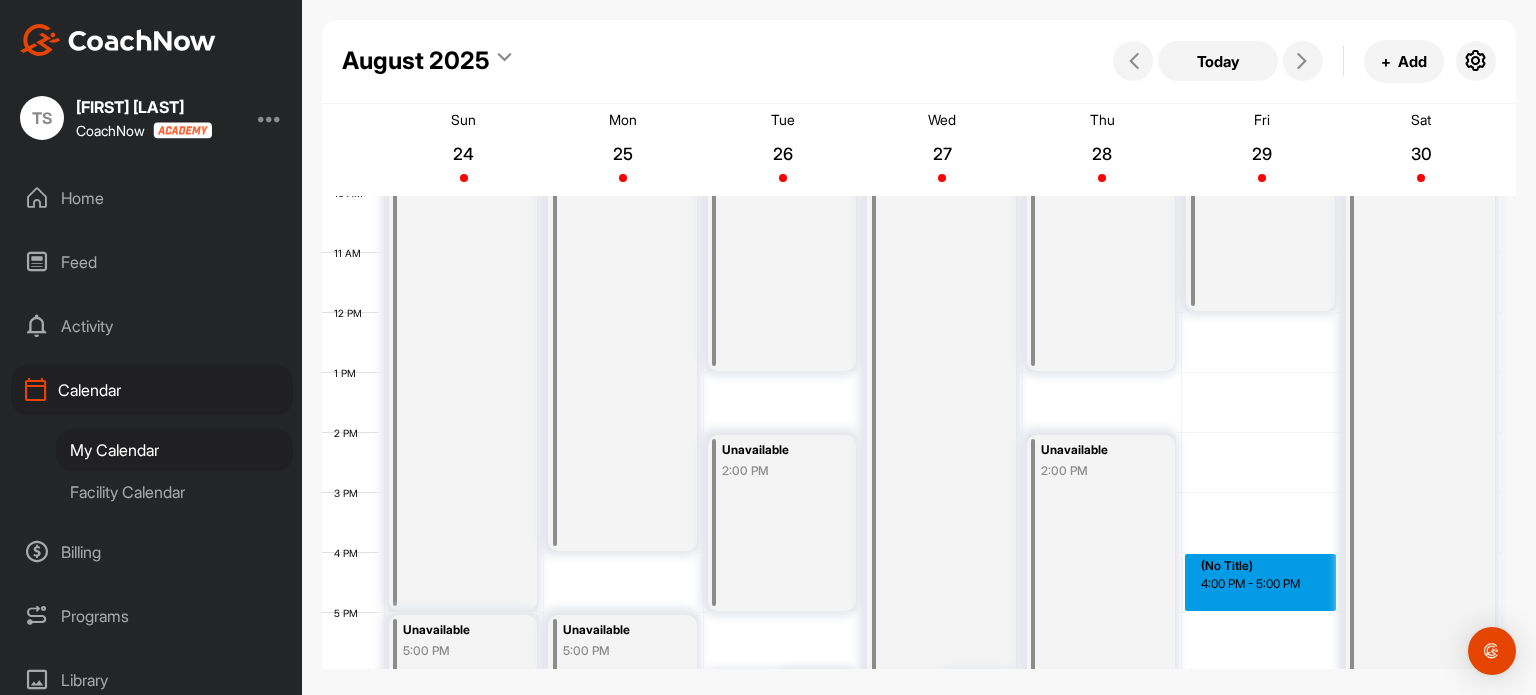 click on "12 AM 1 AM 2 AM 3 AM 4 AM 5 AM 6 AM 7 AM 8 AM 9 AM 10 AM 11 AM 12 PM 1 PM 2 PM 3 PM 4 PM 5 PM 6 PM 7 PM 8 PM 9 PM 10 PM 11 PM Unavailable 8:00 AM Unavailable 5:00 PM Unavailable 8:00 AM Unavailable 5:00 PM Ladies Golf Clinic 6:00 PM Unavailable 6:00 PM Unavailable 8:00 AM Unavailable 2:00 PM Unavailable 8:00 AM Ladies Par-Tee Night 6:00 PM Unavailable 8:00 AM (No Title) 4:00 PM - 5:00 PM Unavailable 8:00 AM" at bounding box center [911, 313] 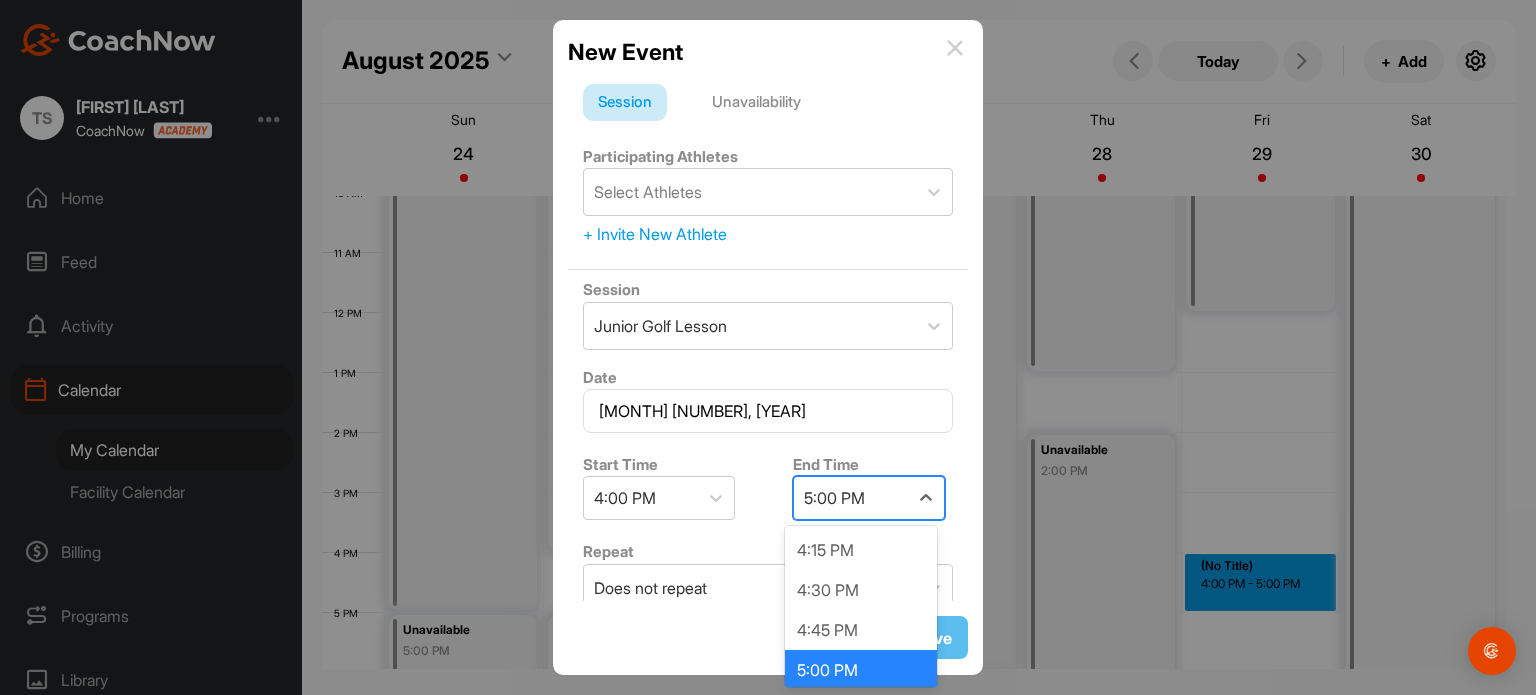 click on "5:00 PM" at bounding box center (851, 498) 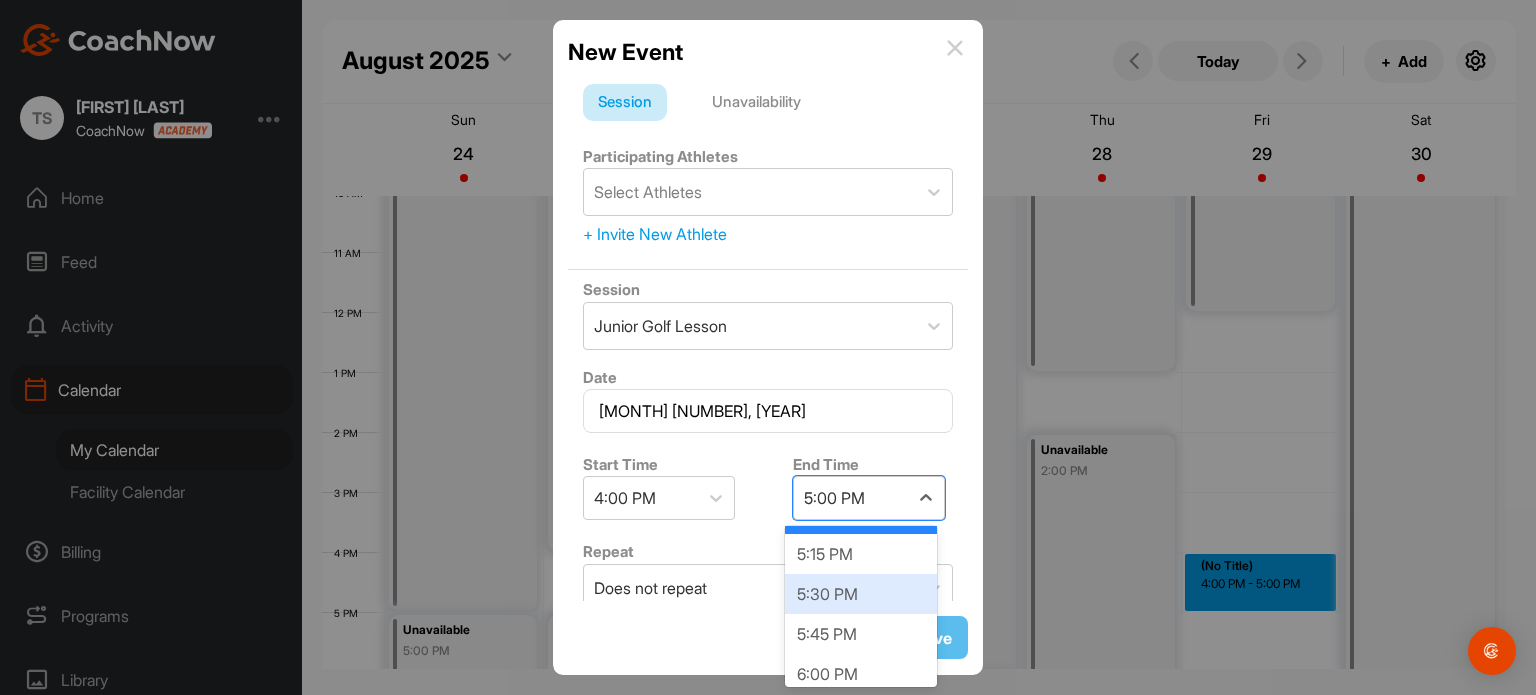 scroll, scrollTop: 363, scrollLeft: 0, axis: vertical 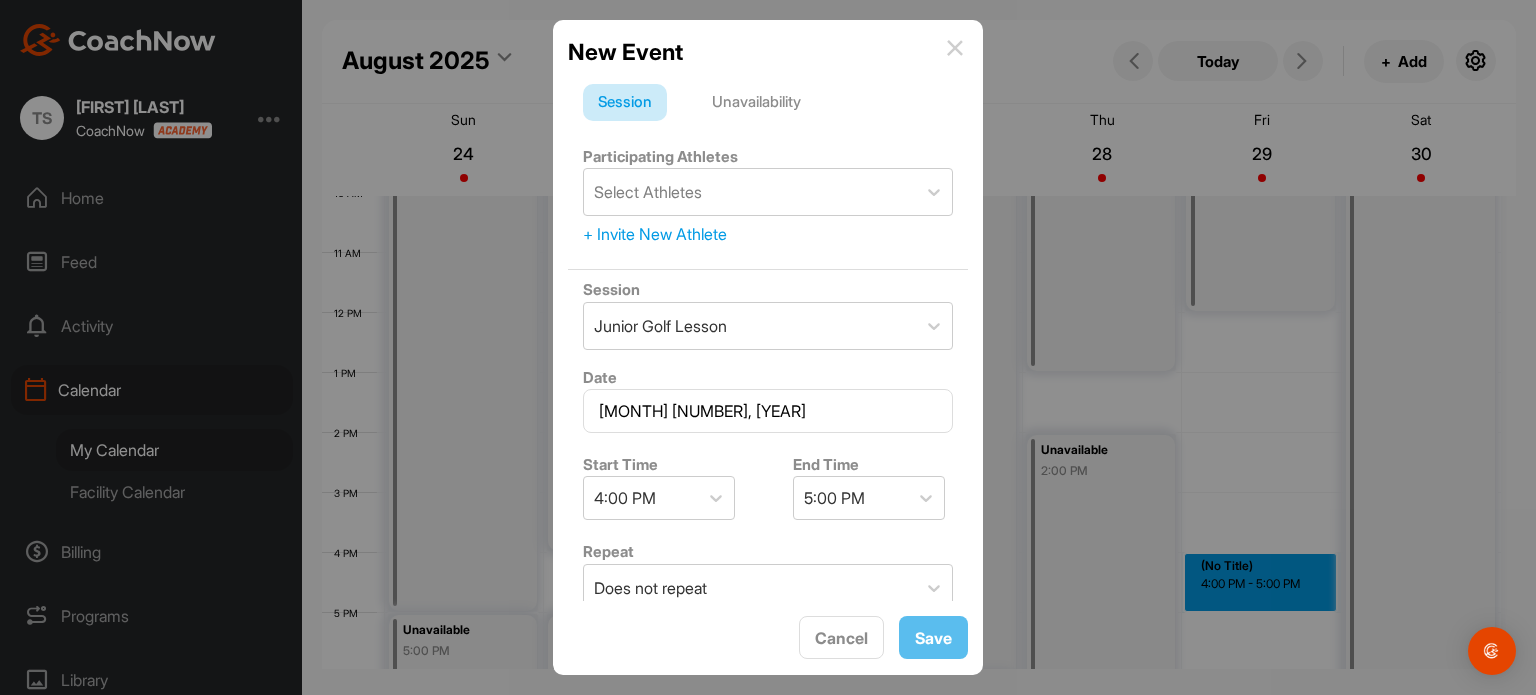 click on "Unavailability" at bounding box center (756, 103) 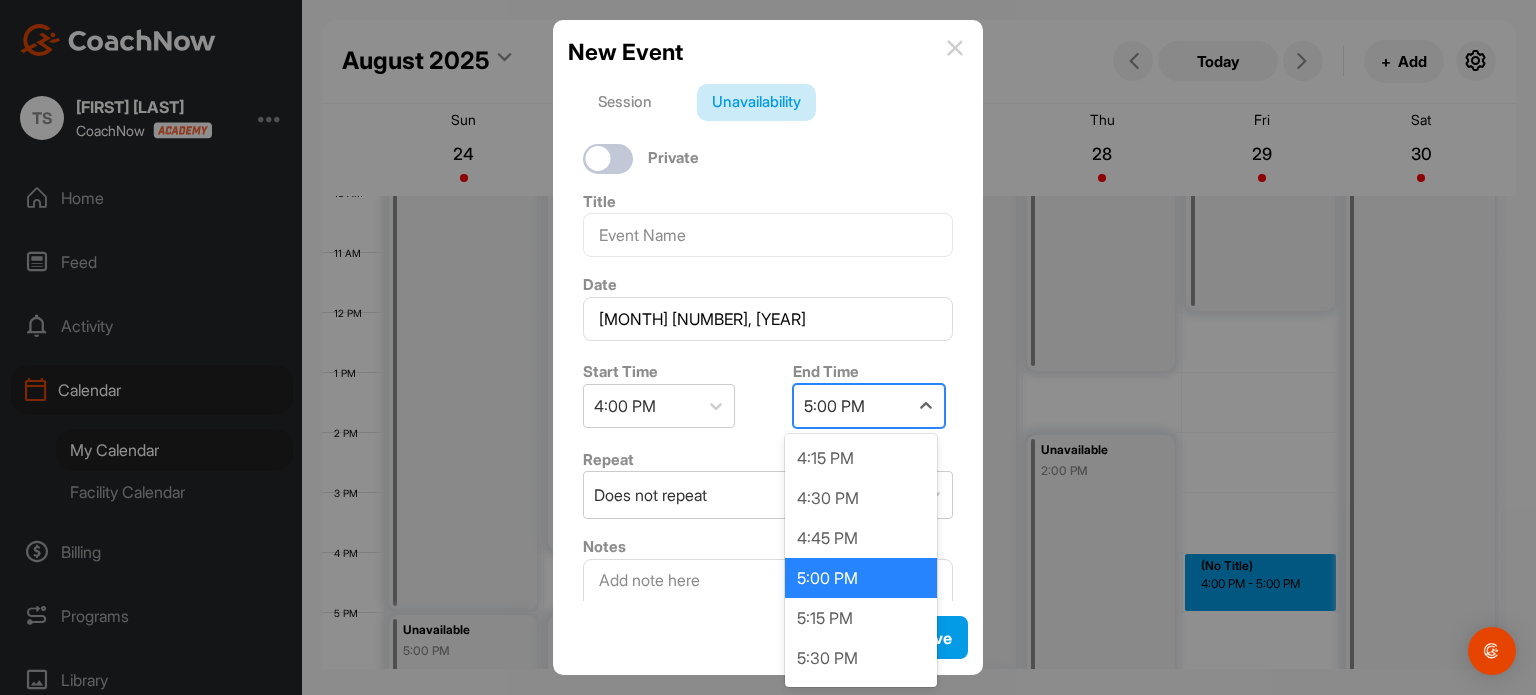 click on "5:00 PM" at bounding box center (851, 406) 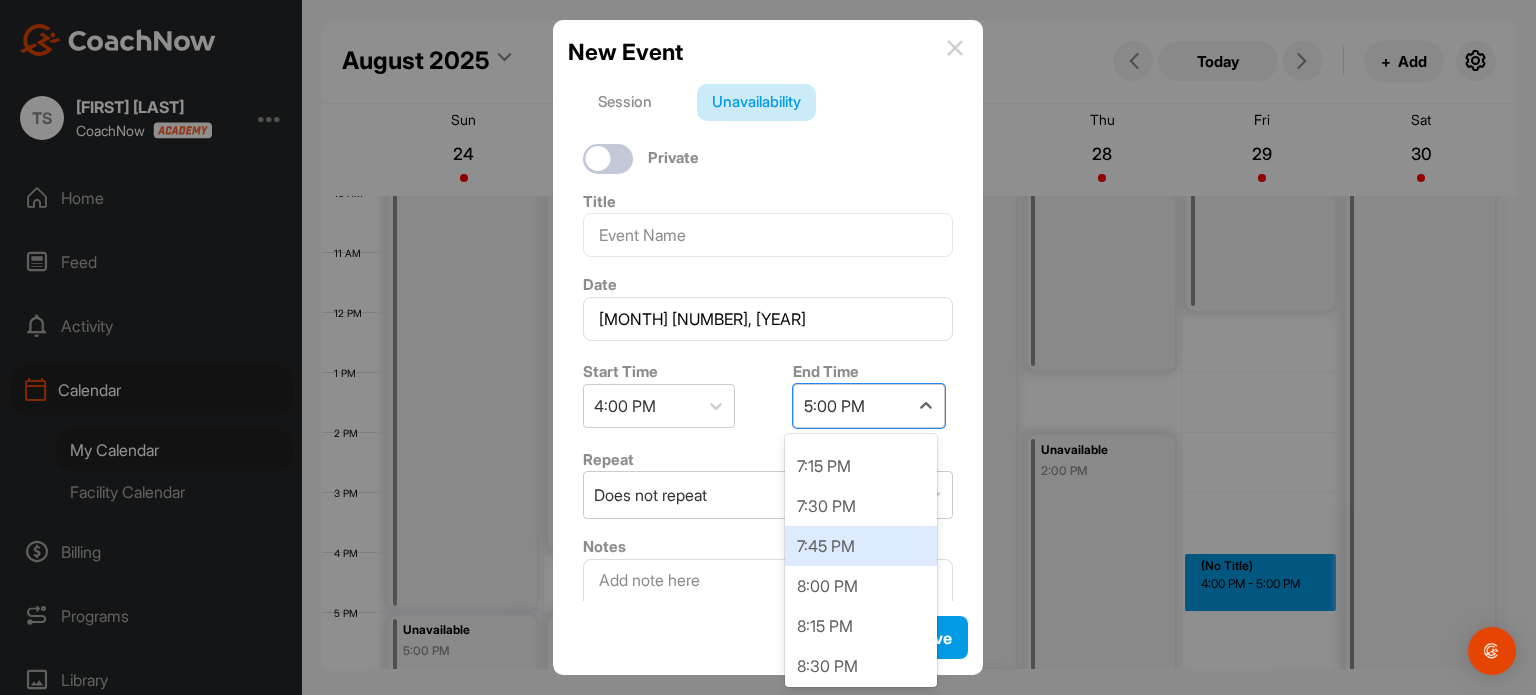scroll, scrollTop: 0, scrollLeft: 0, axis: both 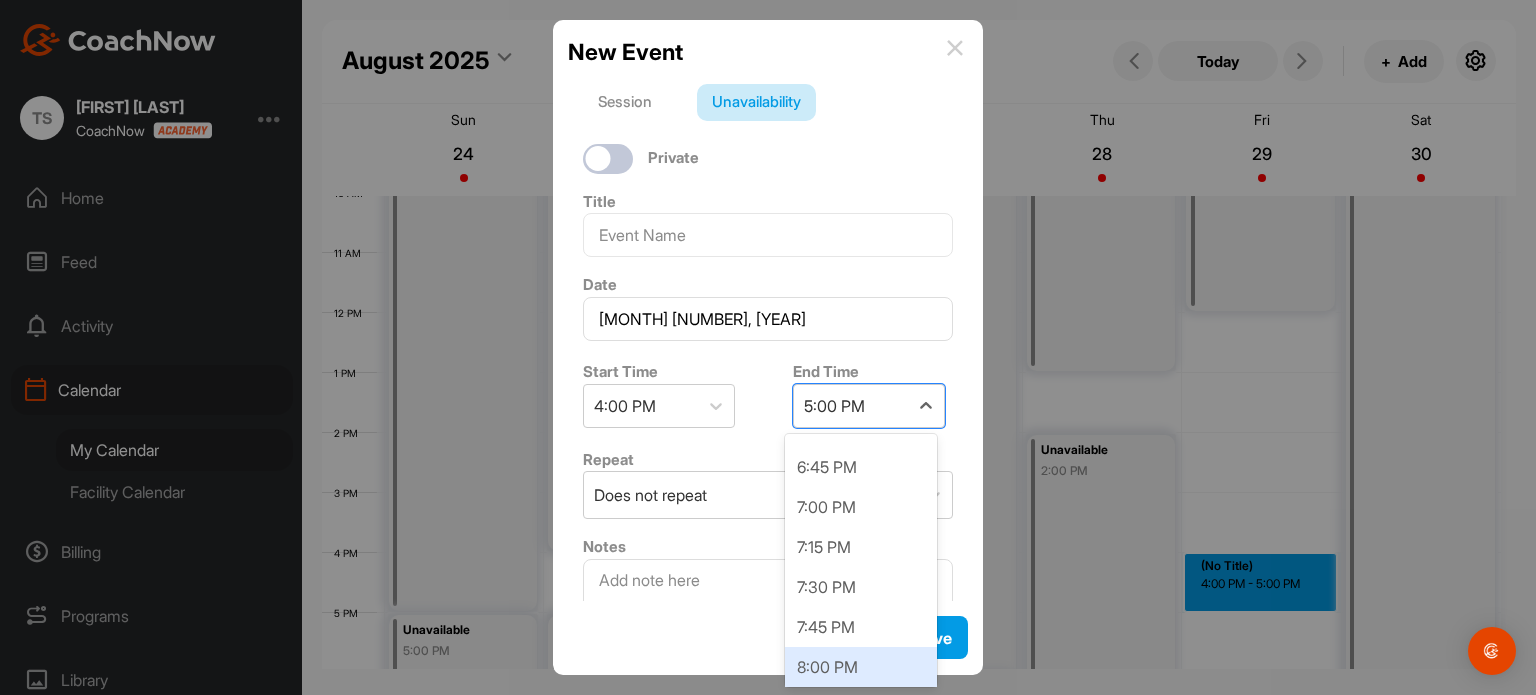 click on "8:00 PM" at bounding box center (861, 667) 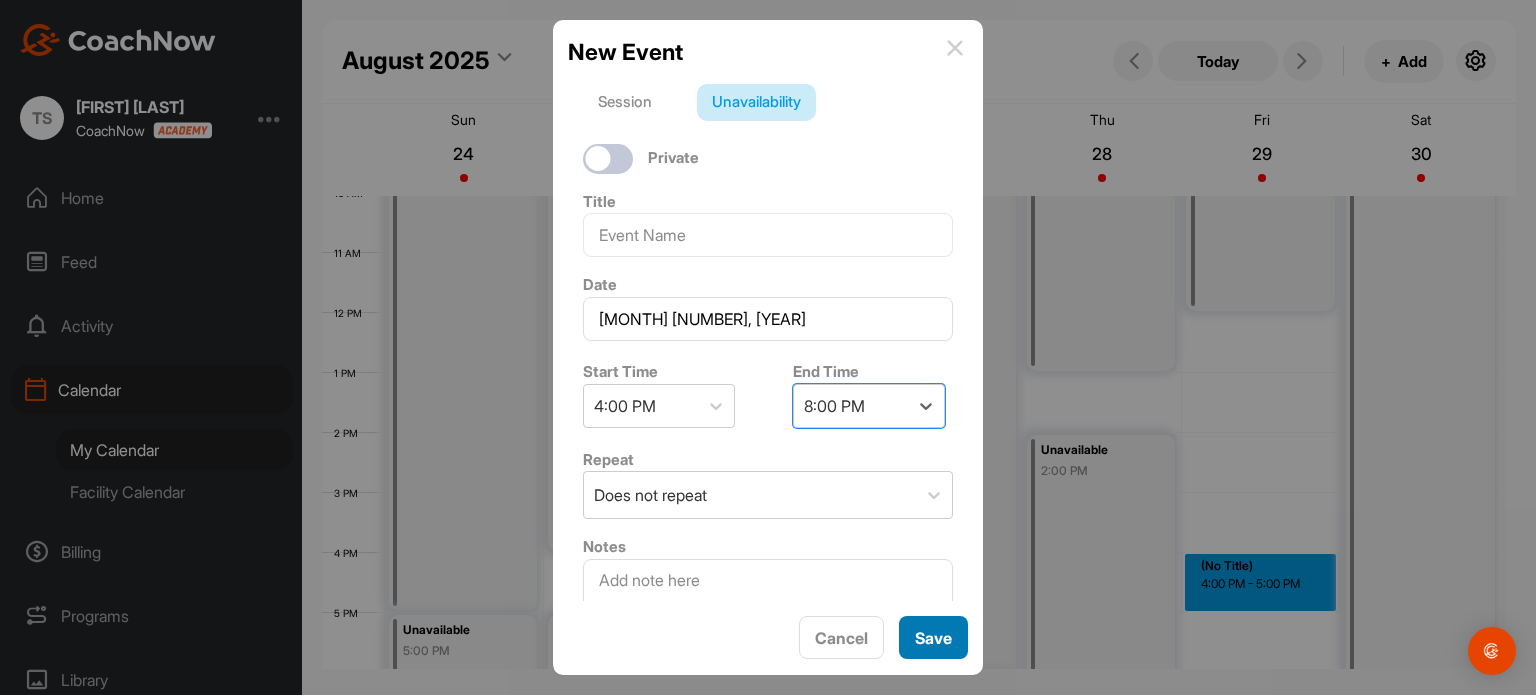 click on "Save" at bounding box center (933, 637) 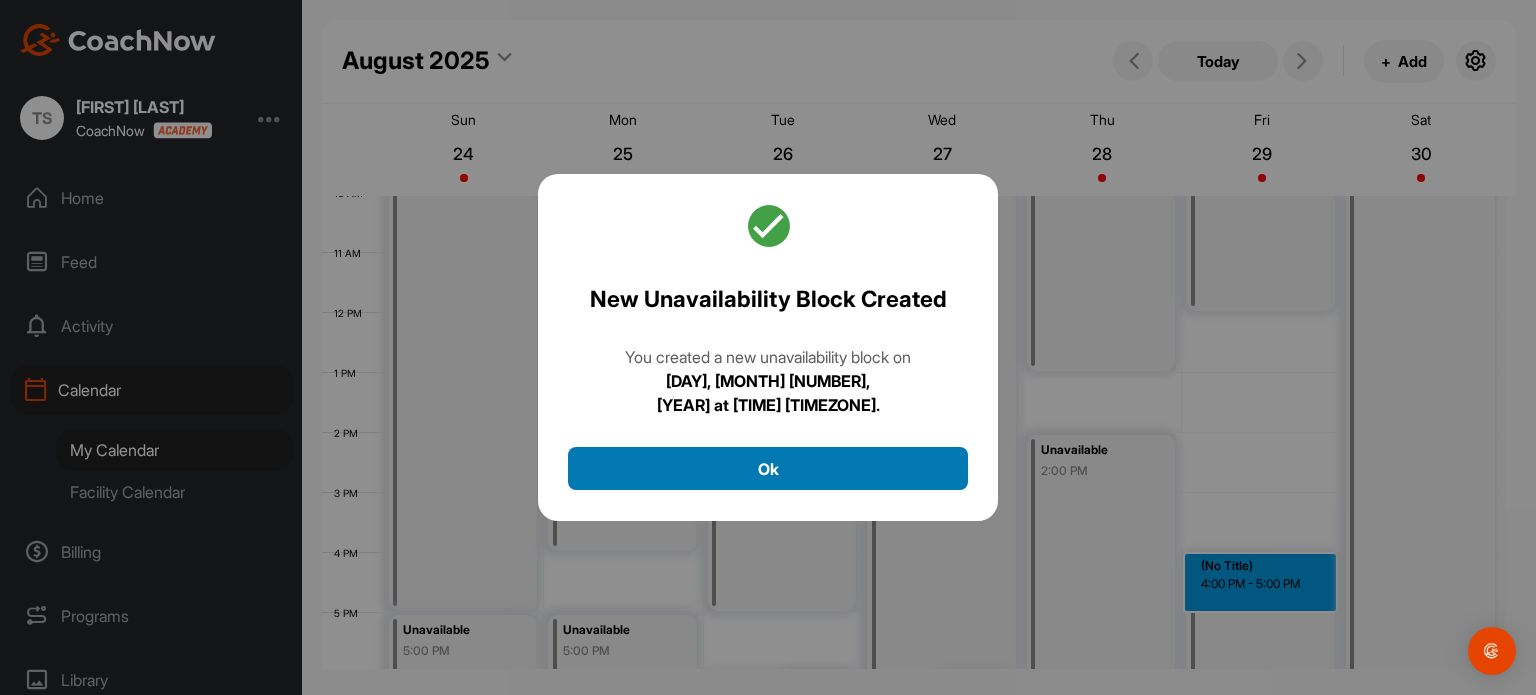 click on "Ok" at bounding box center [768, 468] 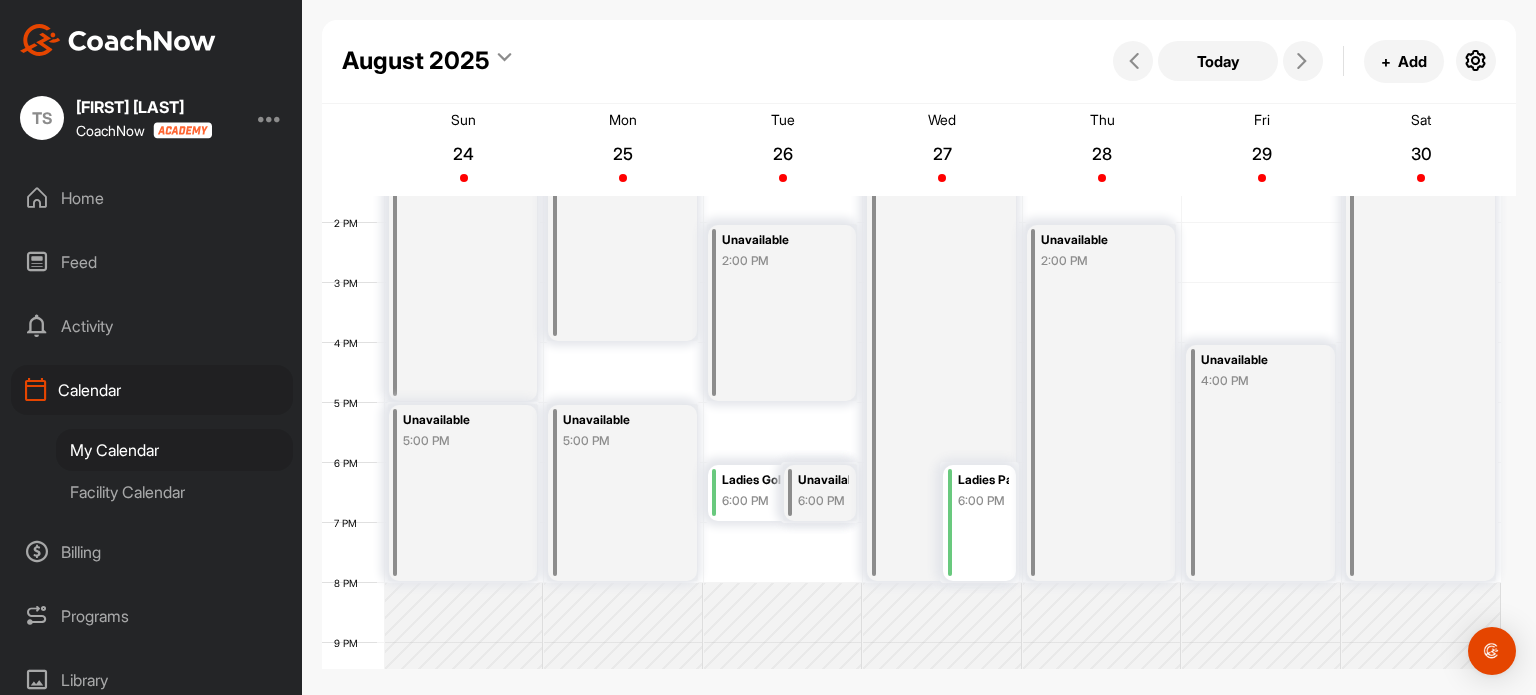 scroll, scrollTop: 879, scrollLeft: 0, axis: vertical 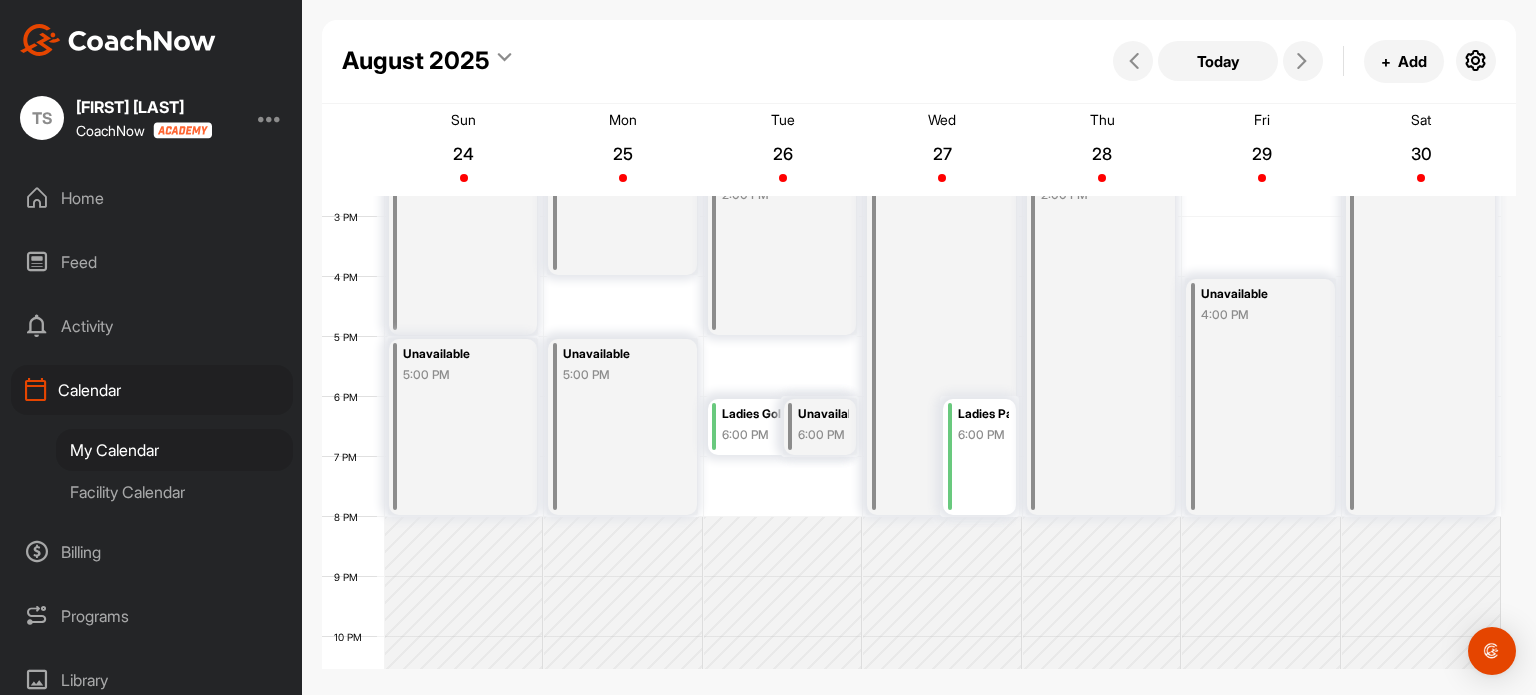 click on "Unavailable 8:00 AM" at bounding box center (1420, 157) 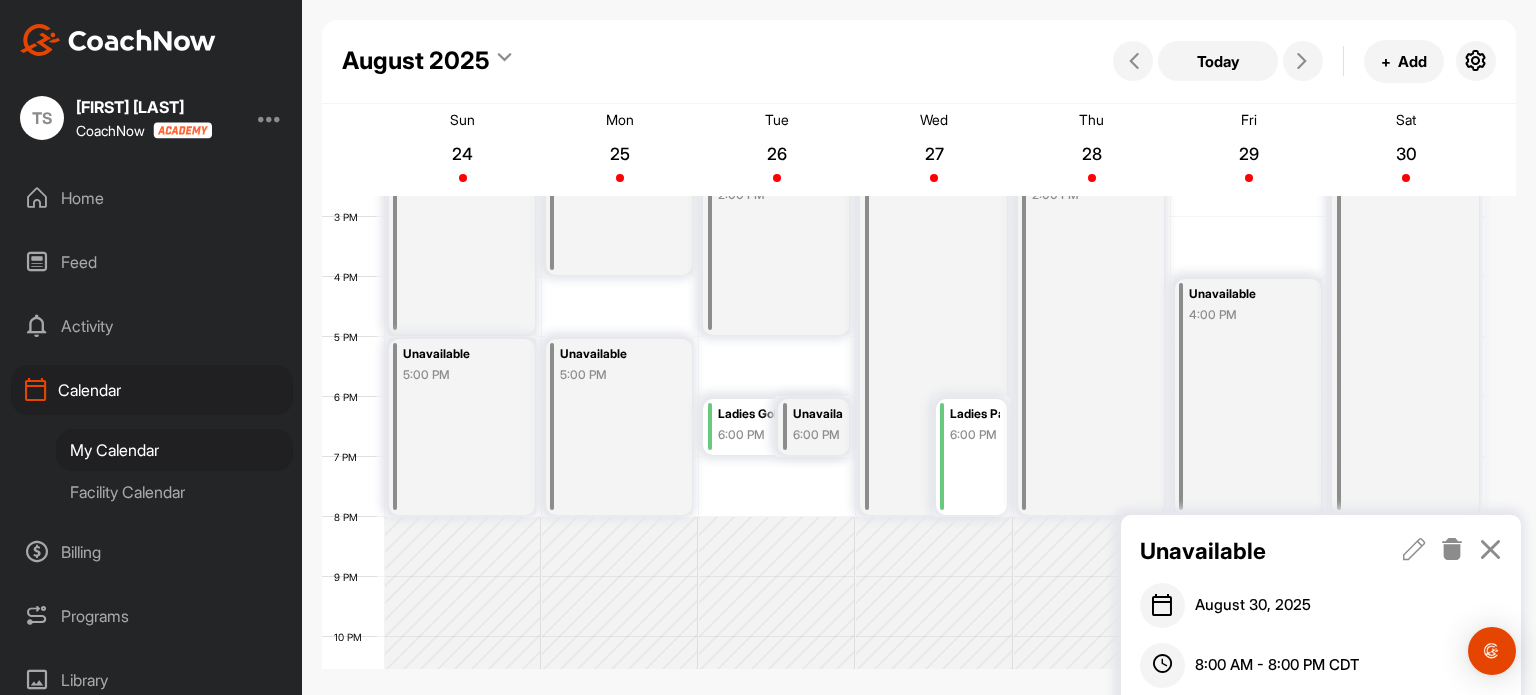click at bounding box center [1414, 549] 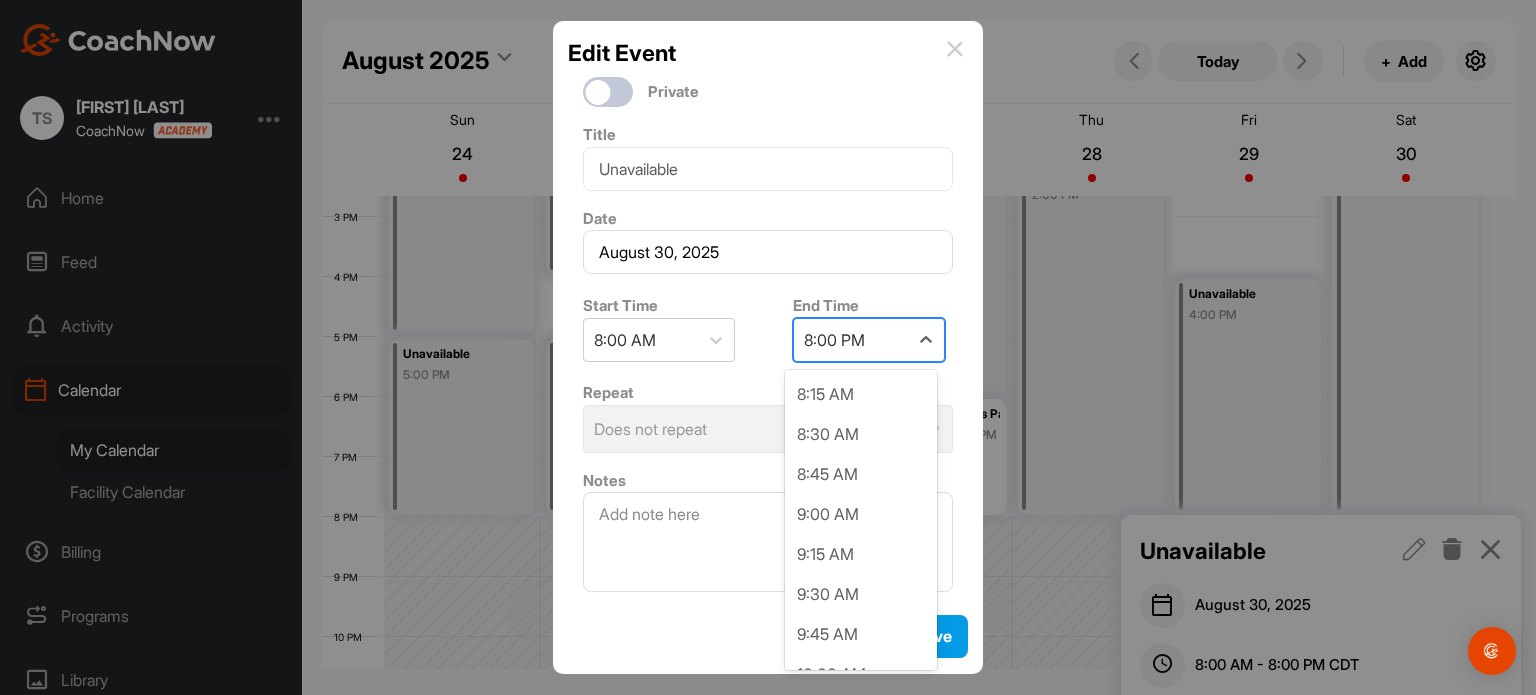 click on "8:00 PM" at bounding box center (834, 340) 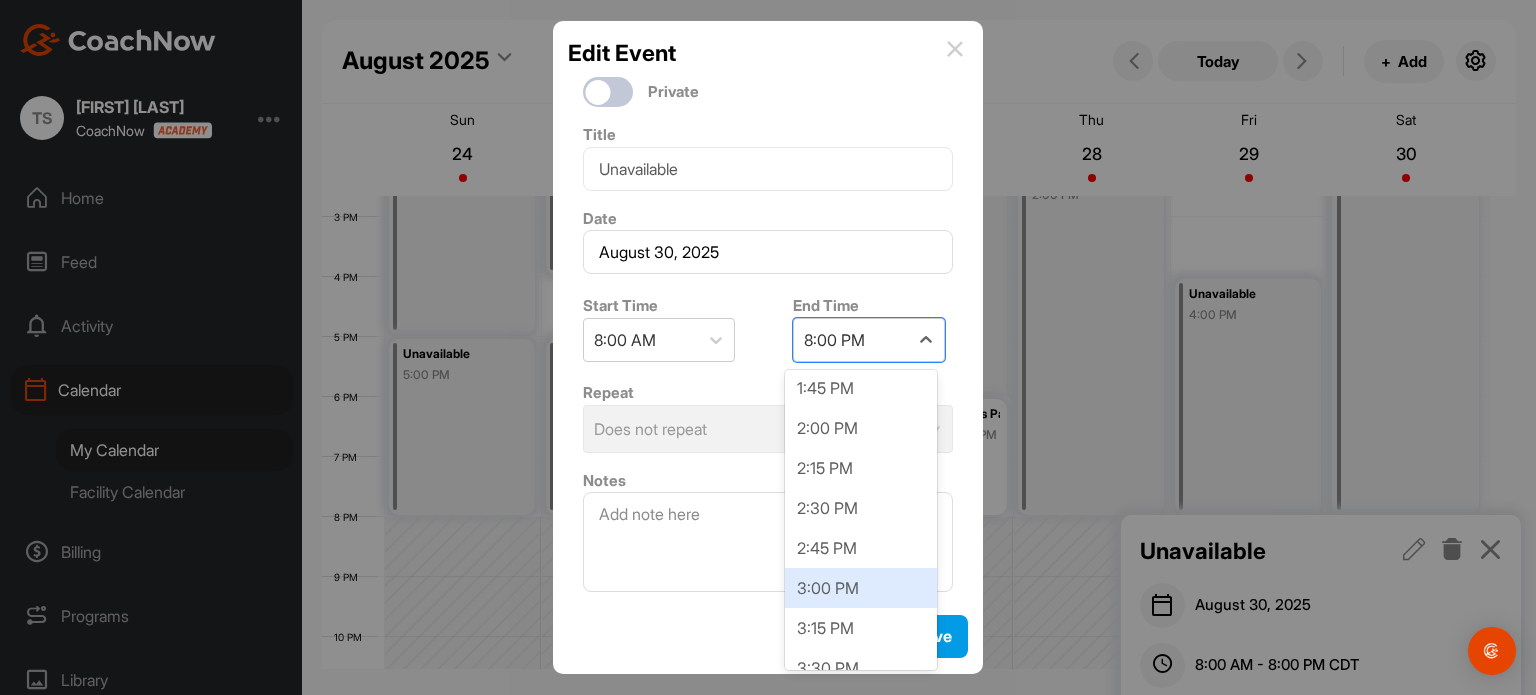 scroll, scrollTop: 878, scrollLeft: 0, axis: vertical 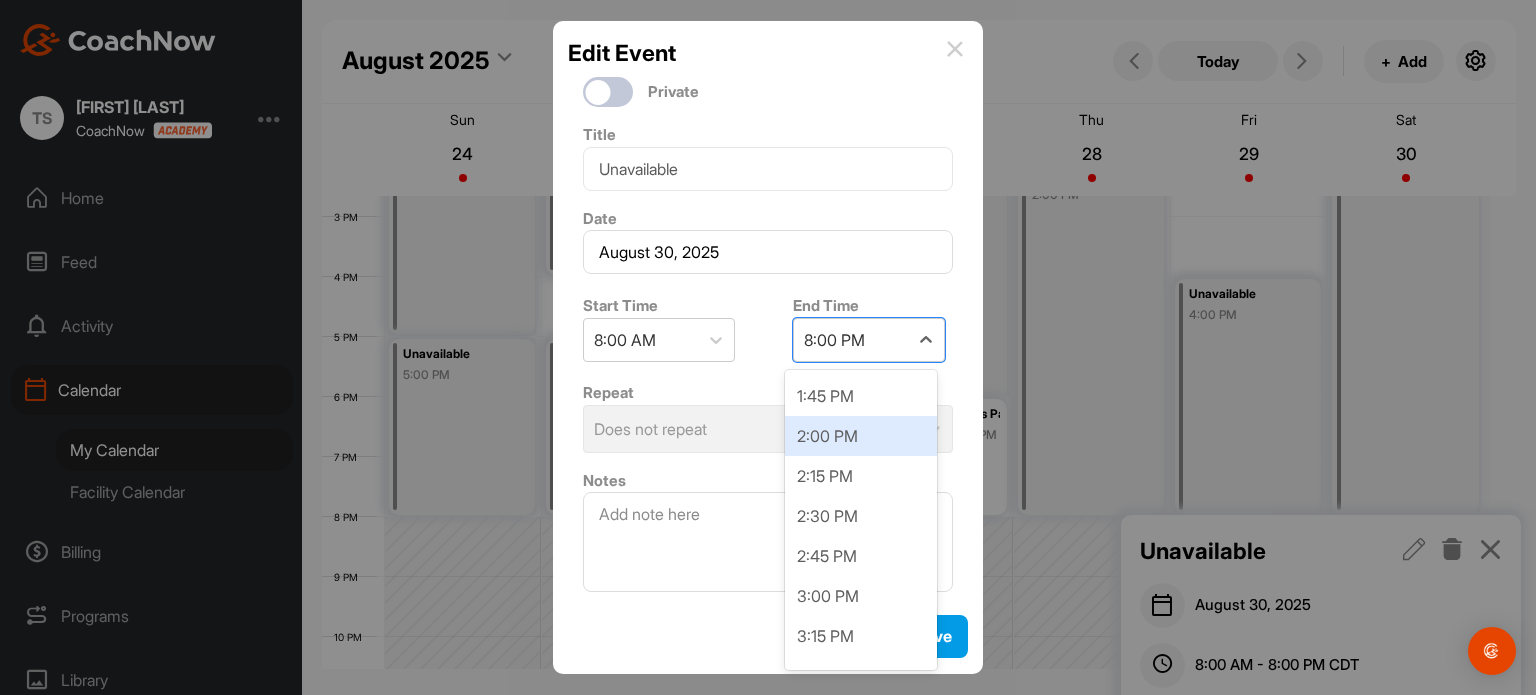 click on "2:00 PM" at bounding box center [861, 436] 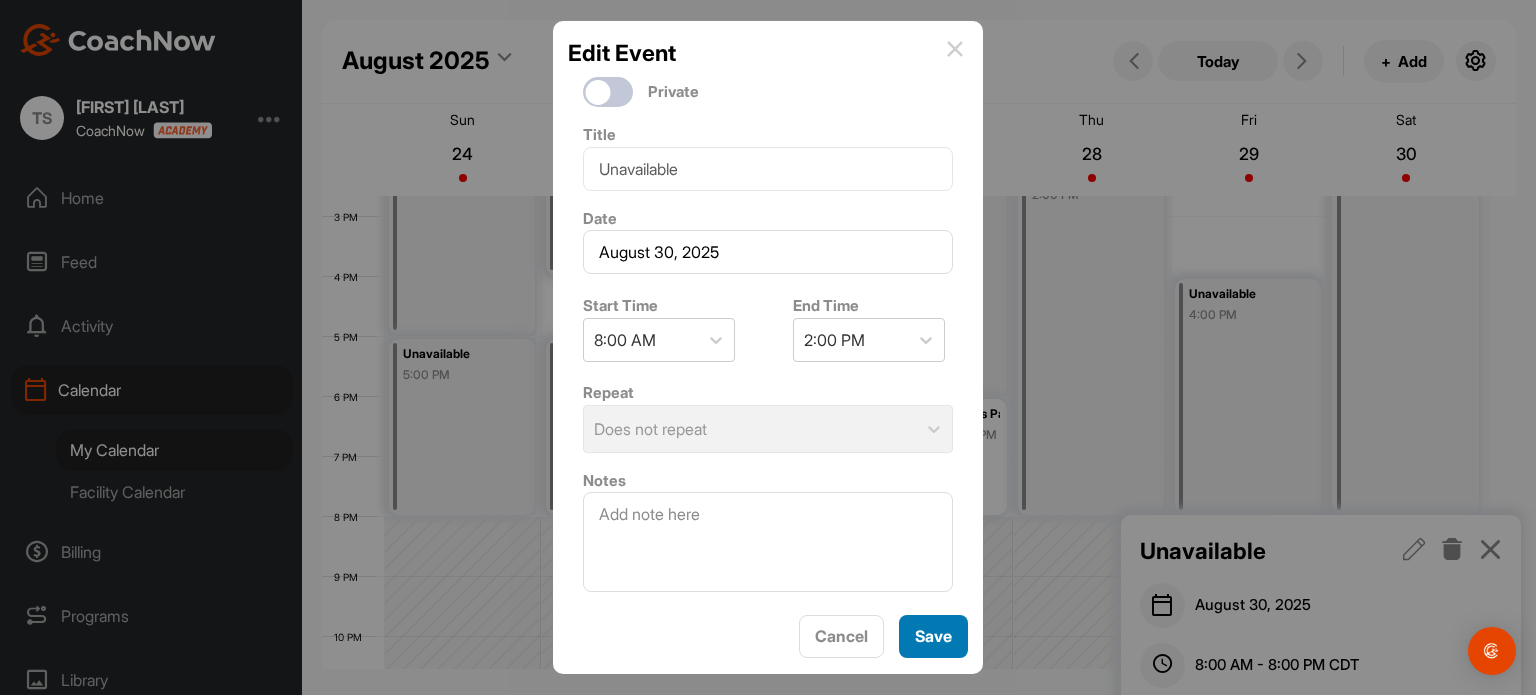 click on "Save" at bounding box center (933, 636) 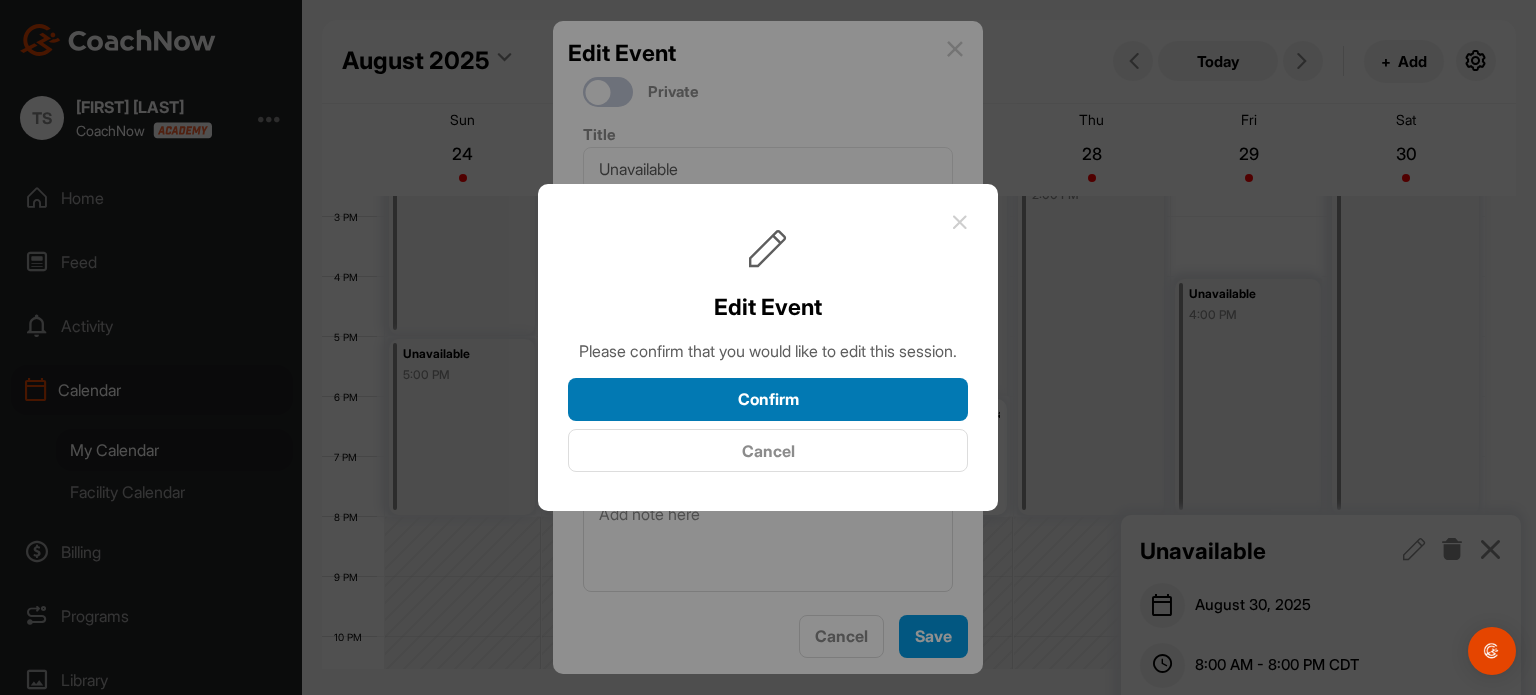 click on "Confirm" at bounding box center [768, 399] 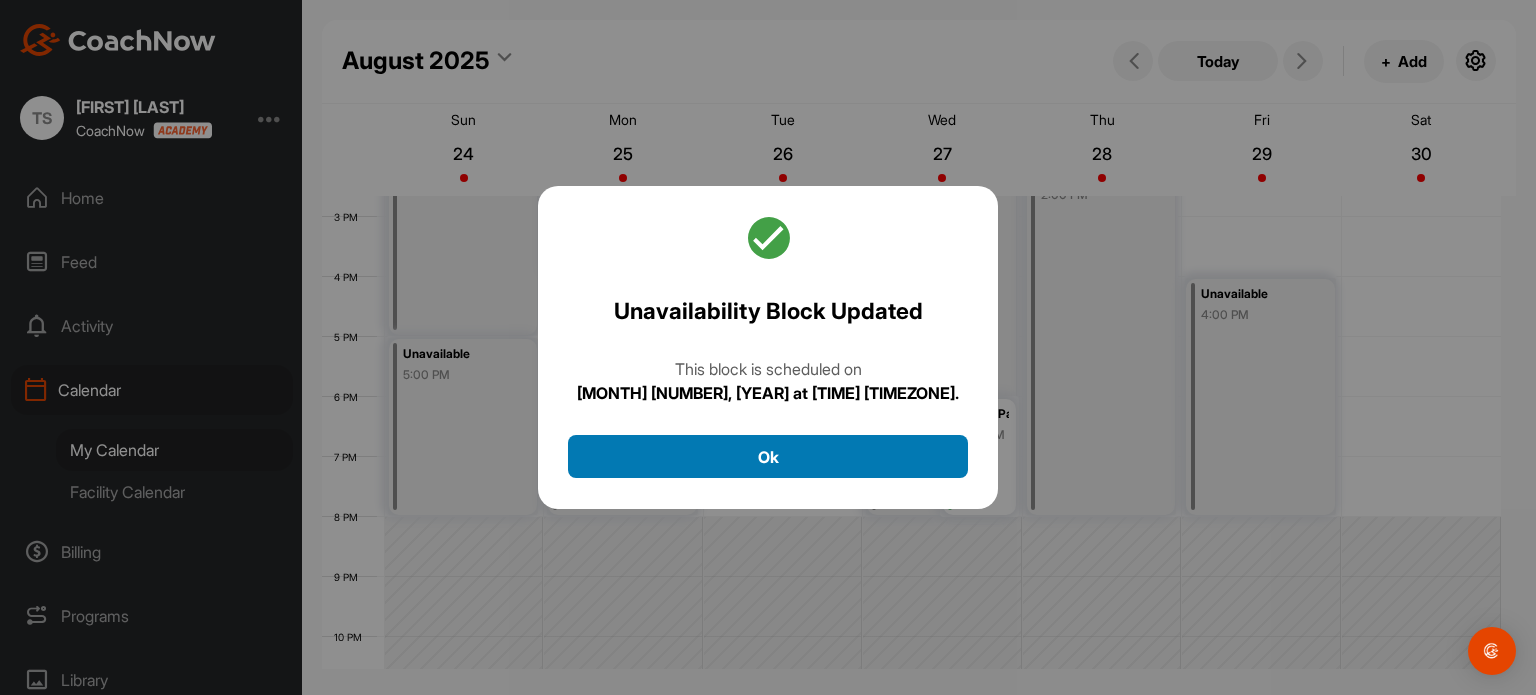 click on "Ok" at bounding box center [768, 456] 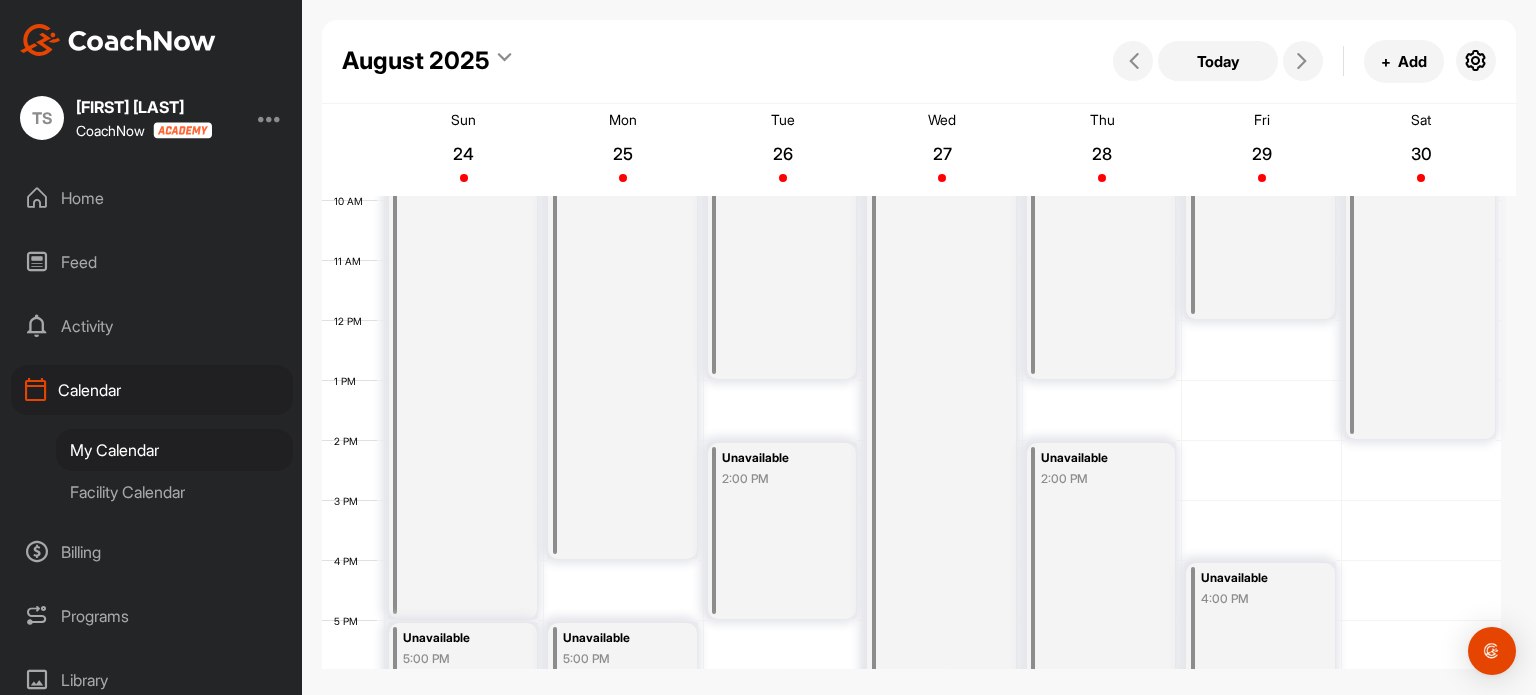 scroll, scrollTop: 756, scrollLeft: 0, axis: vertical 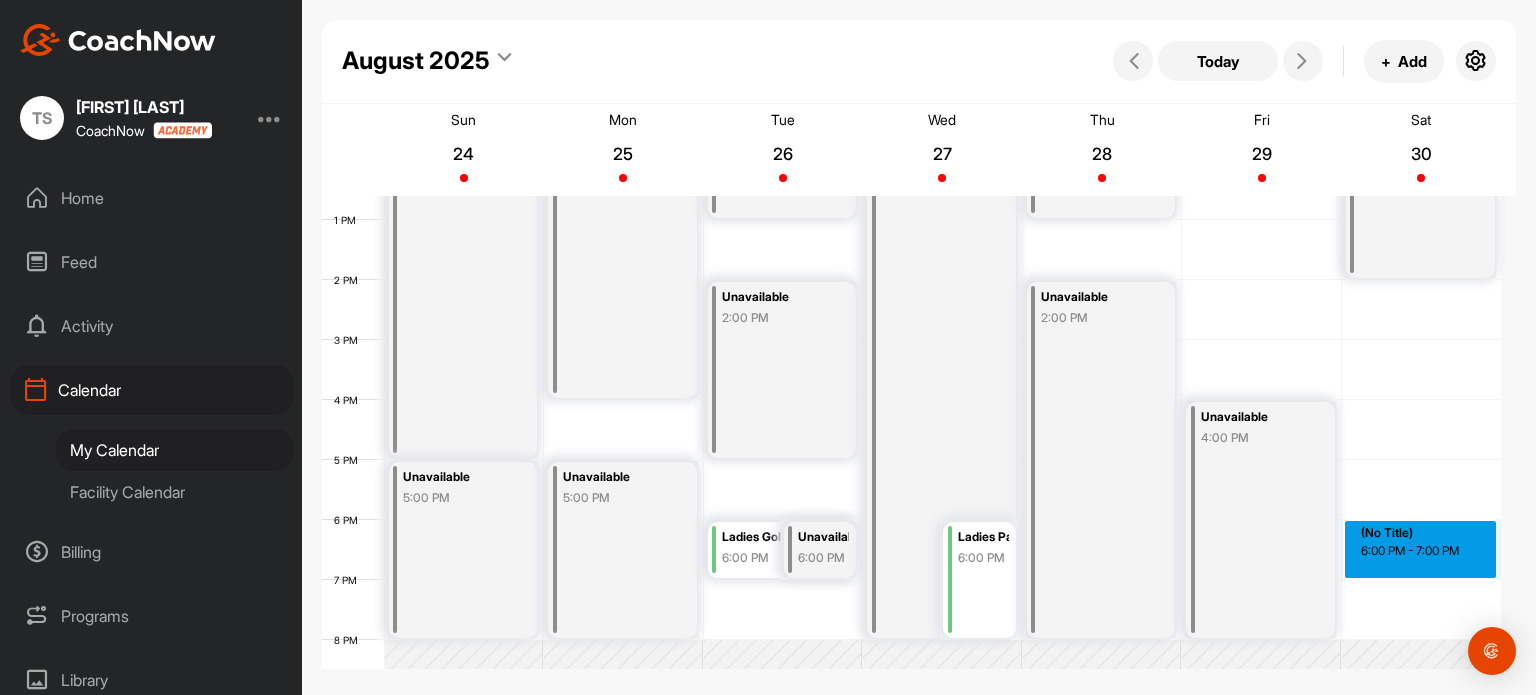 click on "12 AM 1 AM 2 AM 3 AM 4 AM 5 AM 6 AM 7 AM 8 AM 9 AM 10 AM 11 AM 12 PM 1 PM 2 PM 3 PM 4 PM 5 PM 6 PM 7 PM 8 PM 9 PM 10 PM 11 PM Unavailable 8:00 AM Unavailable 5:00 PM Unavailable 8:00 AM Unavailable 5:00 PM Ladies Golf Clinic 6:00 PM Unavailable 6:00 PM Unavailable 8:00 AM Unavailable 2:00 PM Unavailable 8:00 AM Ladies Par-Tee Night 6:00 PM Unavailable 8:00 AM Unavailable 2:00 PM Unavailable 8:00 AM Unavailable 4:00 PM Unavailable 8:00 AM (No Title) 6:00 PM - 7:00 PM" at bounding box center [911, 160] 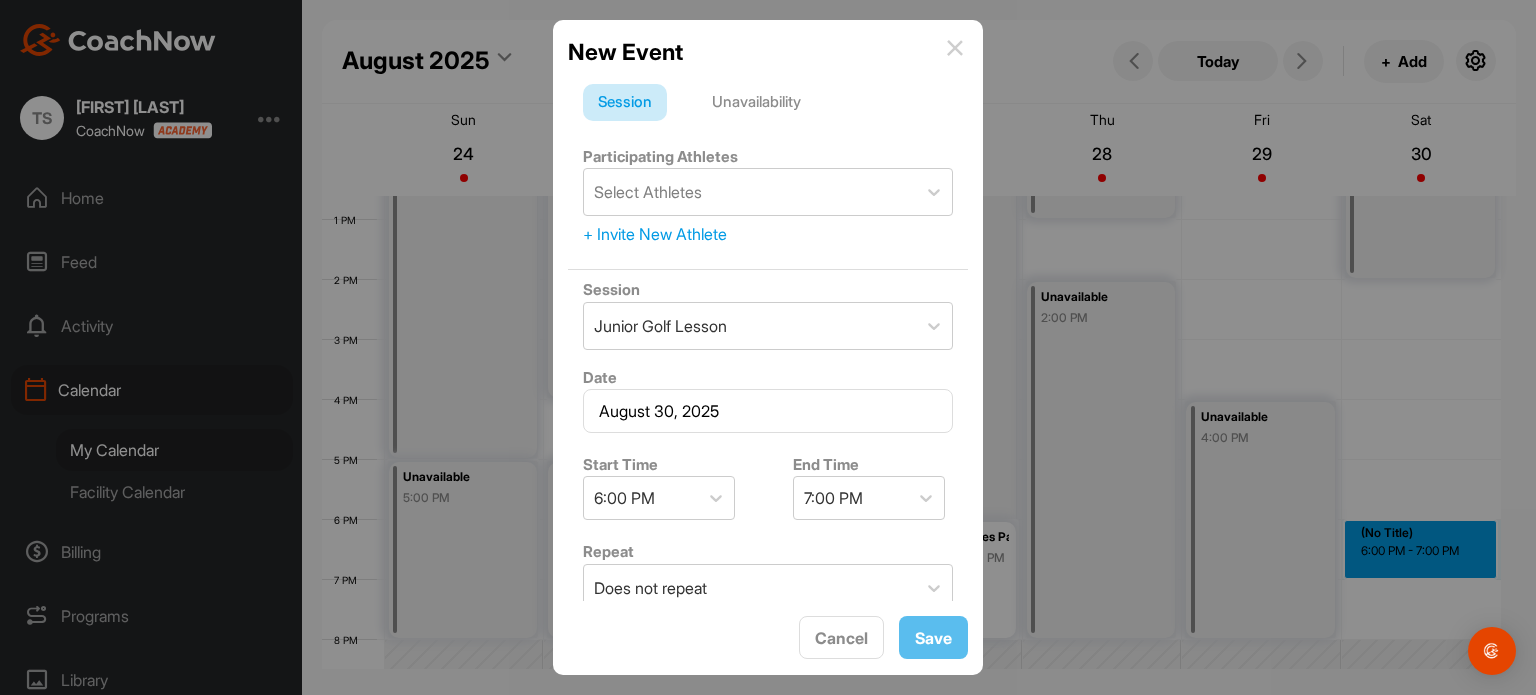 click on "Unavailability" at bounding box center (756, 103) 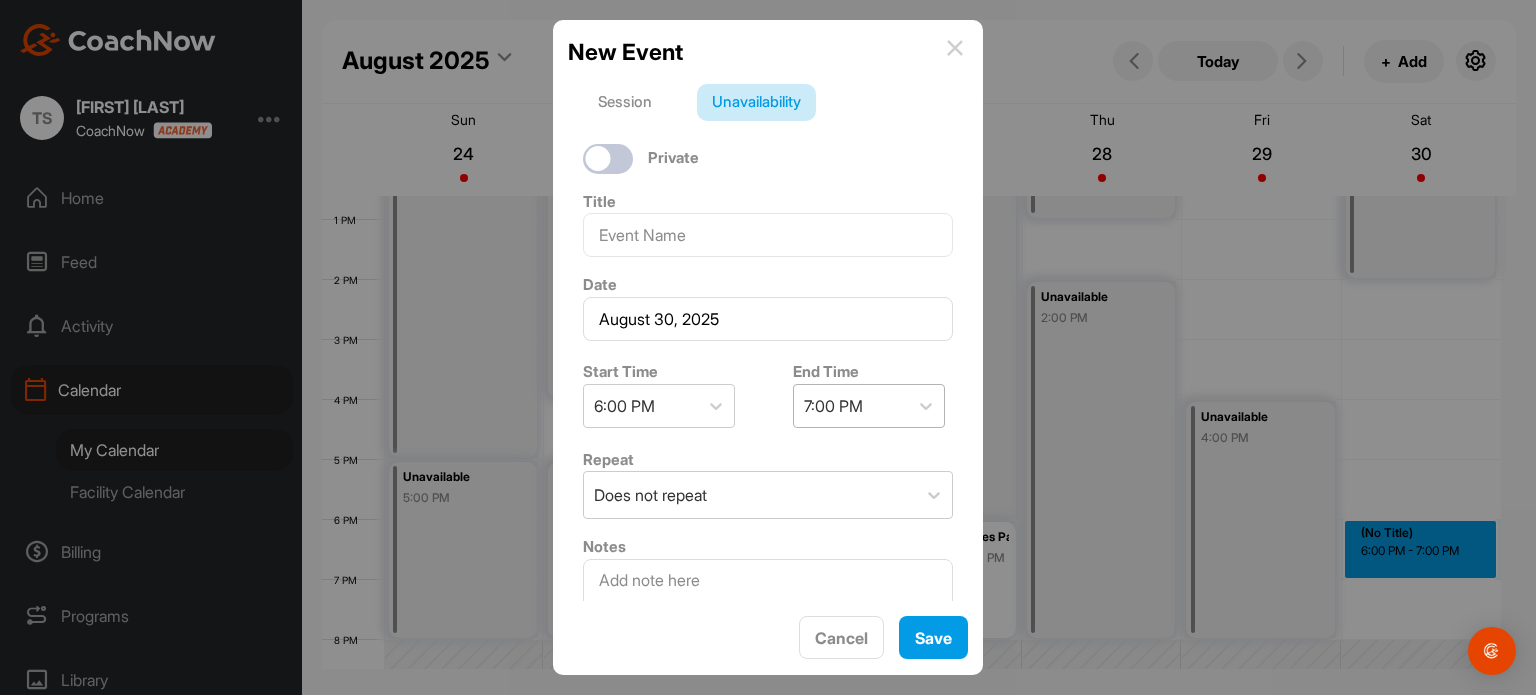 click on "7:00 PM" at bounding box center (851, 406) 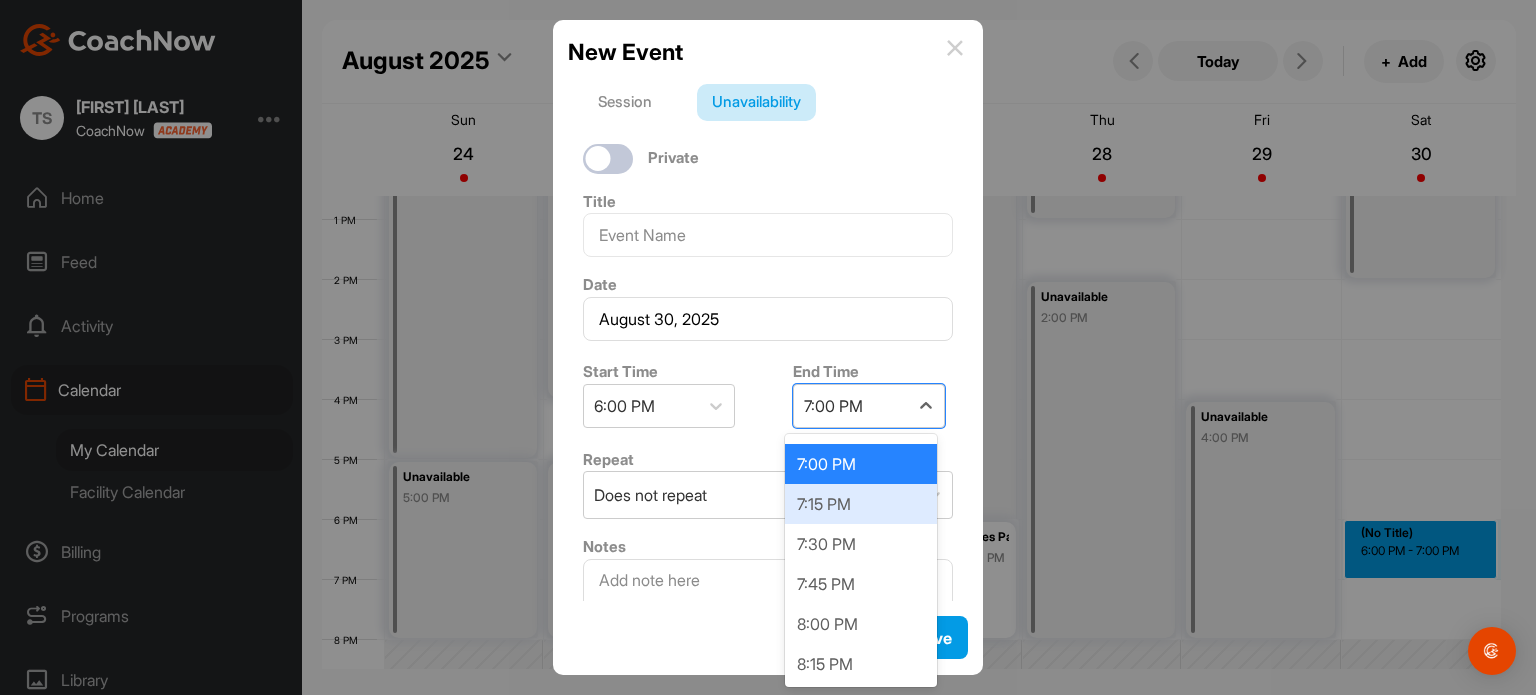 scroll, scrollTop: 122, scrollLeft: 0, axis: vertical 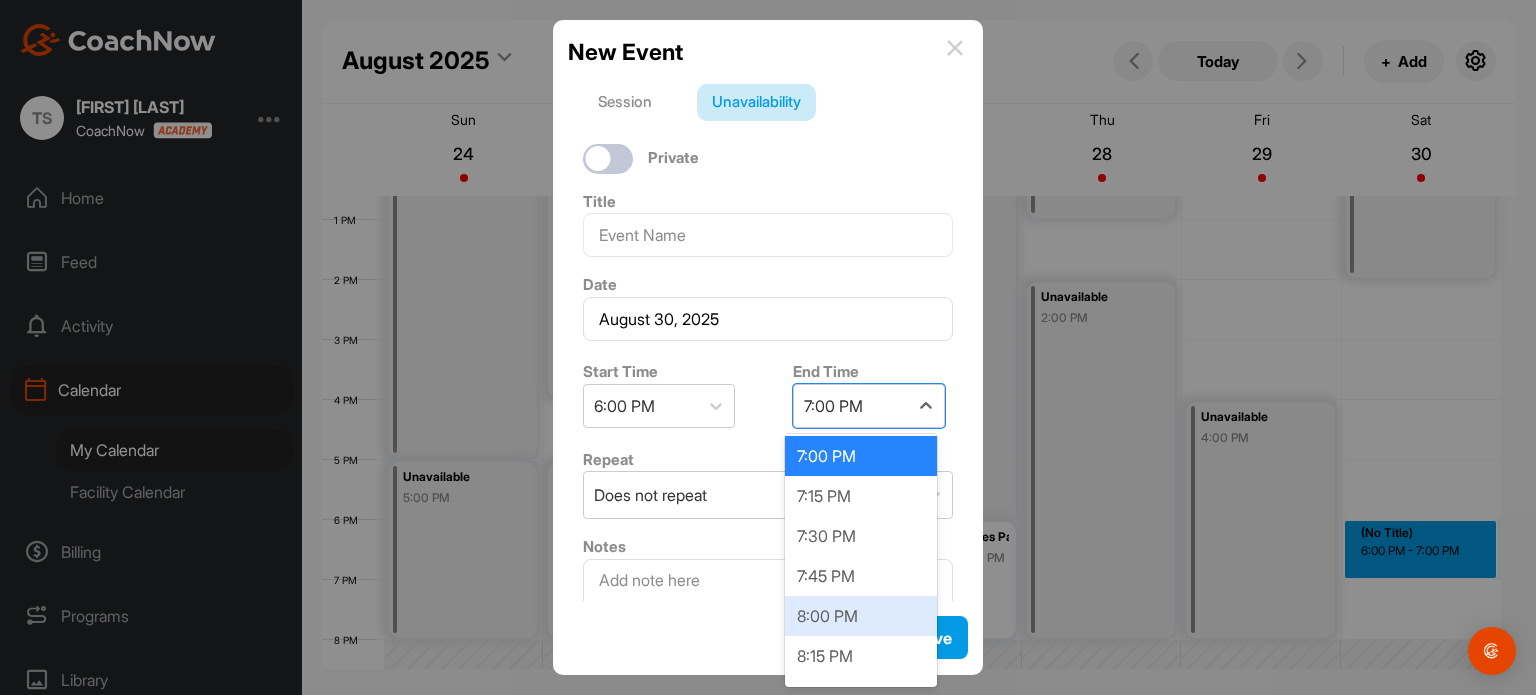 click on "8:00 PM" at bounding box center [861, 616] 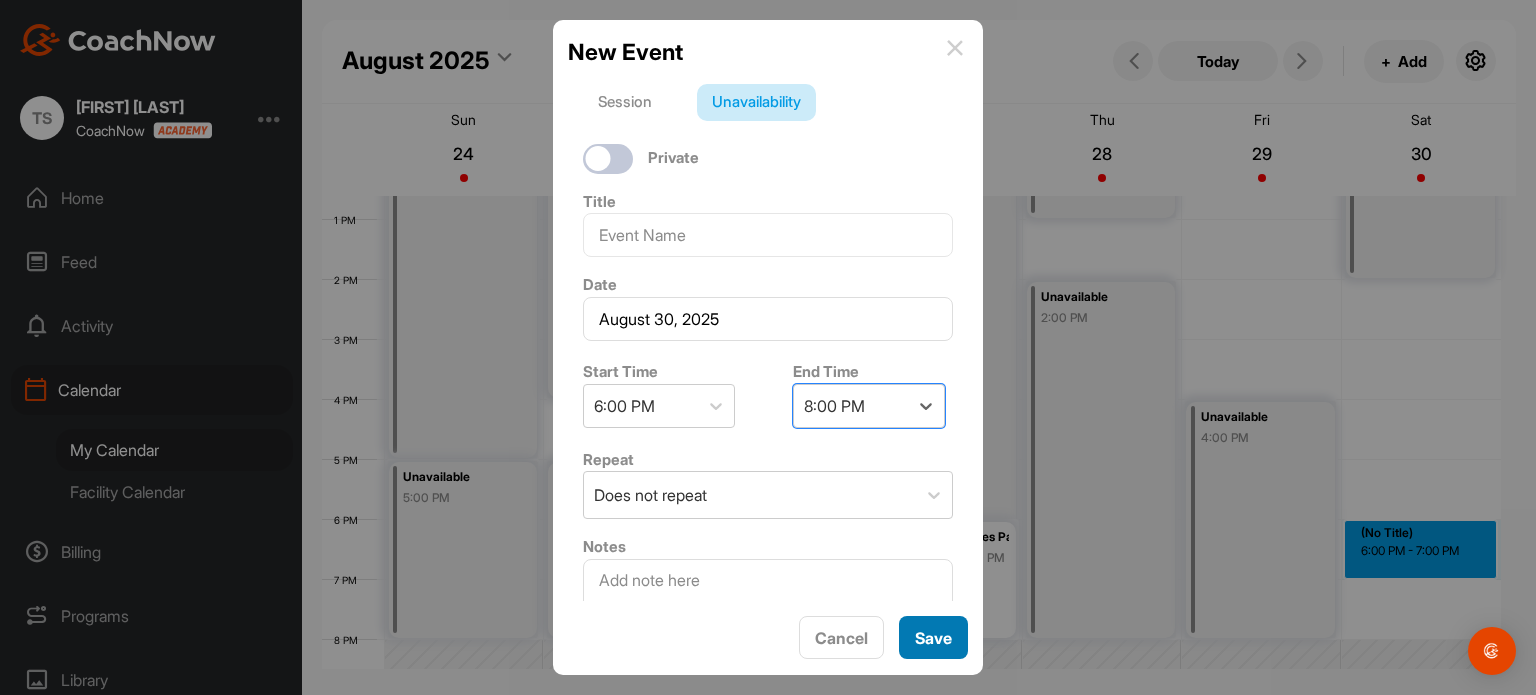 click on "Save" at bounding box center [933, 637] 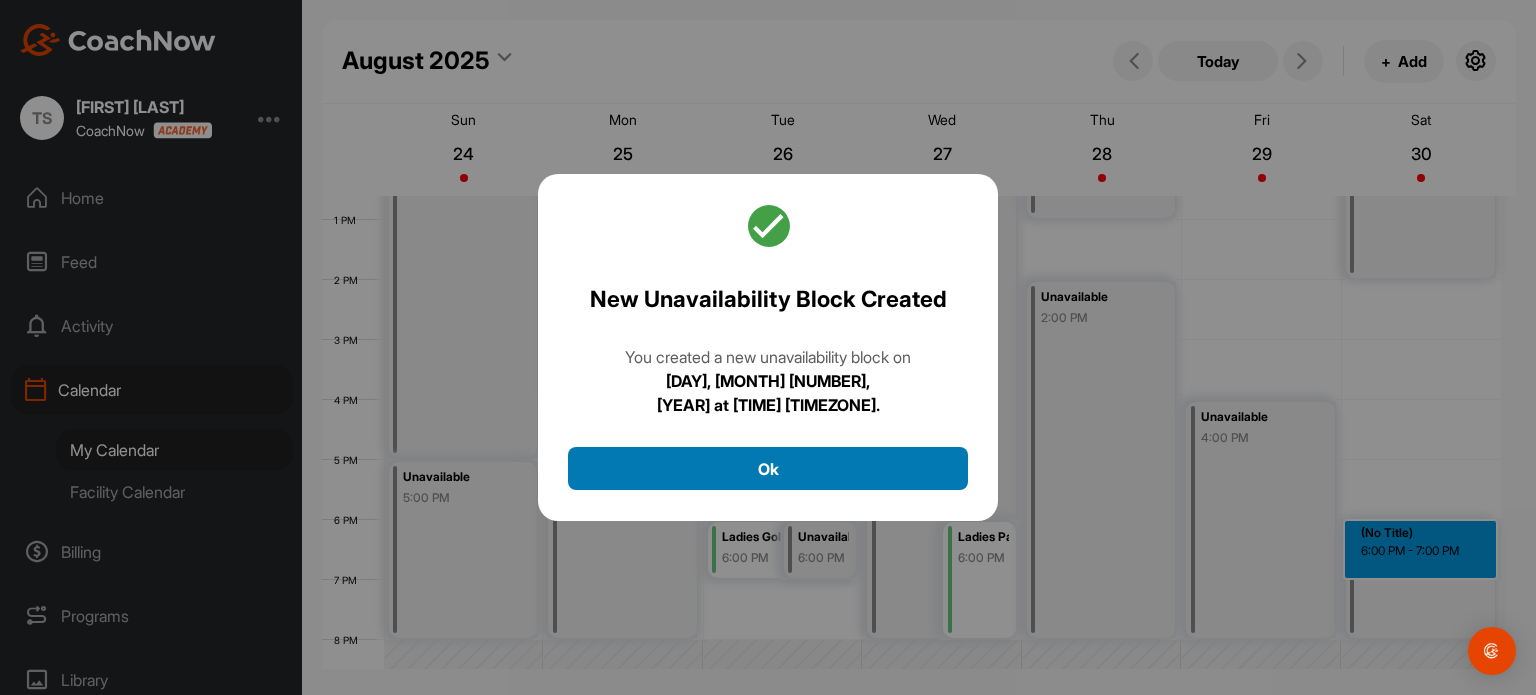 click on "Ok" at bounding box center [768, 468] 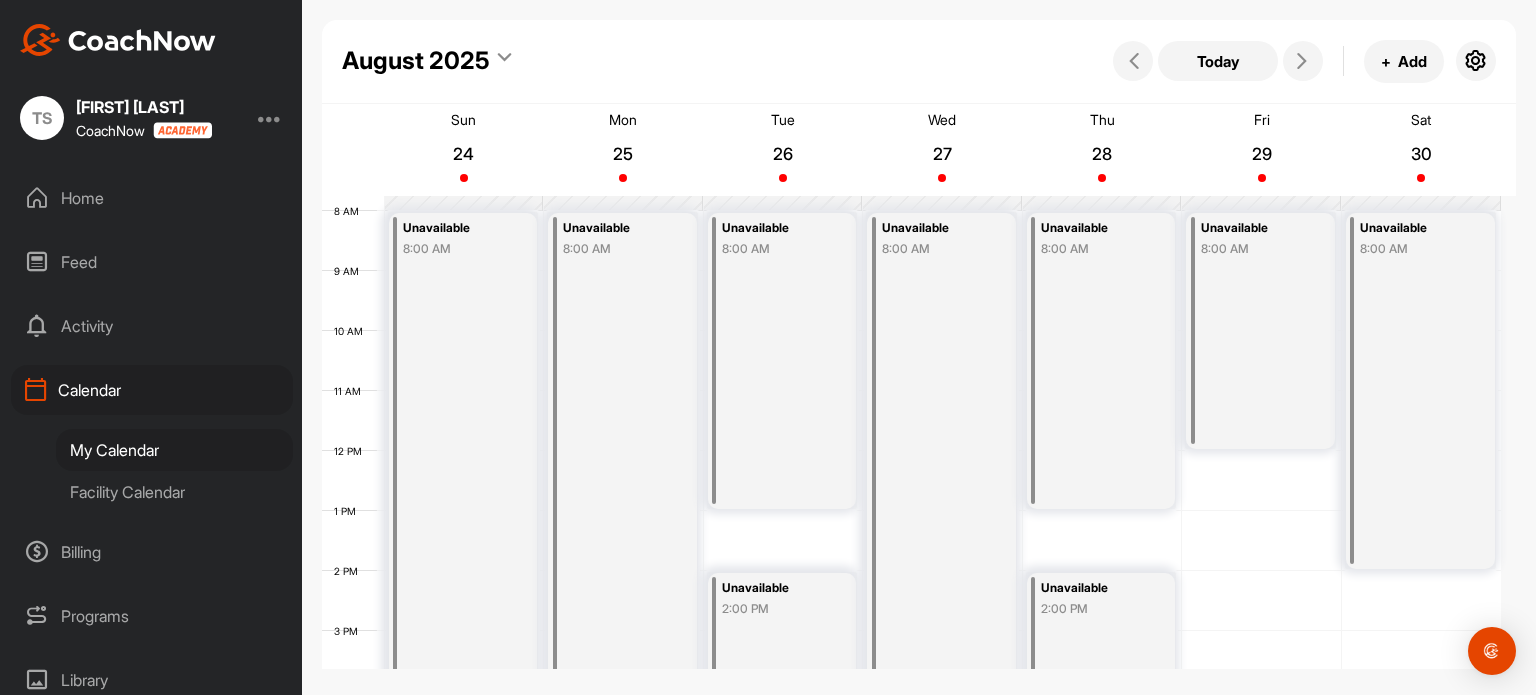 scroll, scrollTop: 466, scrollLeft: 0, axis: vertical 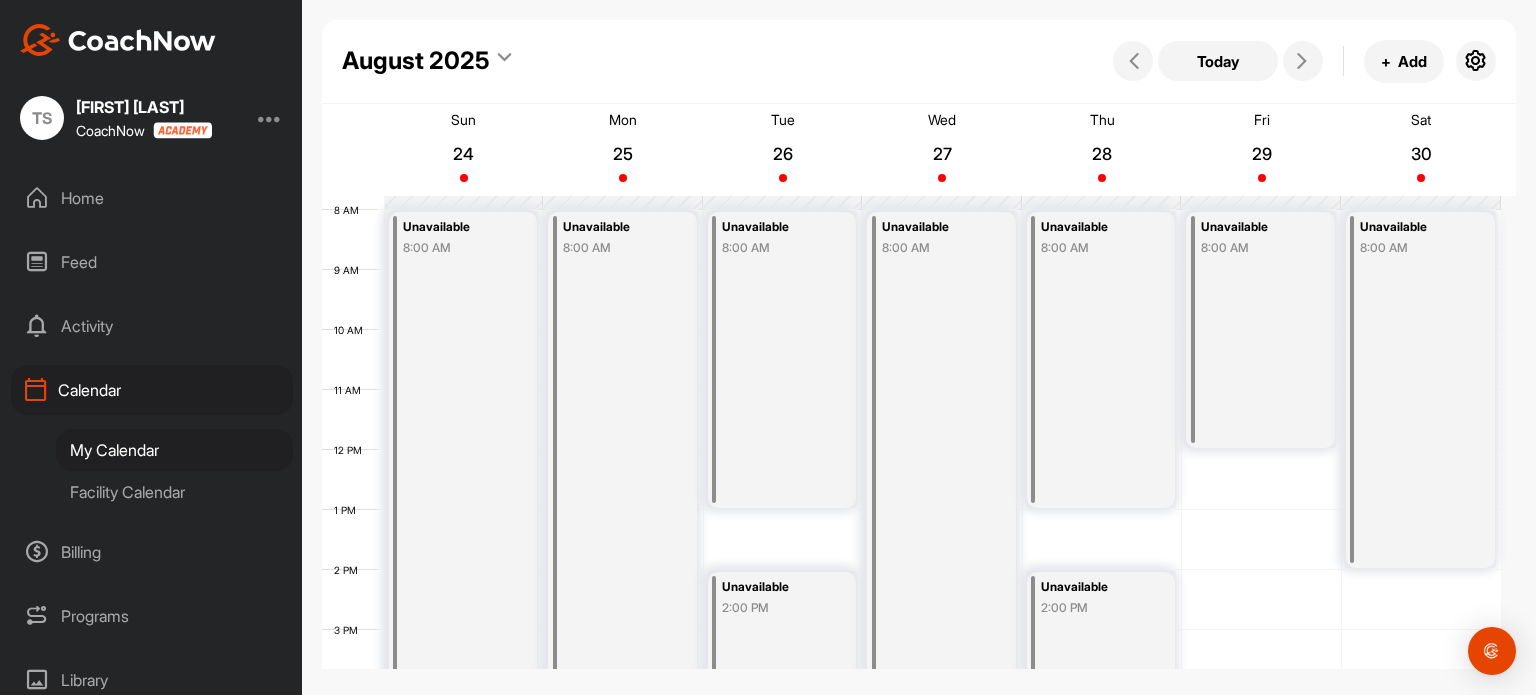 click on "Home" at bounding box center (152, 198) 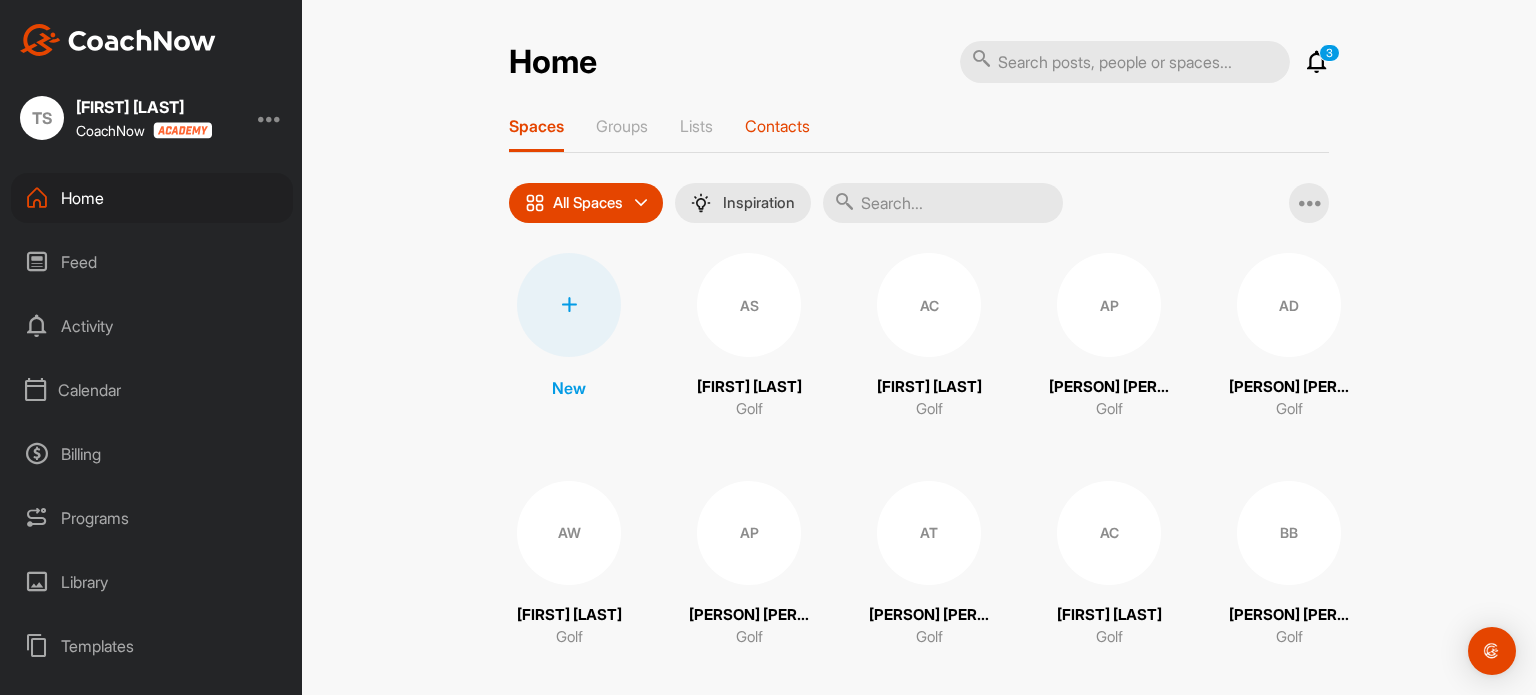click on "Contacts" at bounding box center [777, 126] 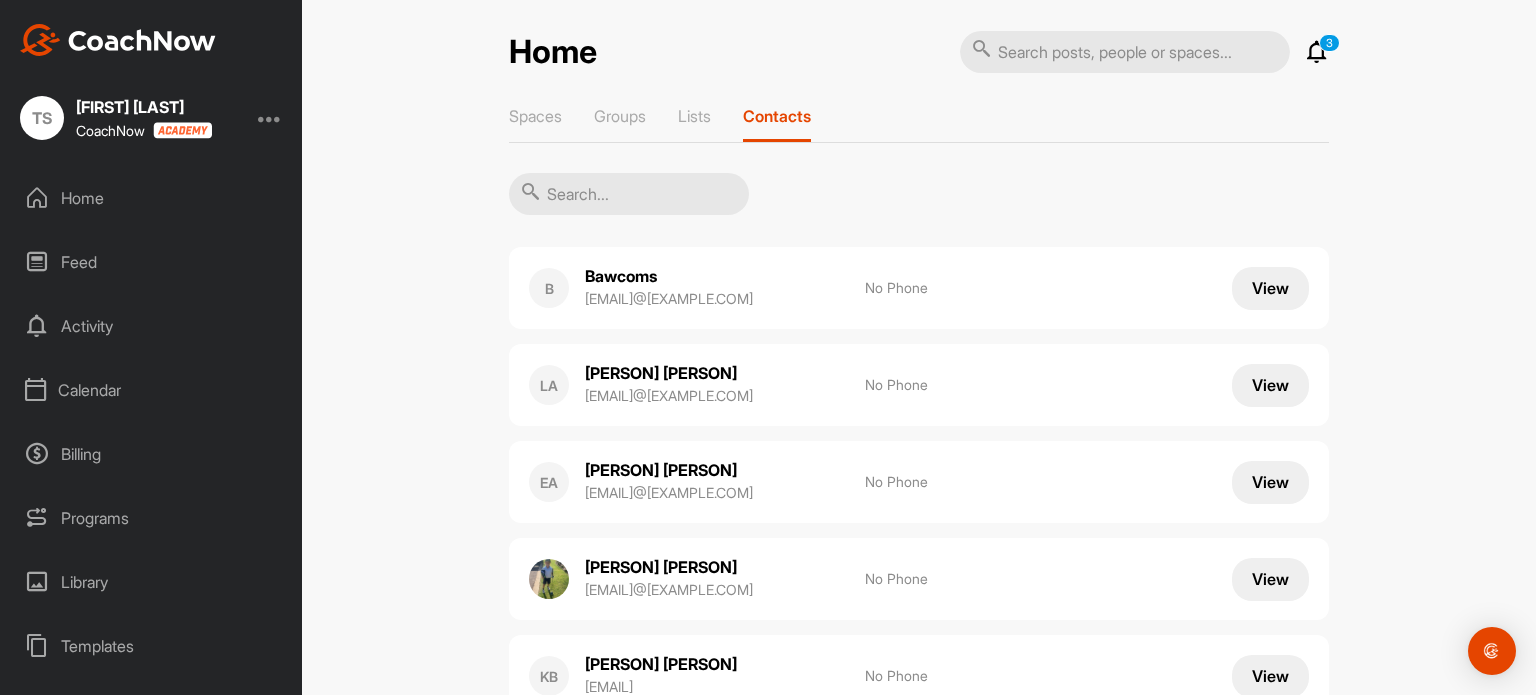 scroll, scrollTop: 0, scrollLeft: 0, axis: both 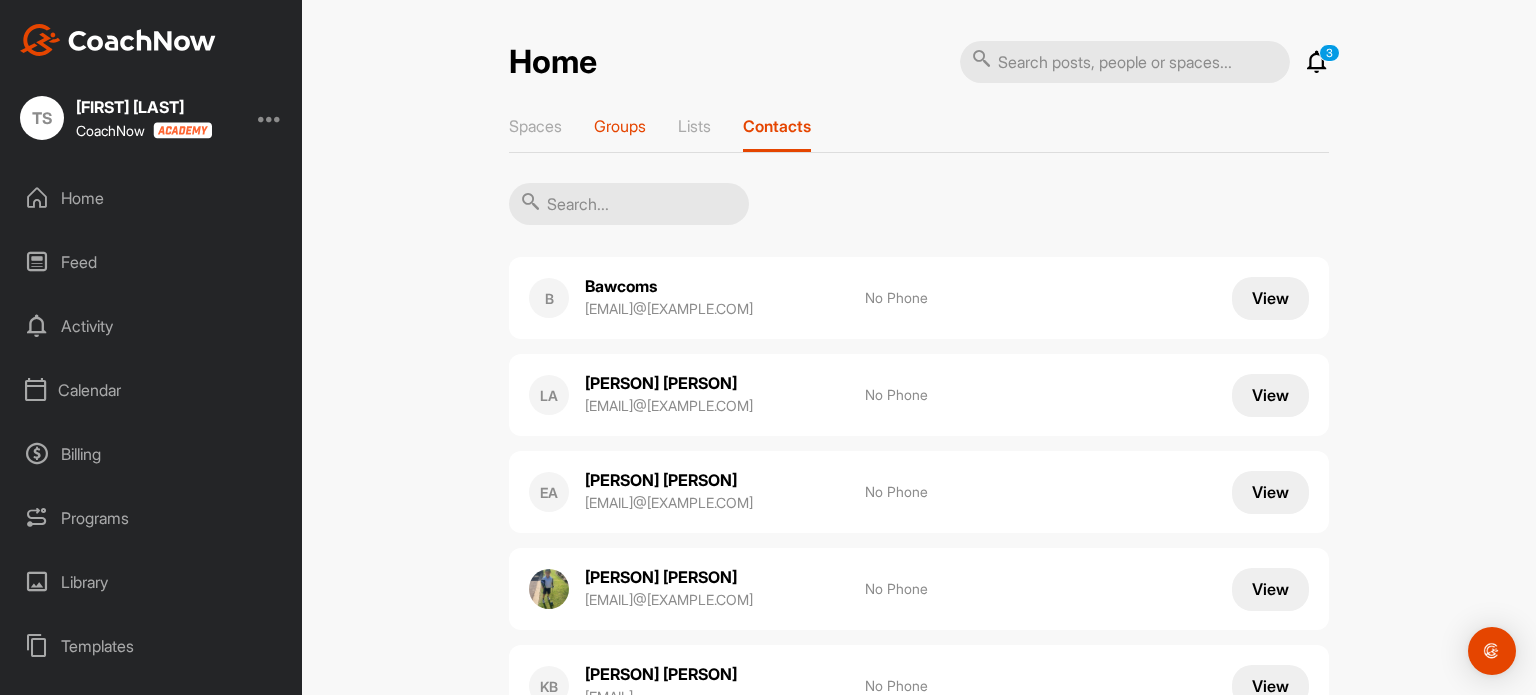 click on "Groups" at bounding box center [620, 126] 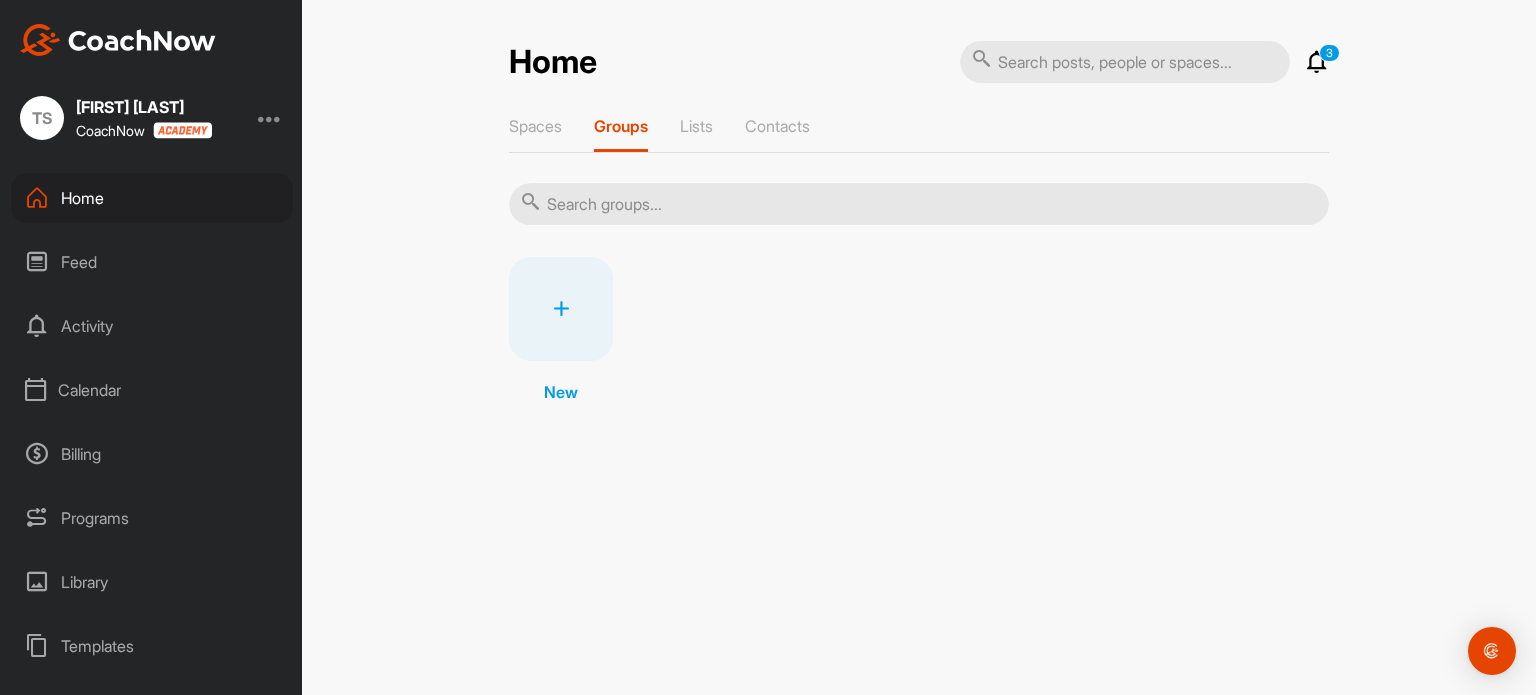 click at bounding box center (561, 309) 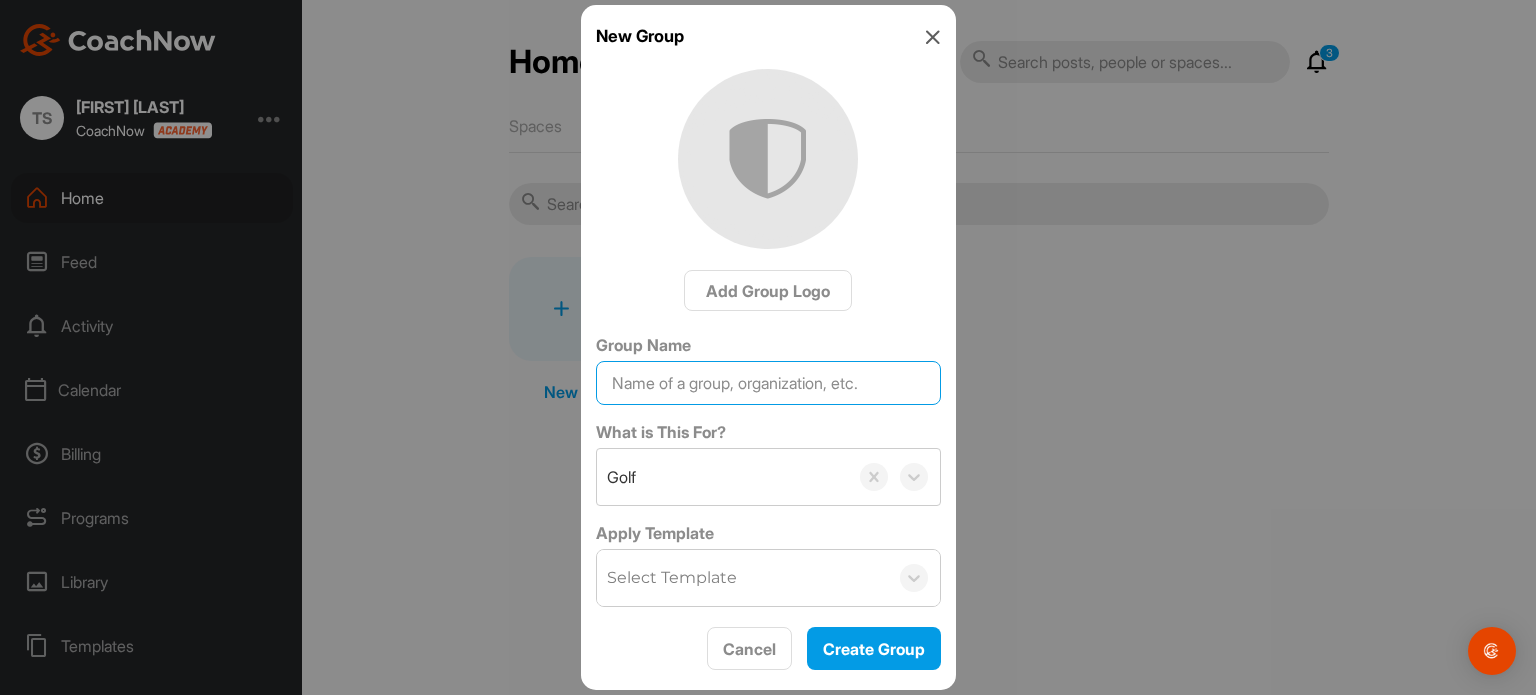 click on "Group Name" at bounding box center [768, 383] 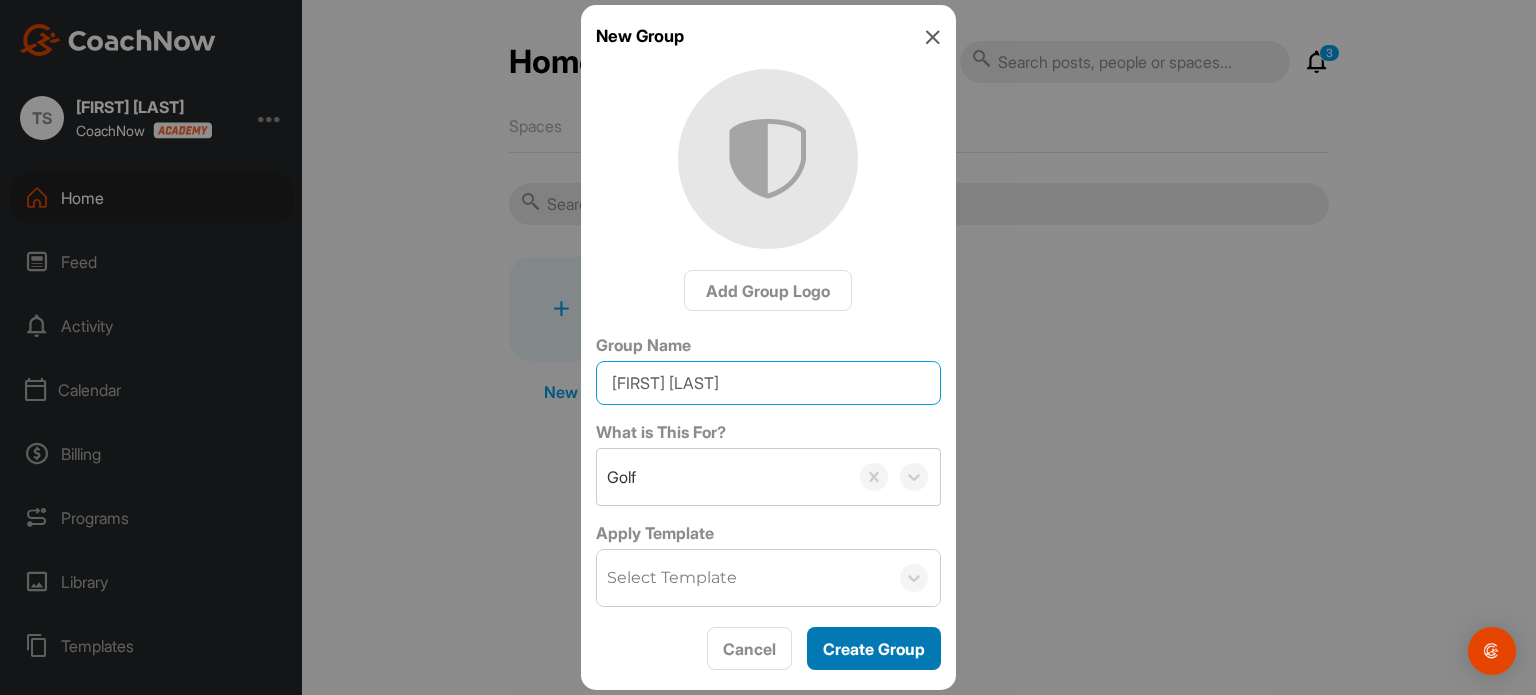 type on "[FIRST] [LAST]" 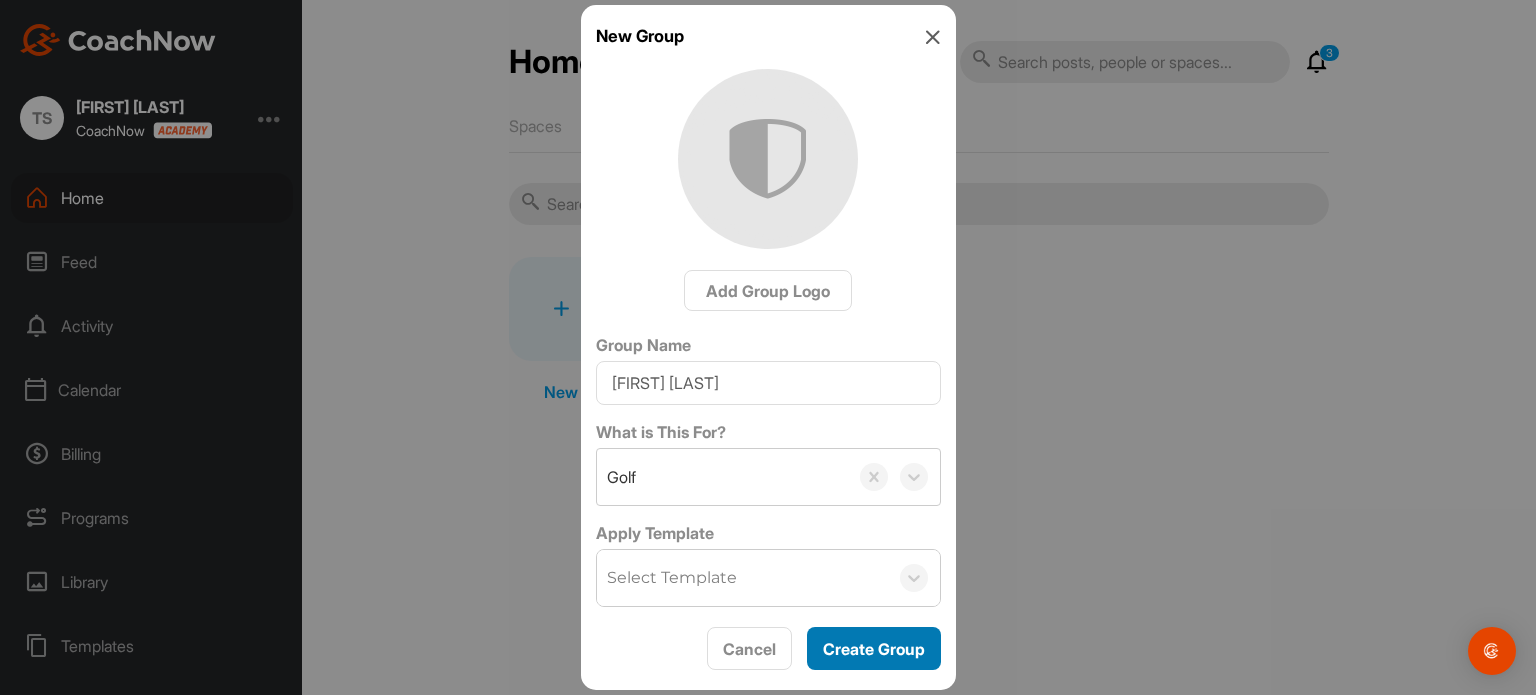 click on "Create Group" at bounding box center [874, 649] 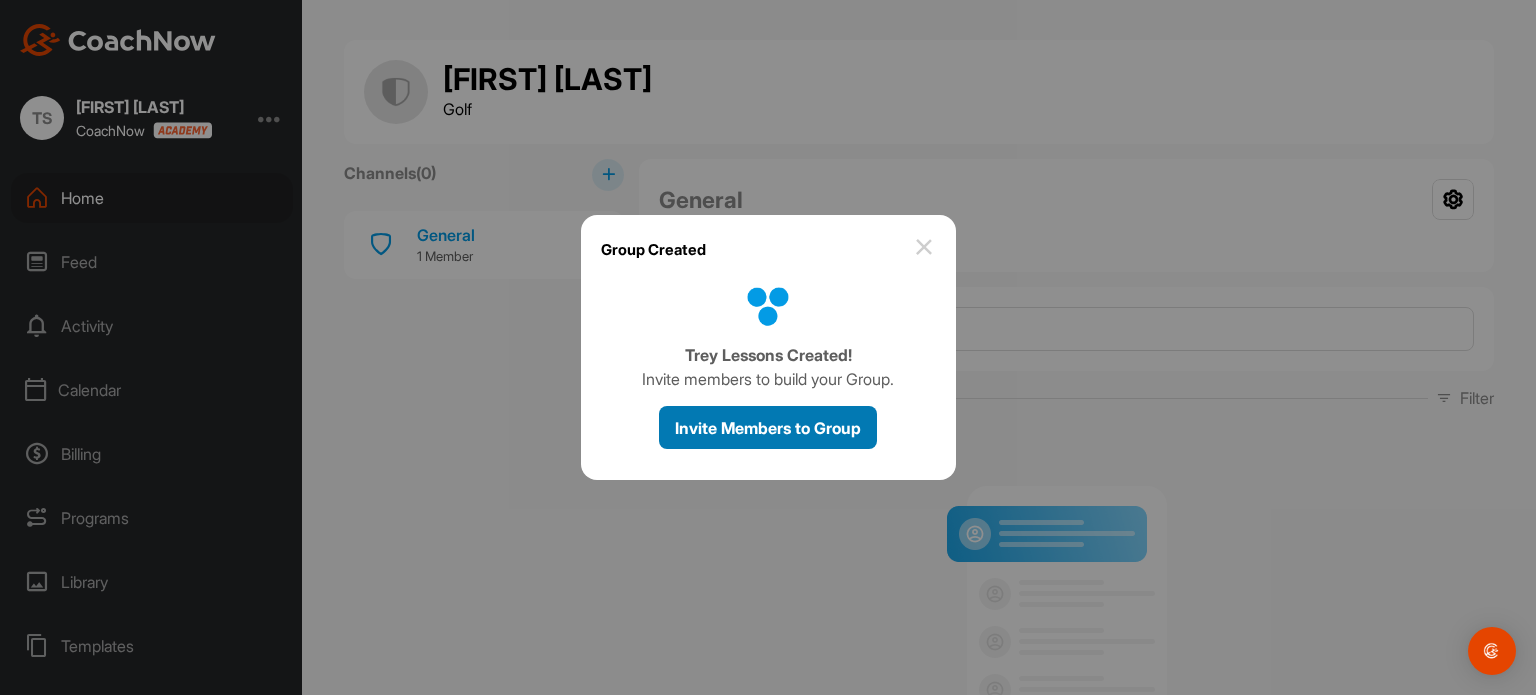 click on "Invite Members to Group" at bounding box center [768, 428] 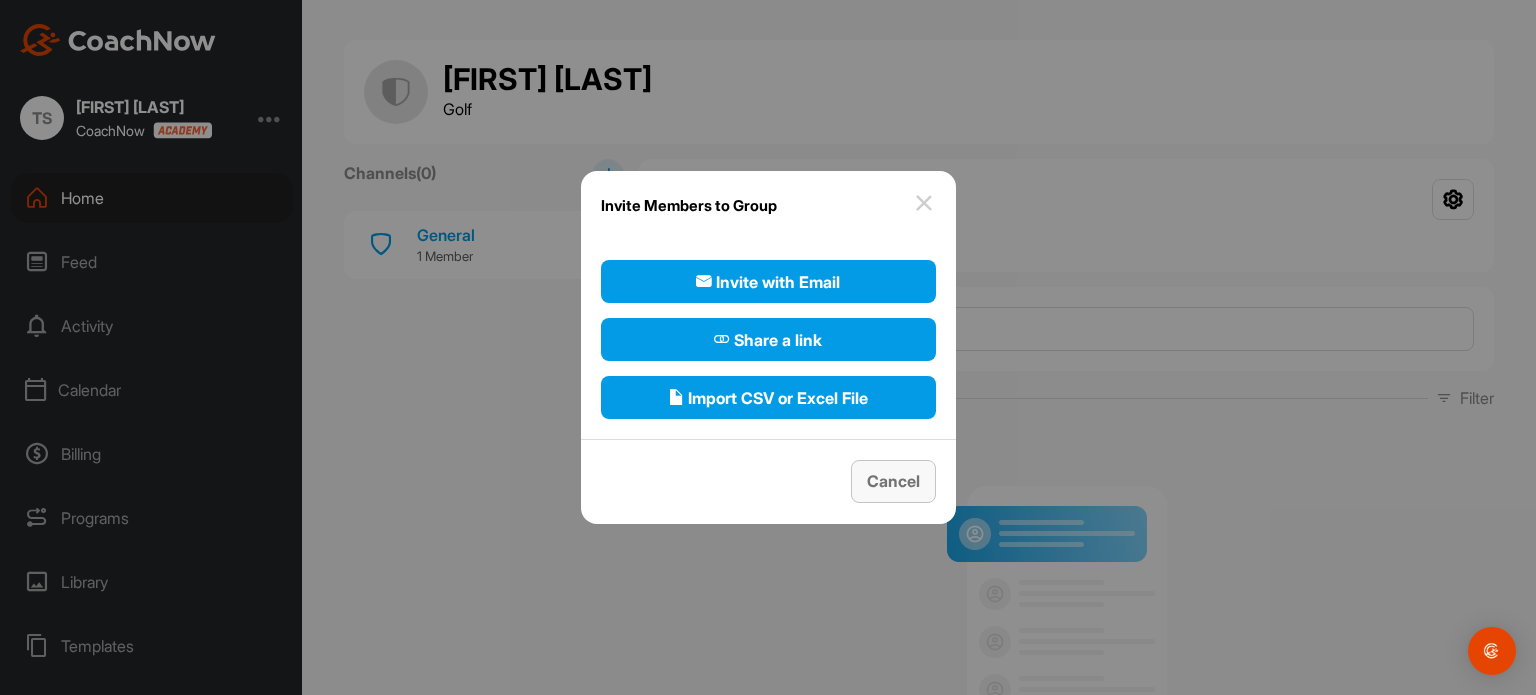 click on "Cancel" at bounding box center (893, 481) 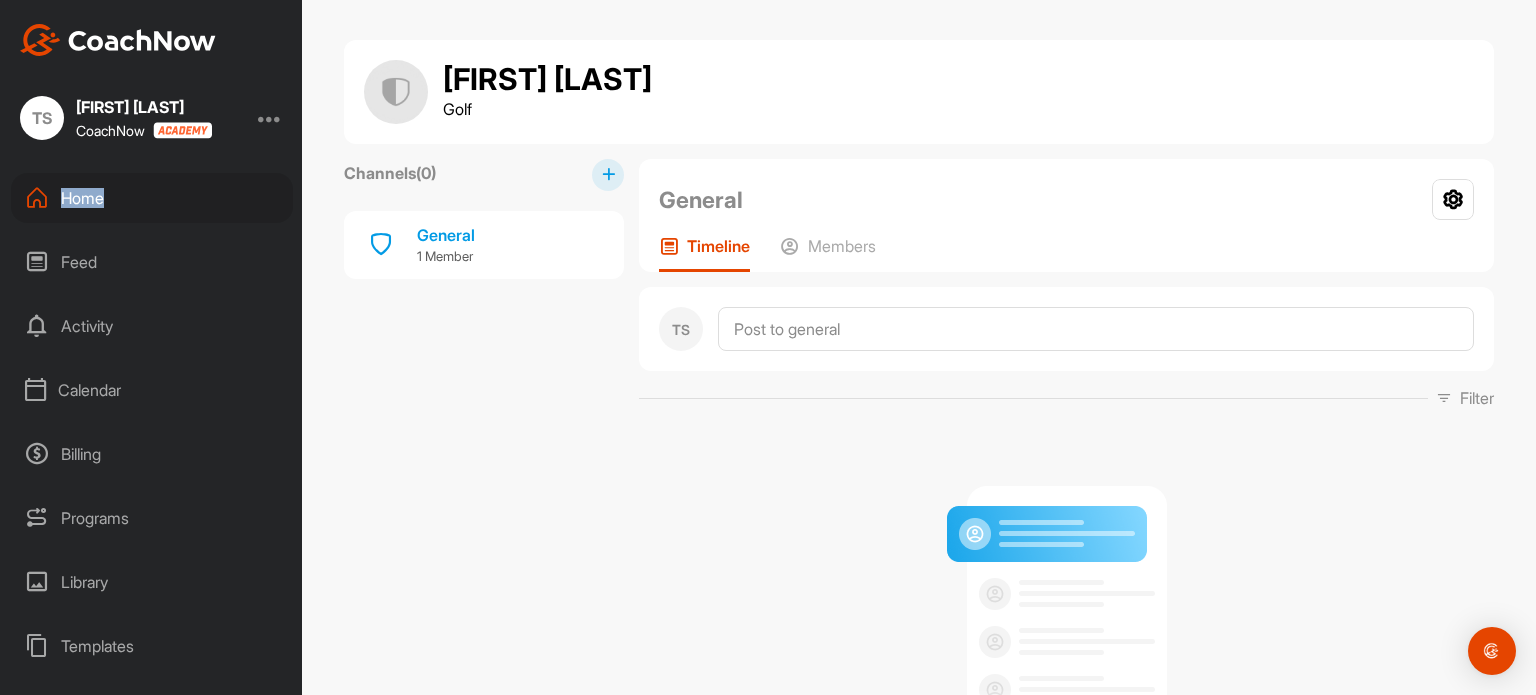 click on "Home" at bounding box center [152, 198] 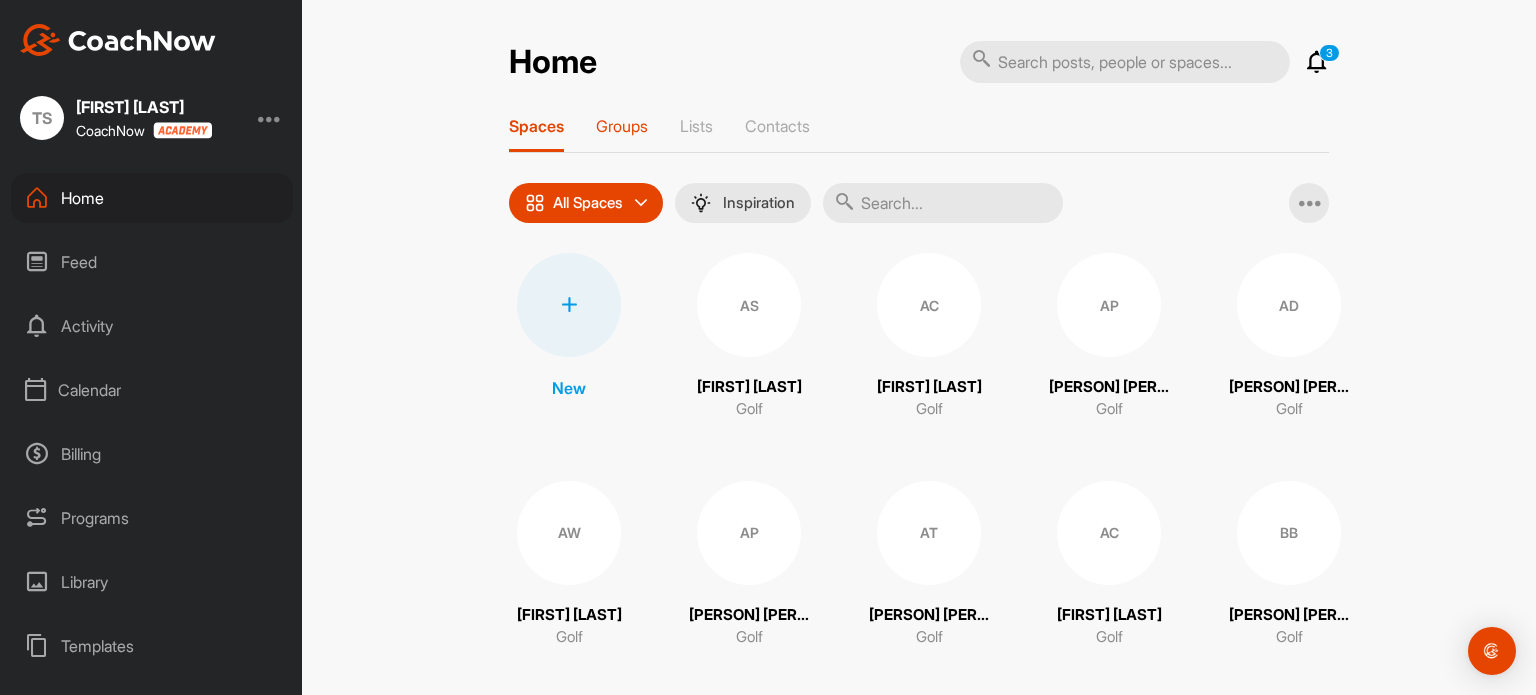 click on "Groups" at bounding box center (622, 126) 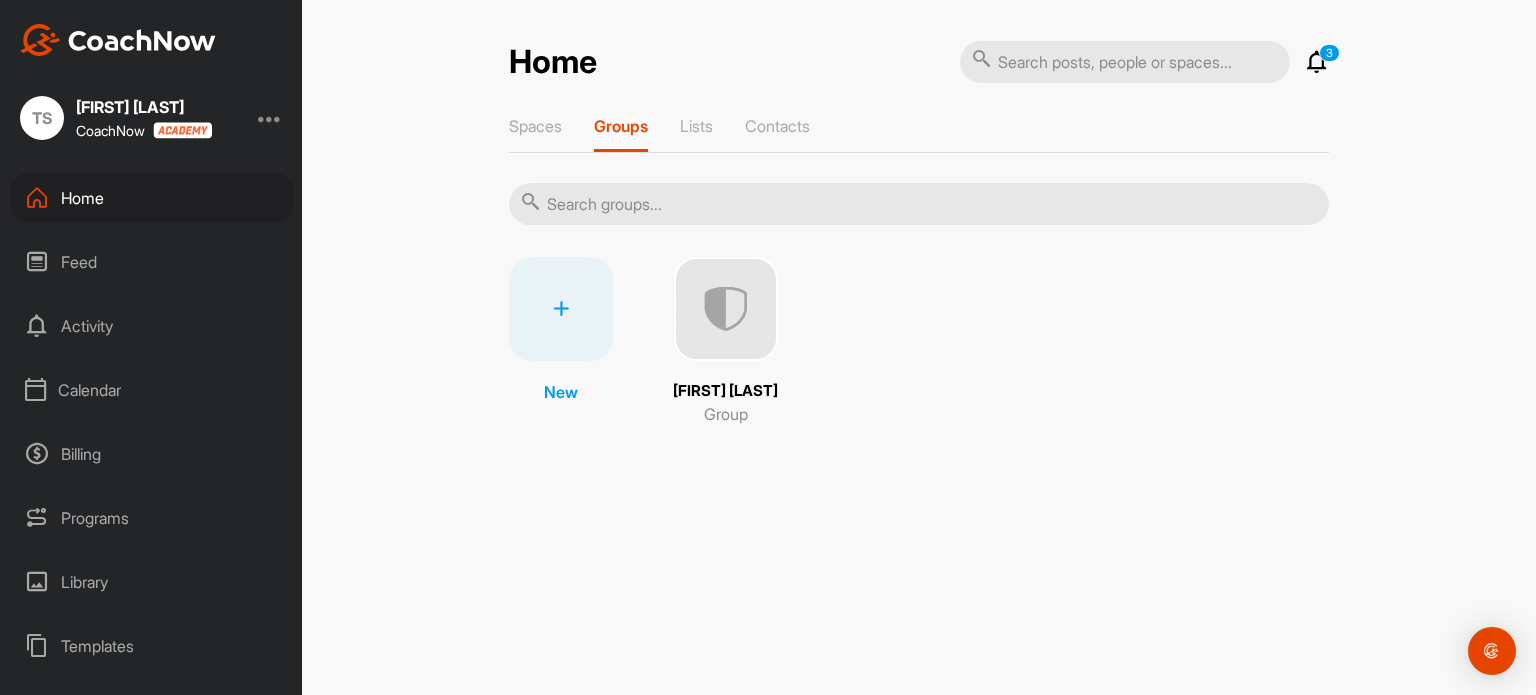 click at bounding box center (726, 309) 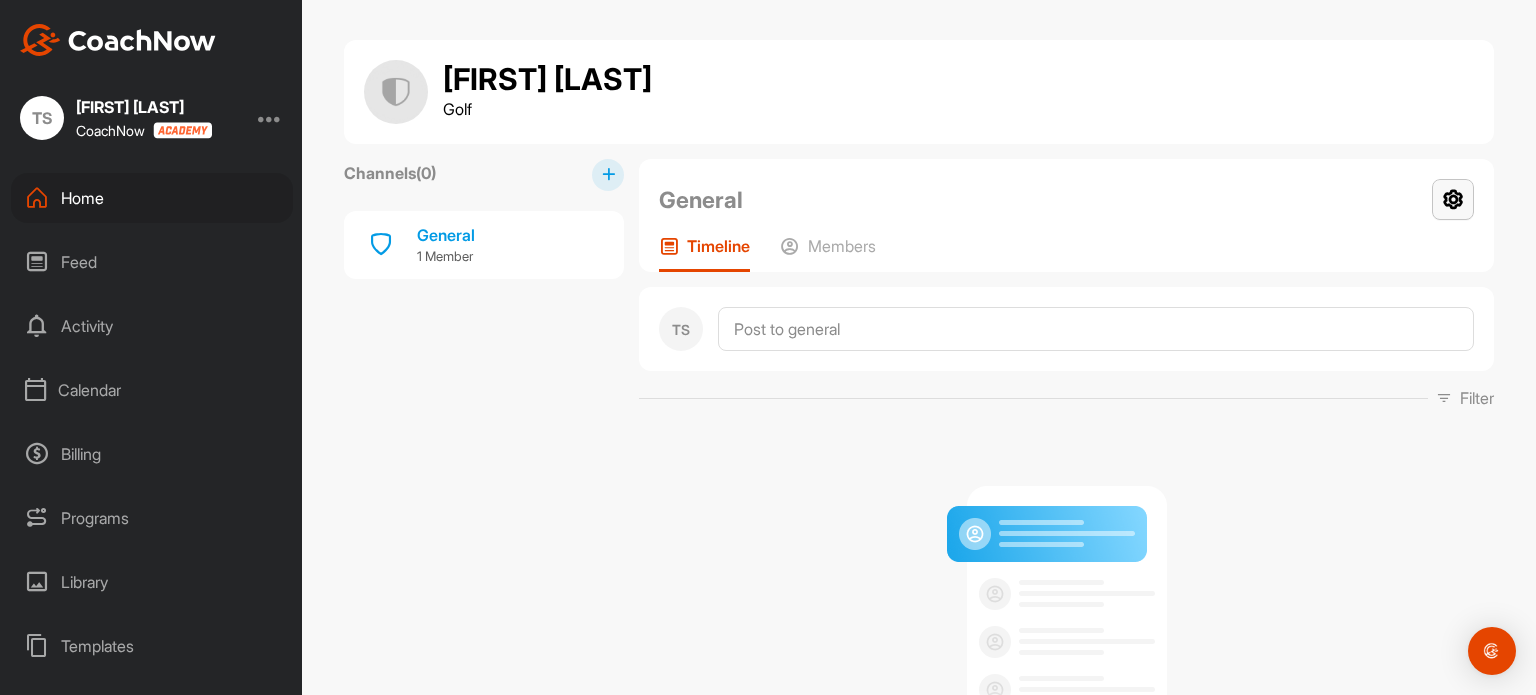 click at bounding box center [1453, 199] 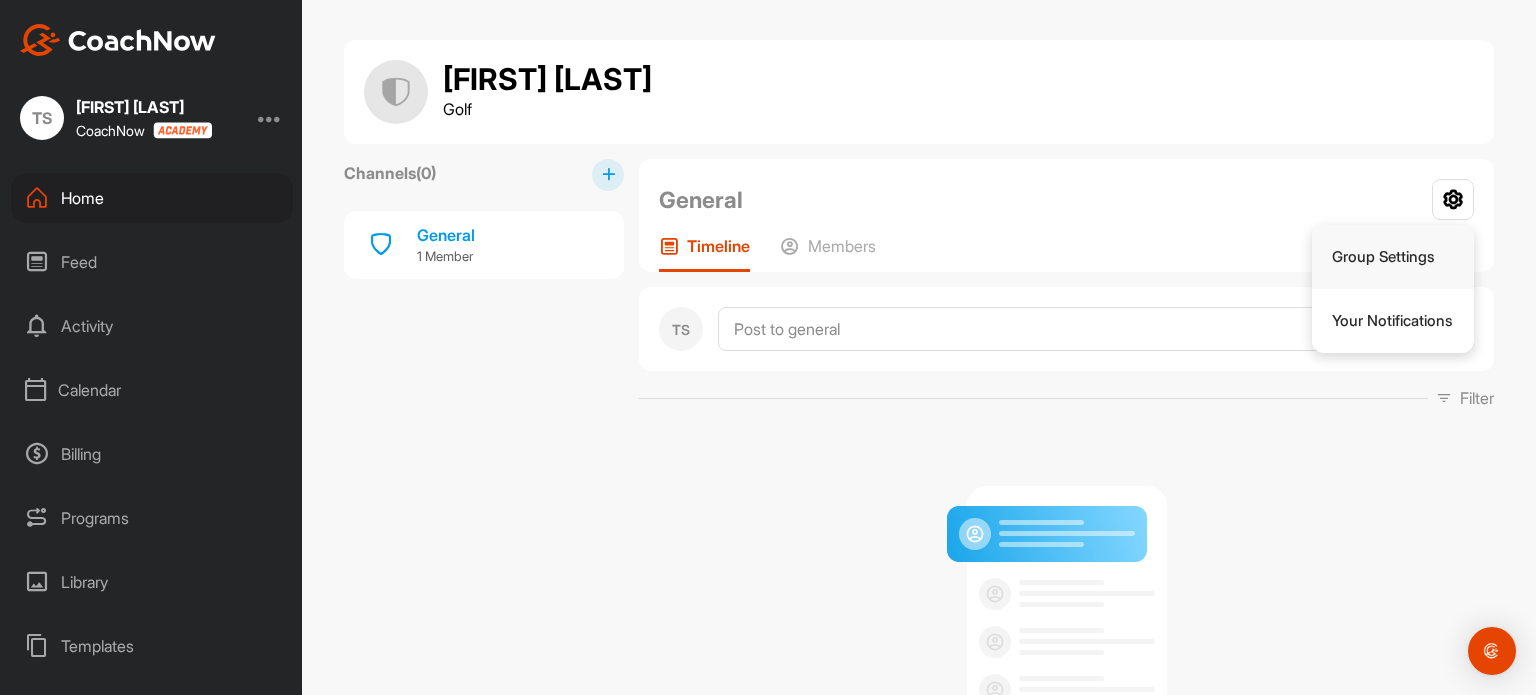 click on "Group Settings" at bounding box center [1393, 257] 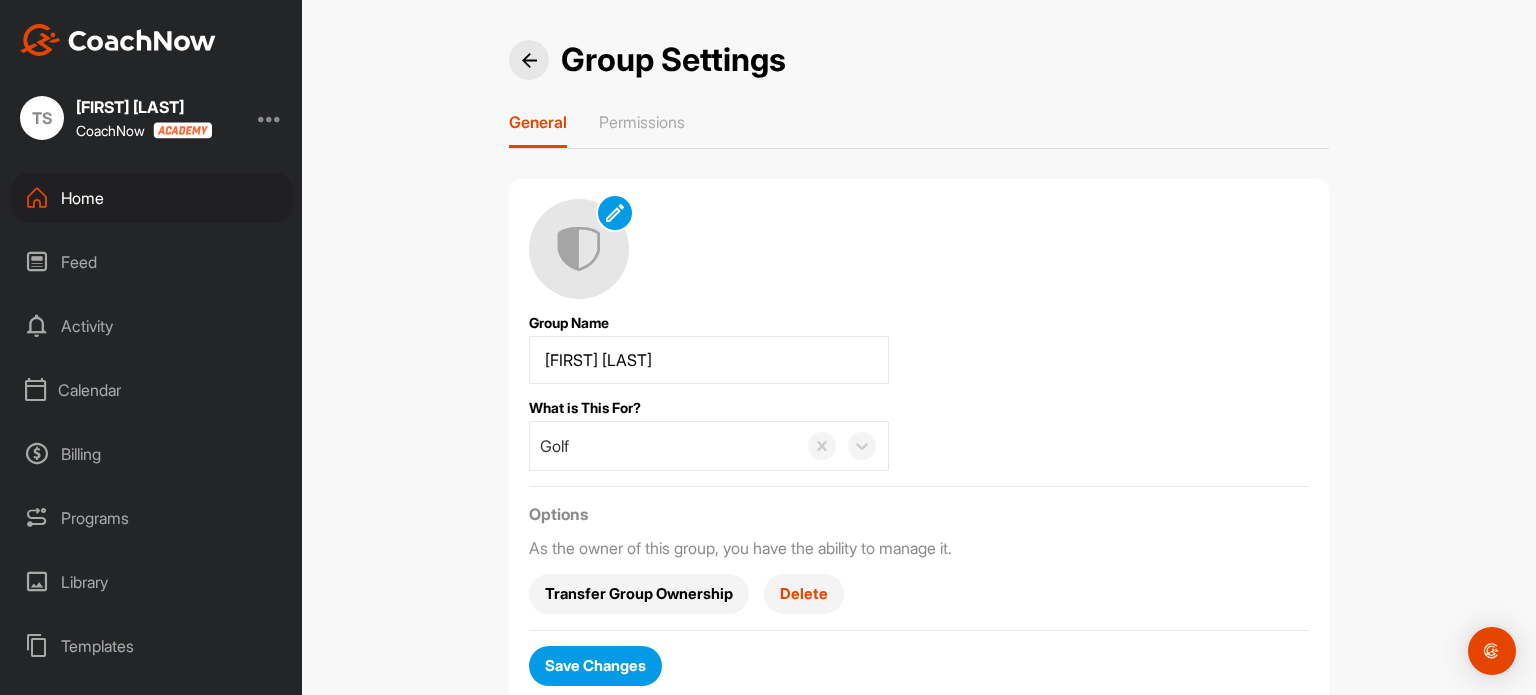 scroll, scrollTop: 54, scrollLeft: 0, axis: vertical 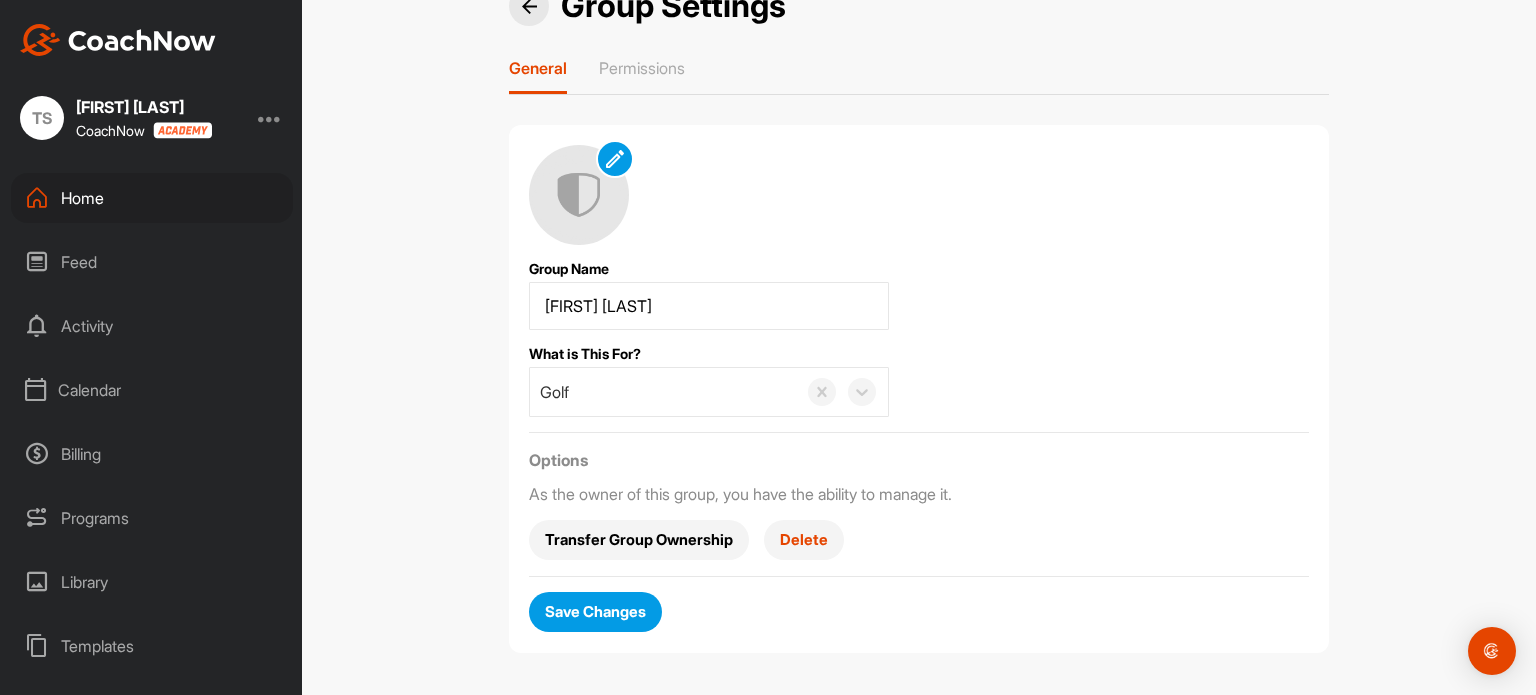 click on "Delete" at bounding box center [804, 539] 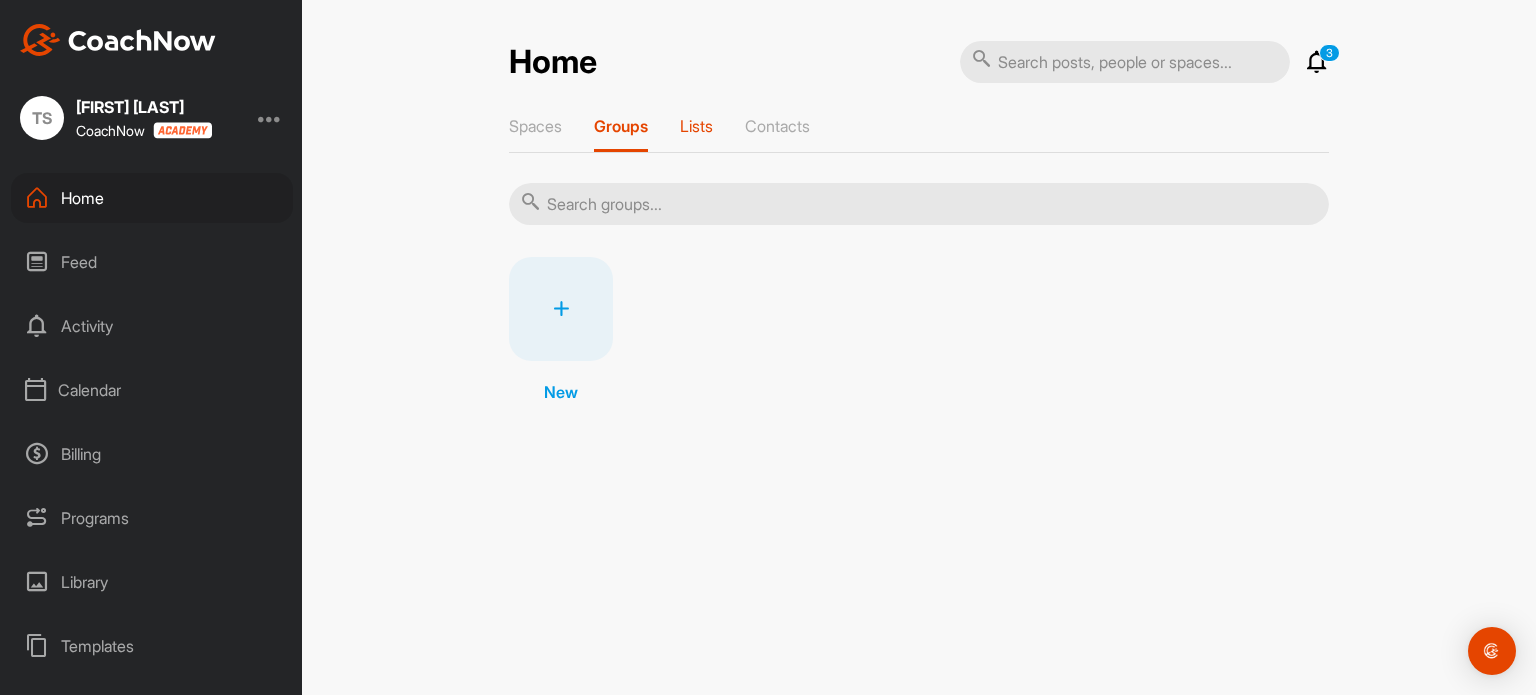 click on "Lists" at bounding box center (696, 126) 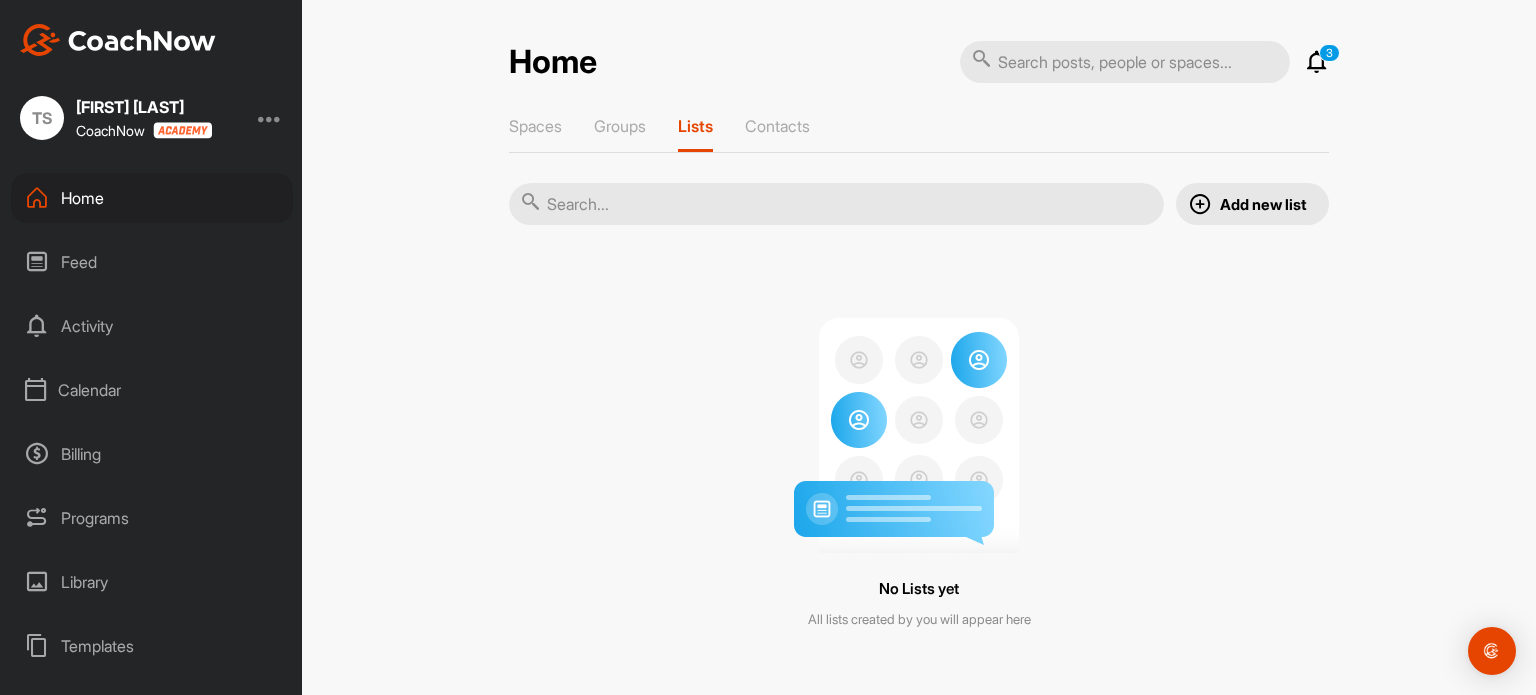 click at bounding box center (836, 204) 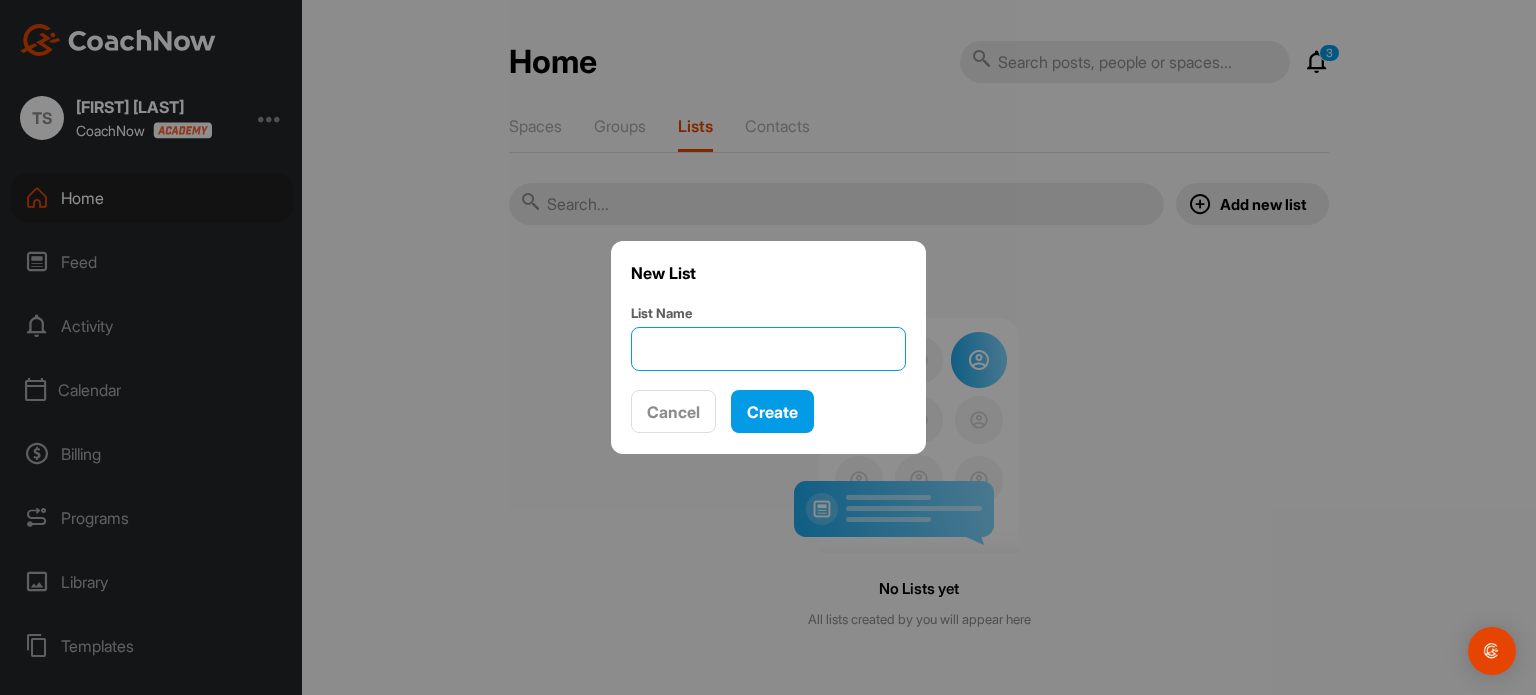 click on "List Name" at bounding box center (768, 349) 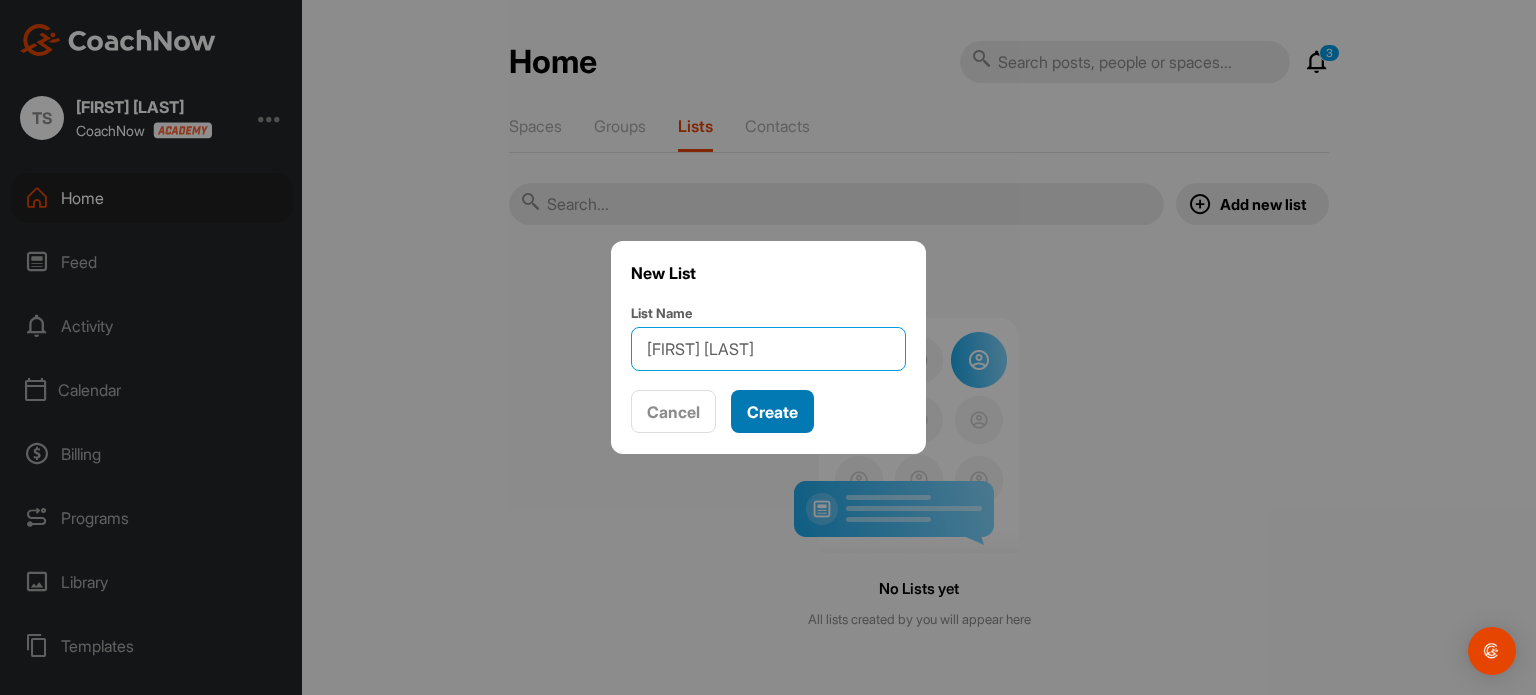 type on "[FIRST] [LAST]" 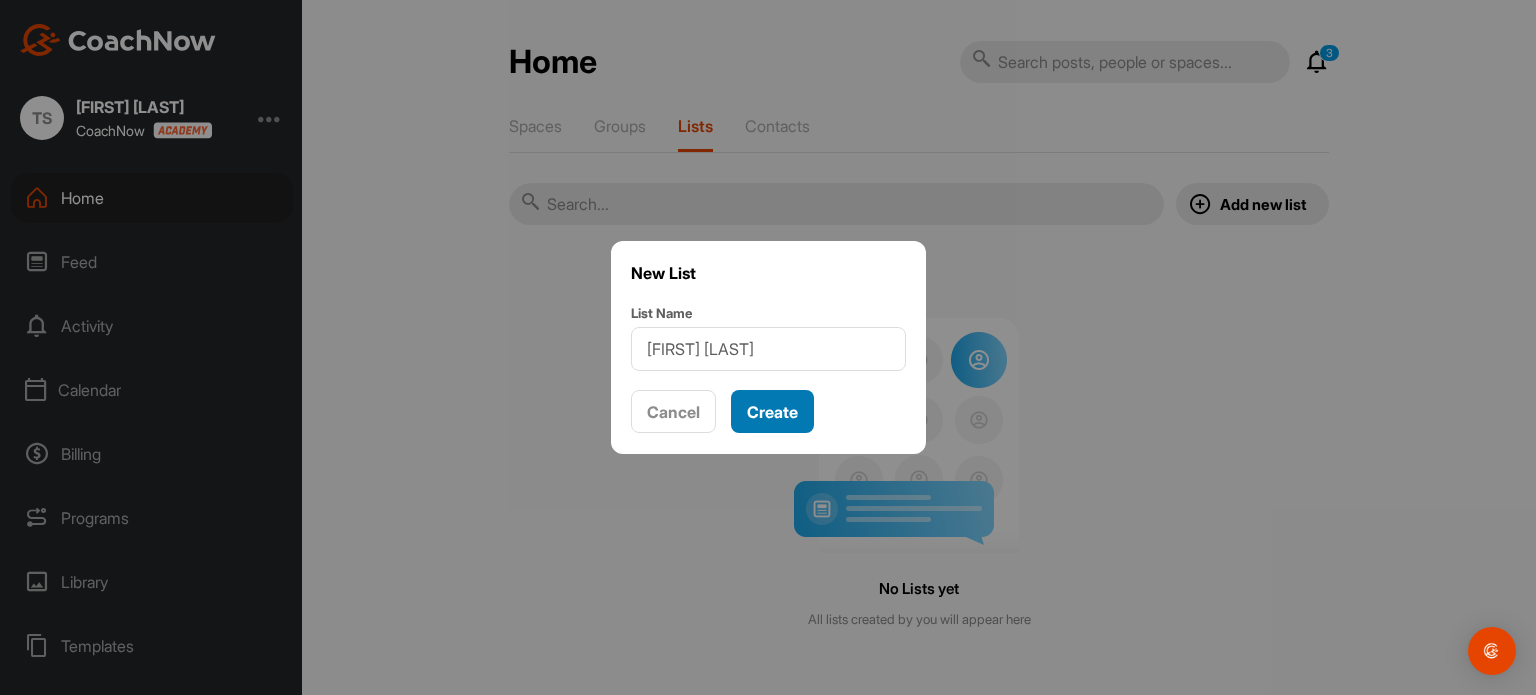 click on "Create" at bounding box center [772, 412] 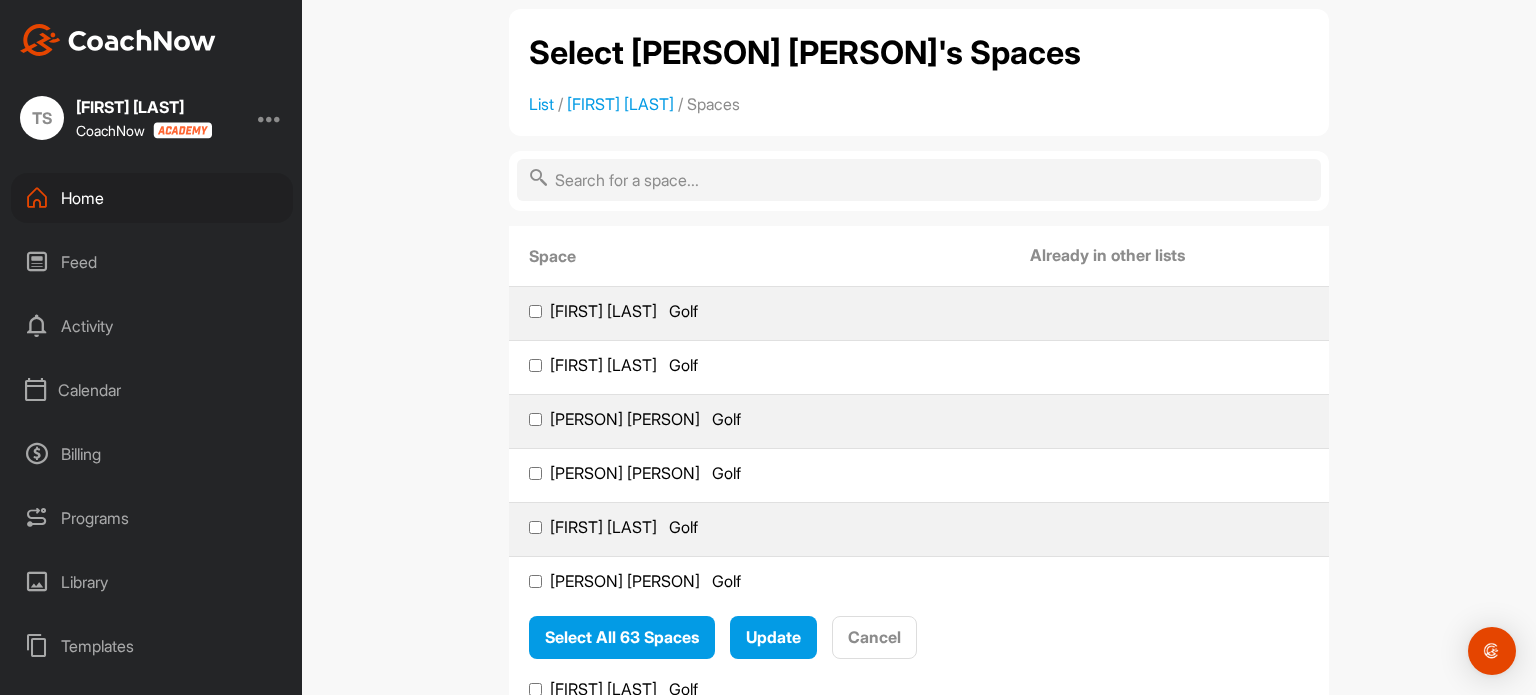 scroll, scrollTop: 32, scrollLeft: 0, axis: vertical 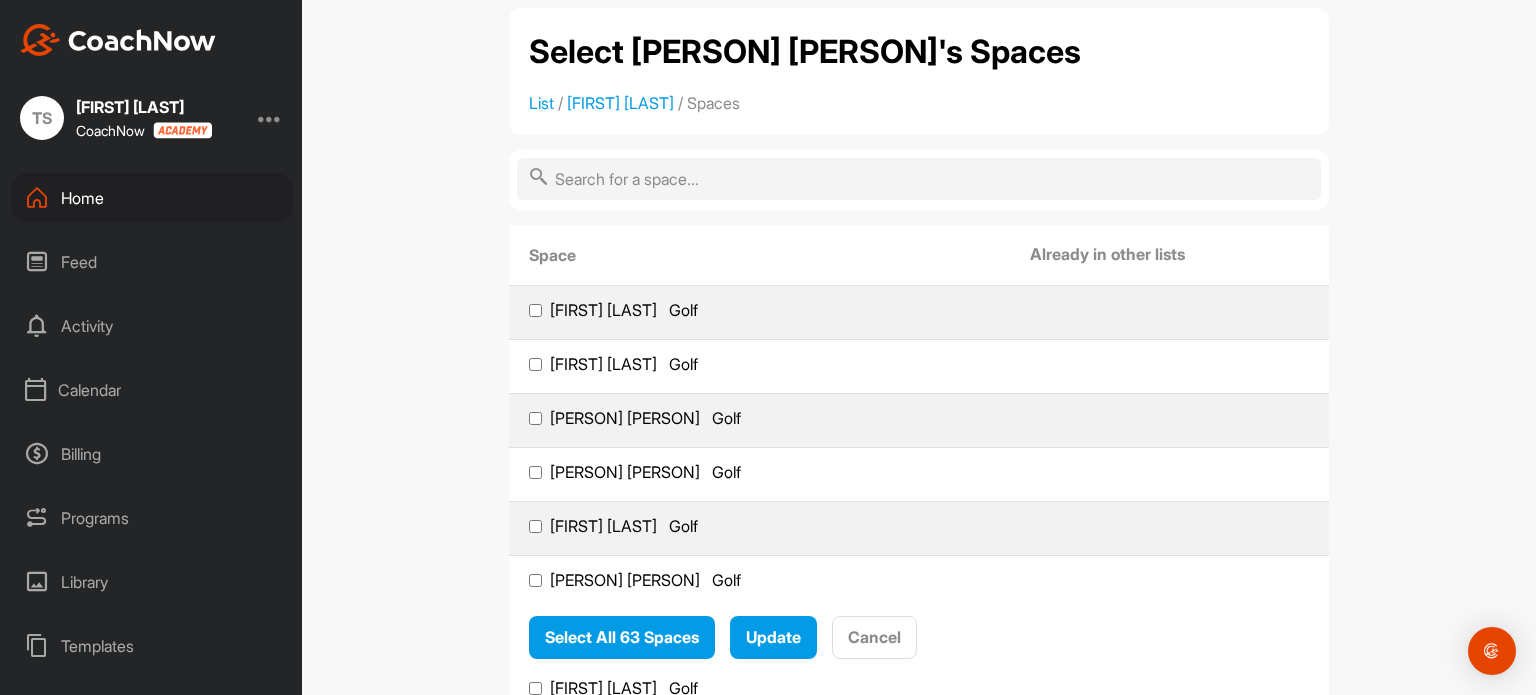 click on "[FIRST] [LAST]     Golf" at bounding box center [535, 364] 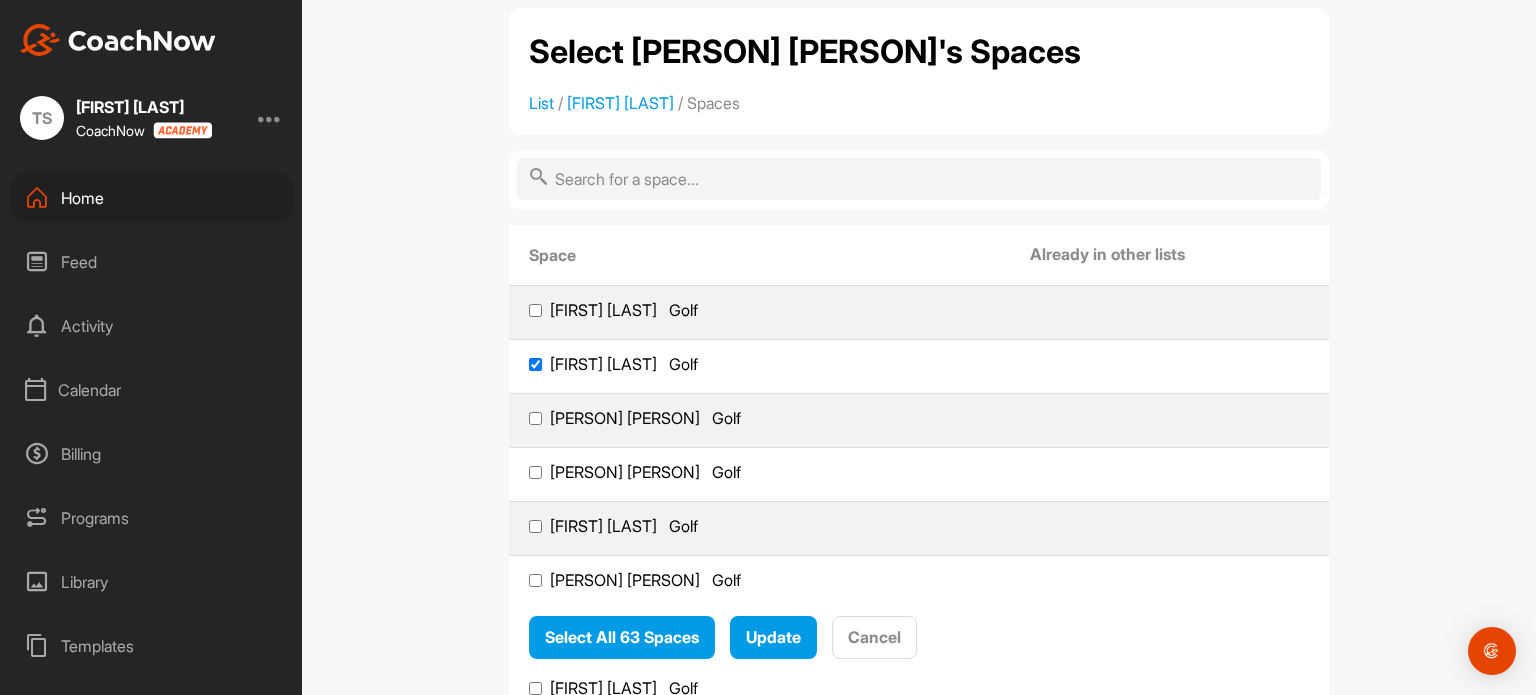 checkbox on "true" 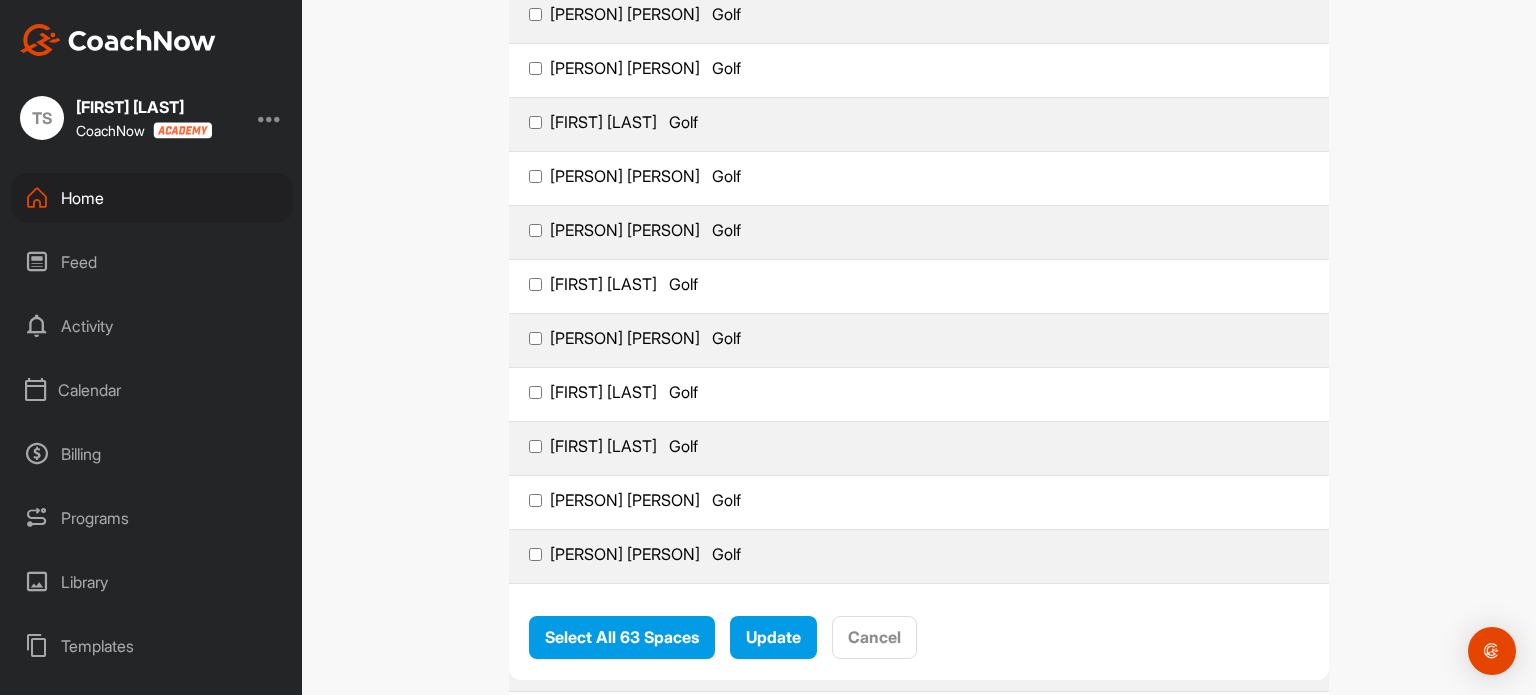 scroll, scrollTop: 442, scrollLeft: 0, axis: vertical 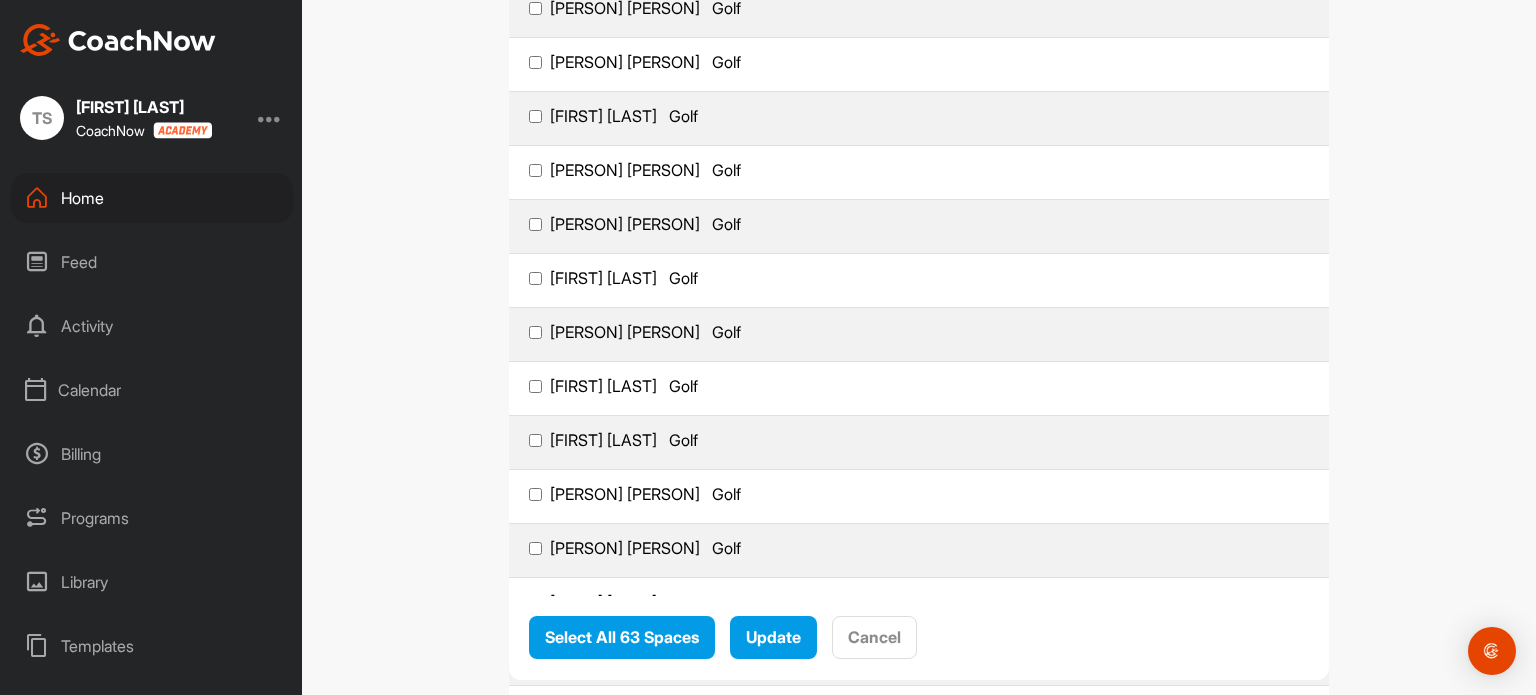 click on "[FIRST] [LAST]     Golf" at bounding box center [535, 386] 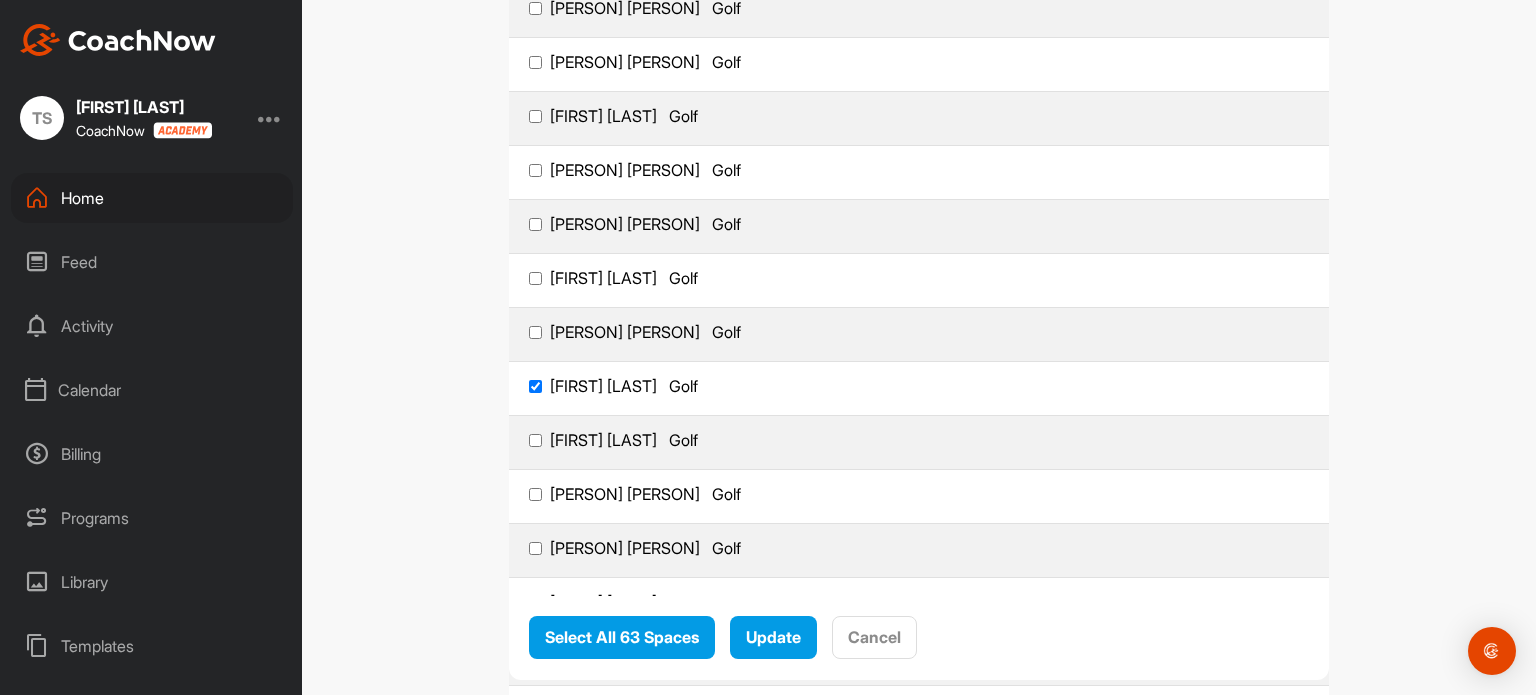 checkbox on "true" 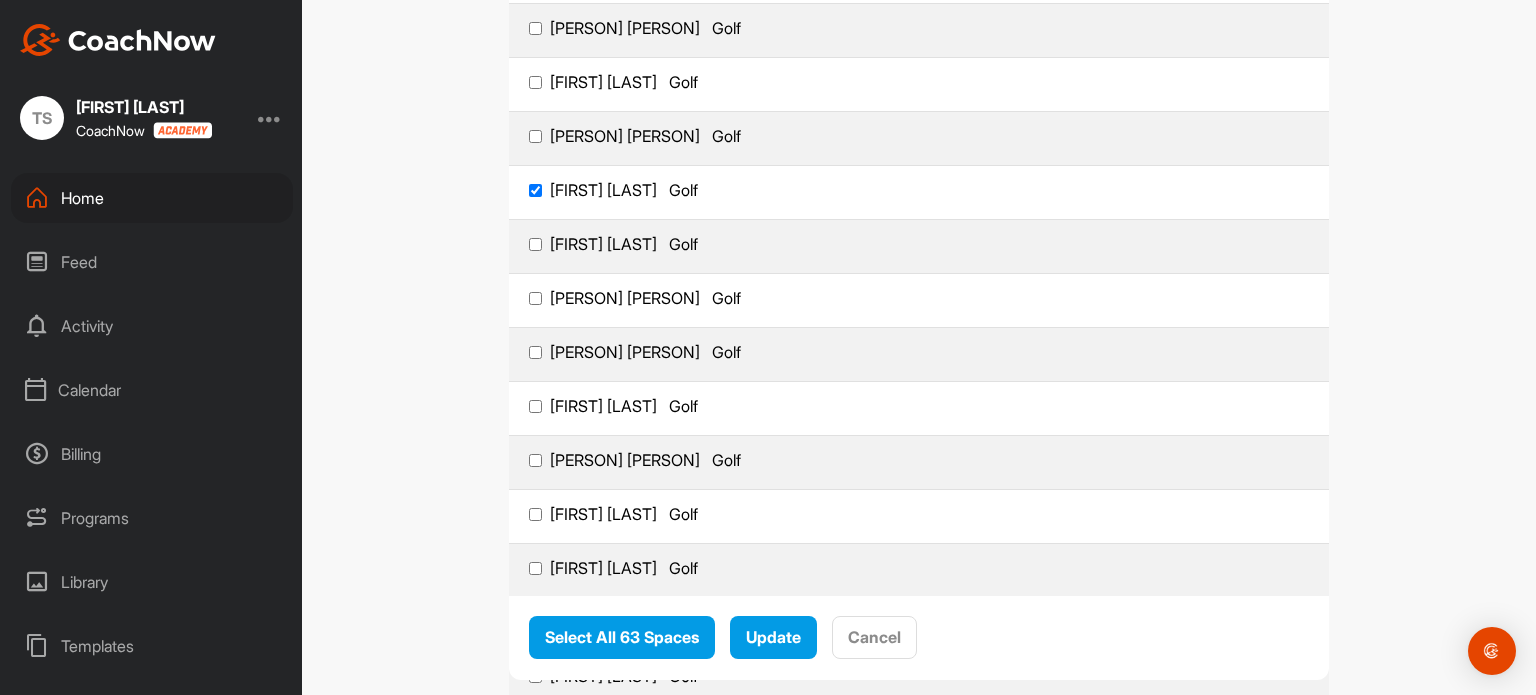 scroll, scrollTop: 651, scrollLeft: 0, axis: vertical 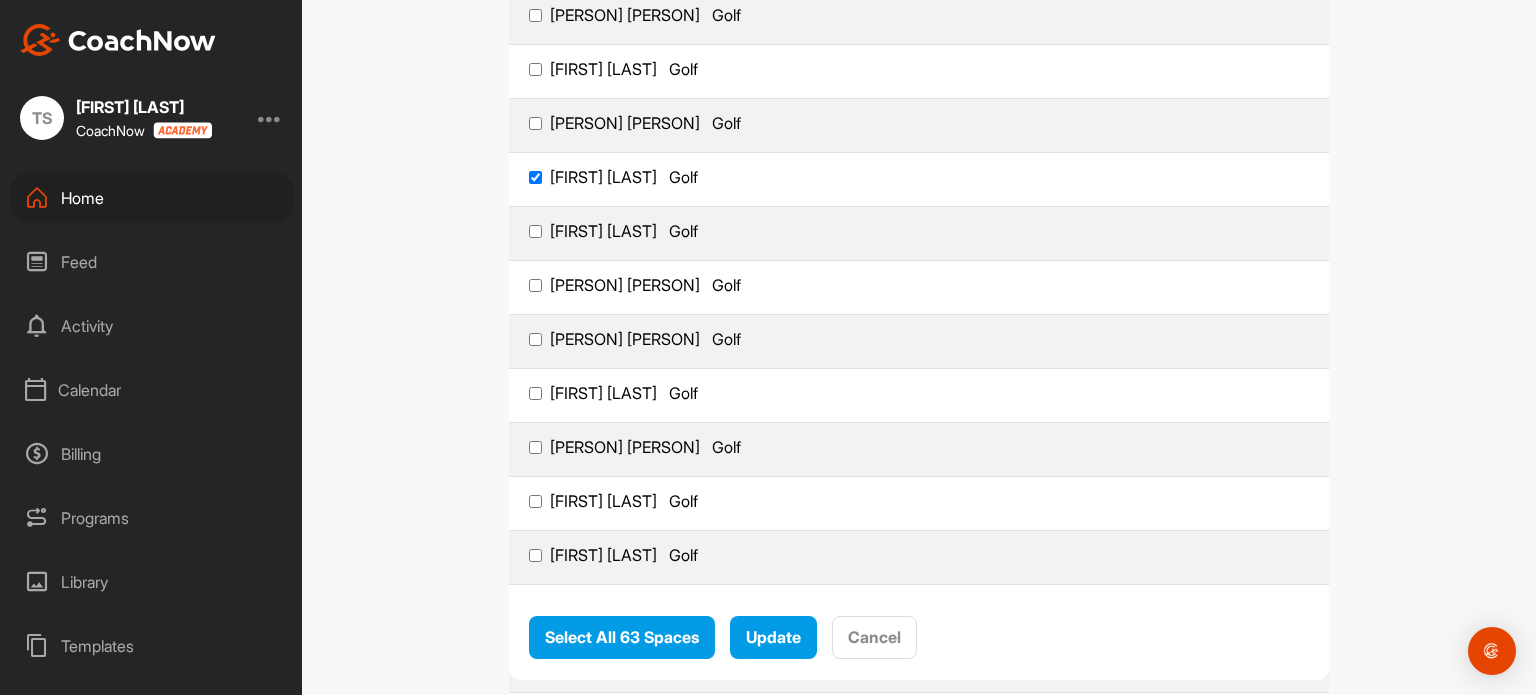 click on "[PERSON] [PERSON]     Golf" at bounding box center (535, 339) 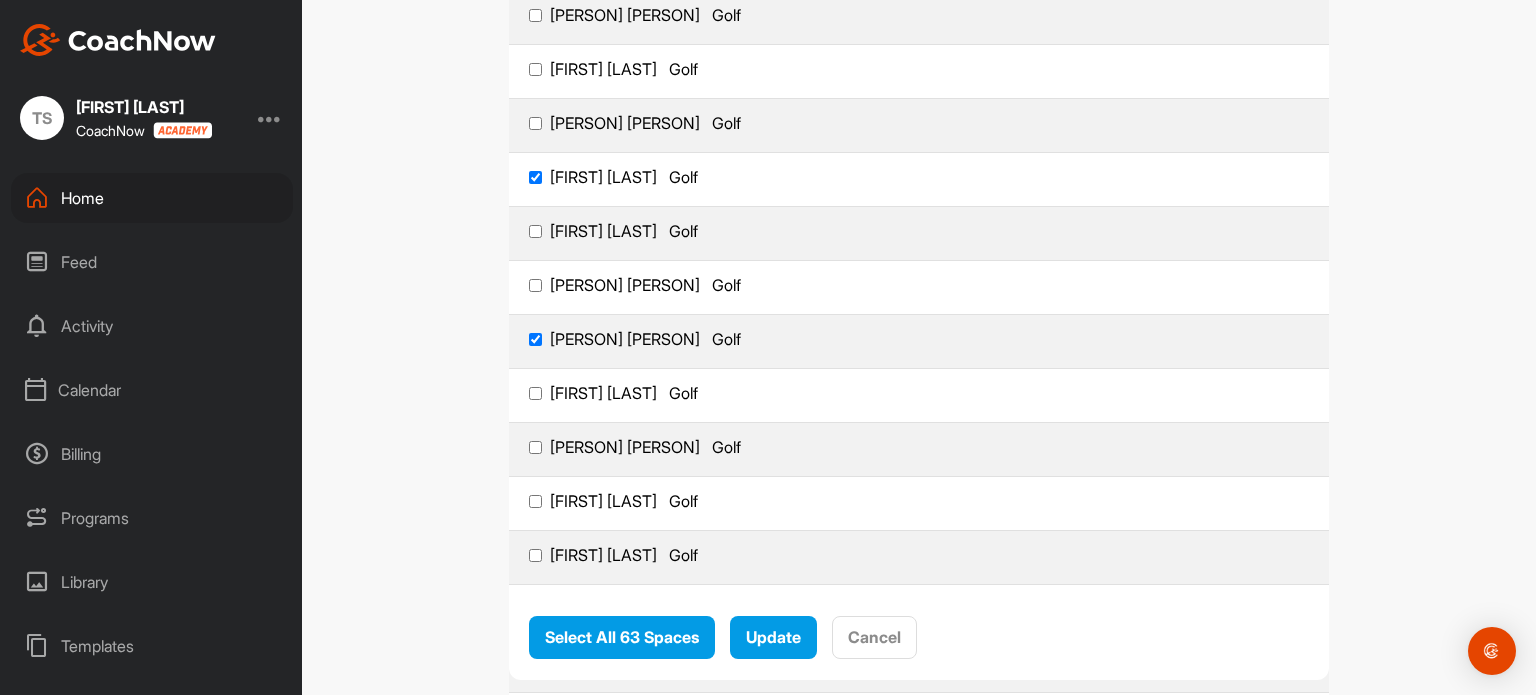checkbox on "true" 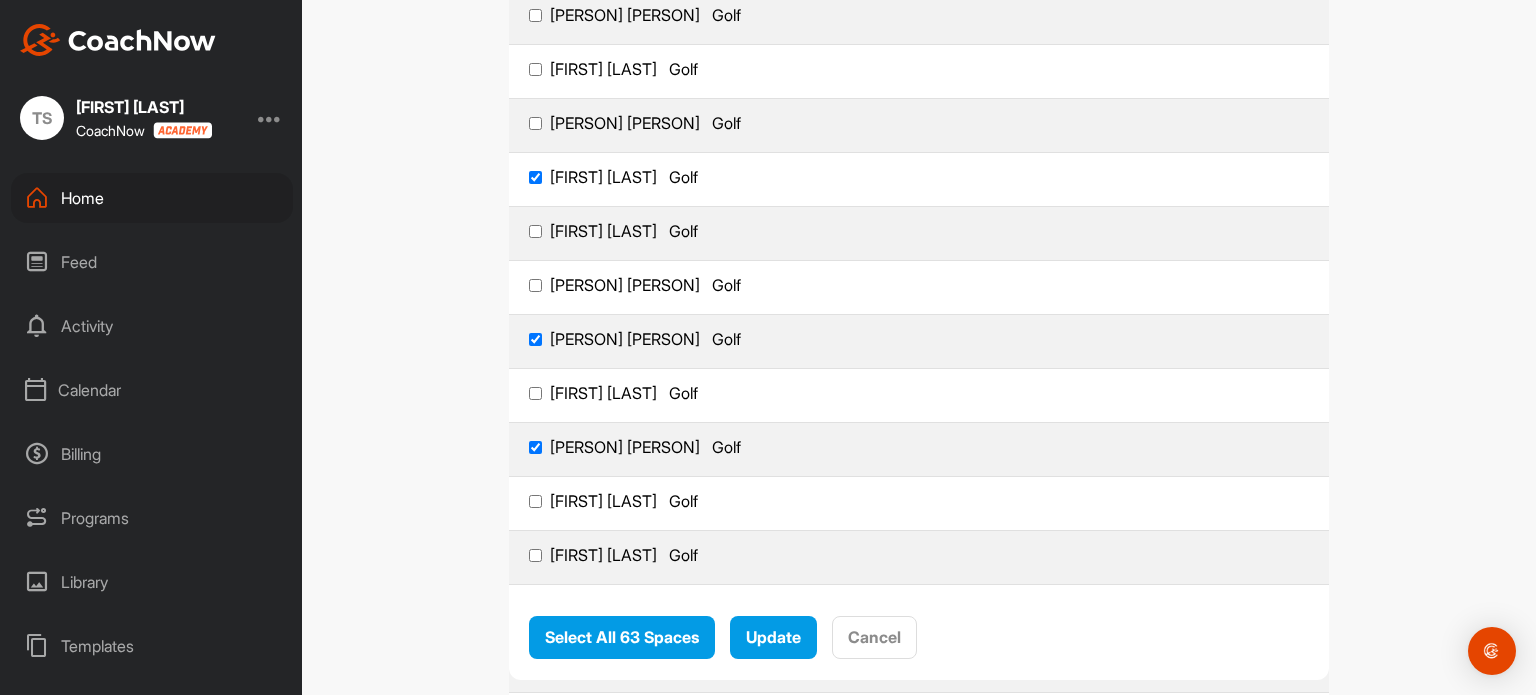 checkbox on "true" 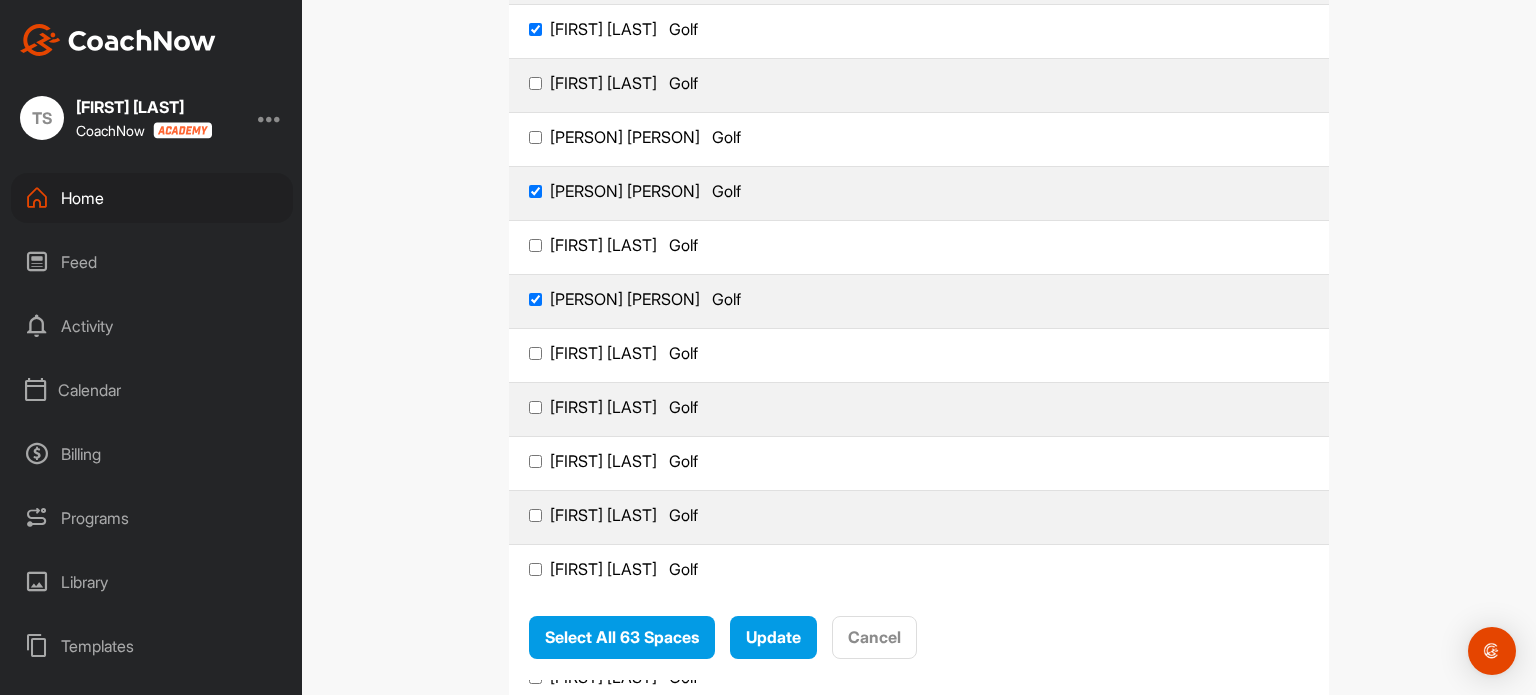 scroll, scrollTop: 836, scrollLeft: 0, axis: vertical 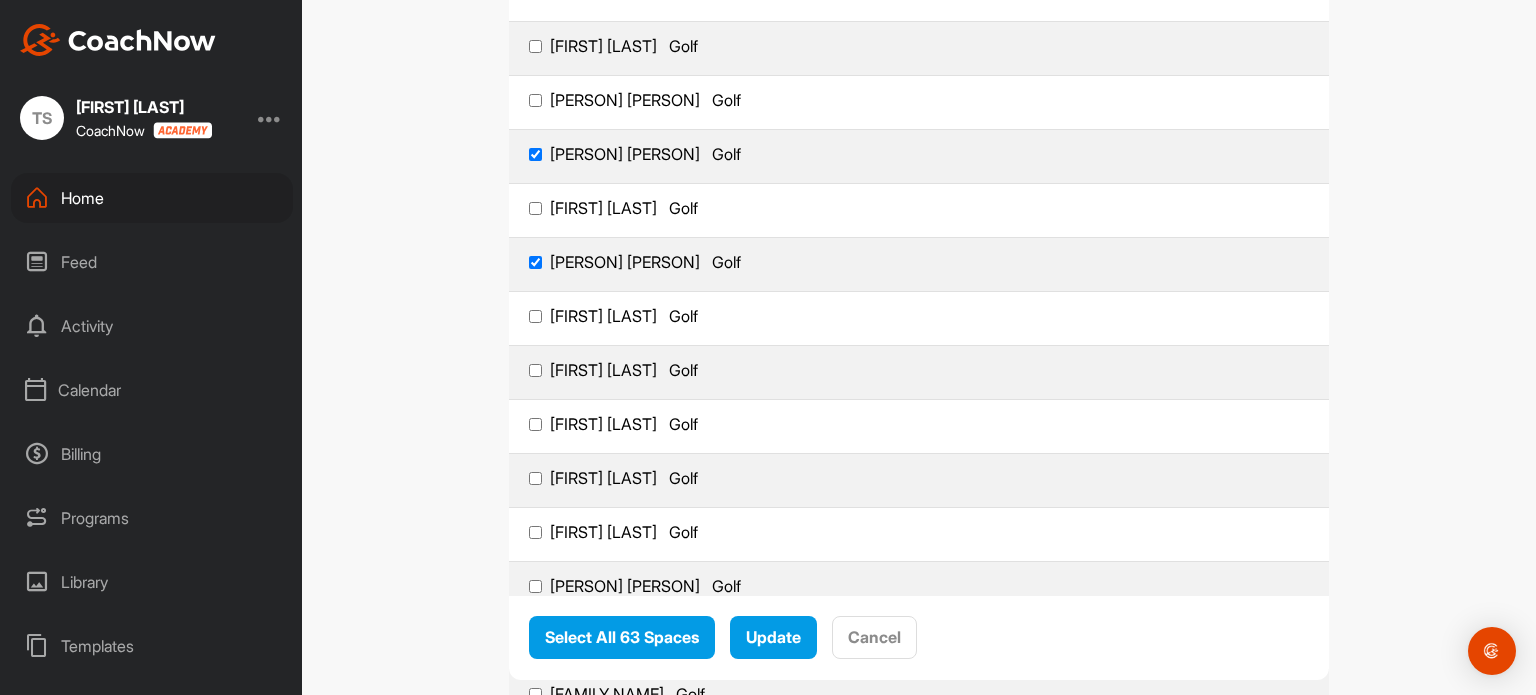 click on "[FIRST] [LAST]     Golf" at bounding box center (535, 370) 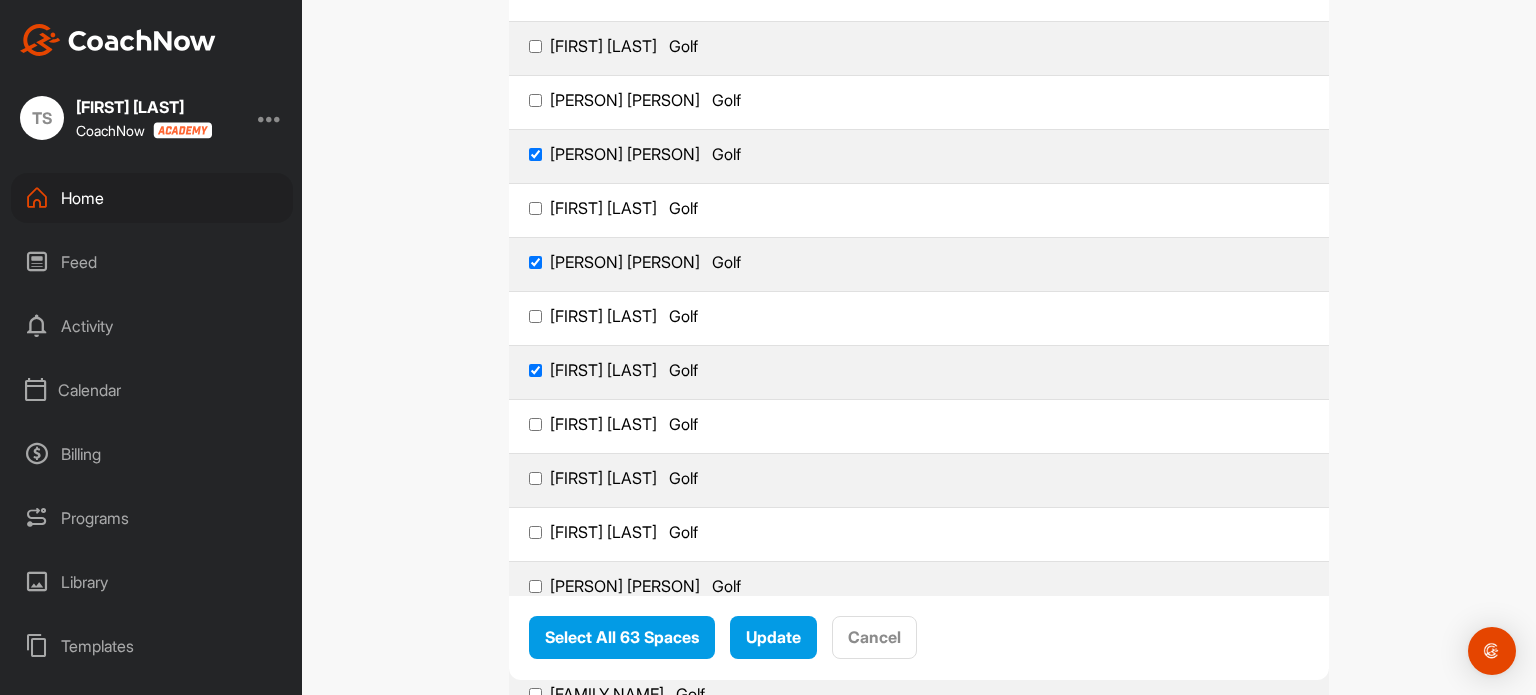 checkbox on "true" 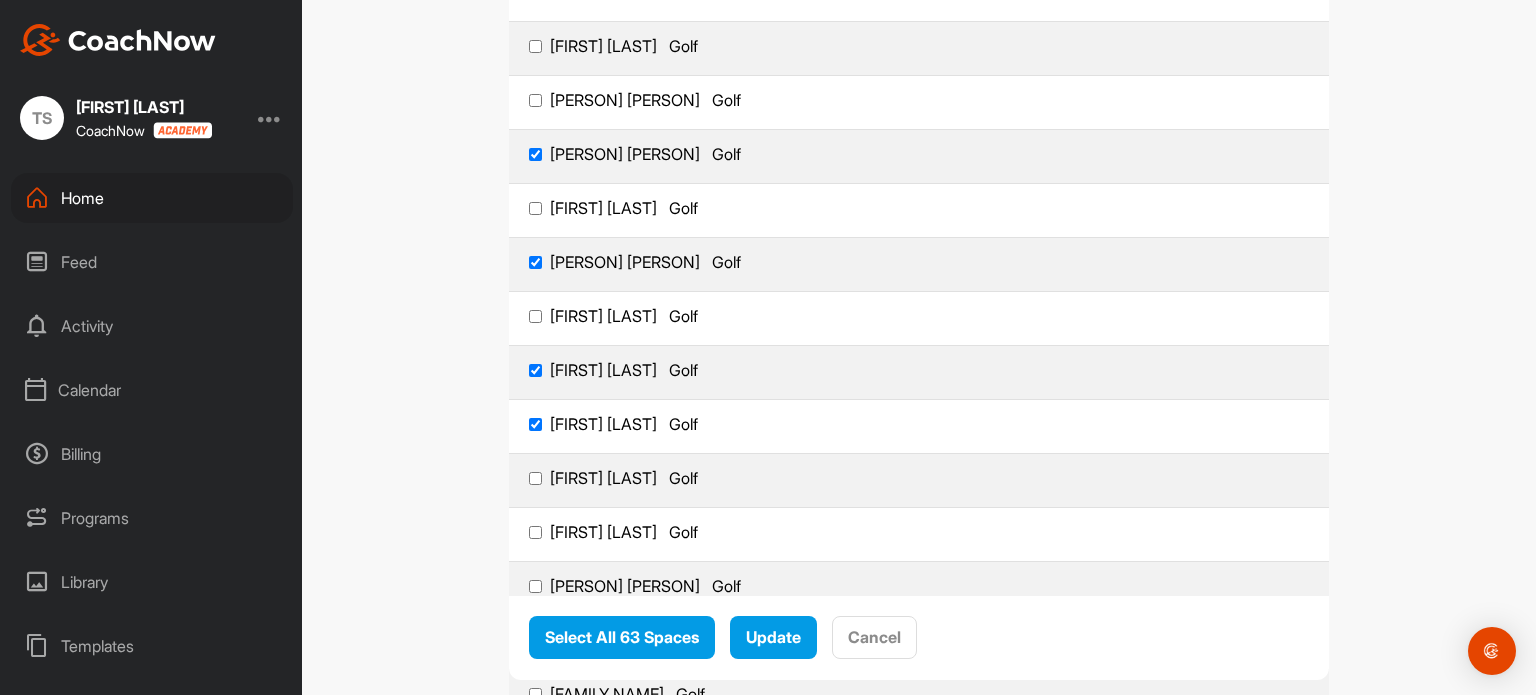 click on "[FIRST] [LAST]     Golf" at bounding box center [535, 478] 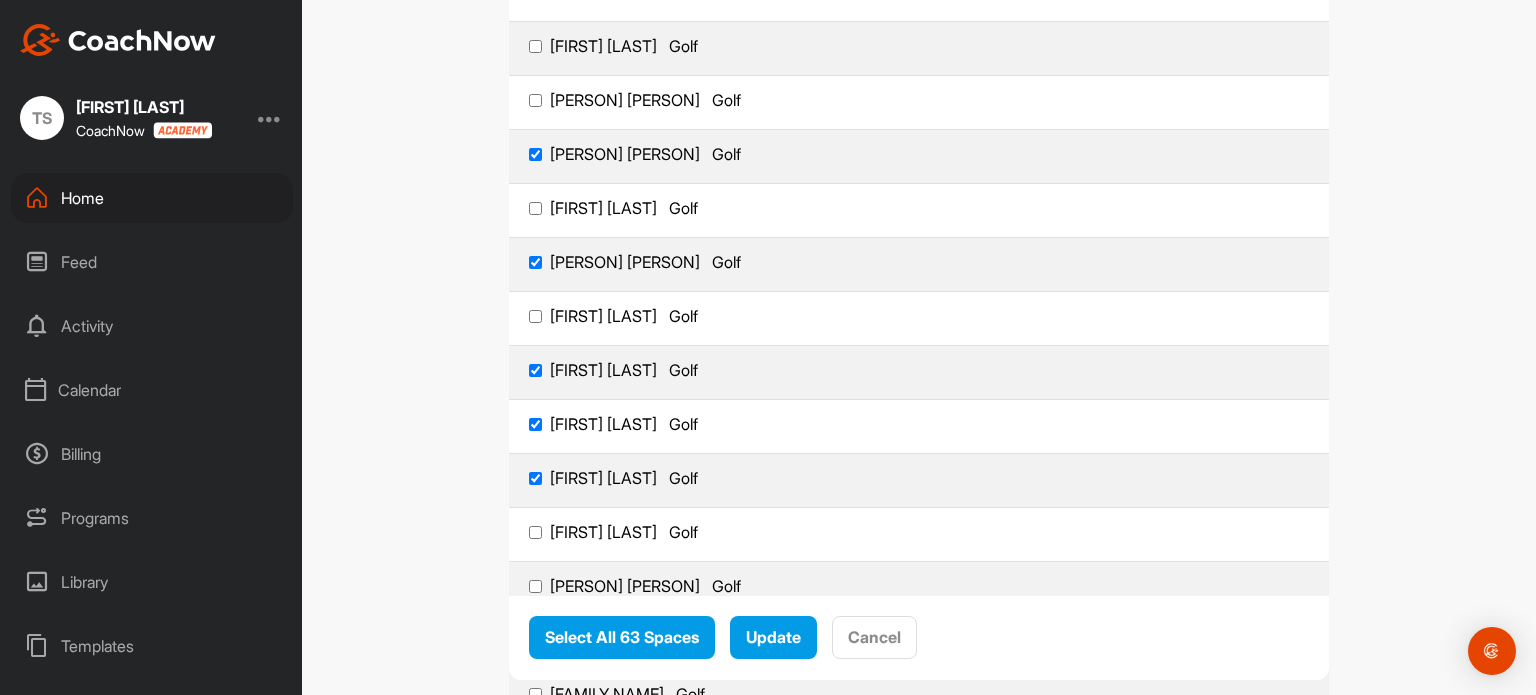 checkbox on "true" 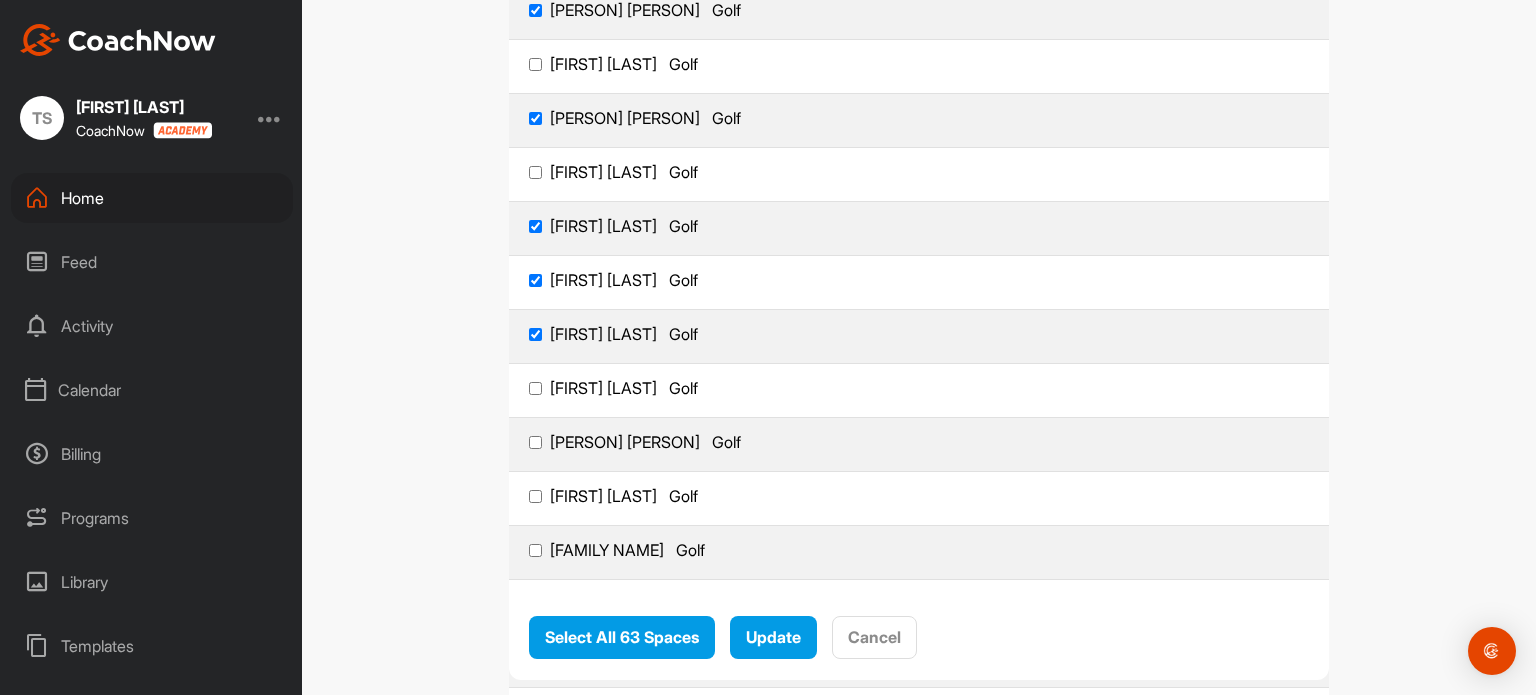 scroll, scrollTop: 982, scrollLeft: 0, axis: vertical 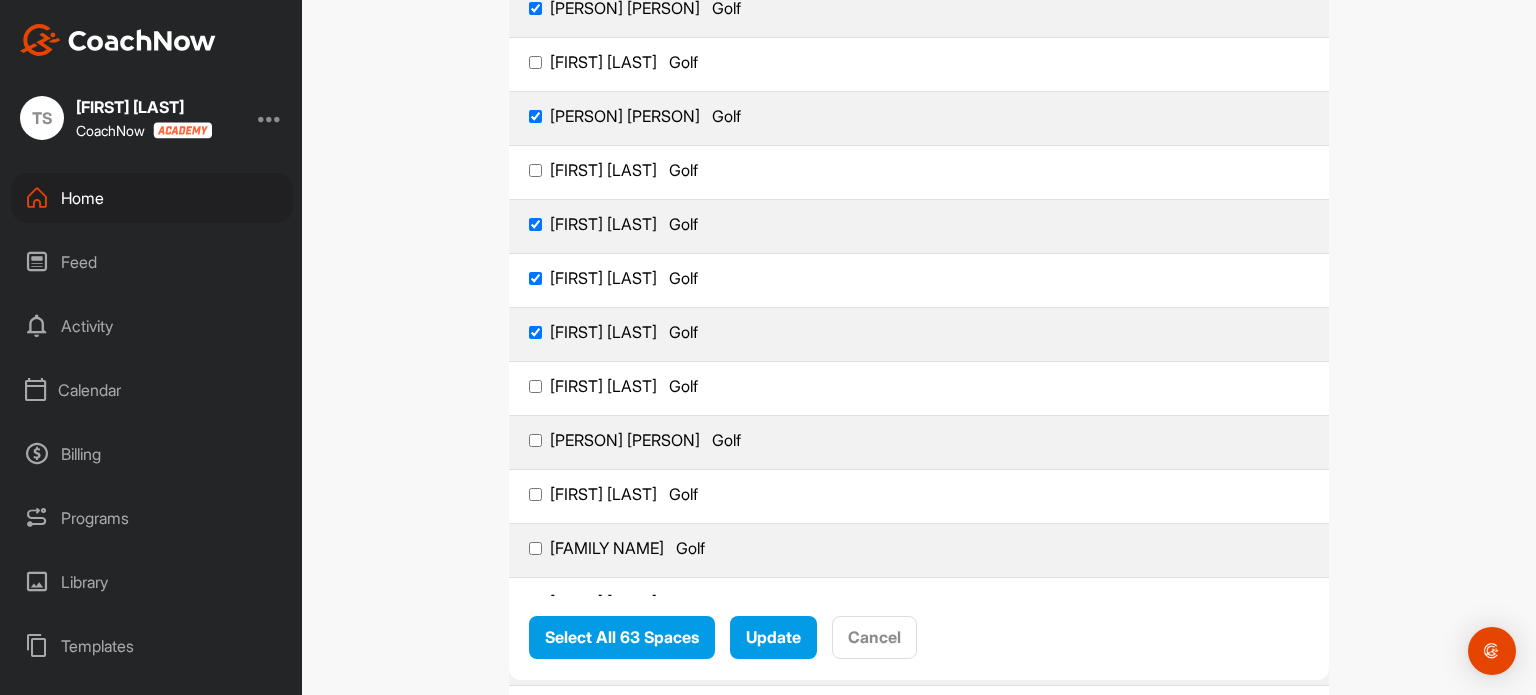 click on "[FIRST] [LAST]     Golf" at bounding box center [535, 386] 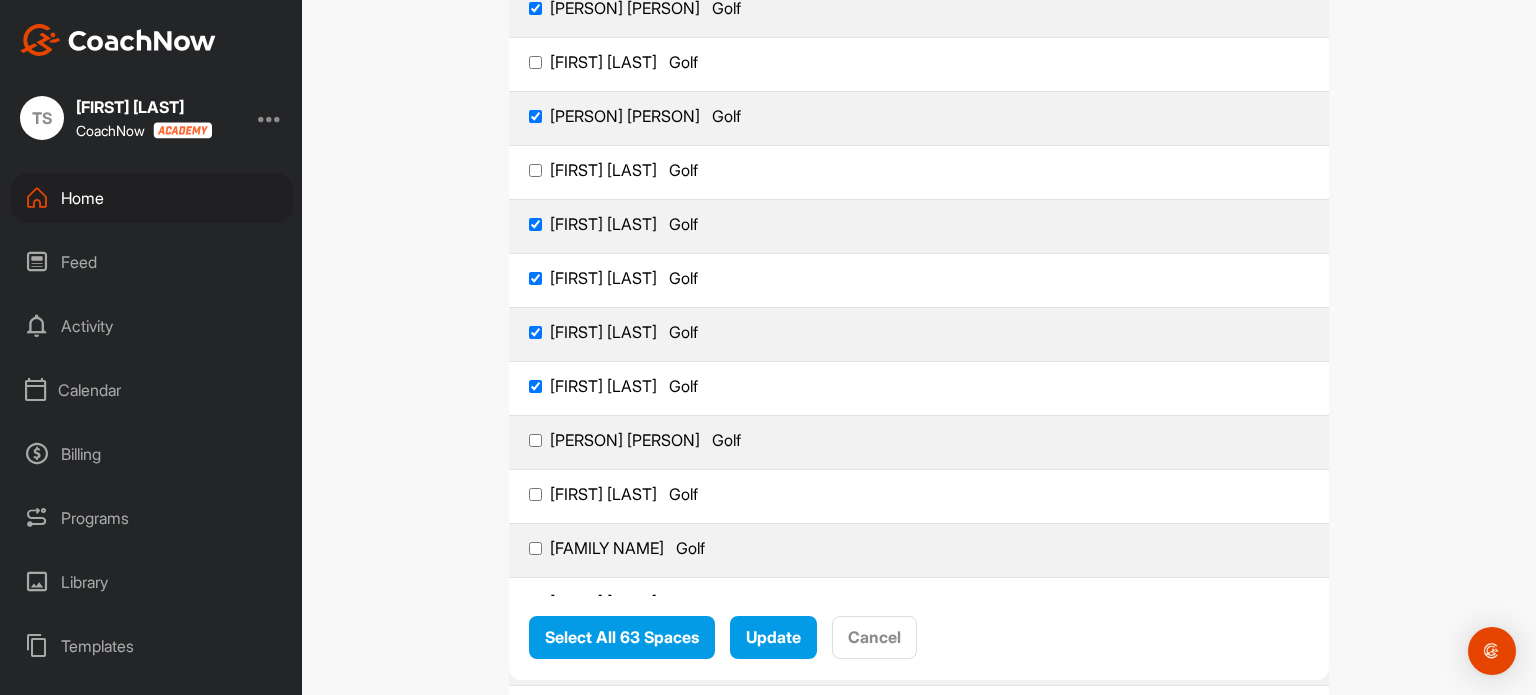 checkbox on "true" 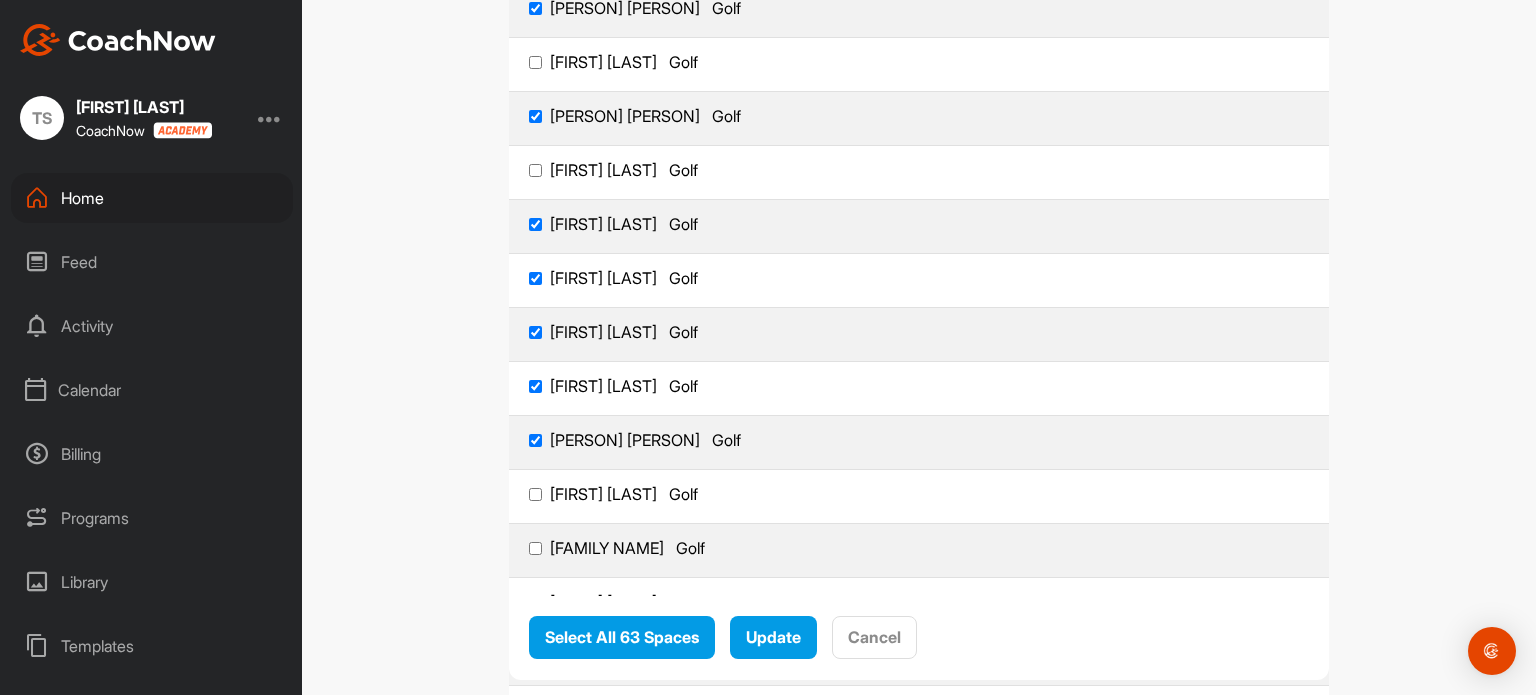 checkbox on "true" 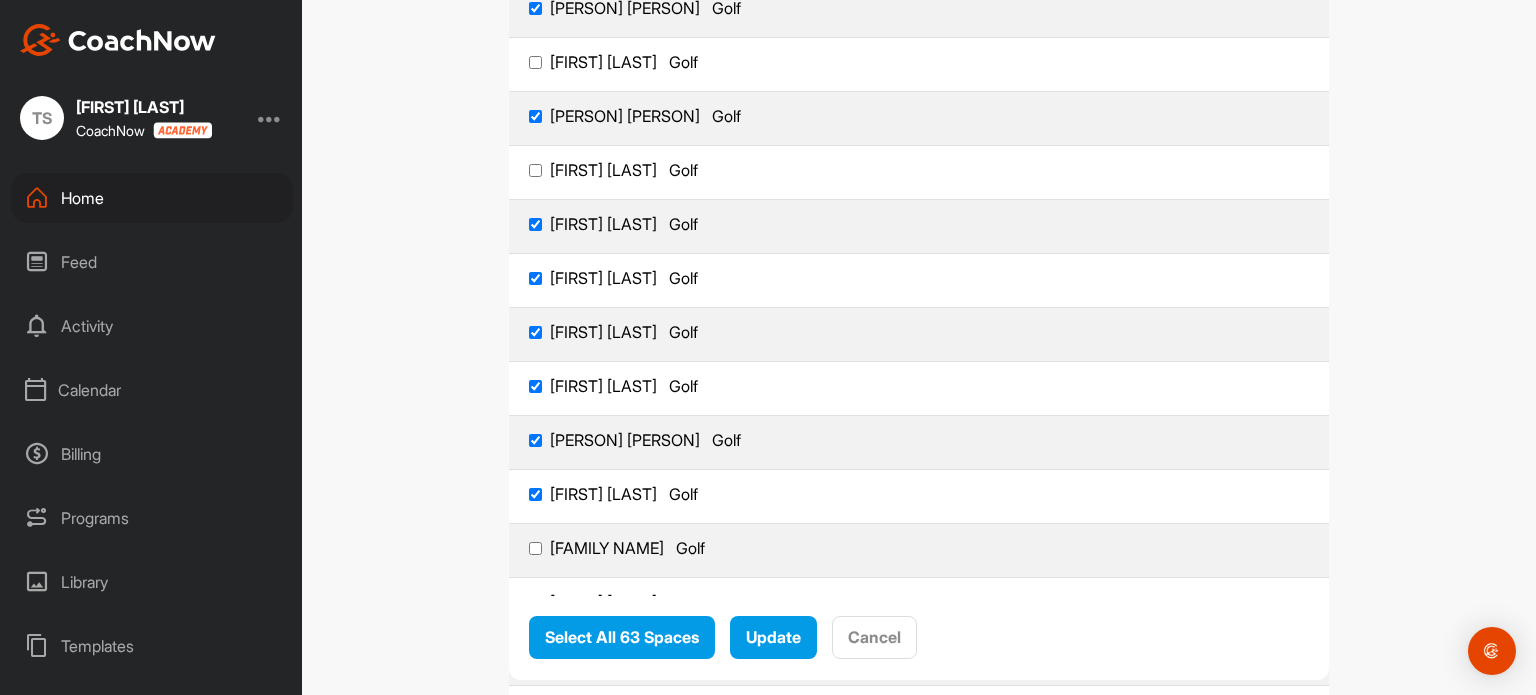 checkbox on "true" 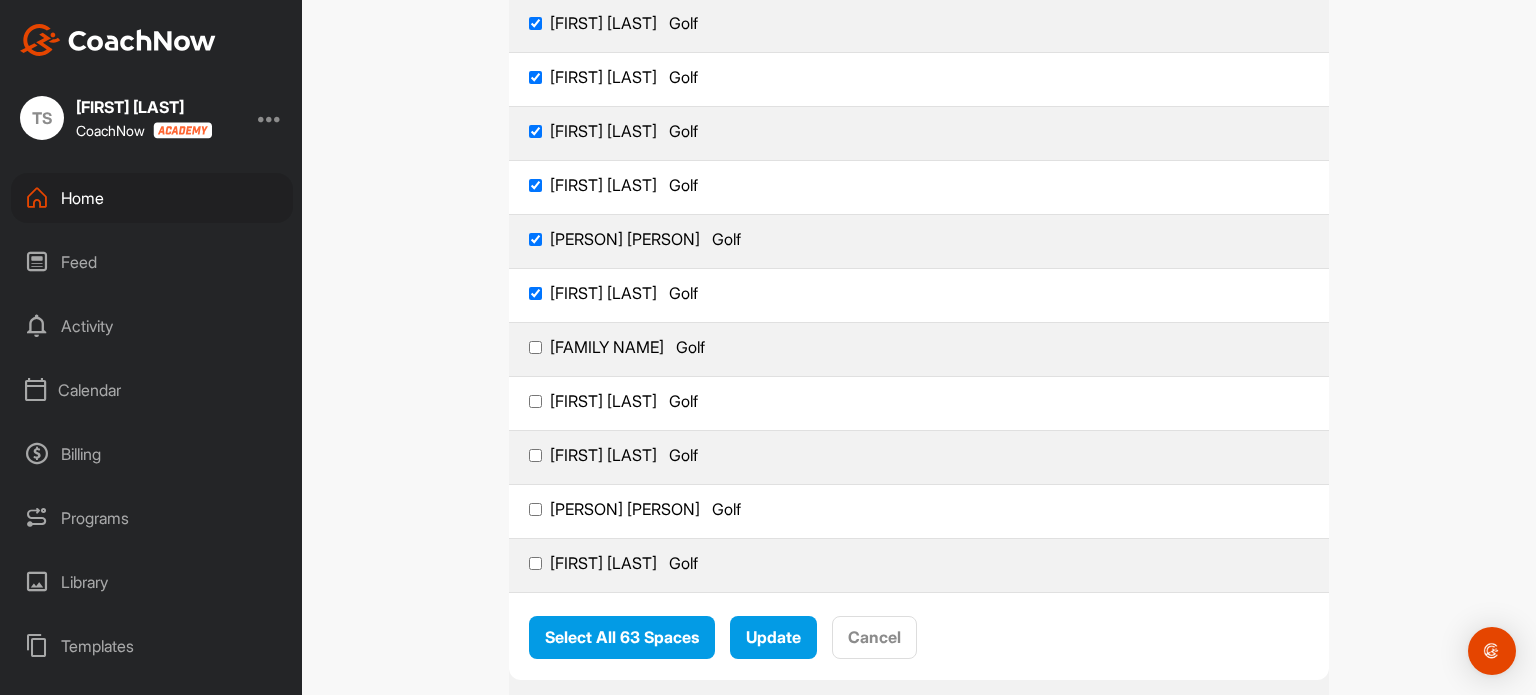 scroll, scrollTop: 1184, scrollLeft: 0, axis: vertical 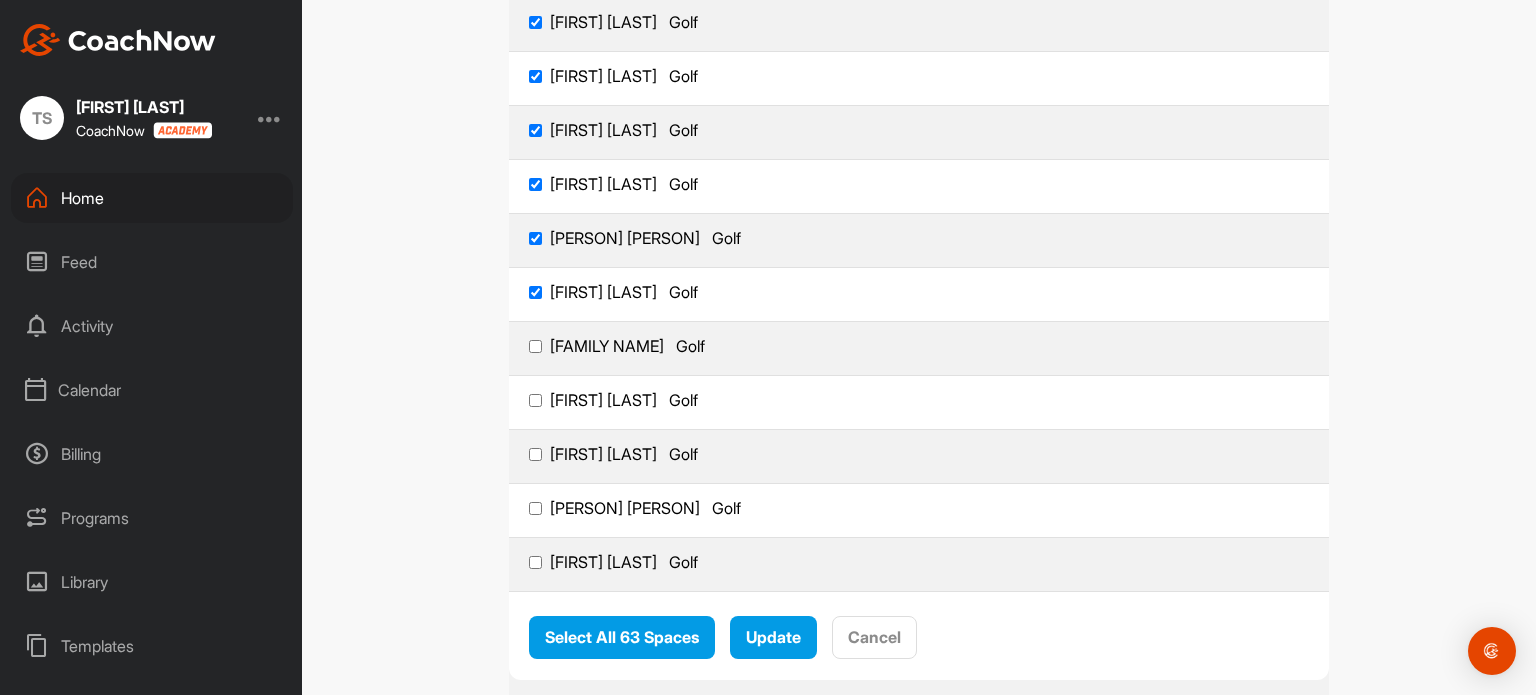 click on "[PERSON] Family     Golf" at bounding box center (535, 346) 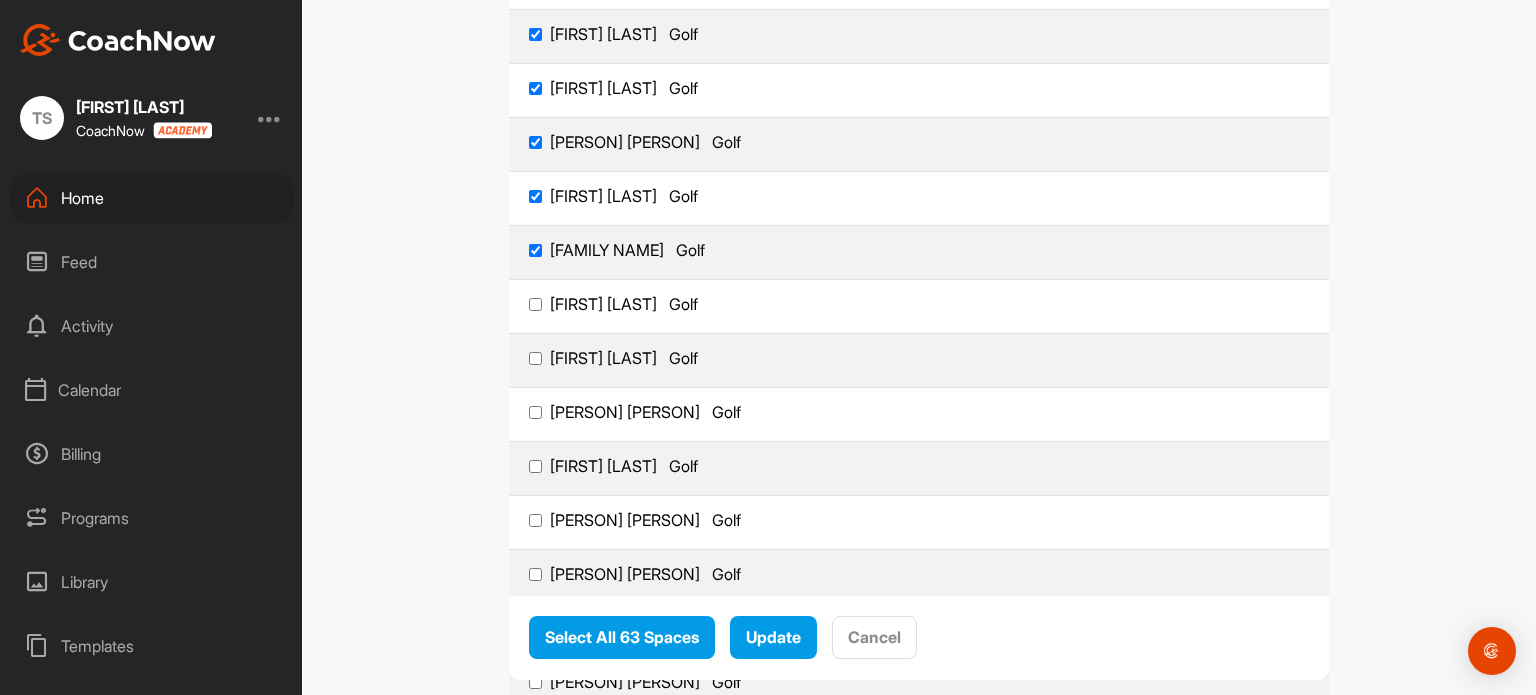 scroll, scrollTop: 1280, scrollLeft: 0, axis: vertical 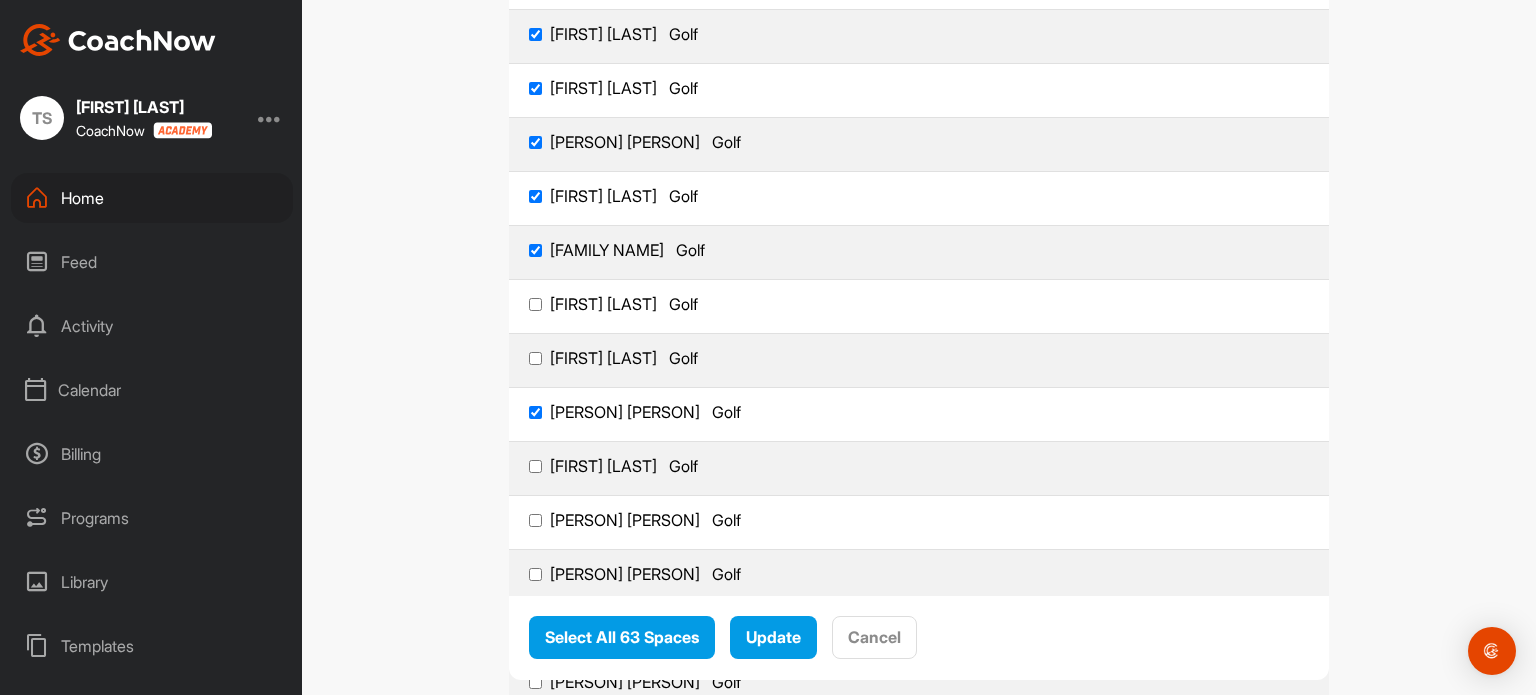 checkbox on "true" 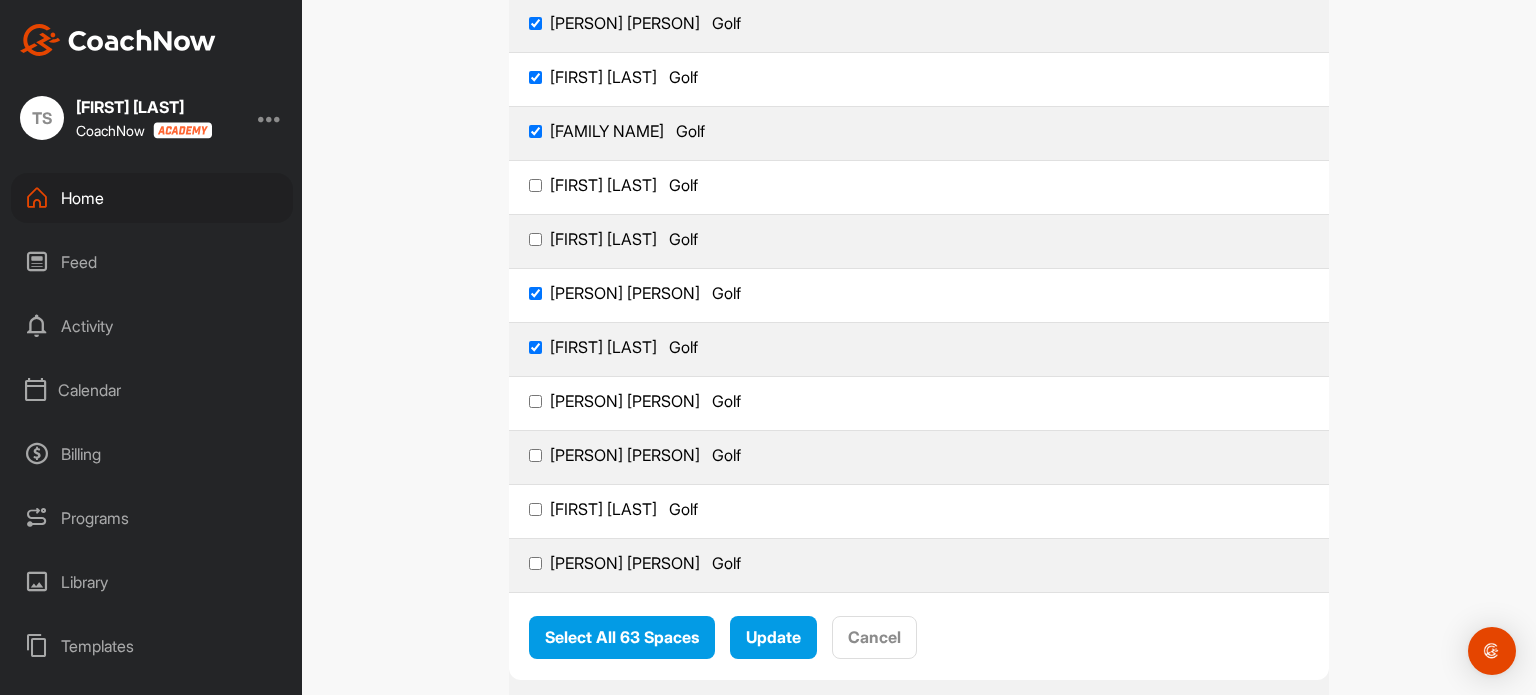 scroll, scrollTop: 1422, scrollLeft: 0, axis: vertical 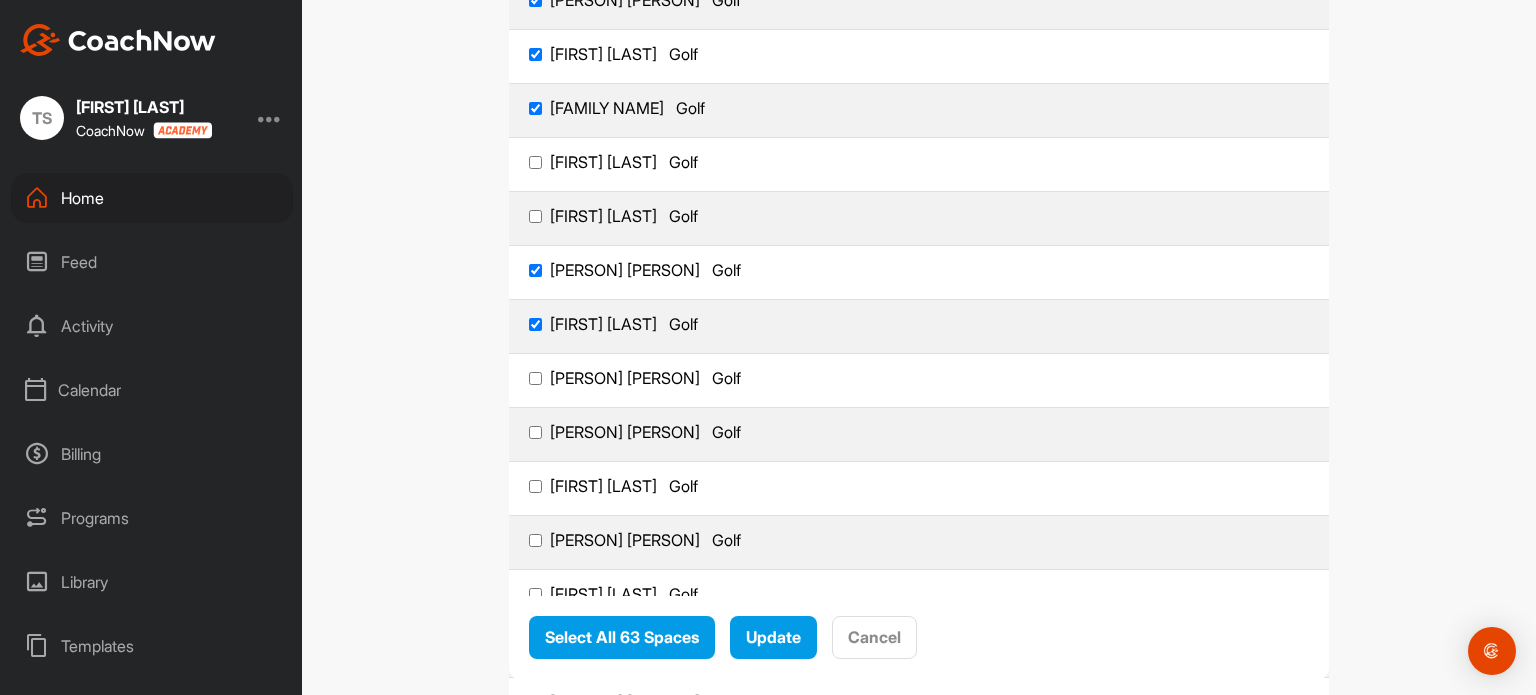 click on "[FIRST] [LAST]     Golf" at bounding box center [535, 432] 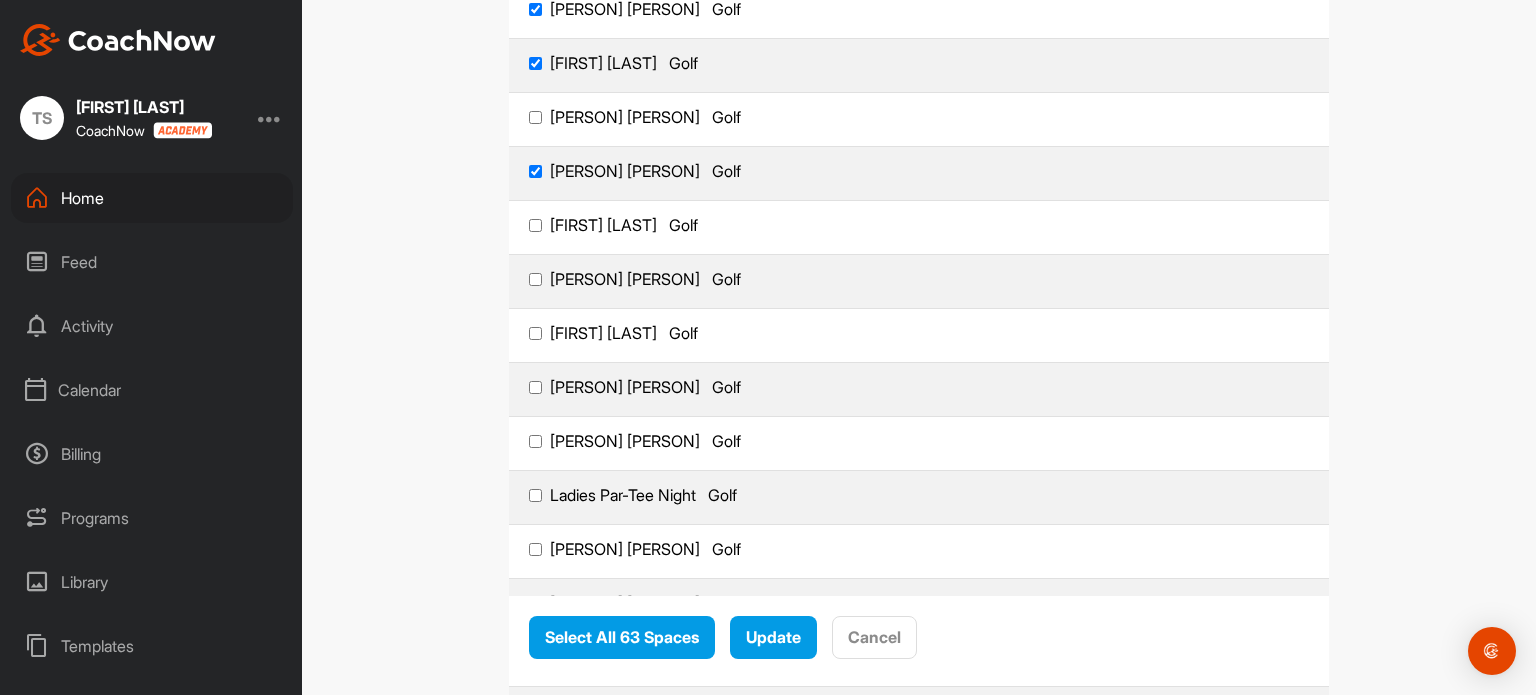scroll, scrollTop: 1683, scrollLeft: 0, axis: vertical 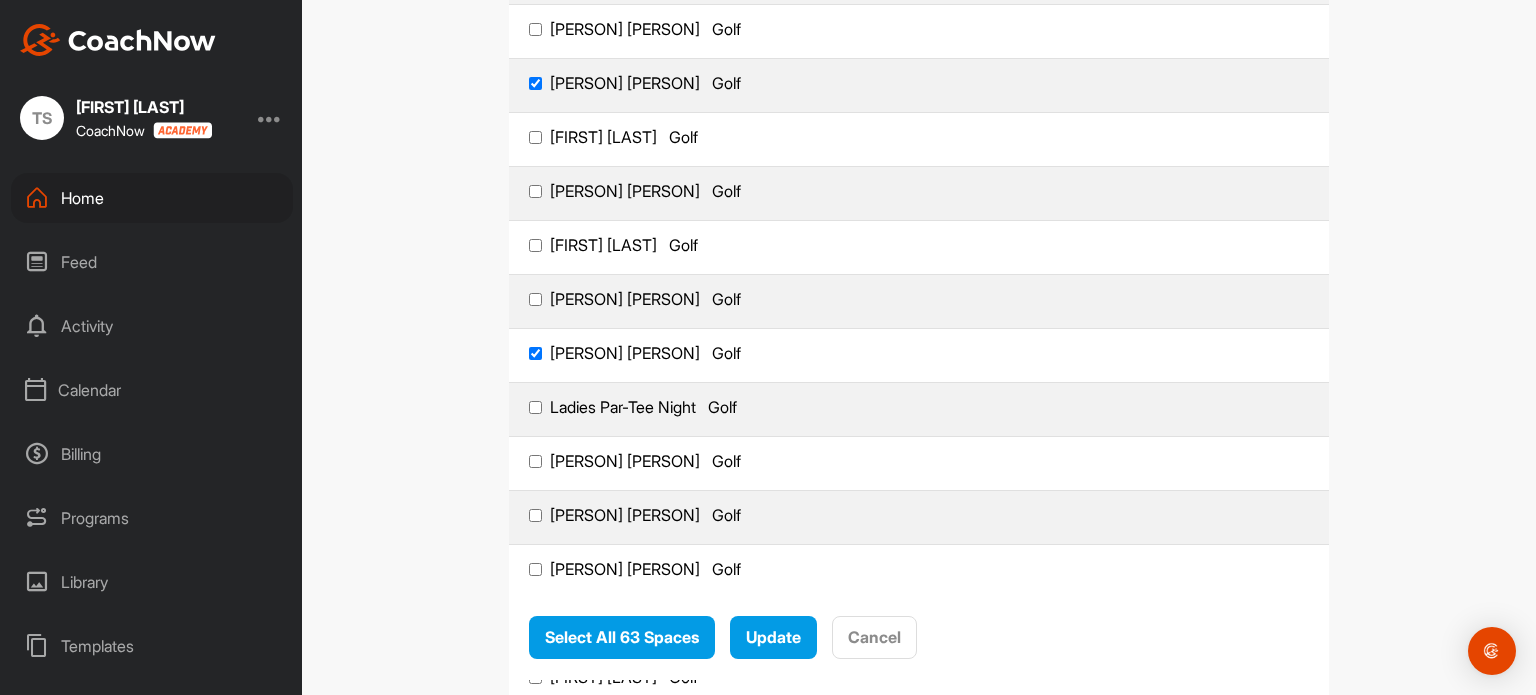 click on "[FIRST] [LAST]     Golf" at bounding box center [535, 461] 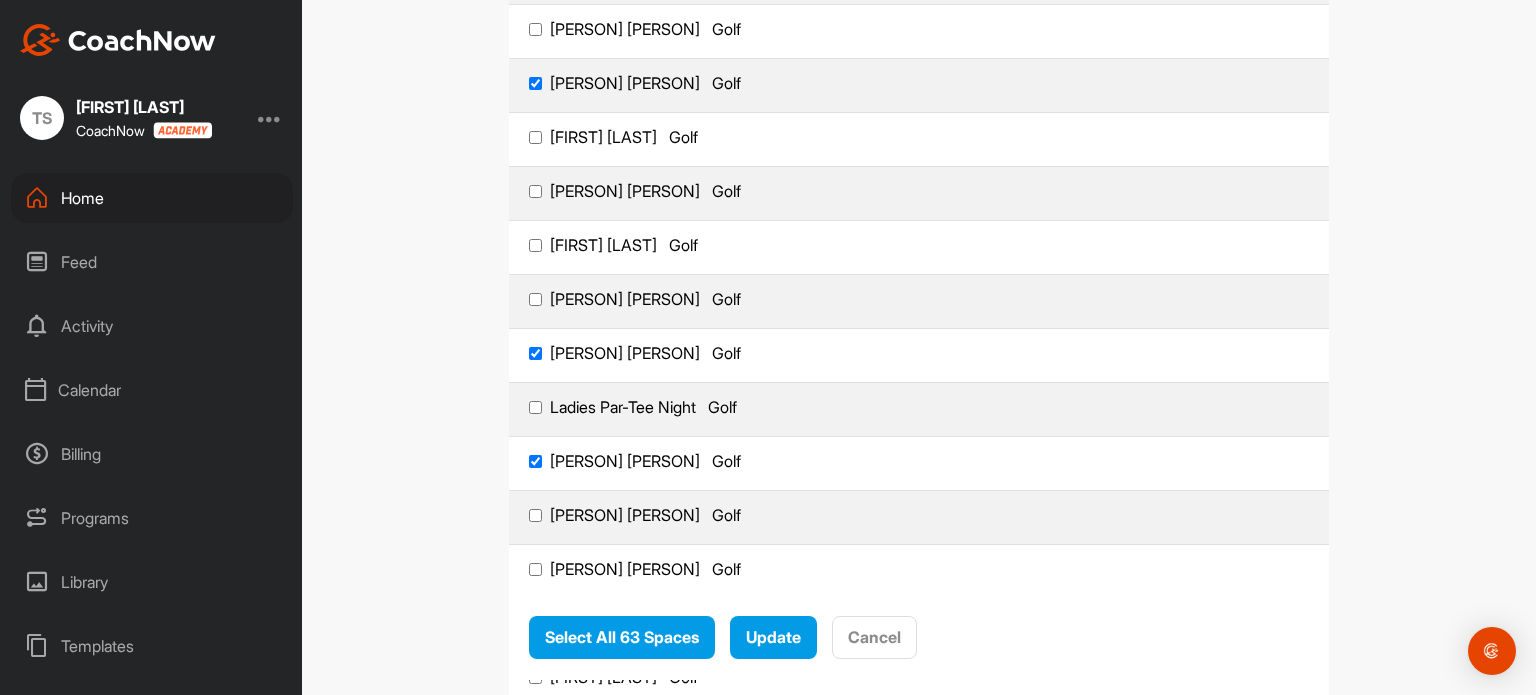 checkbox on "true" 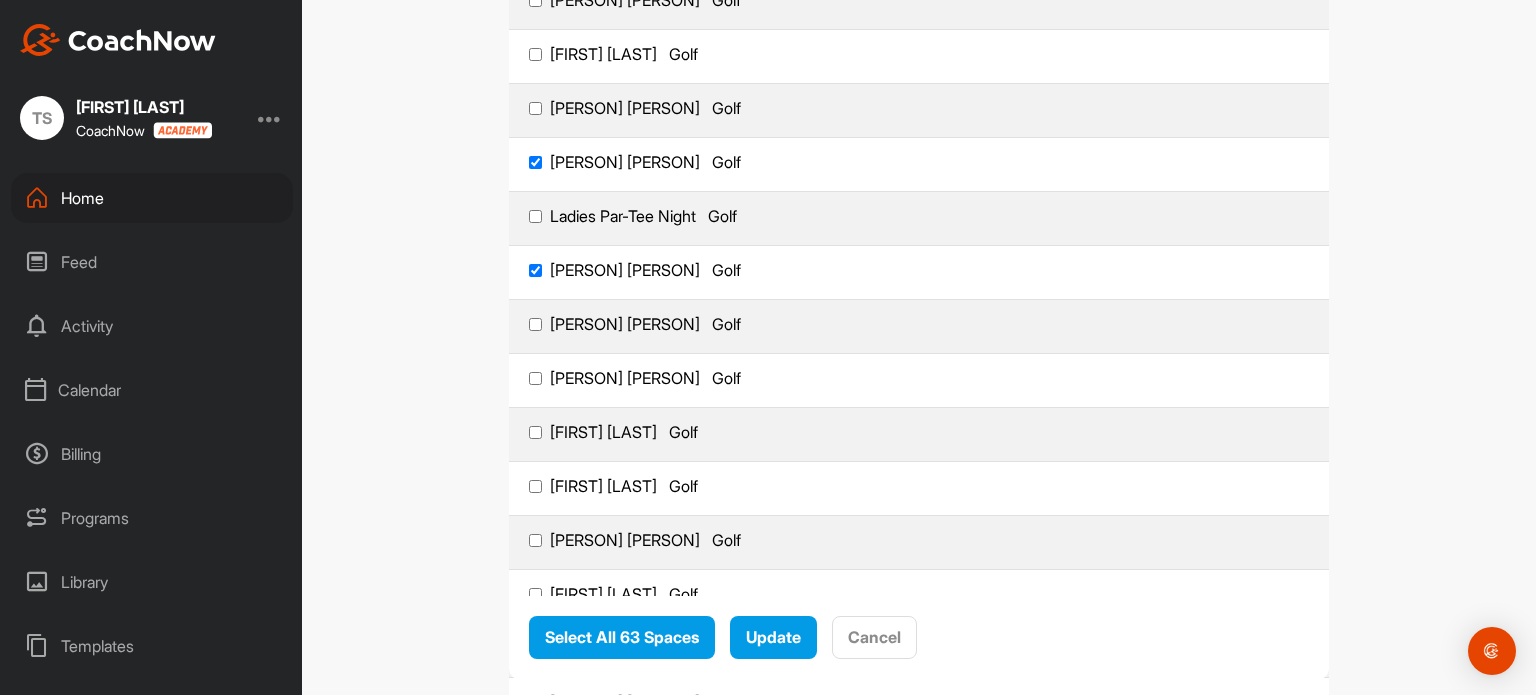 scroll, scrollTop: 1968, scrollLeft: 0, axis: vertical 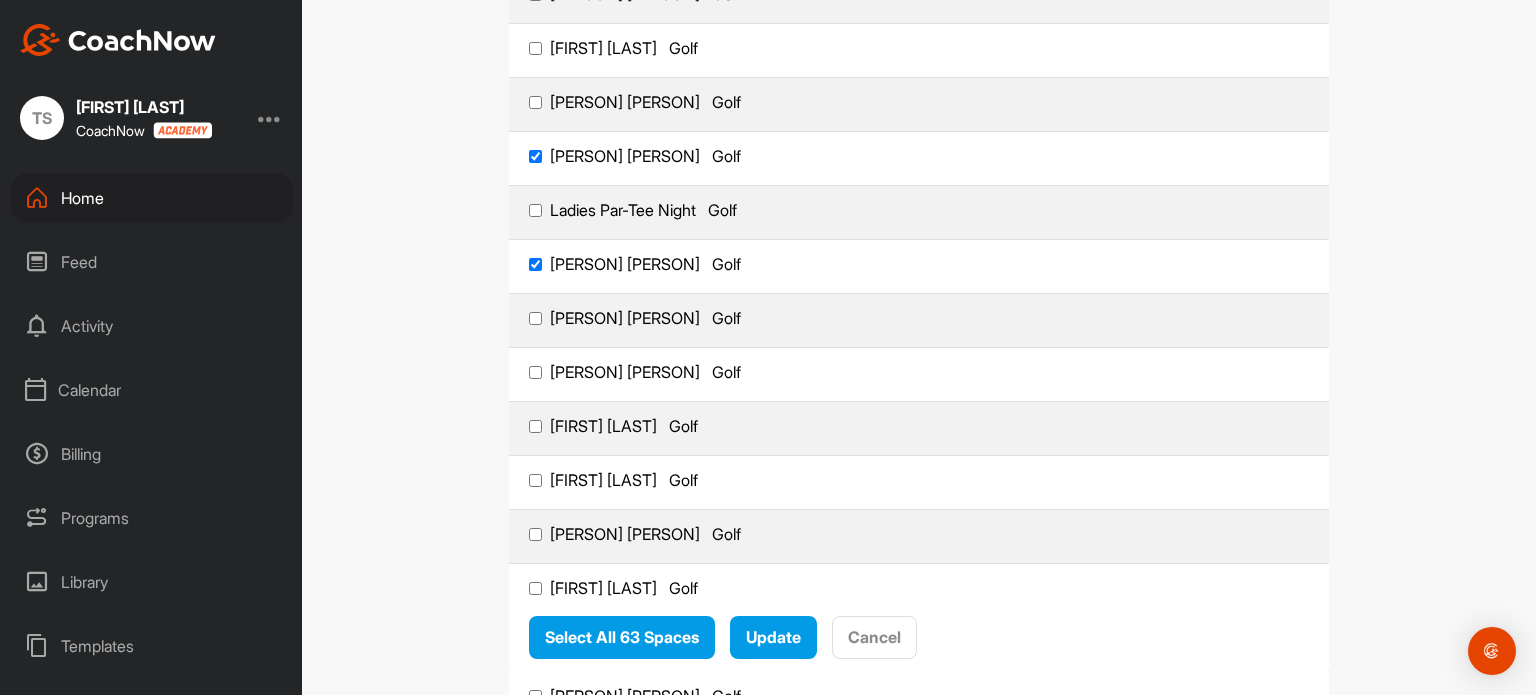 click on "[PERSON] [PERSON]     Golf" at bounding box center (535, 480) 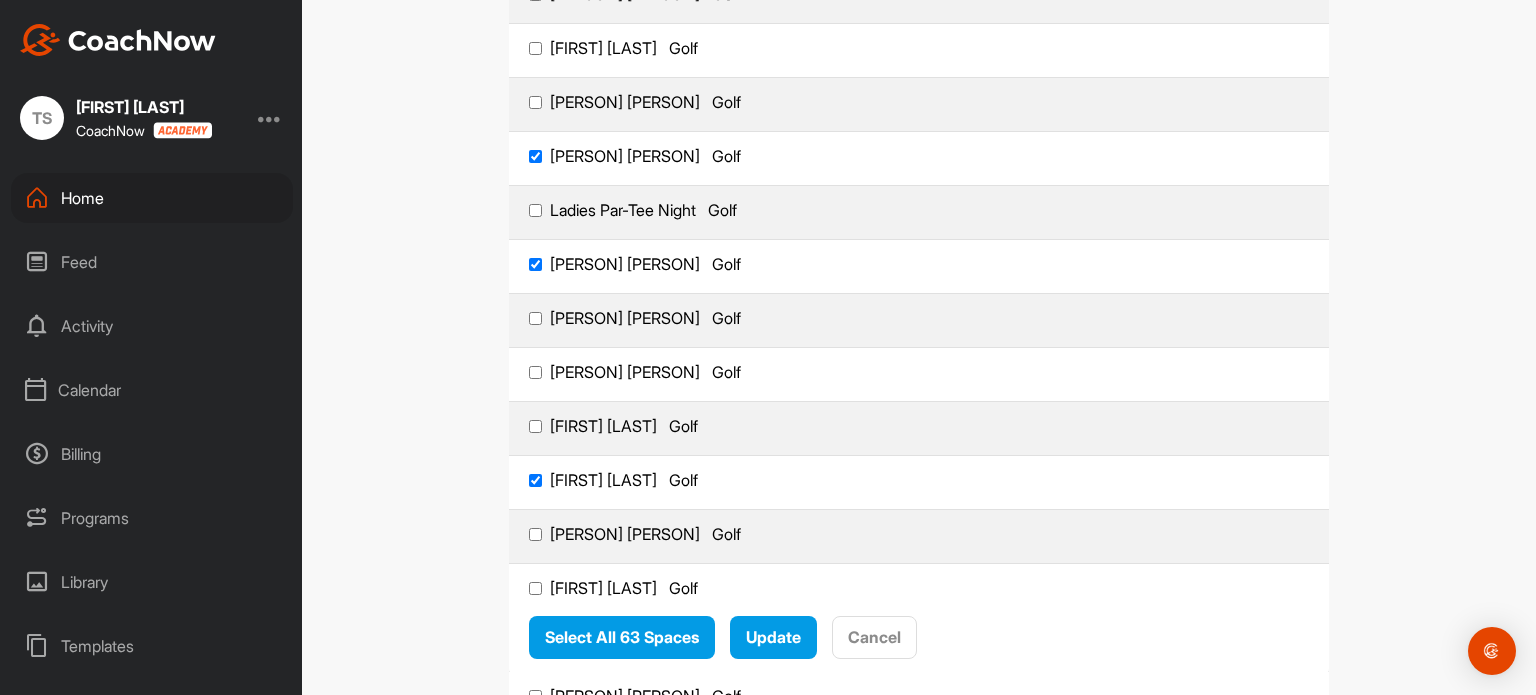 click on "[PERSON] [PERSON]     Golf" at bounding box center [759, 534] 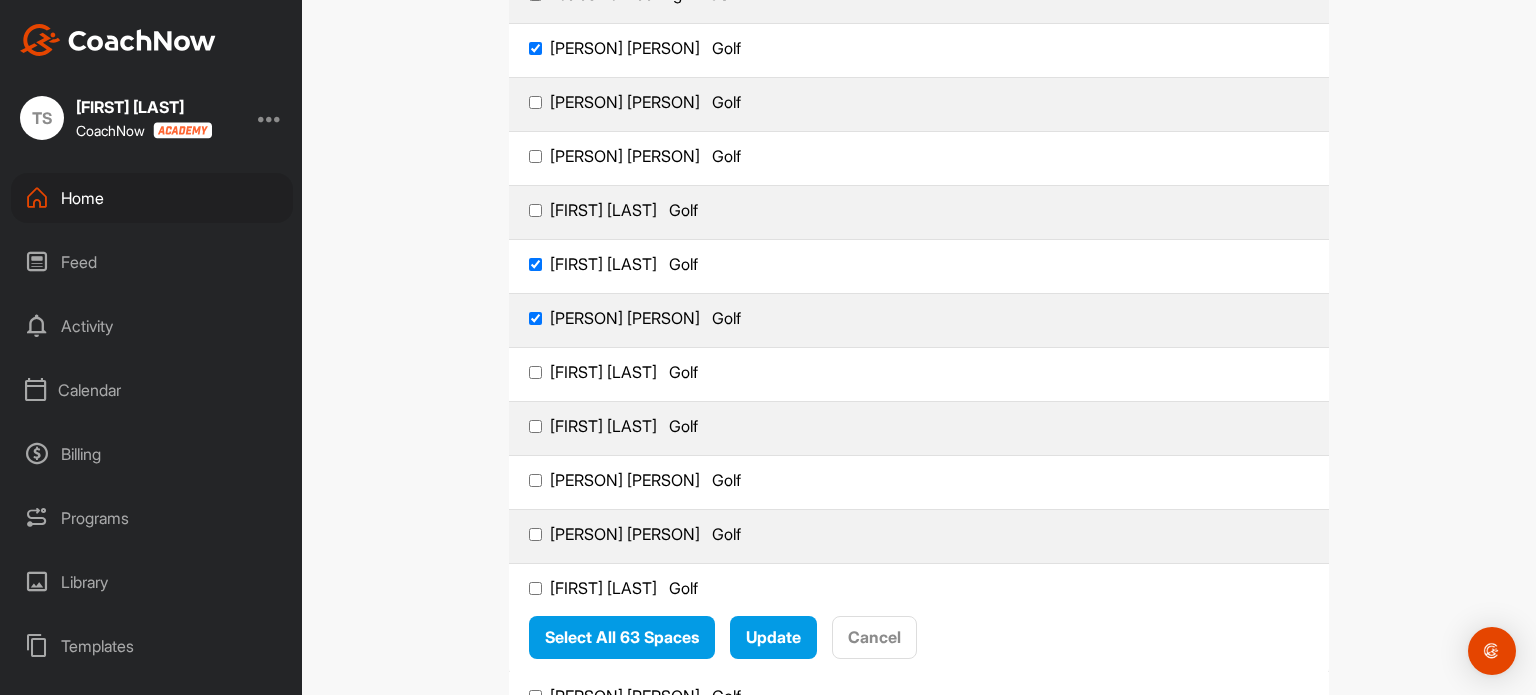 scroll, scrollTop: 2188, scrollLeft: 0, axis: vertical 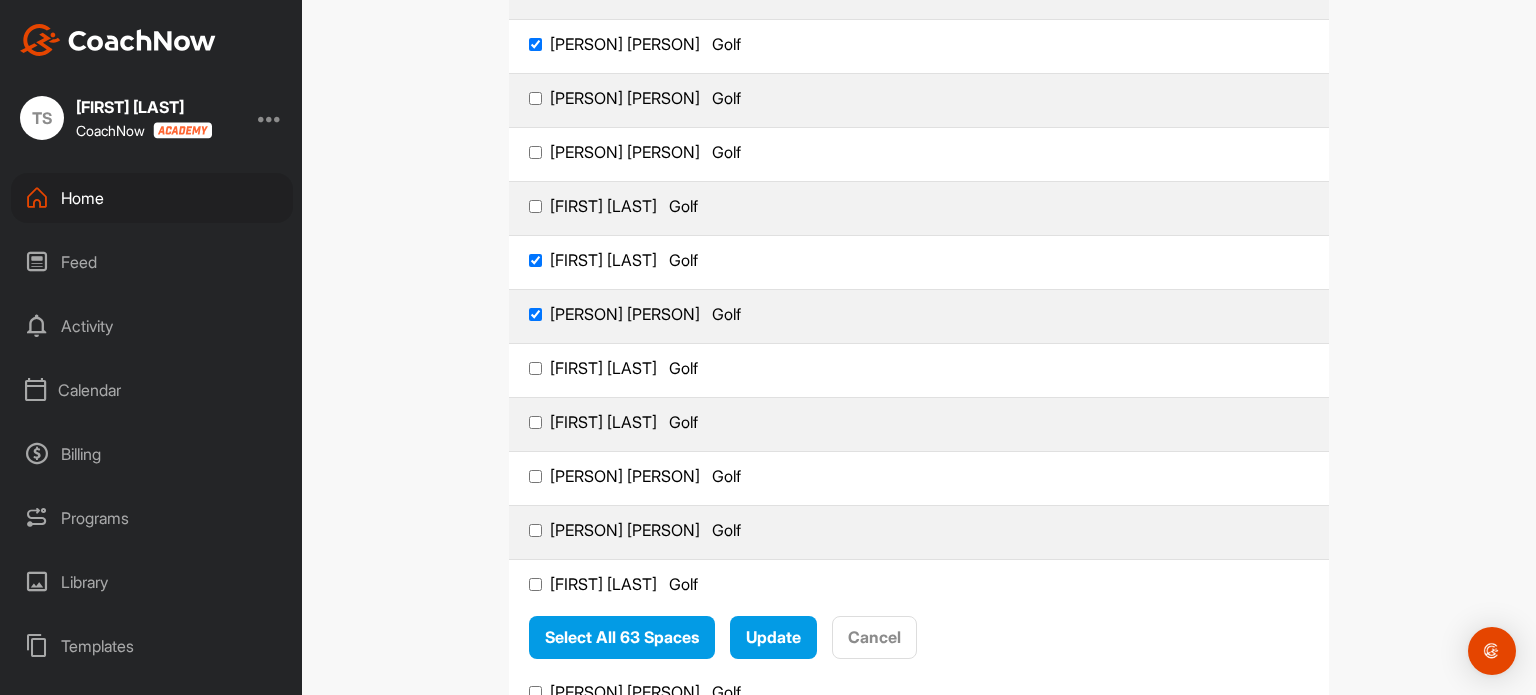 click on "[PERSON] [PERSON]     Golf" at bounding box center [535, 476] 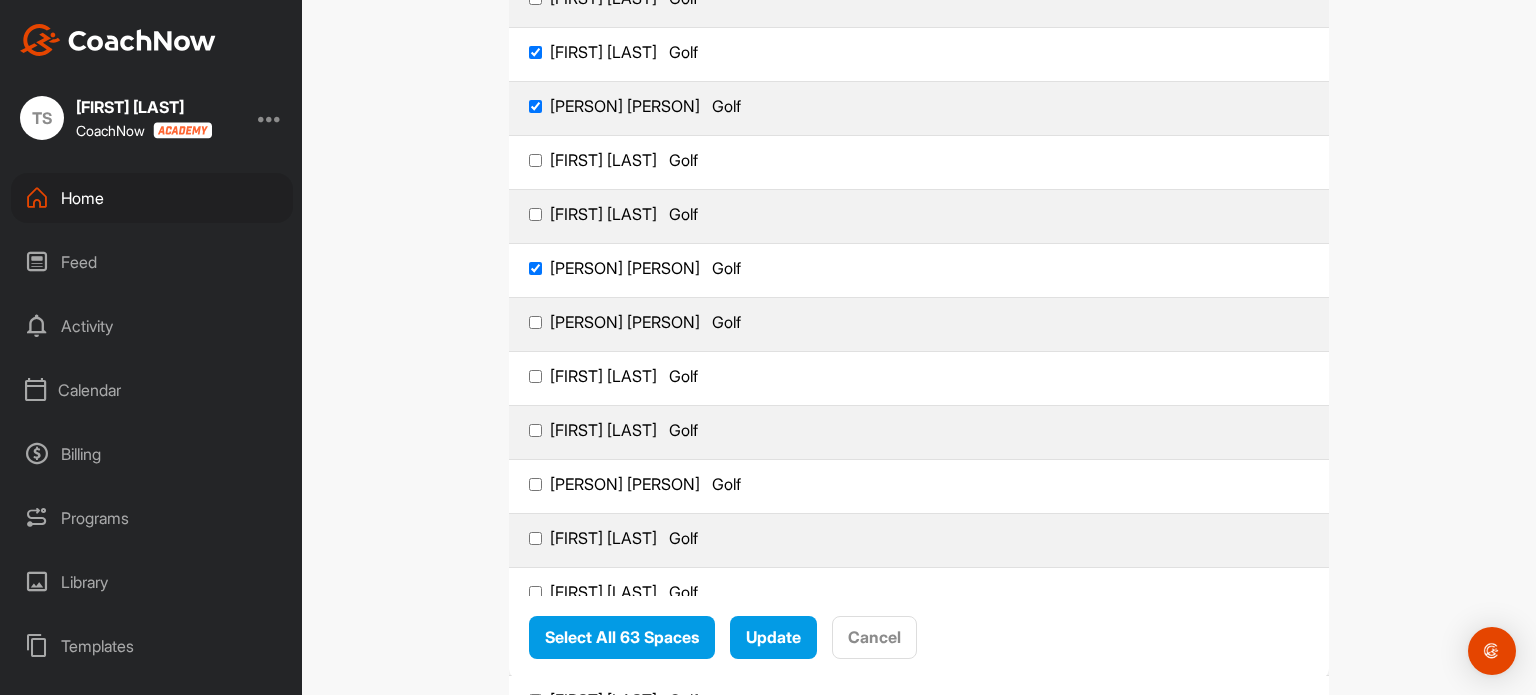 scroll, scrollTop: 2400, scrollLeft: 0, axis: vertical 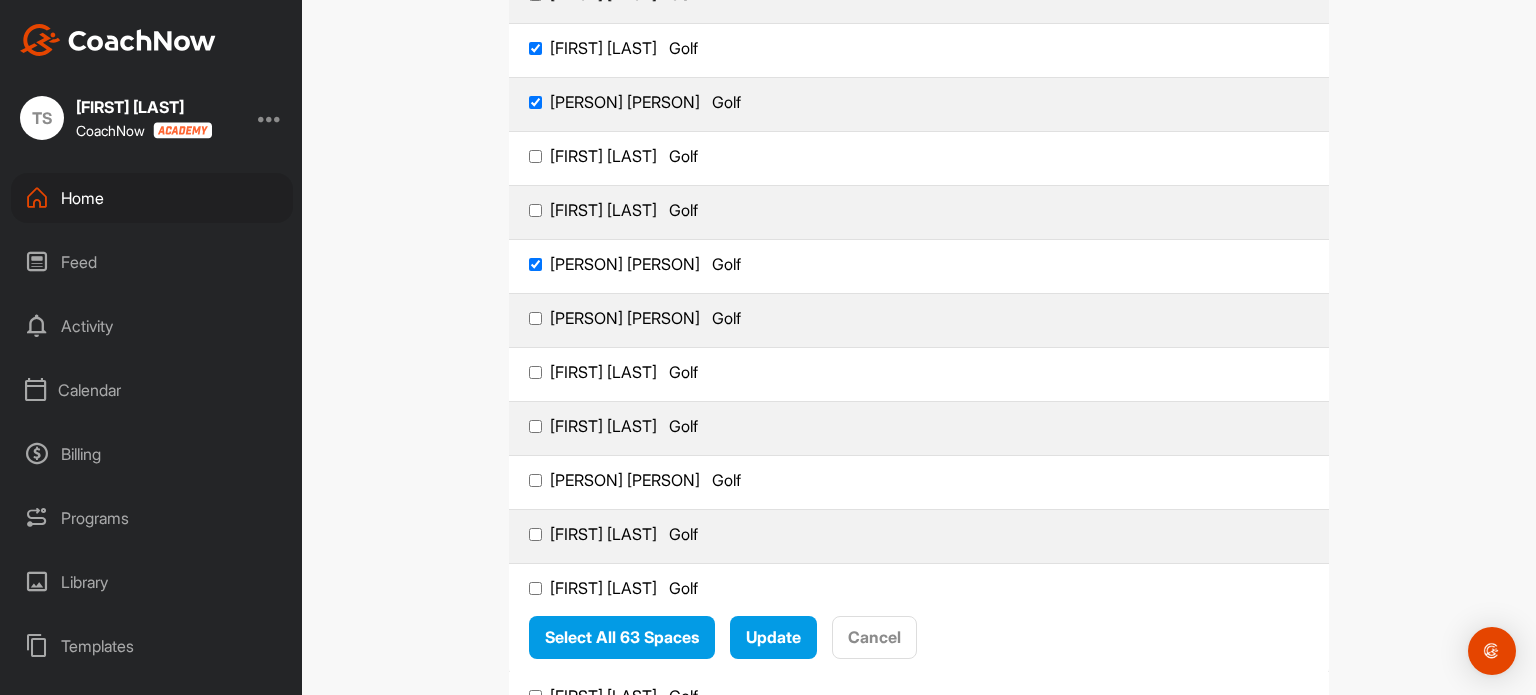 click on "[PERSON] [PERSON]     Golf" at bounding box center (535, 264) 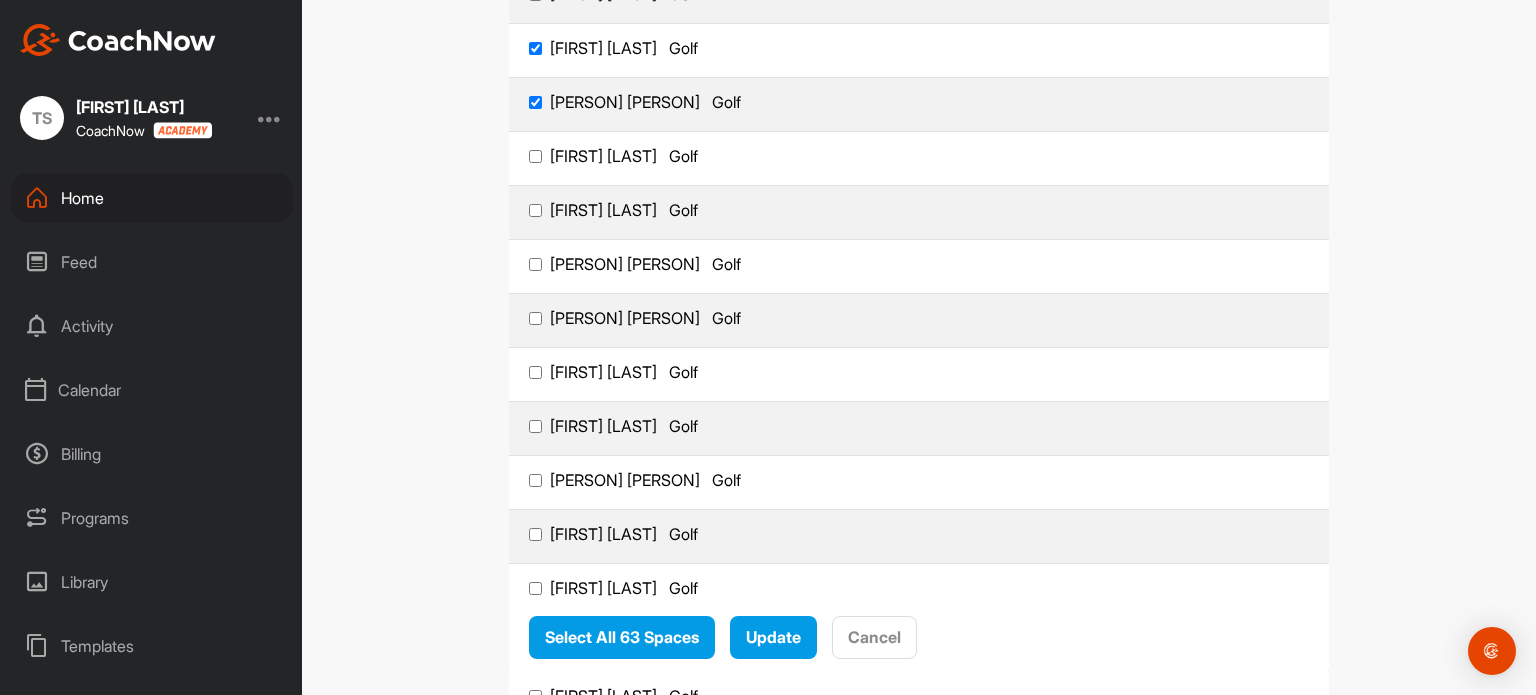 checkbox on "false" 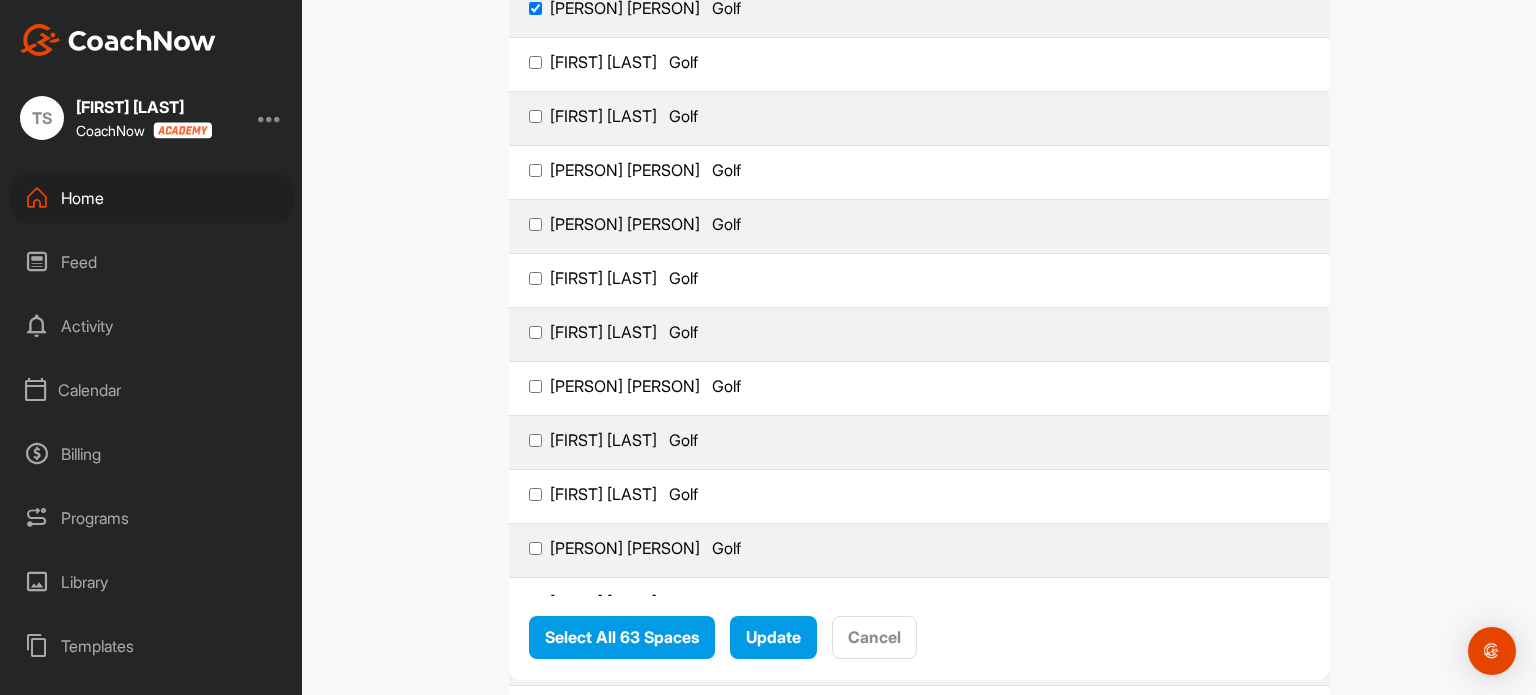 scroll, scrollTop: 2500, scrollLeft: 0, axis: vertical 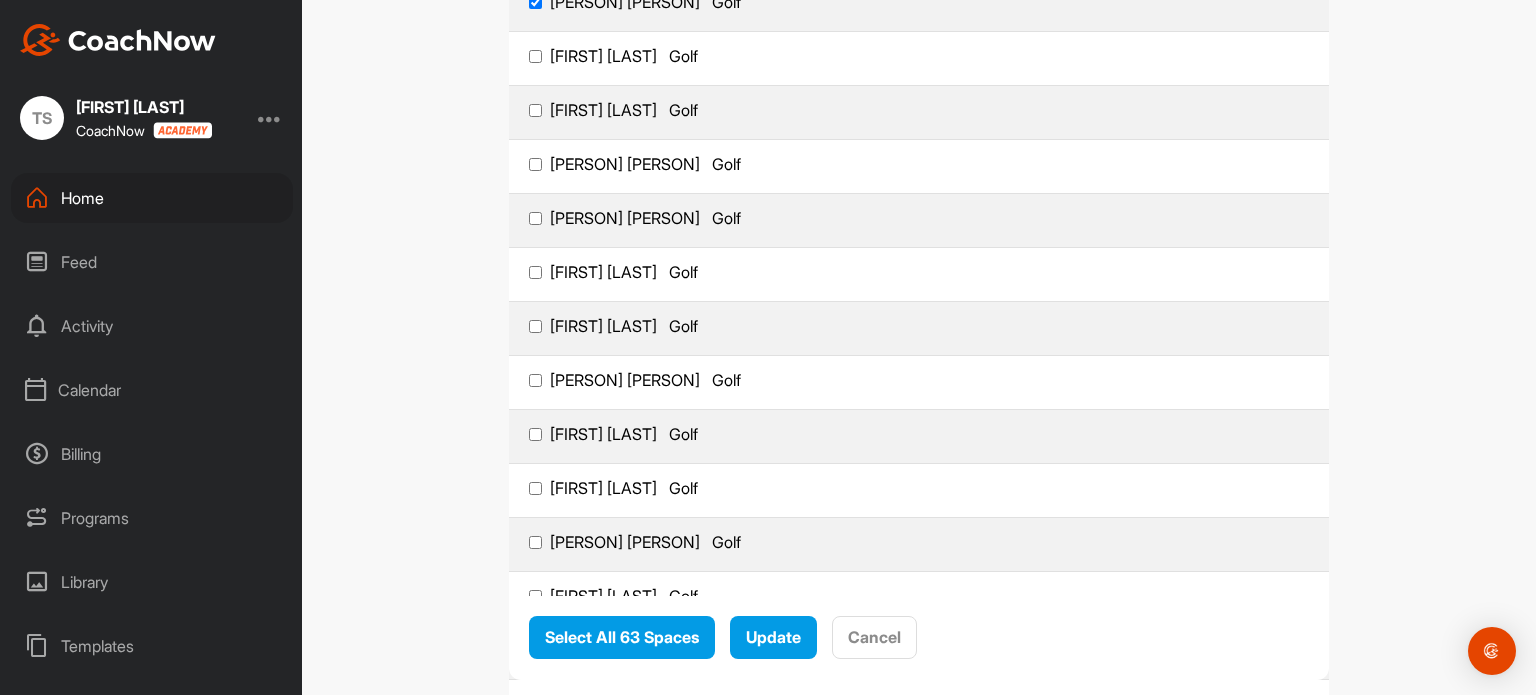 click on "[PERSON] [PERSON]     Golf" at bounding box center [535, 434] 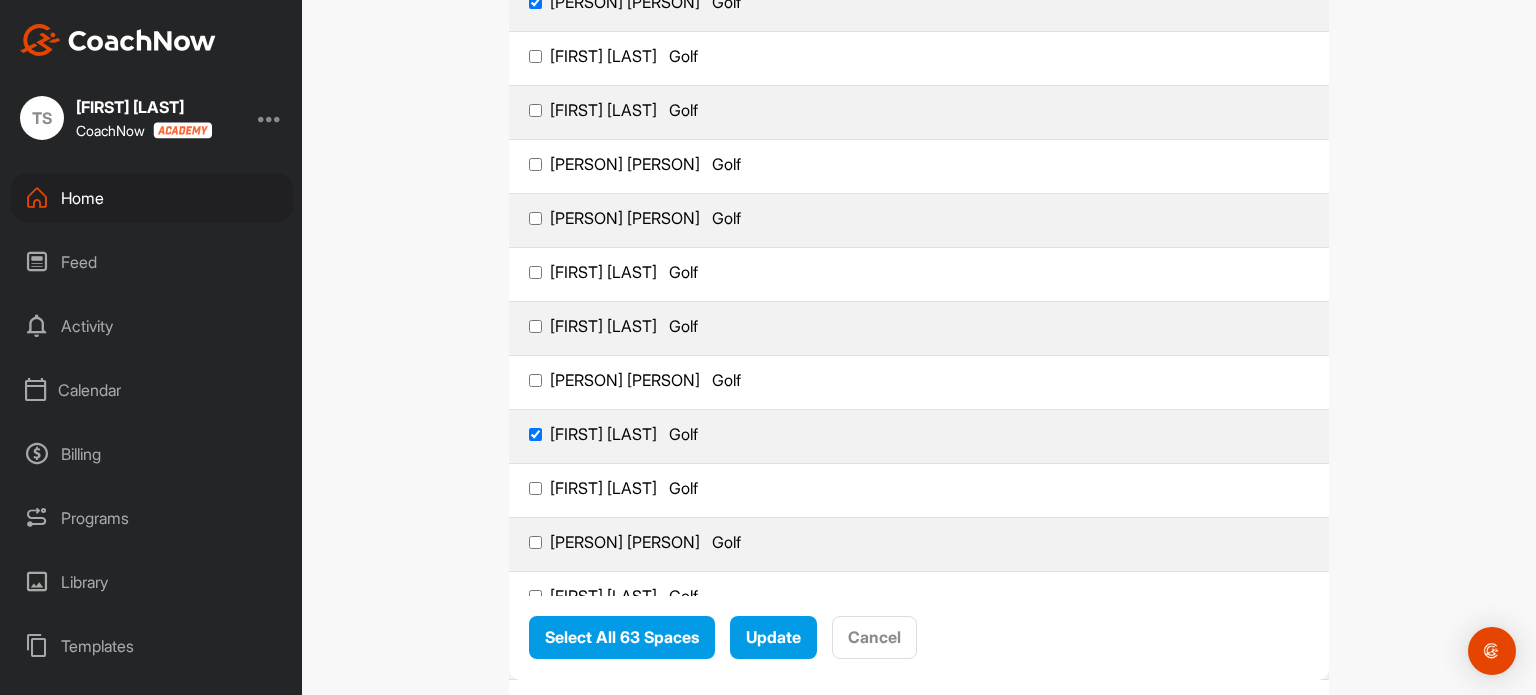 checkbox on "true" 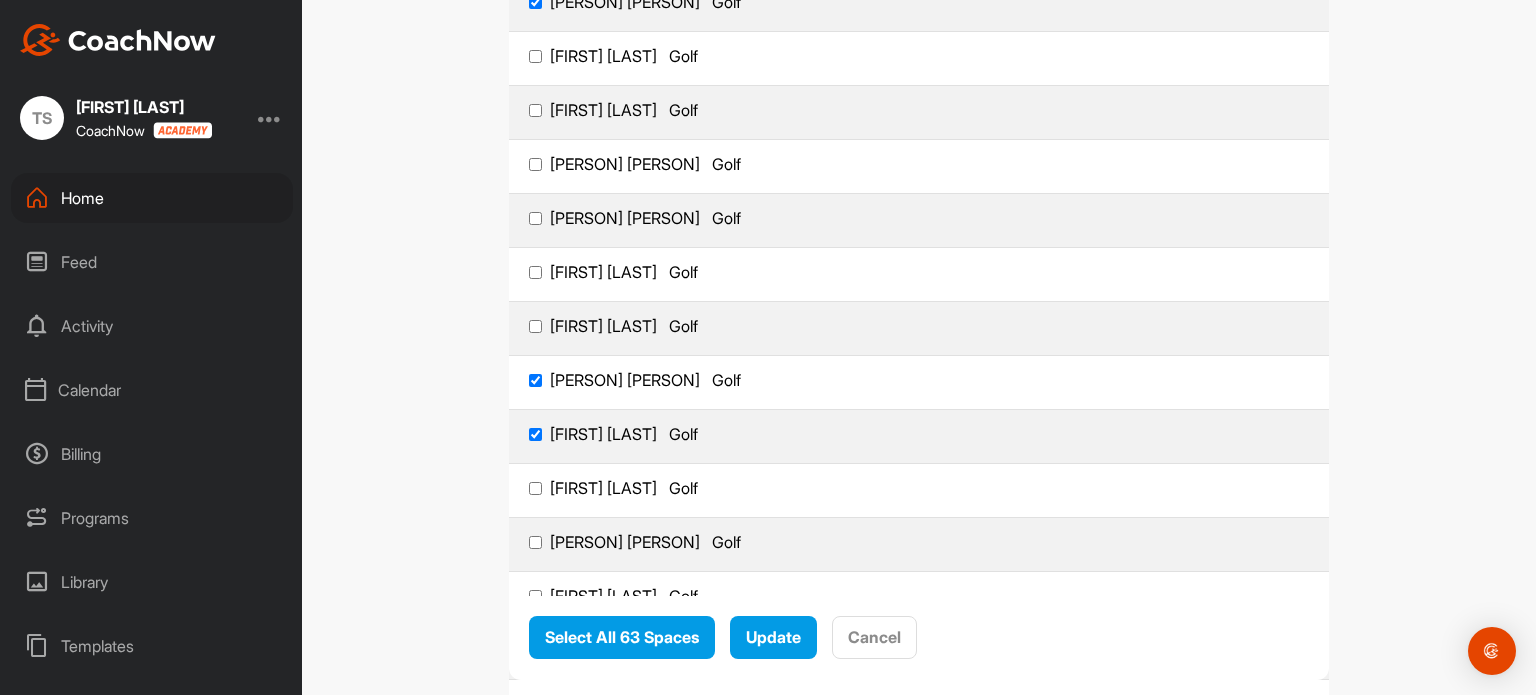 checkbox on "true" 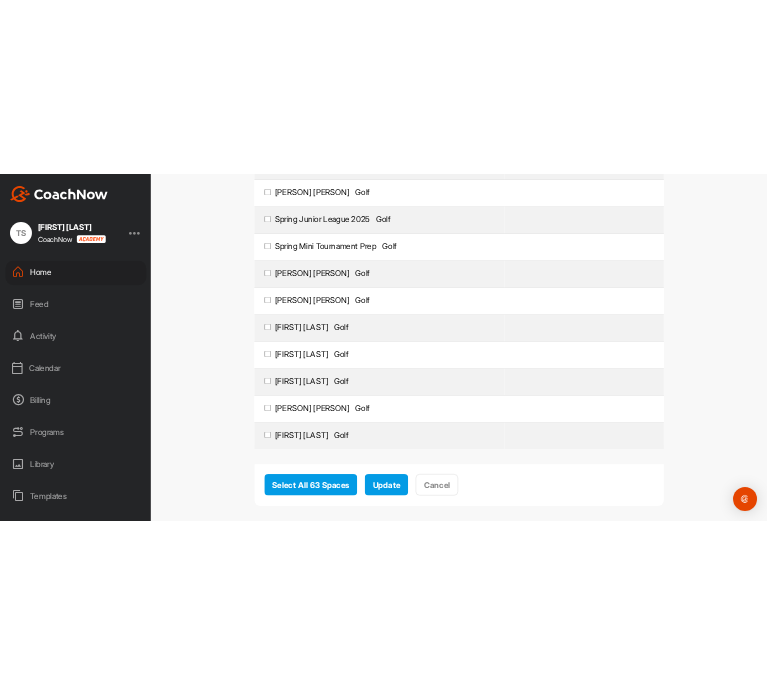 scroll, scrollTop: 3170, scrollLeft: 0, axis: vertical 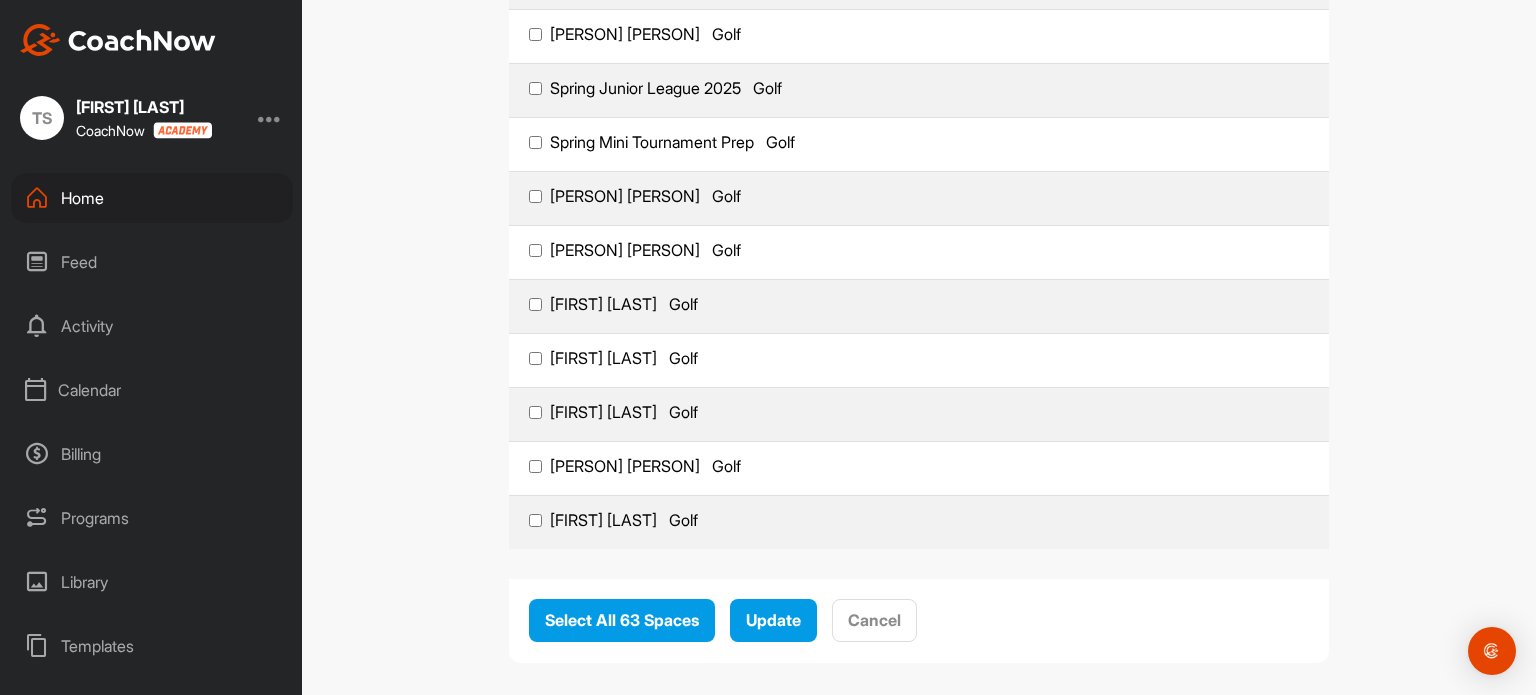 click on "[FIRST] [LAST]     Golf" at bounding box center (535, 466) 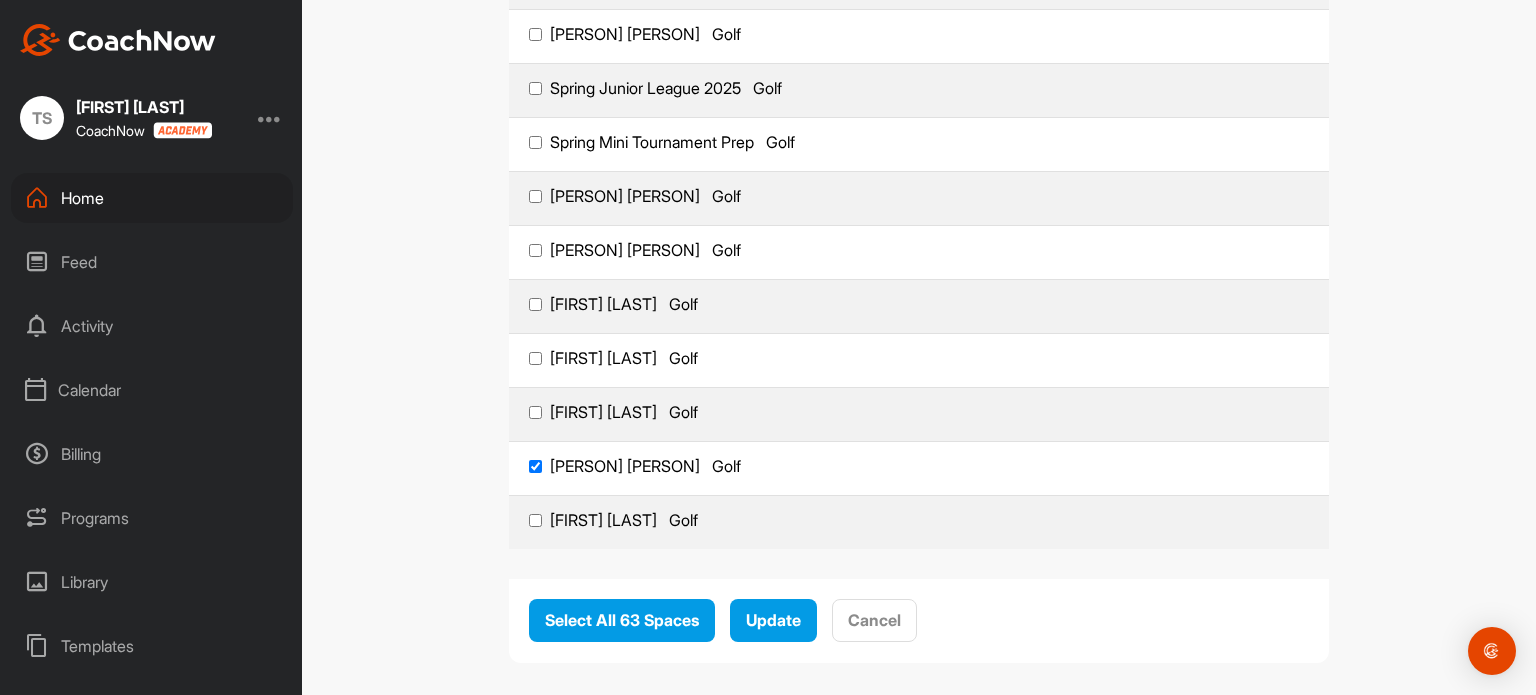 click on "[PERSON] [PERSON]     Golf" at bounding box center (535, 520) 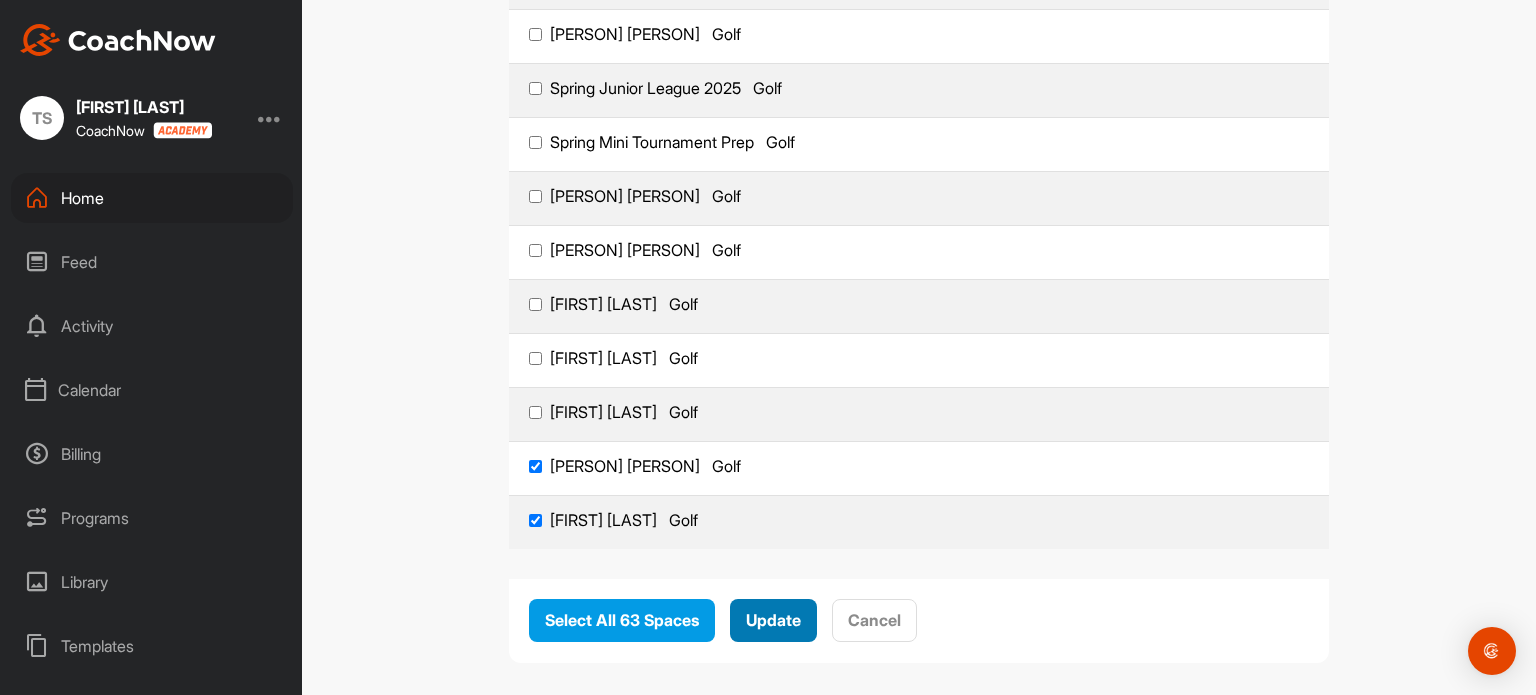 click on "Update" at bounding box center (773, 620) 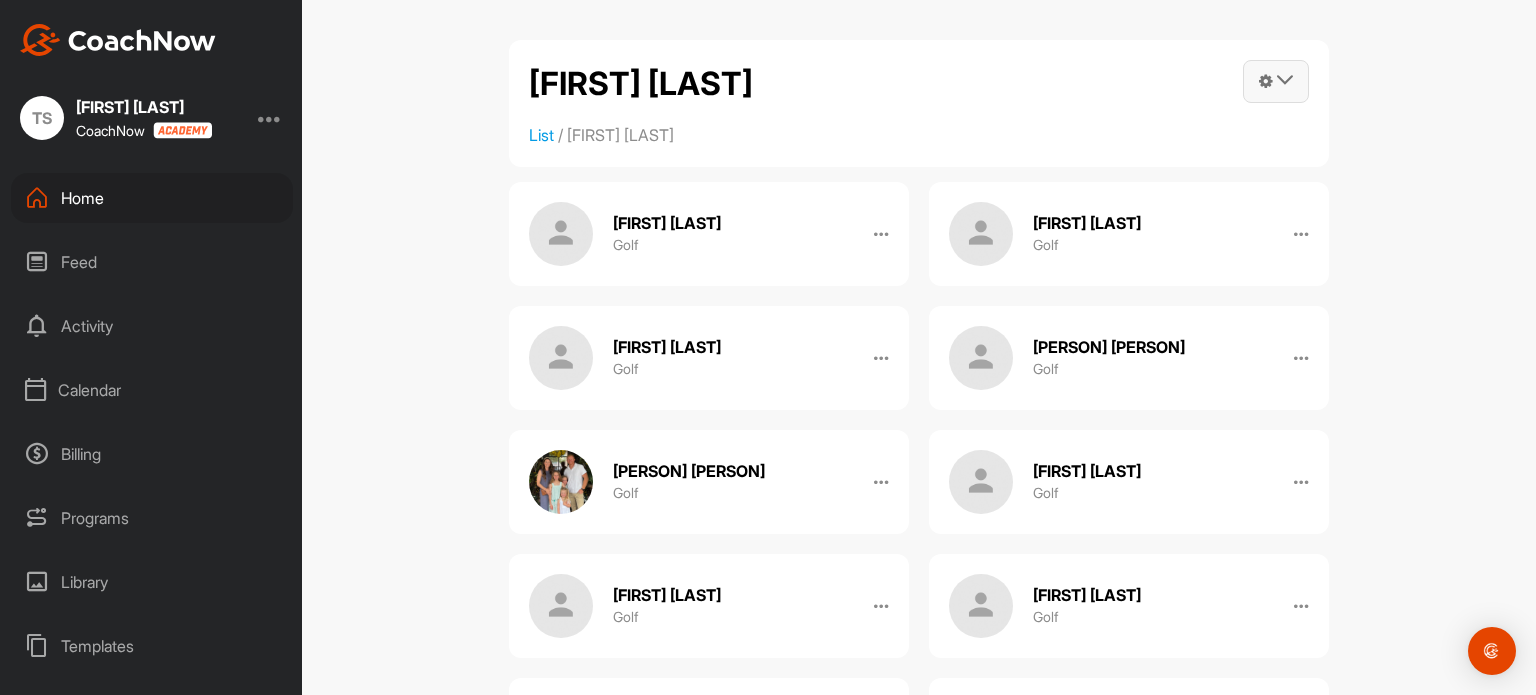 click at bounding box center (1276, 81) 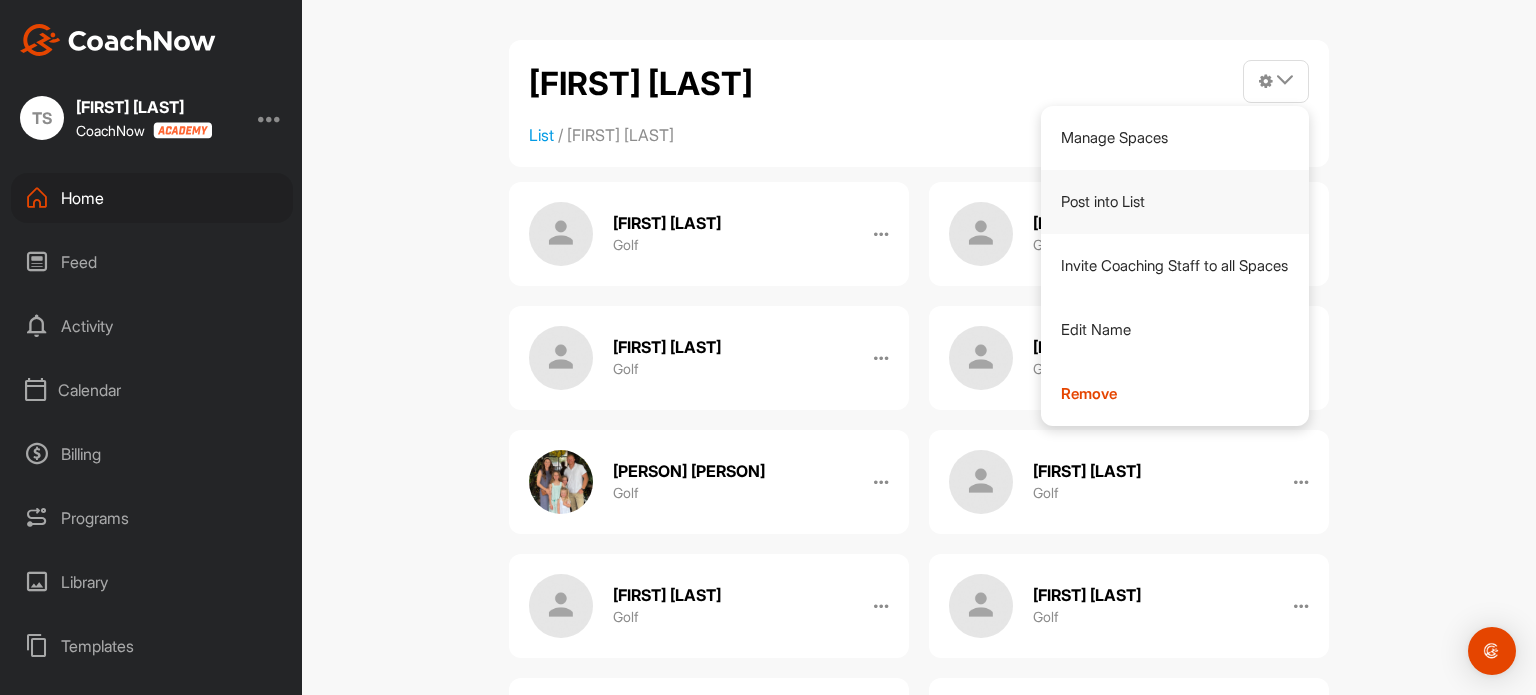 click on "Post into List" at bounding box center (1175, 202) 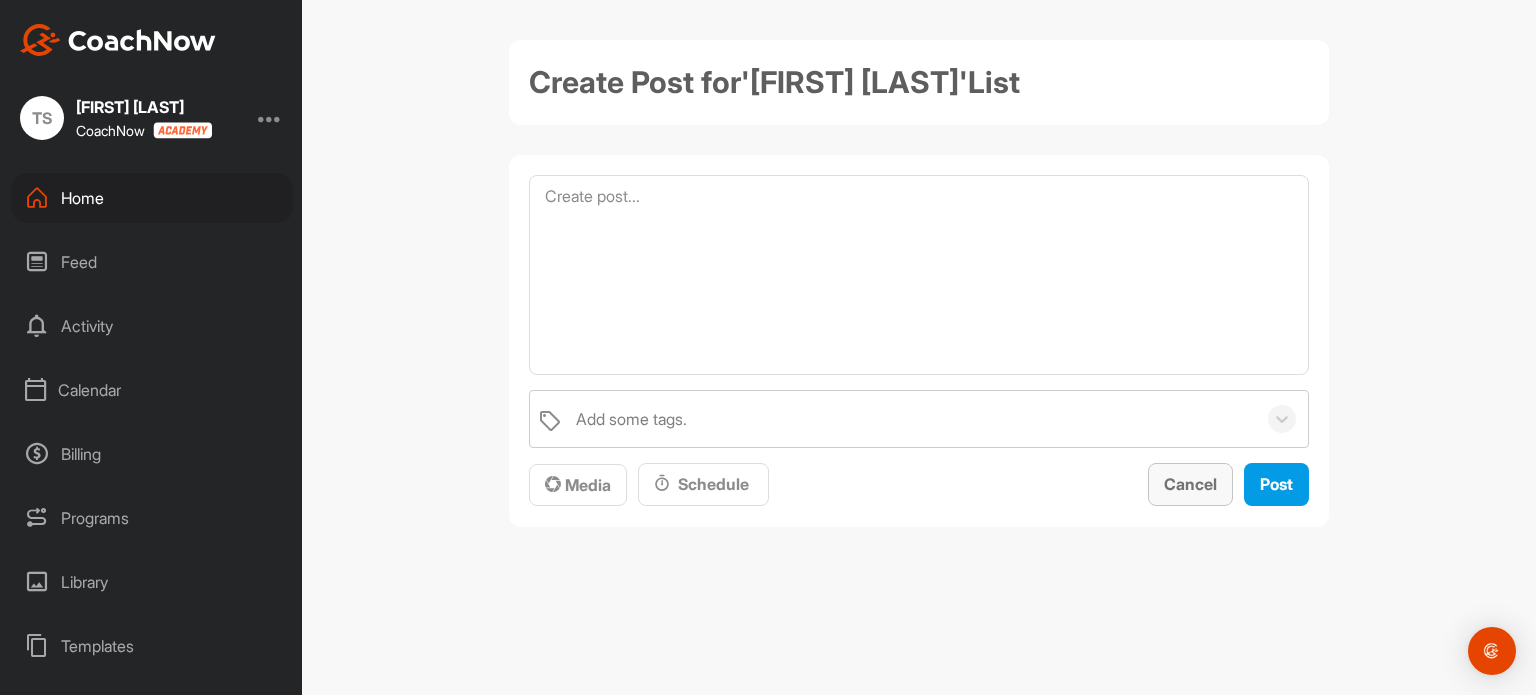 click on "Cancel" at bounding box center (1190, 484) 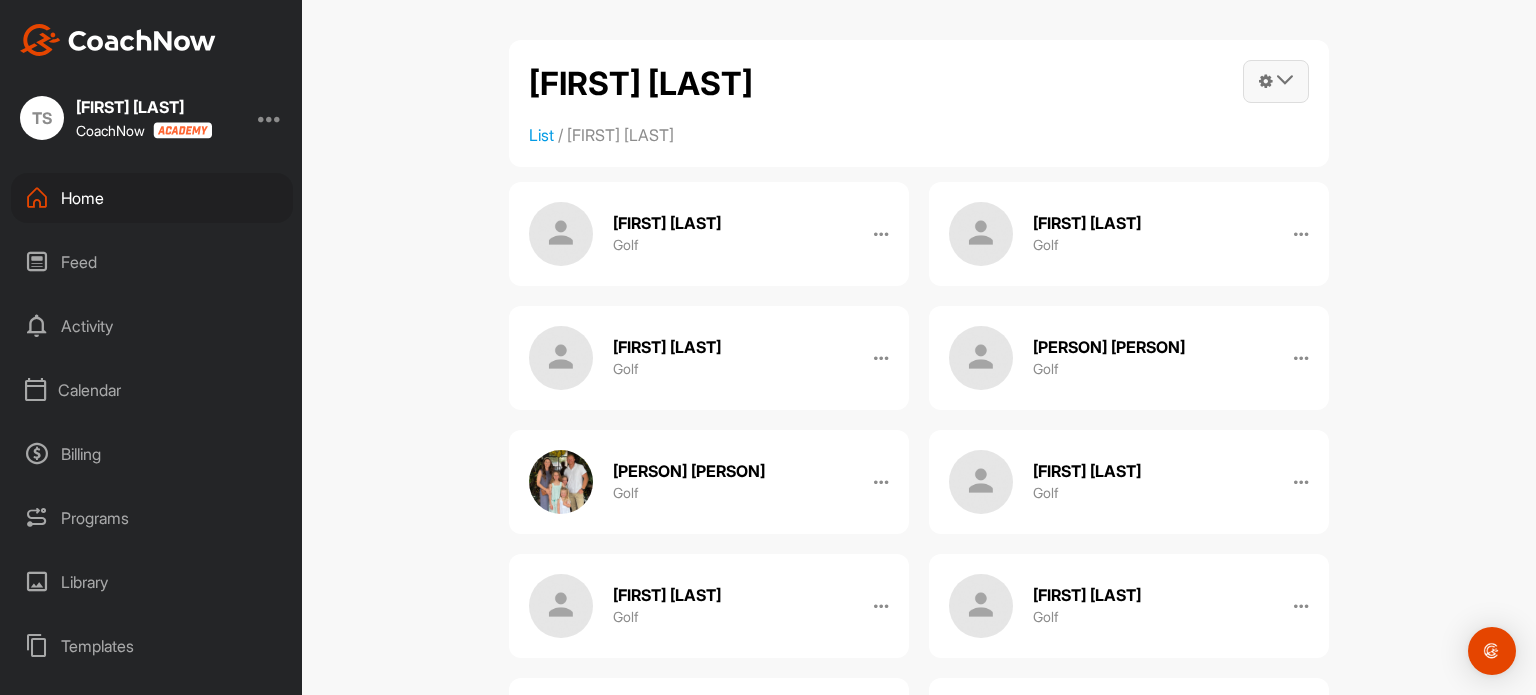 click at bounding box center (1276, 81) 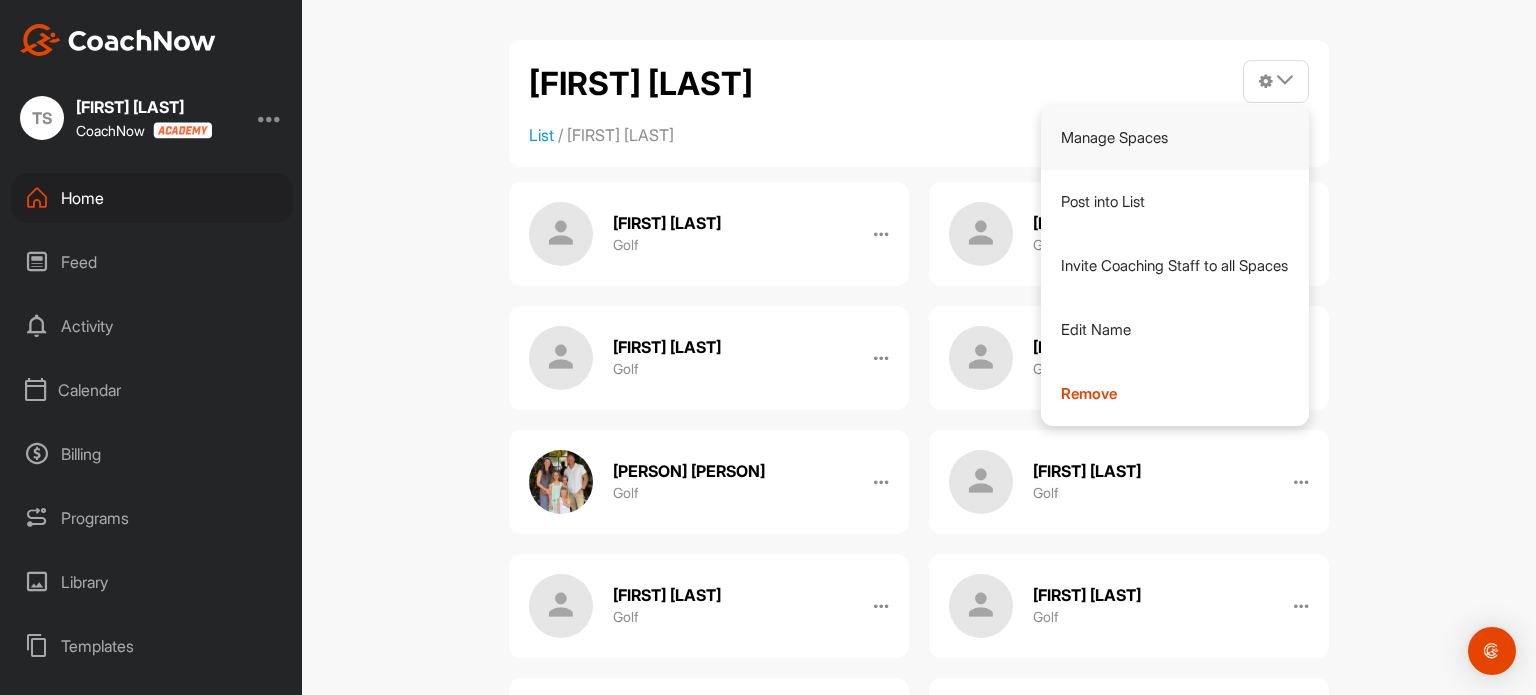 click on "Manage Spaces" at bounding box center (1175, 138) 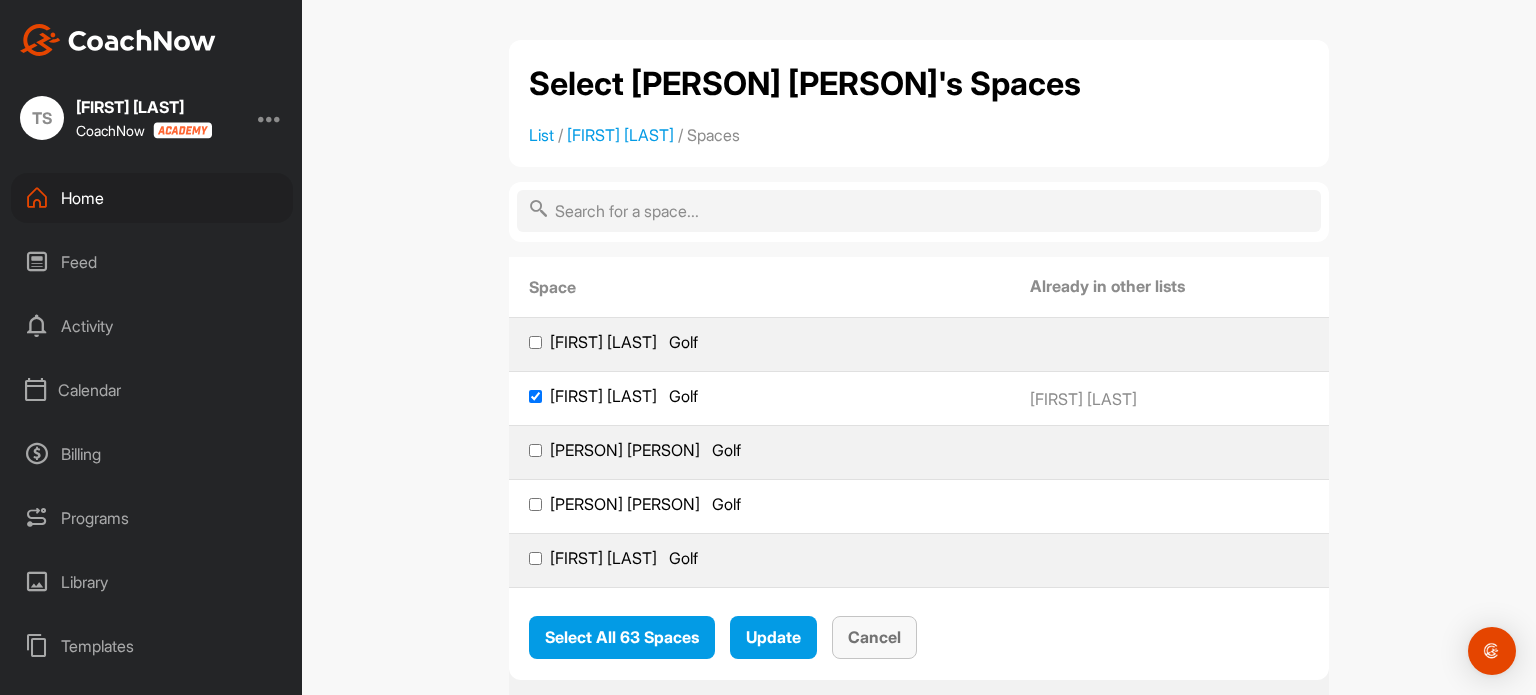 click on "Cancel" at bounding box center (874, 637) 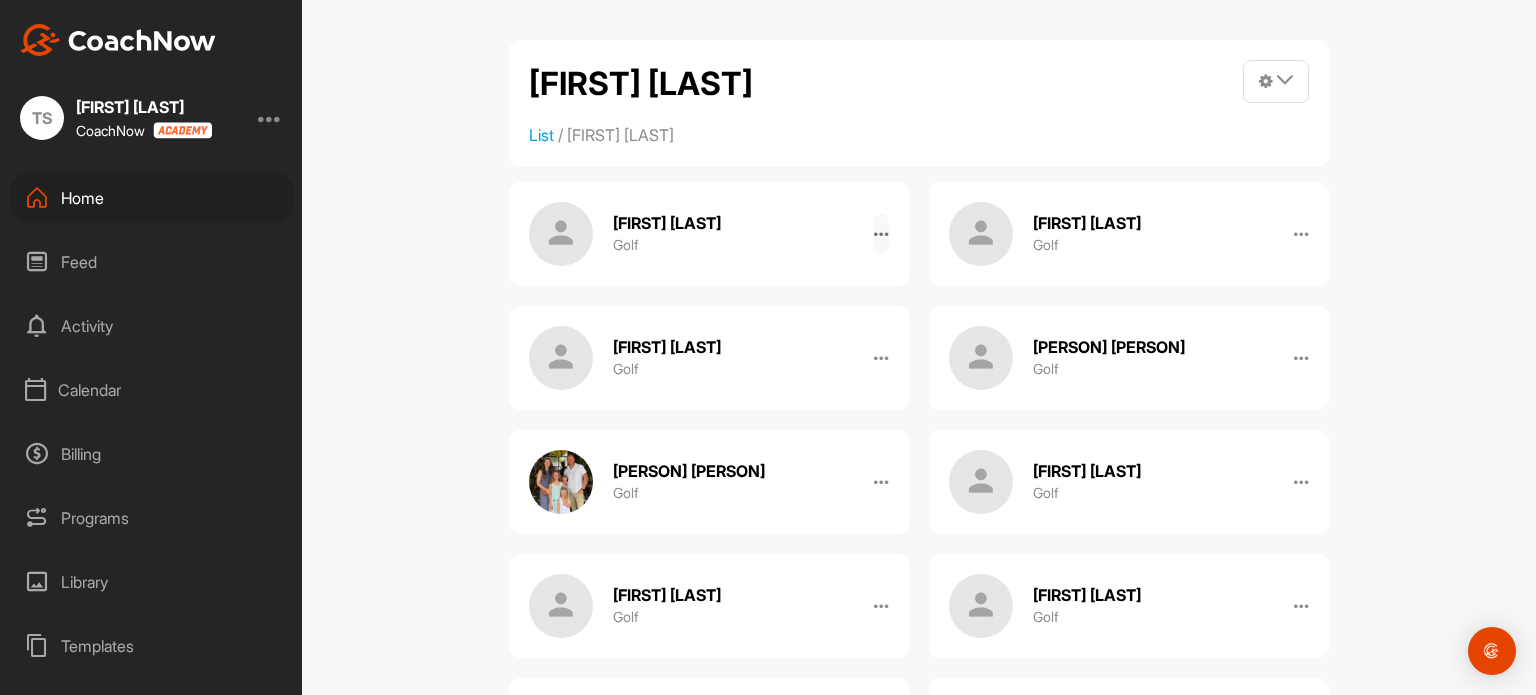 click at bounding box center [881, 234] 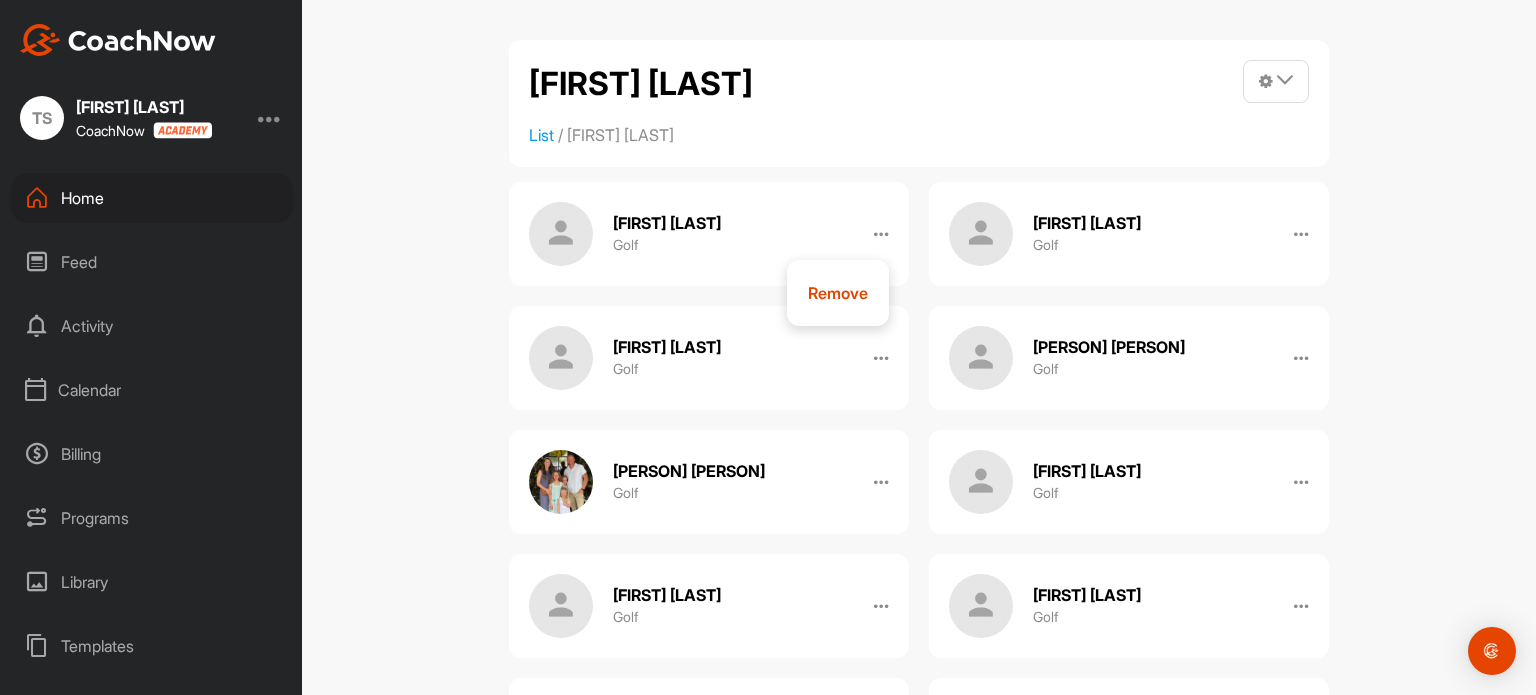 click on "[FIRST] [LAST]       Manage Spaces Post into List Invite Coaching Staff to all Spaces Edit Name Remove List   /  [FIRST] [LAST] [LAST] Golf Remove [FIRST] [LAST] Golf Remove [FIRST] [LAST] Golf Remove [FIRST] [LAST] Golf Remove [FIRST] [LAST] Golf Remove [FIRST] [LAST] Golf Remove [FIRST] [LAST] Golf Remove [FIRST] [LAST] Golf Remove [FIRST] [LAST] Golf Remove [FIRST] [LAST] Golf Remove [FIRST] [LAST] Golf Remove [FIRST] [LAST] Golf Remove [FIRST] [LAST] Golf Remove [FIRST] [LAST] Golf Remove [FIRST] [LAST] Golf Remove [FIRST] [LAST] Golf Remove [FIRST] [LAST] Golf Remove [FIRST] [LAST] Golf Remove [FIRST] [LAST] Golf Remove [FIRST] [LAST] Golf Remove [FIRST] [LAST] Golf Remove [FIRST] [LAST] Golf Remove [FIRST] [LAST] Golf Remove [FIRST] [LAST] Golf Remove" at bounding box center [919, 347] 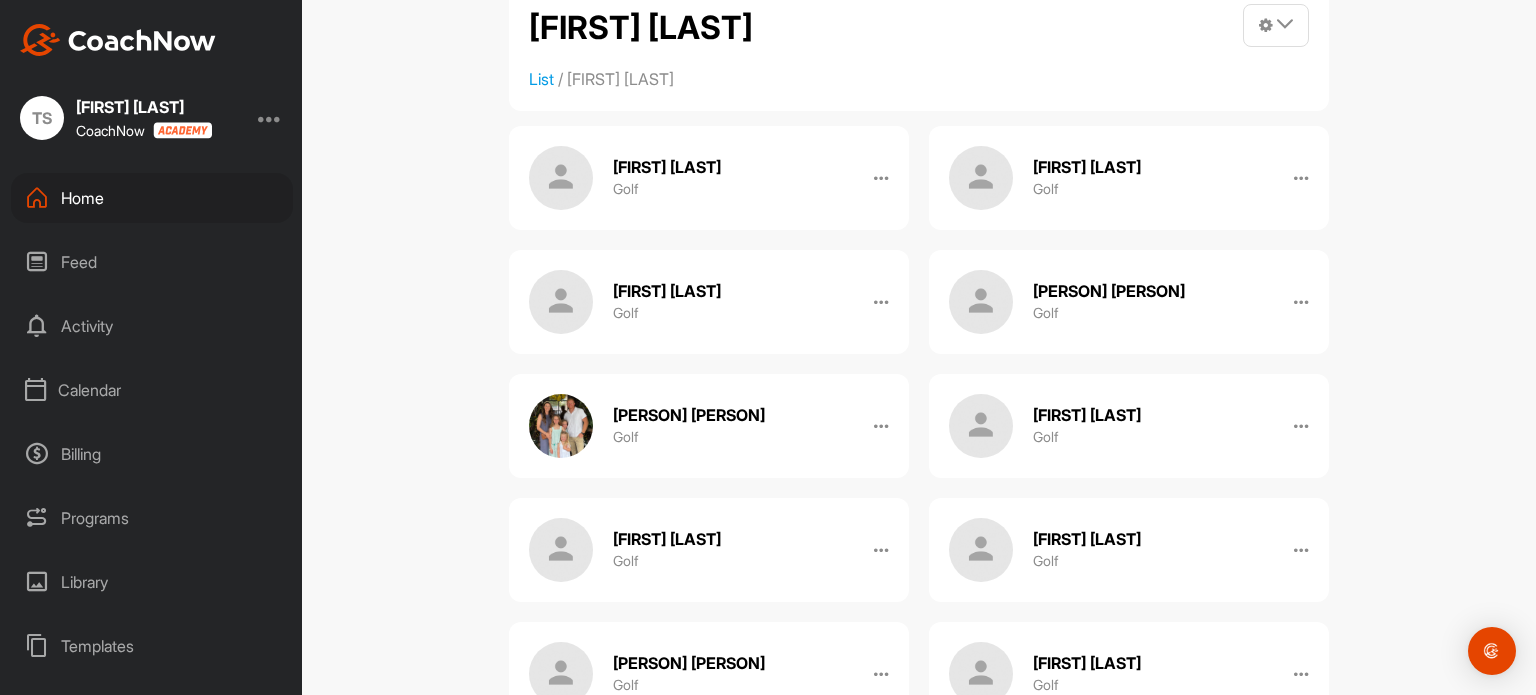 scroll, scrollTop: 0, scrollLeft: 0, axis: both 